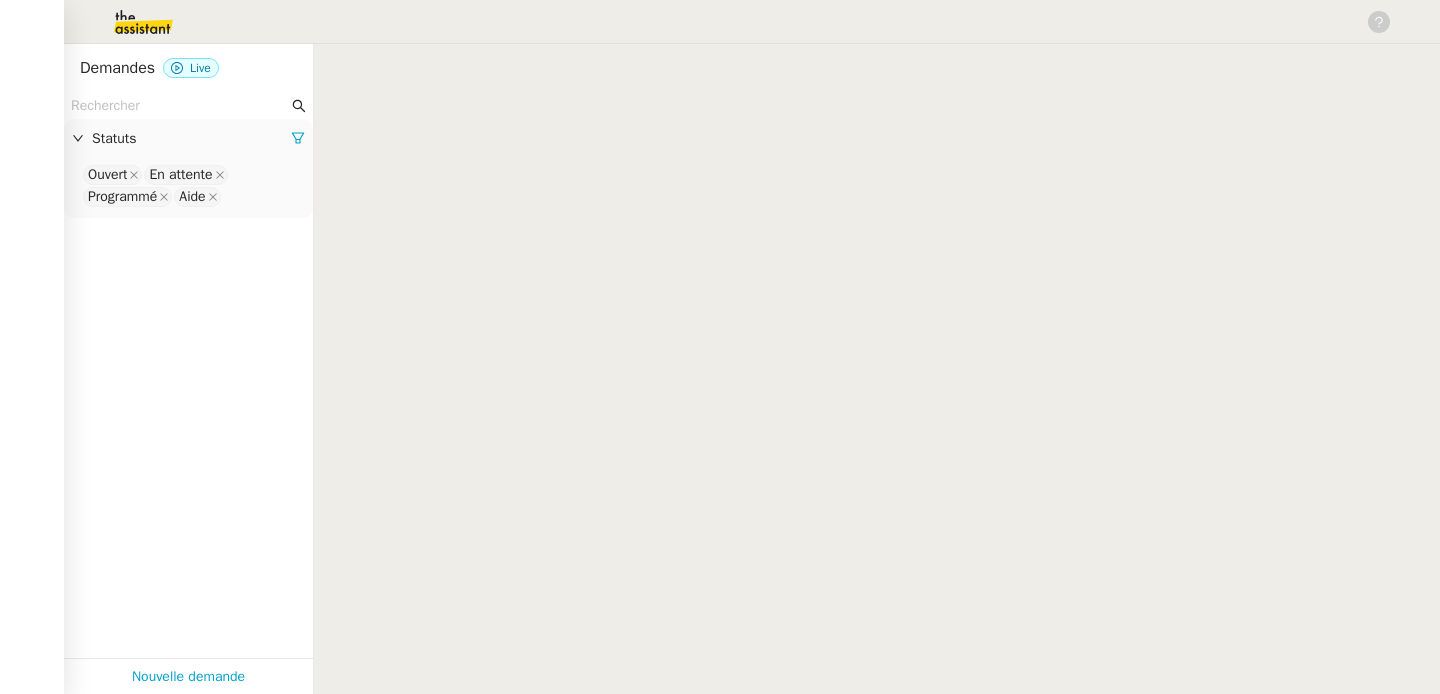 scroll, scrollTop: 0, scrollLeft: 0, axis: both 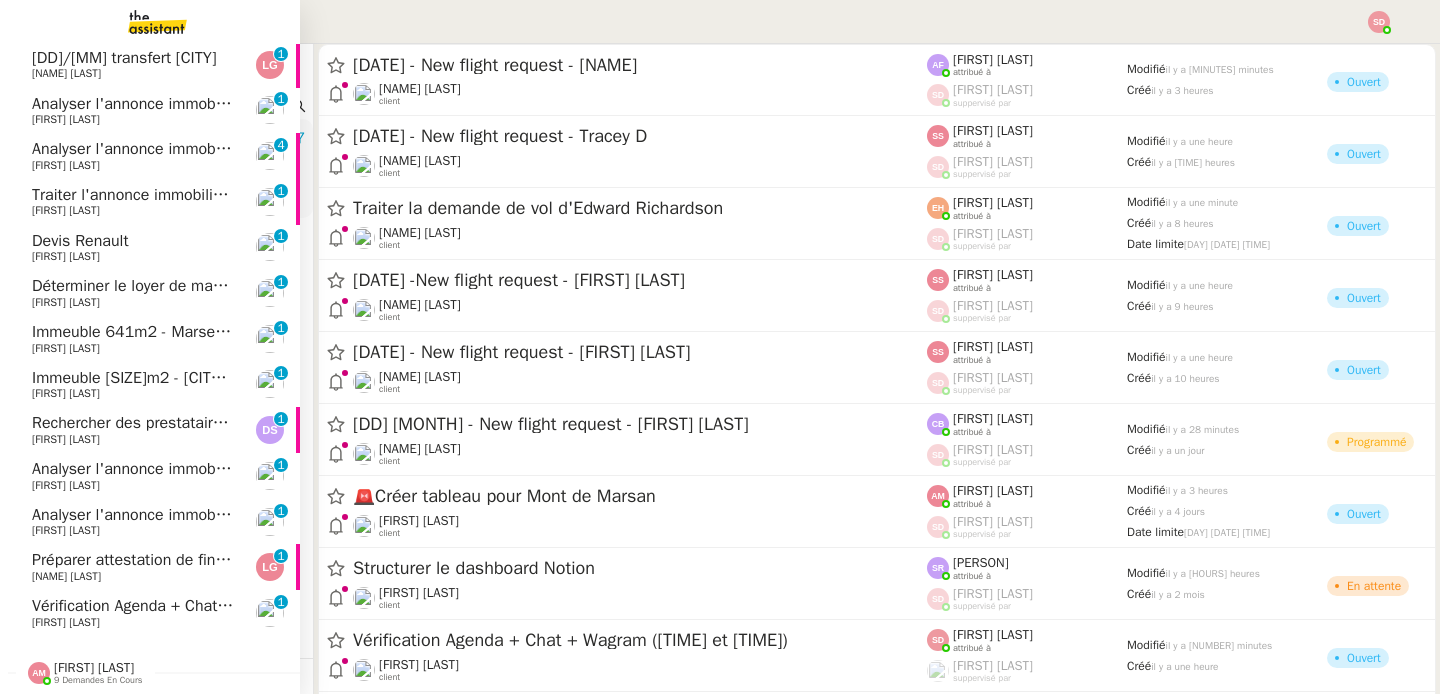 click on "Vérification Agenda + Chat + Wagram ([TIME] et [TIME])" 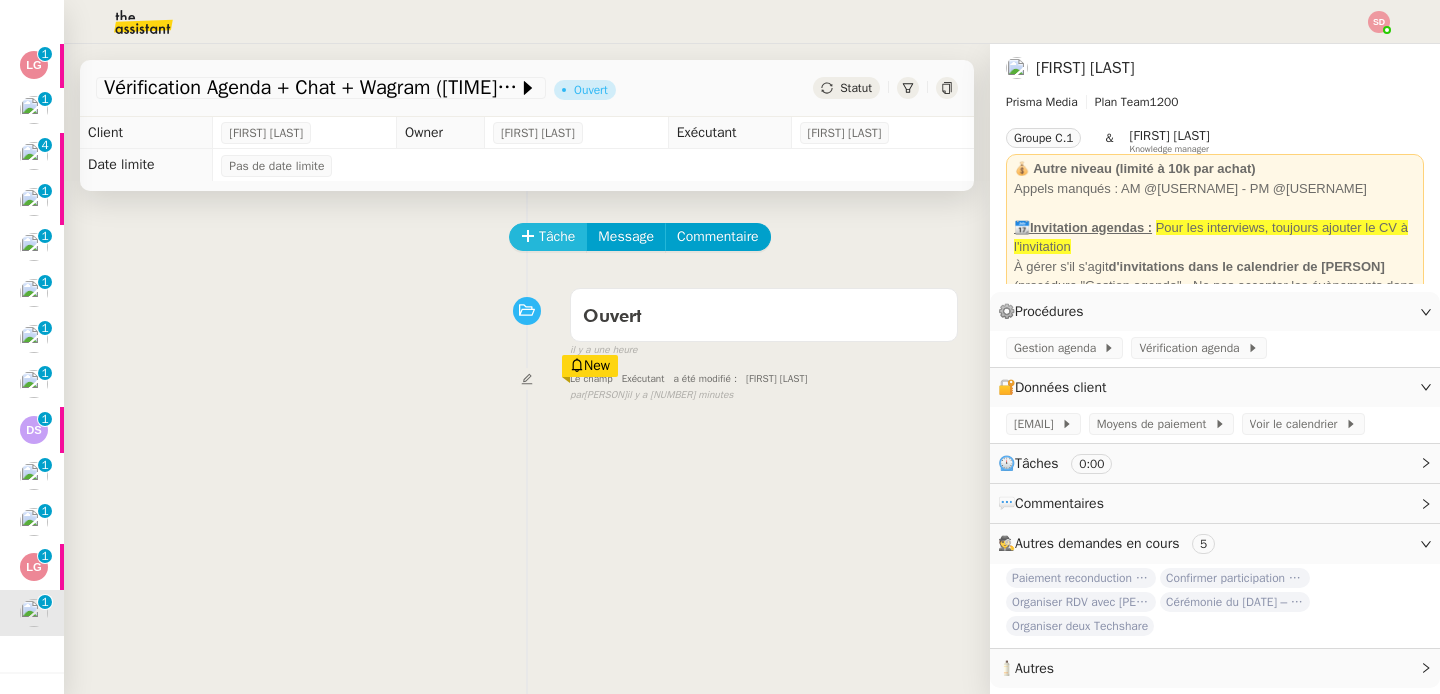 click 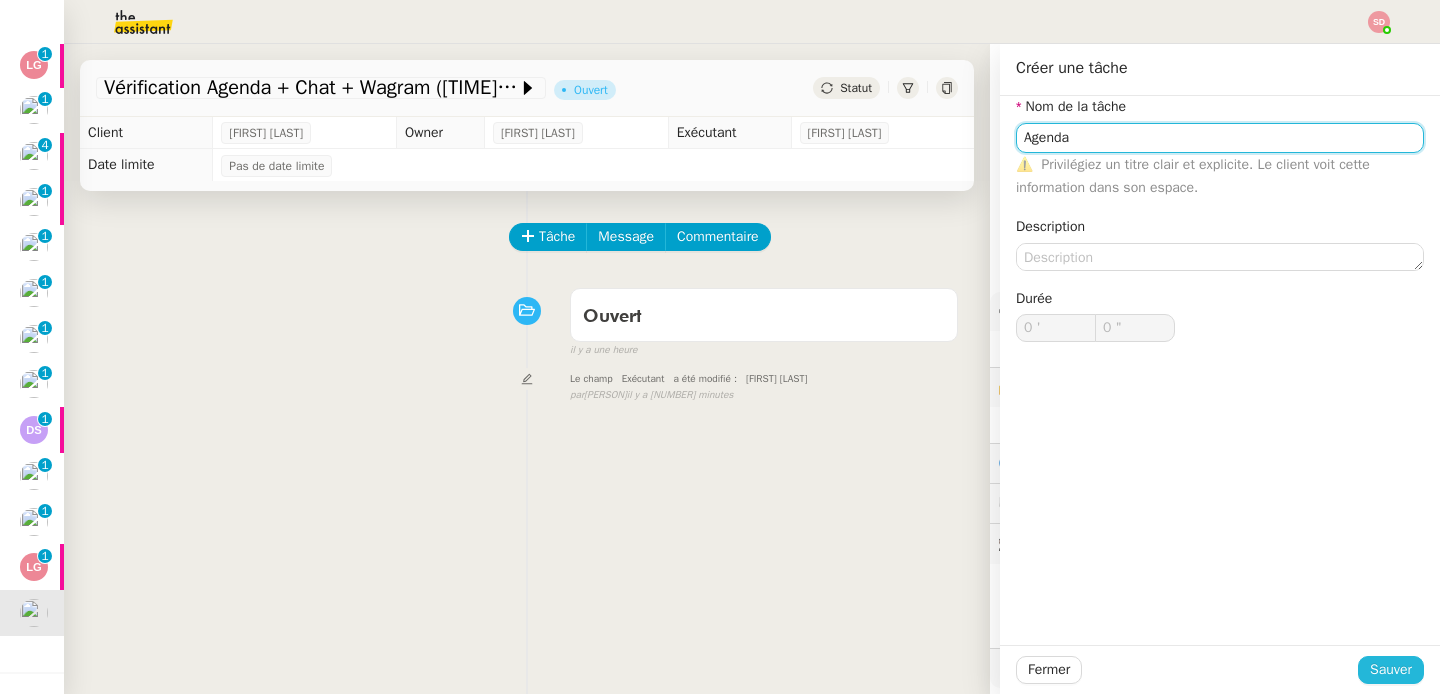type on "Agenda" 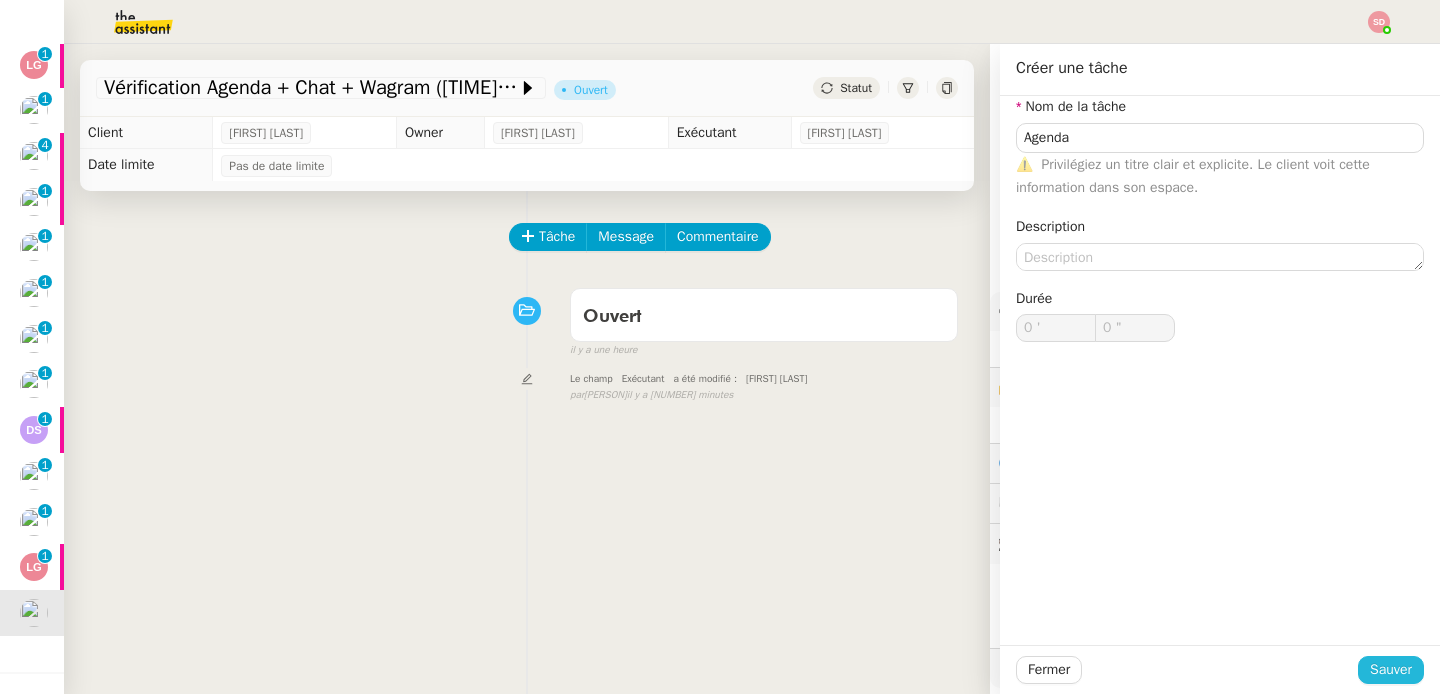 click on "Sauver" 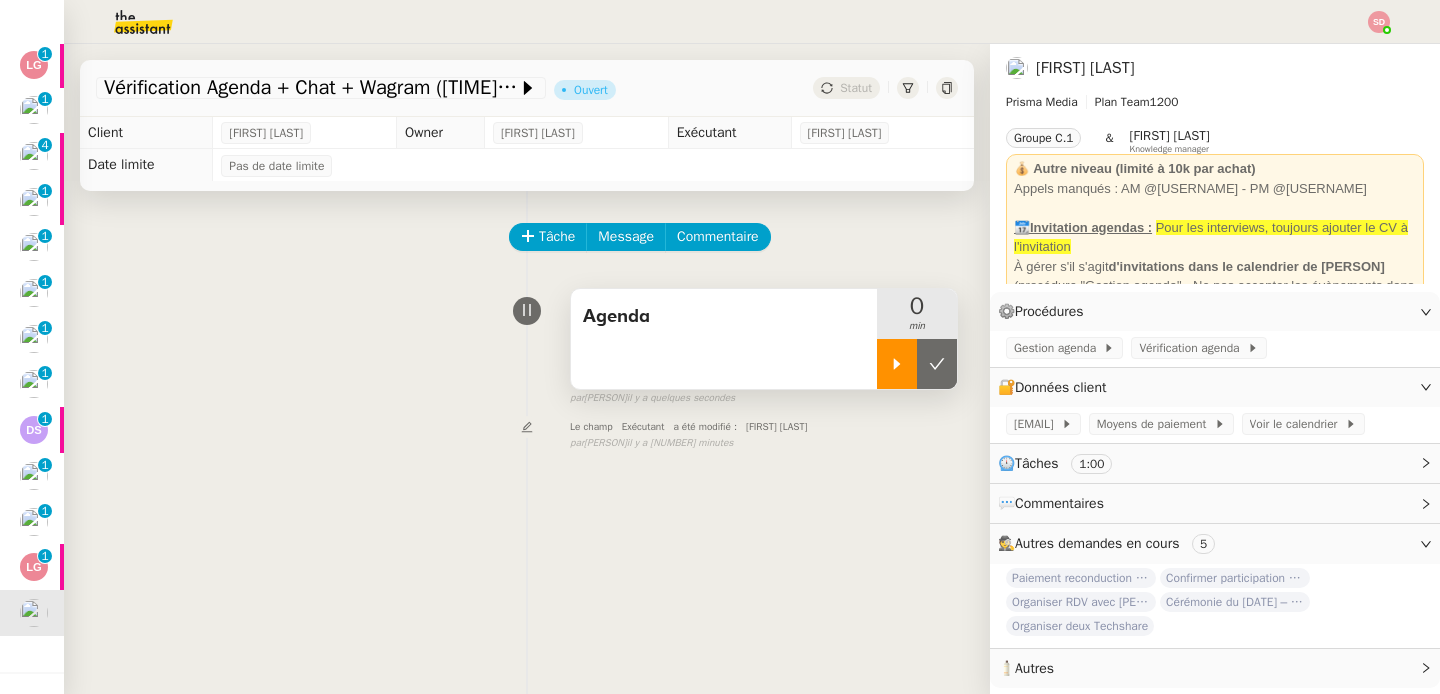 click 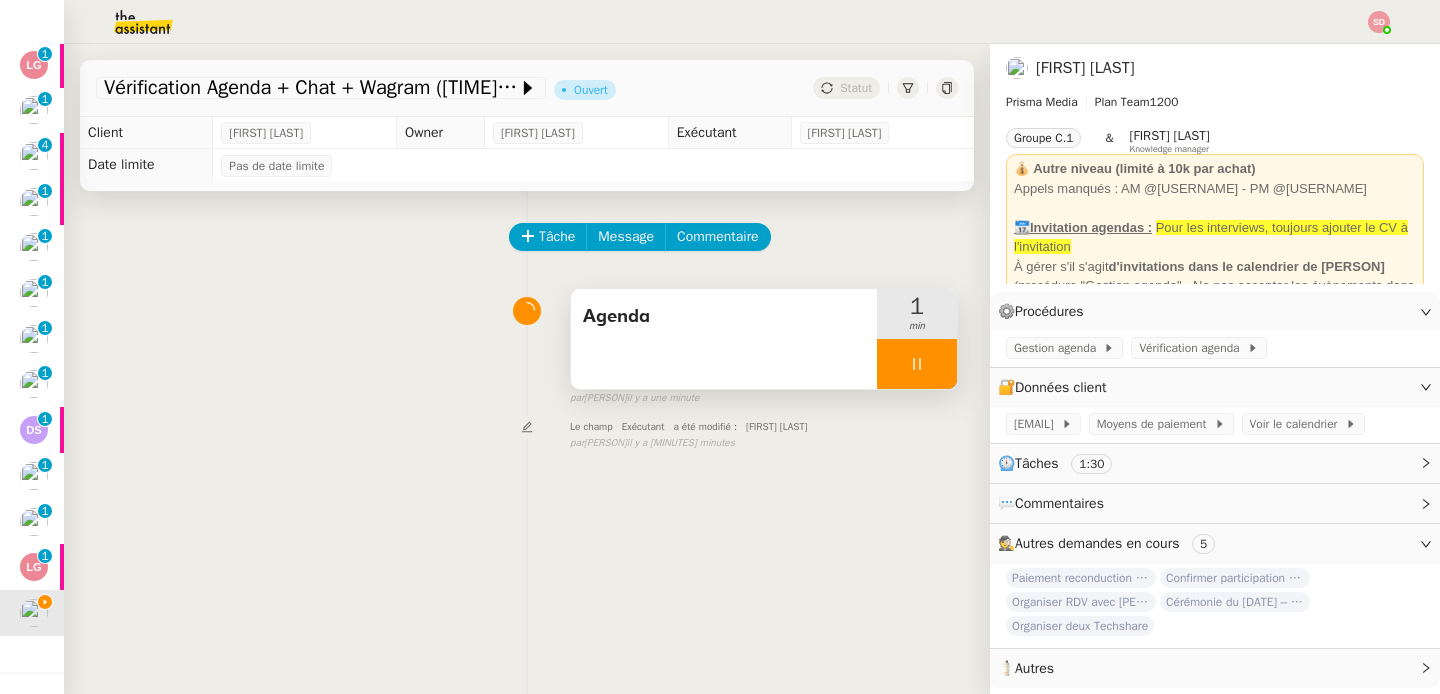 click at bounding box center (917, 364) 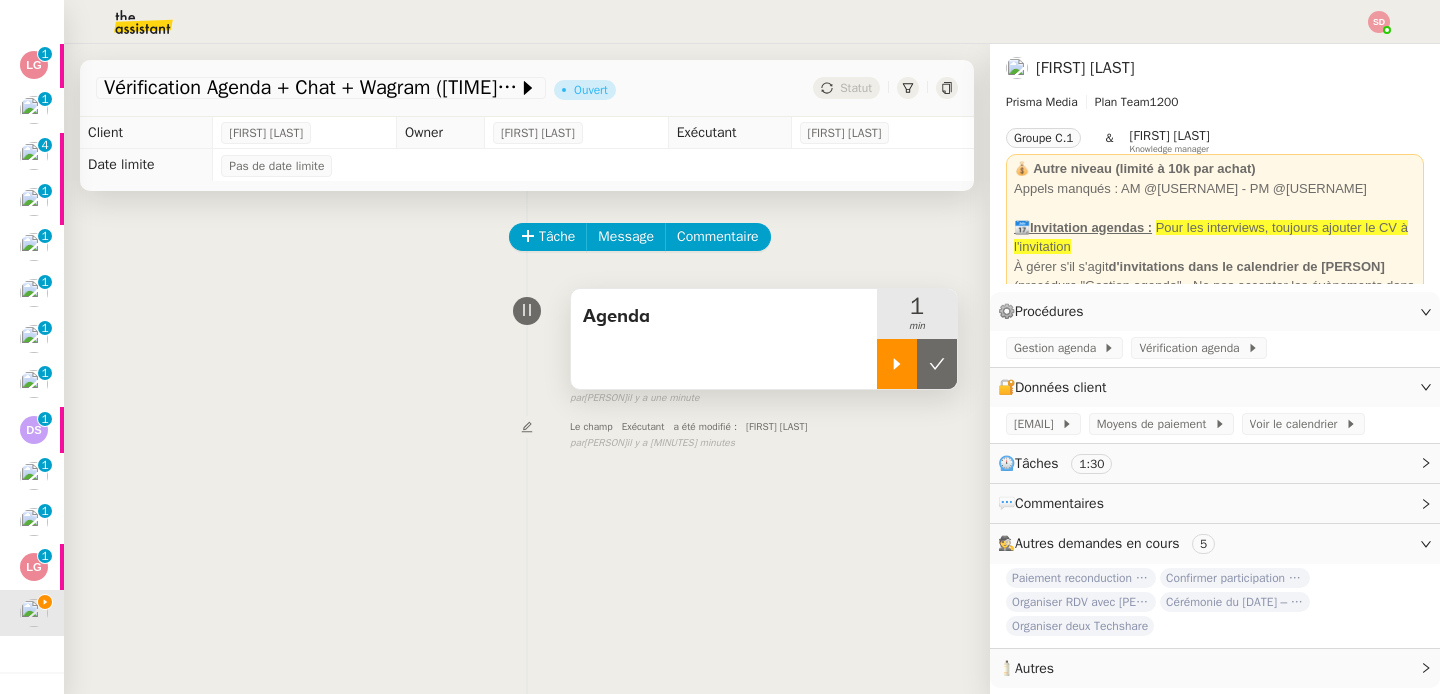 click 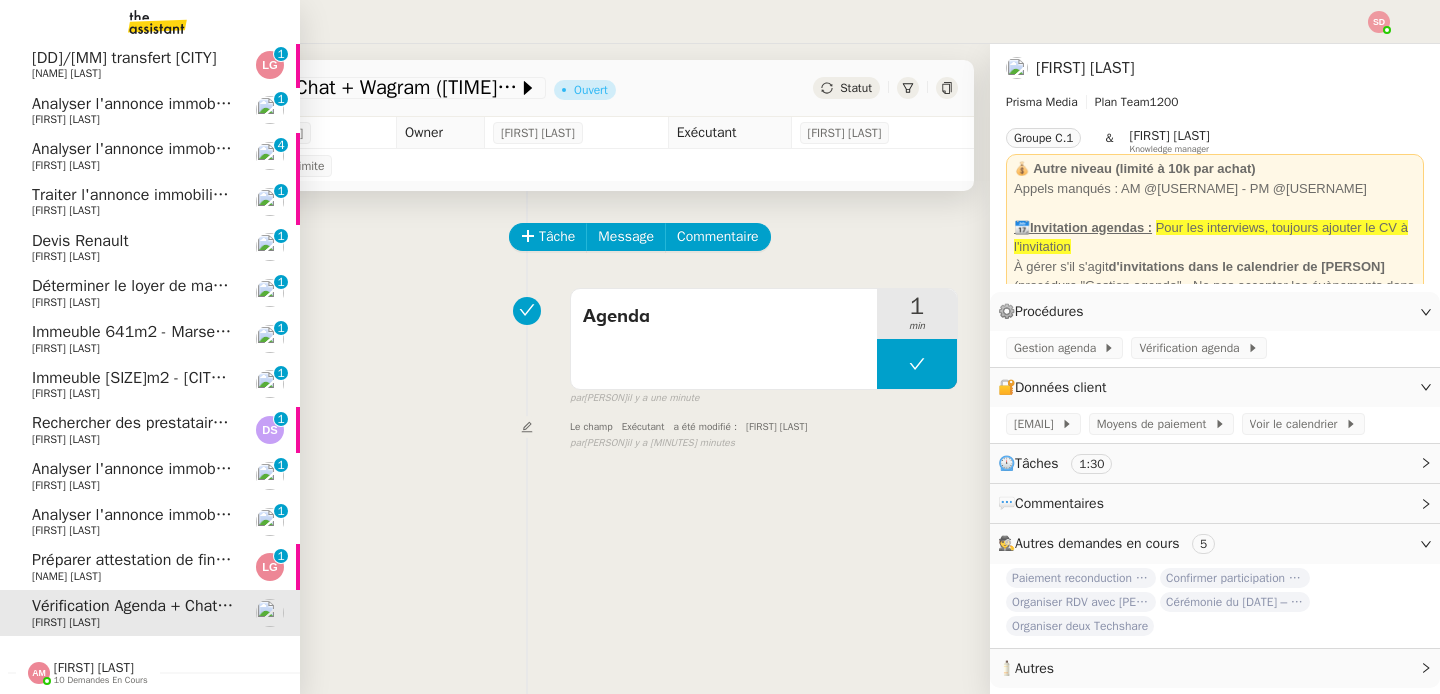 click on "Préparer attestation de fin de stage" 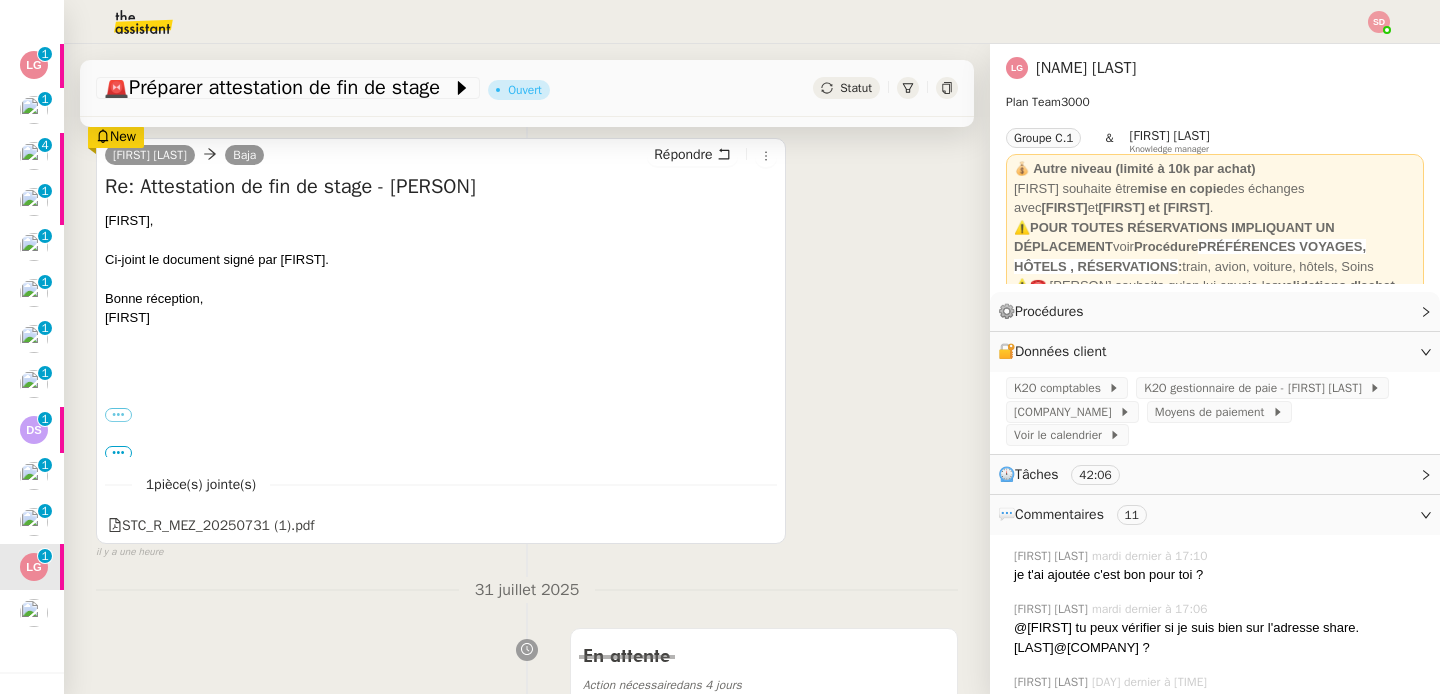 scroll, scrollTop: 475, scrollLeft: 0, axis: vertical 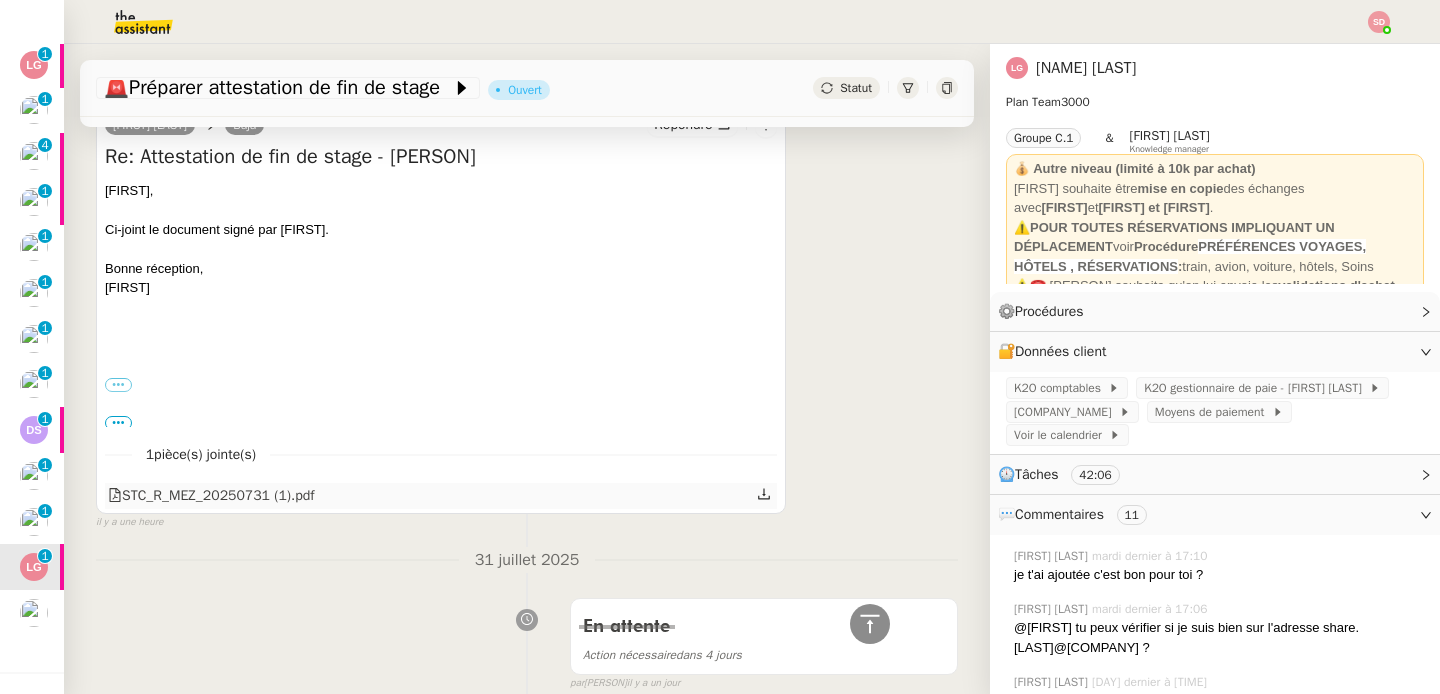 click on "STC_R_MEZ_20250731 (1).pdf" 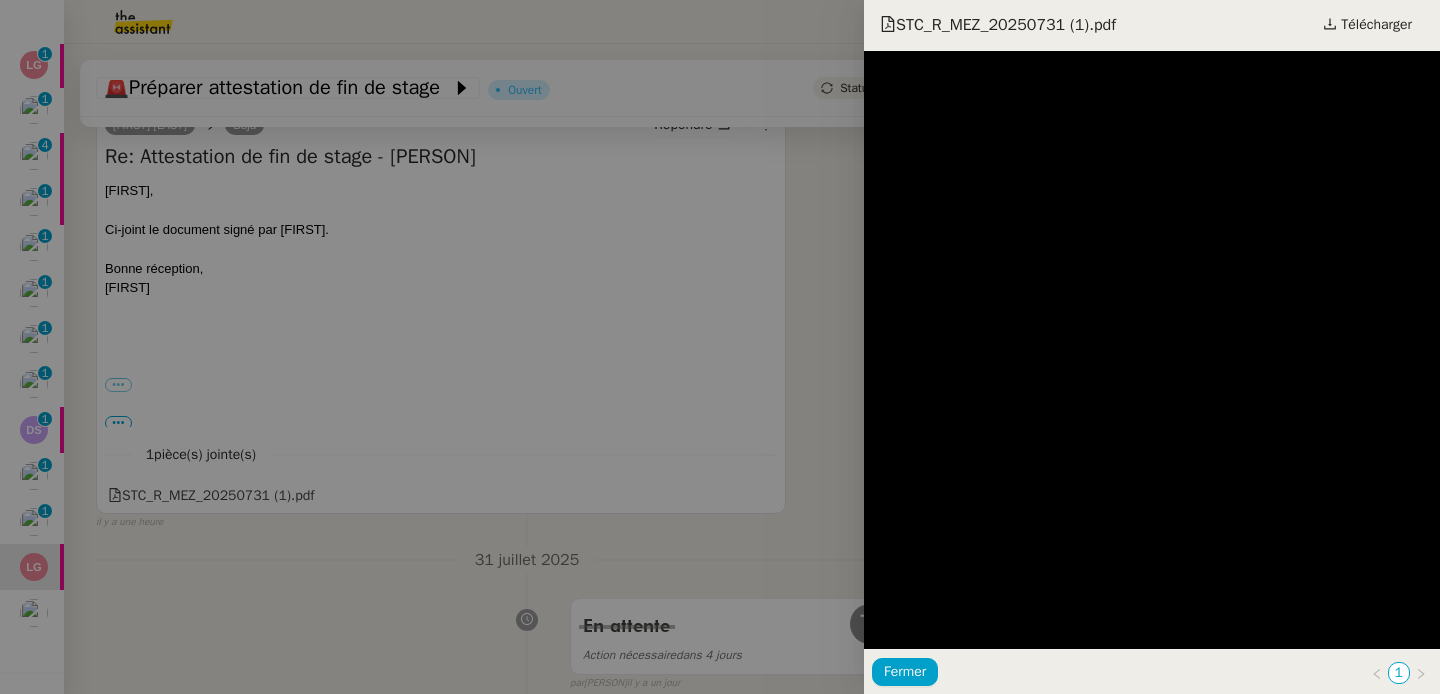 click at bounding box center [720, 347] 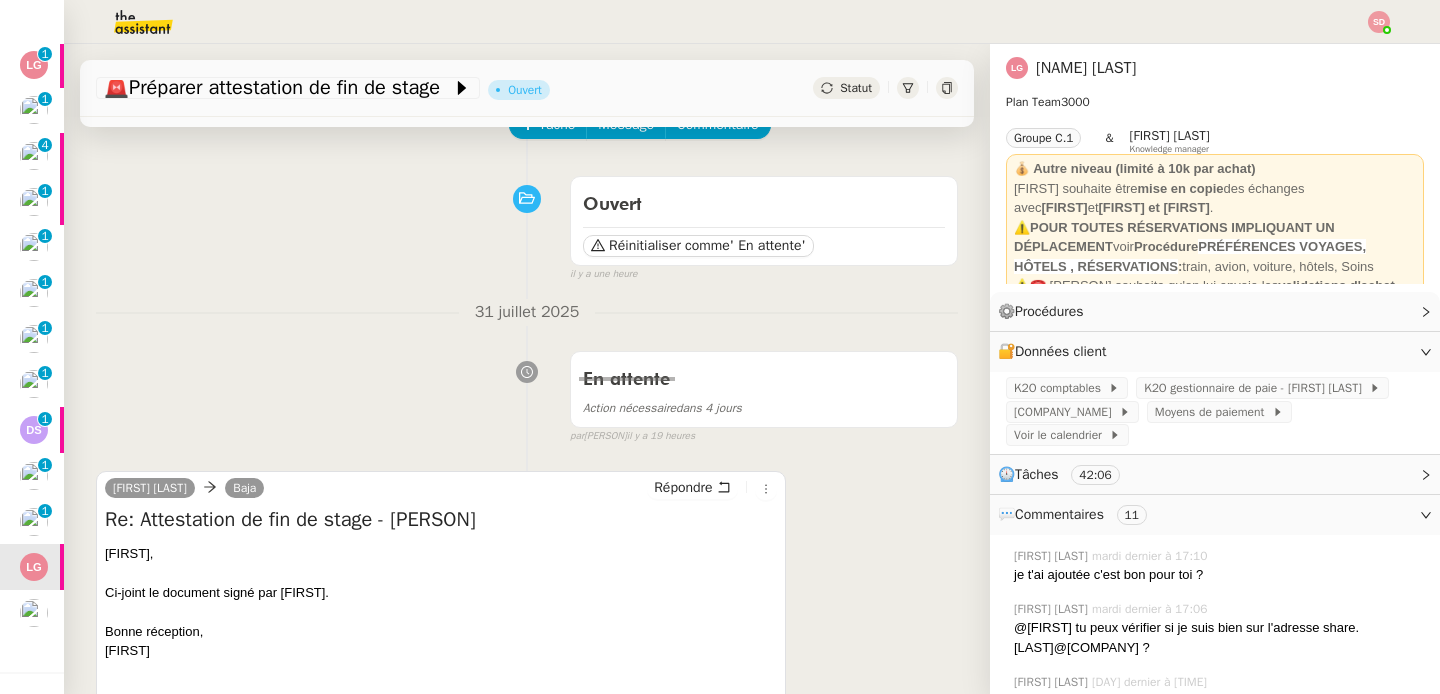 scroll, scrollTop: 0, scrollLeft: 0, axis: both 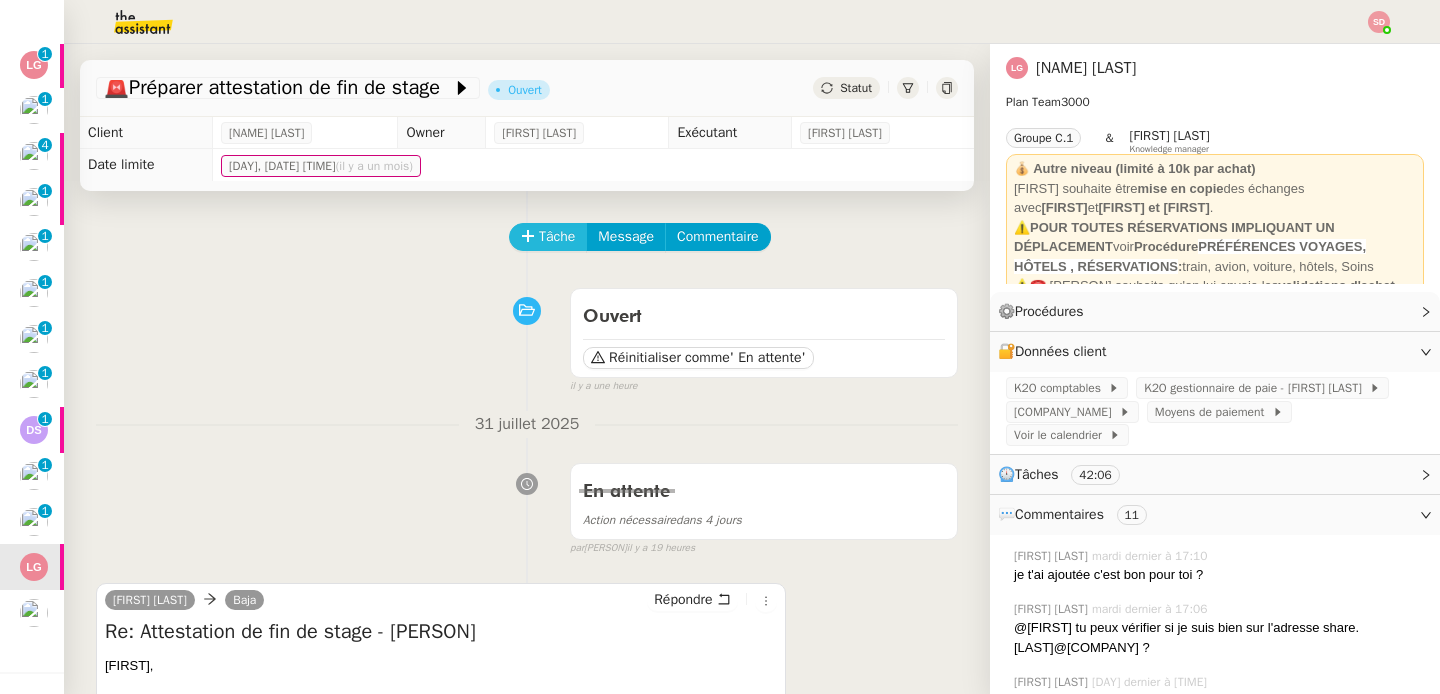 click on "Tâche" 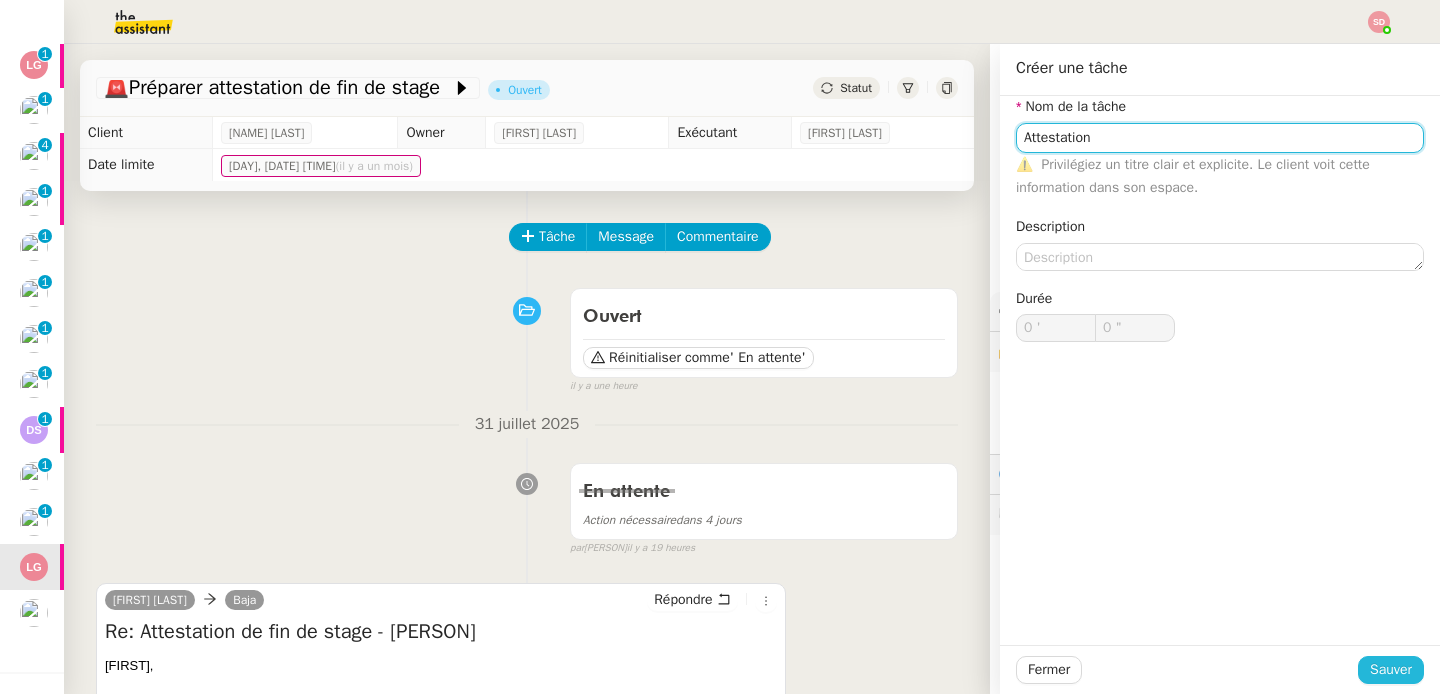 type on "Attestation" 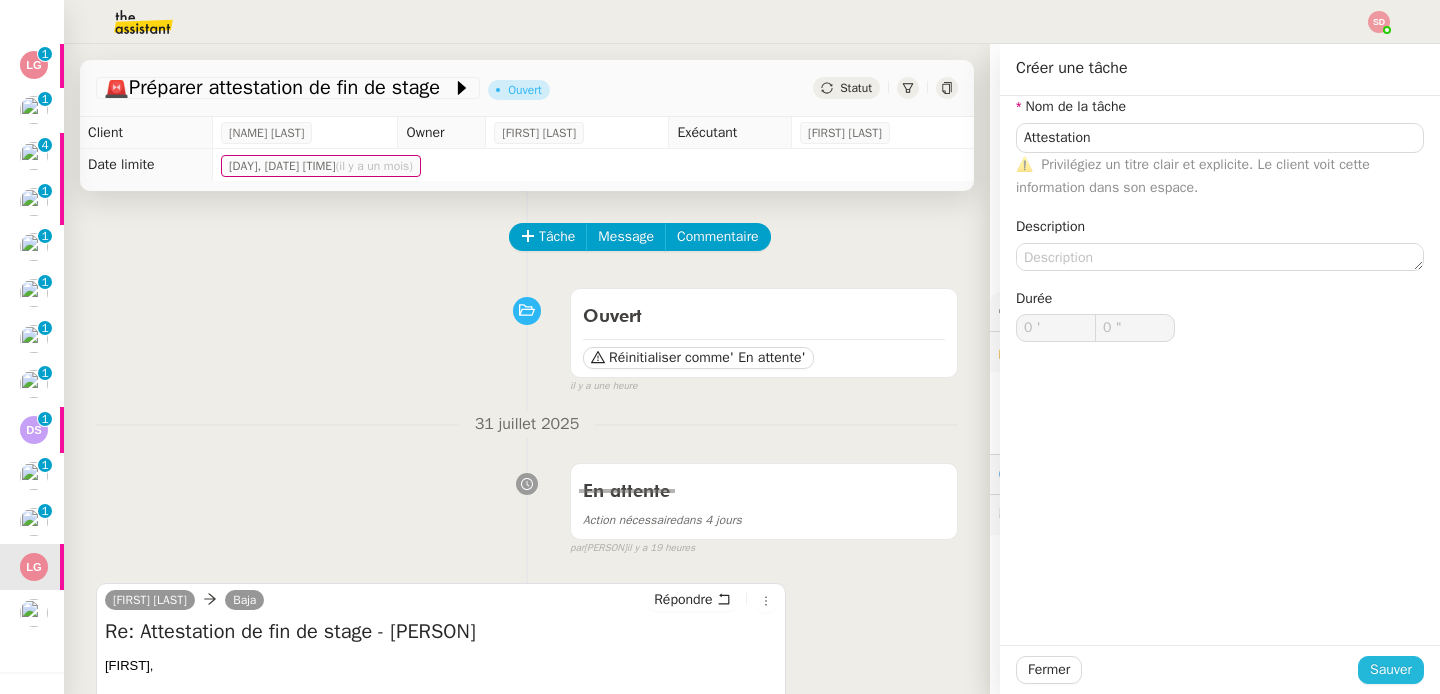 click on "Sauver" 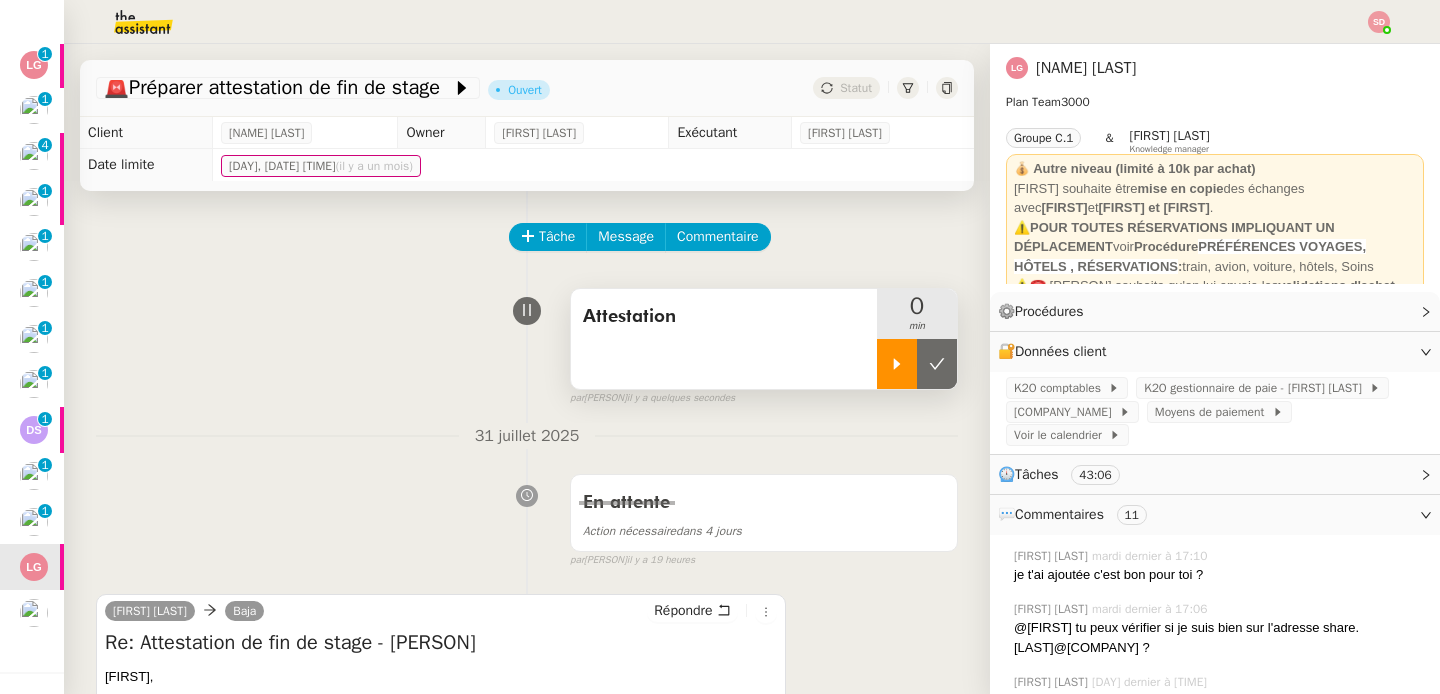 click 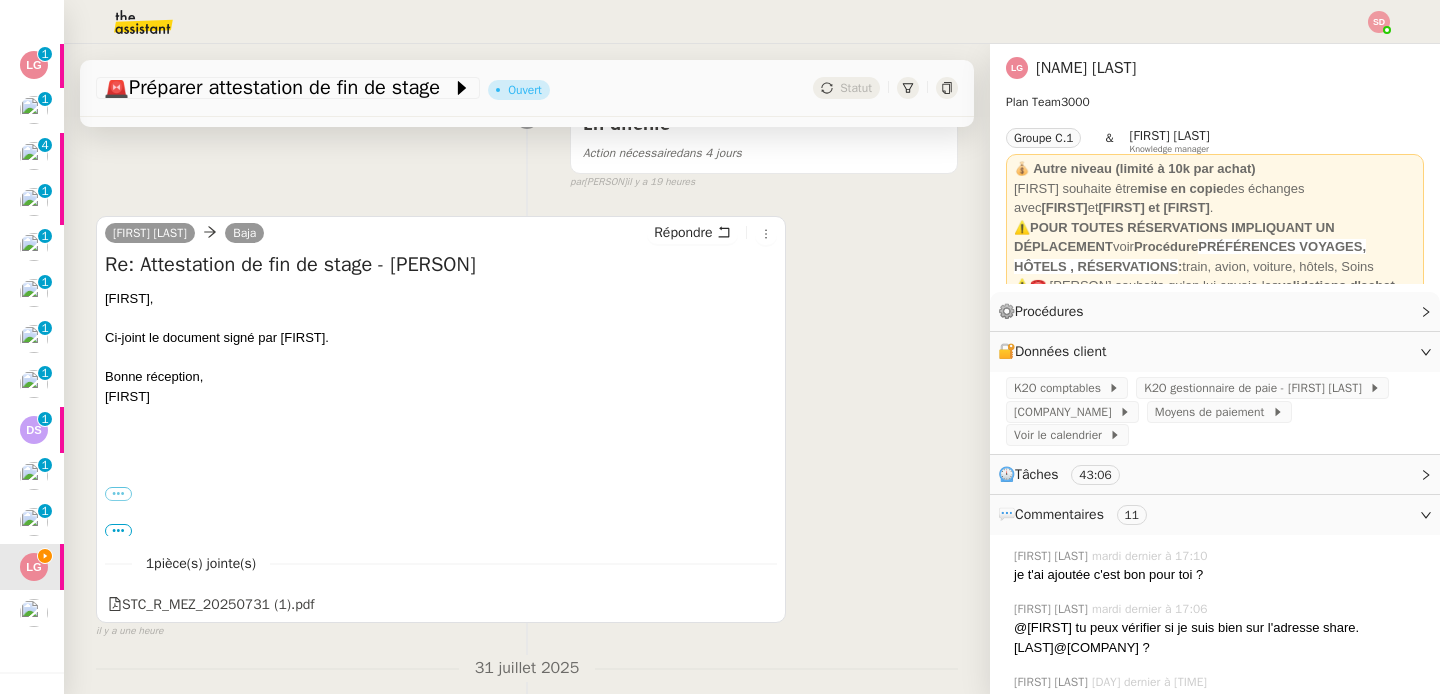 scroll, scrollTop: 622, scrollLeft: 0, axis: vertical 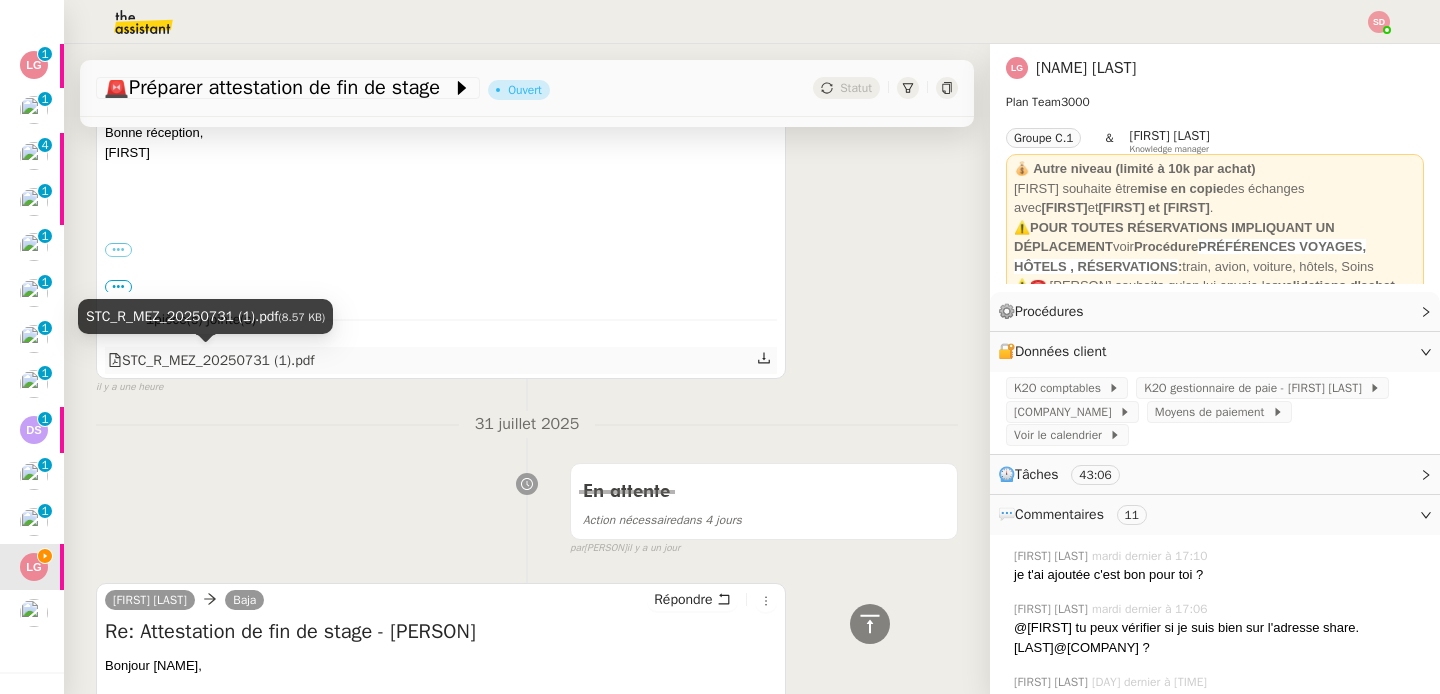 click on "STC_R_MEZ_20250731 (1).pdf" 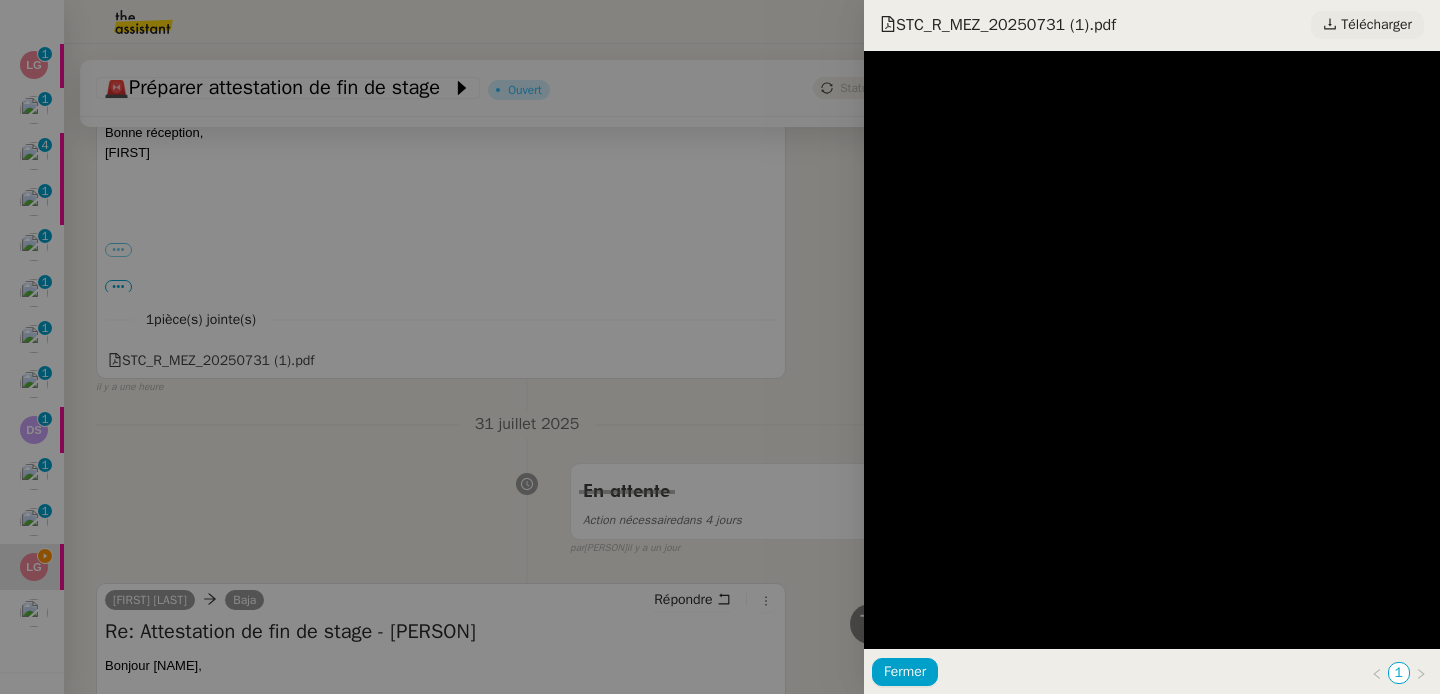 click on "Télécharger" at bounding box center (1376, 25) 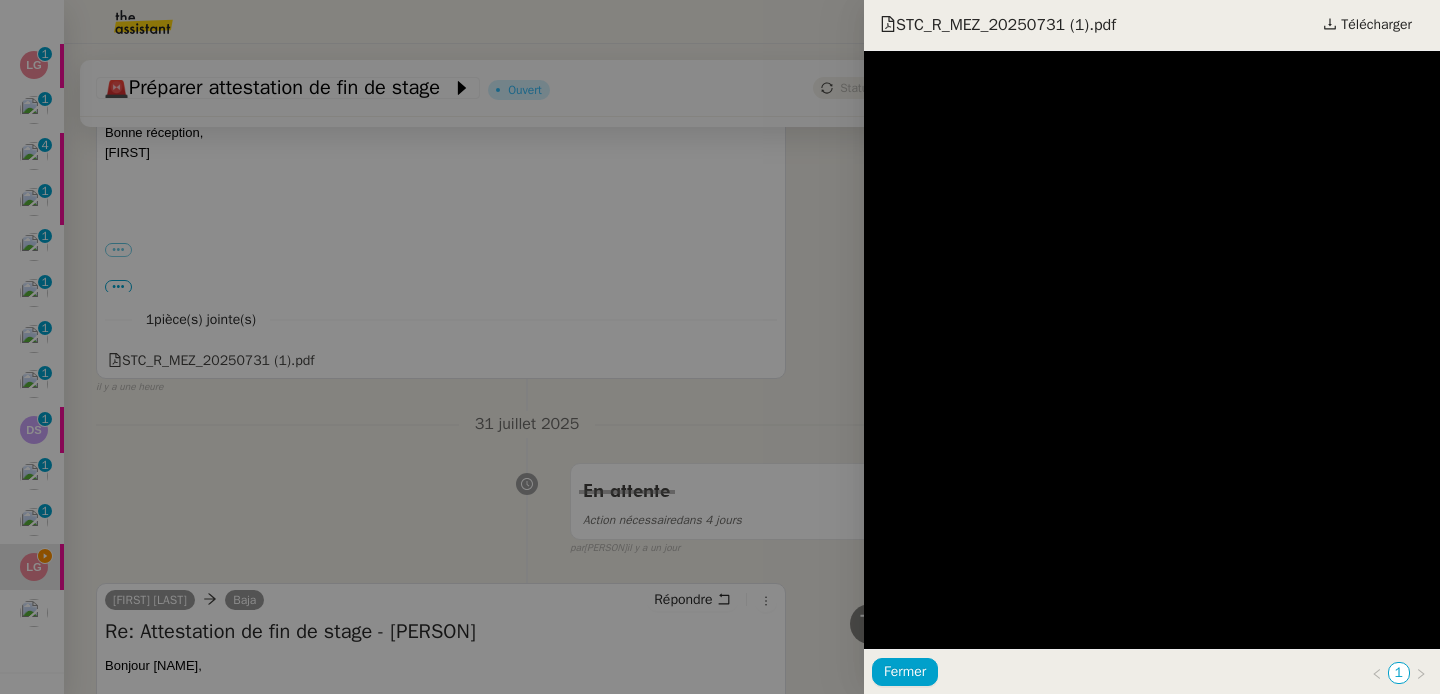 click at bounding box center [720, 347] 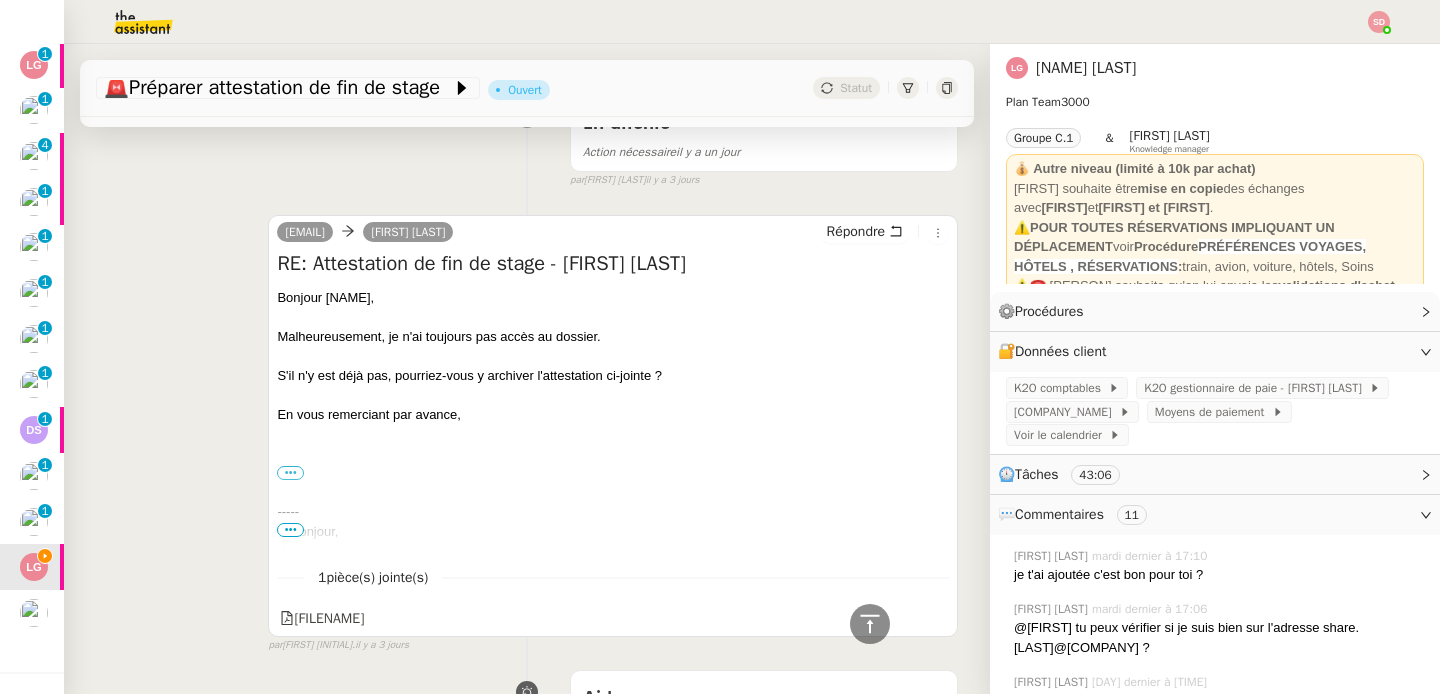 scroll, scrollTop: 2263, scrollLeft: 0, axis: vertical 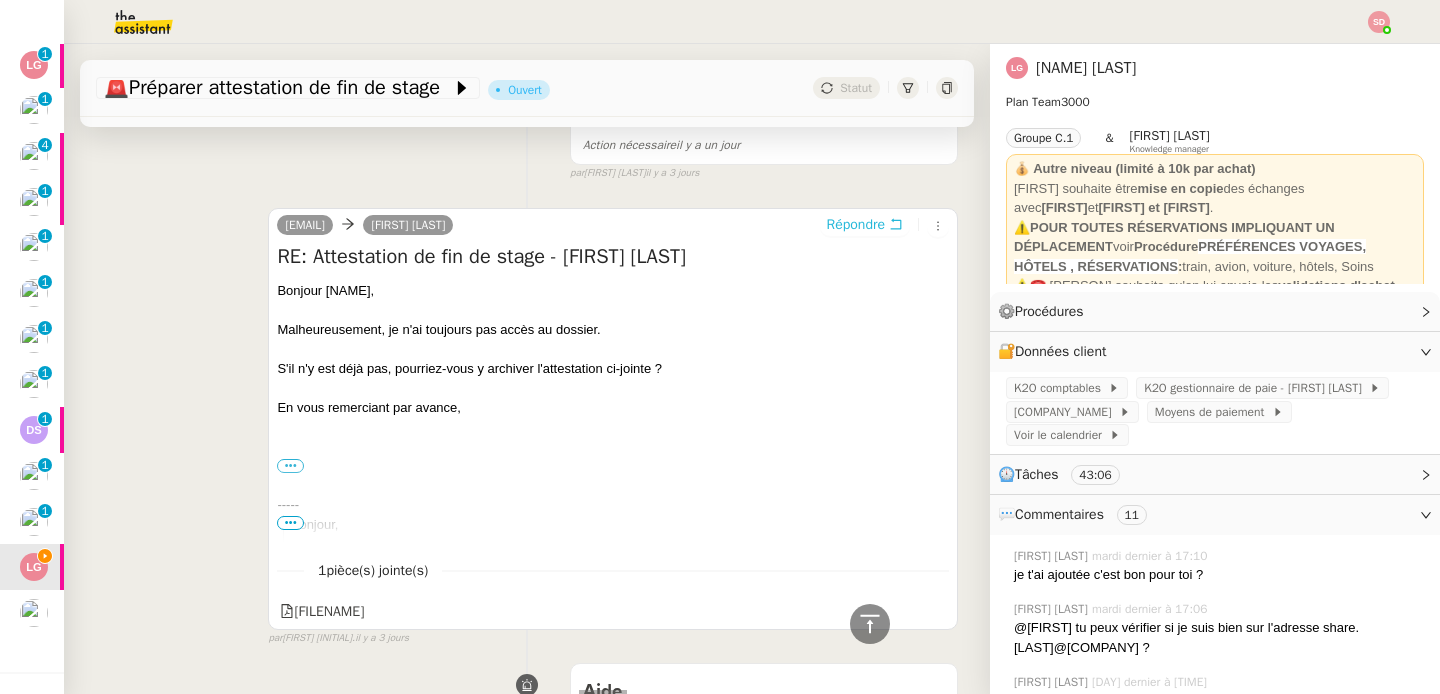 click on "Répondre" at bounding box center (856, 225) 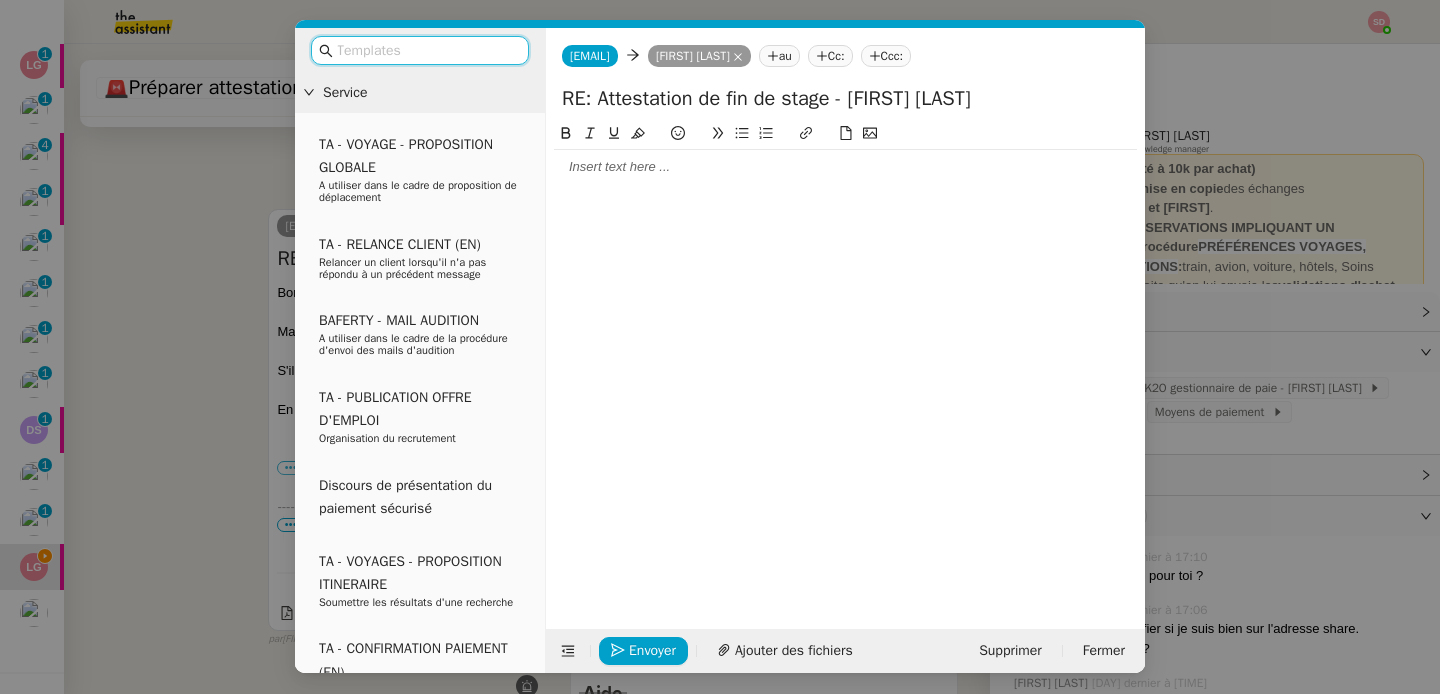 scroll, scrollTop: 2419, scrollLeft: 0, axis: vertical 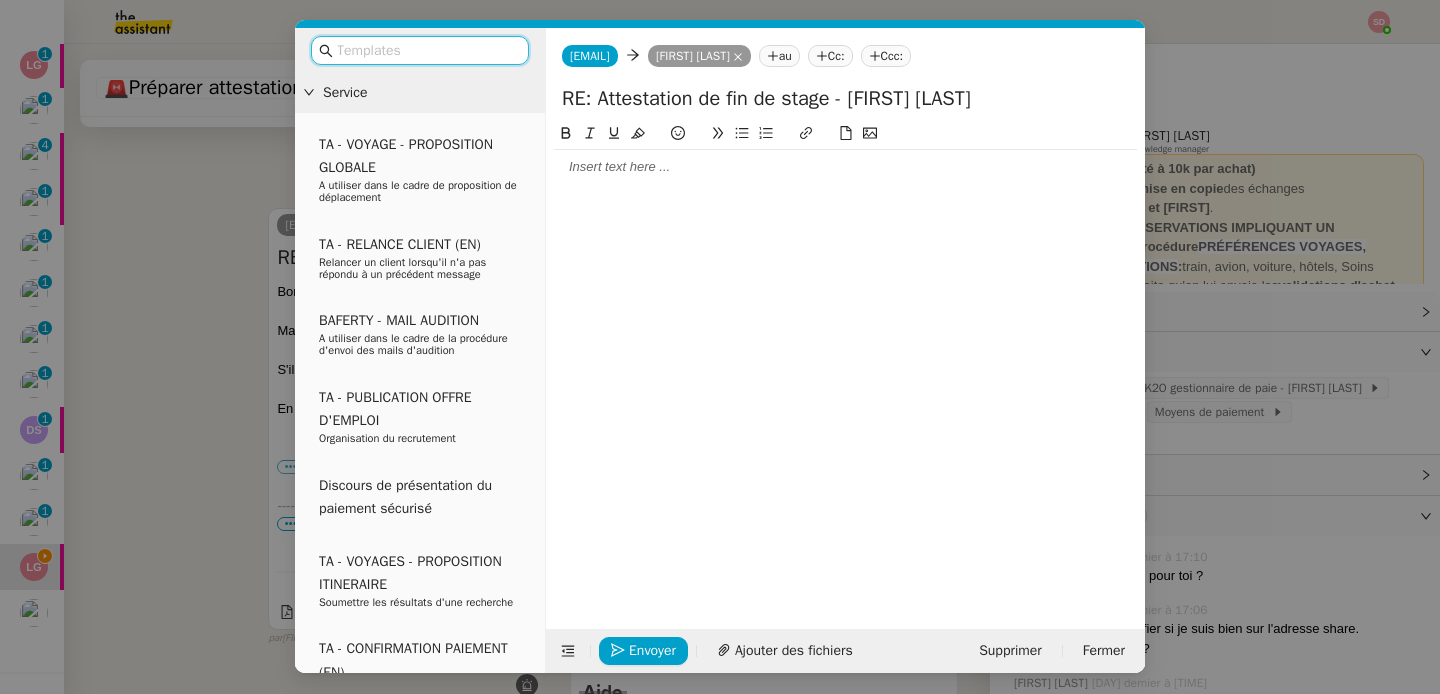 click 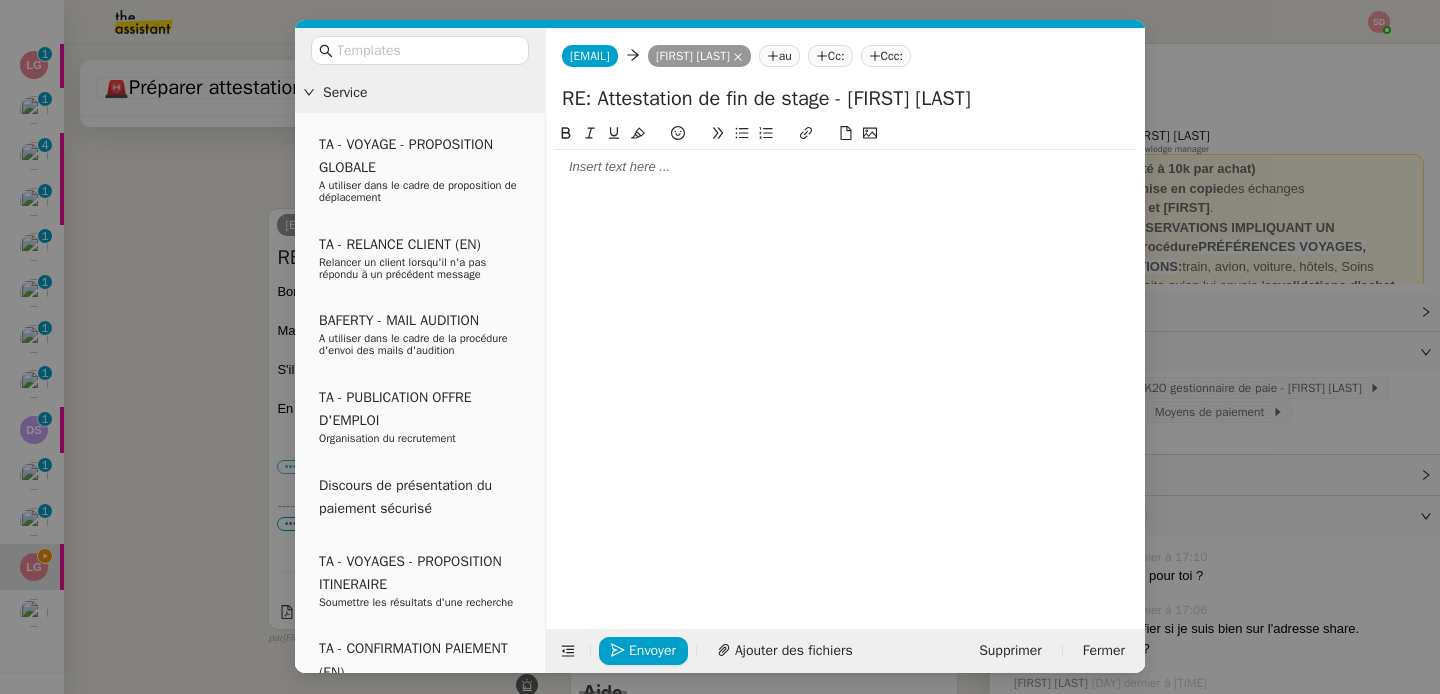 type 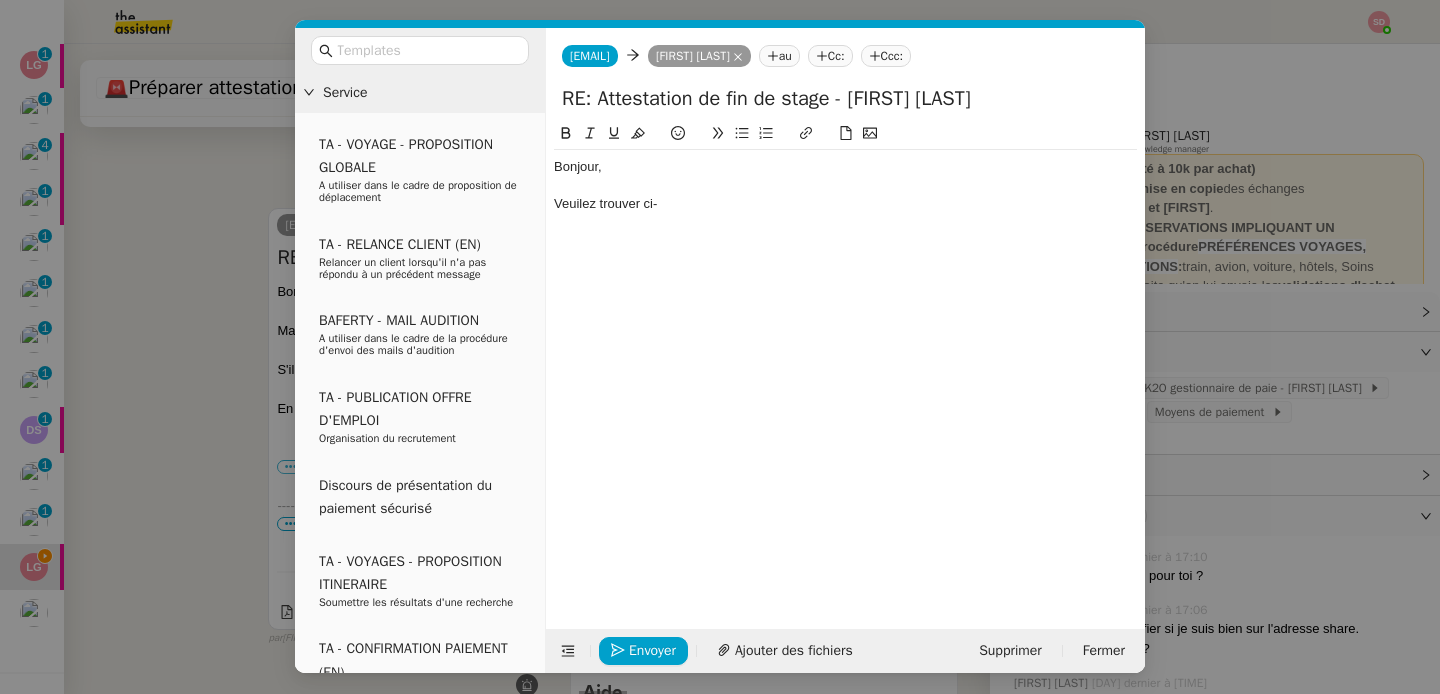 scroll, scrollTop: 2477, scrollLeft: 0, axis: vertical 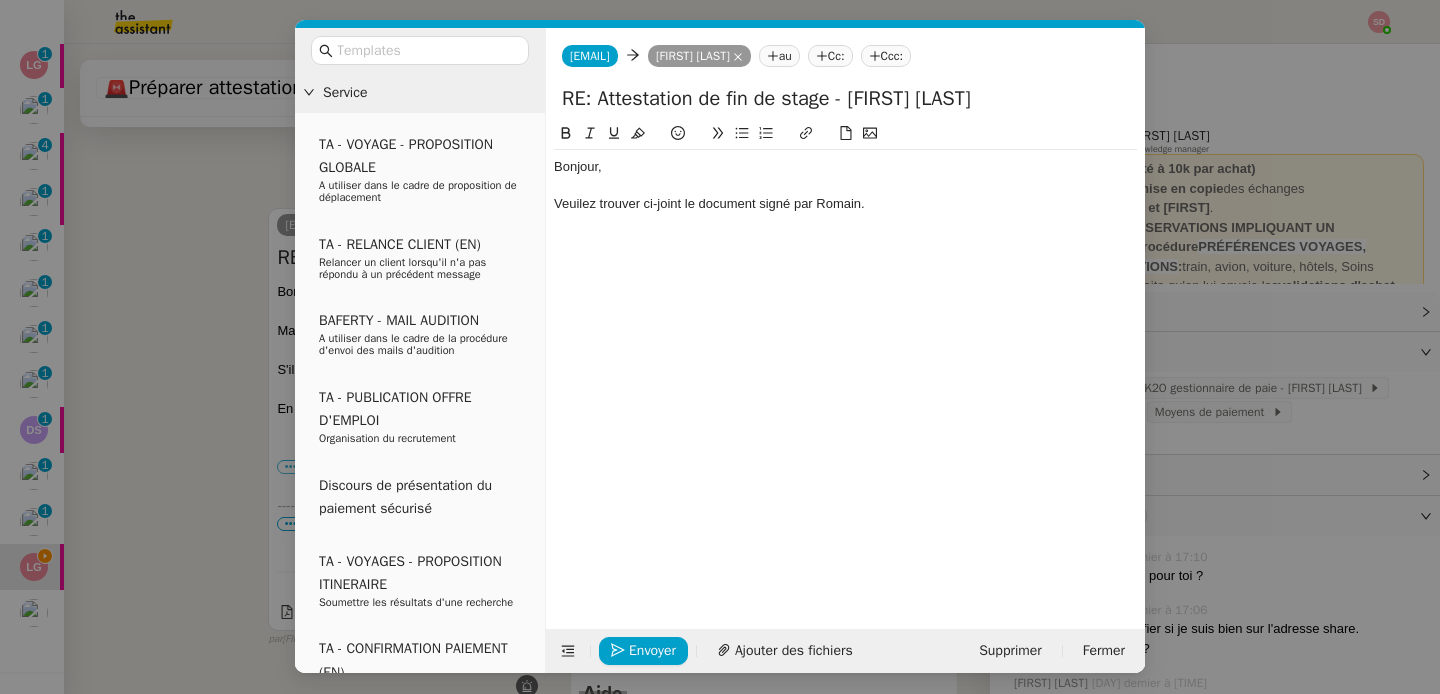 click on "Veuilez trouver ci-joint le document signé par Romain." 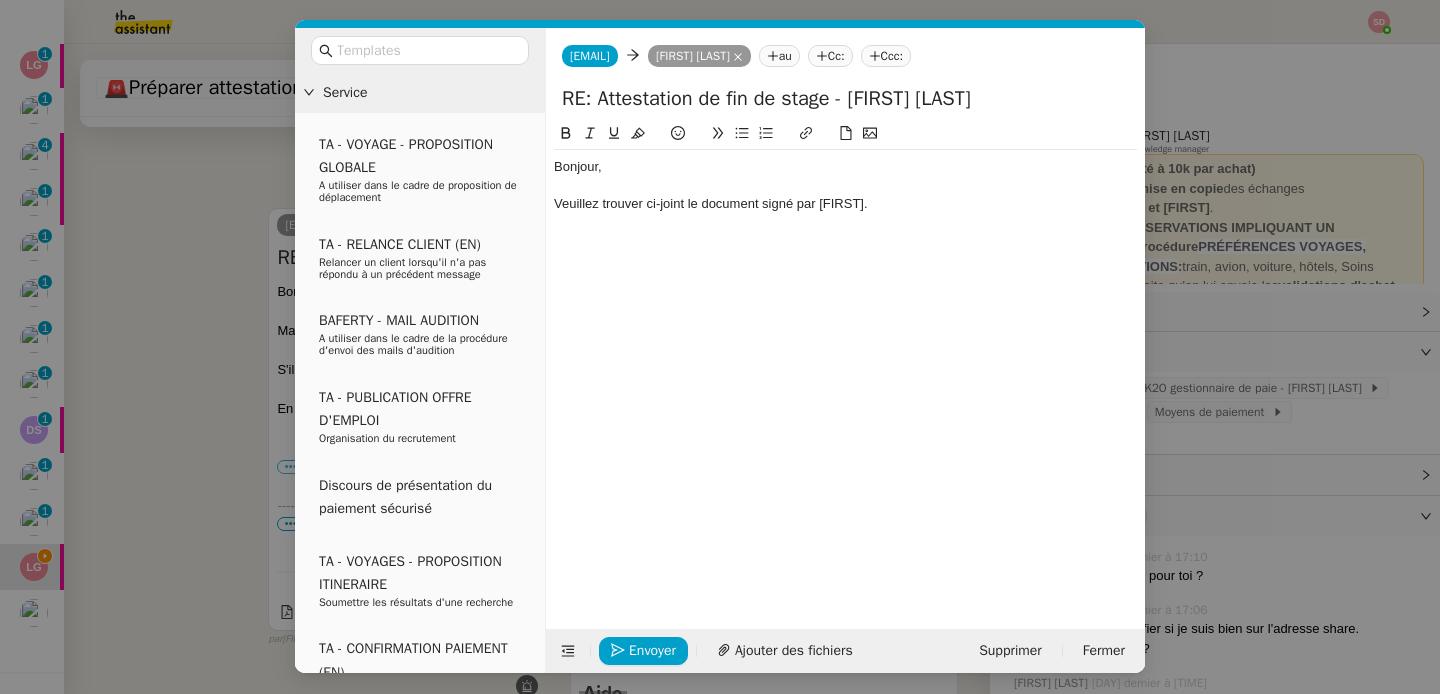 click on "Bonjour, Veuillez trouver ci-joint le document signé par [PERSON]." 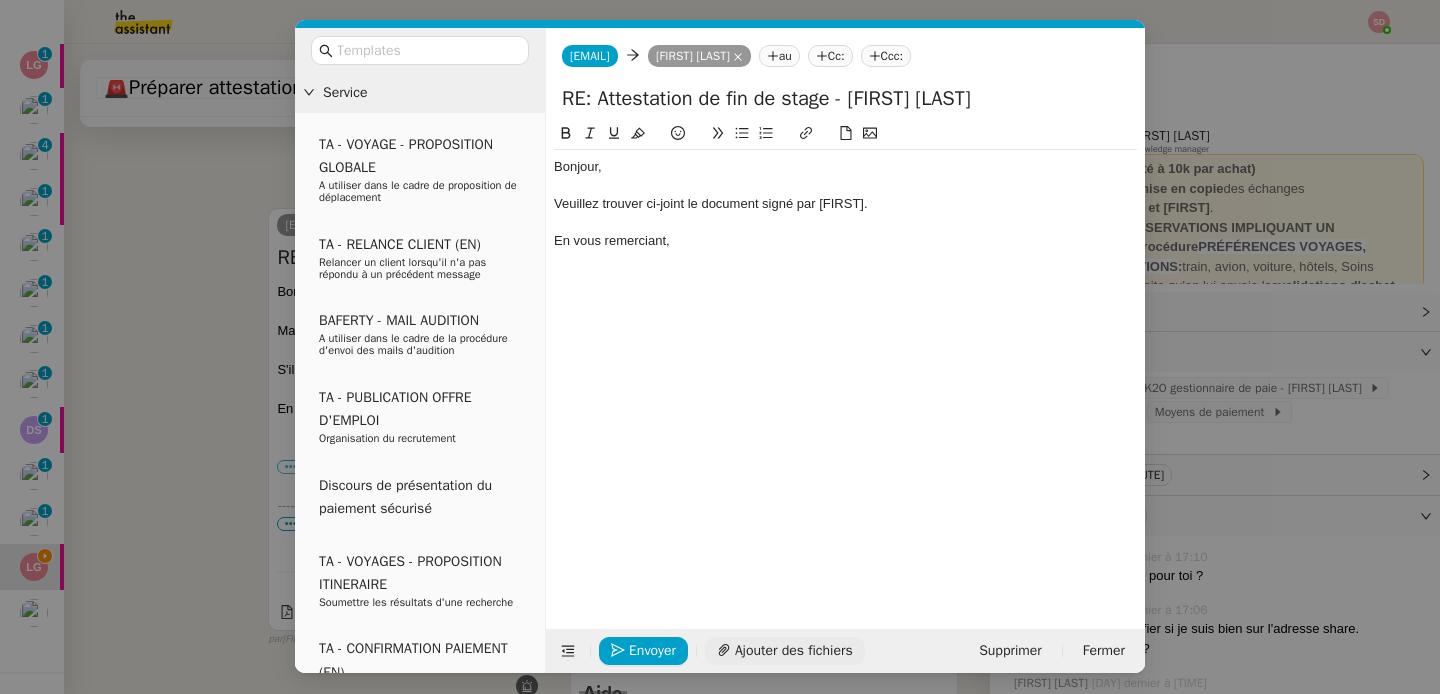 click on "Ajouter des fichiers" 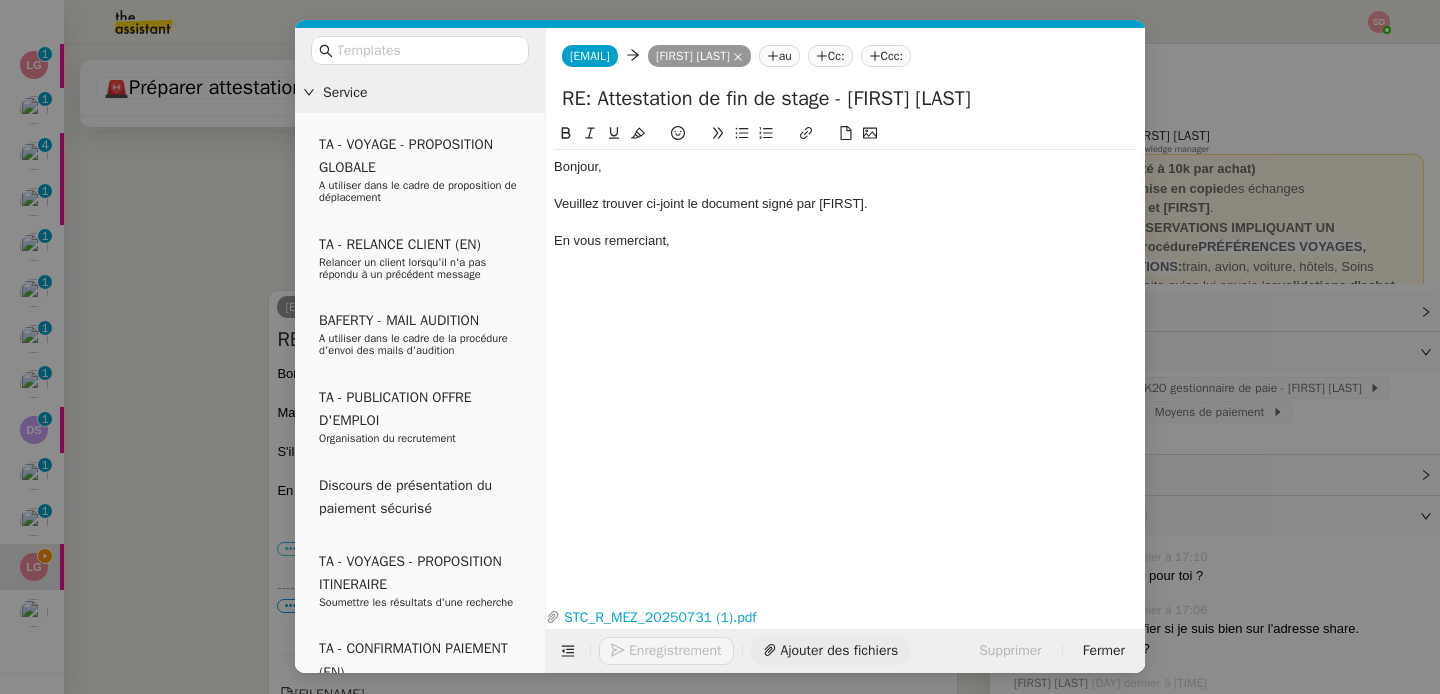 scroll, scrollTop: 2598, scrollLeft: 0, axis: vertical 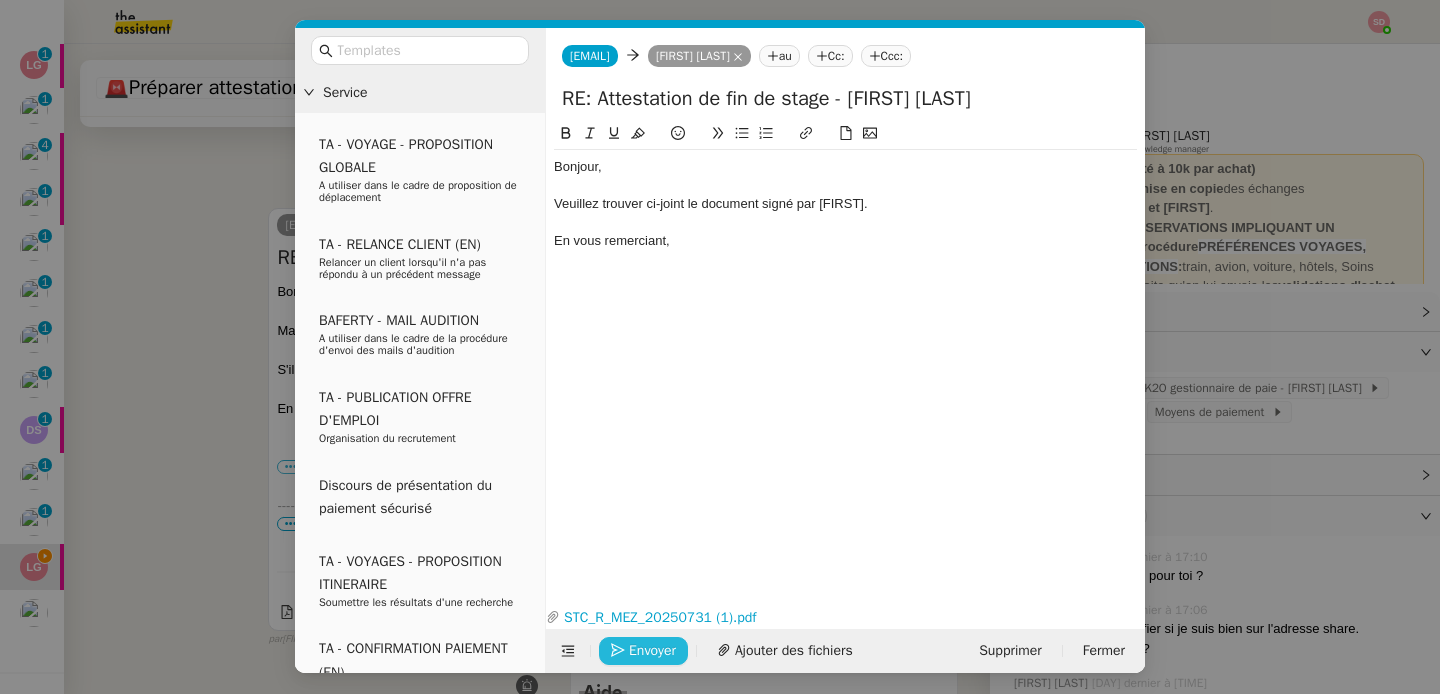 click on "Envoyer" 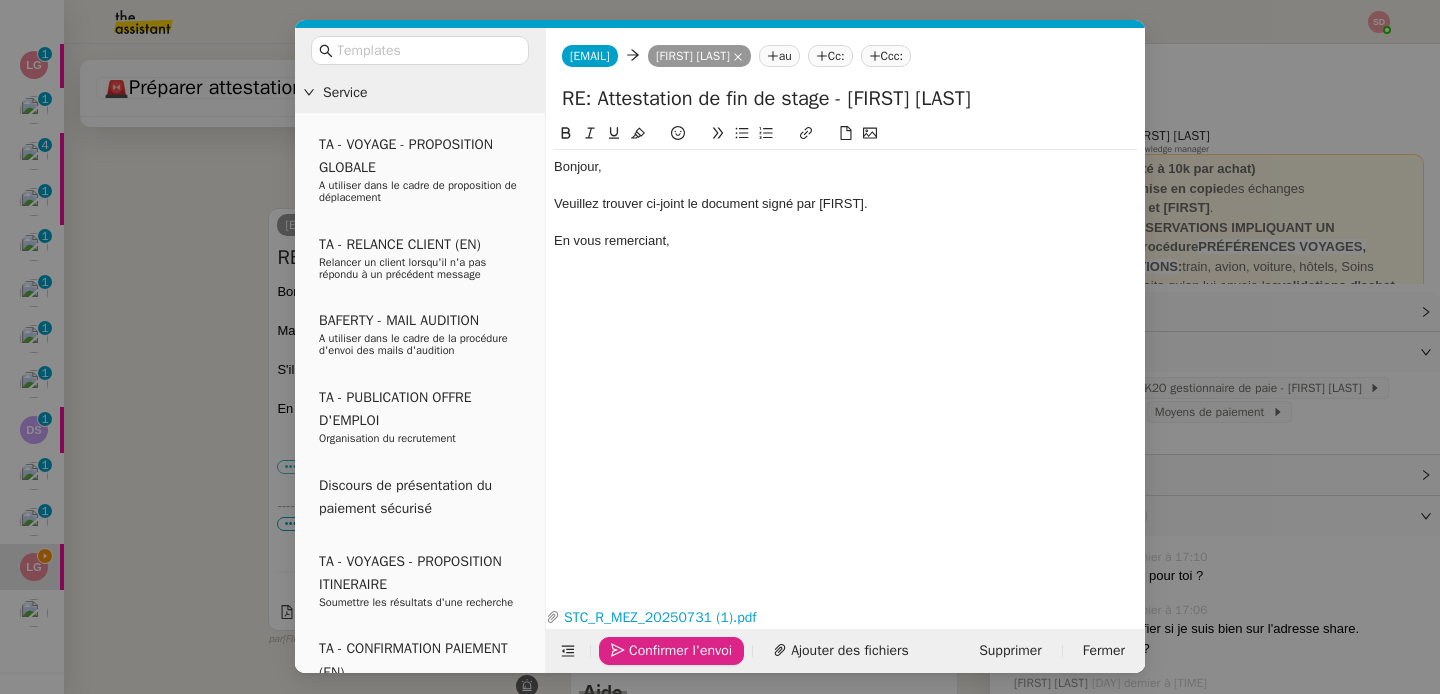 click on "Confirmer l'envoi" 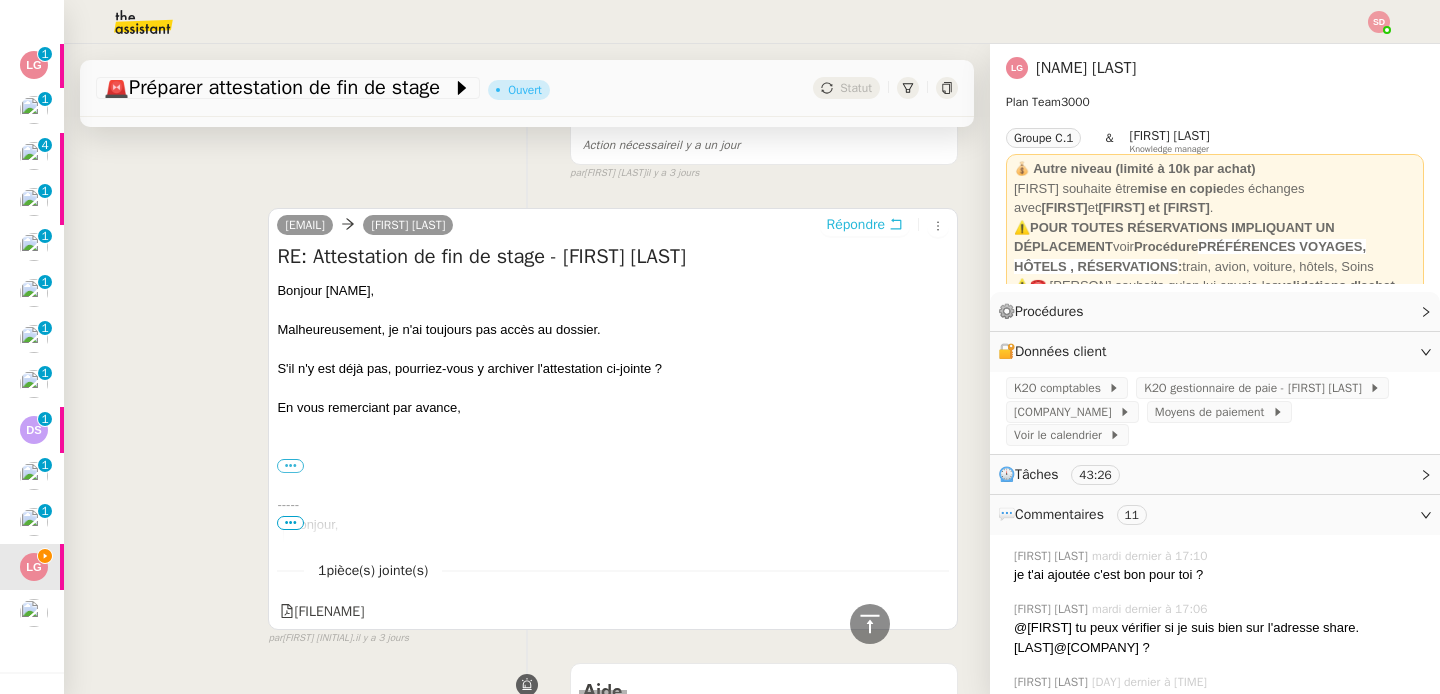 scroll, scrollTop: 2563, scrollLeft: 0, axis: vertical 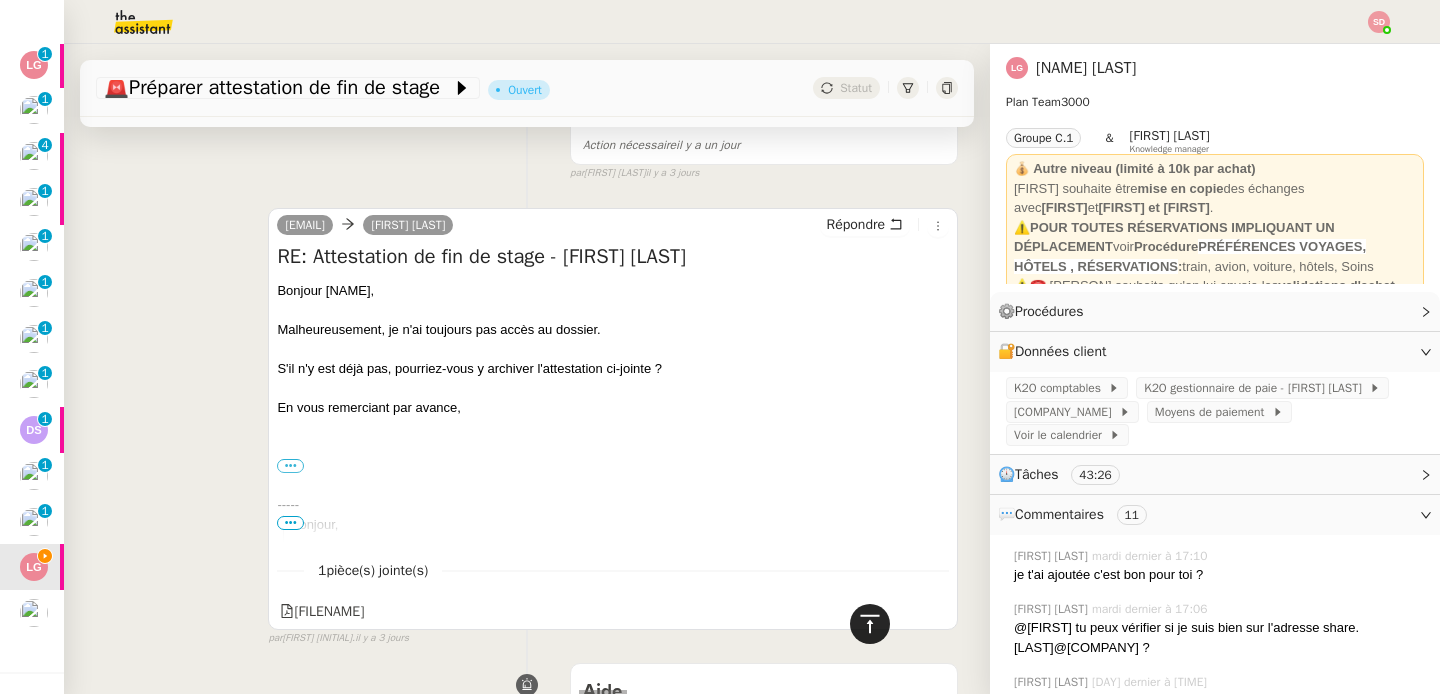 click 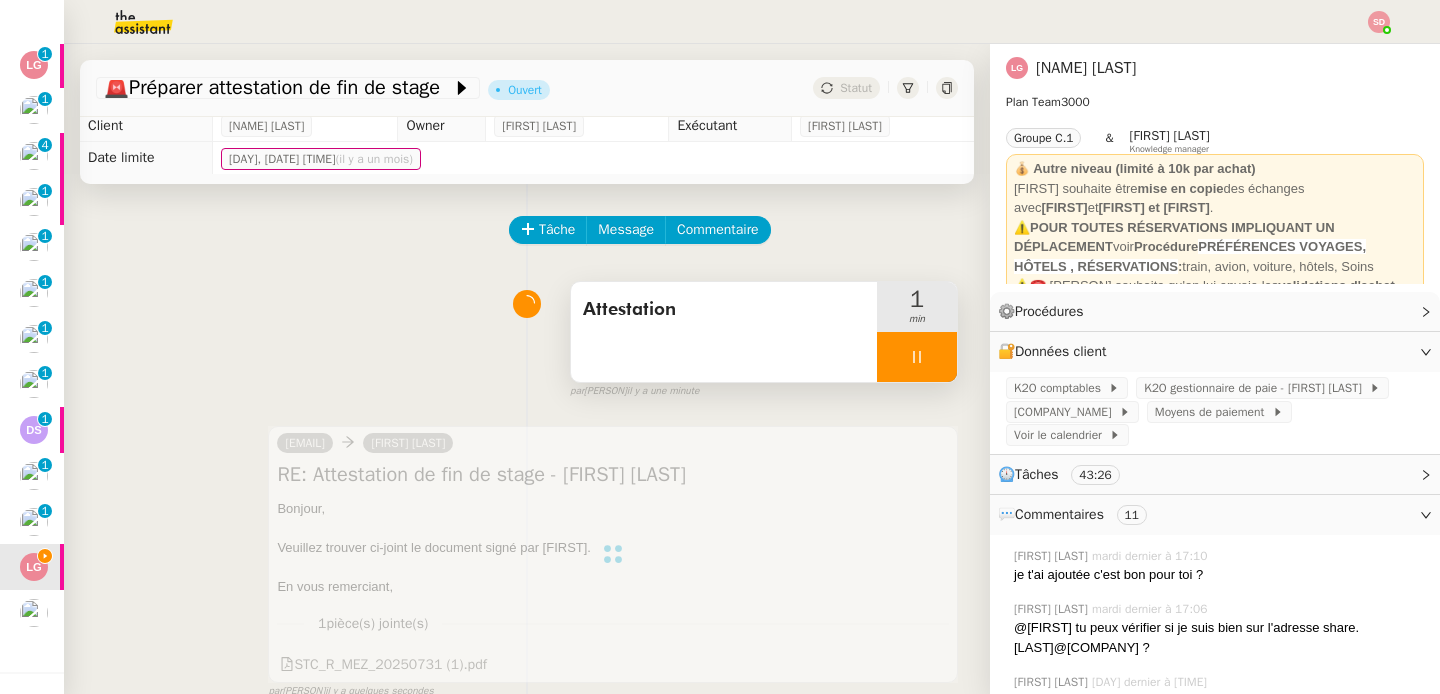 scroll, scrollTop: 0, scrollLeft: 0, axis: both 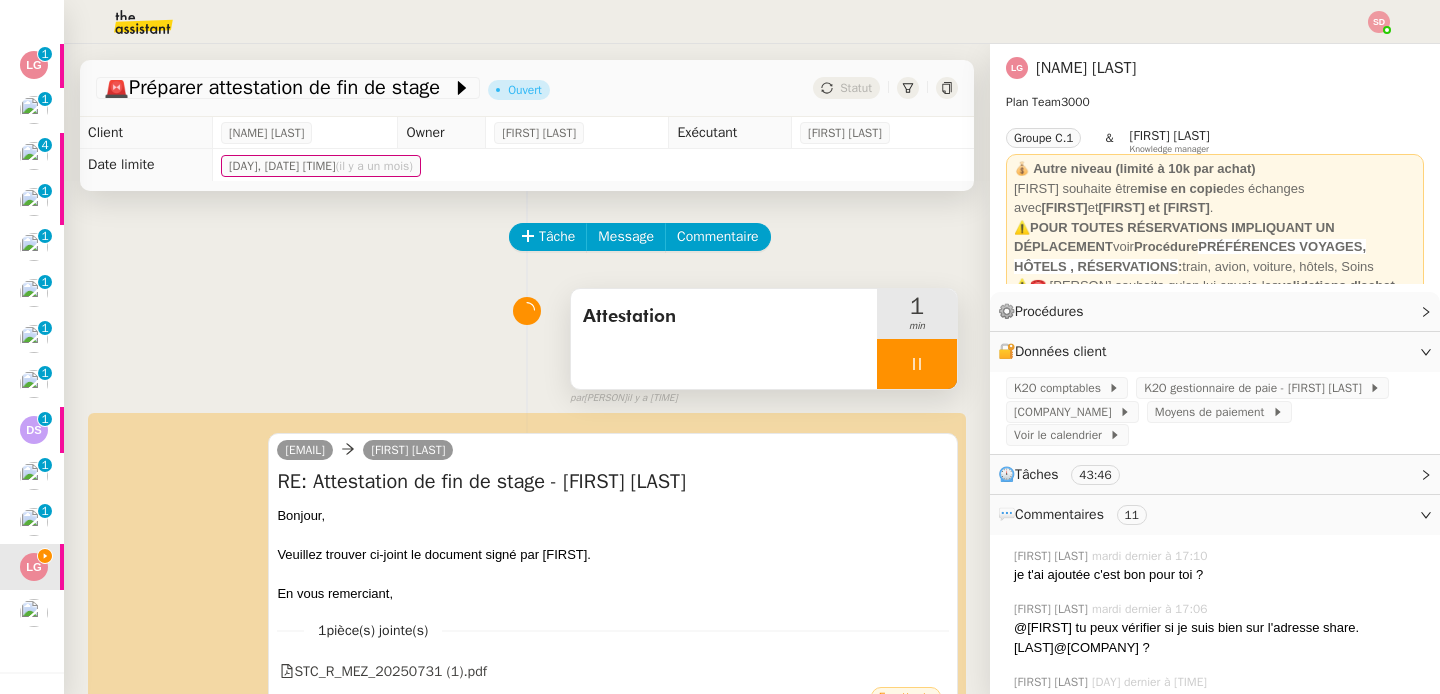 click at bounding box center (917, 364) 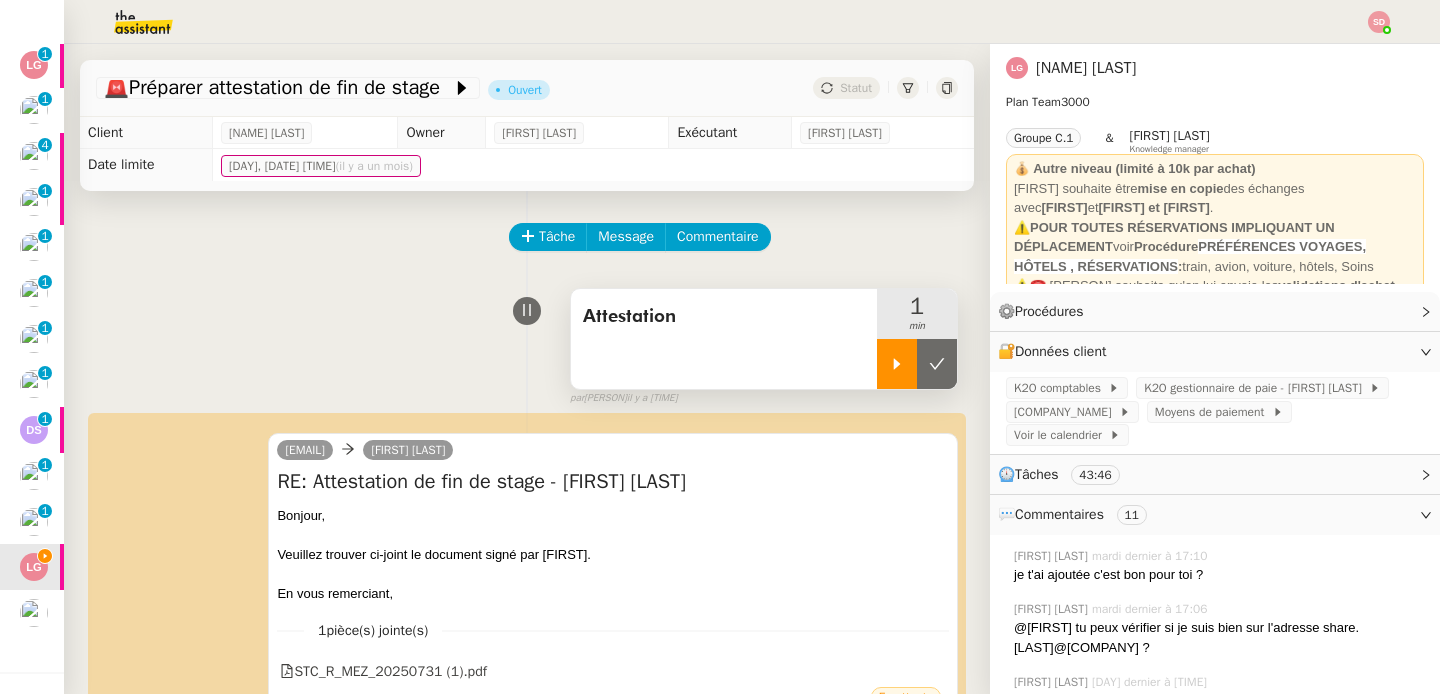 click at bounding box center [937, 364] 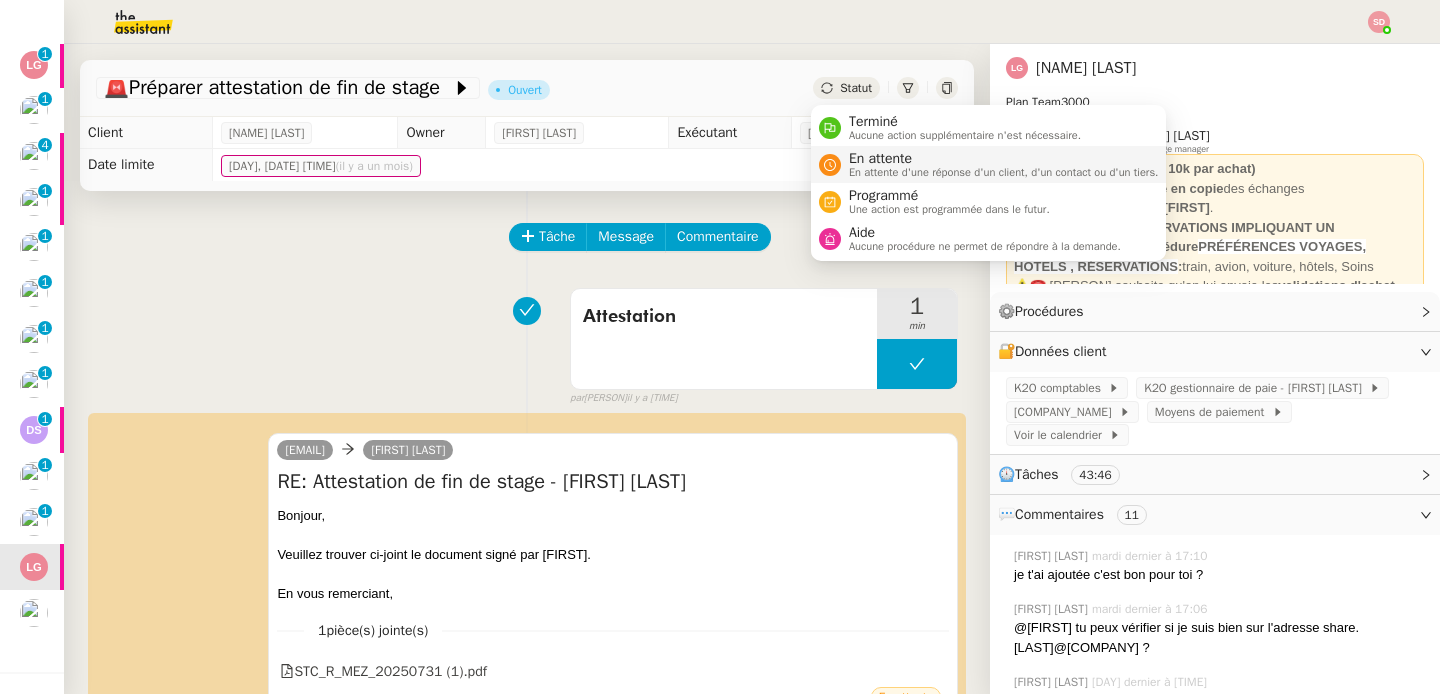 click on "En attente d'une réponse d'un client, d'un contact ou d'un tiers." at bounding box center [1004, 172] 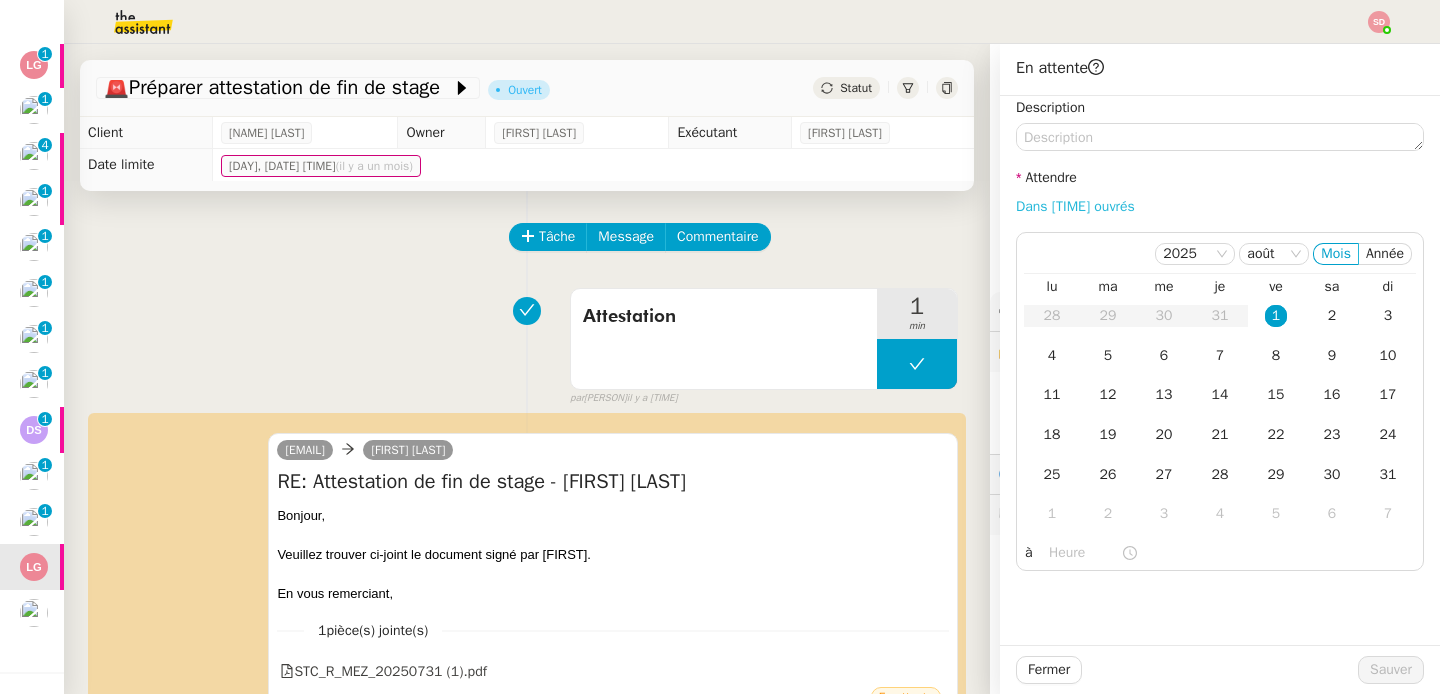 click on "Dans [TIME] ouvrés" 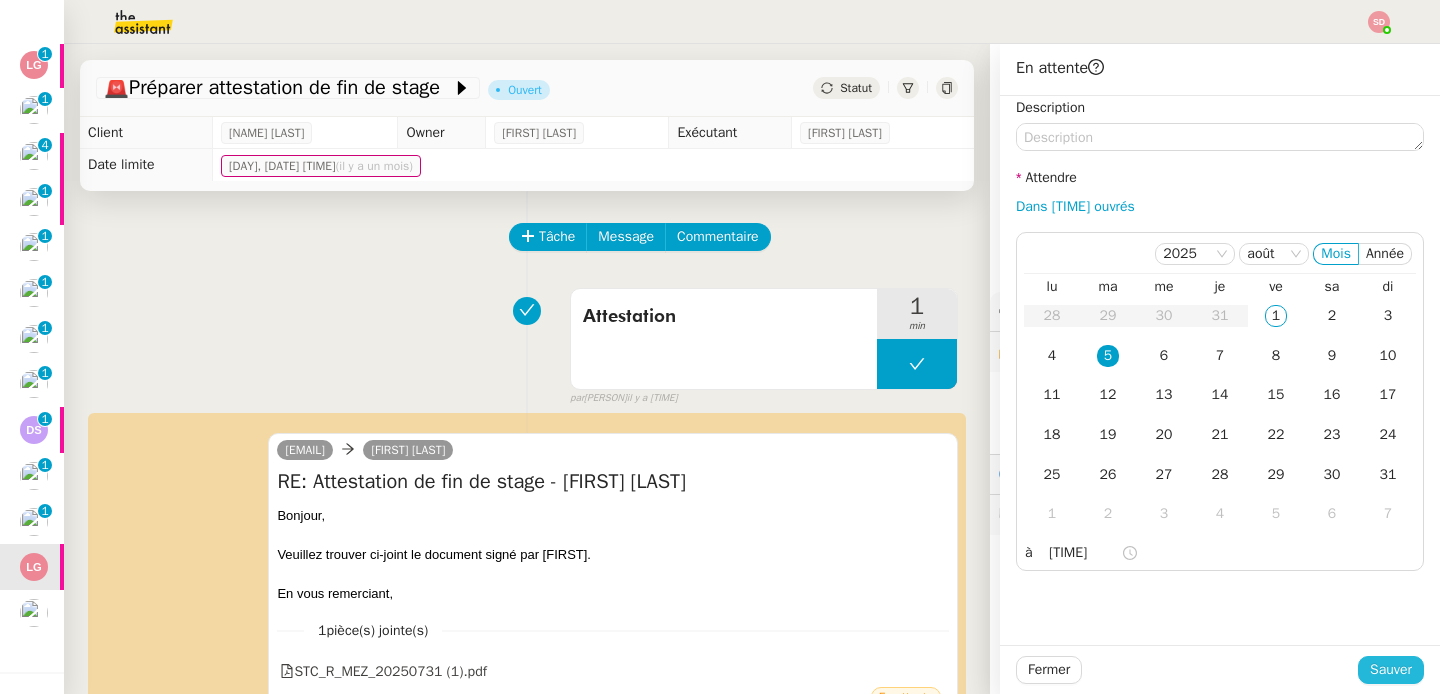 click on "Sauver" 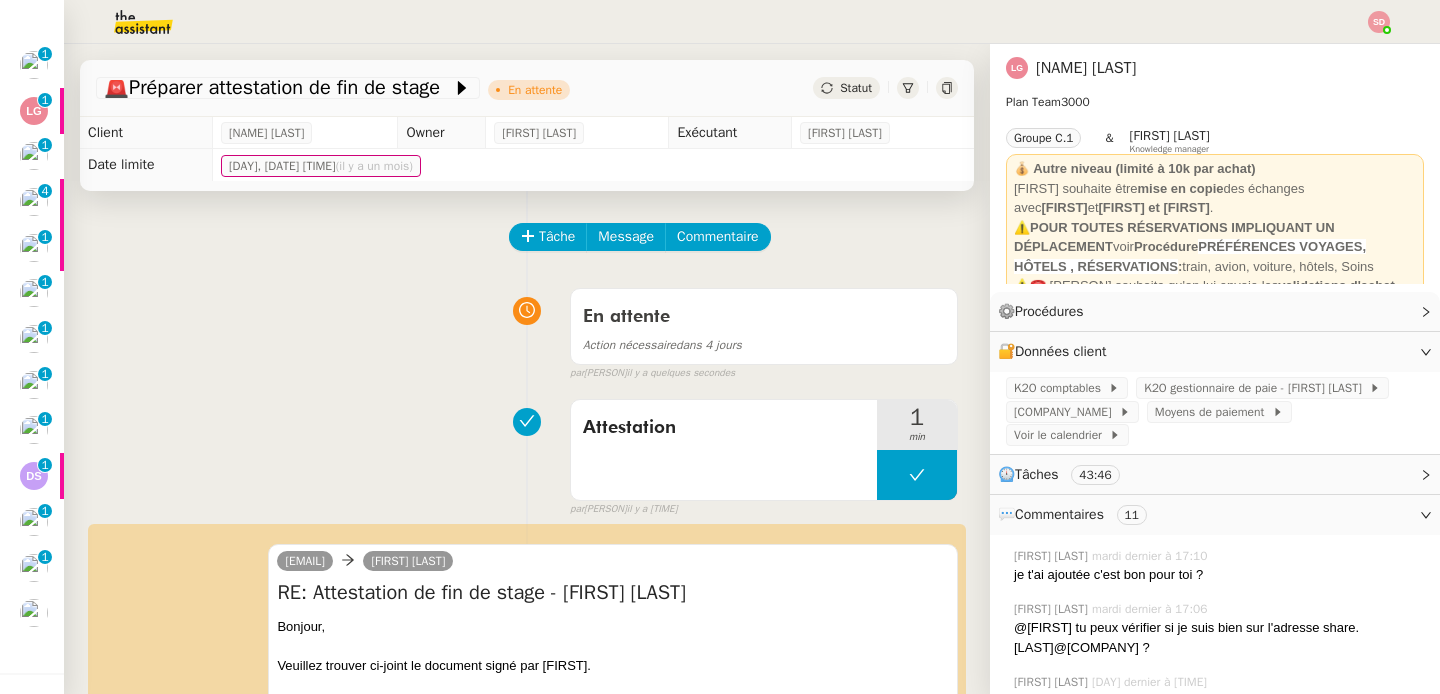 scroll, scrollTop: 365, scrollLeft: 0, axis: vertical 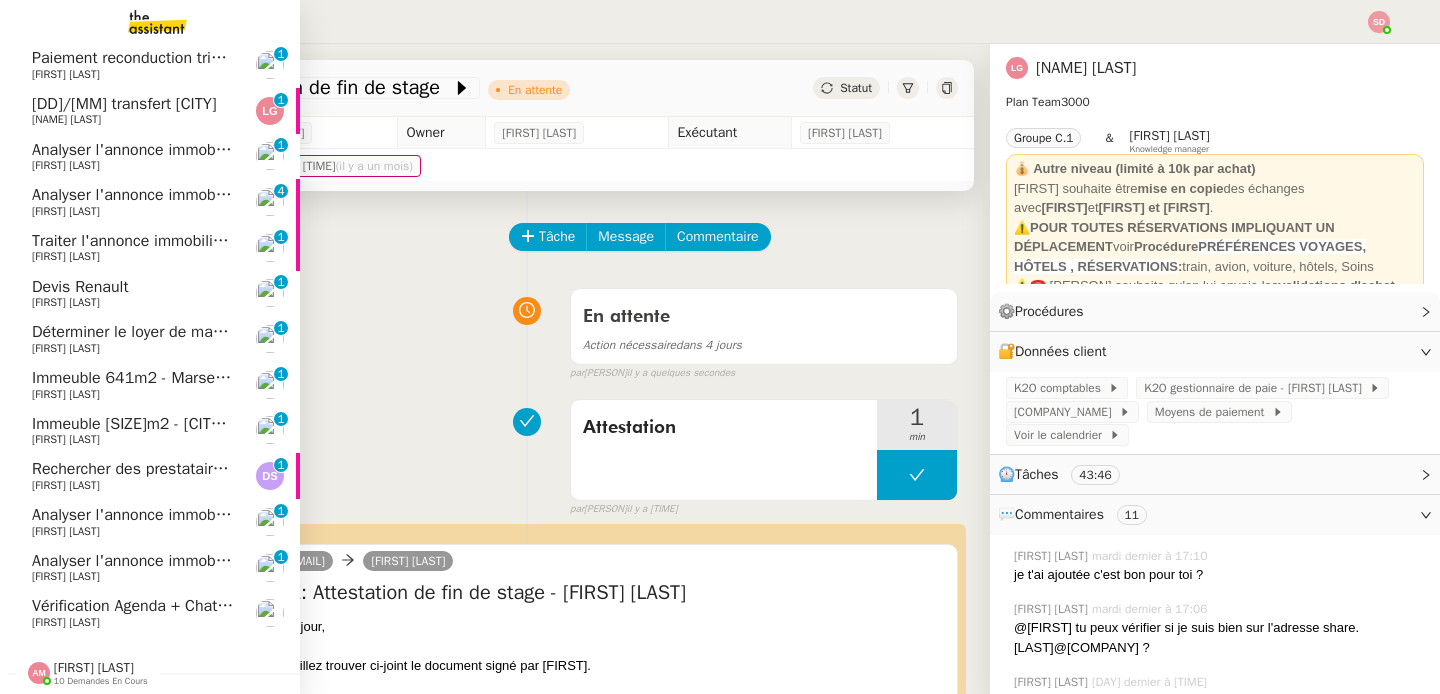 click on "Rechercher des prestataires pour formation IA" 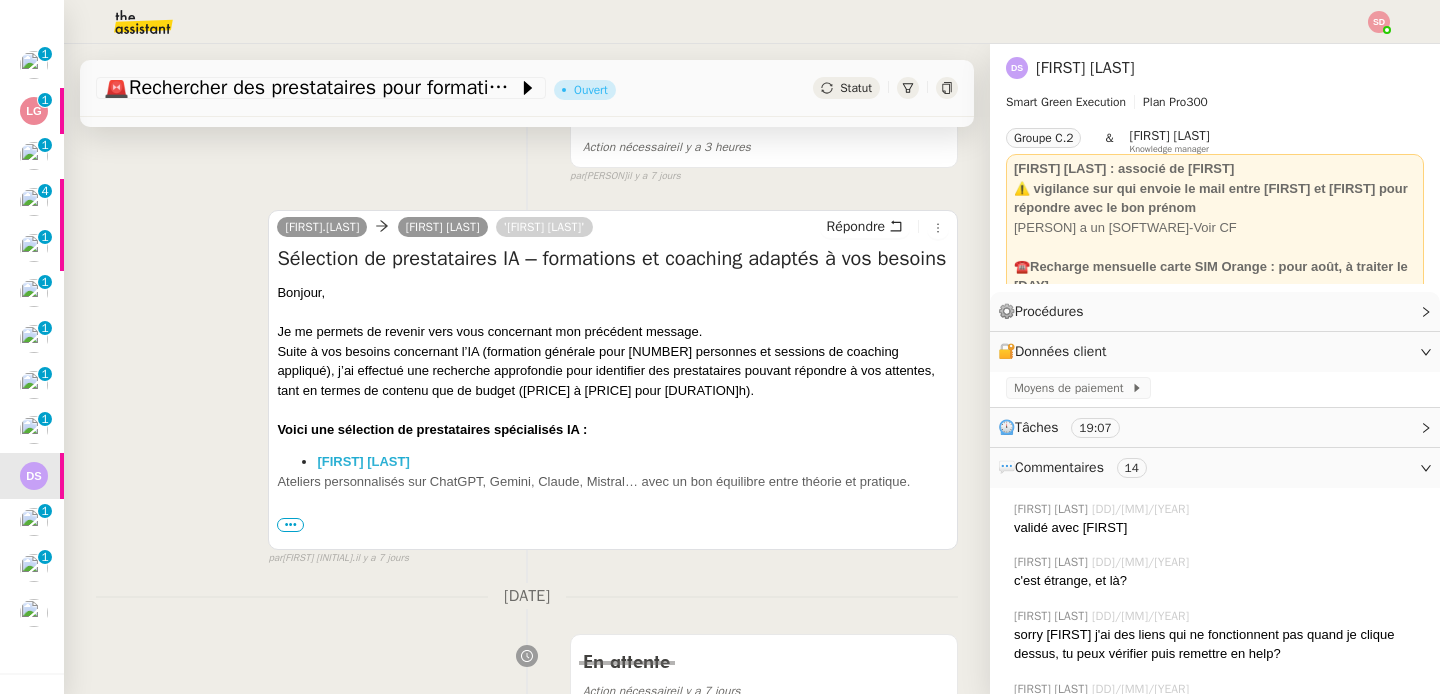 scroll, scrollTop: 350, scrollLeft: 0, axis: vertical 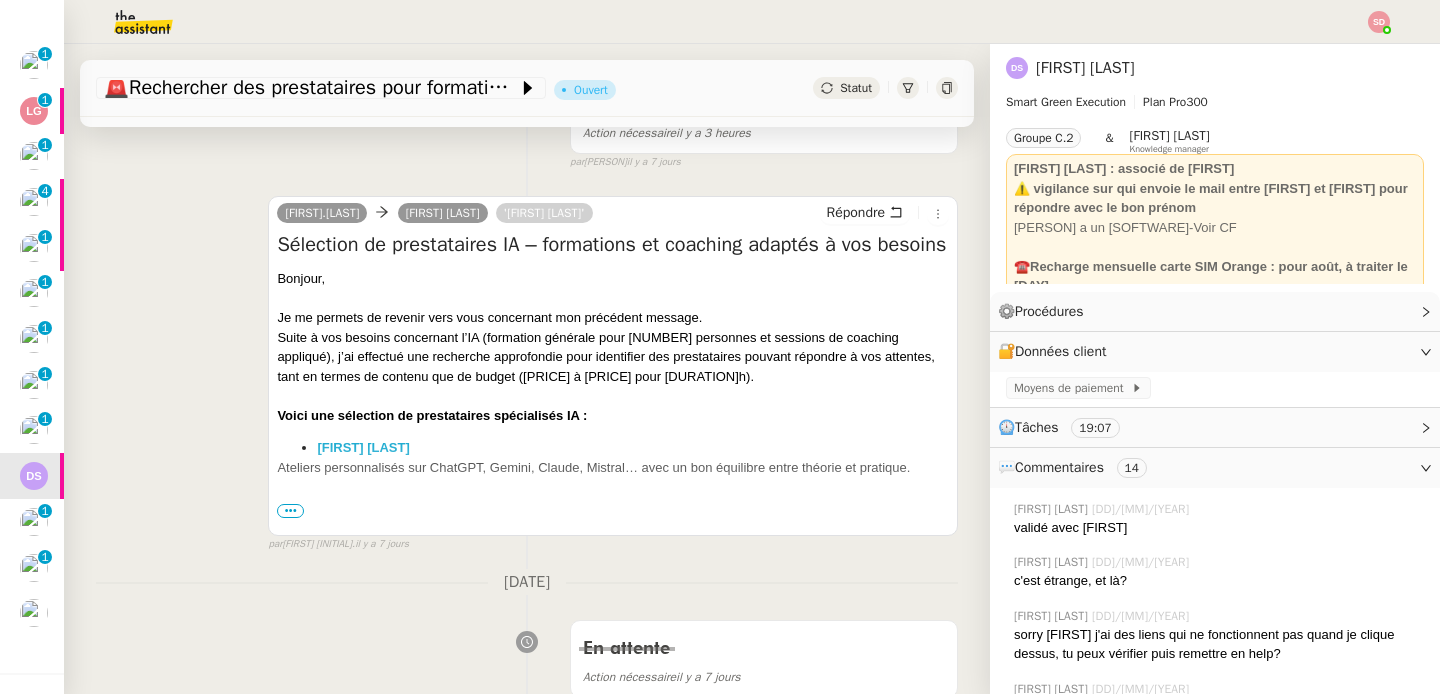 click on "•••" at bounding box center (290, 511) 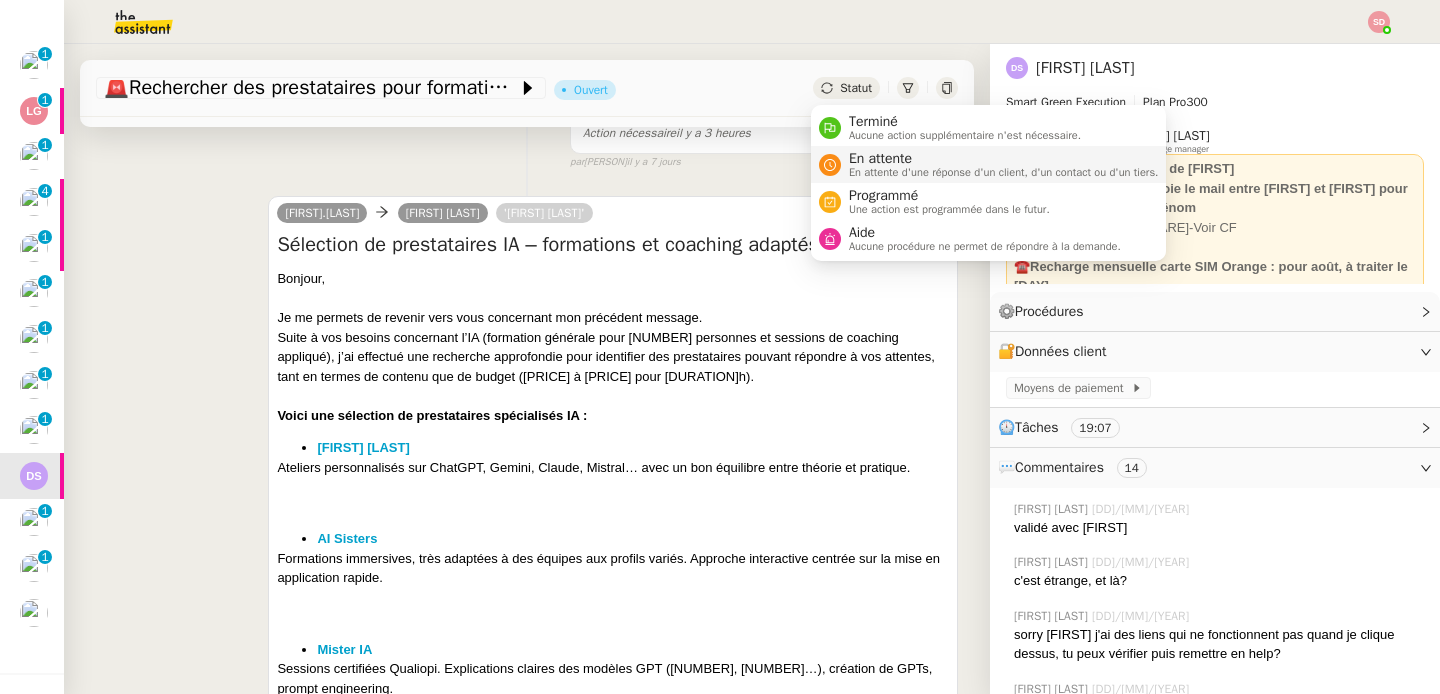 click on "En attente En attente d'une réponse d'un client, d'un contact ou d'un tiers." at bounding box center (1000, 164) 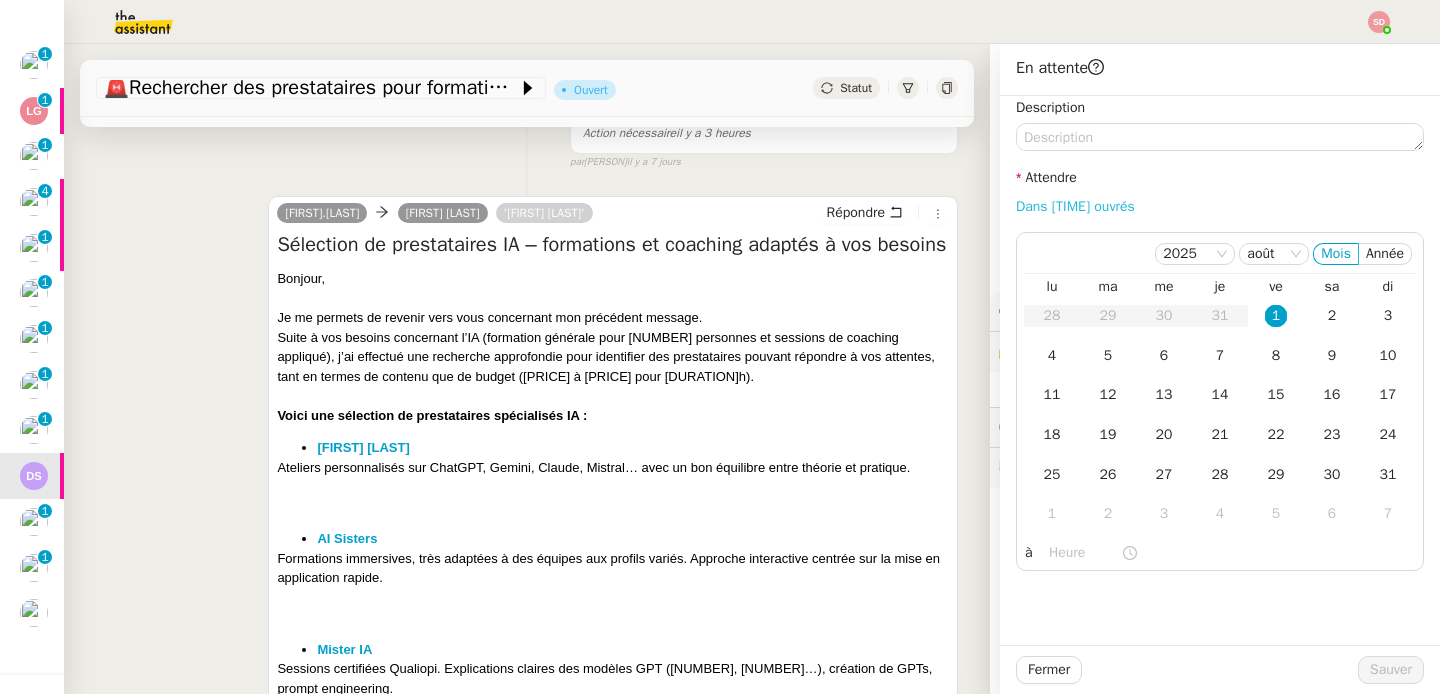 click on "Dans [TIME] ouvrés" 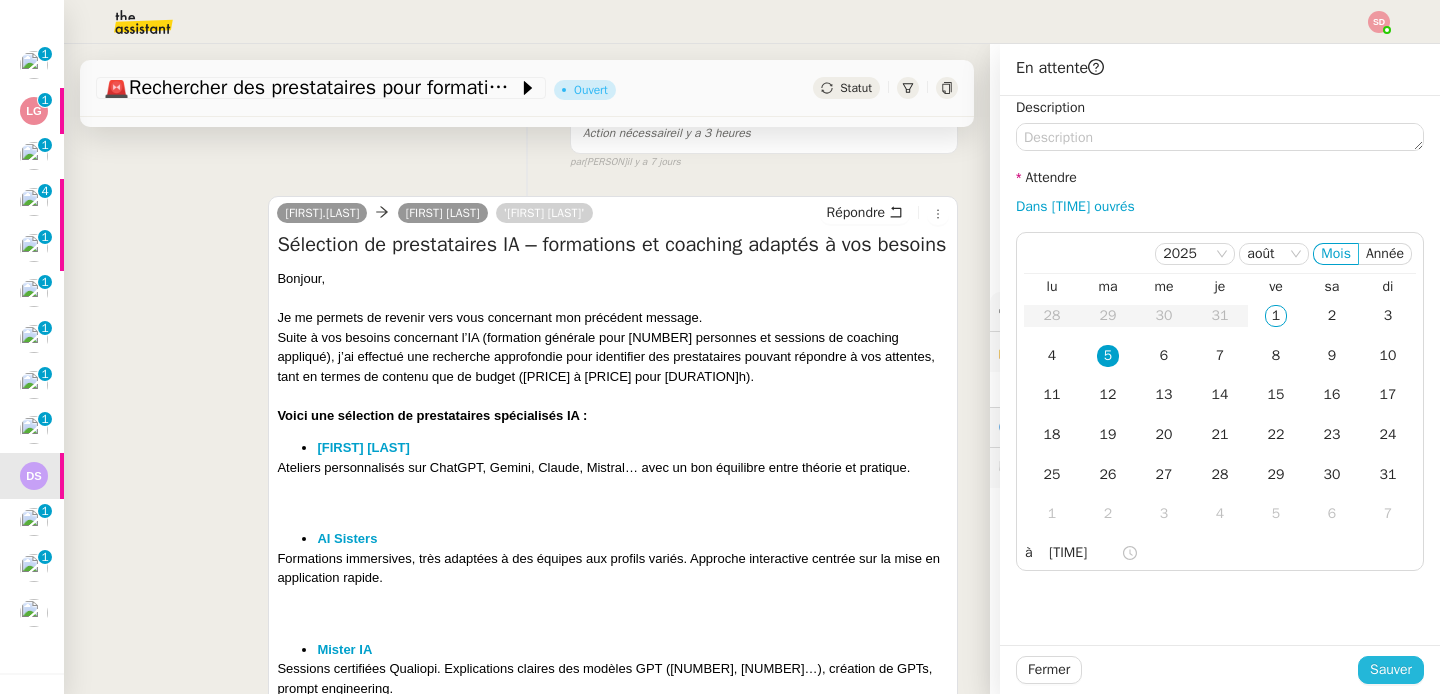click on "Sauver" 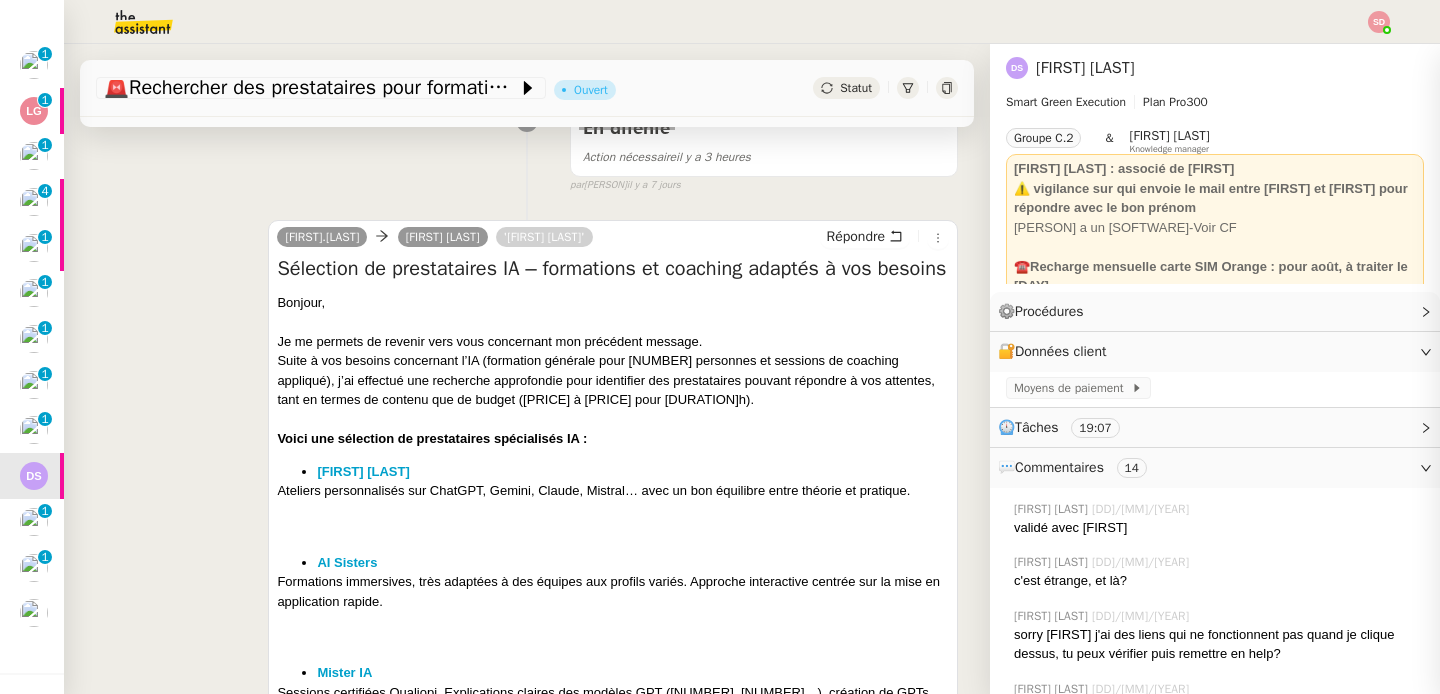 scroll, scrollTop: 373, scrollLeft: 0, axis: vertical 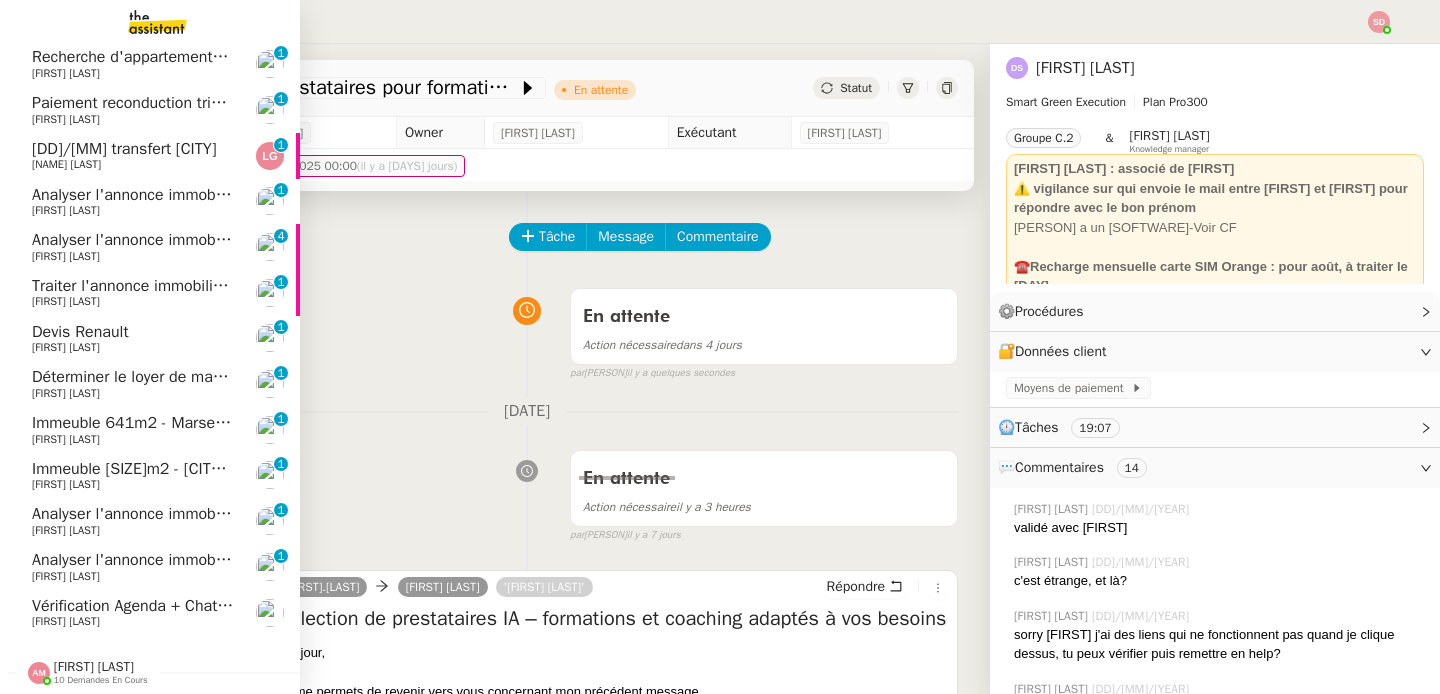 click on "[FIRST] [LAST]" 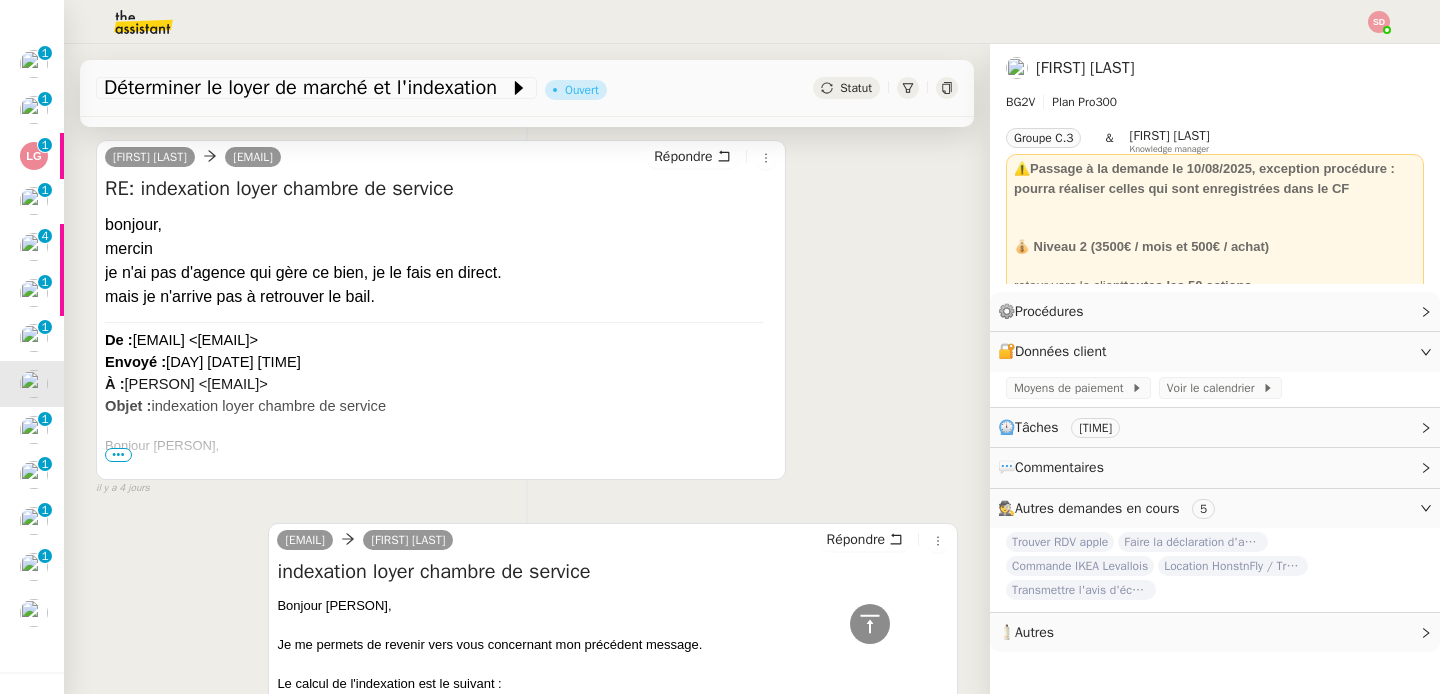 scroll, scrollTop: 374, scrollLeft: 0, axis: vertical 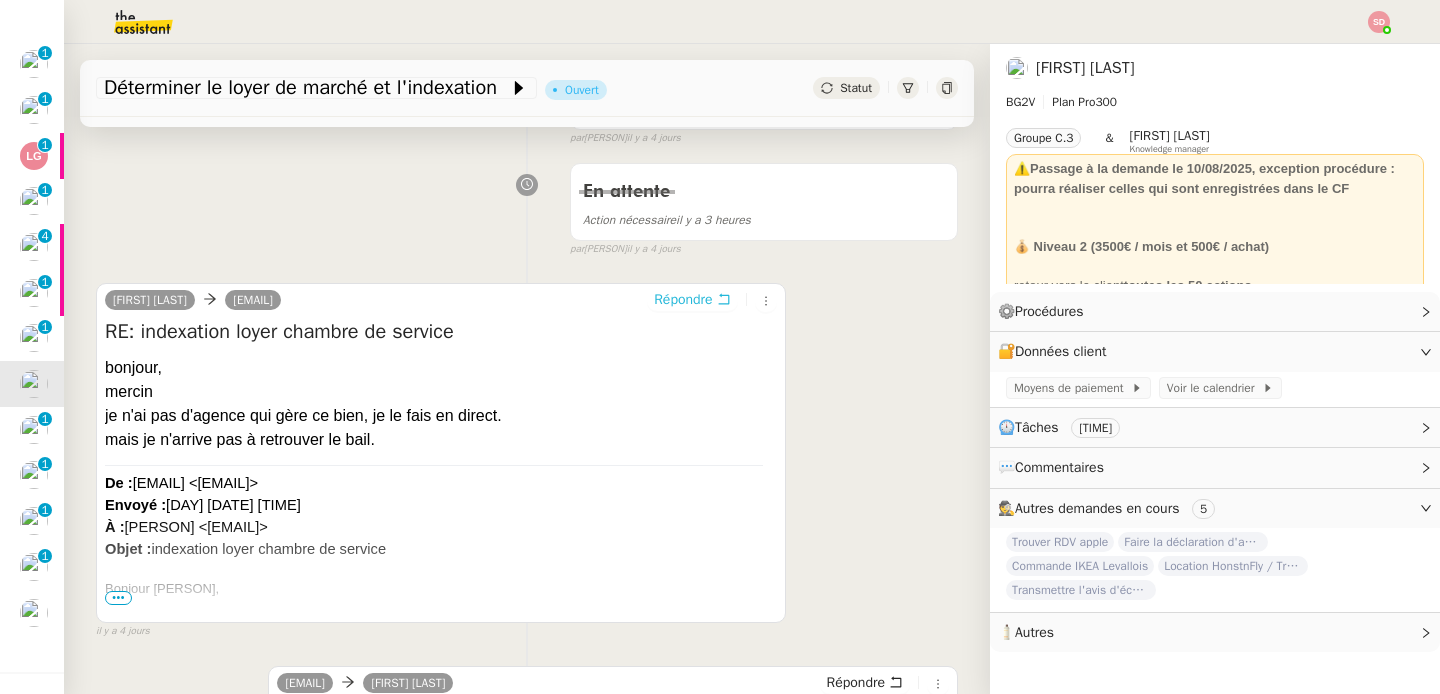 click on "Répondre" at bounding box center (683, 300) 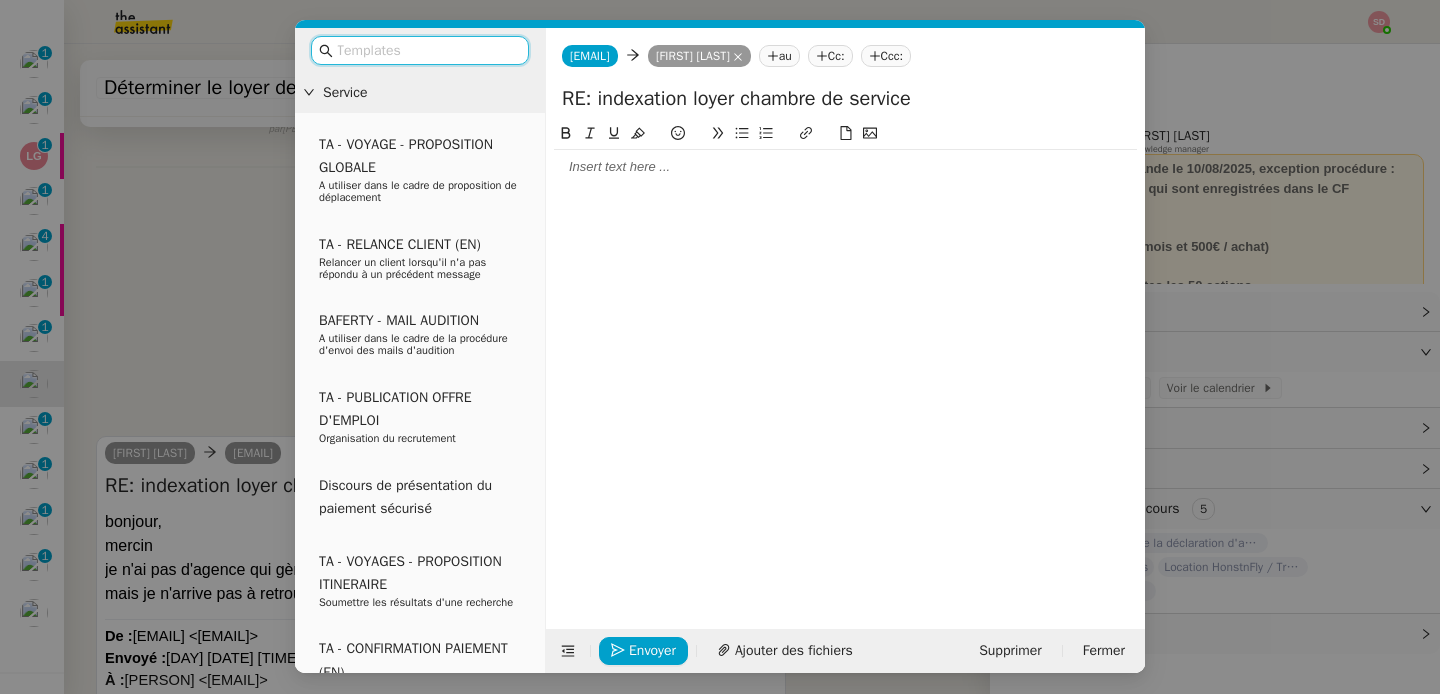 scroll, scrollTop: 526, scrollLeft: 0, axis: vertical 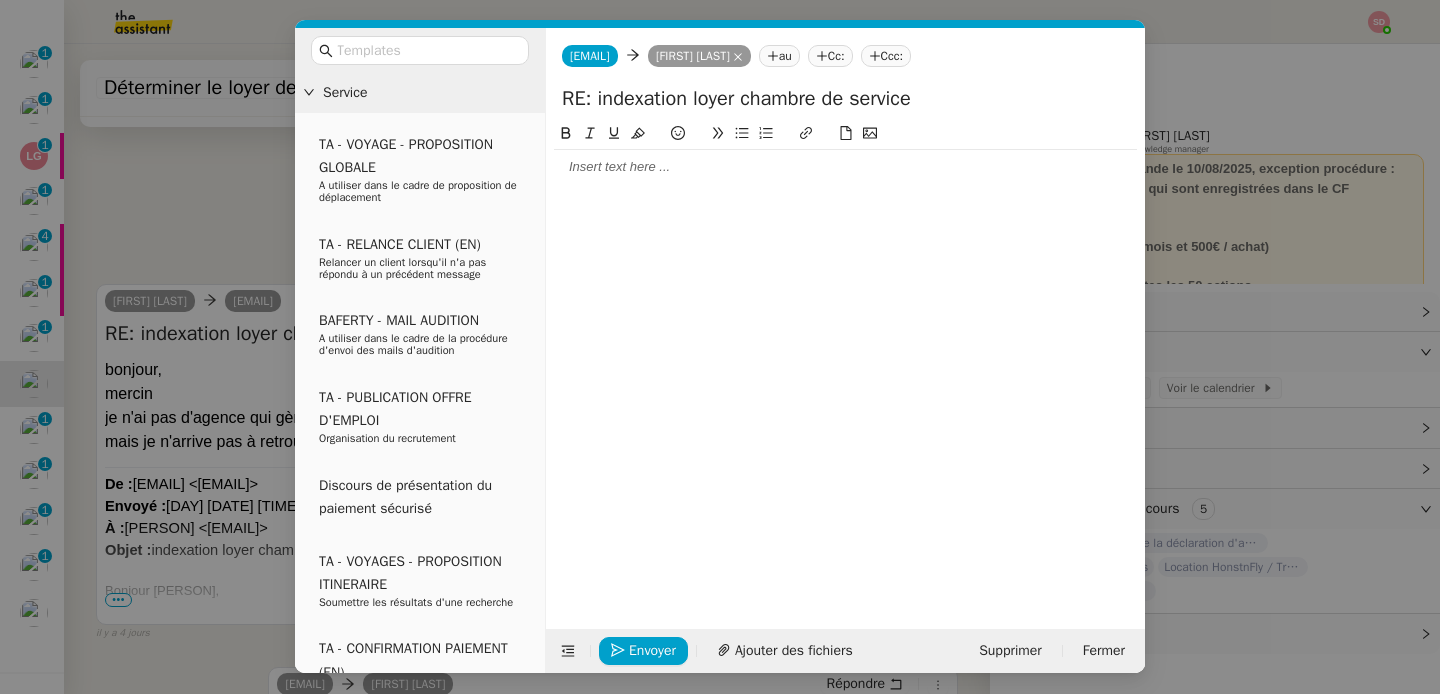 click 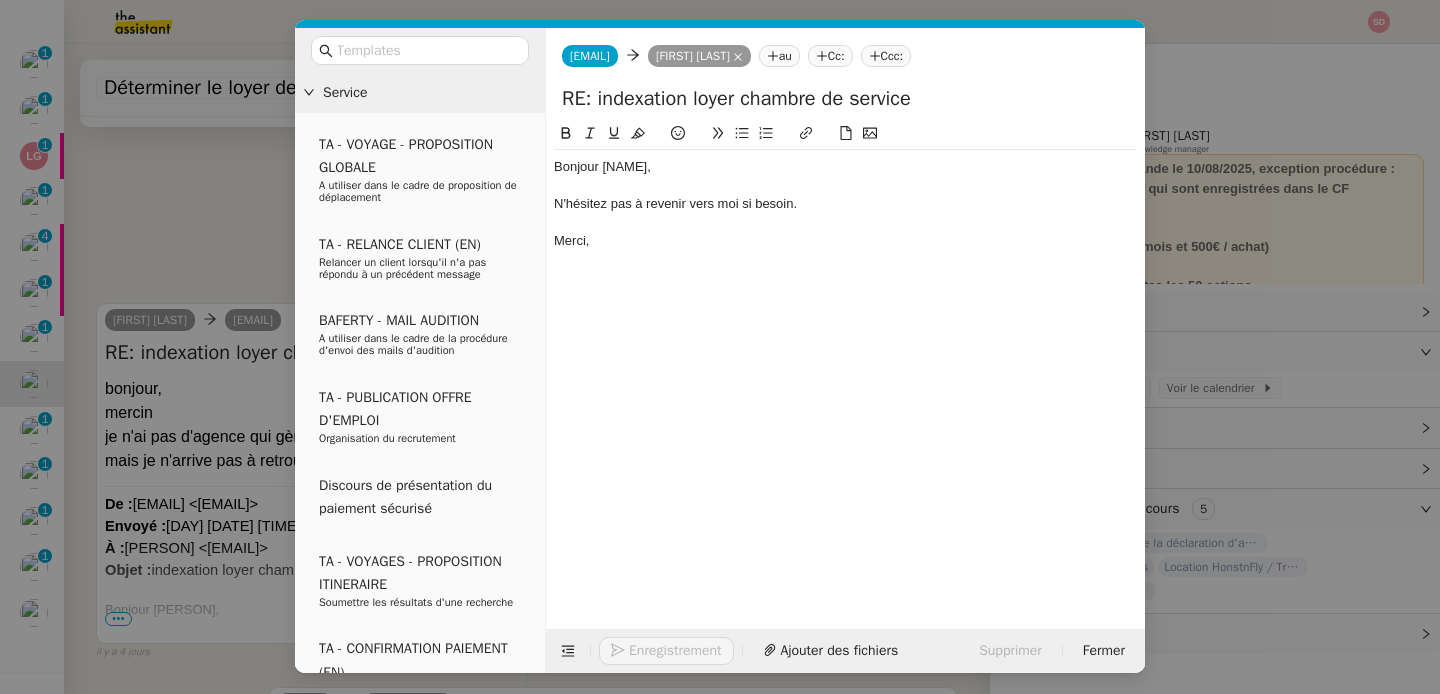 scroll, scrollTop: 624, scrollLeft: 0, axis: vertical 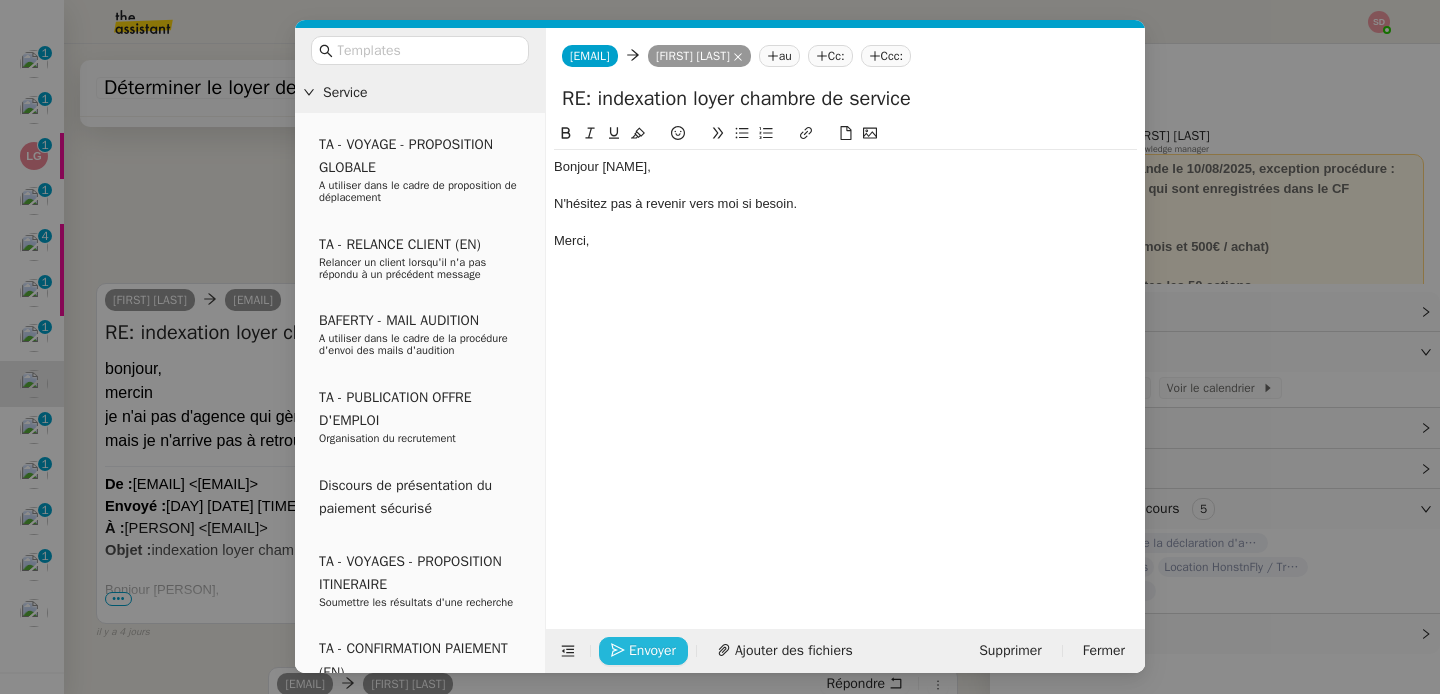 click 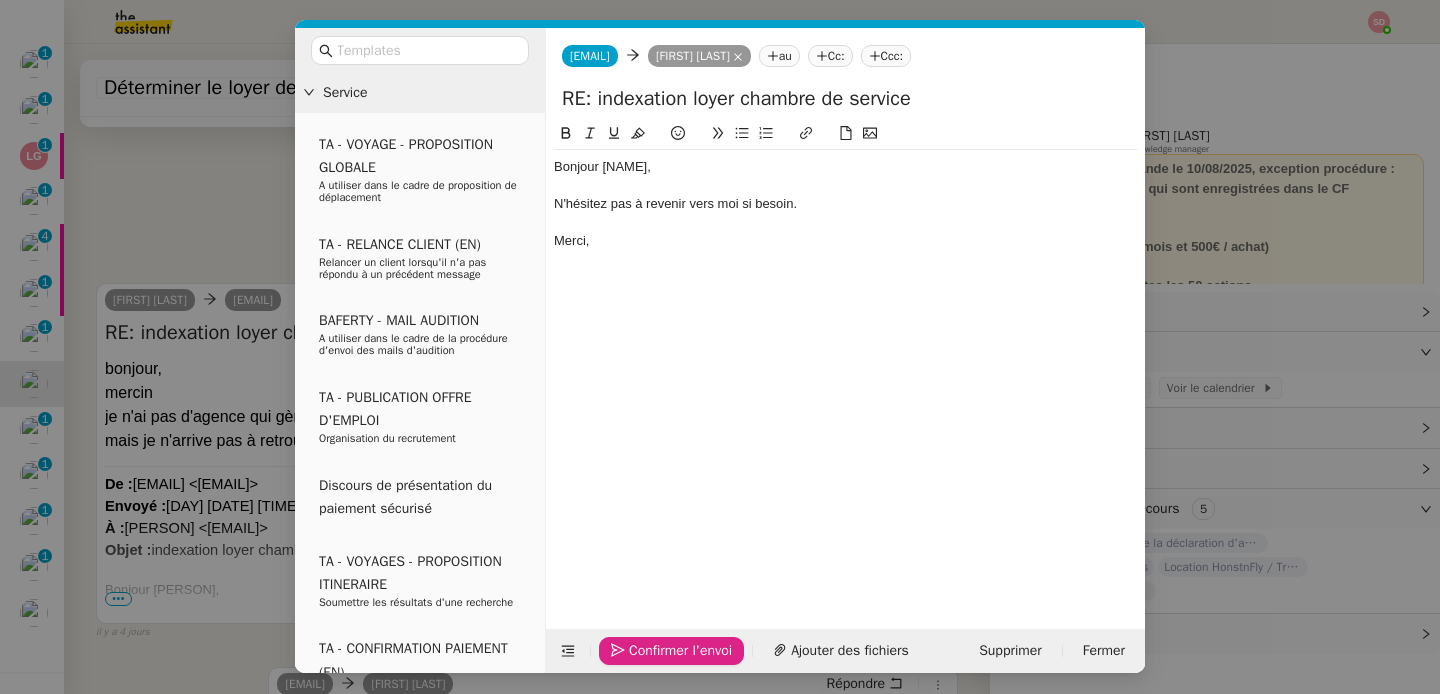 click 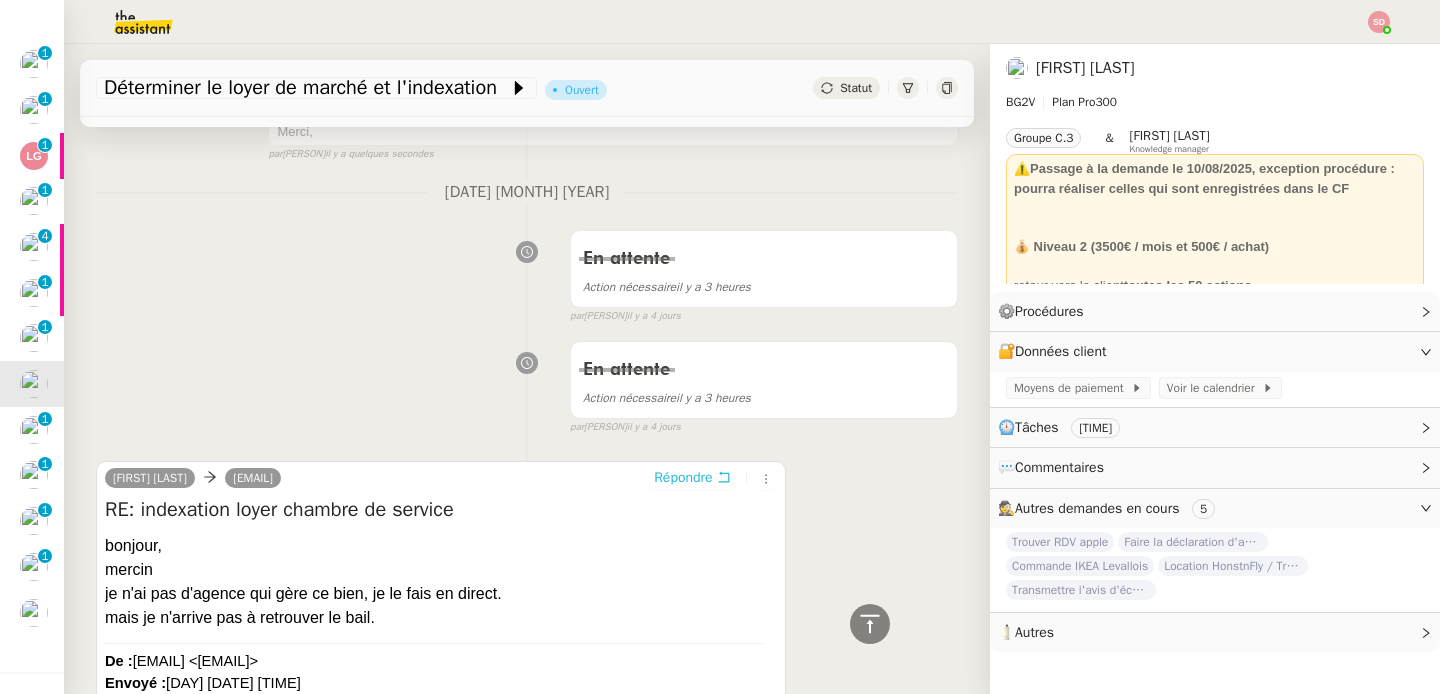 scroll, scrollTop: 0, scrollLeft: 0, axis: both 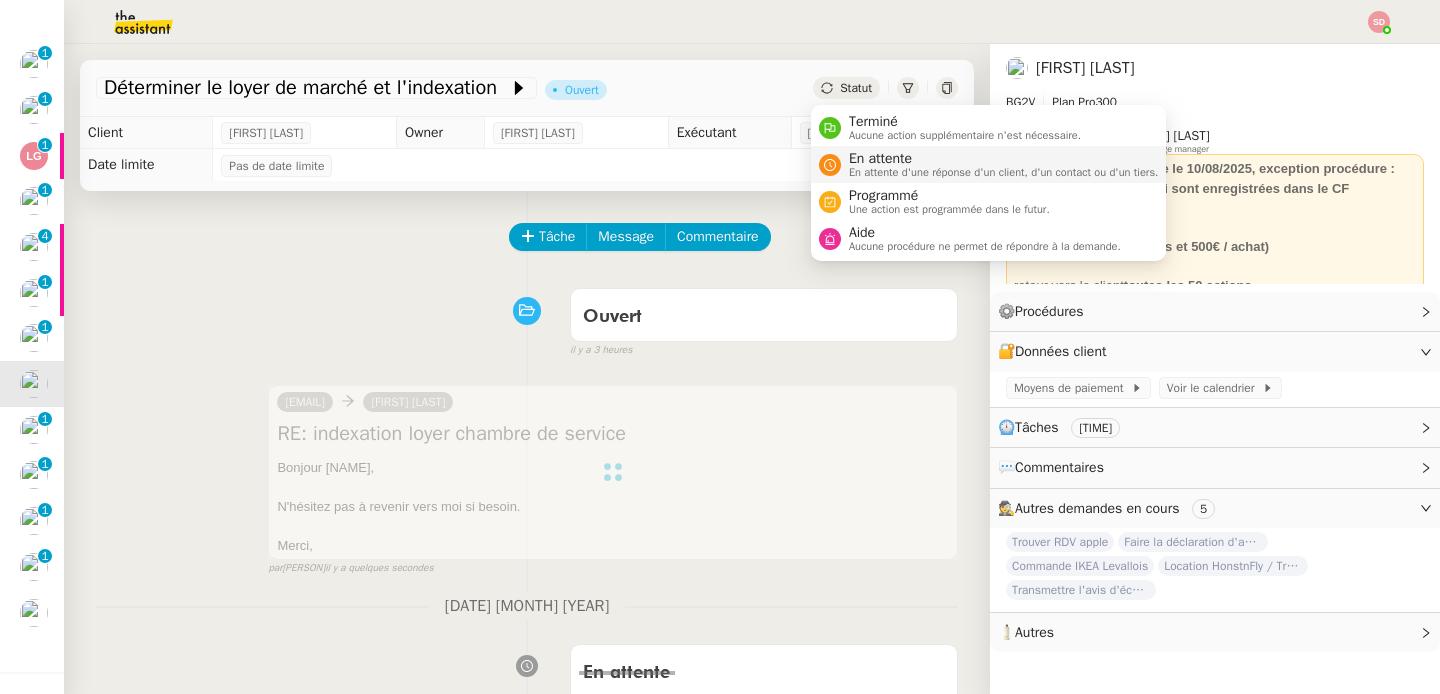 click on "En attente" at bounding box center (1004, 159) 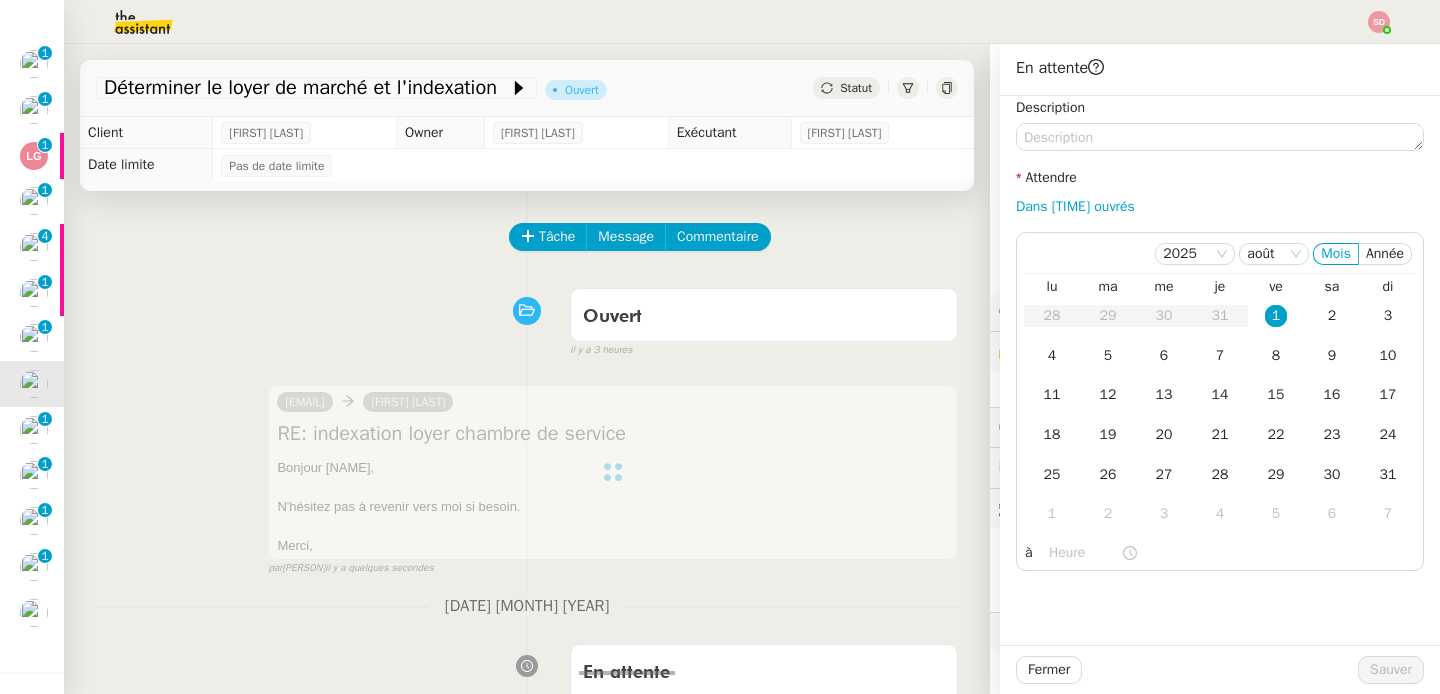 click on "Dans [TIME] ouvrés" 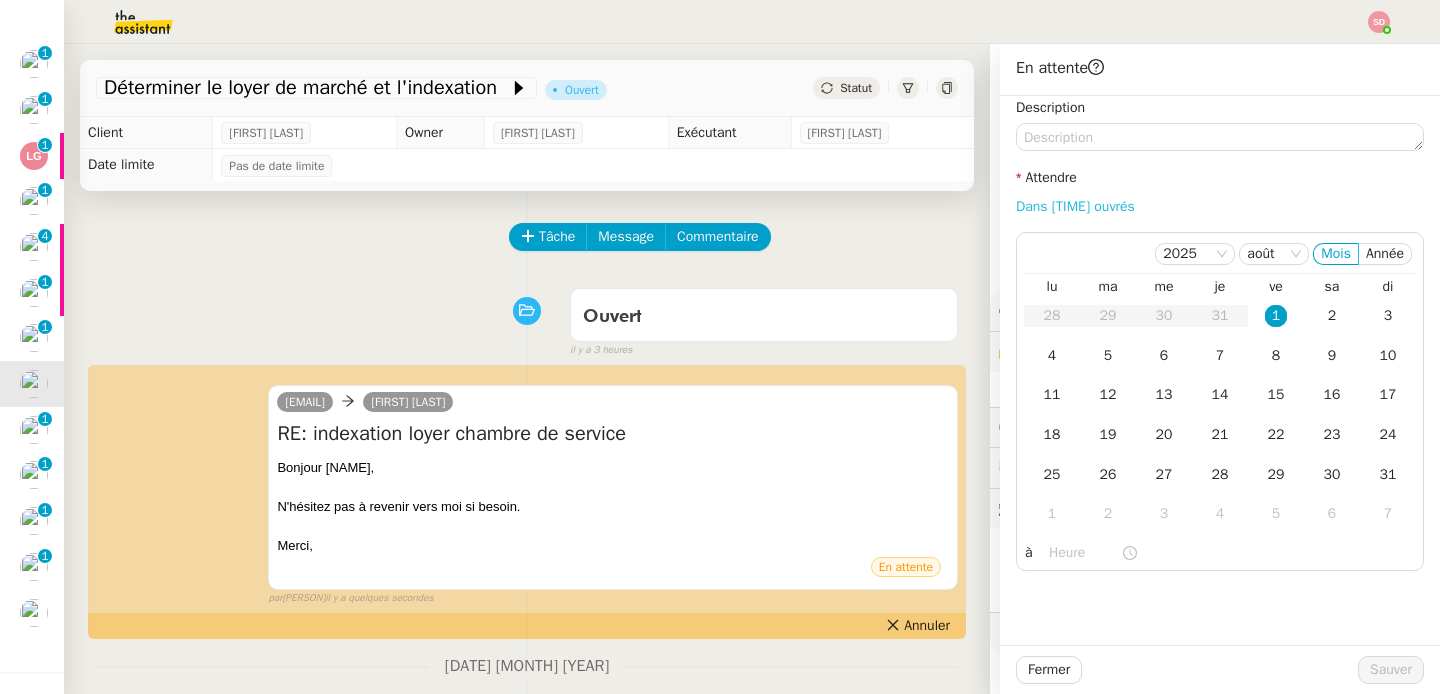 click on "Dans [TIME] ouvrés" 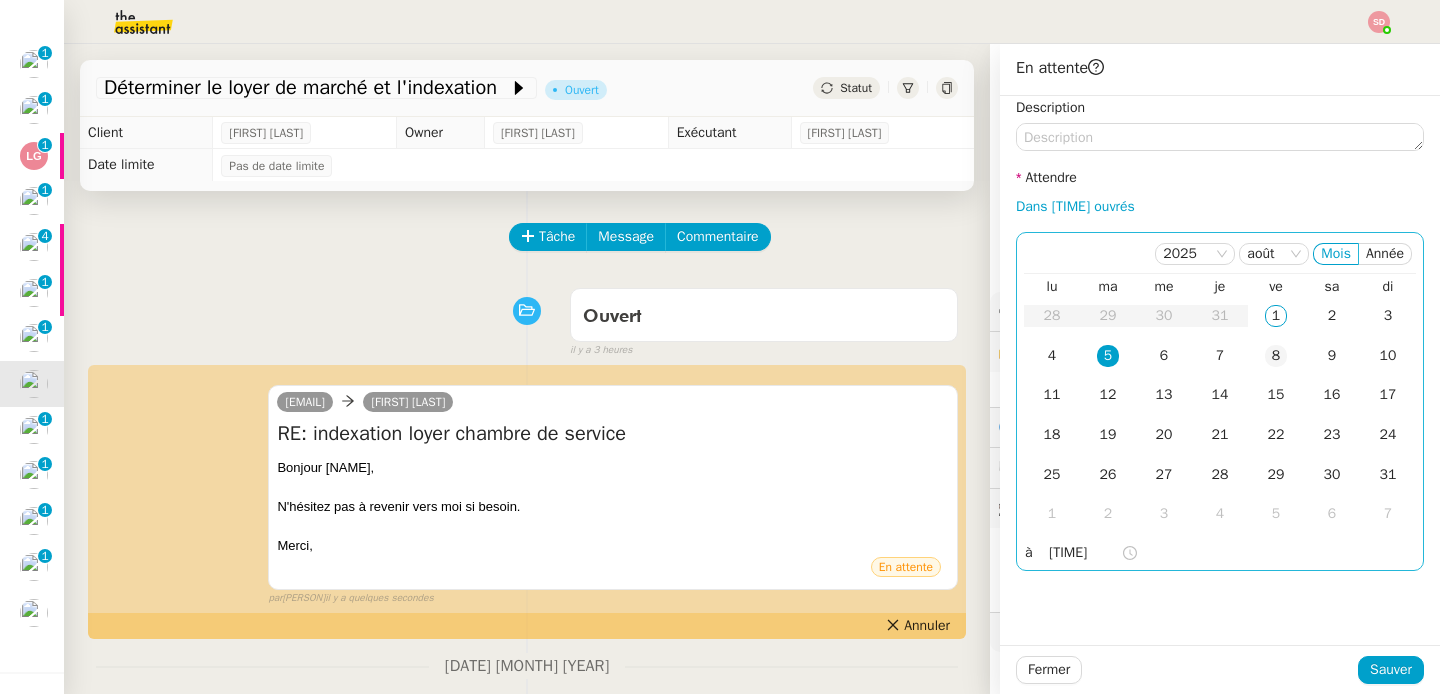 click on "8" 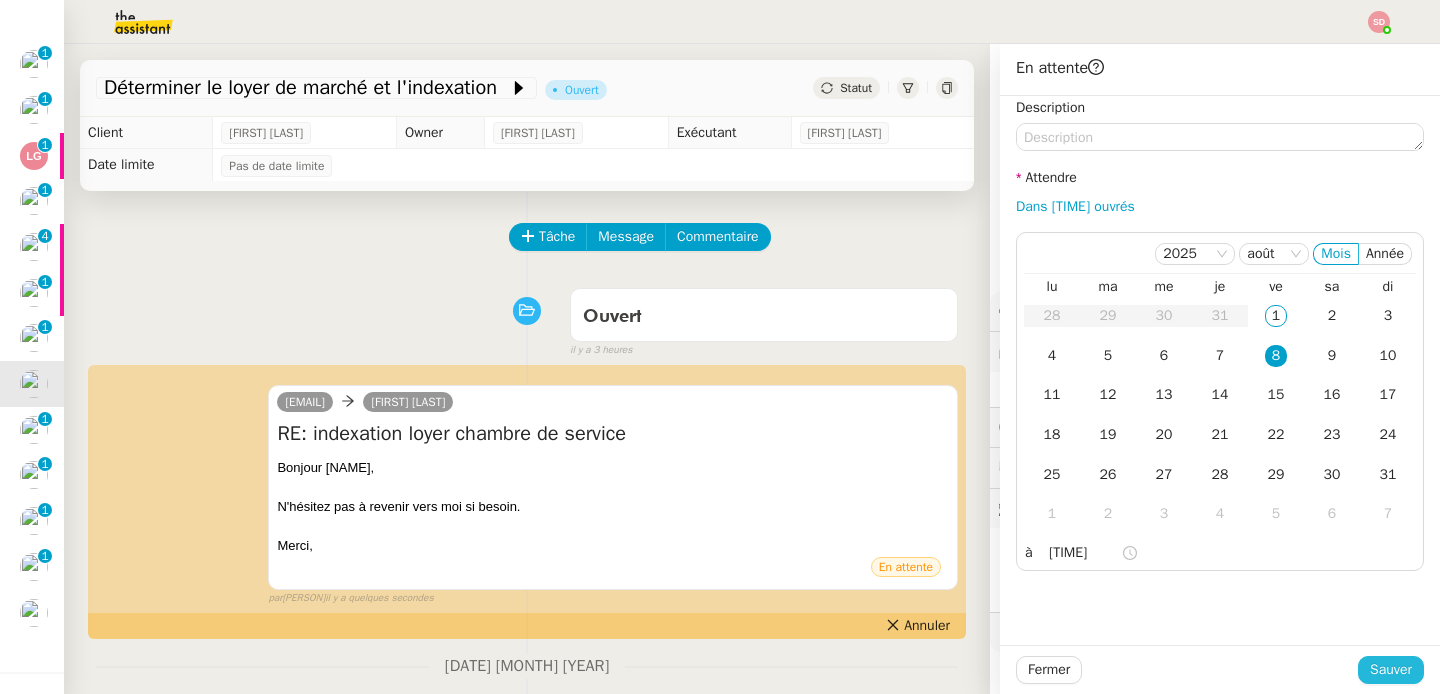 click on "Sauver" 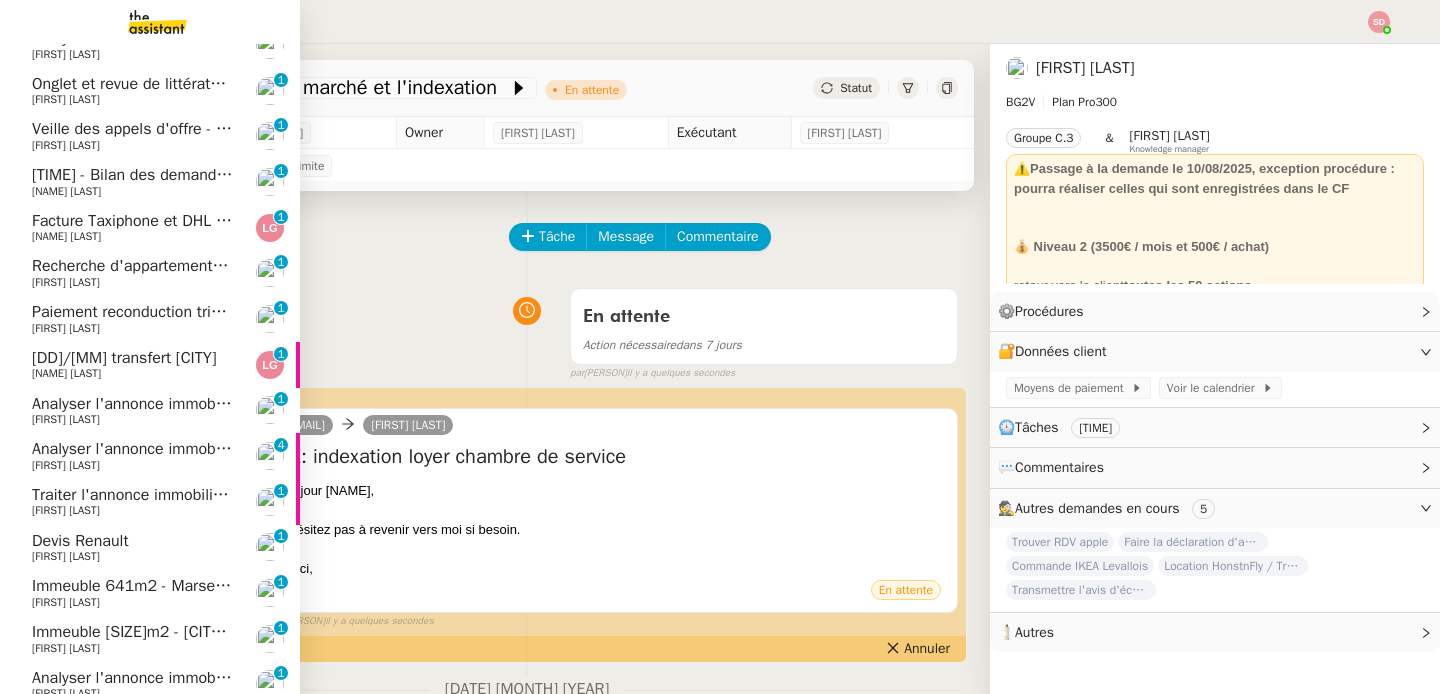 scroll, scrollTop: 102, scrollLeft: 0, axis: vertical 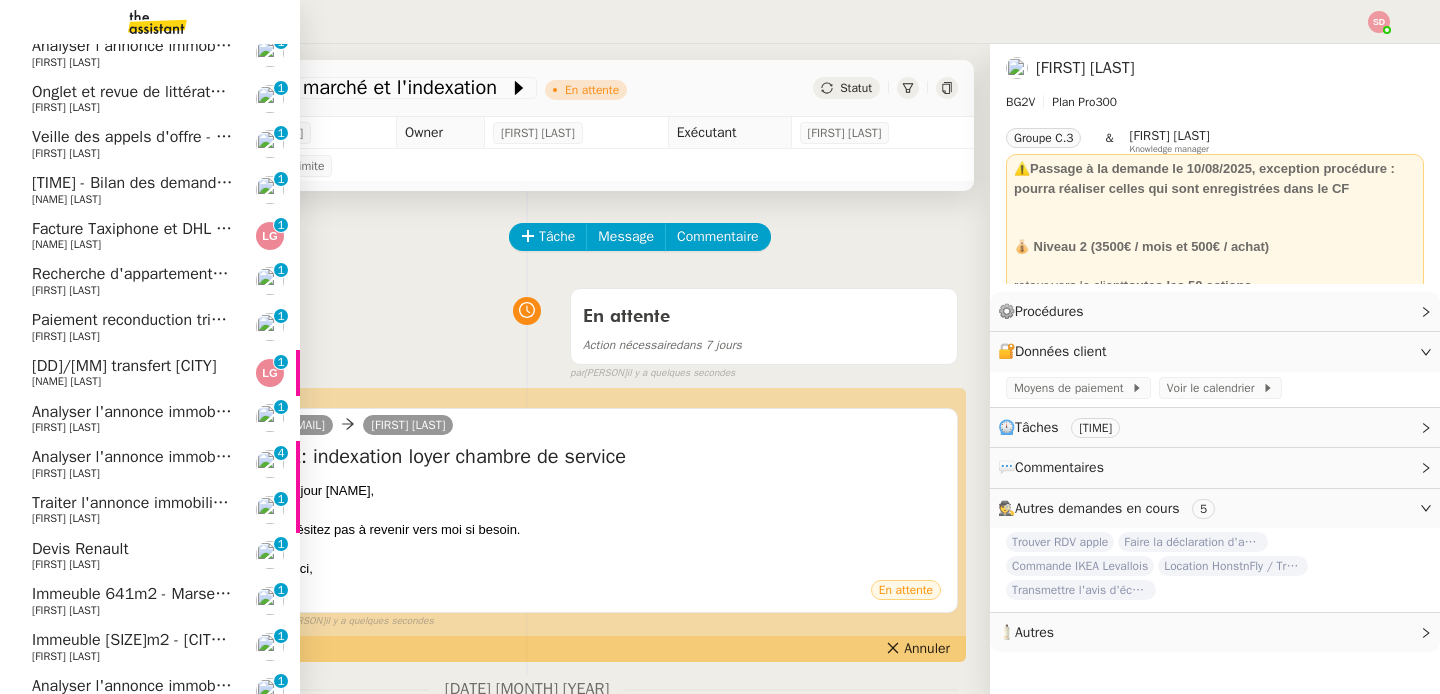 click on "[DD]/[MM] transfert [CITY]" 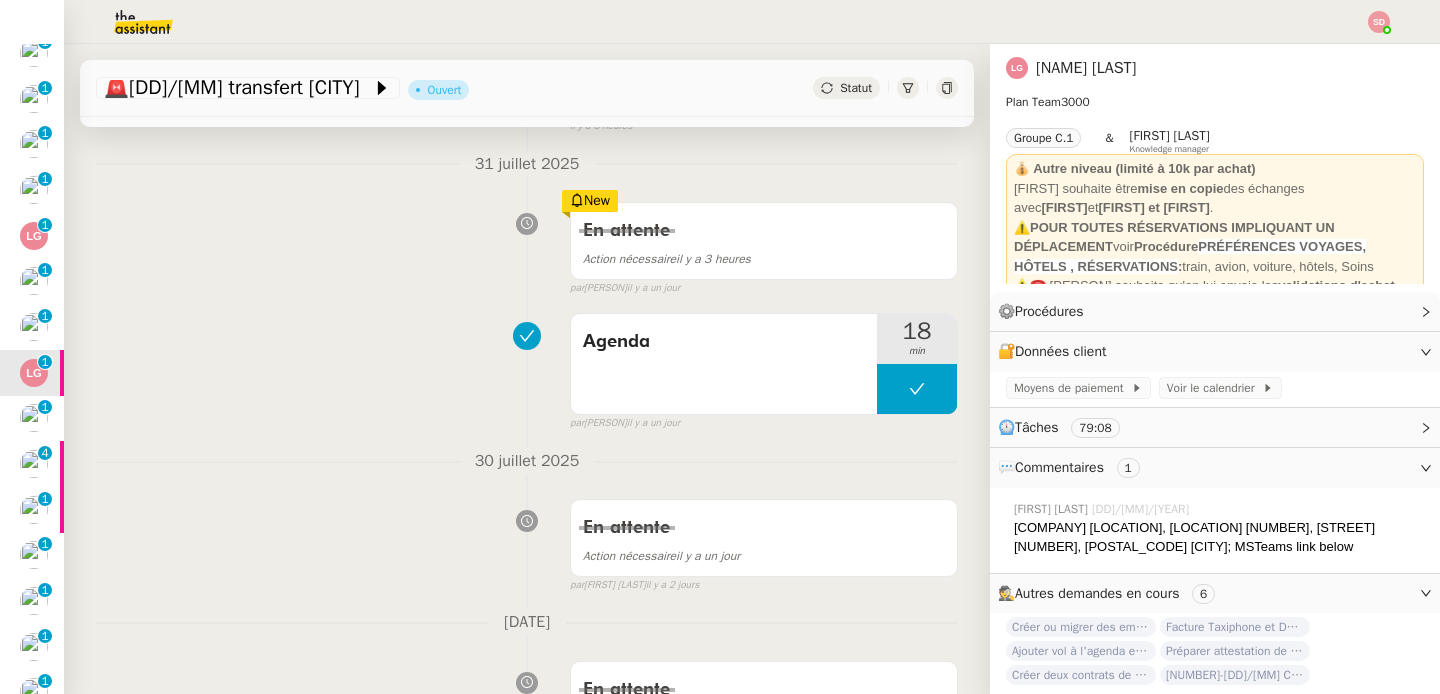 scroll, scrollTop: 0, scrollLeft: 0, axis: both 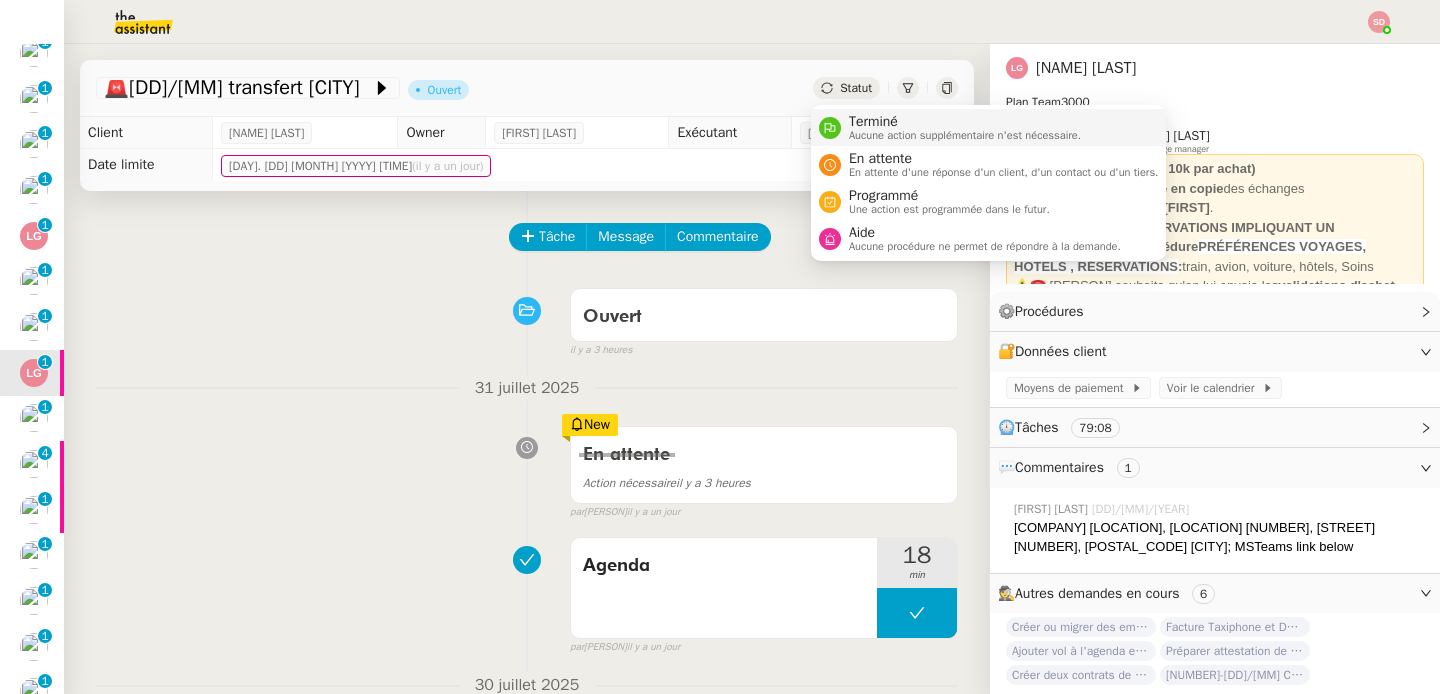 click on "Terminé Aucune action supplémentaire n'est nécessaire." at bounding box center (961, 127) 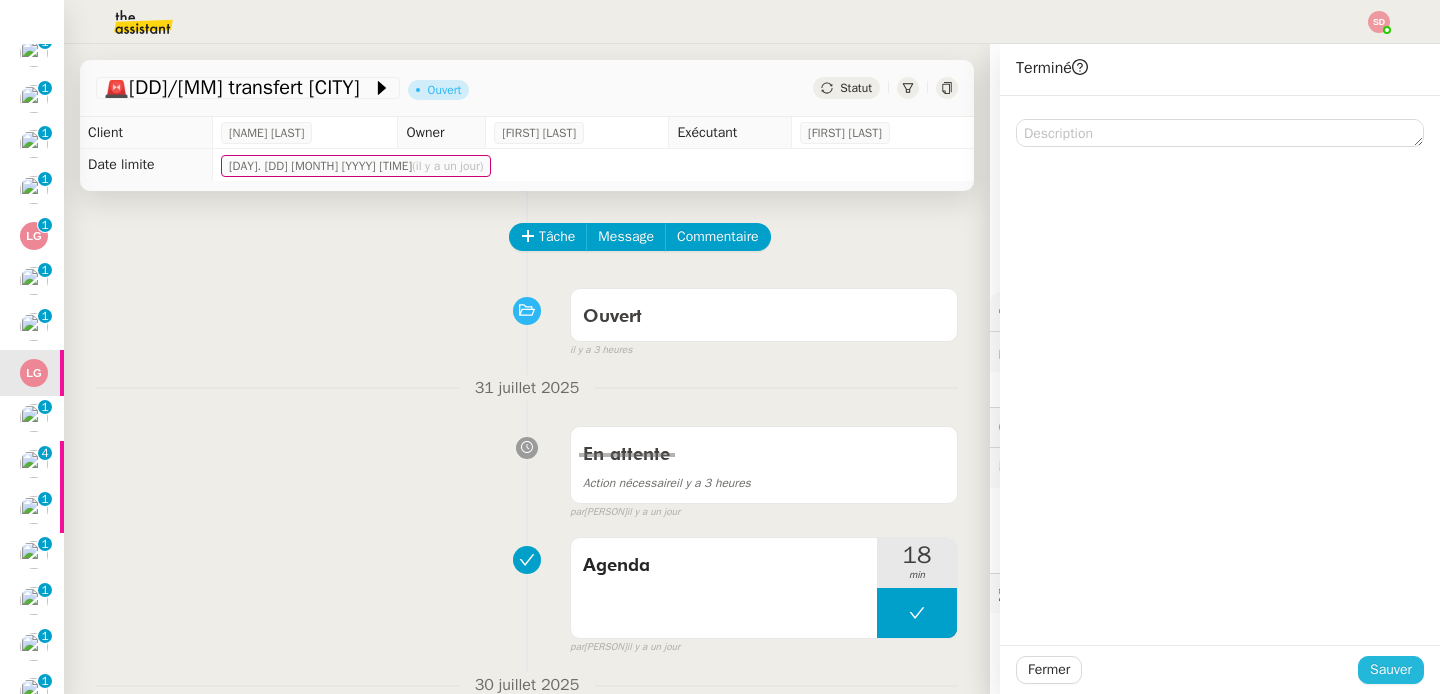 click on "Sauver" 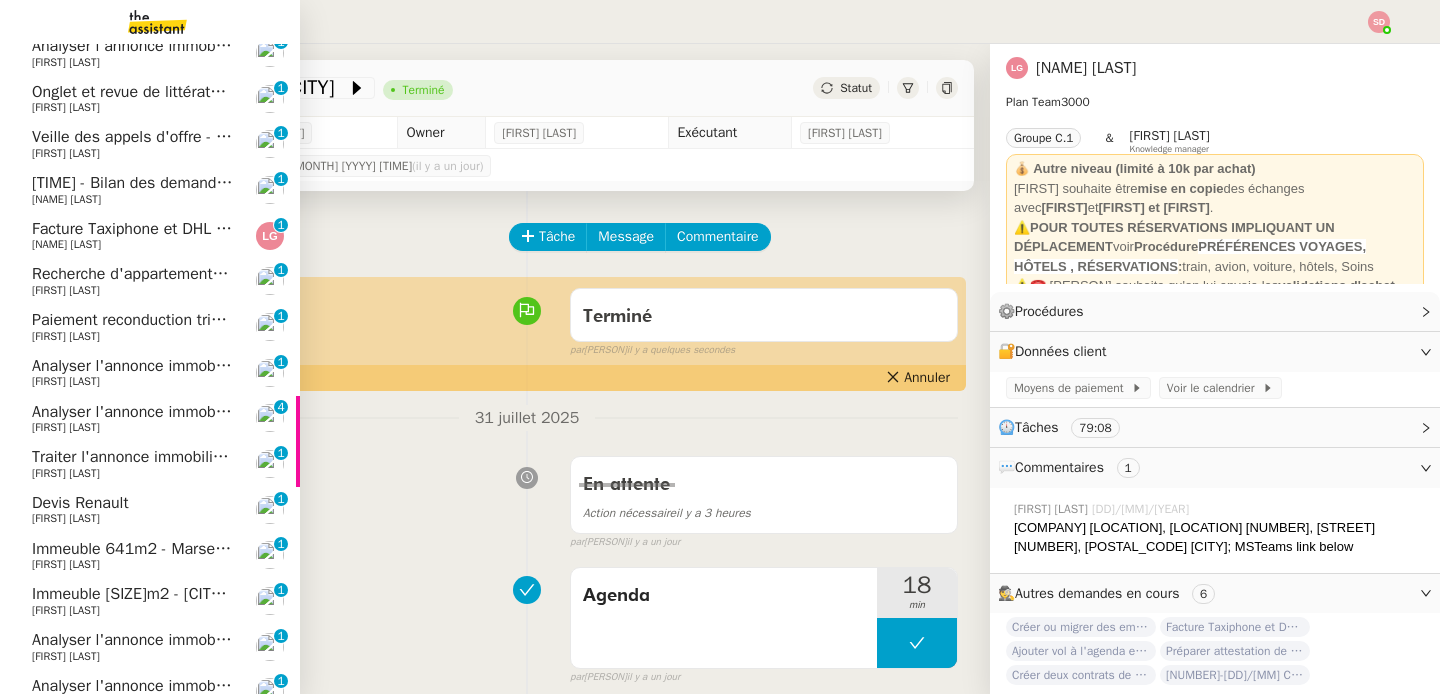 click on "Paiement reconduction trimestrielle The Assistant" 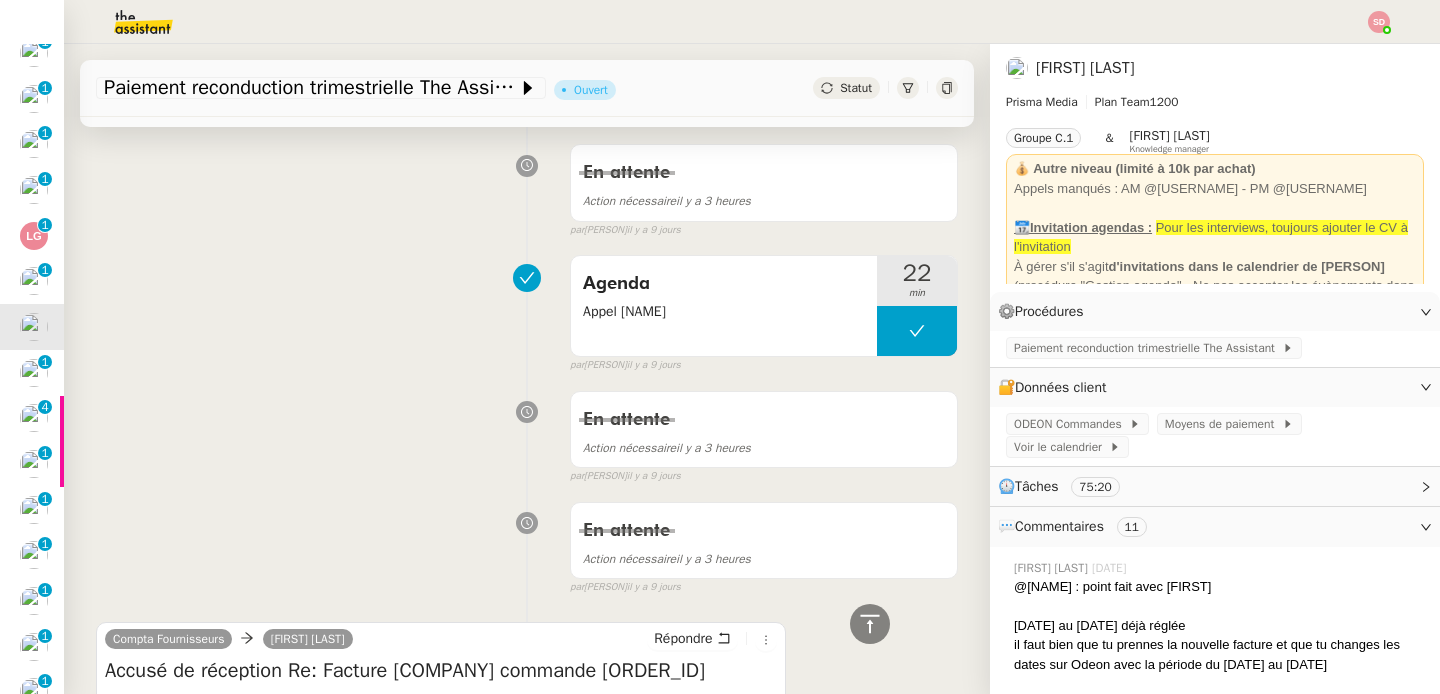 scroll, scrollTop: 0, scrollLeft: 0, axis: both 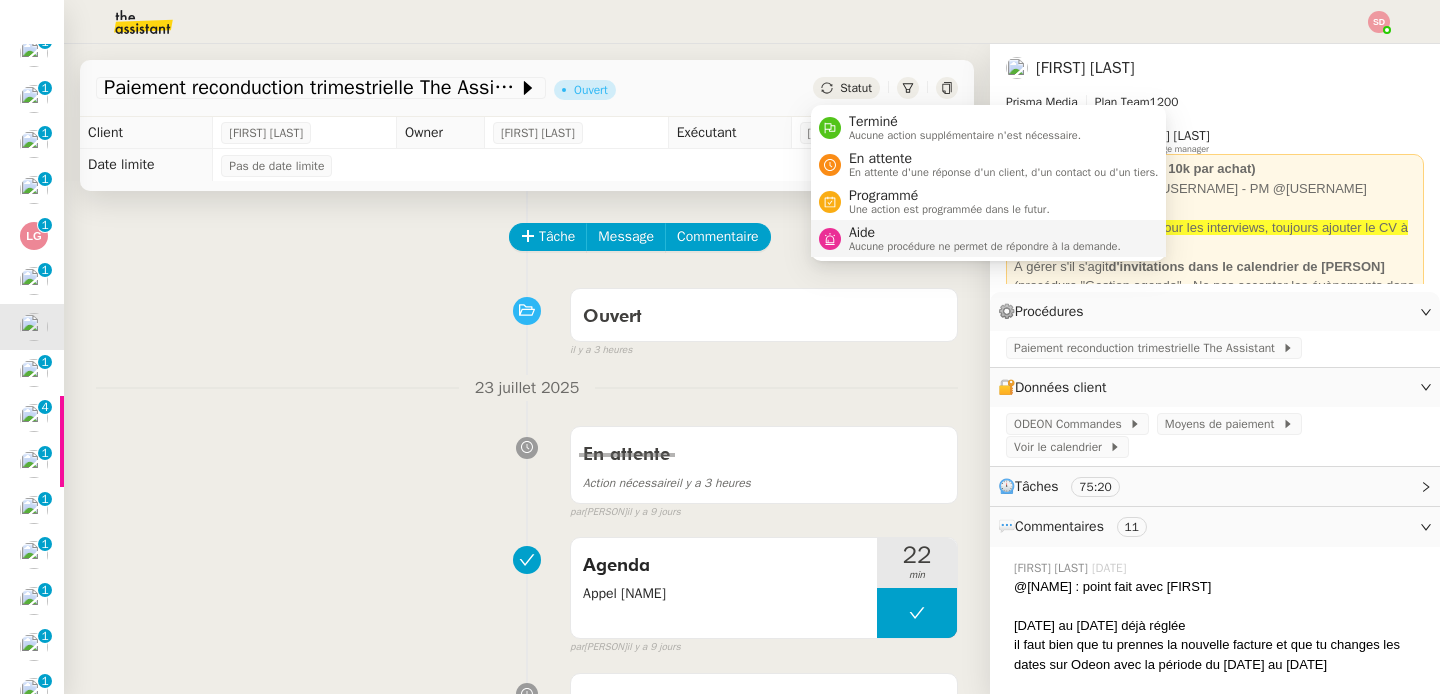 click on "Aide" at bounding box center (985, 233) 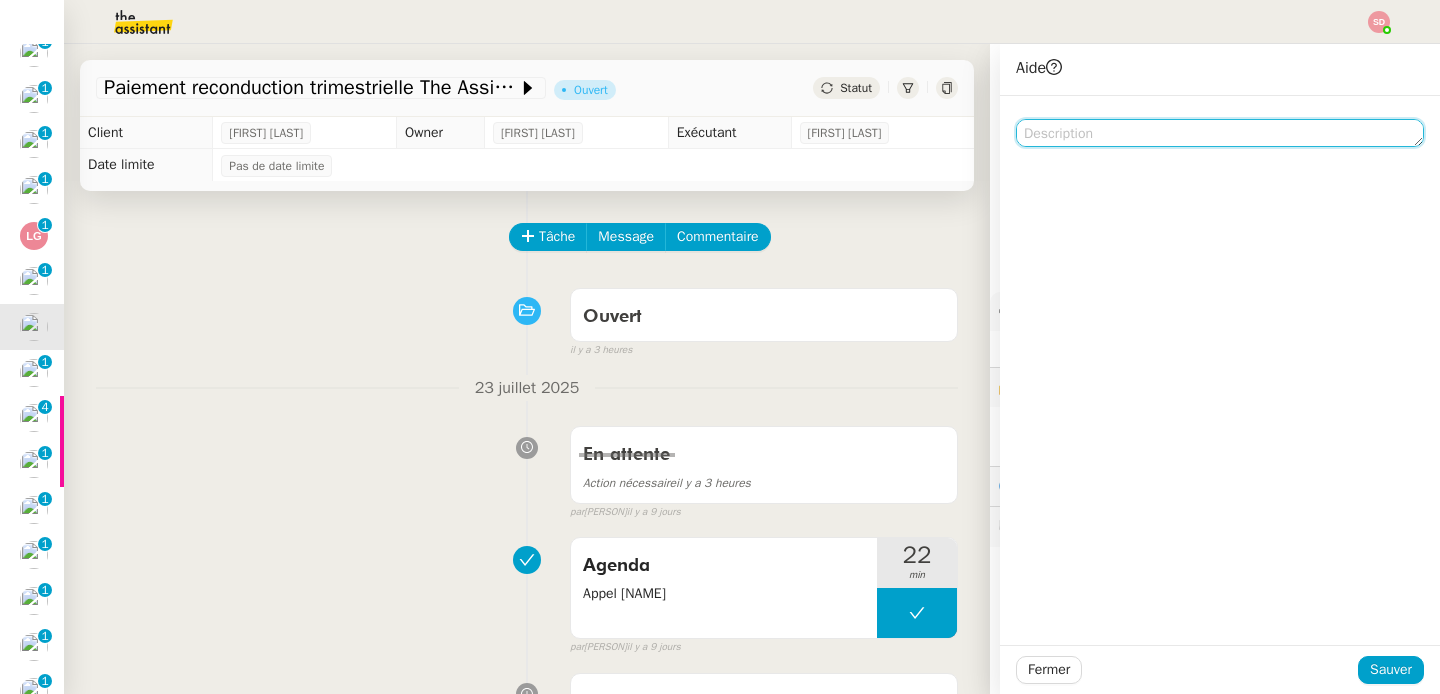 click 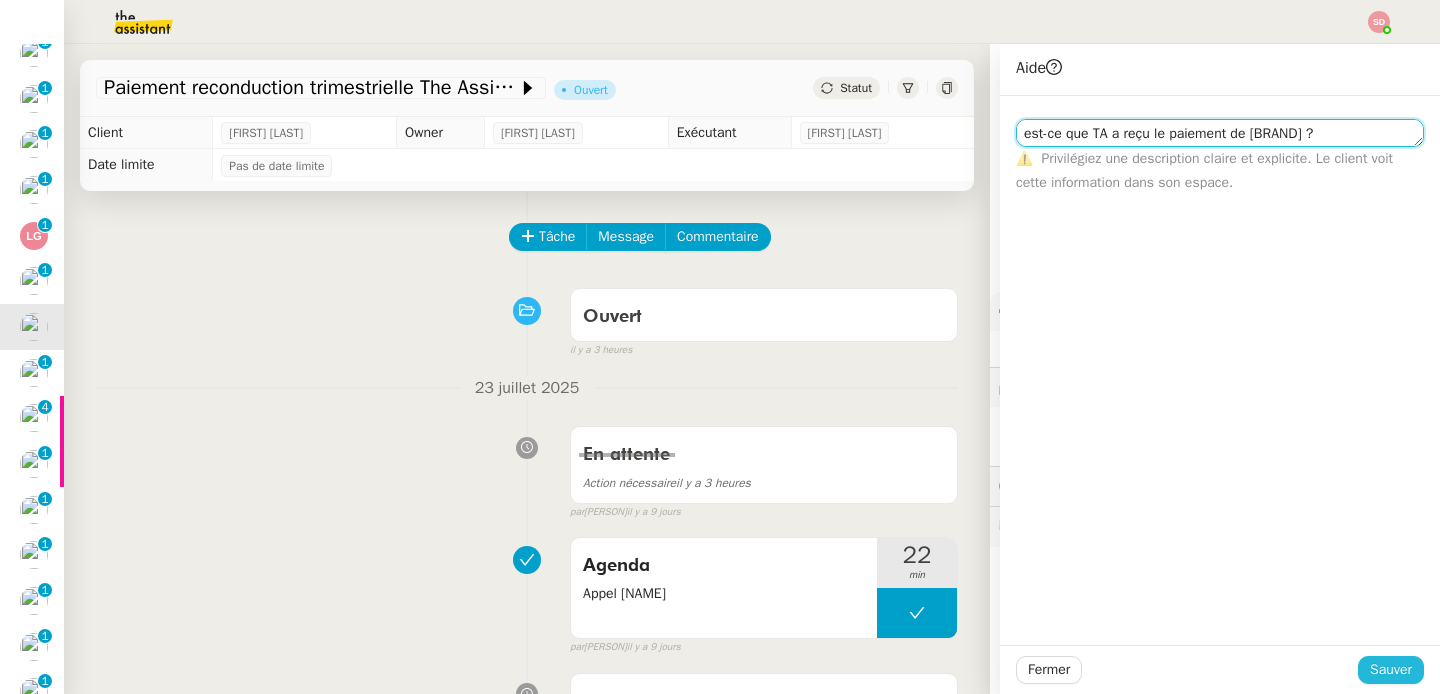 type on "est-ce que TA a reçu le paiement de [BRAND] ?" 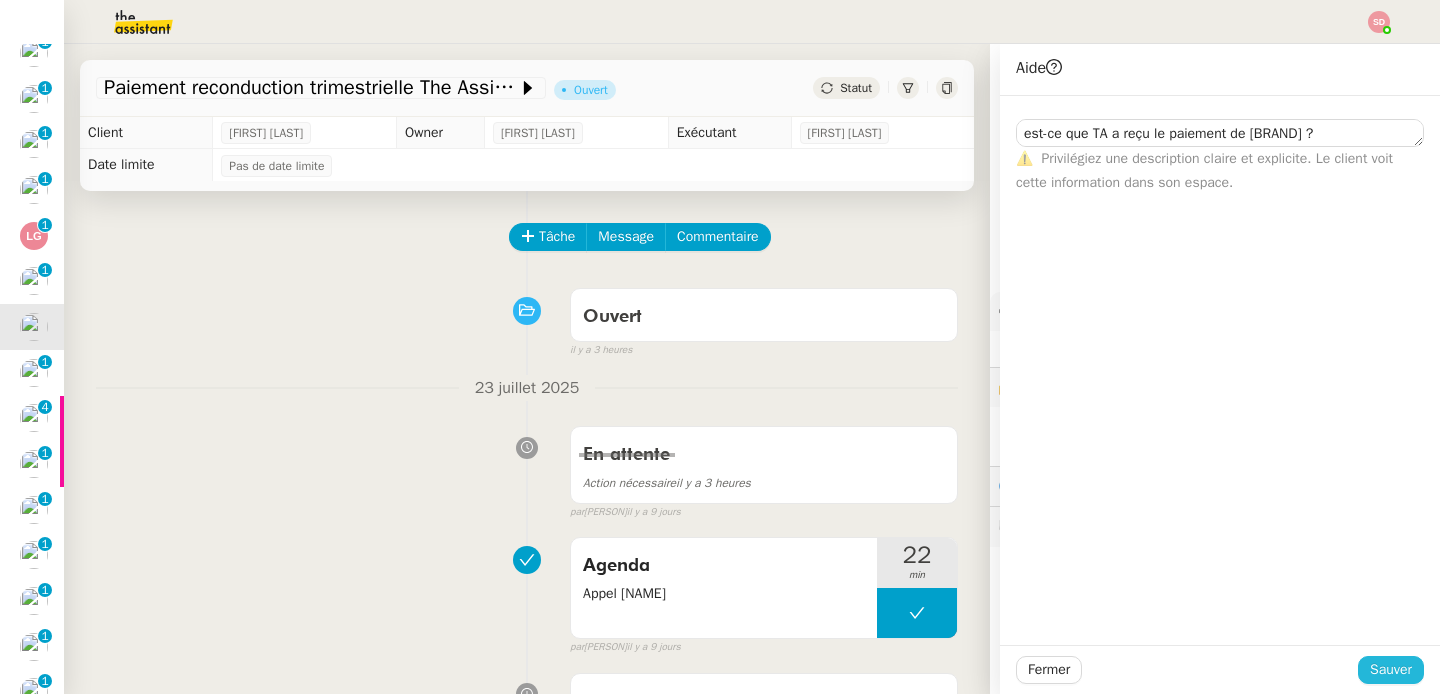 click on "Sauver" 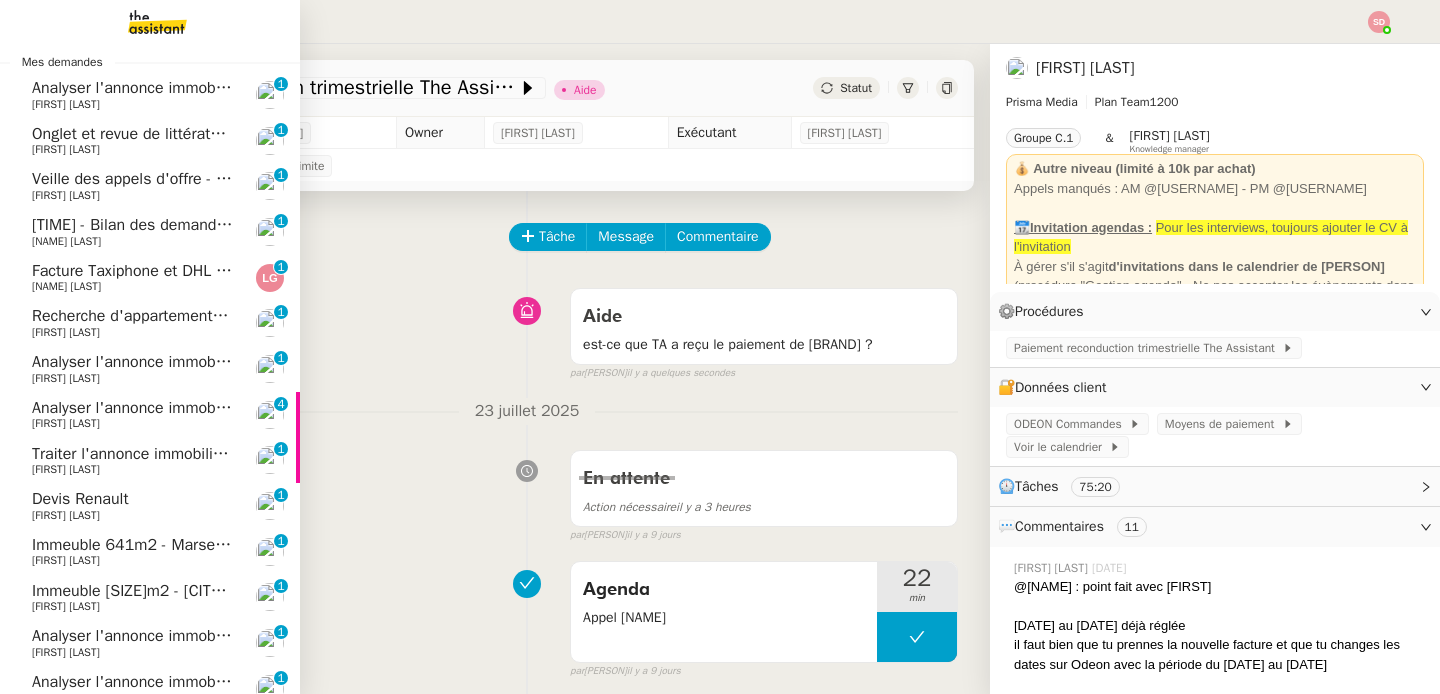 scroll, scrollTop: 103, scrollLeft: 0, axis: vertical 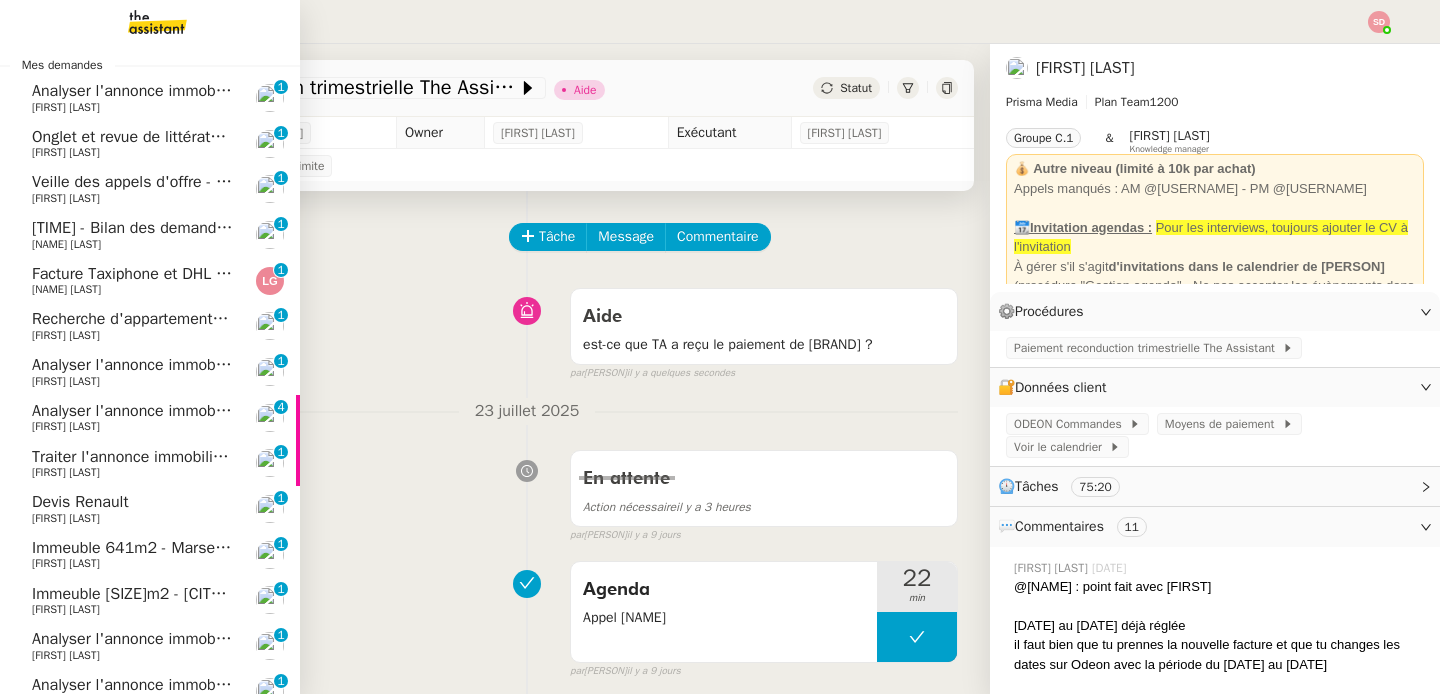 click on "Facture Taxiphone et DHL - août 2025" 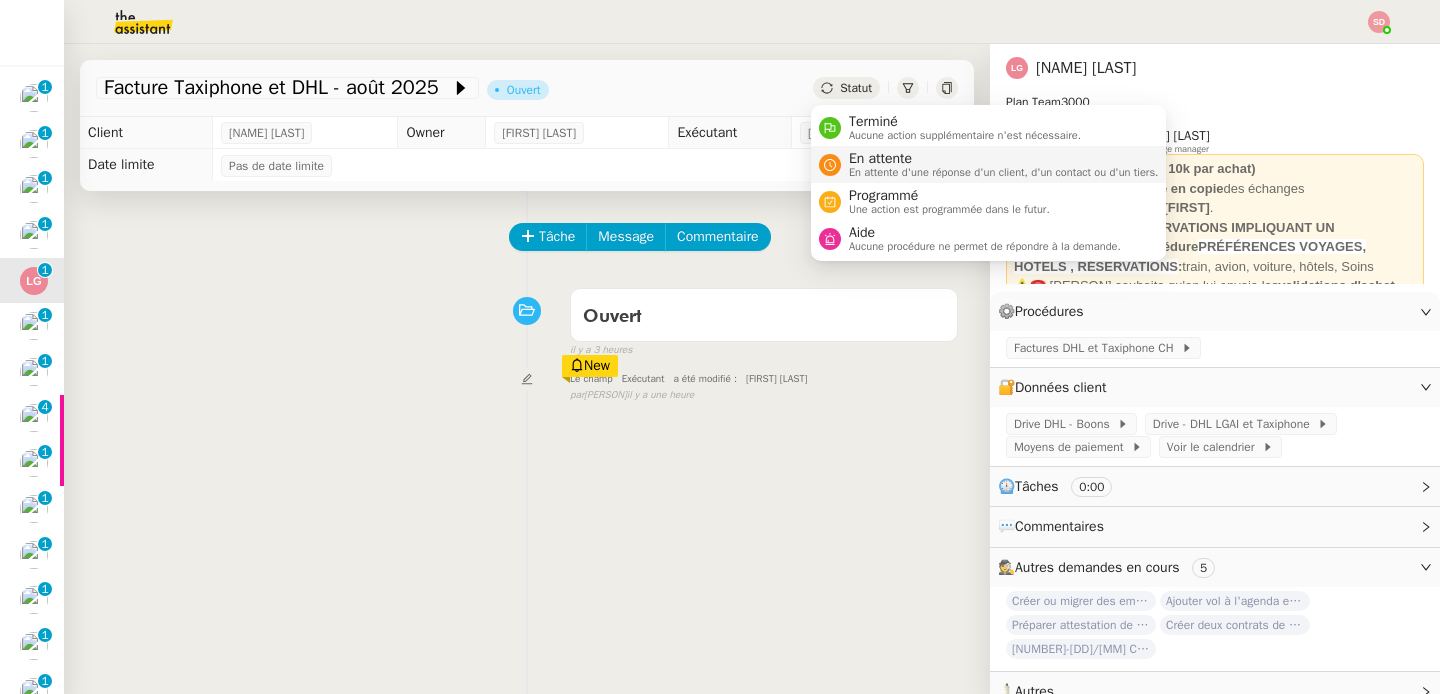 click on "En attente" at bounding box center [1004, 159] 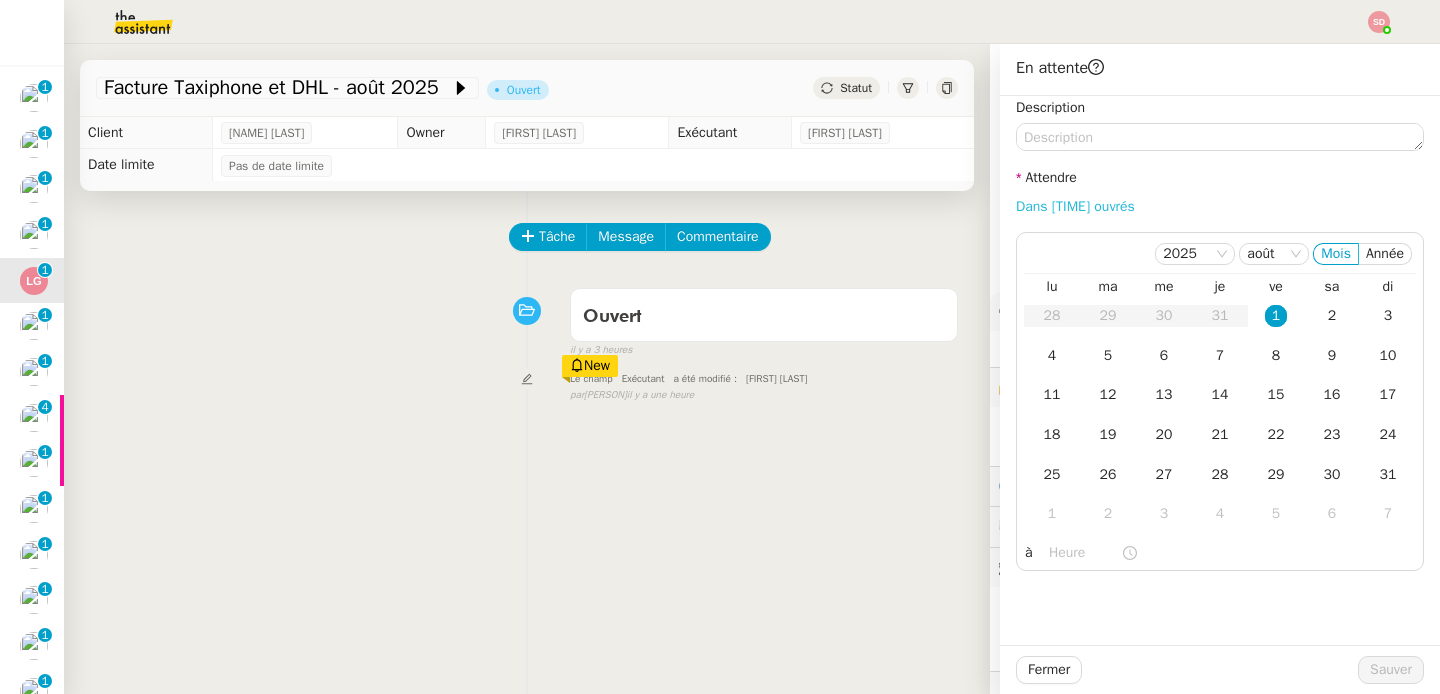 click on "Dans [TIME] ouvrés" 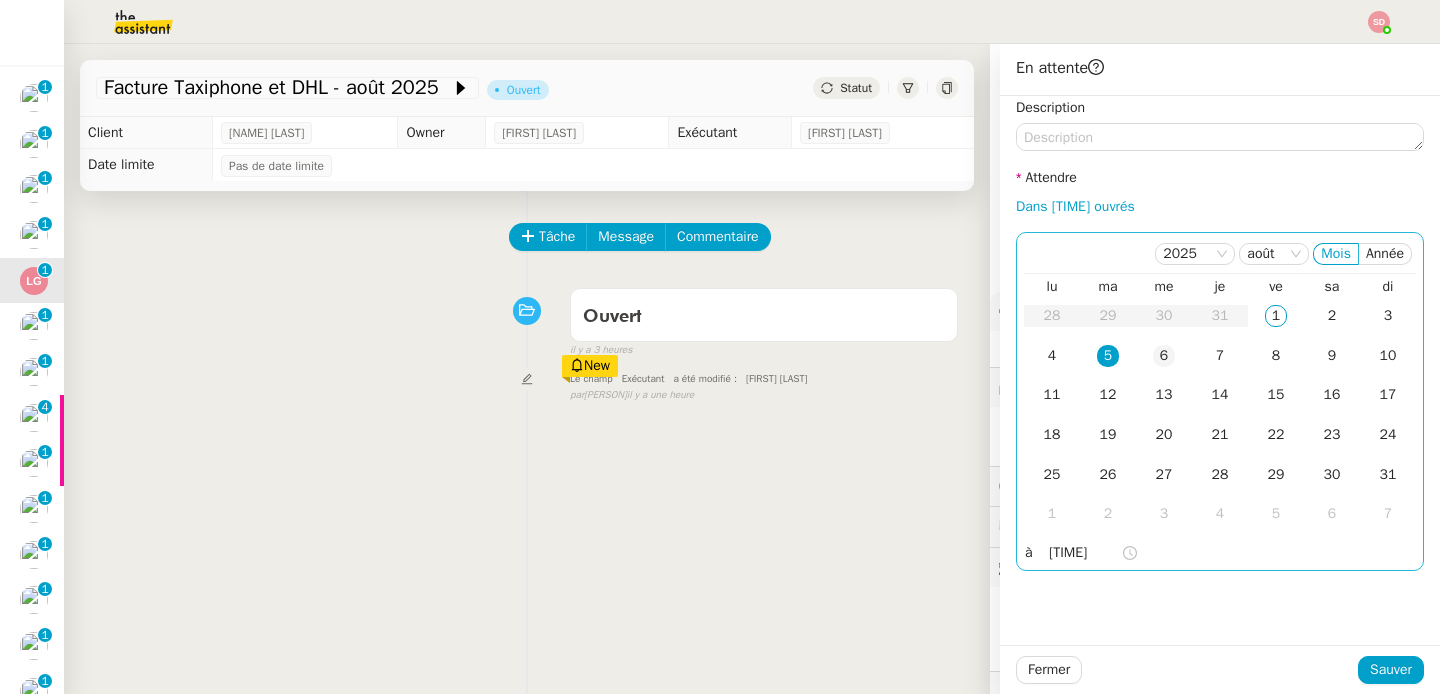 click on "6" 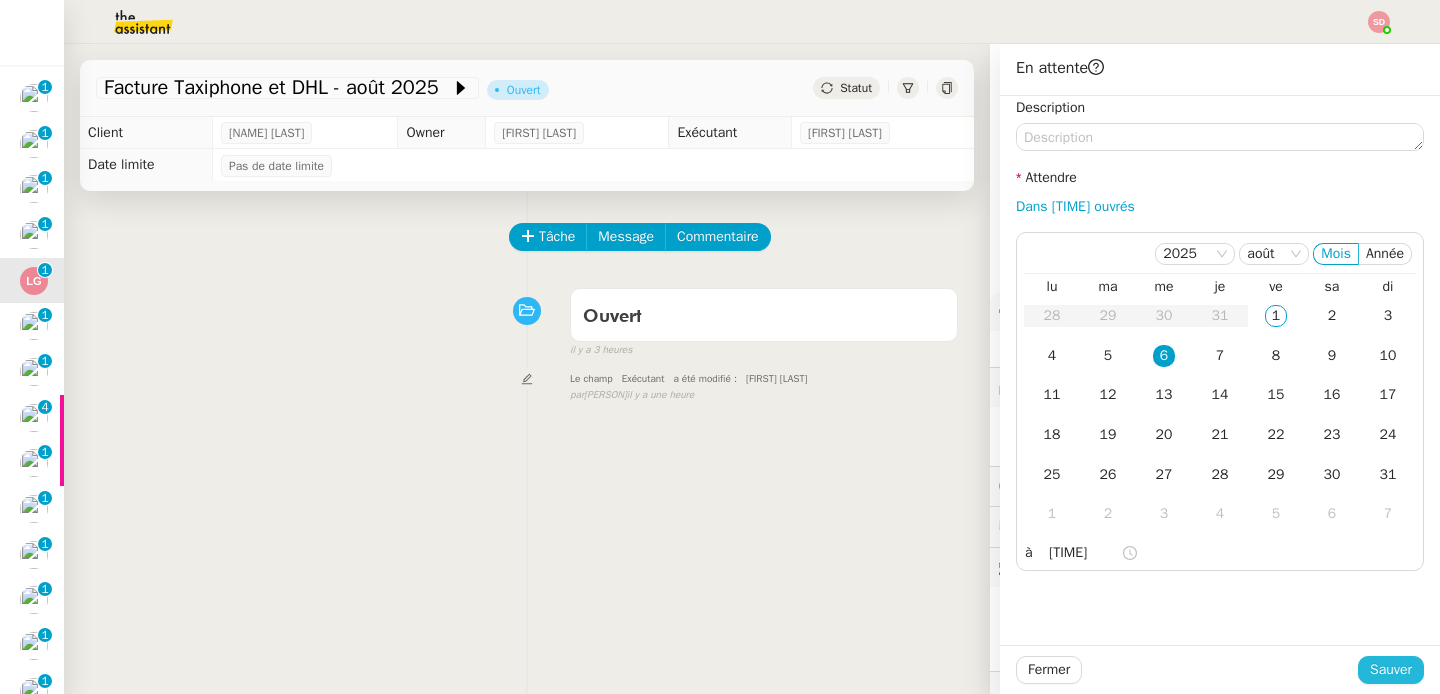 click on "Sauver" 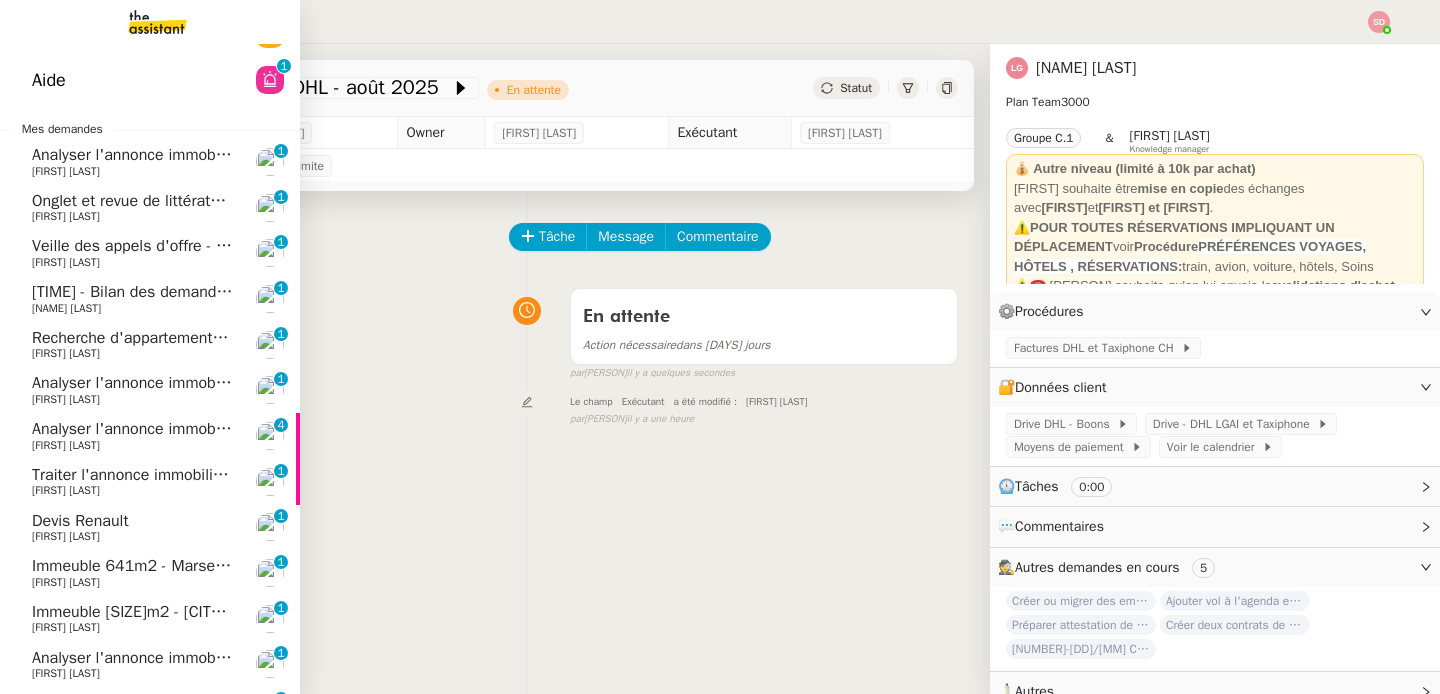 scroll, scrollTop: 28, scrollLeft: 0, axis: vertical 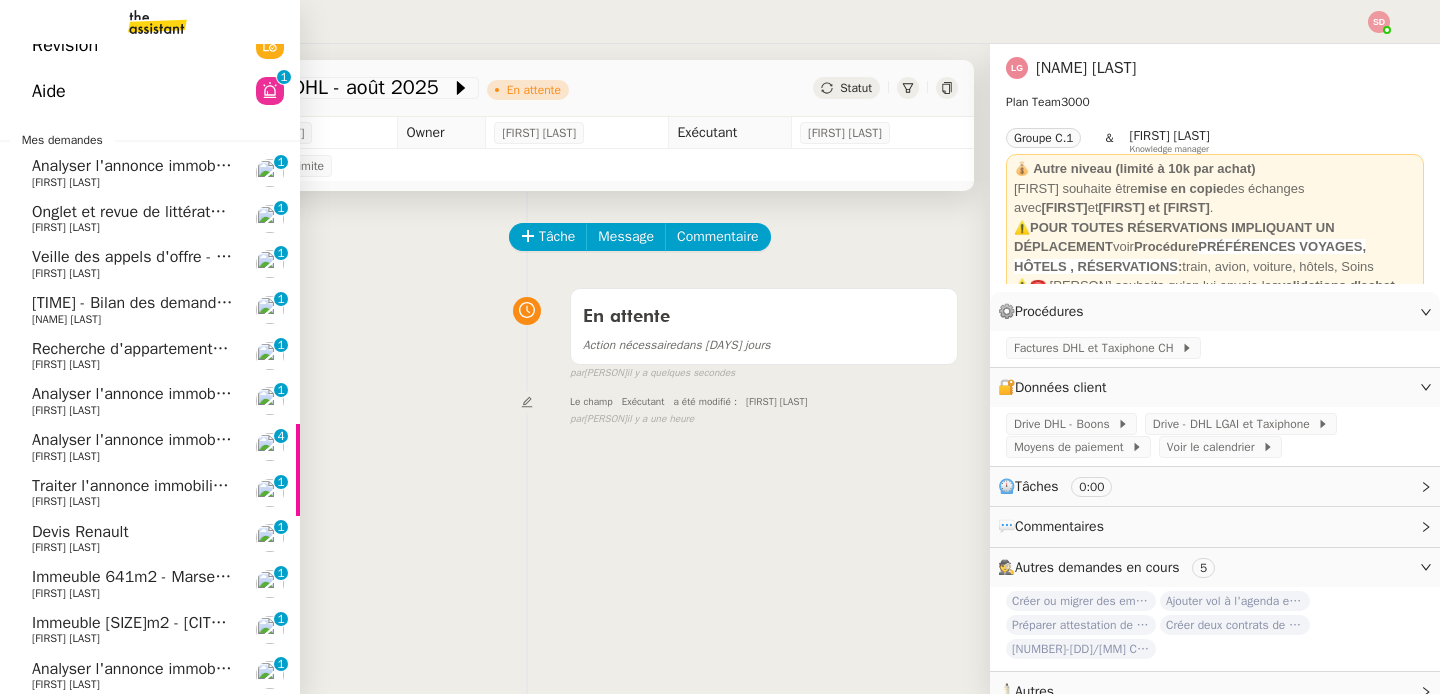click on "[TIME] - Bilan des demandes de la journée : en cours et restant à traiter - [DATE]" 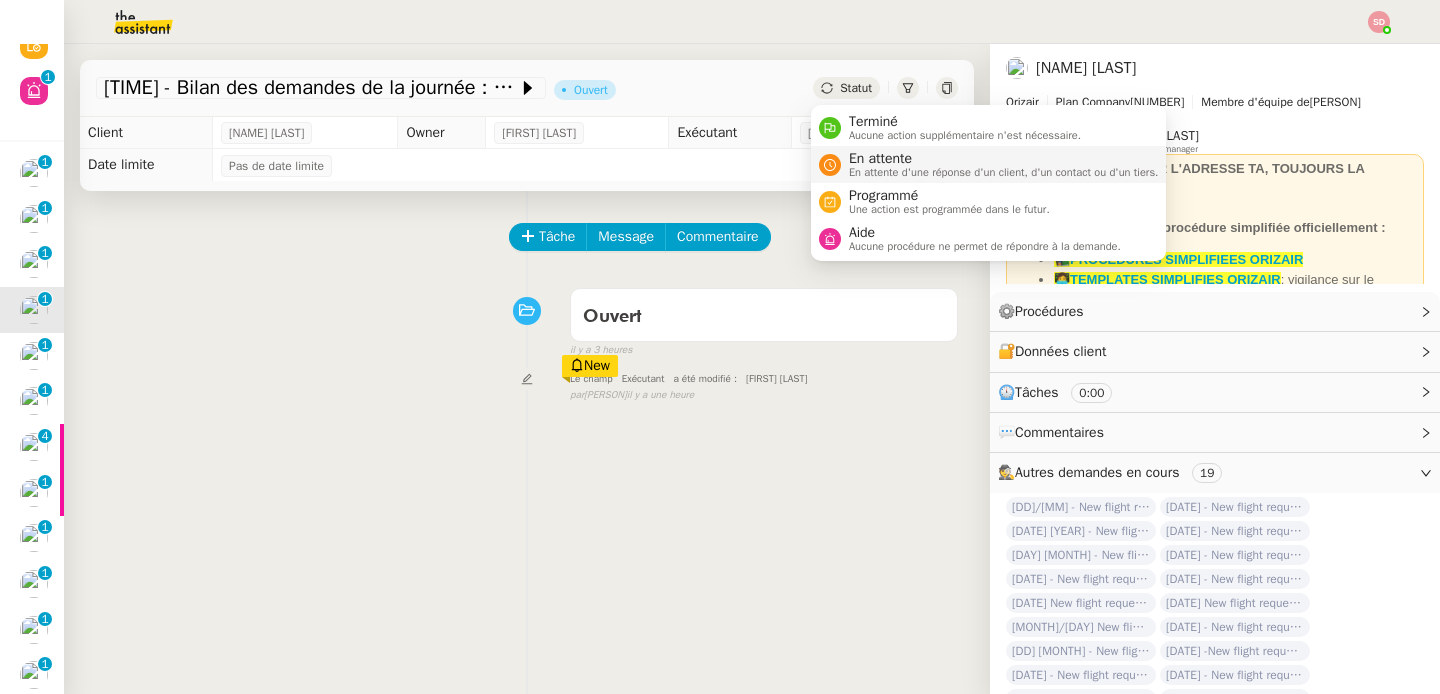 click on "En attente d'une réponse d'un client, d'un contact ou d'un tiers." at bounding box center (1004, 172) 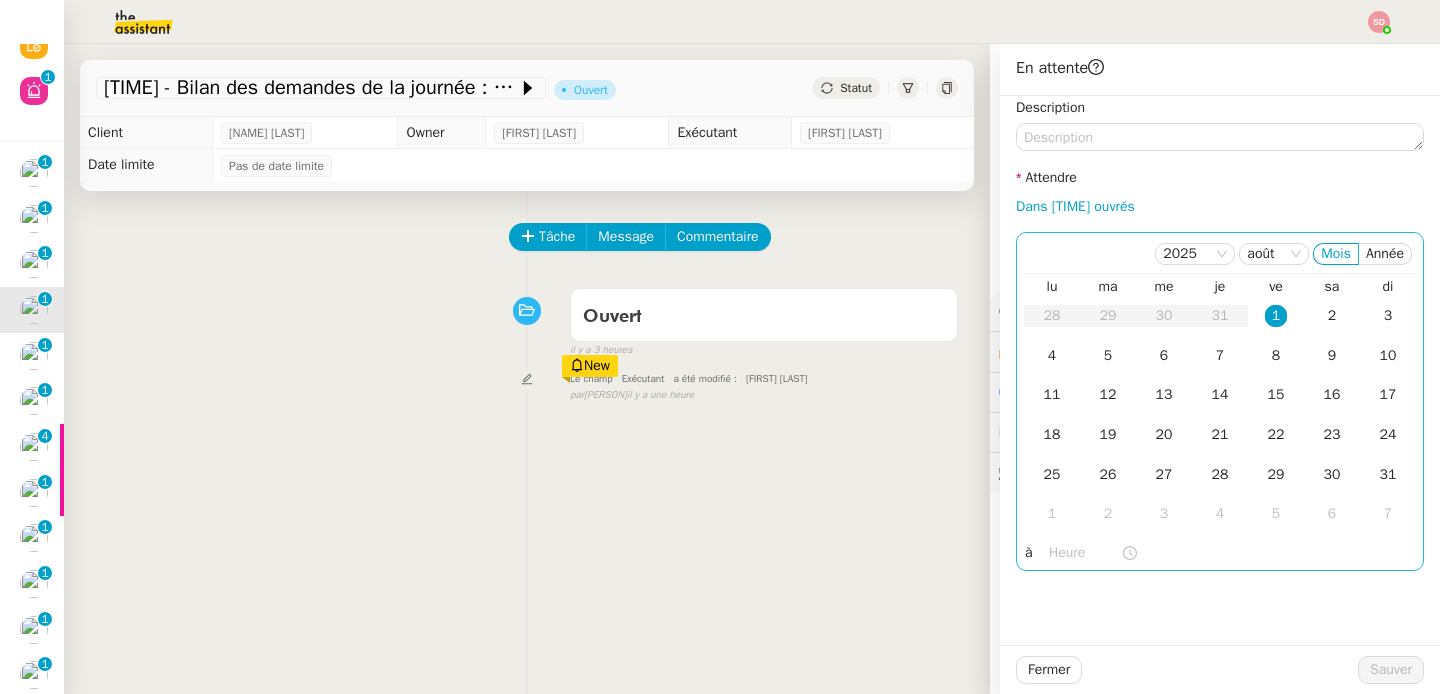 click 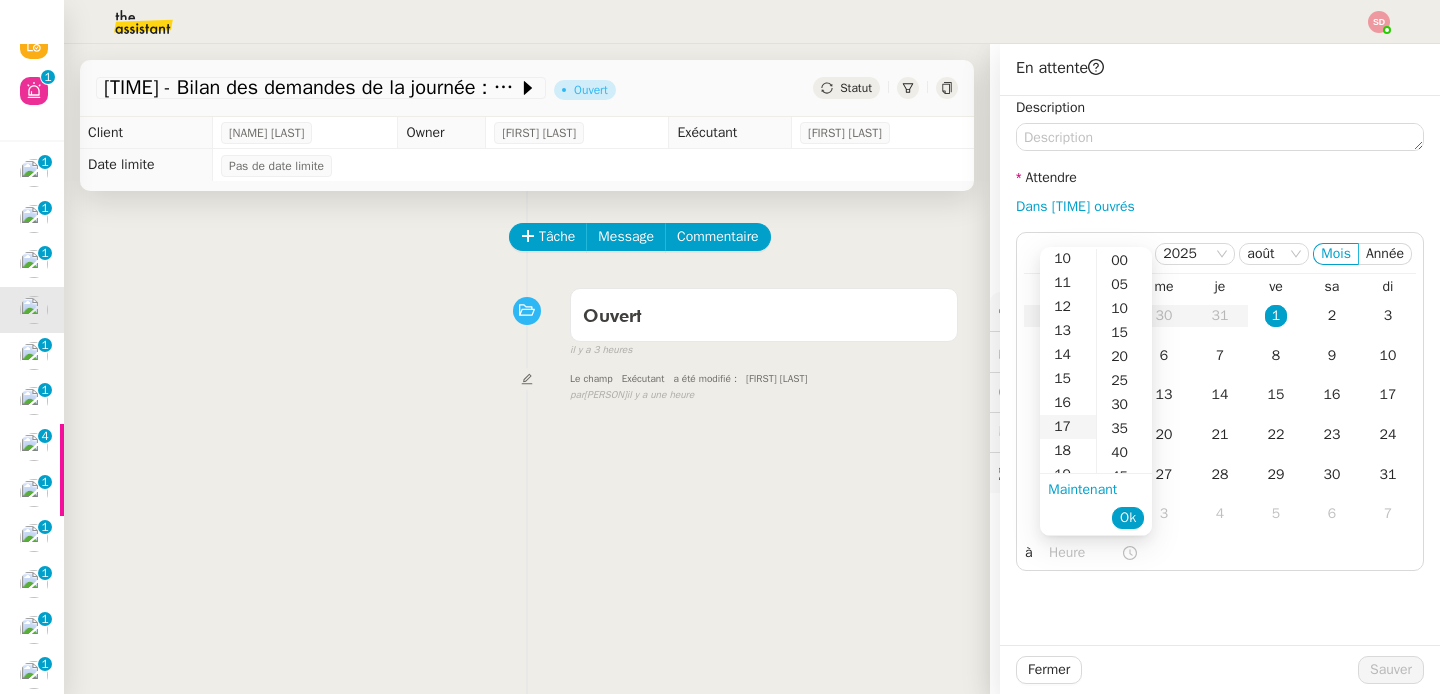 click on "17" at bounding box center [1068, 427] 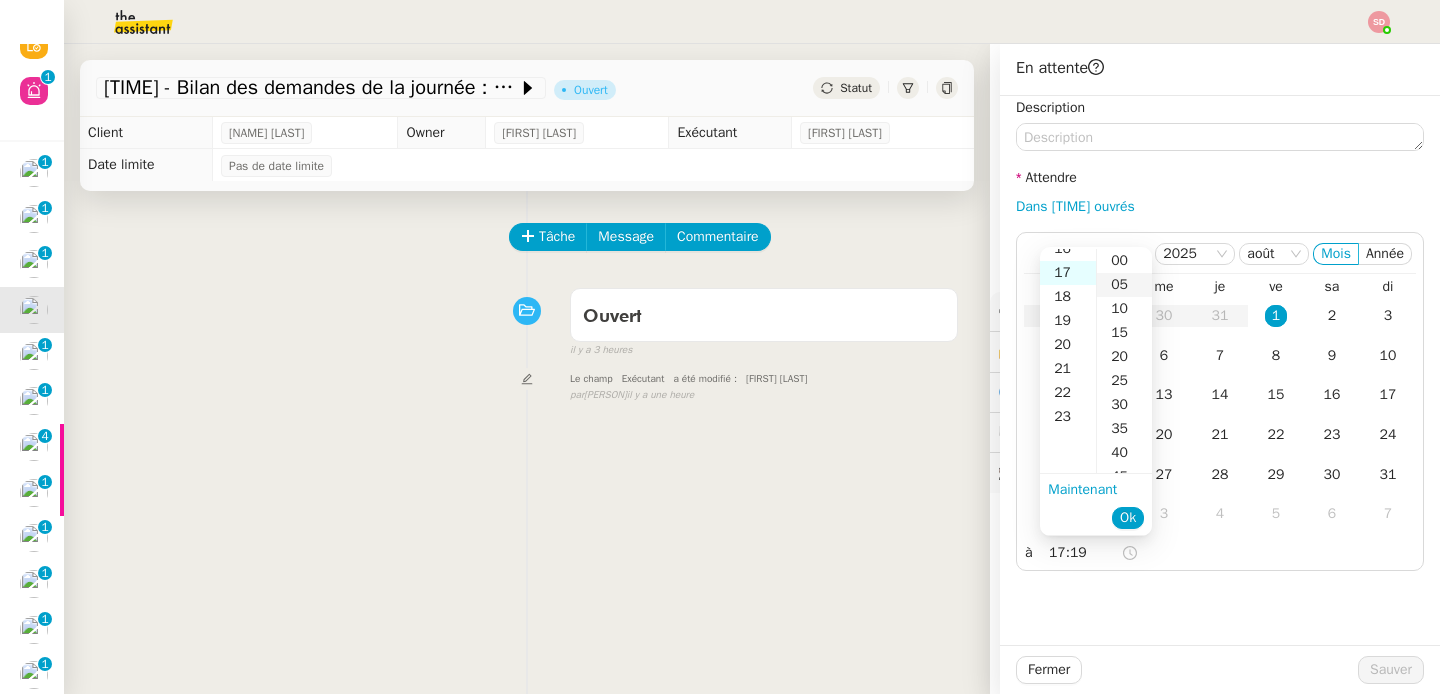 scroll, scrollTop: 408, scrollLeft: 0, axis: vertical 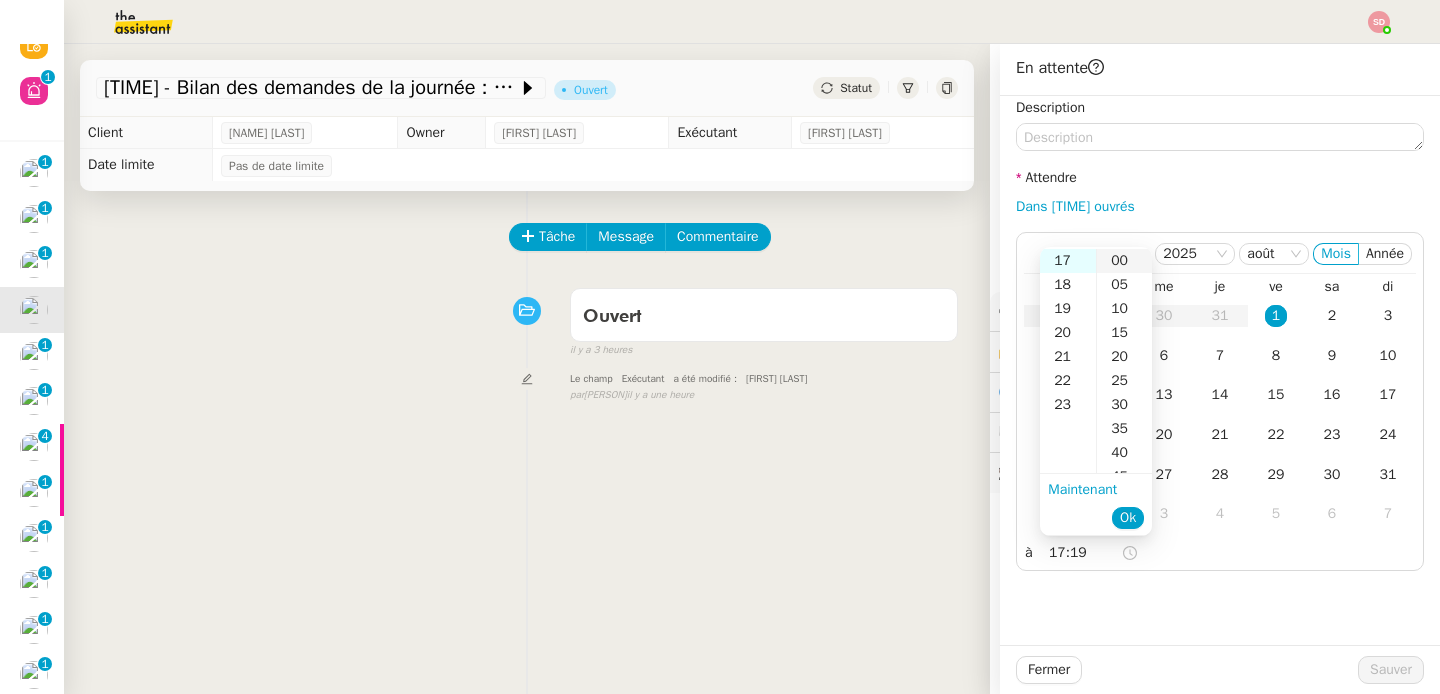 click on "00" at bounding box center [1124, 261] 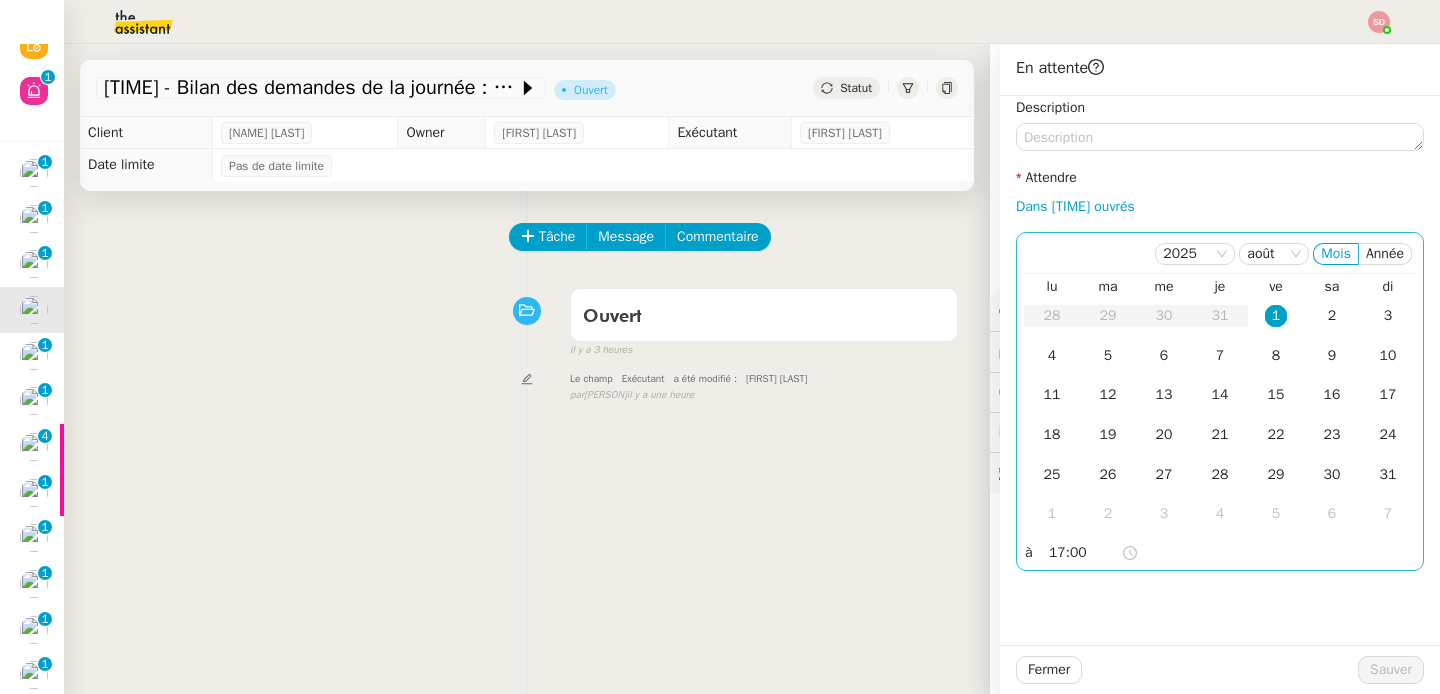 click on "1" 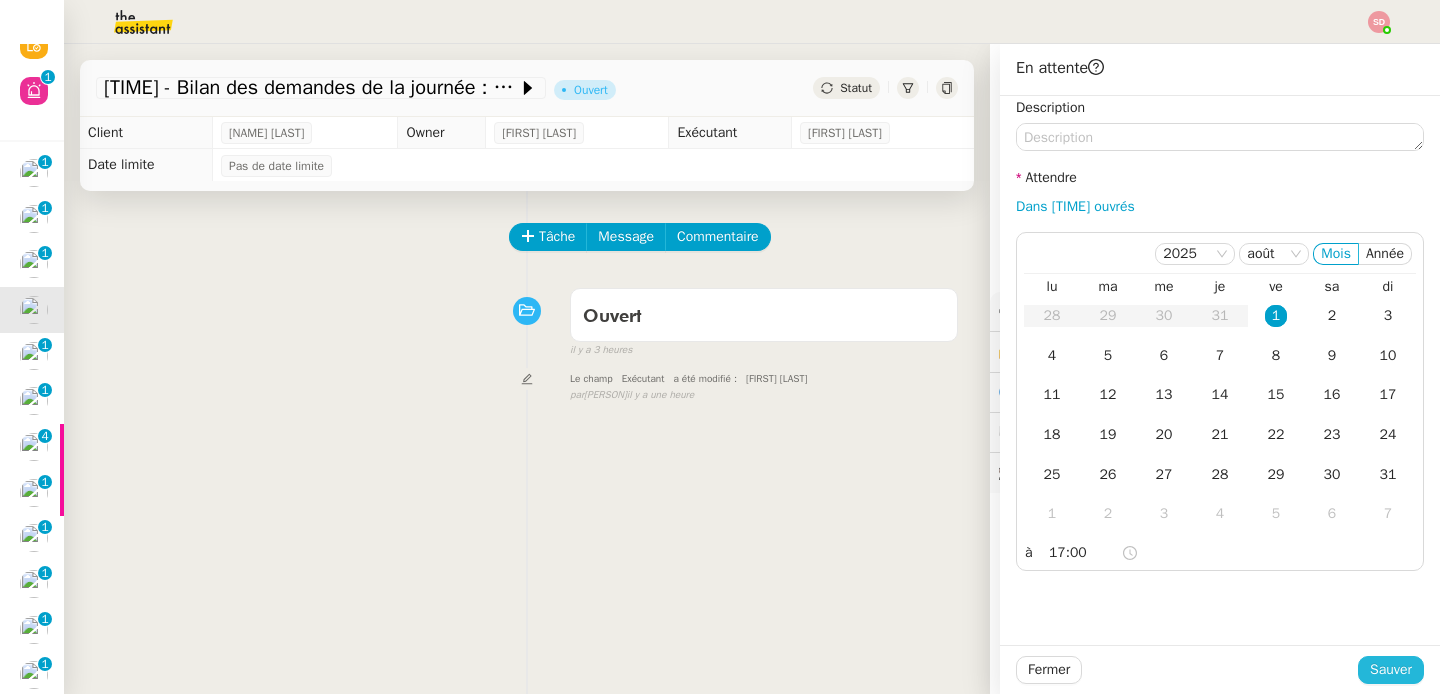 click on "Sauver" 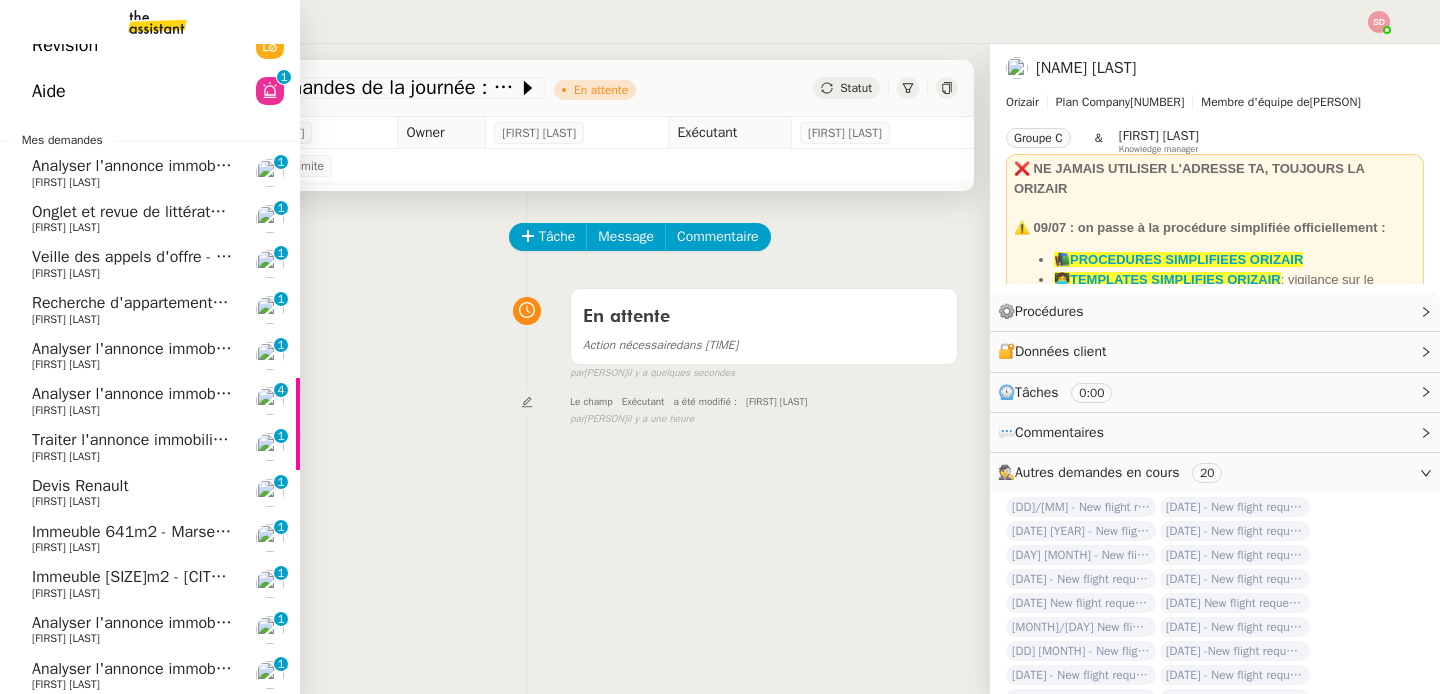 click on "Veille des appels d'offre - [MONTH] [YEAR]" 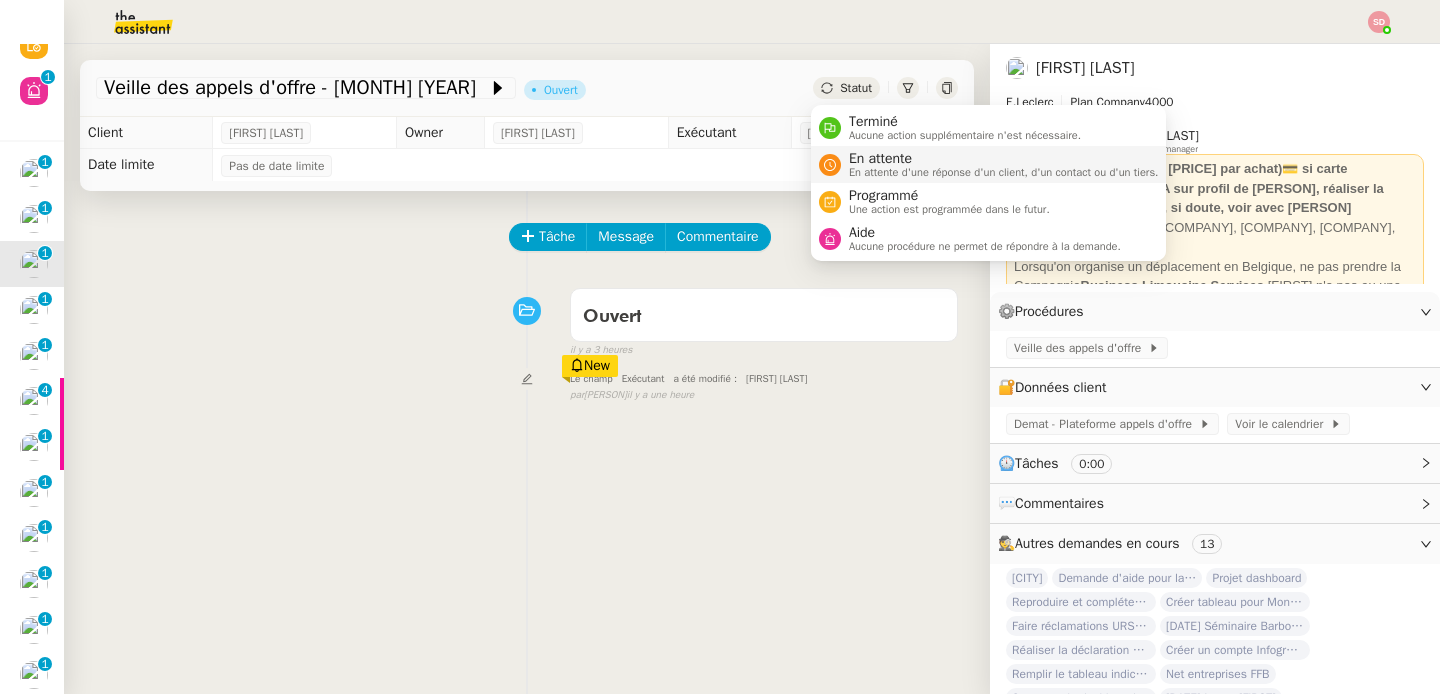 click on "En attente d'une réponse d'un client, d'un contact ou d'un tiers." at bounding box center (1004, 172) 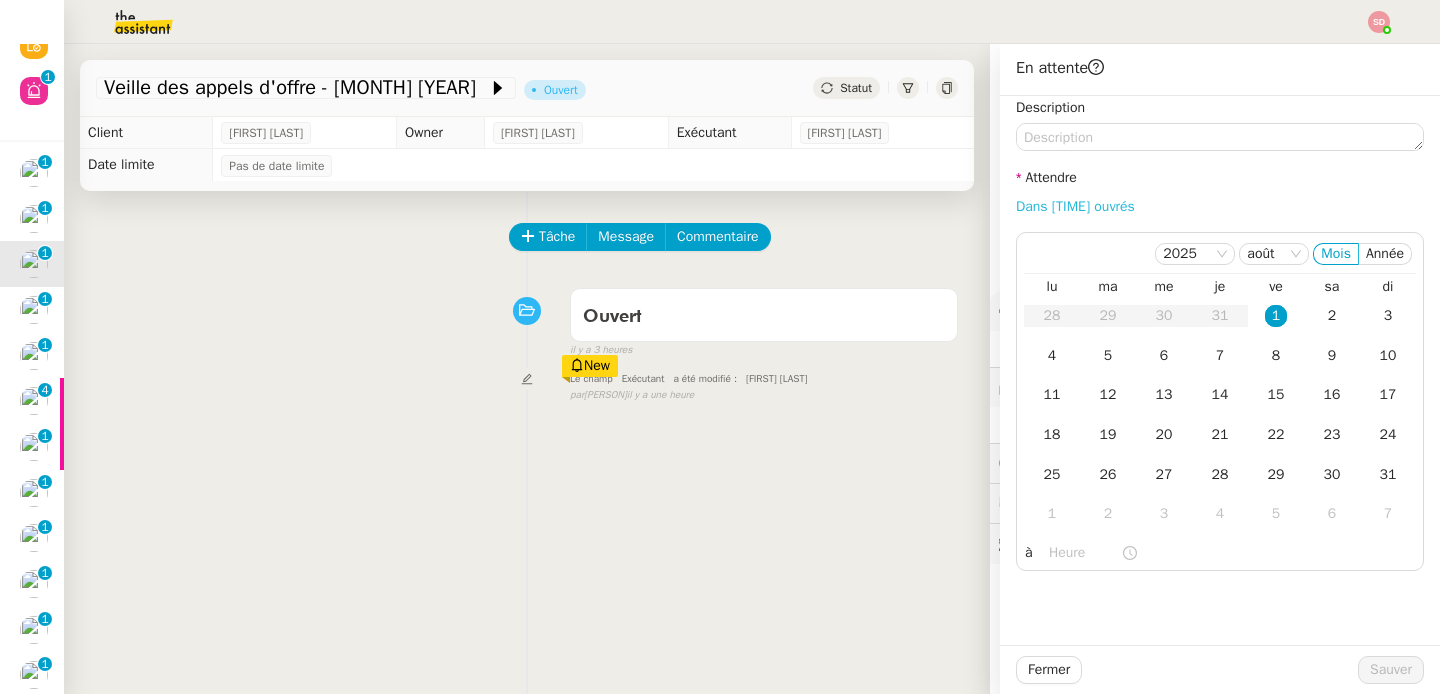 click on "Dans [TIME] ouvrés" 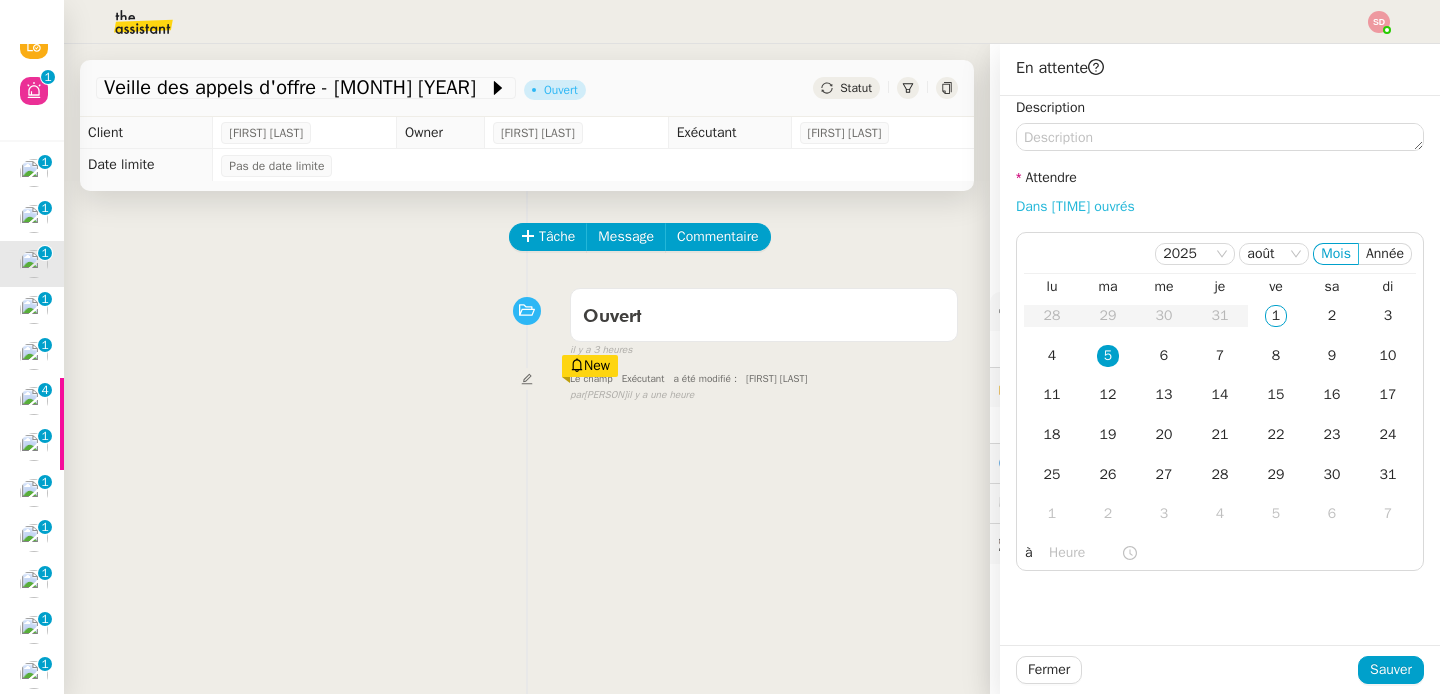 type on "[TIME]" 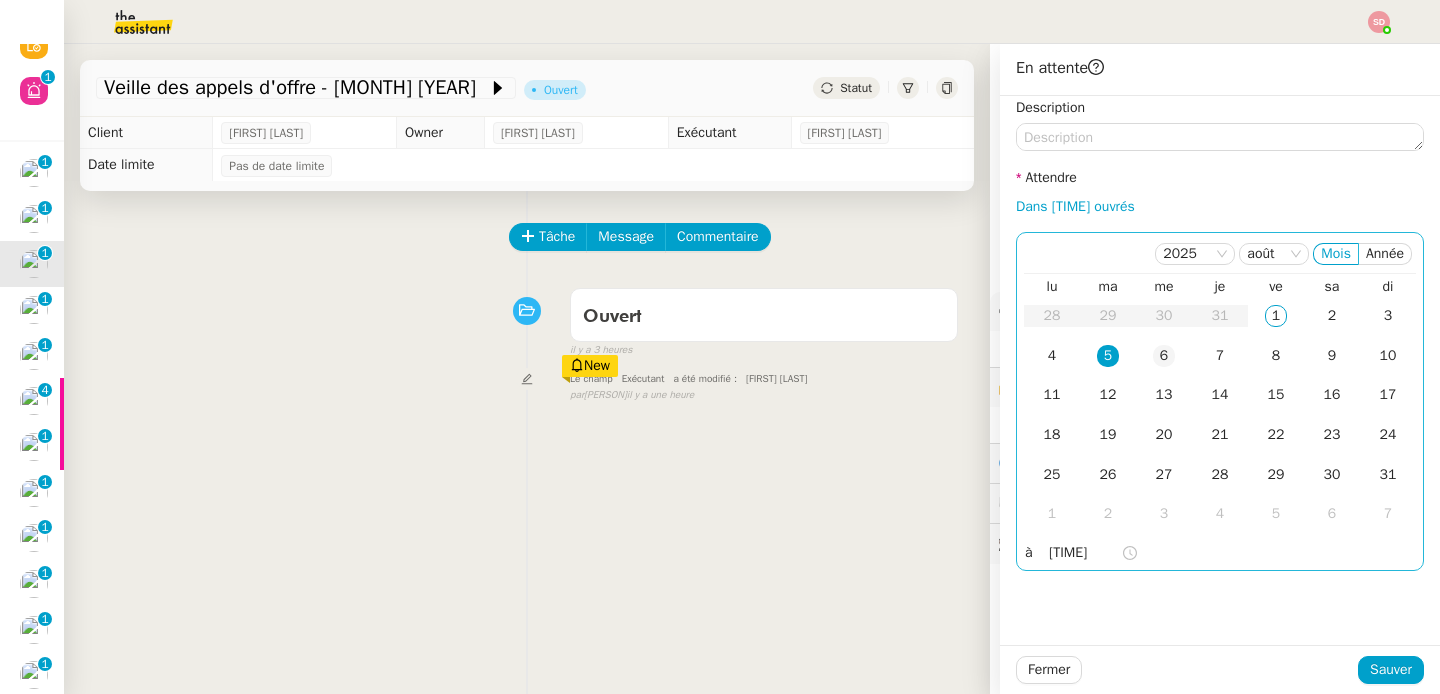 click on "6" 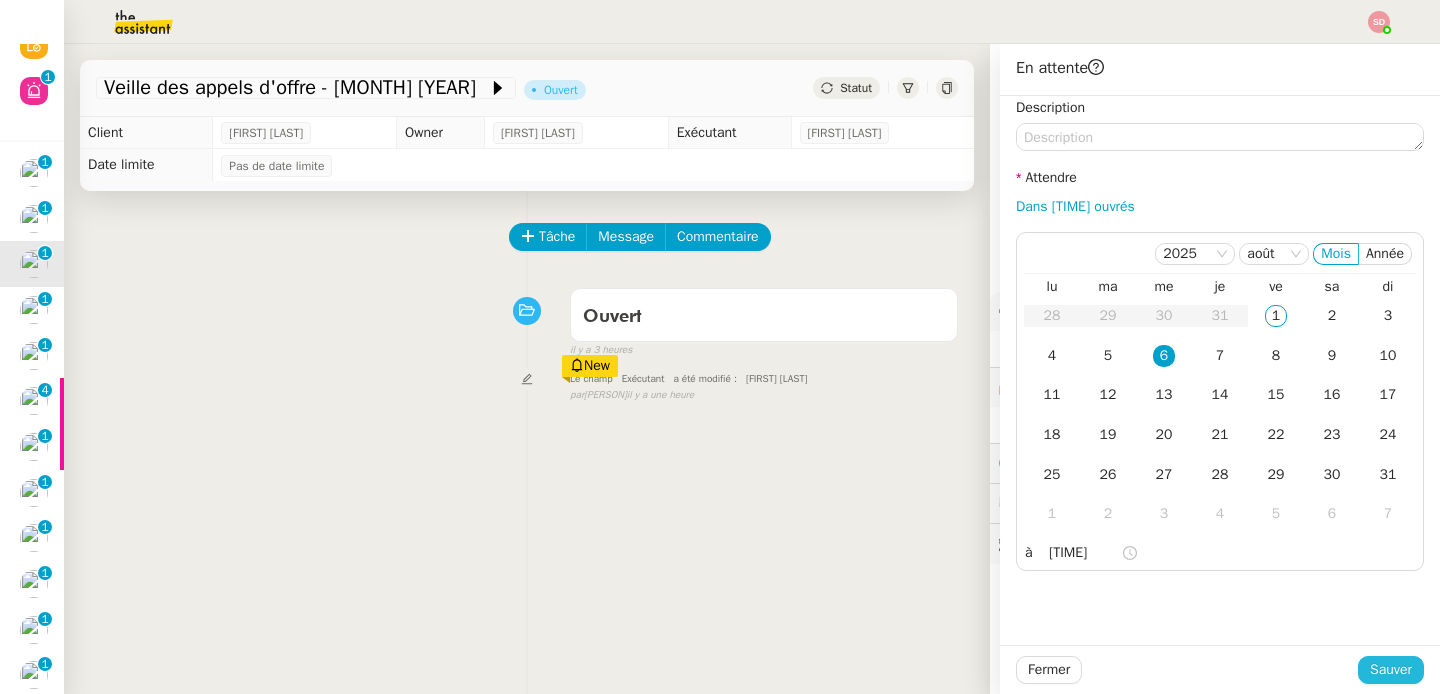 click on "Sauver" 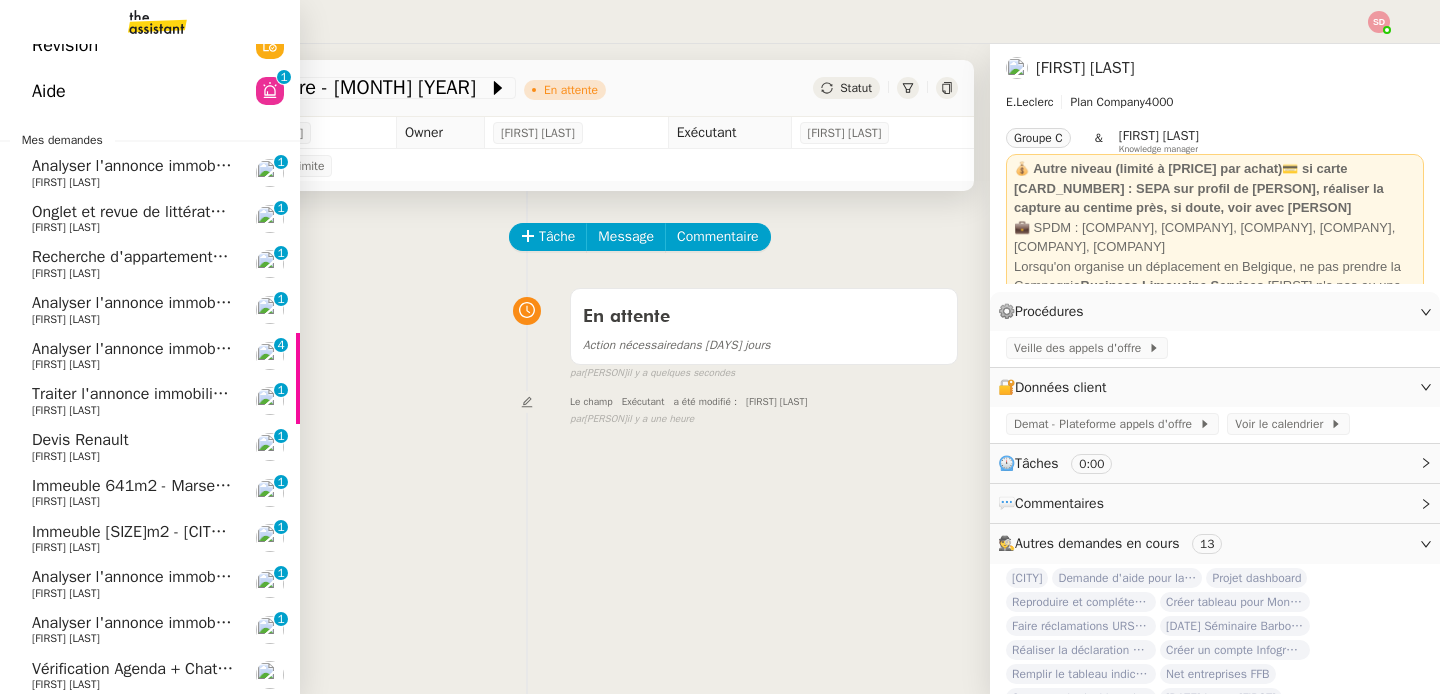 scroll, scrollTop: 91, scrollLeft: 0, axis: vertical 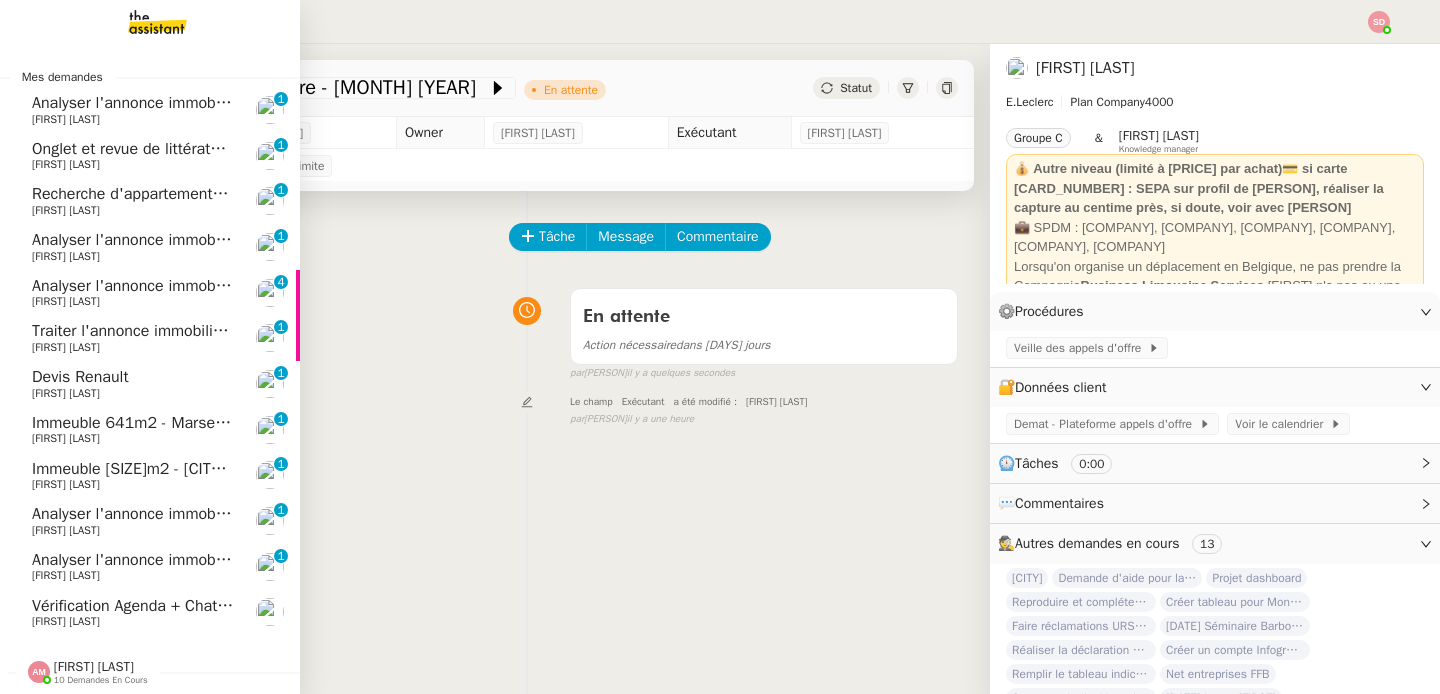 click on "[PERSON] [NUMBER] demandes en cours" 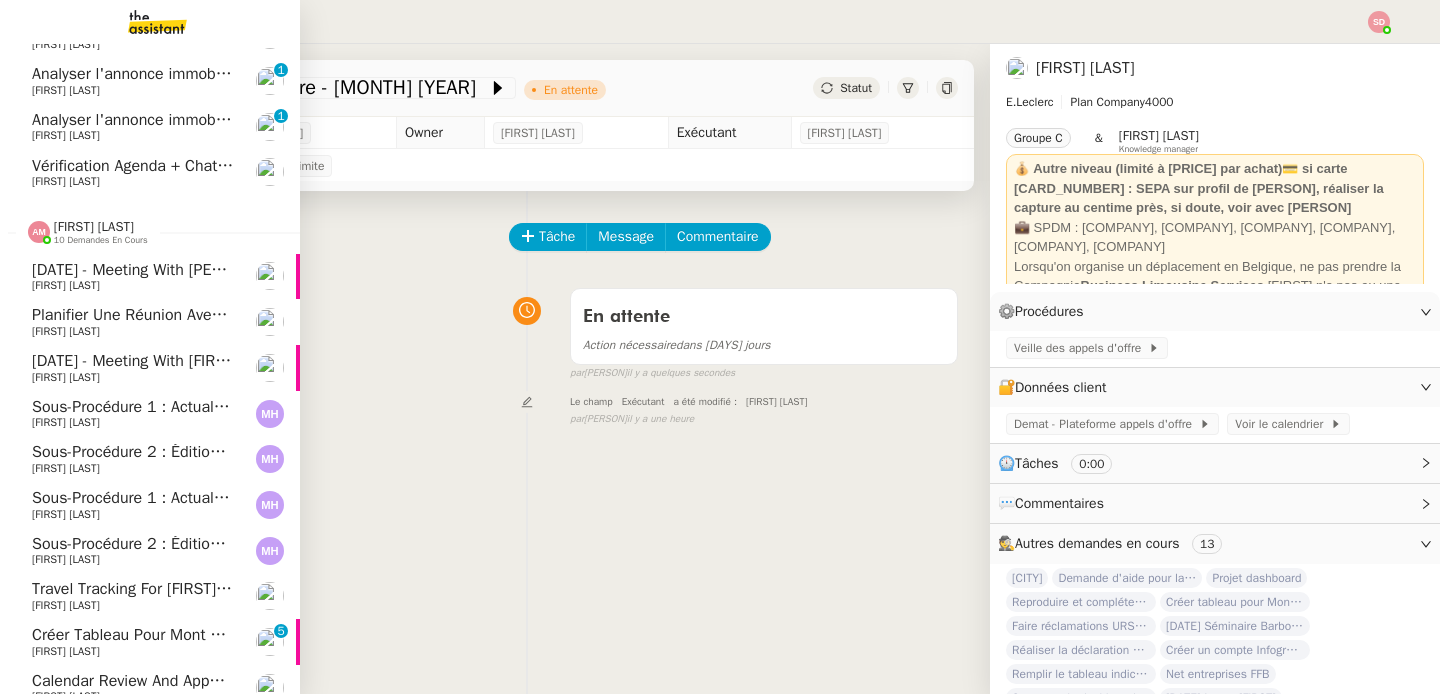 scroll, scrollTop: 548, scrollLeft: 0, axis: vertical 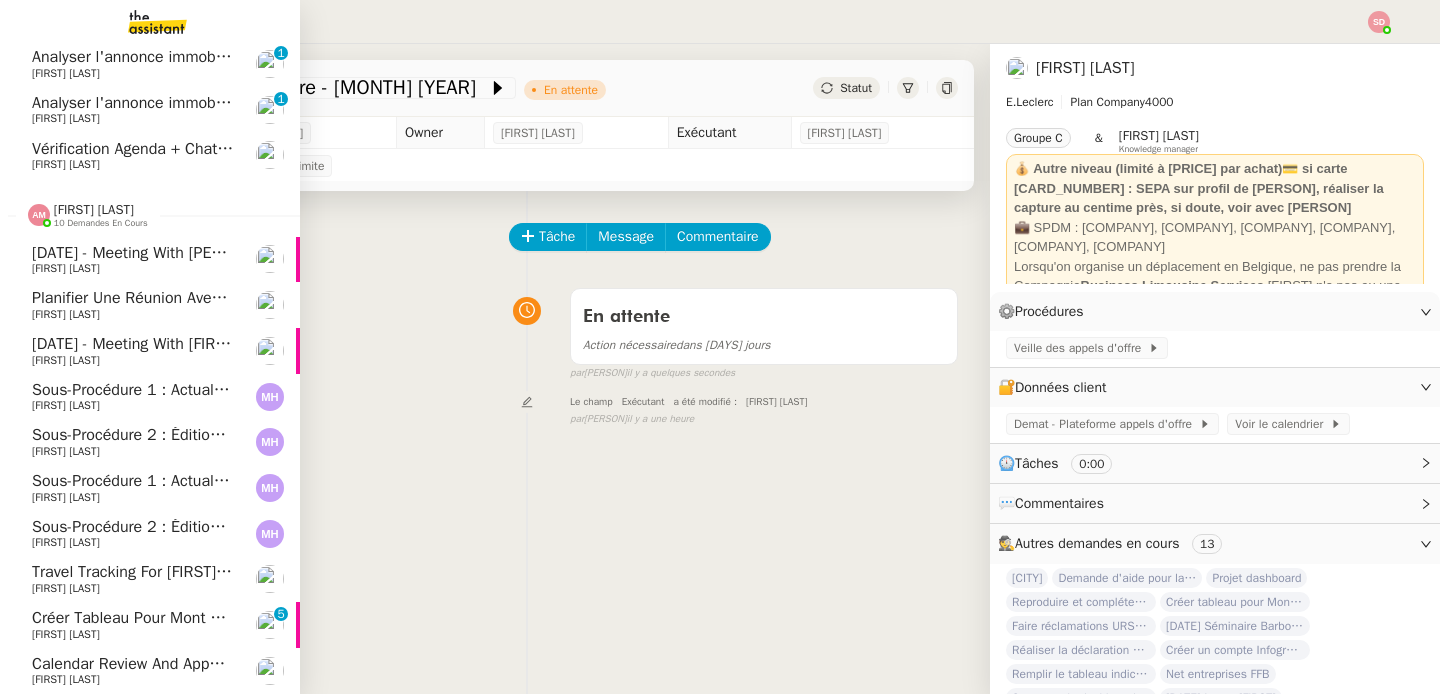 click on "Créer tableau pour Mont de Marsan" 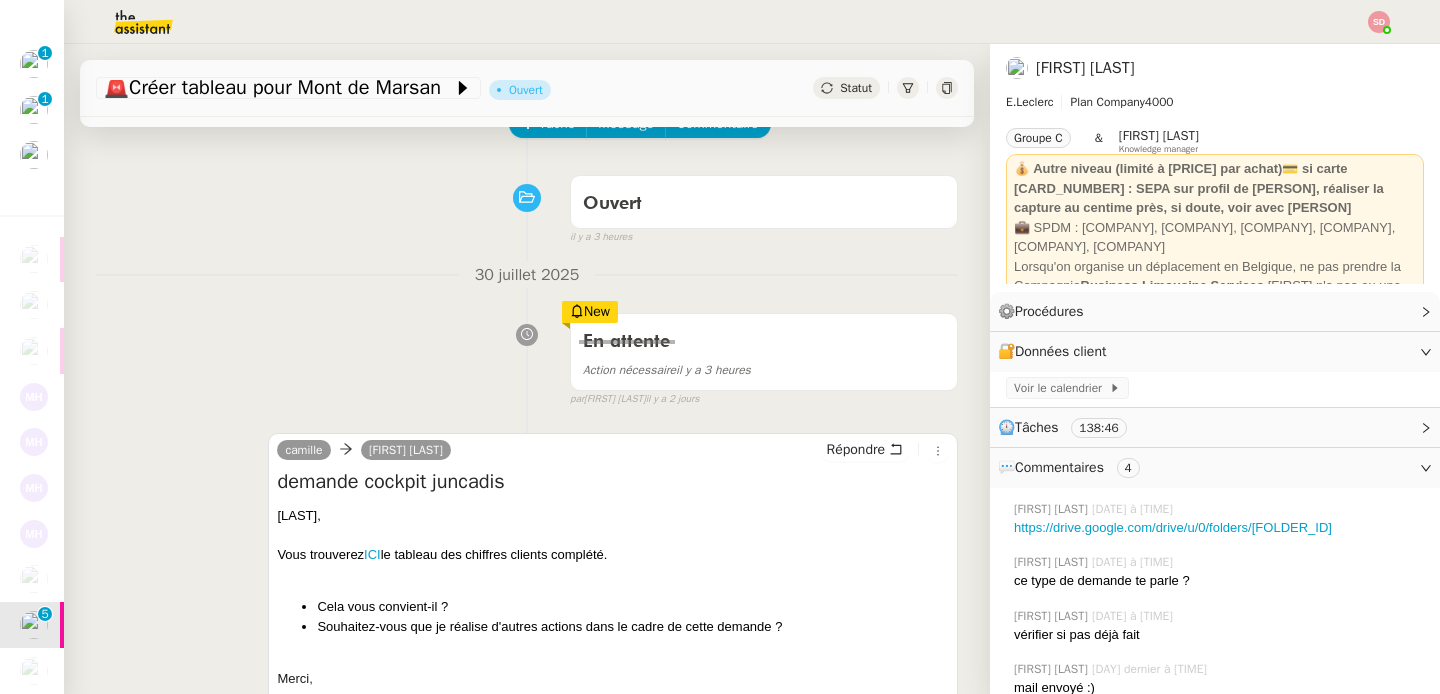 scroll, scrollTop: 114, scrollLeft: 0, axis: vertical 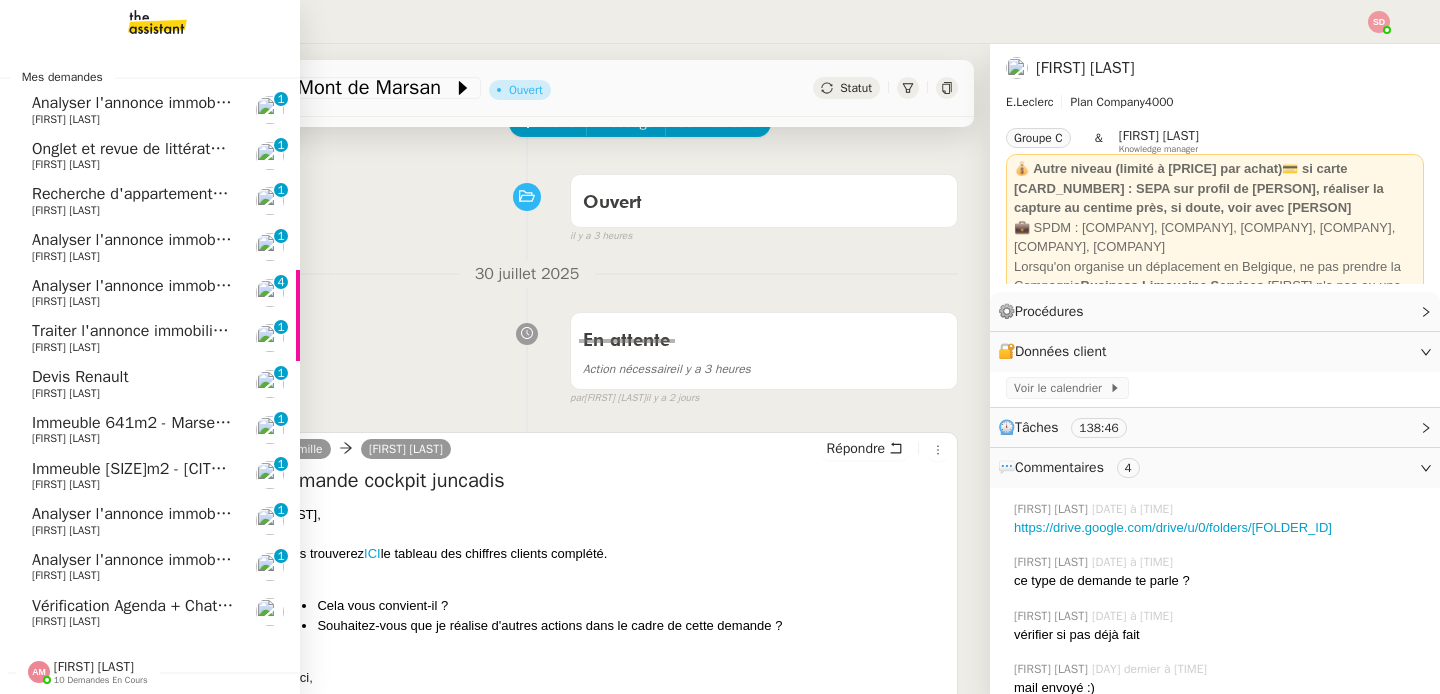 click on "[FIRST] [LAST]" 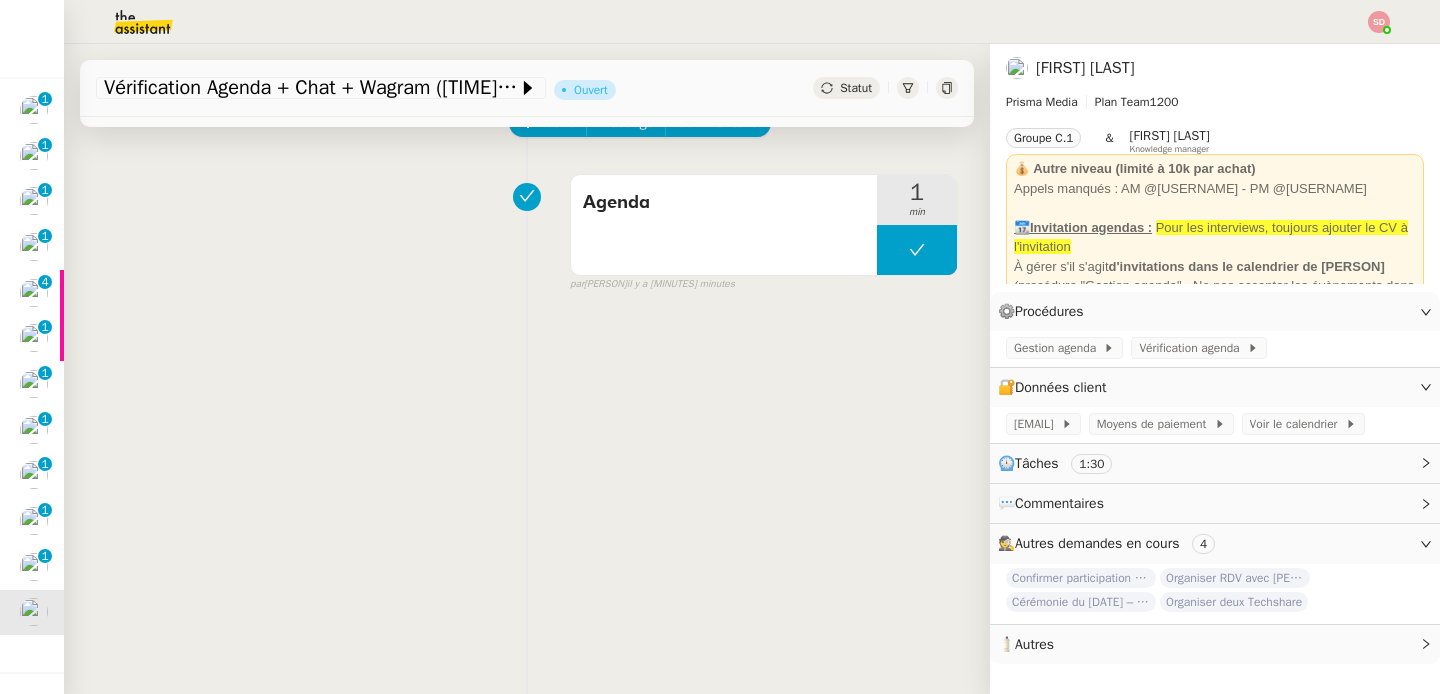 scroll, scrollTop: 0, scrollLeft: 0, axis: both 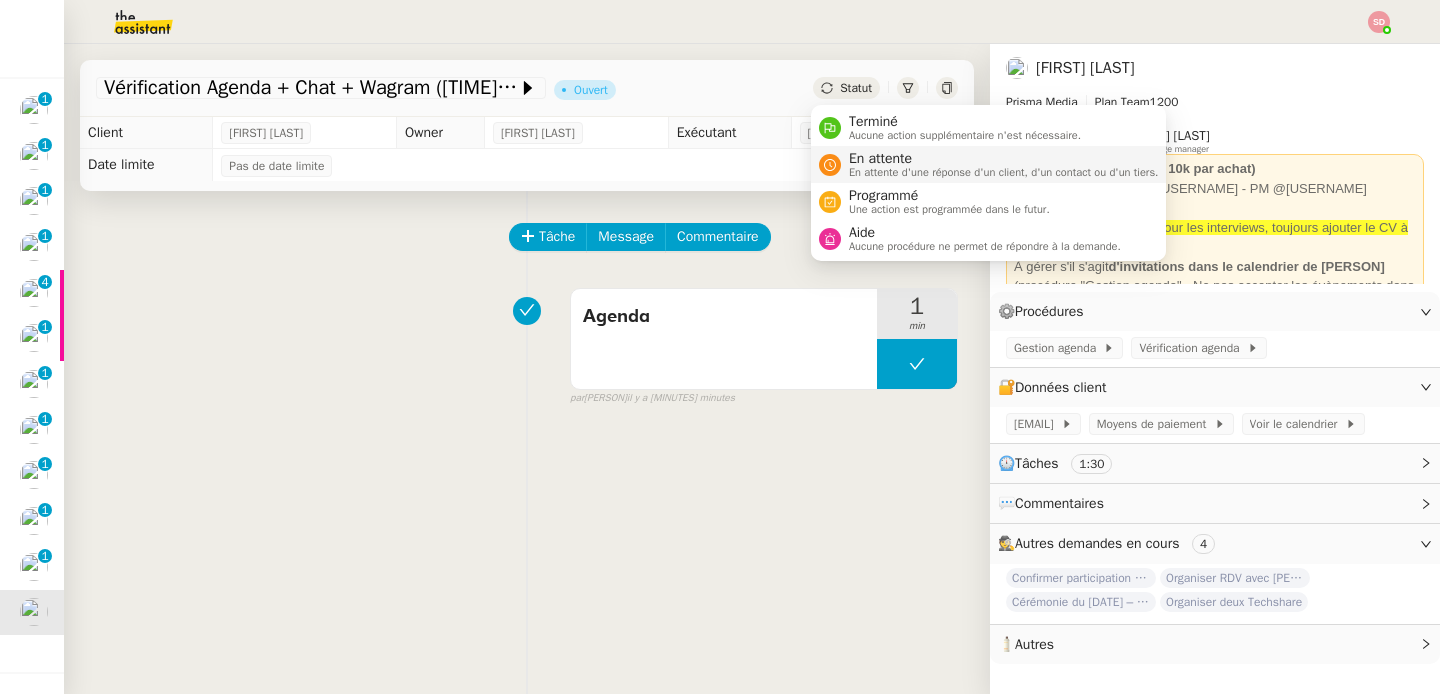 click on "En attente En attente d'une réponse d'un client, d'un contact ou d'un tiers." at bounding box center (1000, 164) 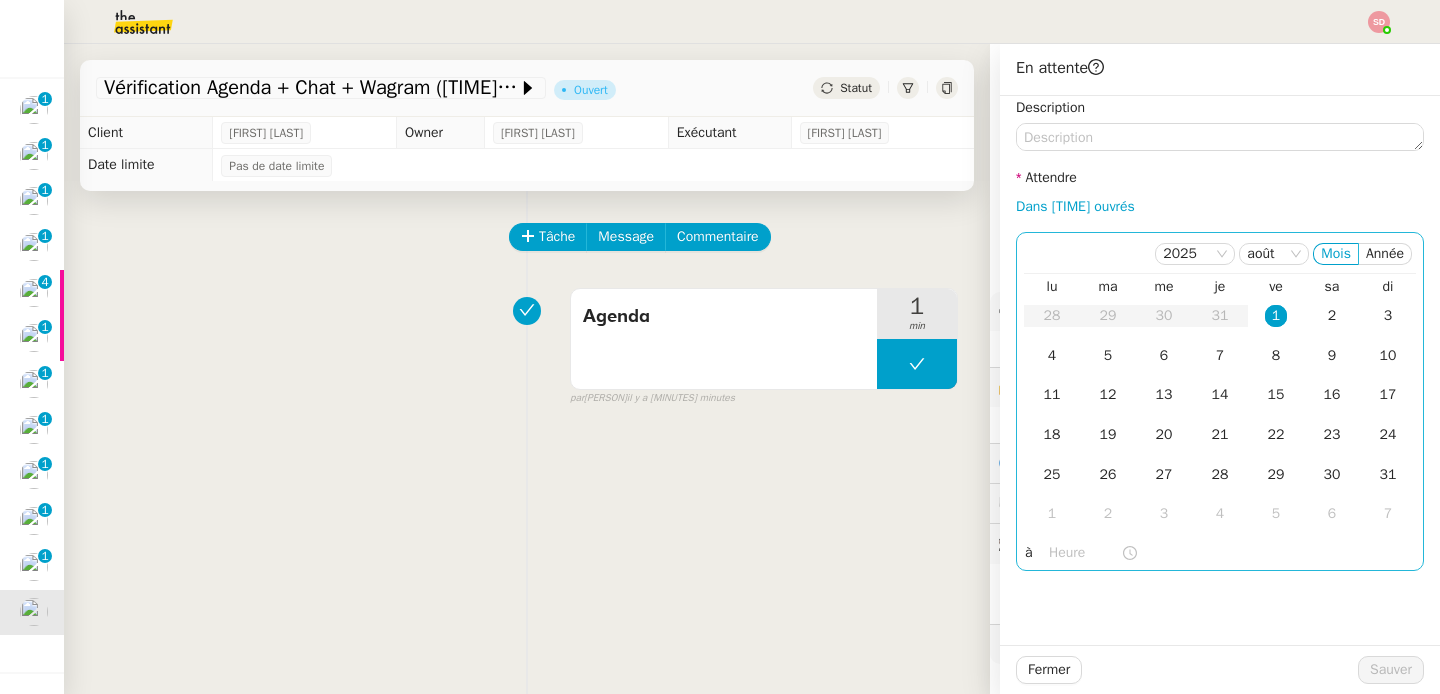 click 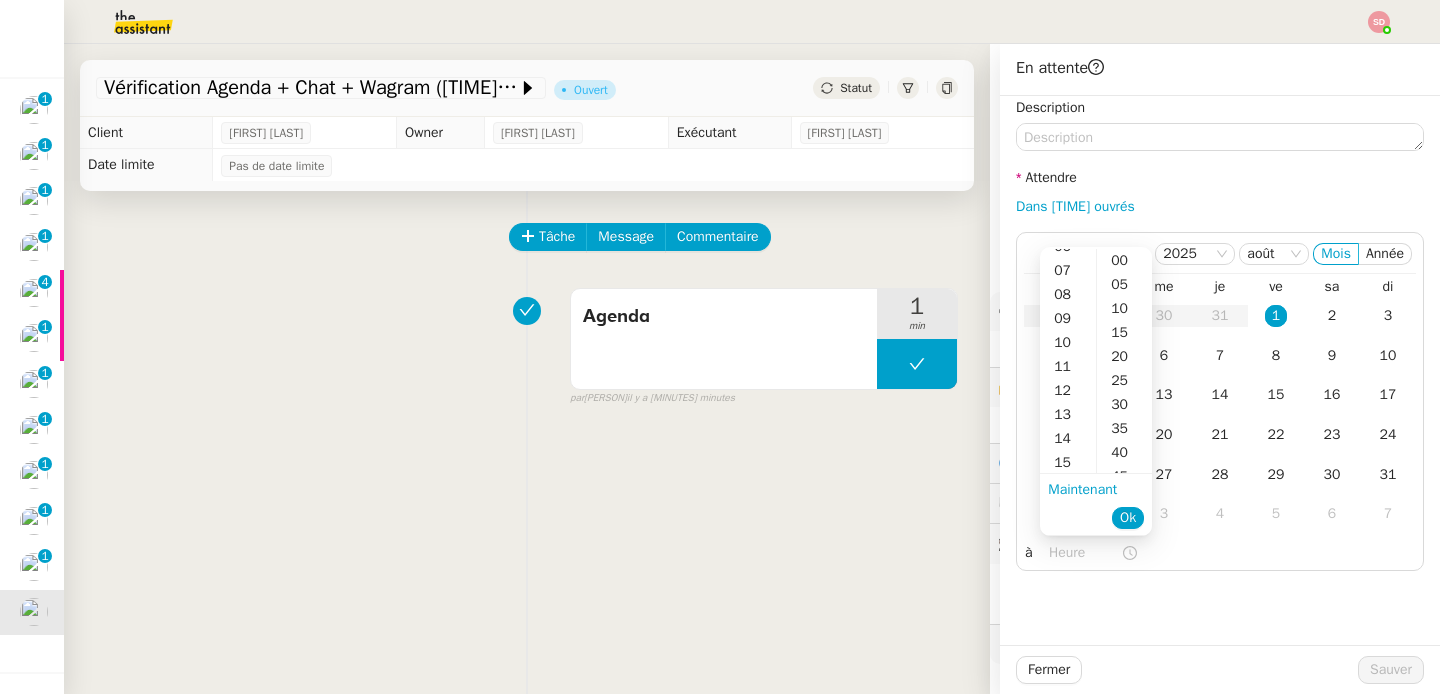 scroll, scrollTop: 161, scrollLeft: 0, axis: vertical 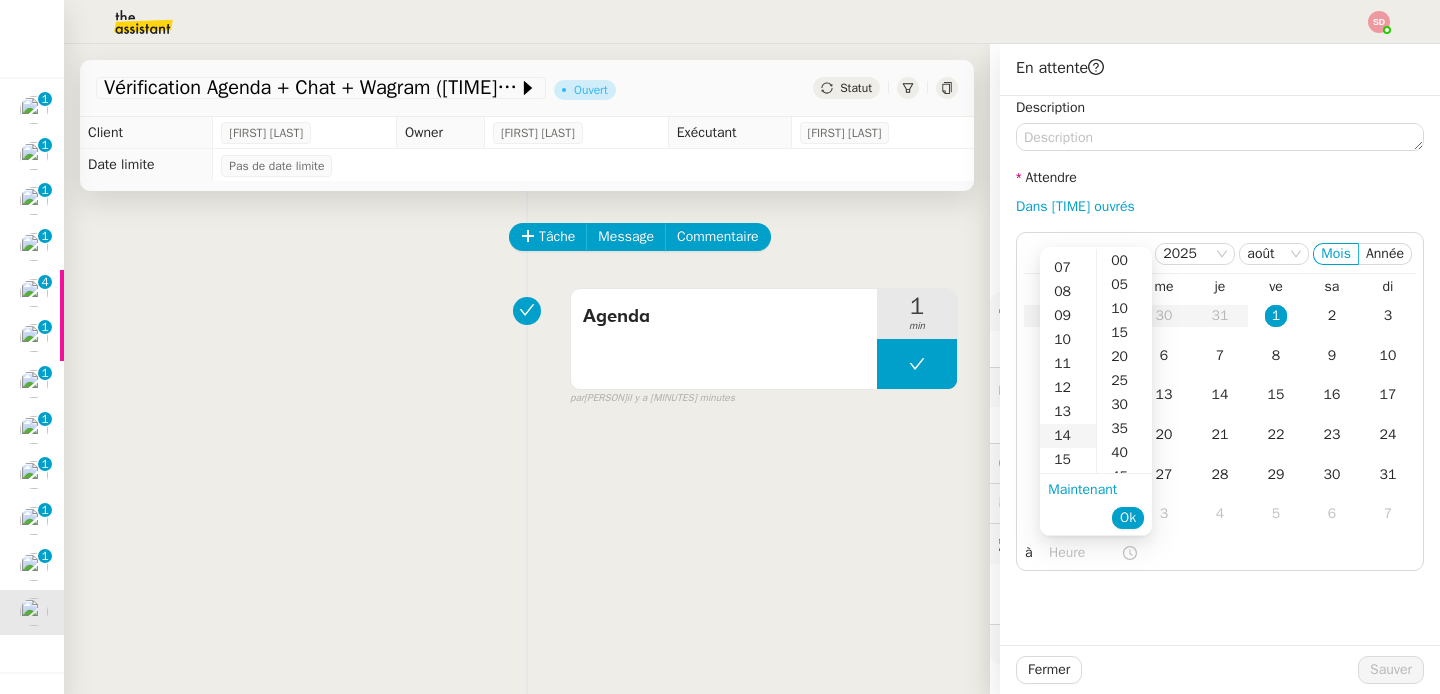 click on "14" at bounding box center [1068, 436] 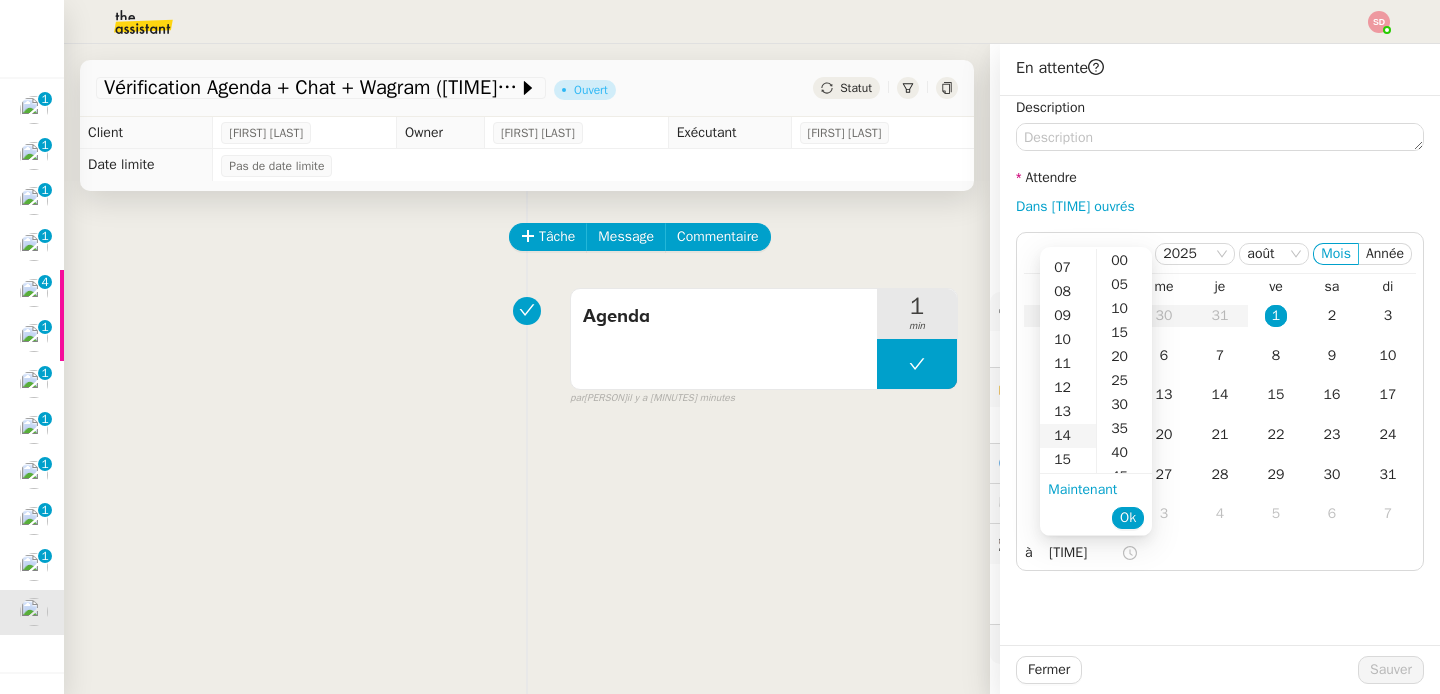 scroll, scrollTop: 313, scrollLeft: 0, axis: vertical 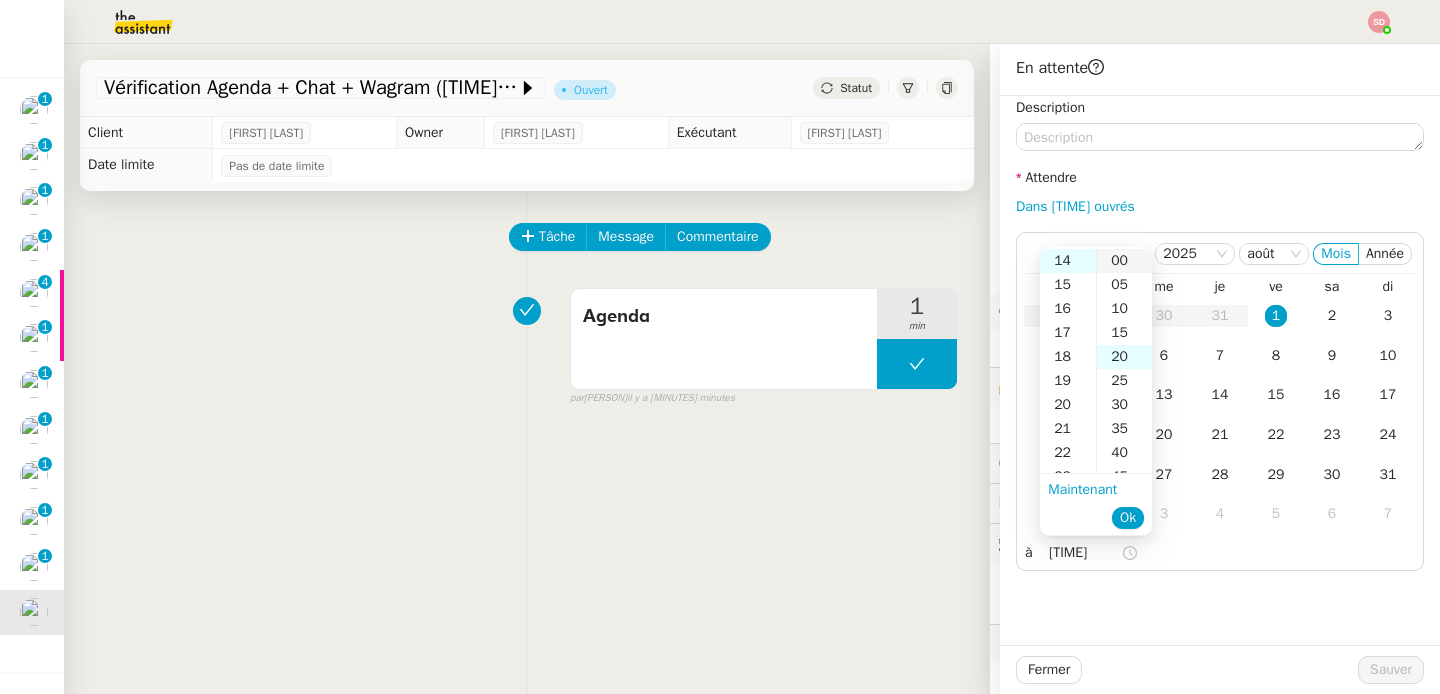 click on "00" at bounding box center (1124, 261) 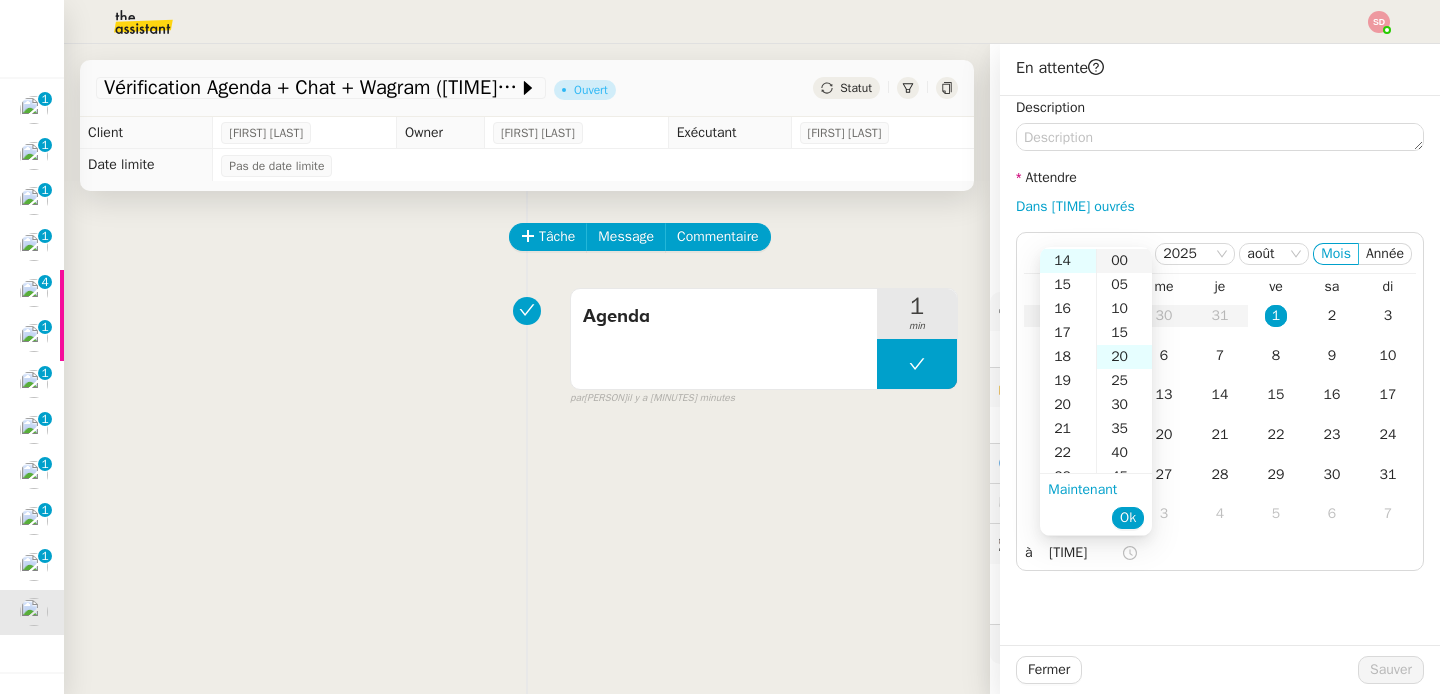 type on "14:00" 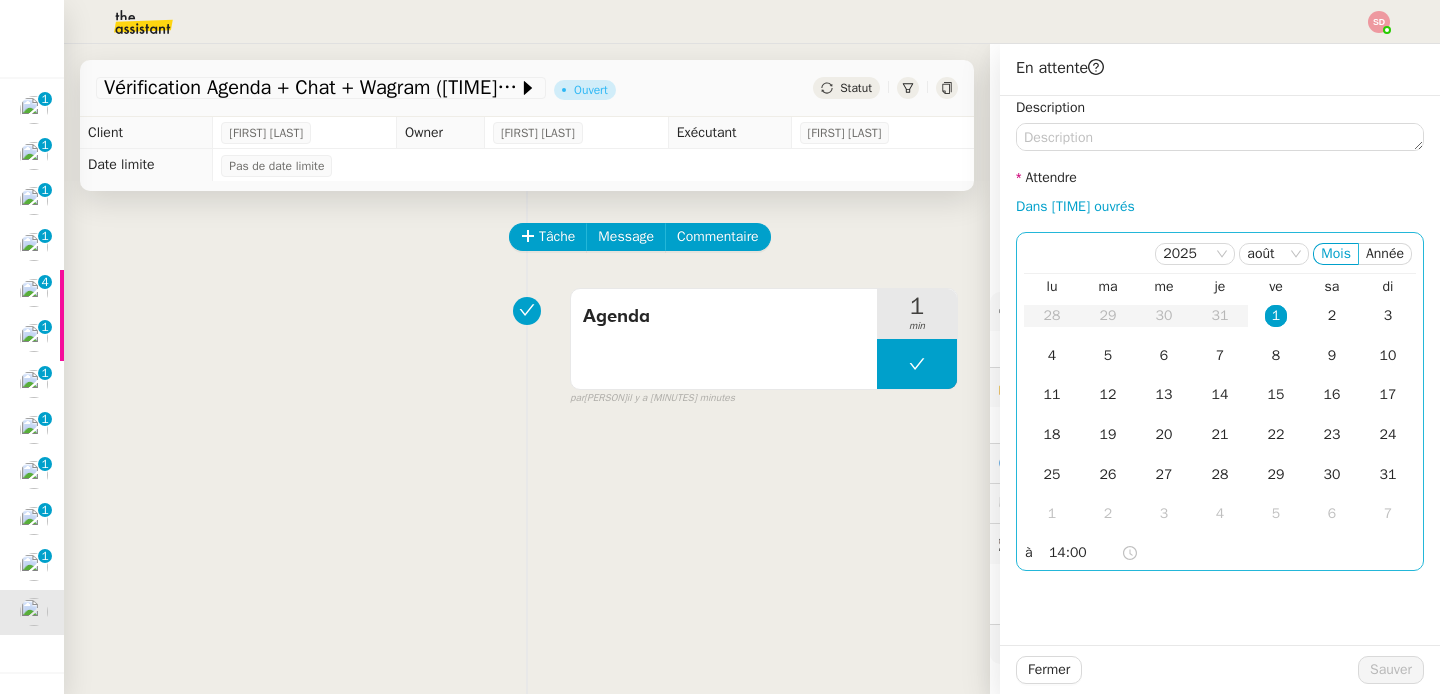 click on "1" 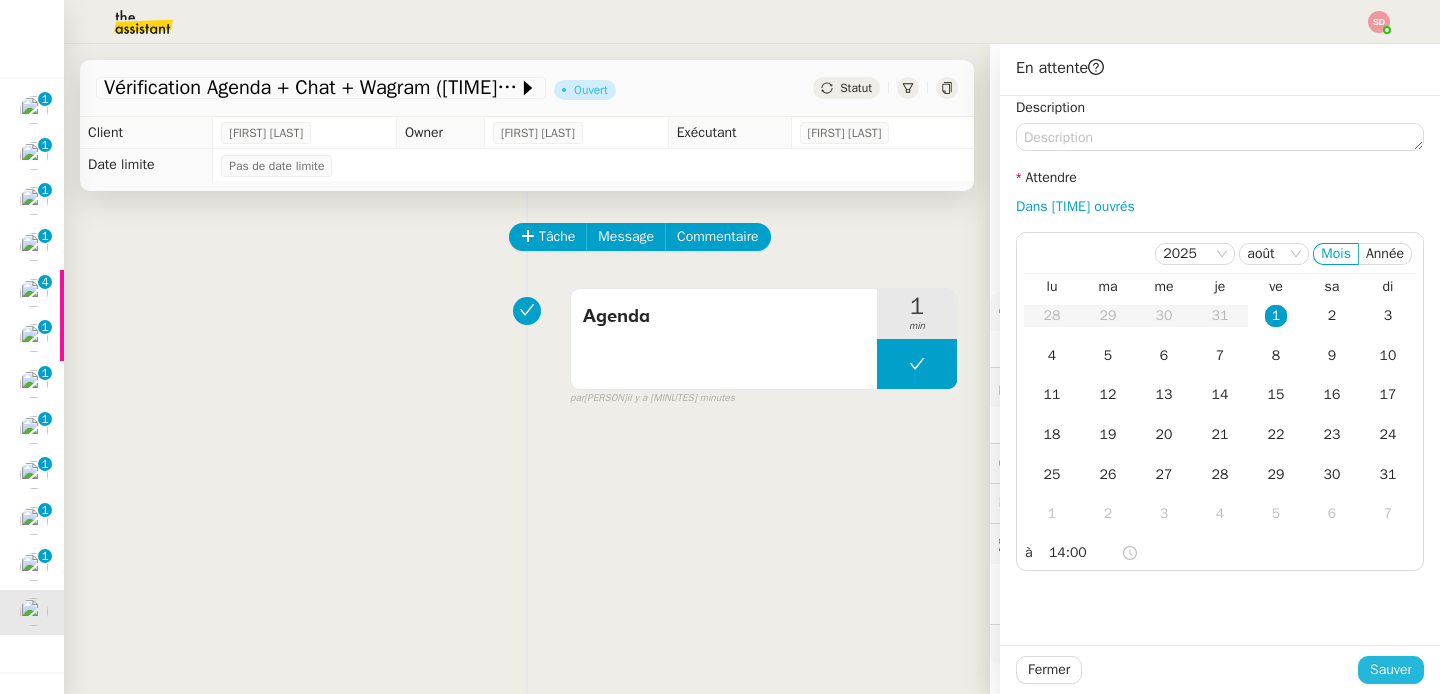 click on "Sauver" 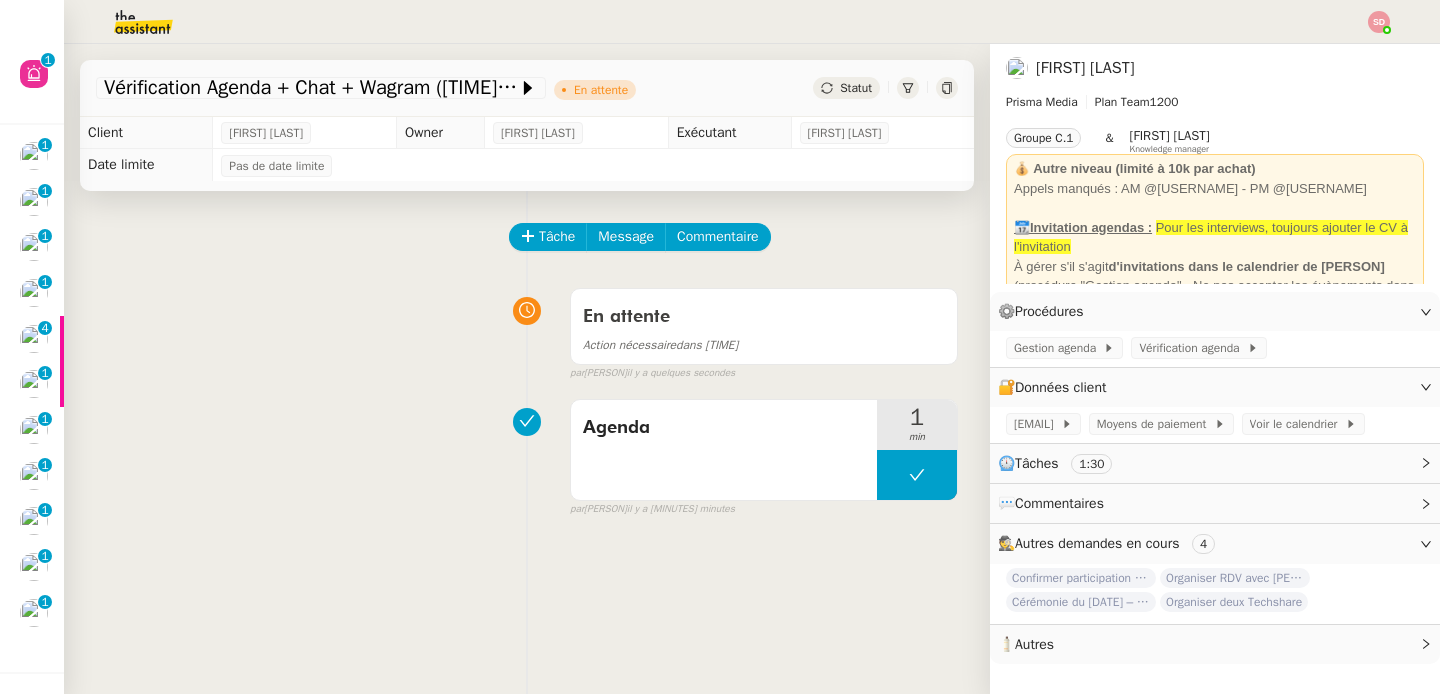 scroll, scrollTop: 45, scrollLeft: 0, axis: vertical 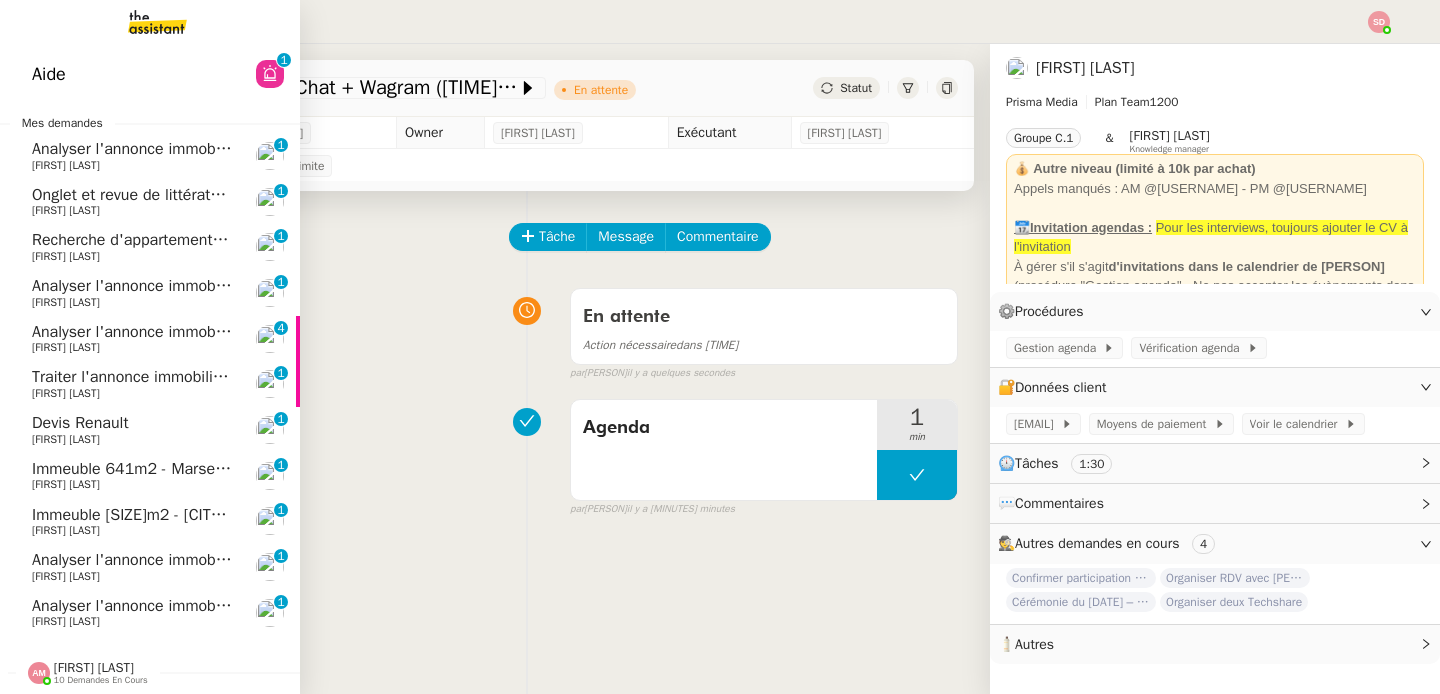 click on "Devis Renault" 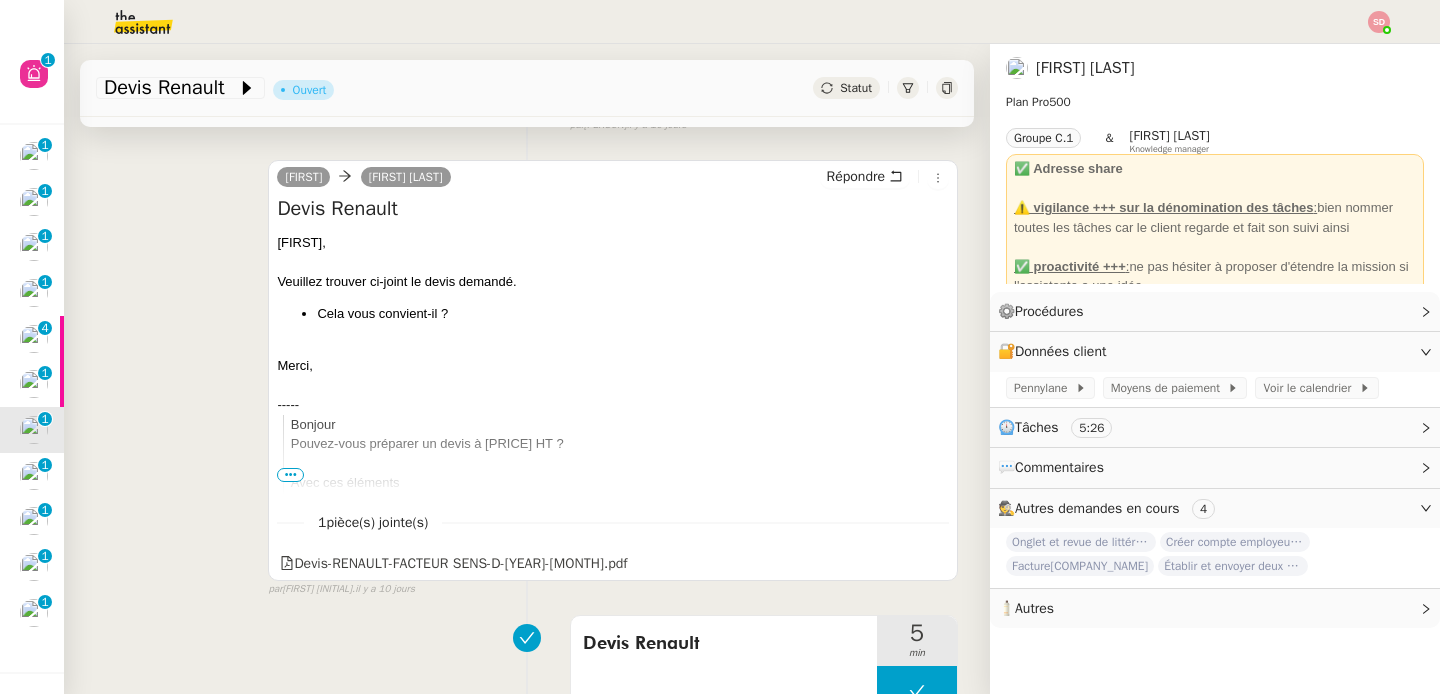 scroll, scrollTop: 559, scrollLeft: 0, axis: vertical 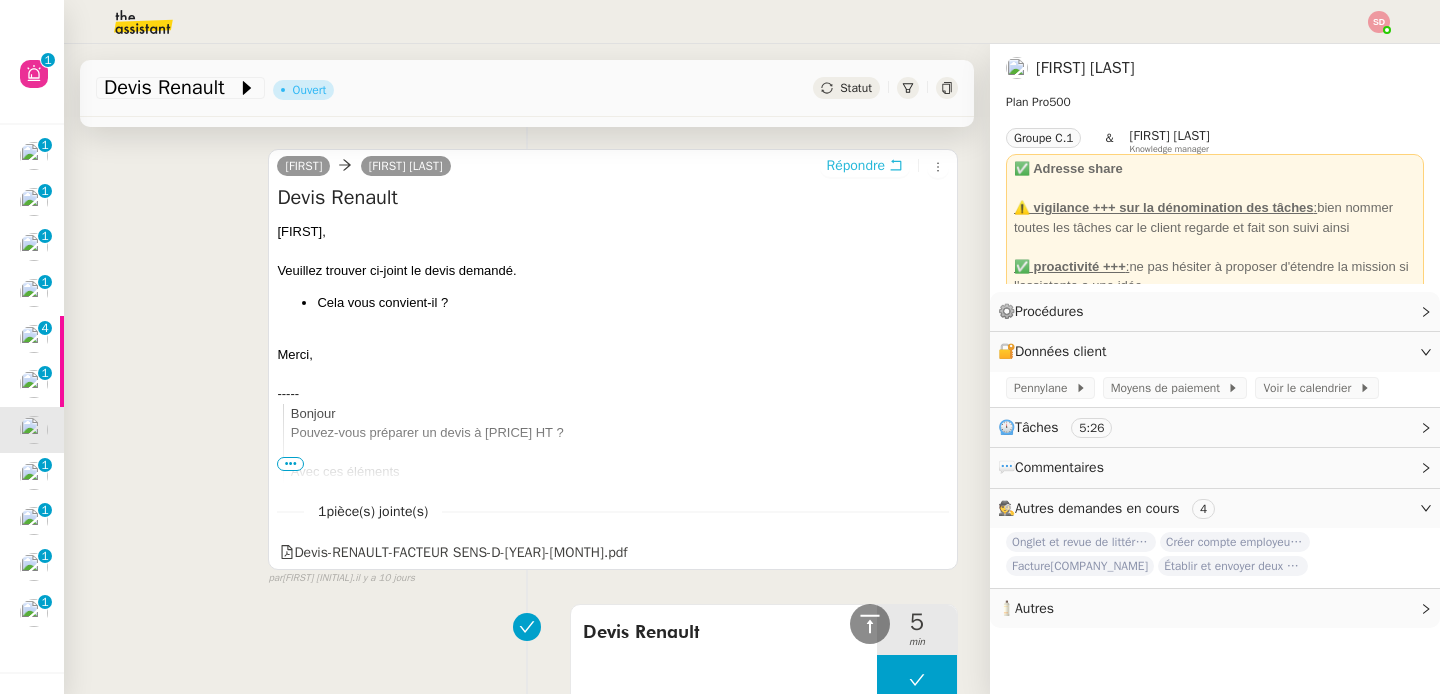 click on "Répondre" at bounding box center (856, 166) 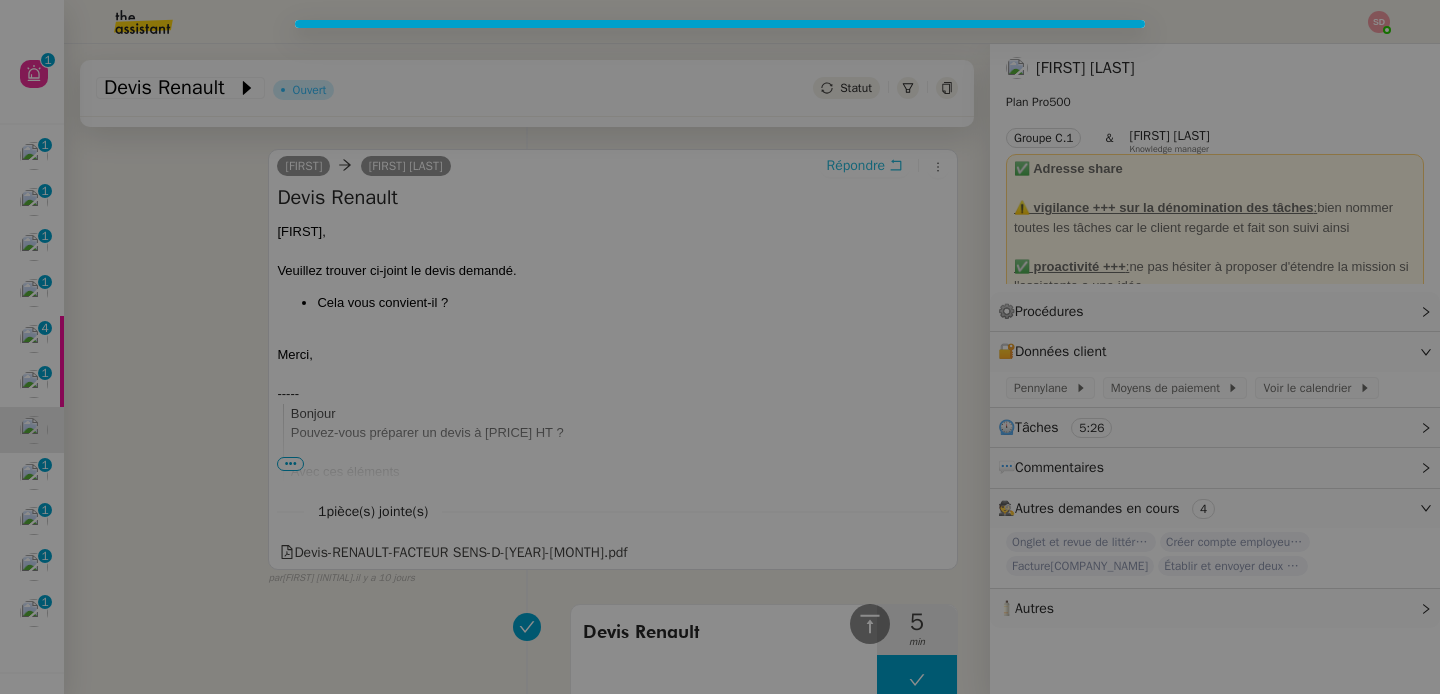 scroll, scrollTop: 712, scrollLeft: 0, axis: vertical 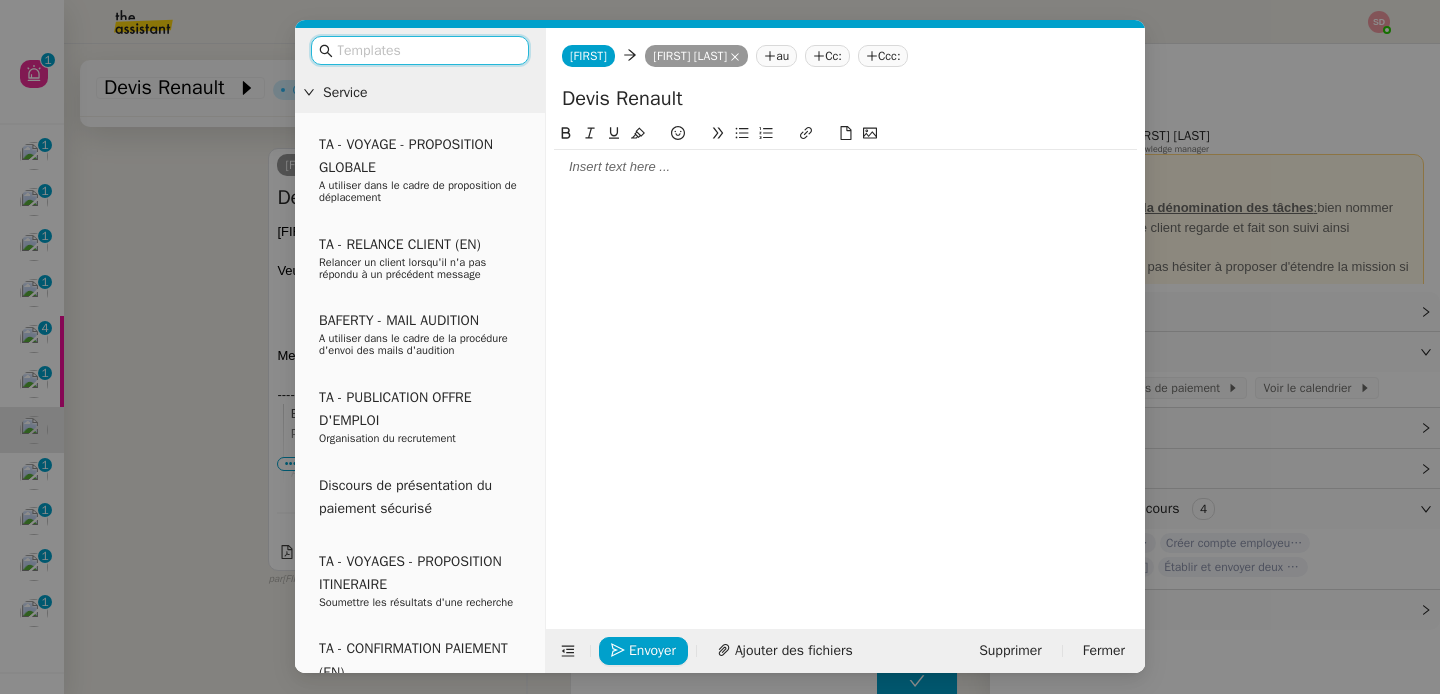 click 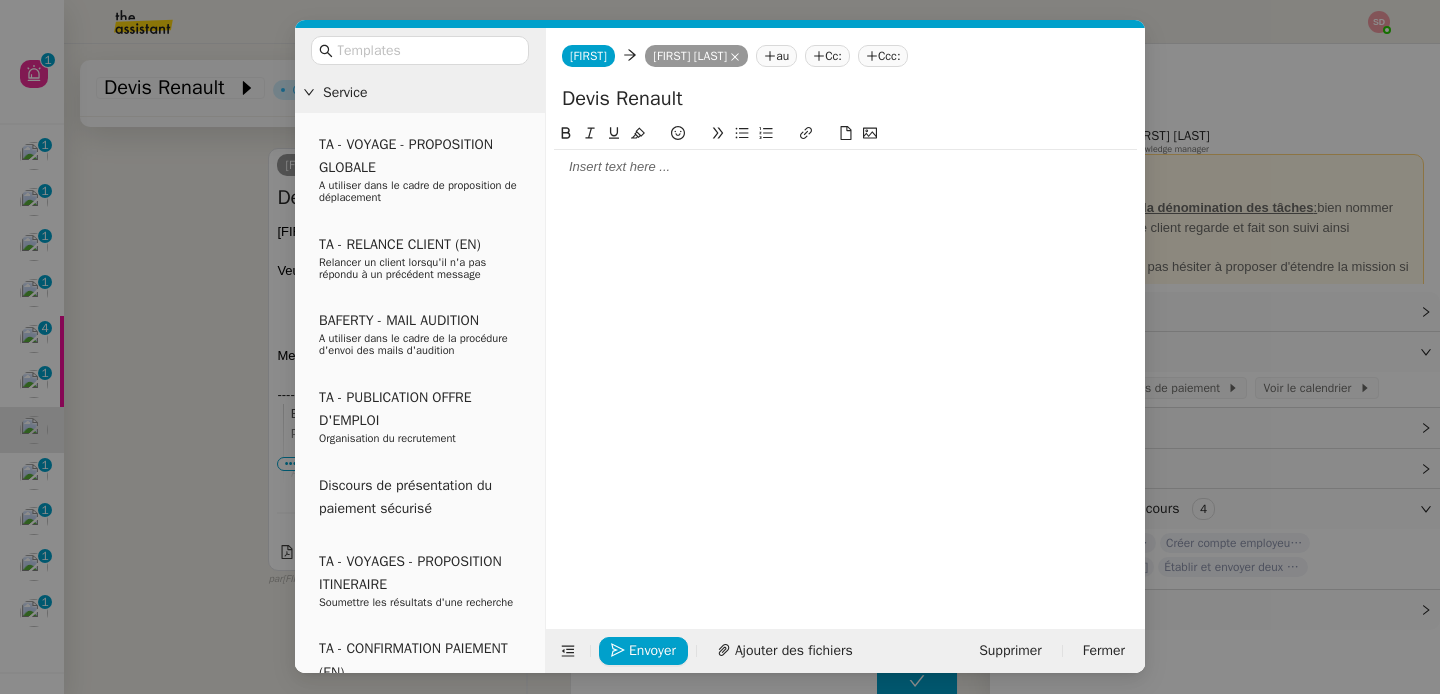 type 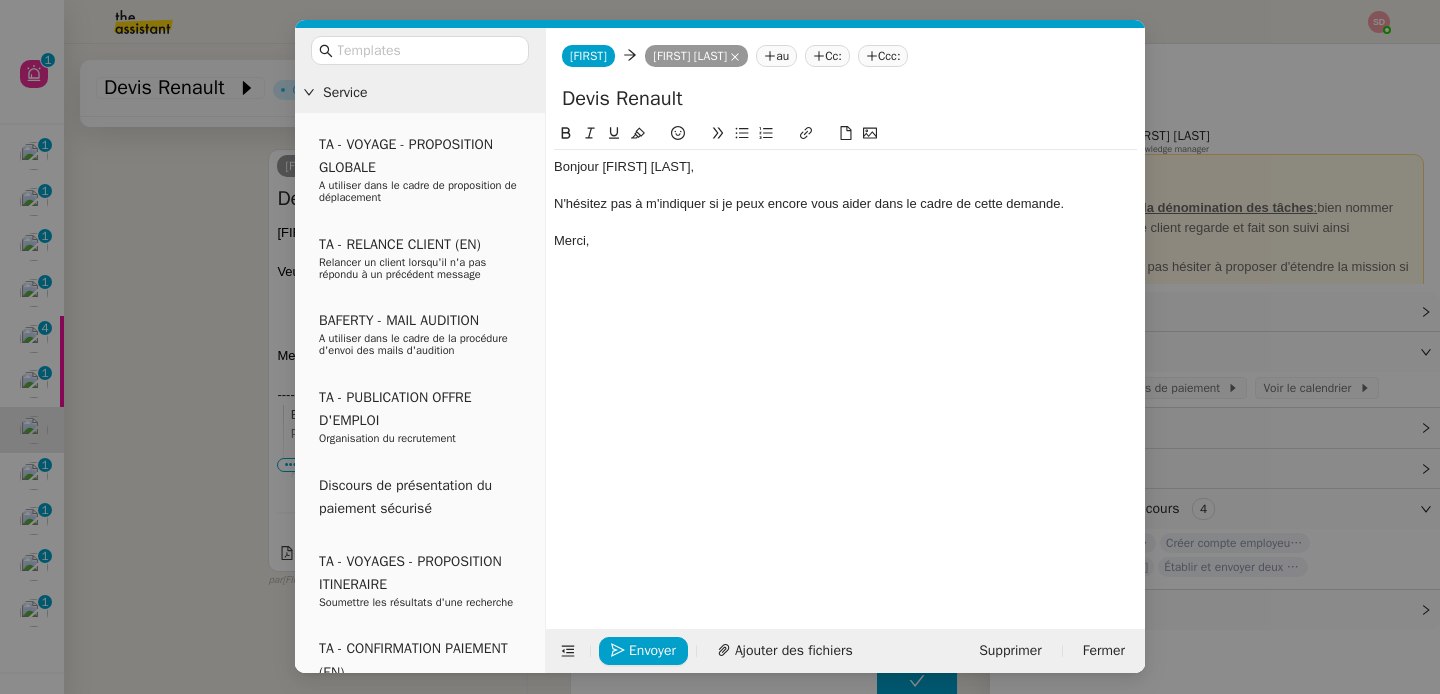 scroll, scrollTop: 809, scrollLeft: 0, axis: vertical 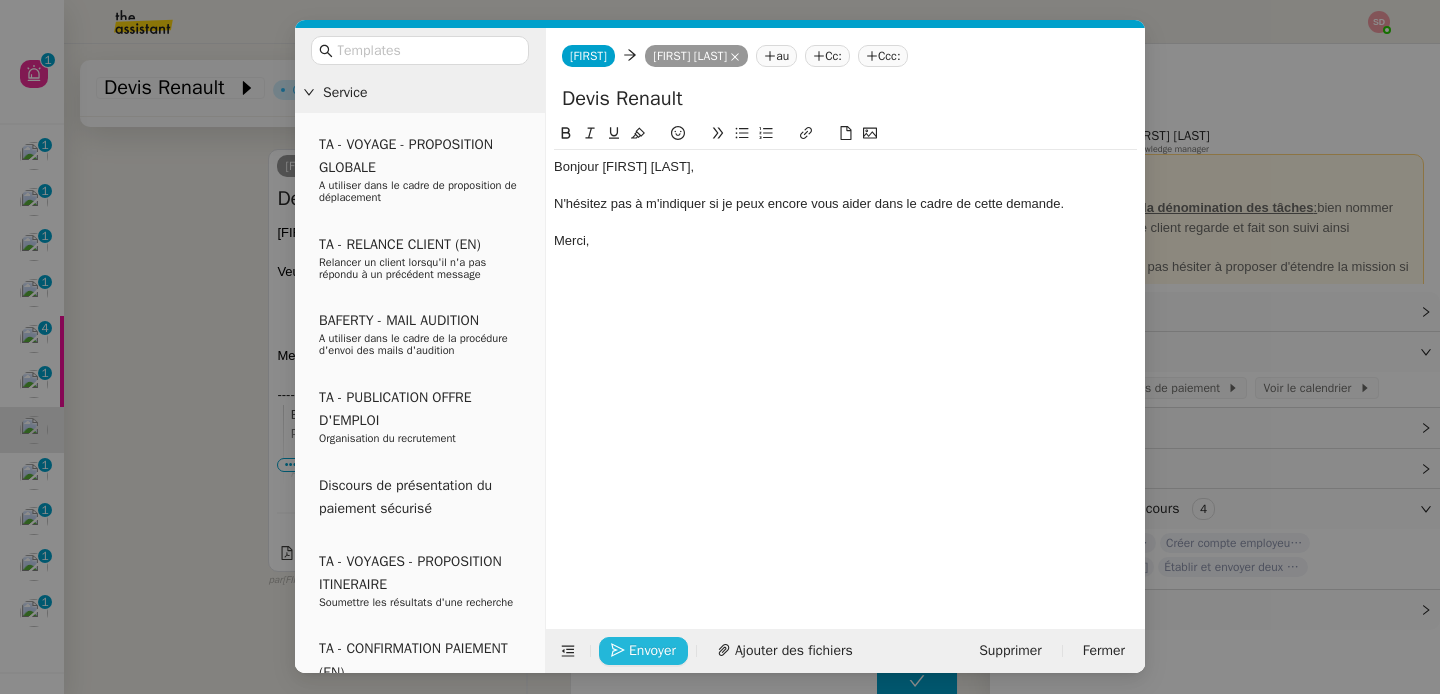 click on "Envoyer" 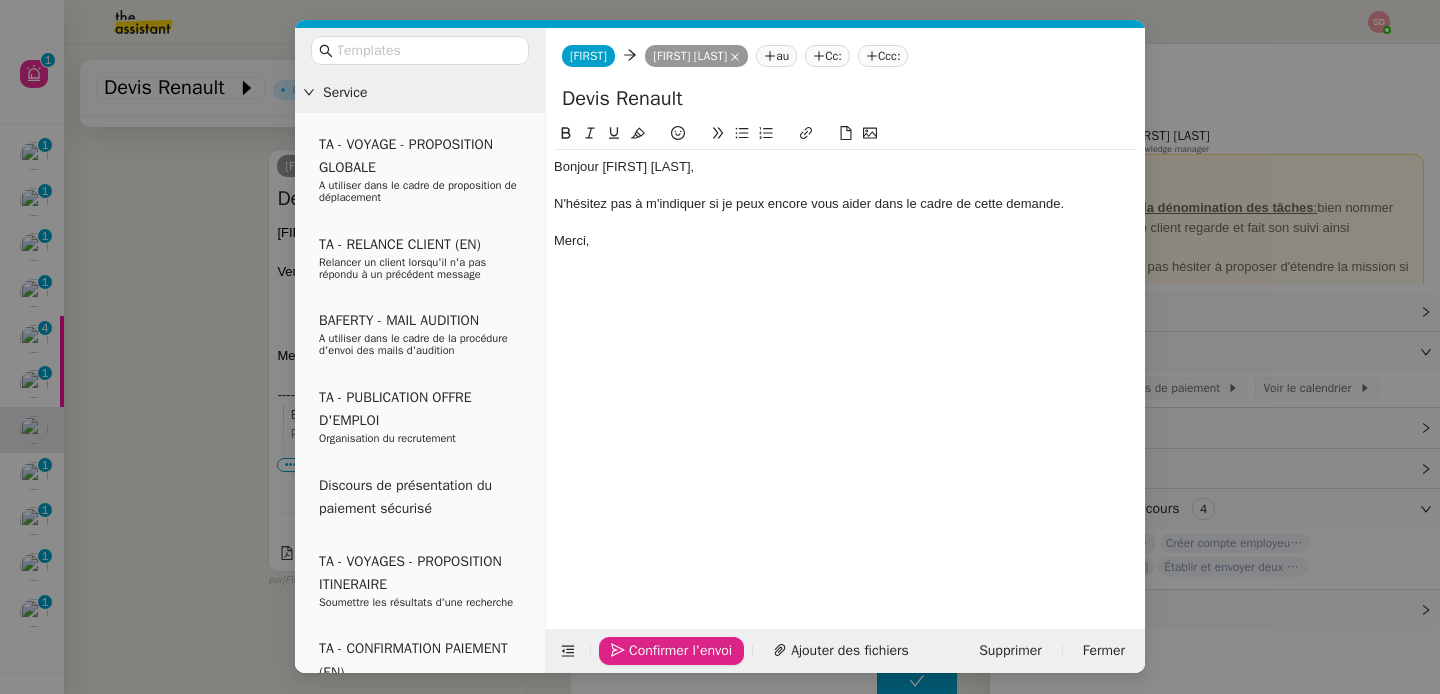 click on "Confirmer l'envoi" 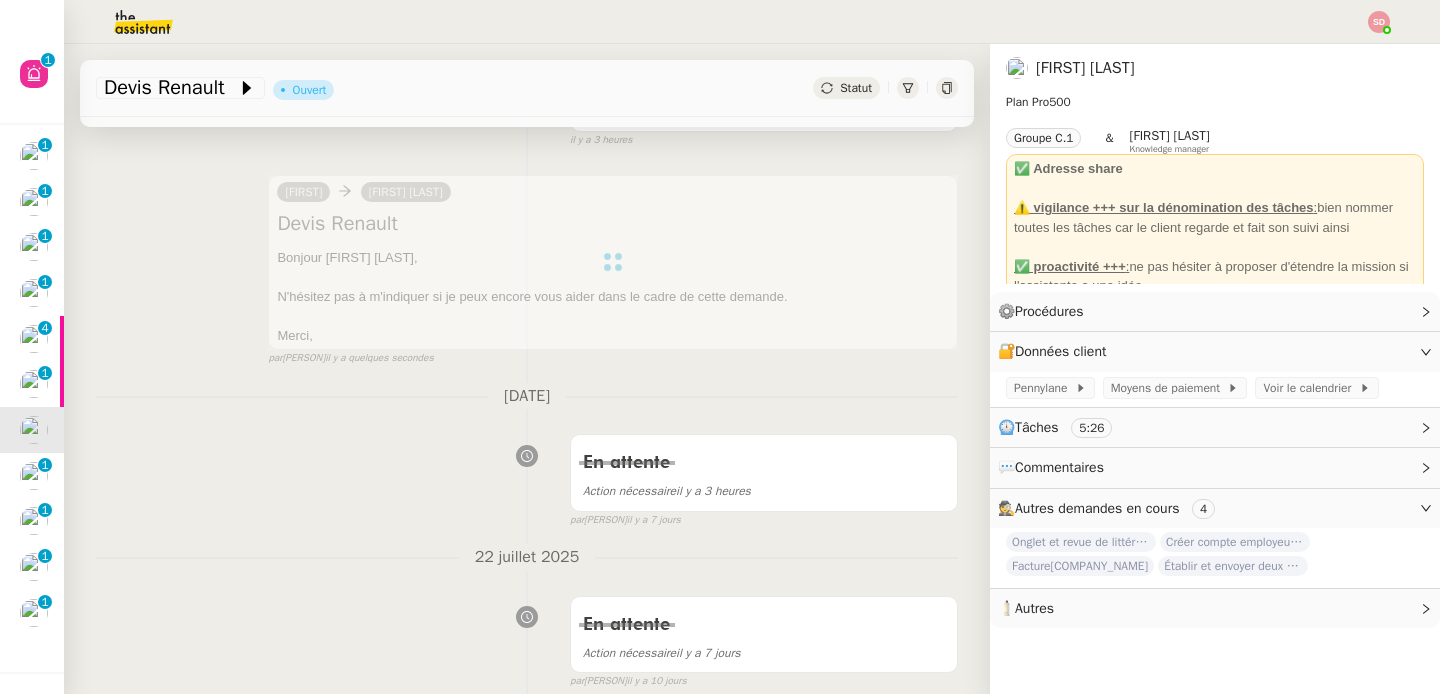 scroll, scrollTop: 0, scrollLeft: 0, axis: both 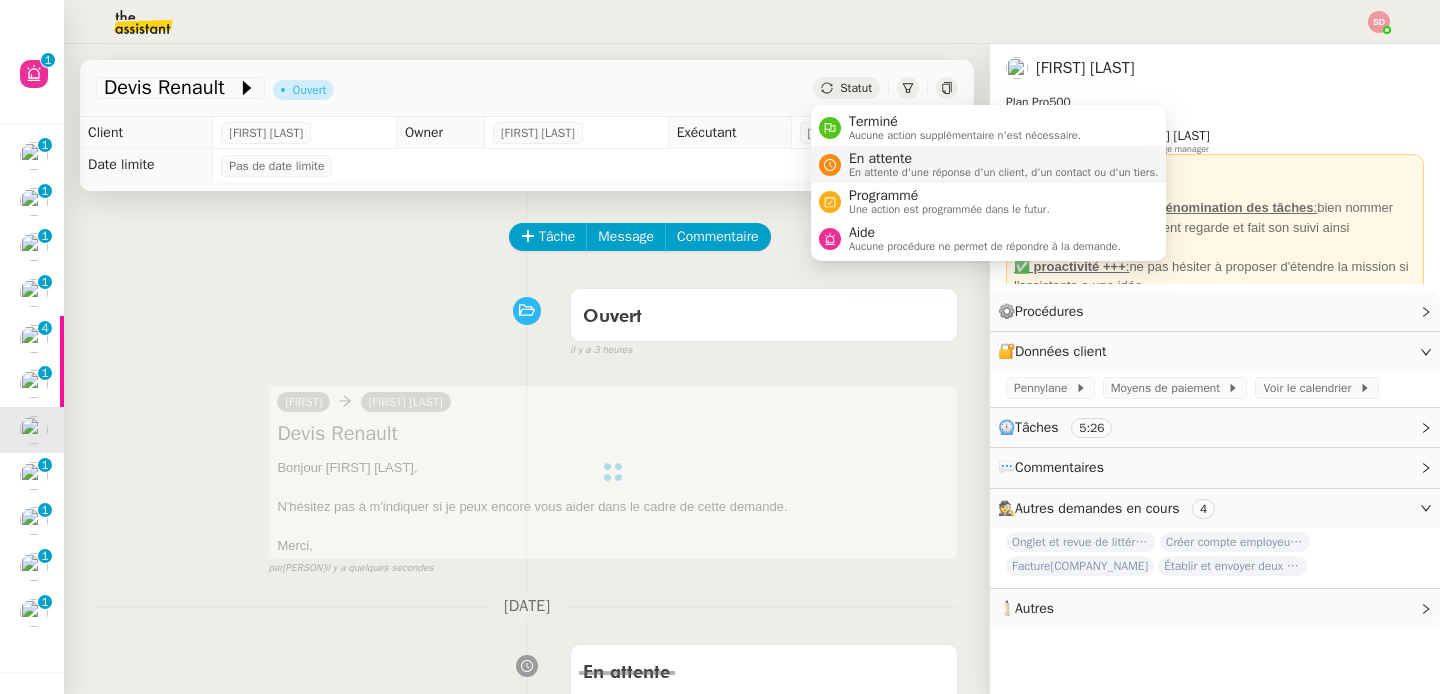 click on "En attente d'une réponse d'un client, d'un contact ou d'un tiers." at bounding box center (1004, 172) 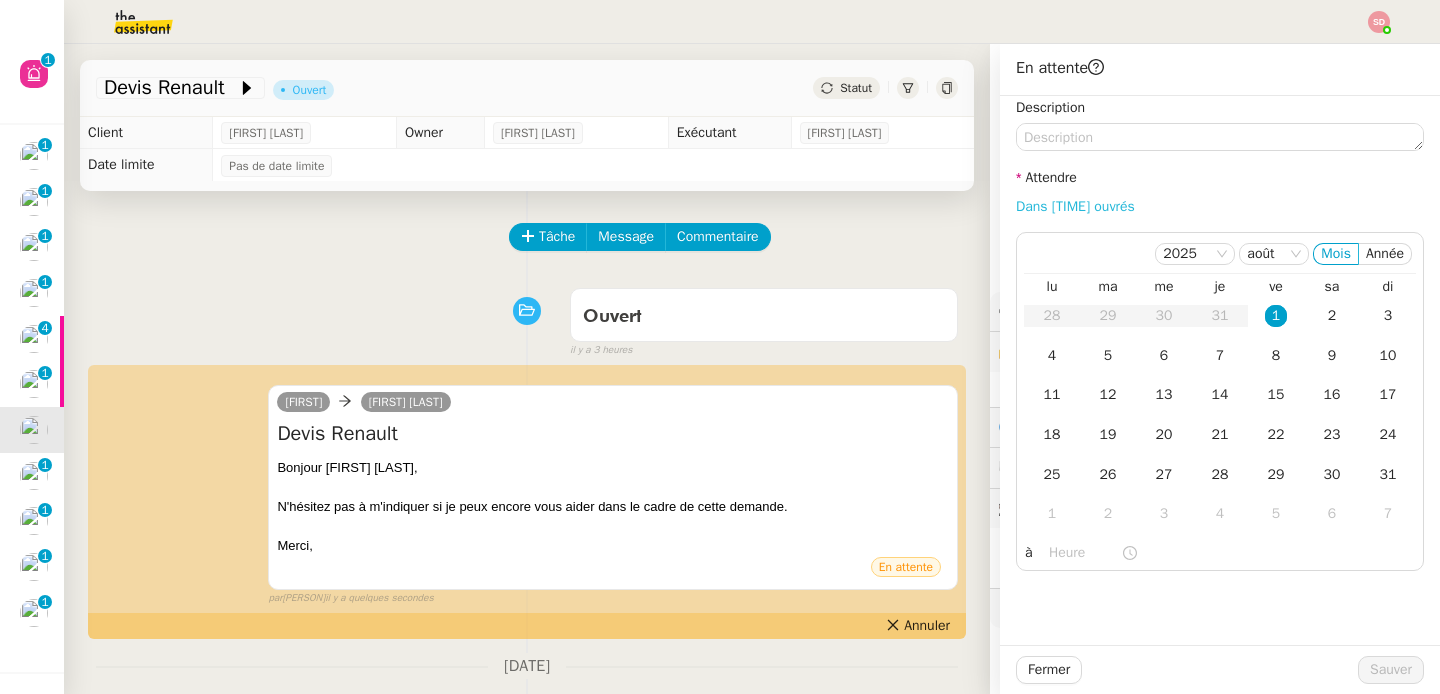 click on "Dans [TIME] ouvrés" 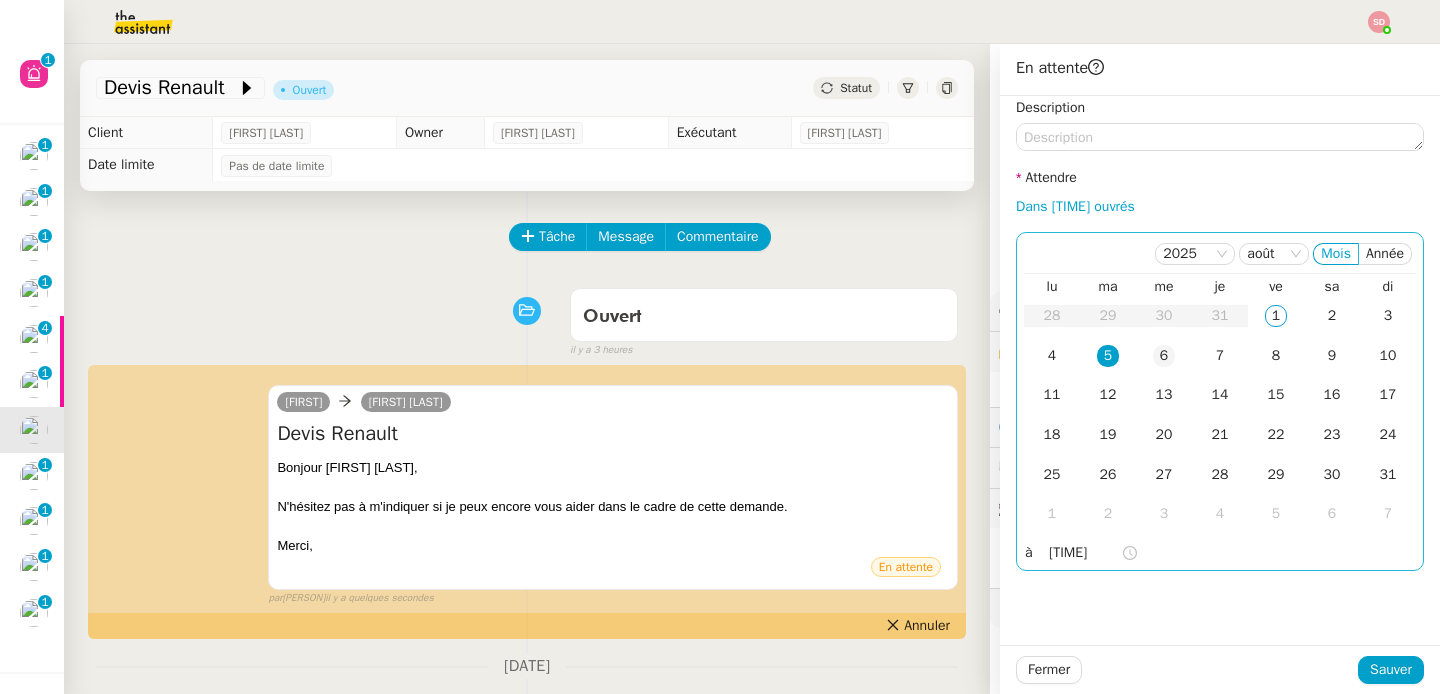 click on "6" 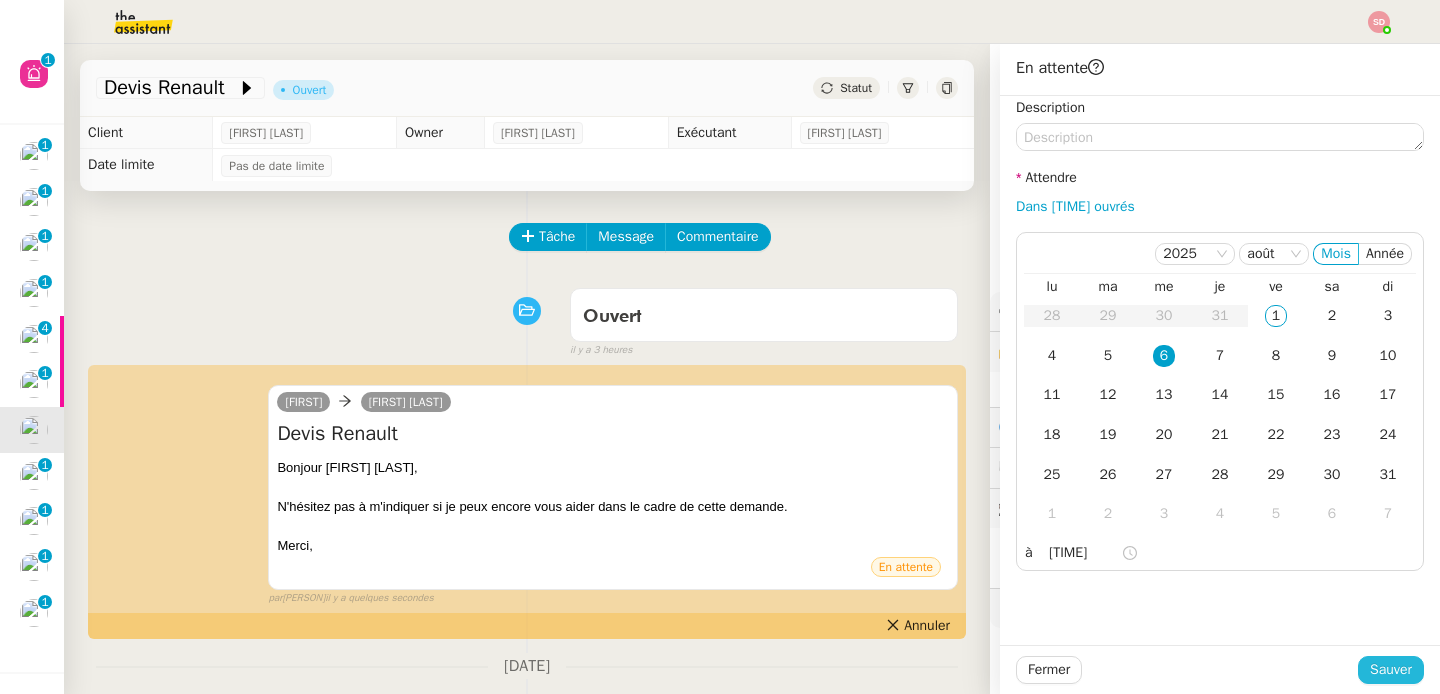 click on "Sauver" 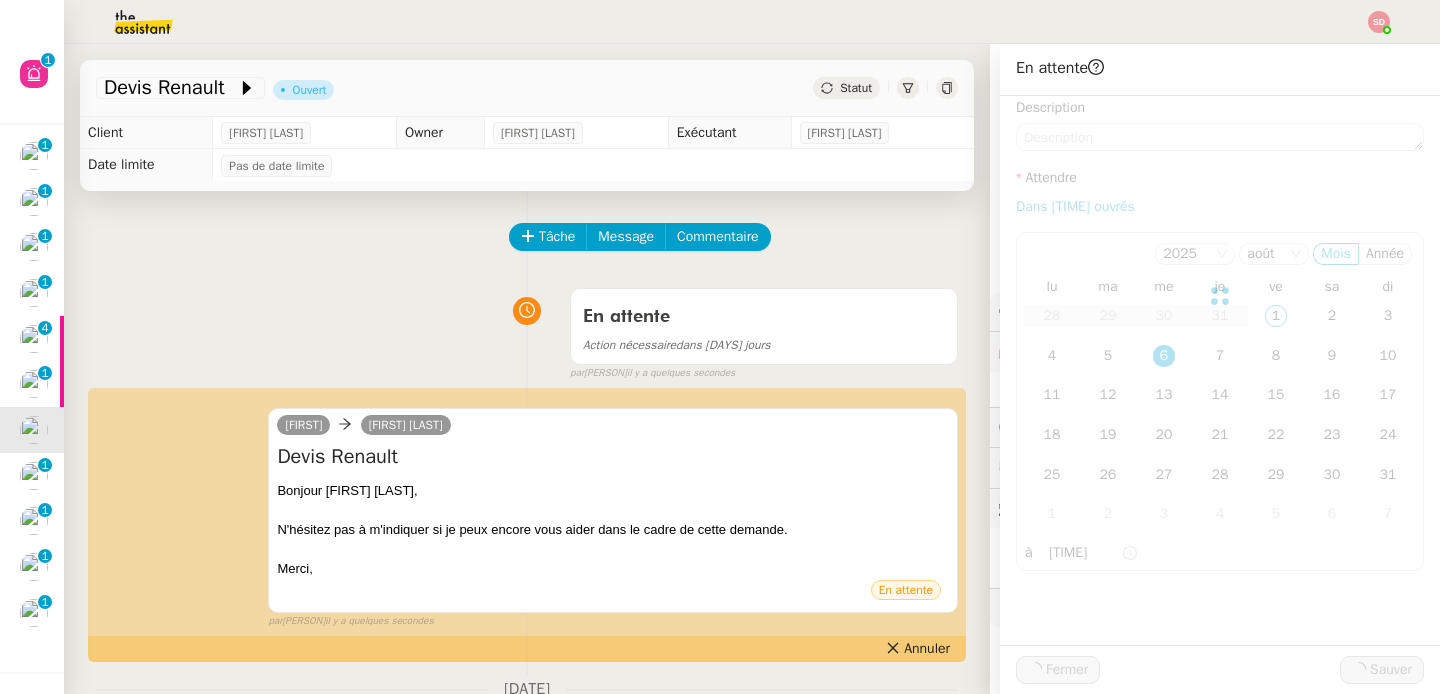 scroll, scrollTop: 0, scrollLeft: 0, axis: both 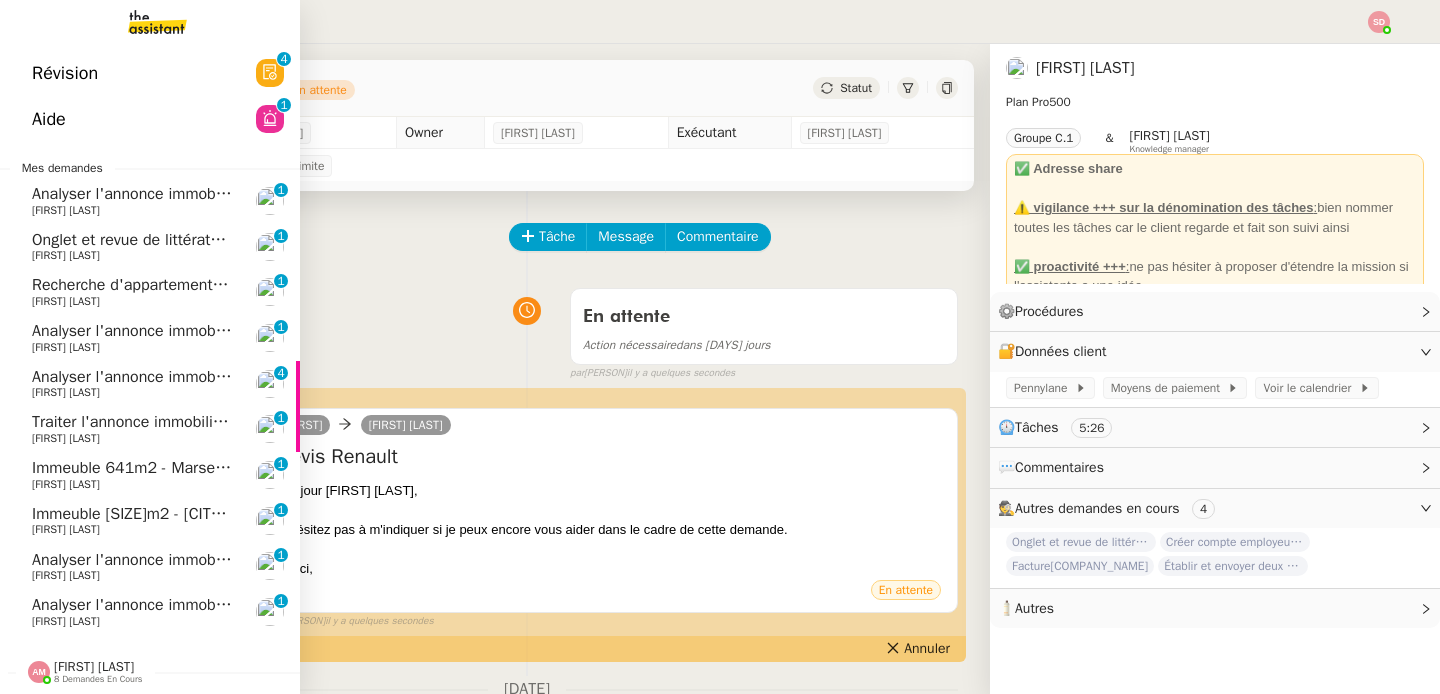 click on "Onglet et revue de littérature - [DATE]" 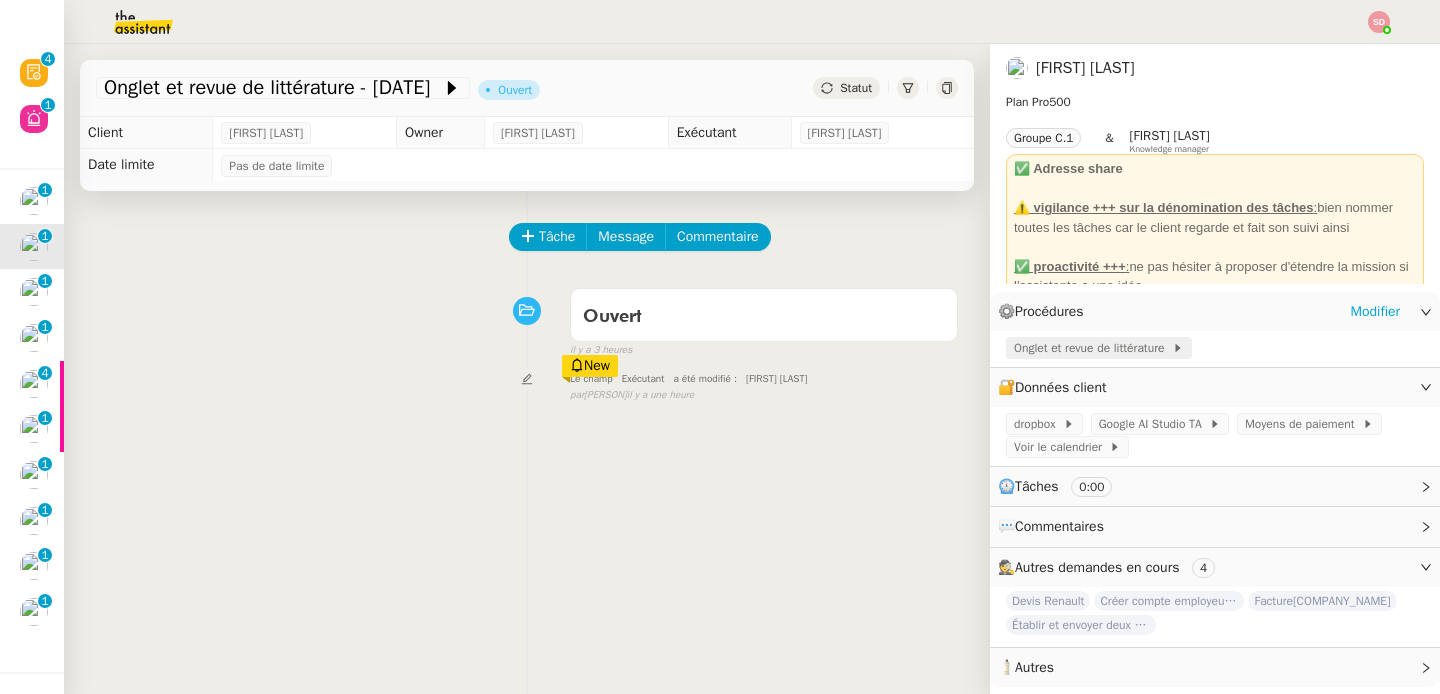 click on "Onglet et revue de littérature" 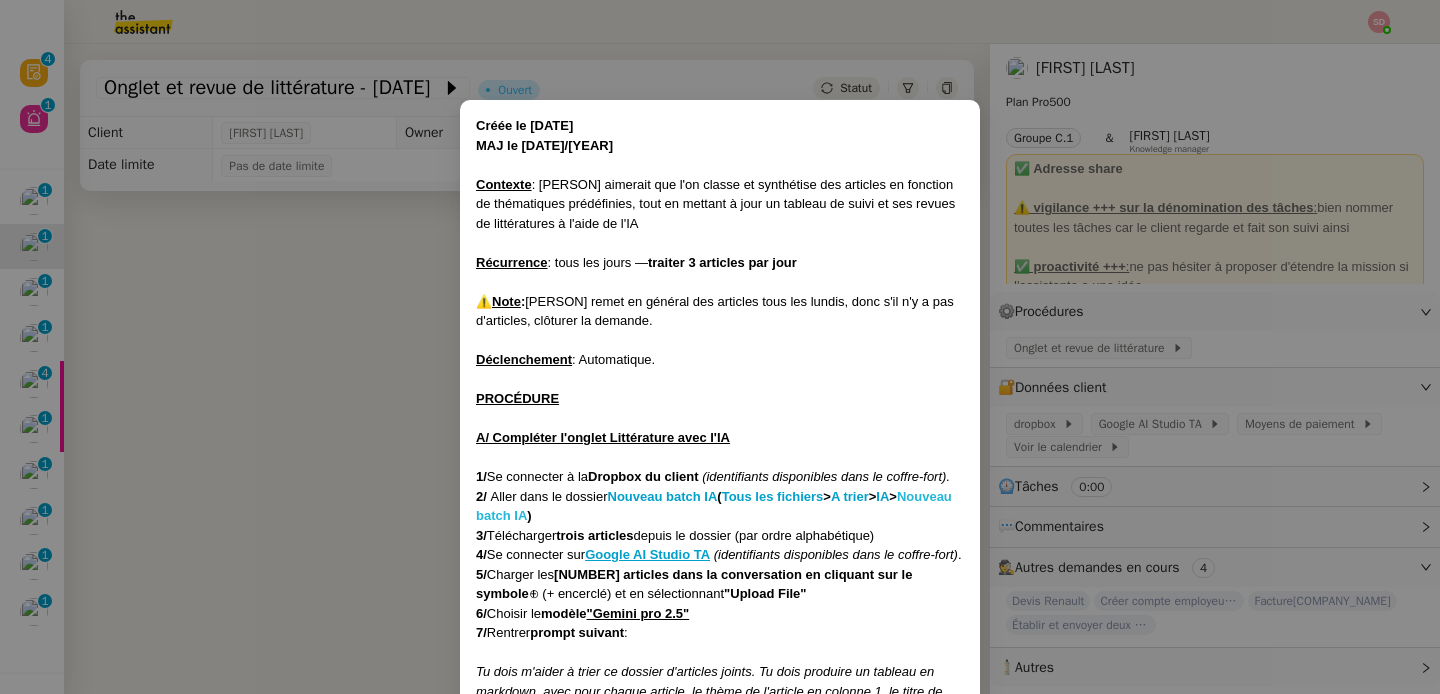 click on "Nouveau batch IA" at bounding box center [714, 506] 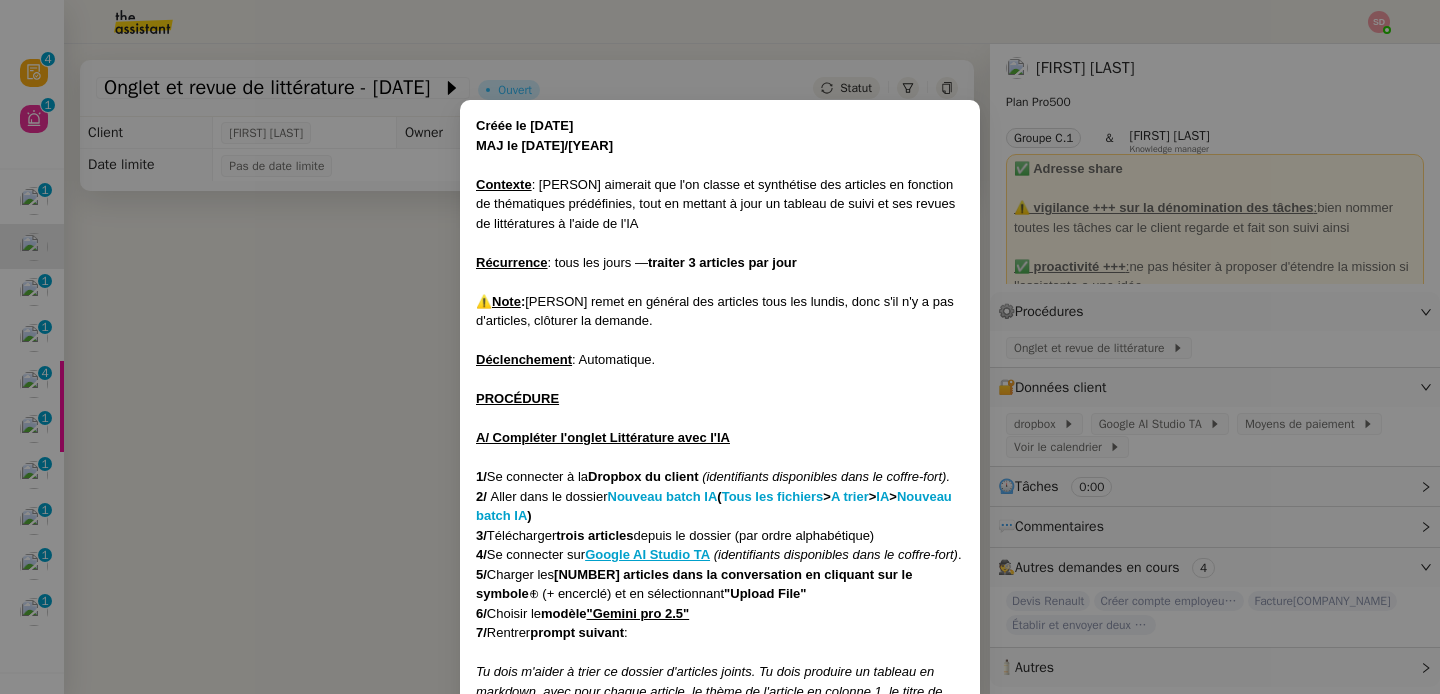 click on "Créée le [DATE] MAJ le [DATE] Contexte : [FIRST] aimerait que l'on classe et synthétise des articles en fonction de thématiques prédéfinies, tout en mettant à jour un tableau de suivi et ses revues de littératures à l'aide de l'IA Récurrence : tous les jours — traiter 3 articles par jour ⚠️ Note : [FIRST] remet en général des articles tous les lundis, donc s'il n'y a pas d'articles, clôturer la demande. Déclenchement : Automatique. PROCÉDURE A/ Compléter l'onglet Littérature avec l'IA 1/ Se connecter à la Dropbox du client (identifiants disponibles dans le coffre-fort). 2/ Aller dans le dossier Nouveau batch IA ( Tous les fichiers > A trier > IA > Nouveau batch IA ) 3/ Télécharger trois articles depuis le dossier (par ordre alphabétique) 4/ Se connecter sur Google AI Studio TA (identifiants disponibles dans le coffre-fort) . 5/ Charger les 3 articles dans la conversation en cliquant sur le symbole 6/ 7/ "" at bounding box center [720, 347] 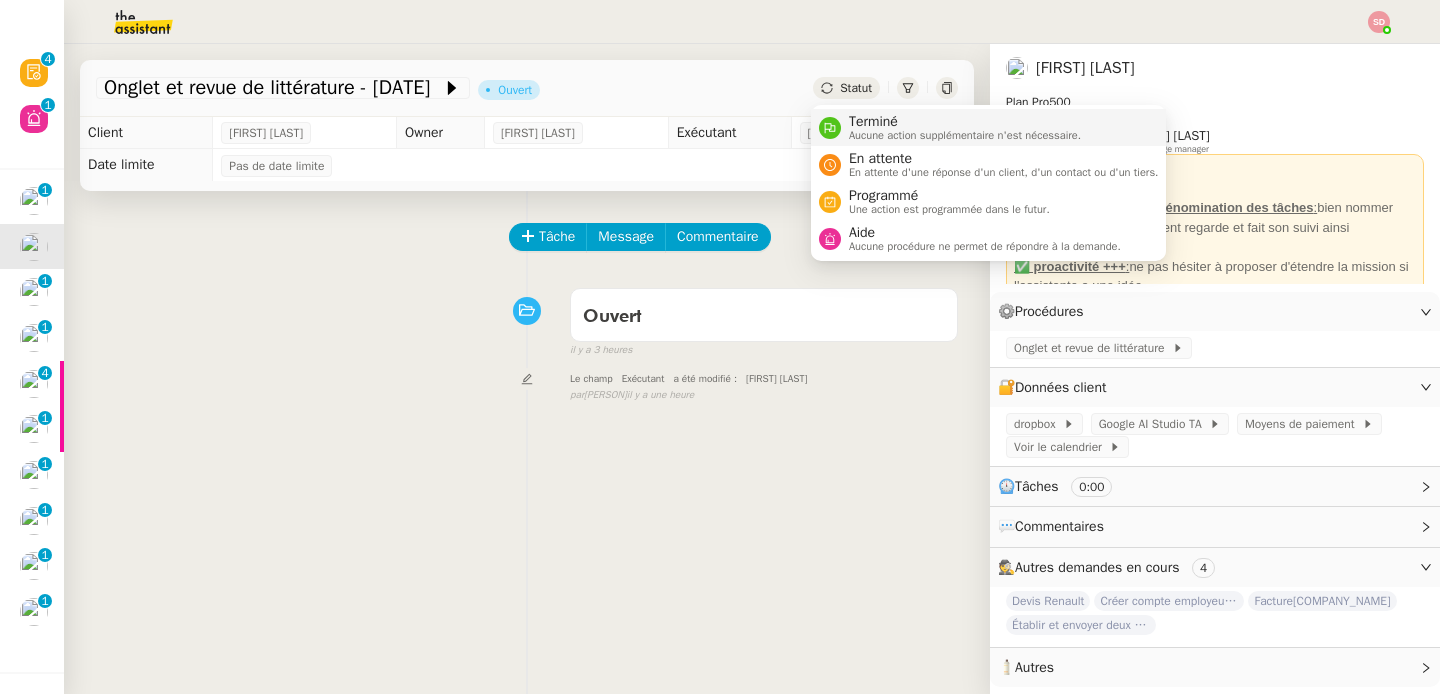 click on "Terminé" at bounding box center (965, 122) 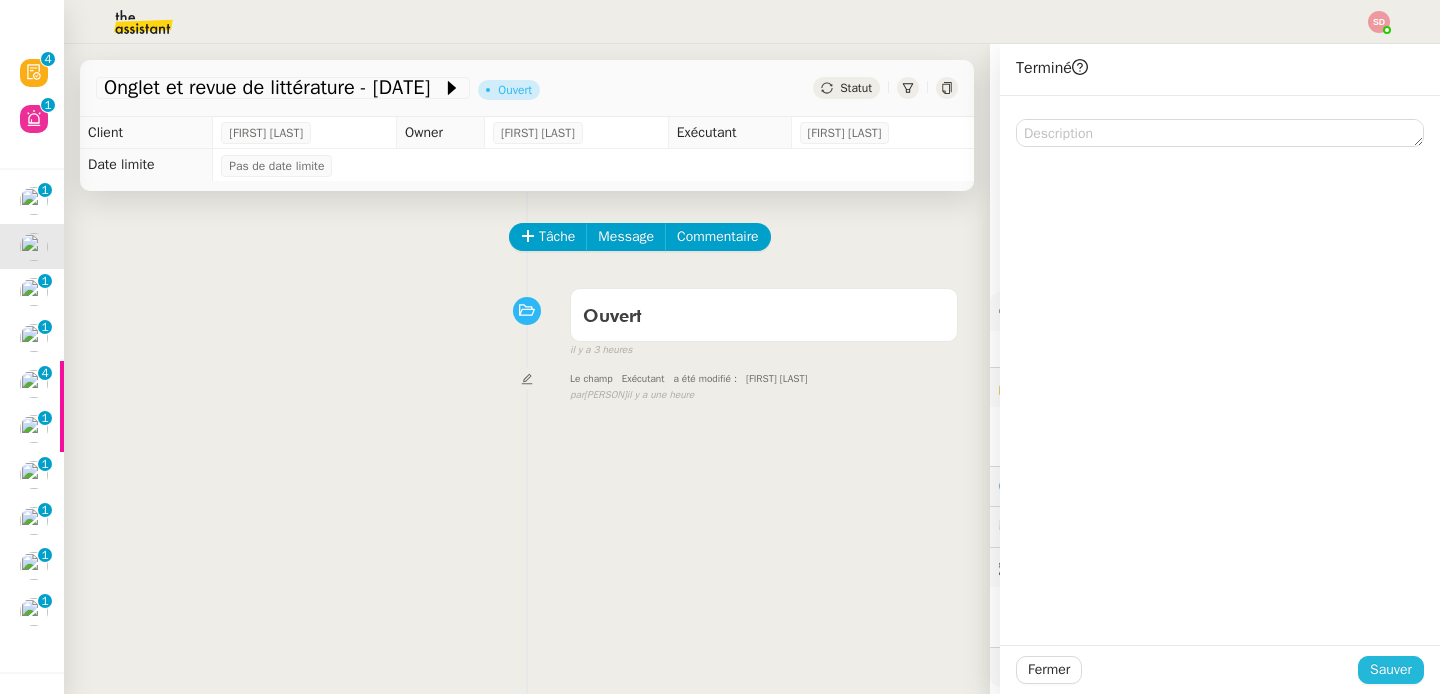 click on "Sauver" 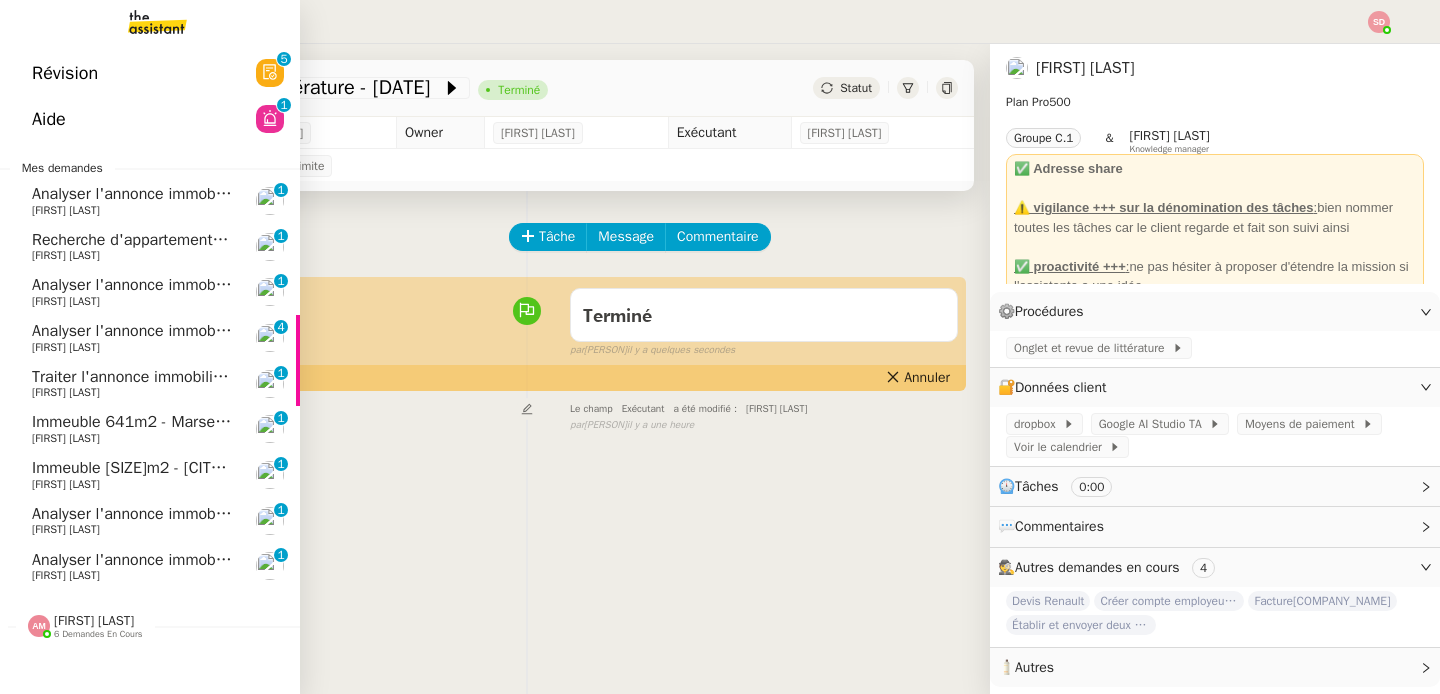click on "Recherche d'appartements en vente sur [CITY] - [DATE]" 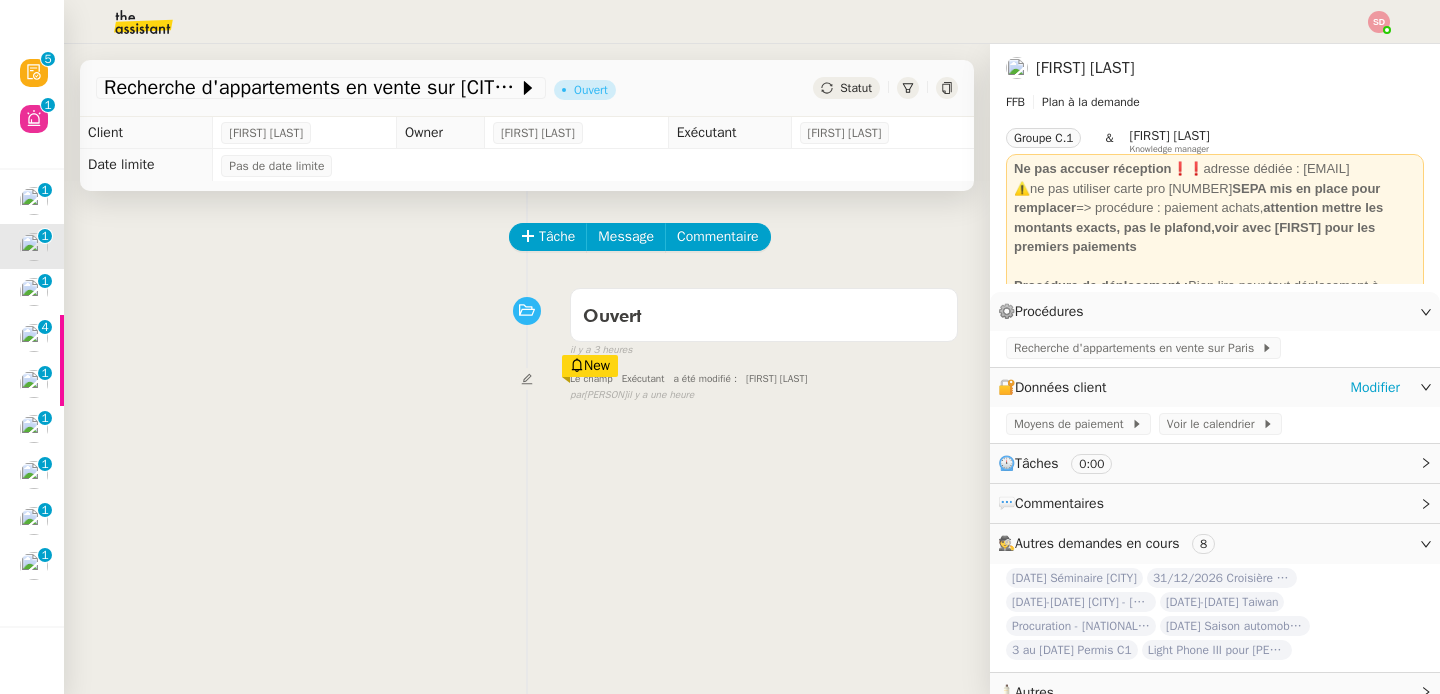 scroll, scrollTop: 17, scrollLeft: 0, axis: vertical 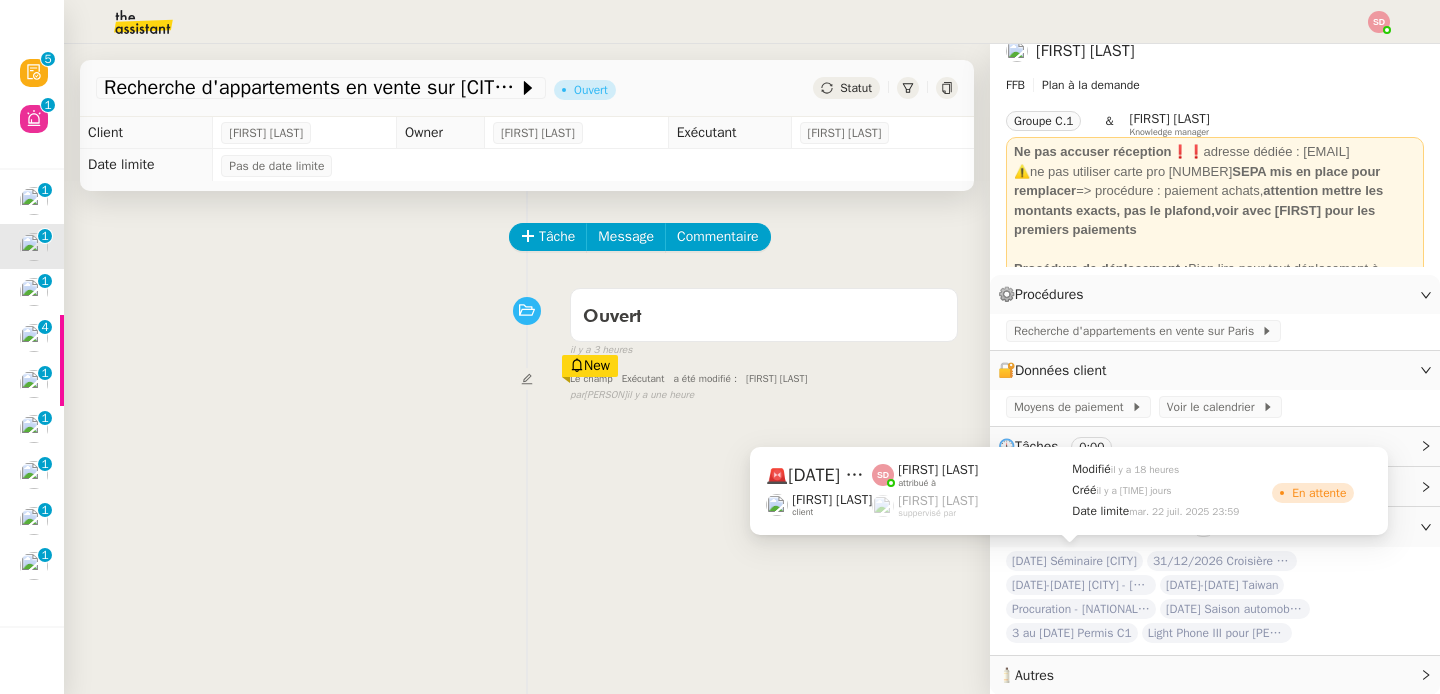 click on "[DATE] Séminaire [CITY]" 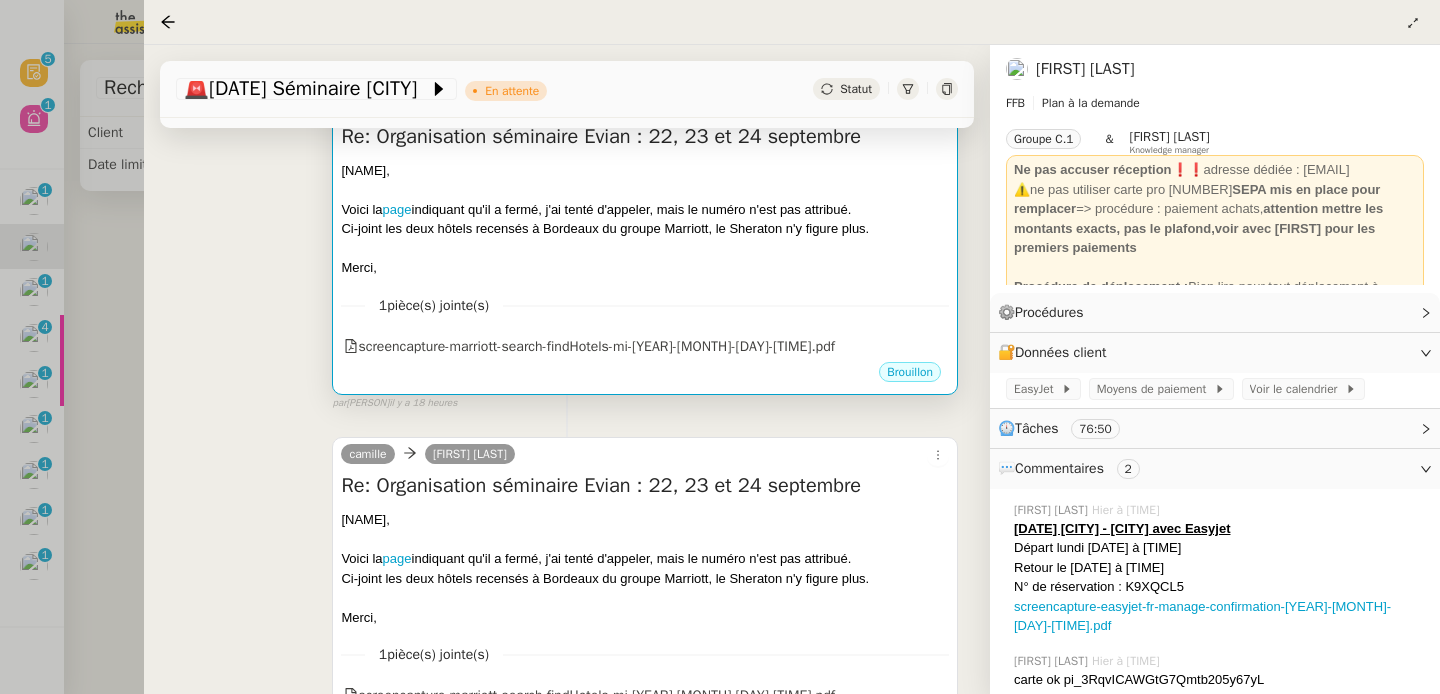 scroll, scrollTop: 311, scrollLeft: 0, axis: vertical 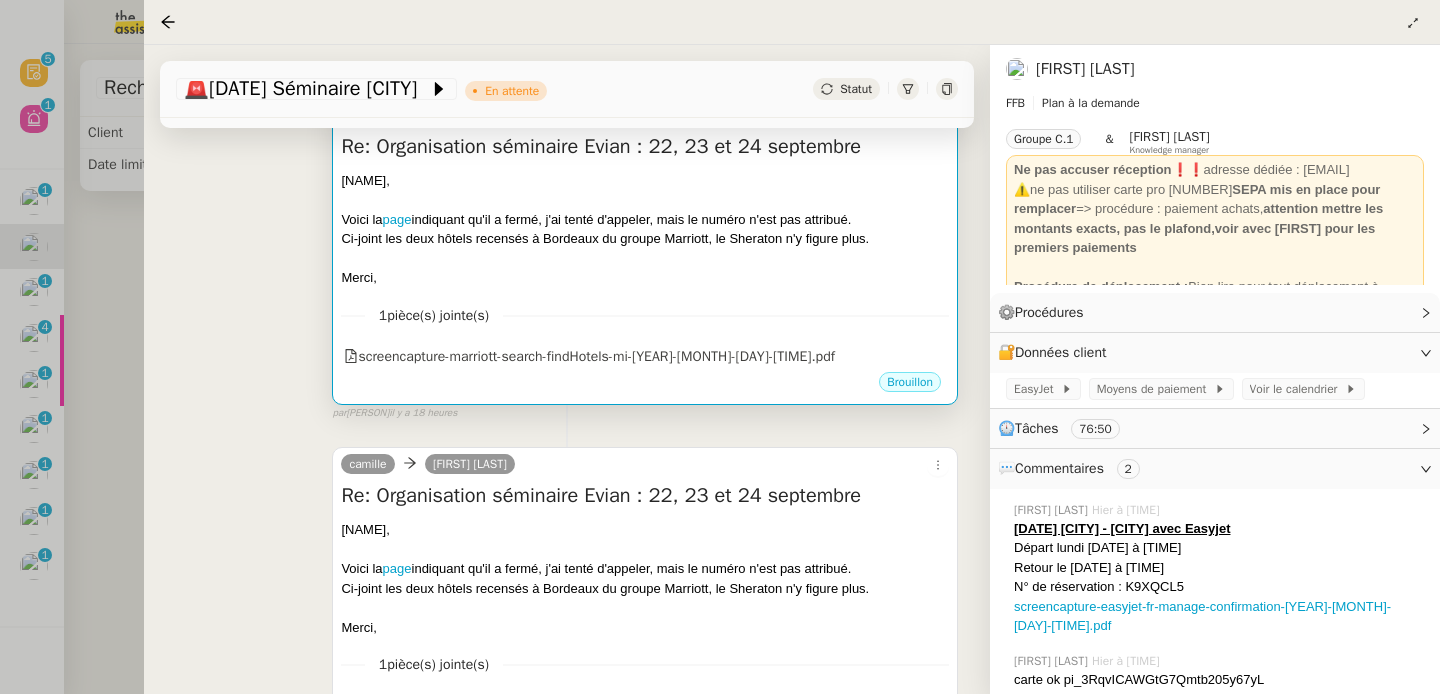 click at bounding box center (645, 259) 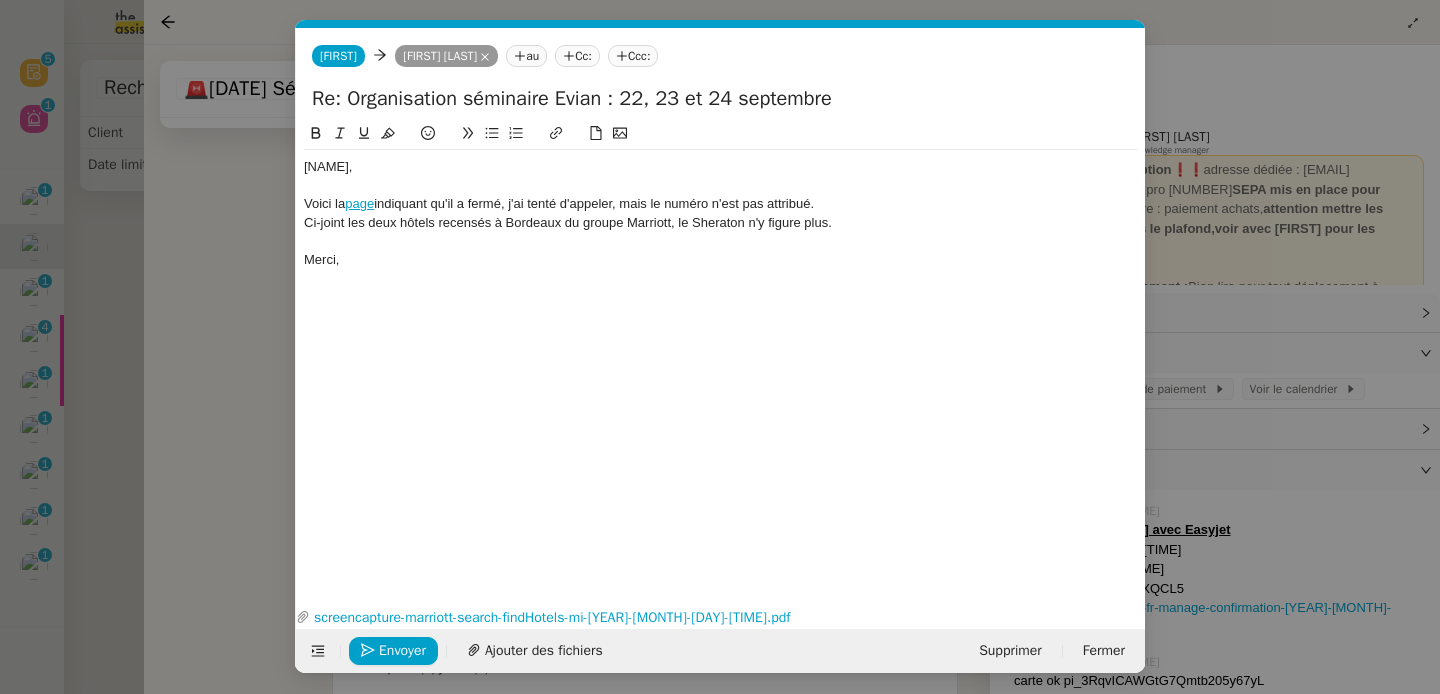 scroll, scrollTop: 0, scrollLeft: 42, axis: horizontal 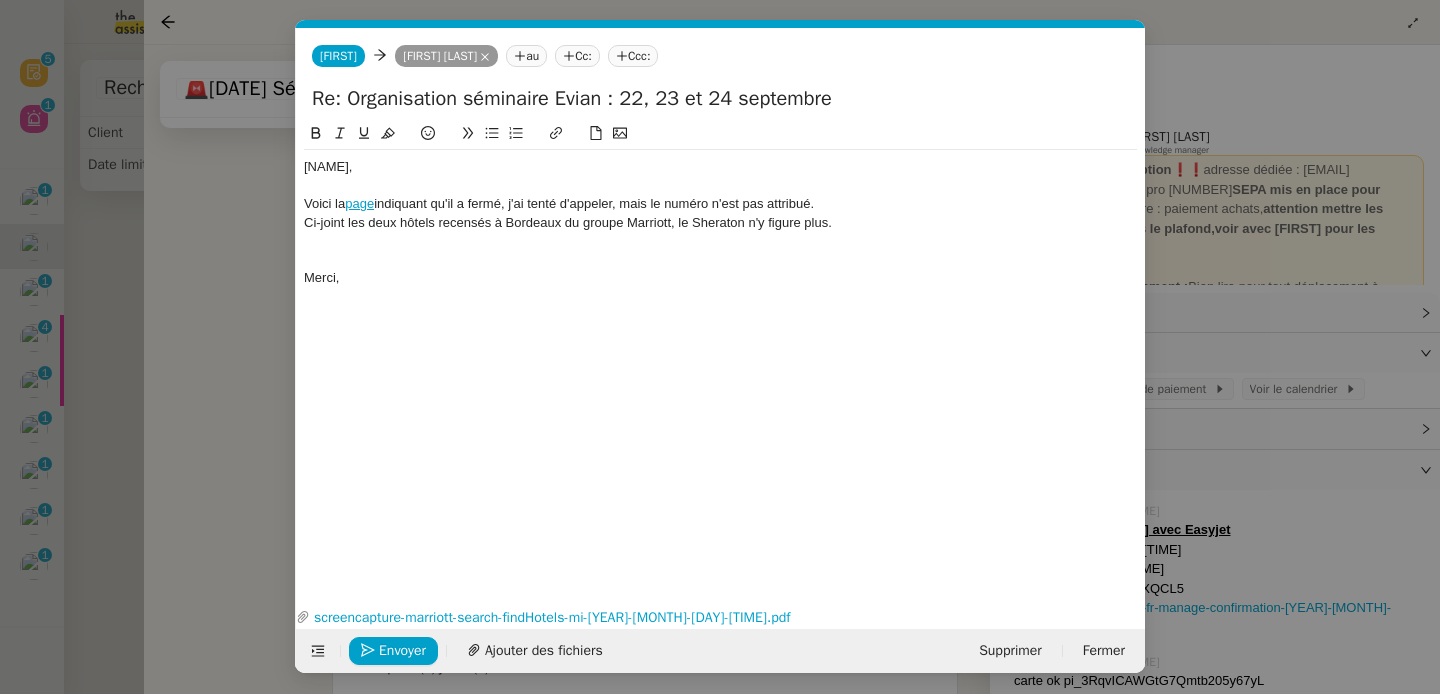 type 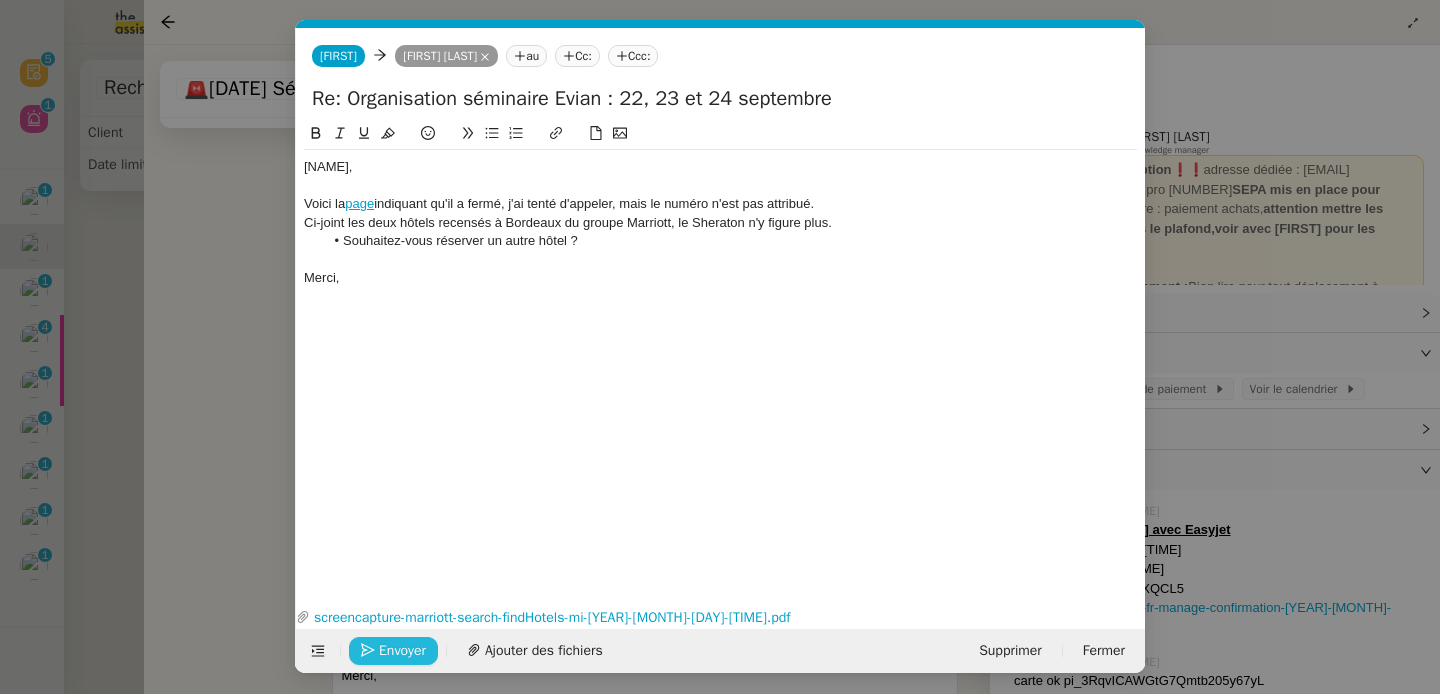 click on "Envoyer" 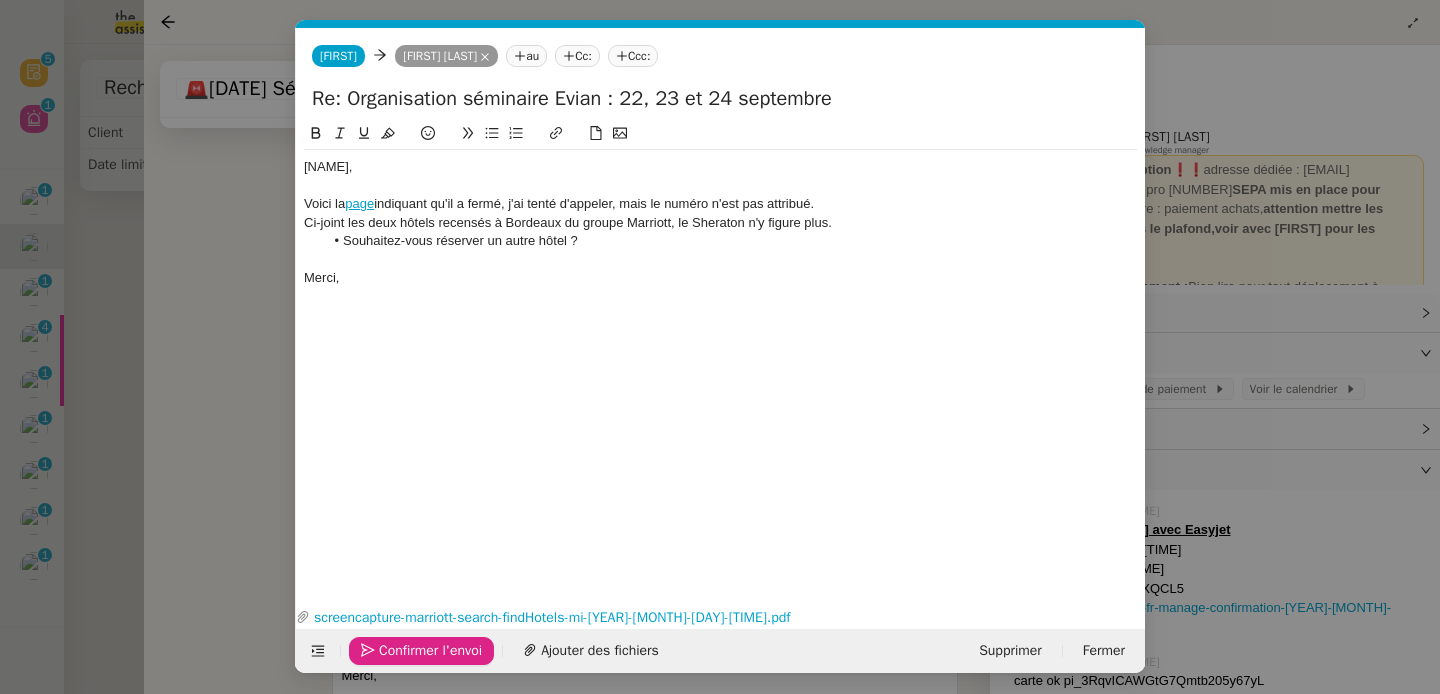 click on "Confirmer l'envoi" 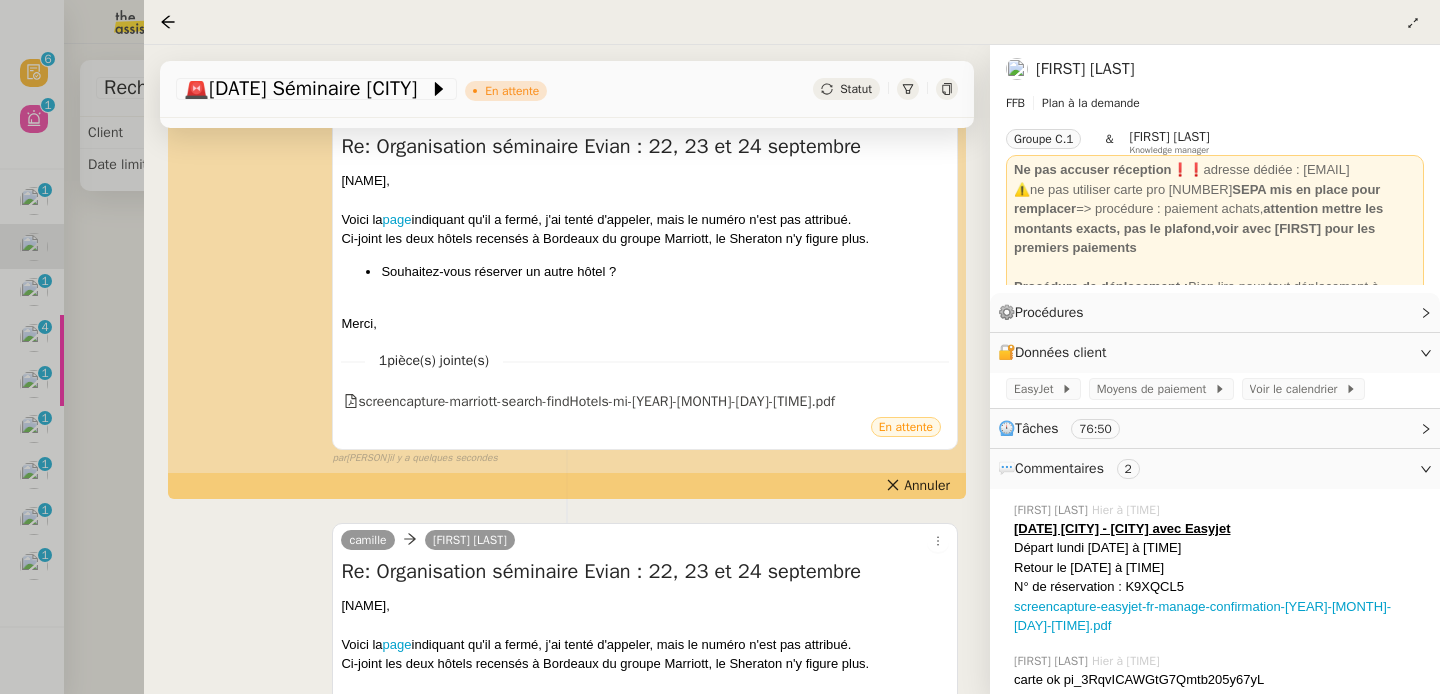 click at bounding box center [720, 347] 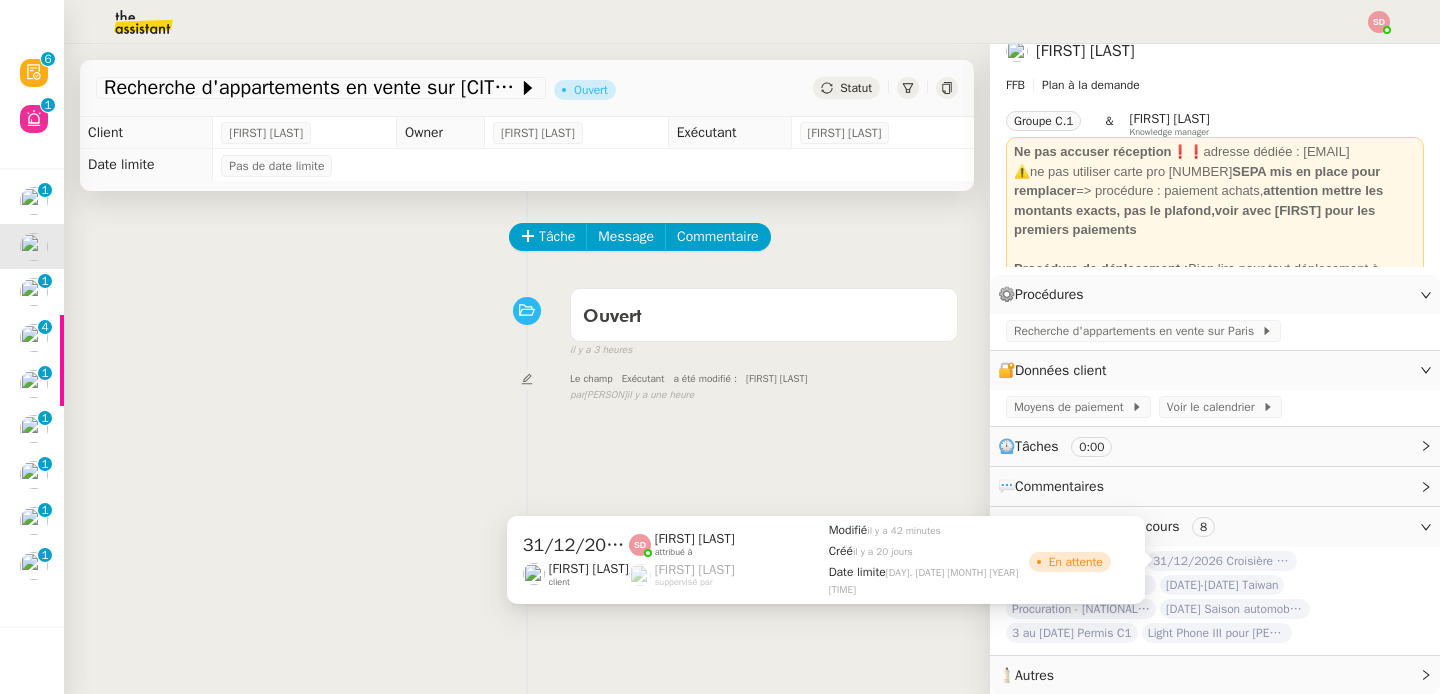 click on "31/12/2026 Croisière Egypte" 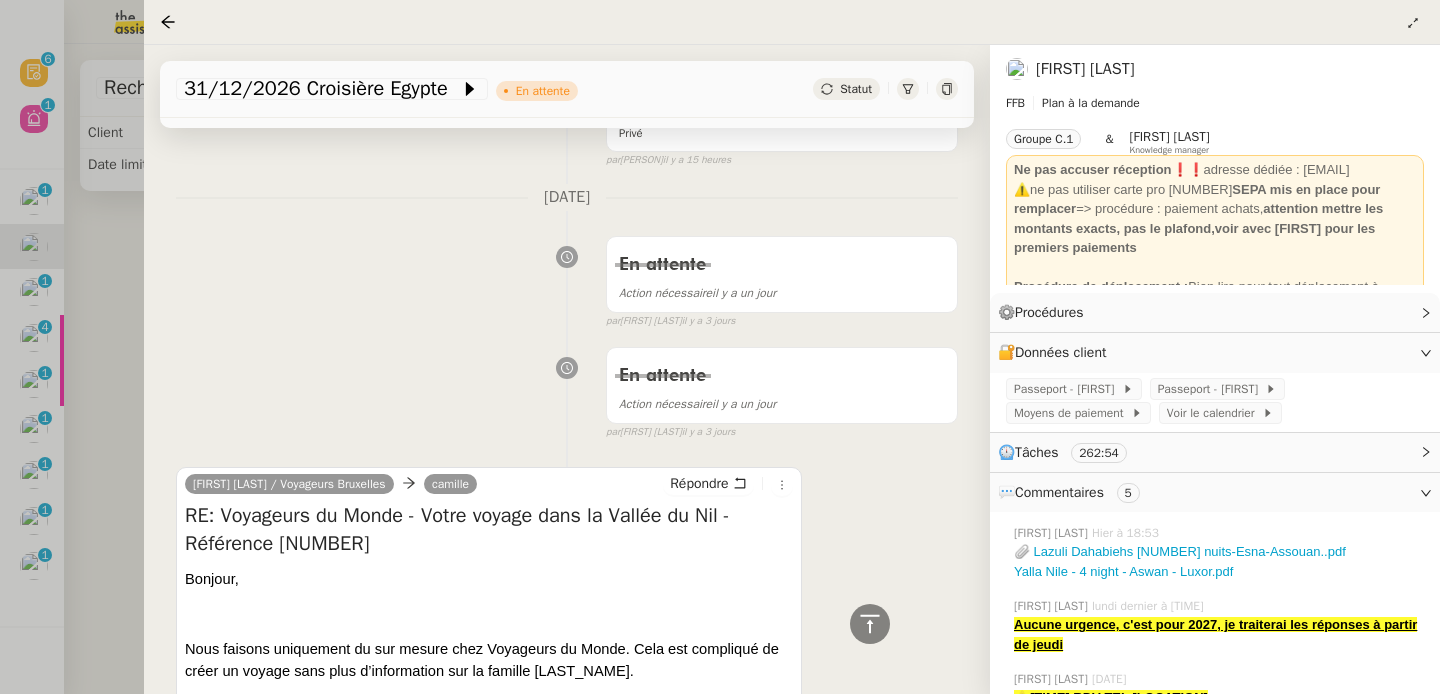 scroll, scrollTop: 972, scrollLeft: 0, axis: vertical 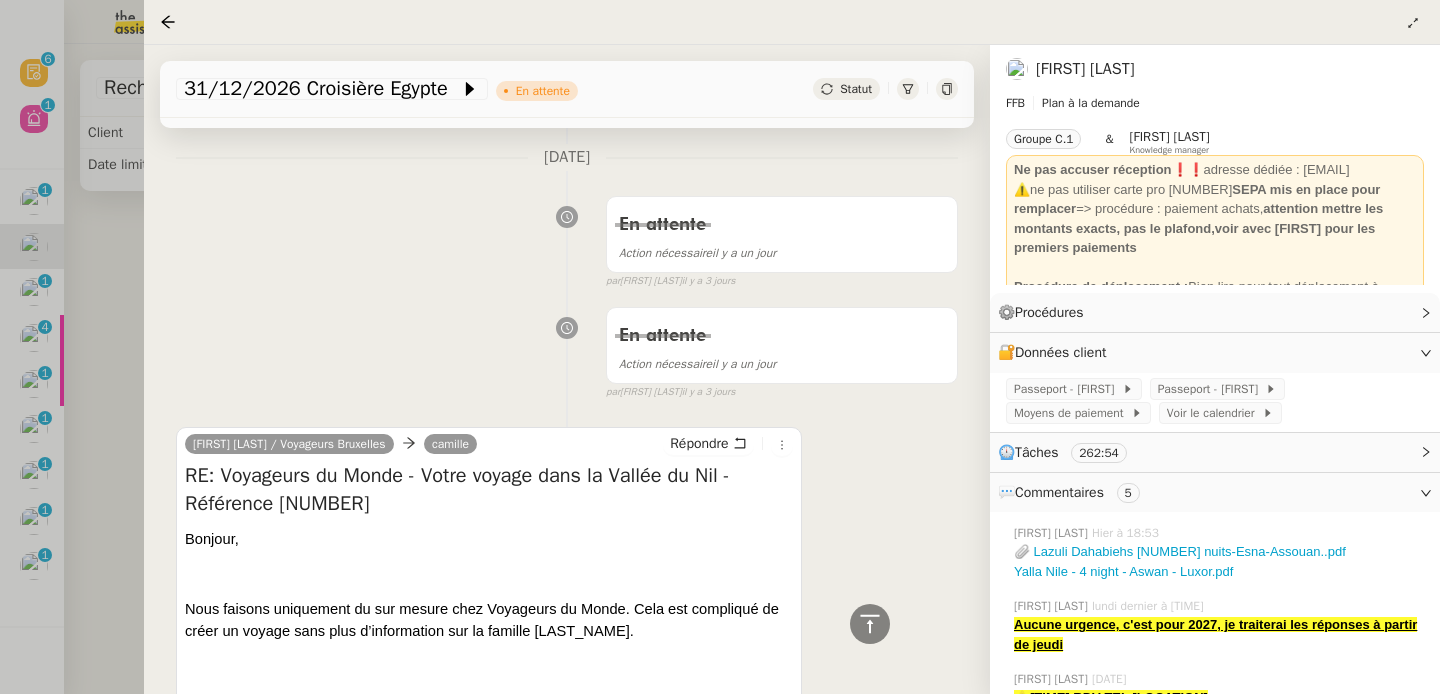 click at bounding box center [720, 347] 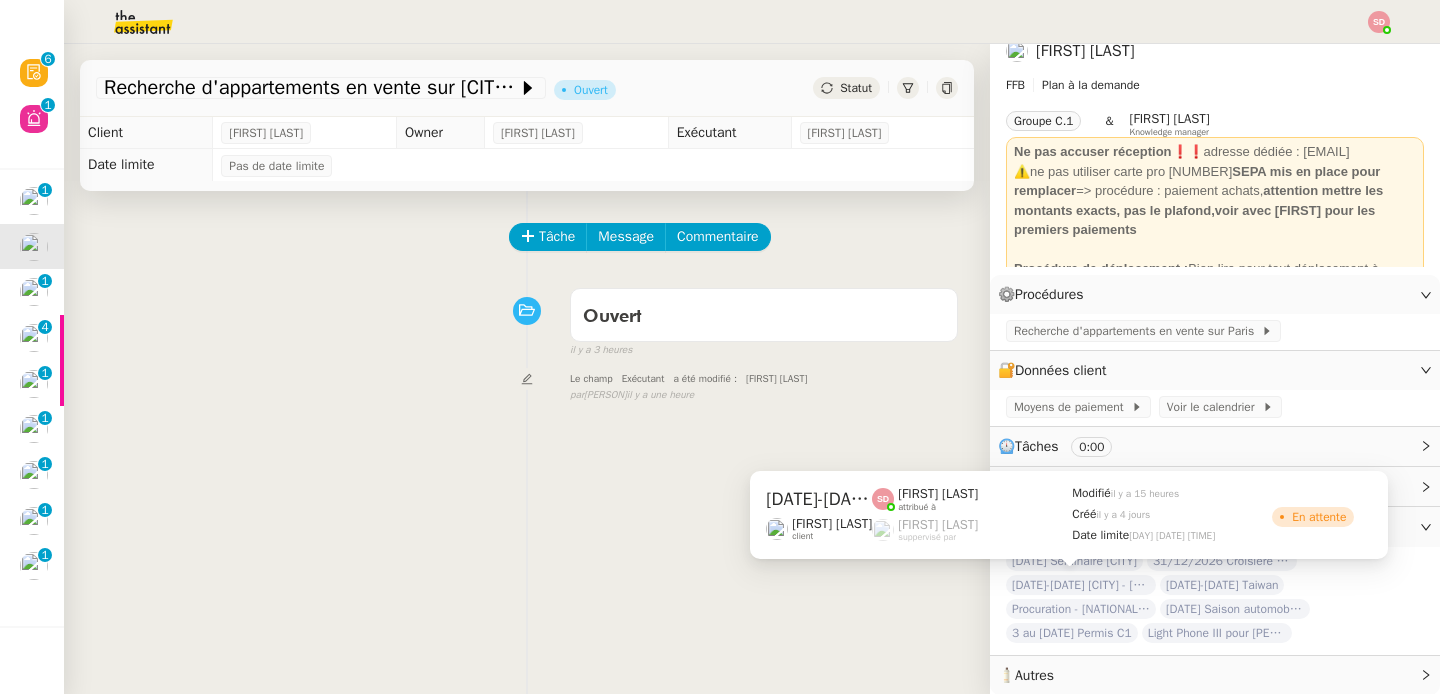 click on "[DATE]-[DATE] [CITY] - [CITY]" 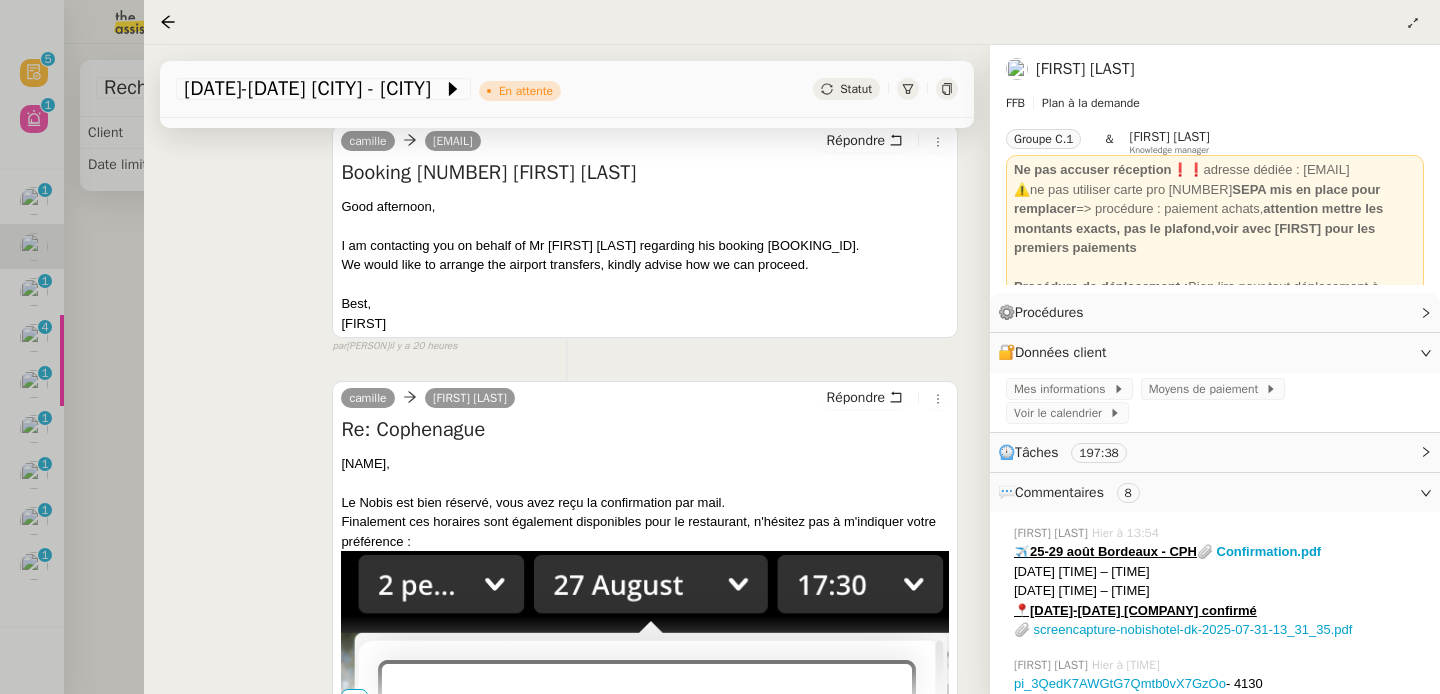 scroll, scrollTop: 535, scrollLeft: 0, axis: vertical 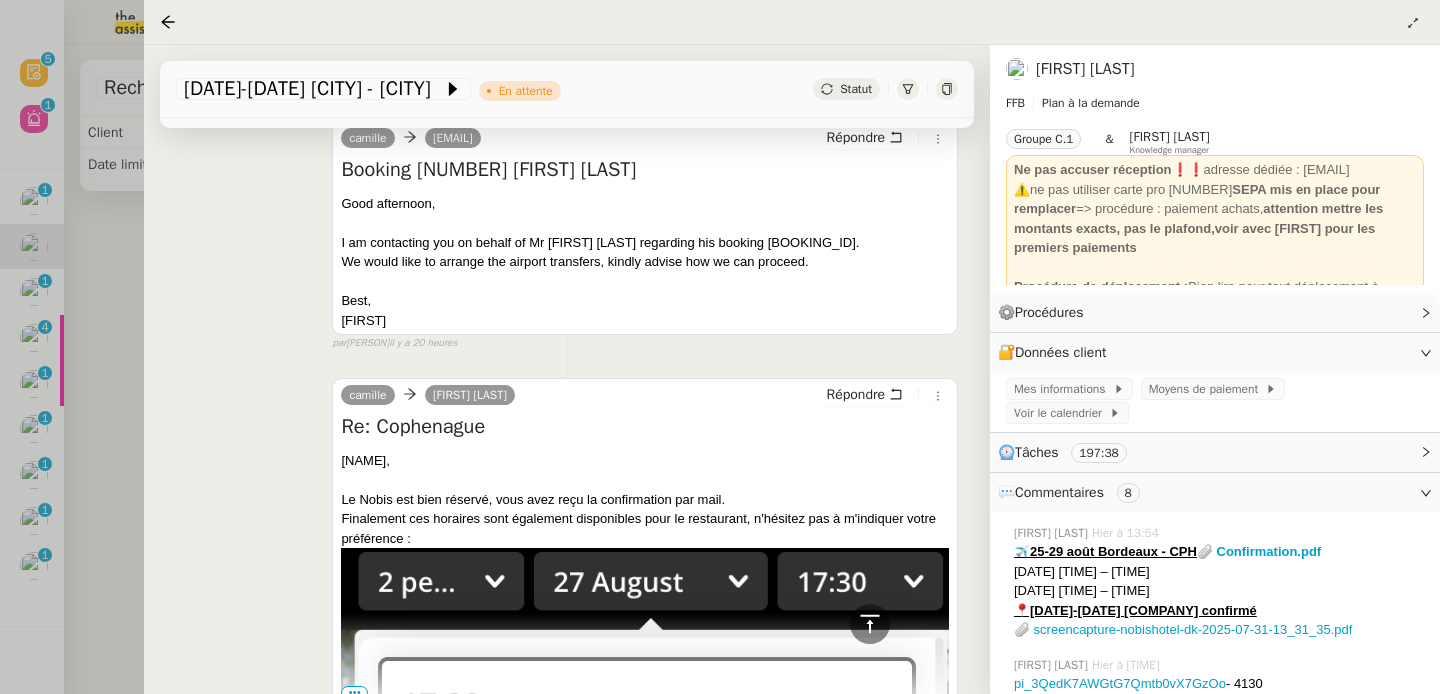 click at bounding box center (720, 347) 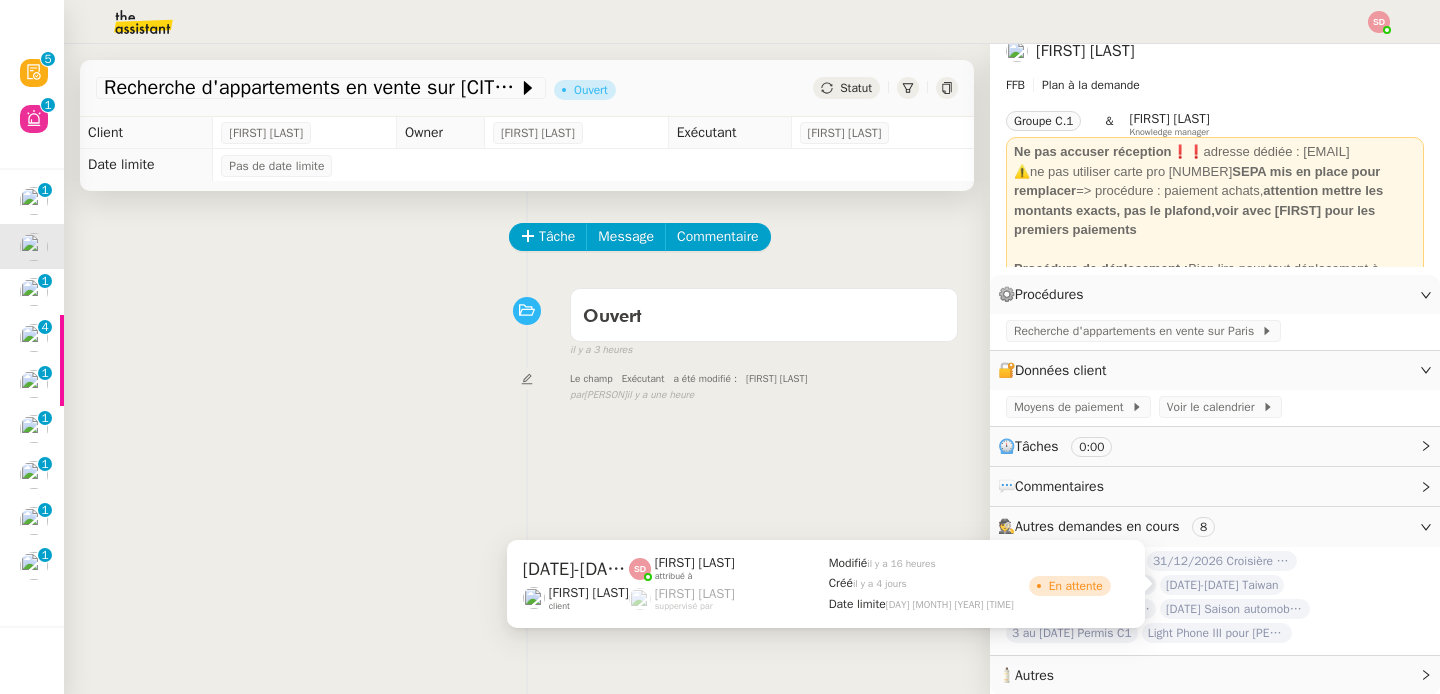 click on "[DATE]-[DATE] Taiwan" 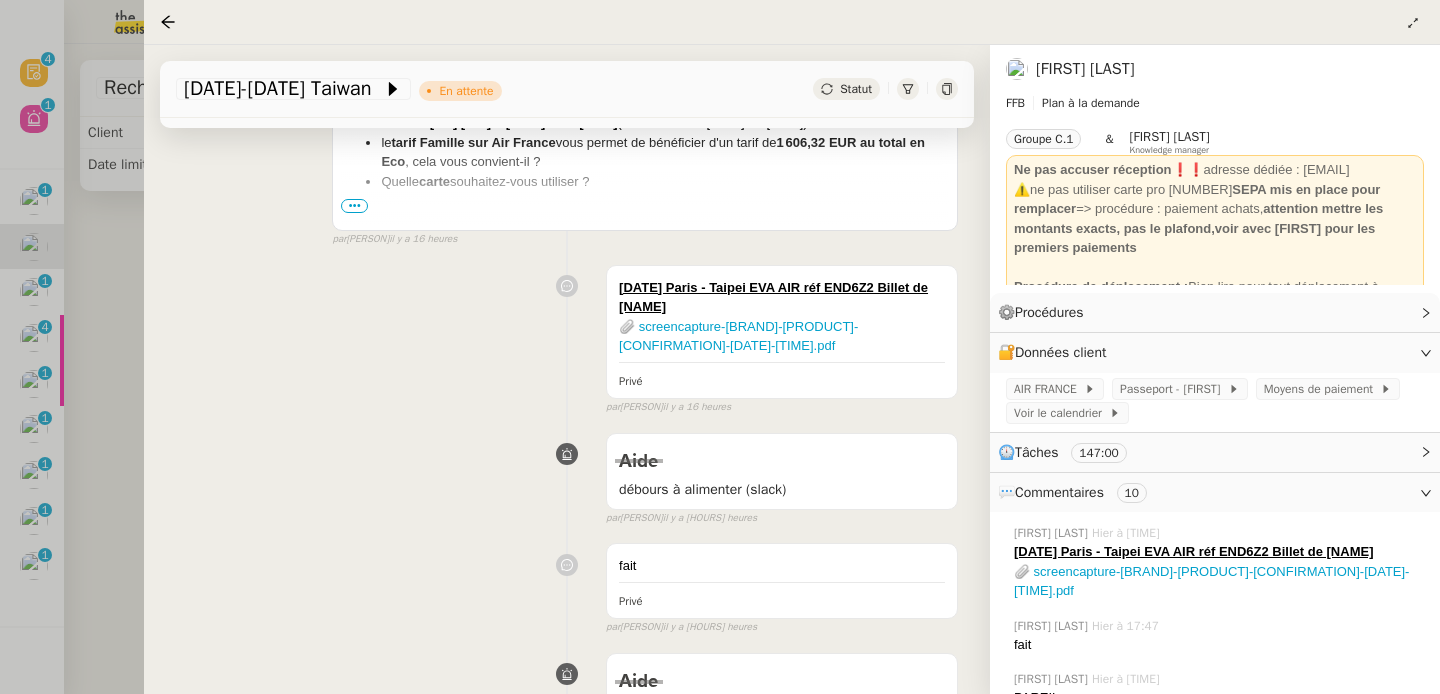 scroll, scrollTop: 520, scrollLeft: 0, axis: vertical 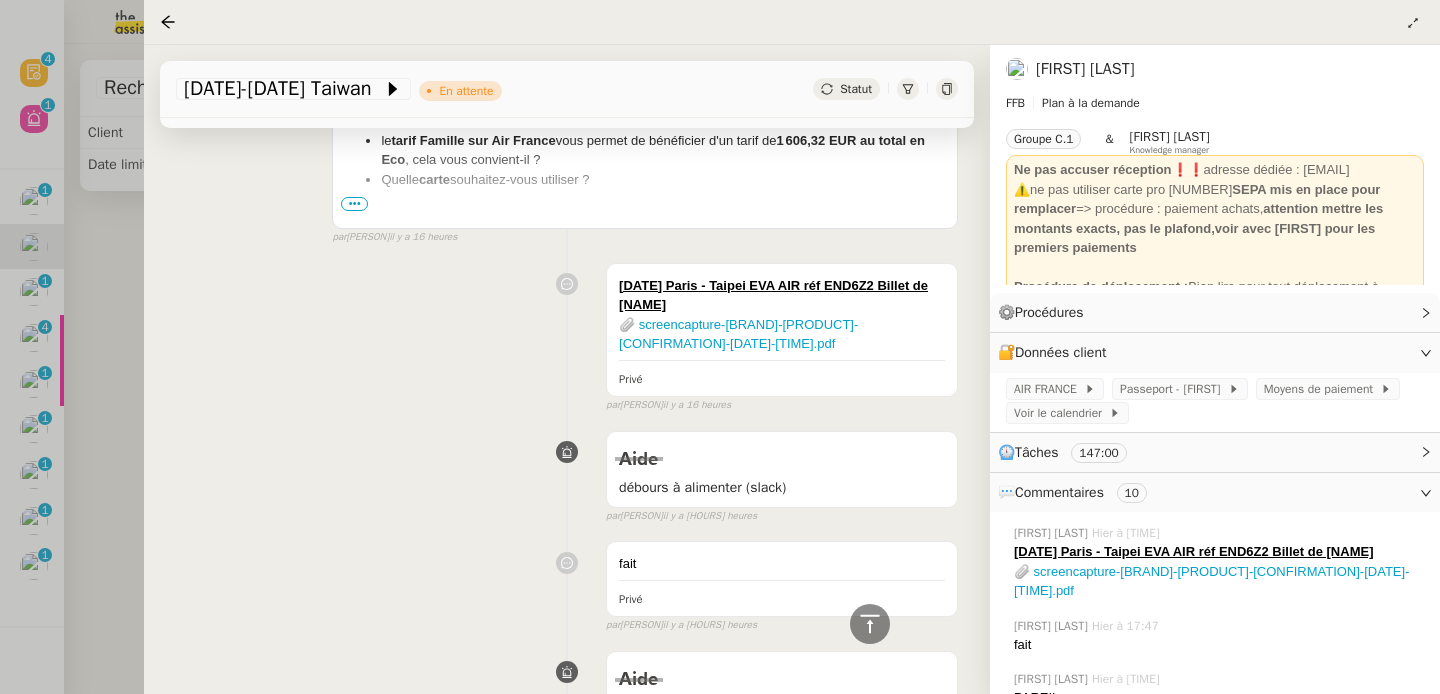 click at bounding box center [720, 347] 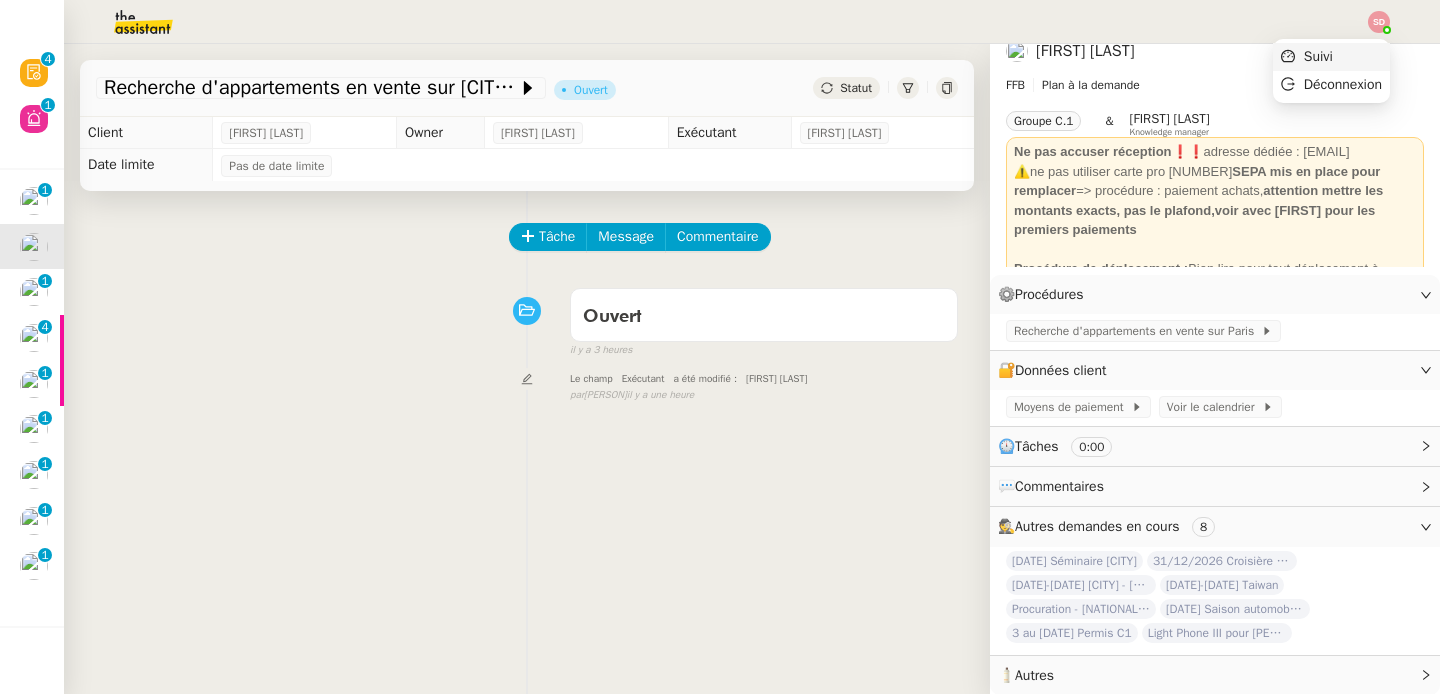 click on "Suivi" at bounding box center [1331, 57] 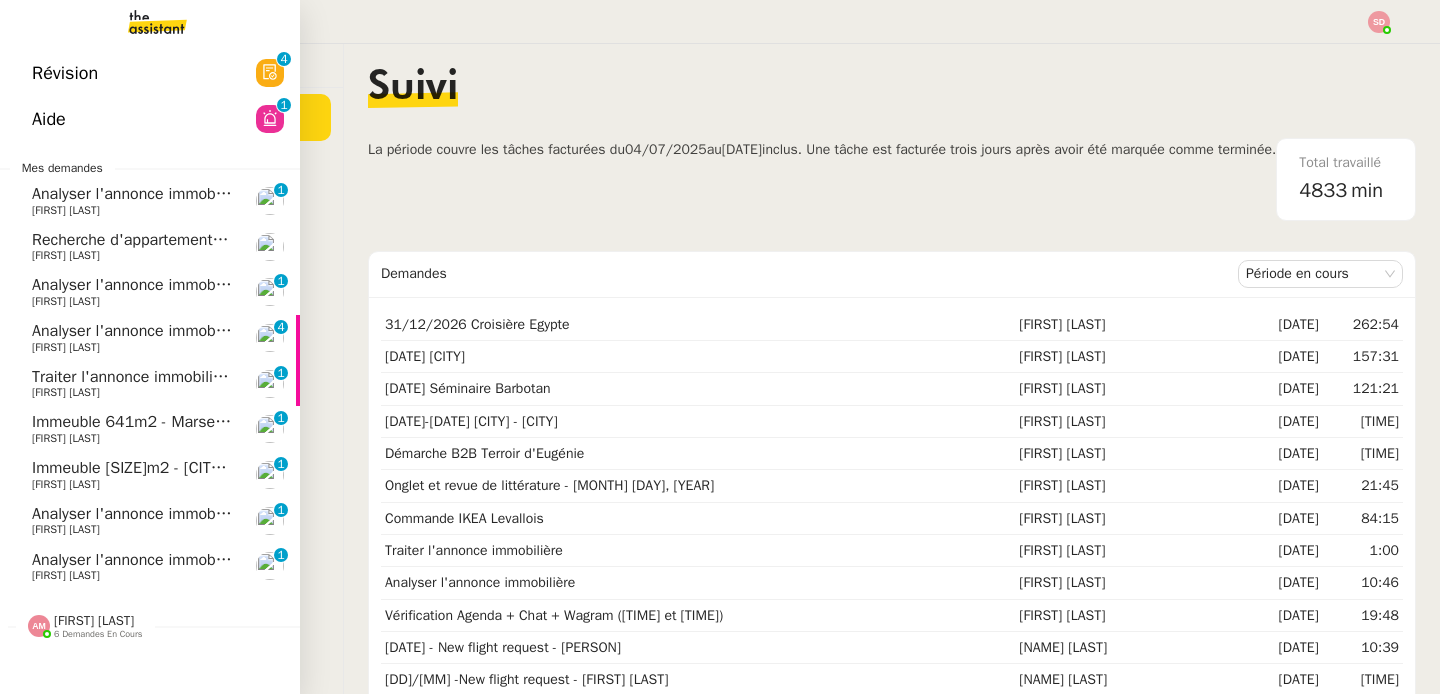 click on "[FIRST] [LAST]" 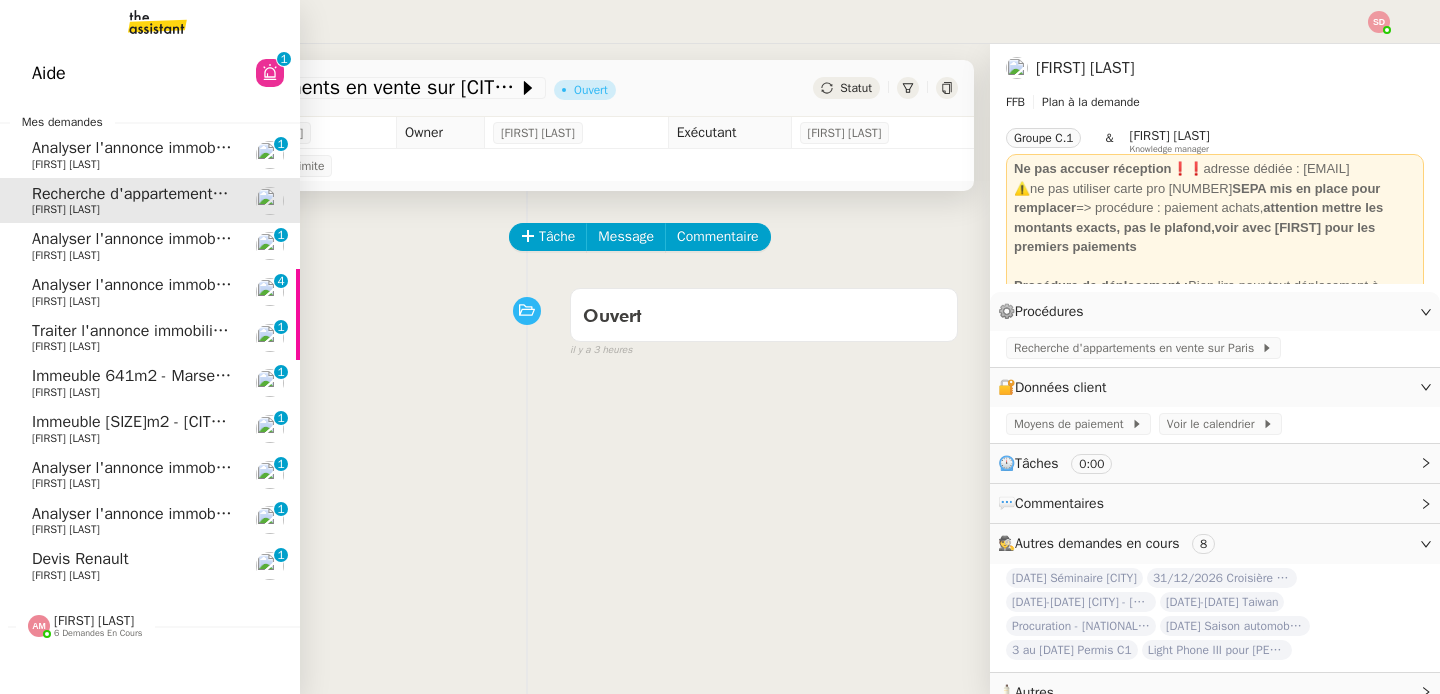click on "[FIRST] [LAST]" 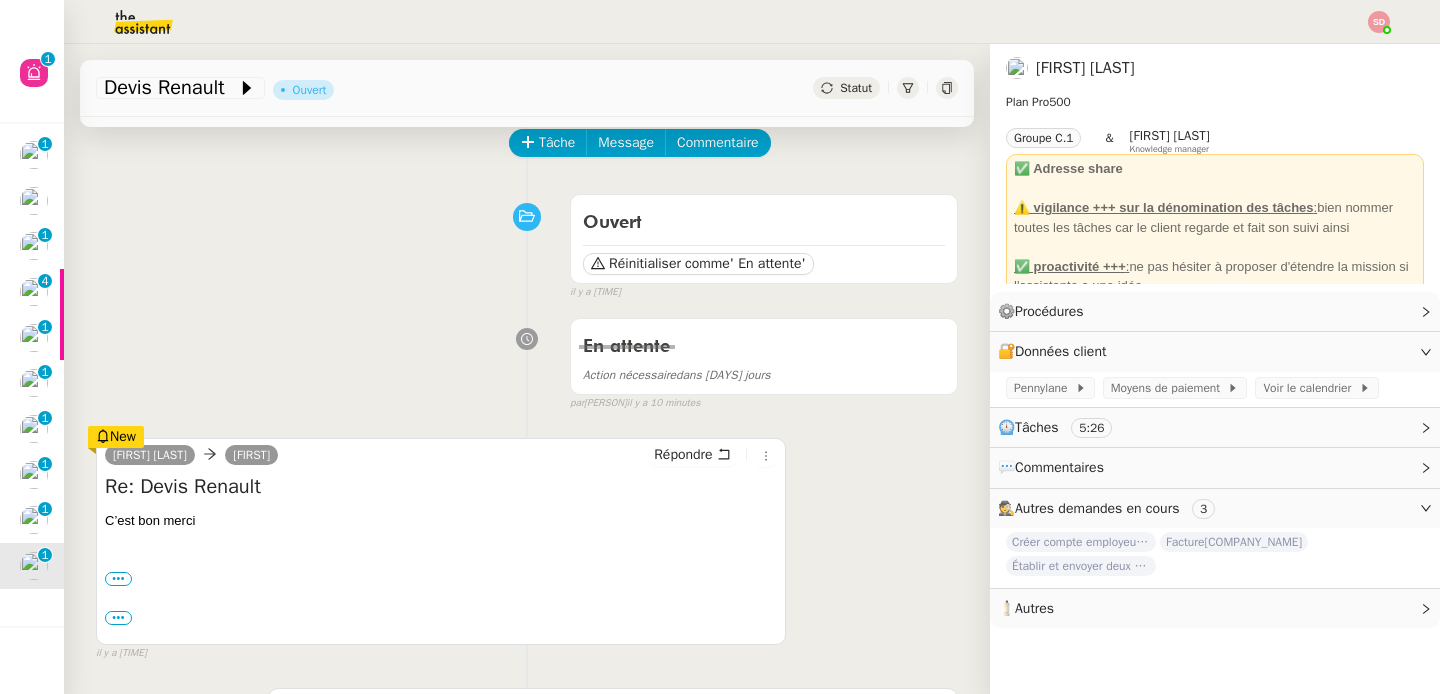 scroll, scrollTop: 150, scrollLeft: 0, axis: vertical 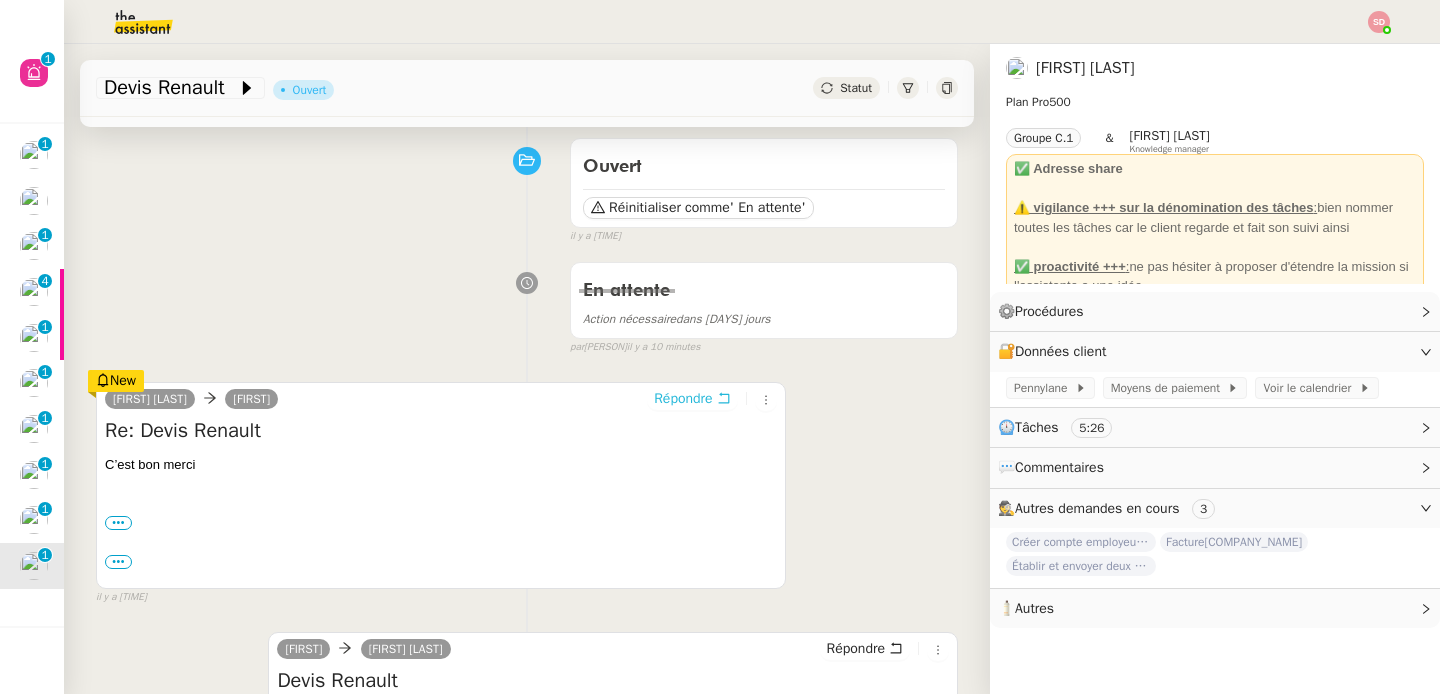 click on "Répondre" at bounding box center [683, 399] 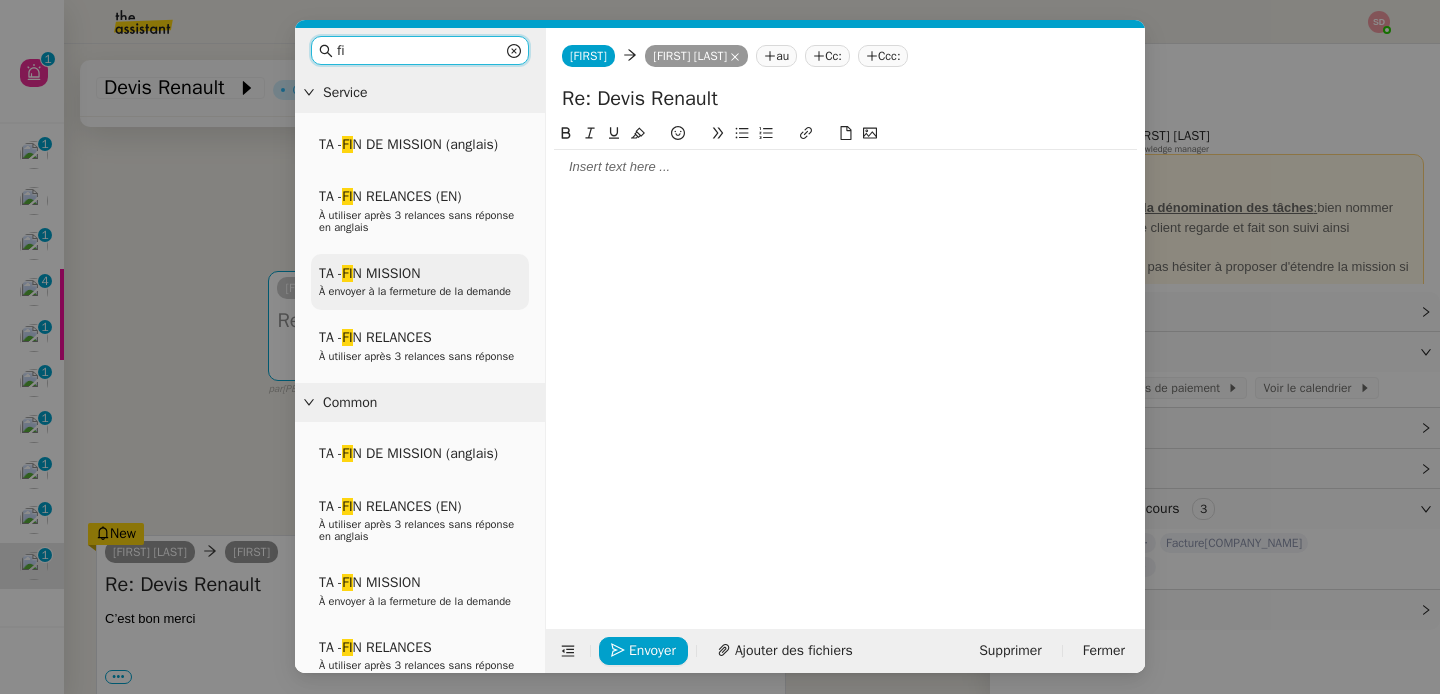 type on "fi" 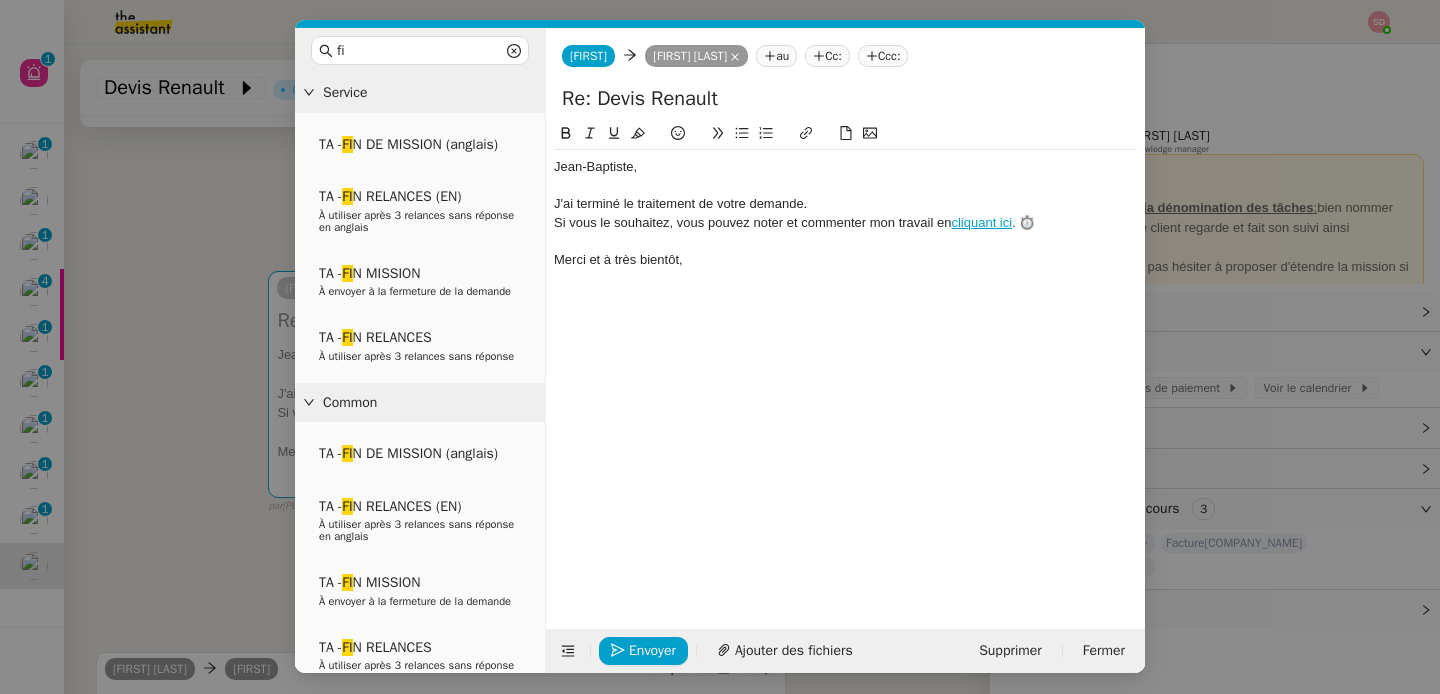 click on "Envoyer Ajouter des fichiers Supprimer Fermer" 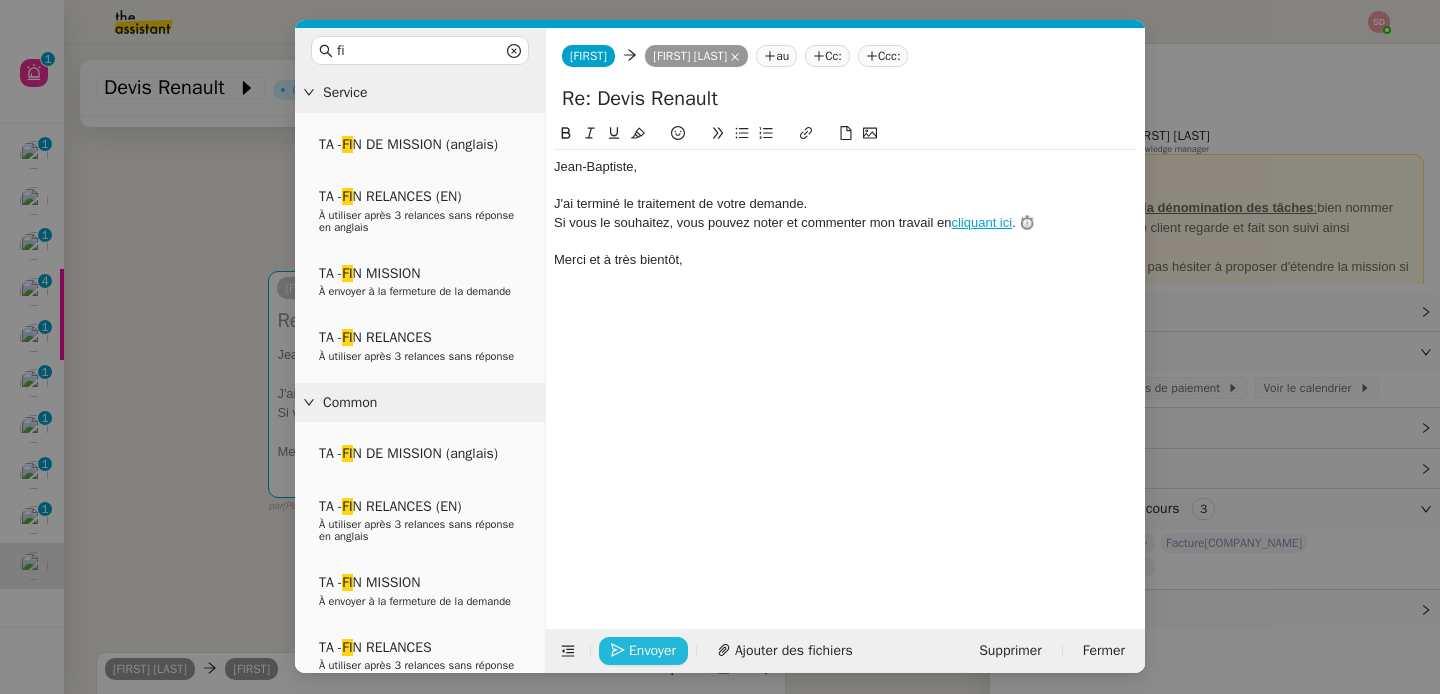 click on "Envoyer" 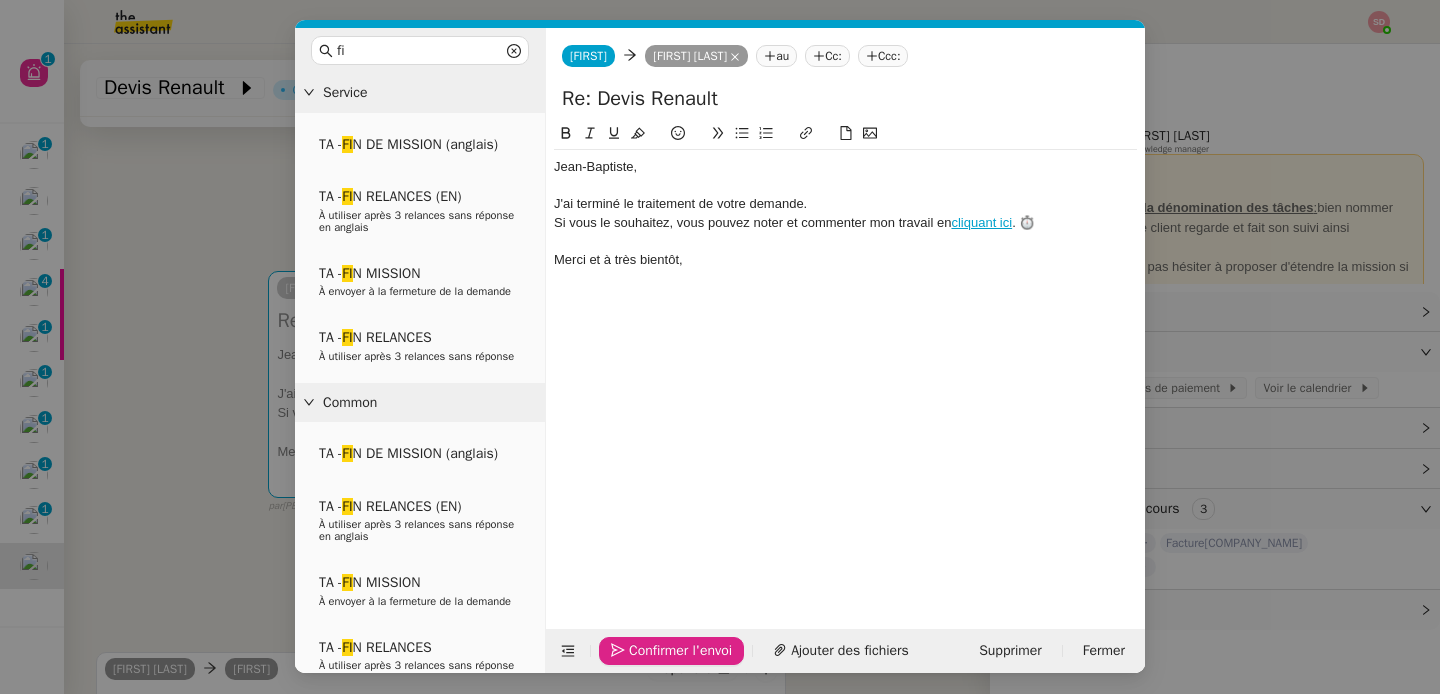 click on "Confirmer l'envoi" 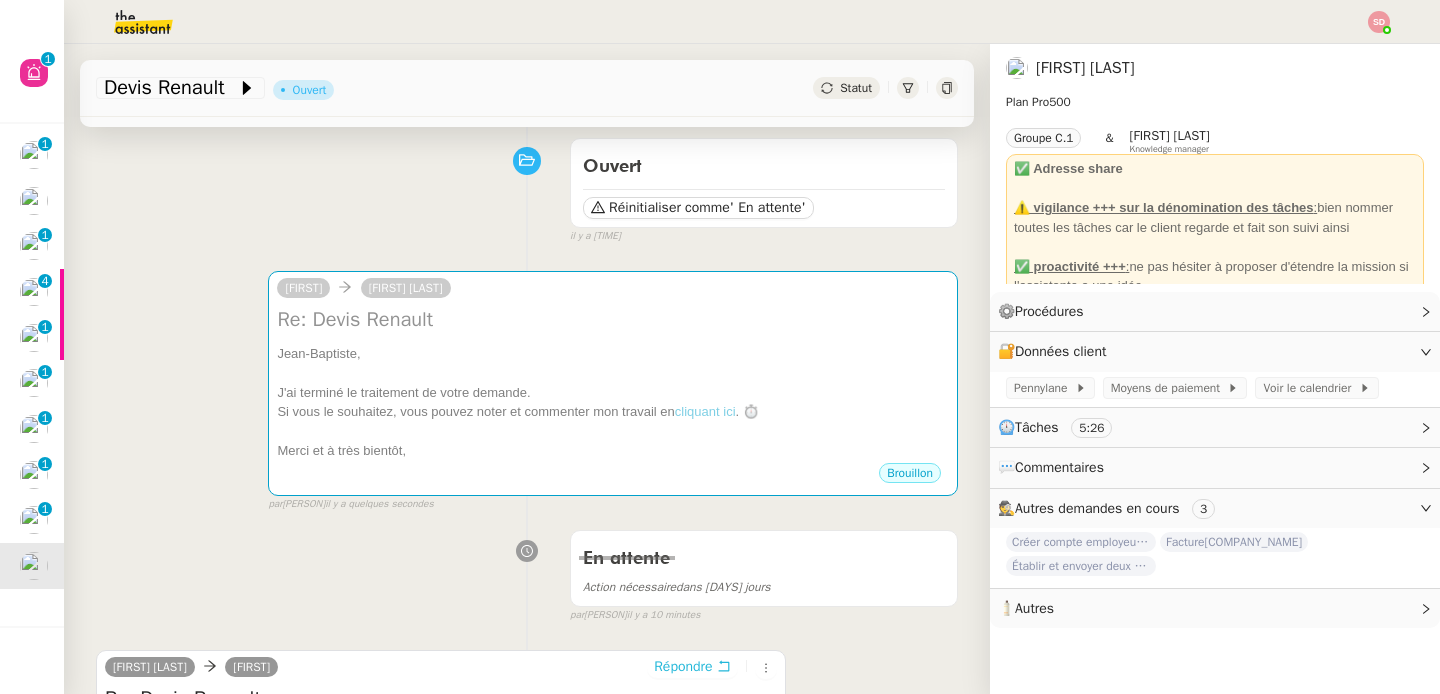 scroll, scrollTop: 0, scrollLeft: 0, axis: both 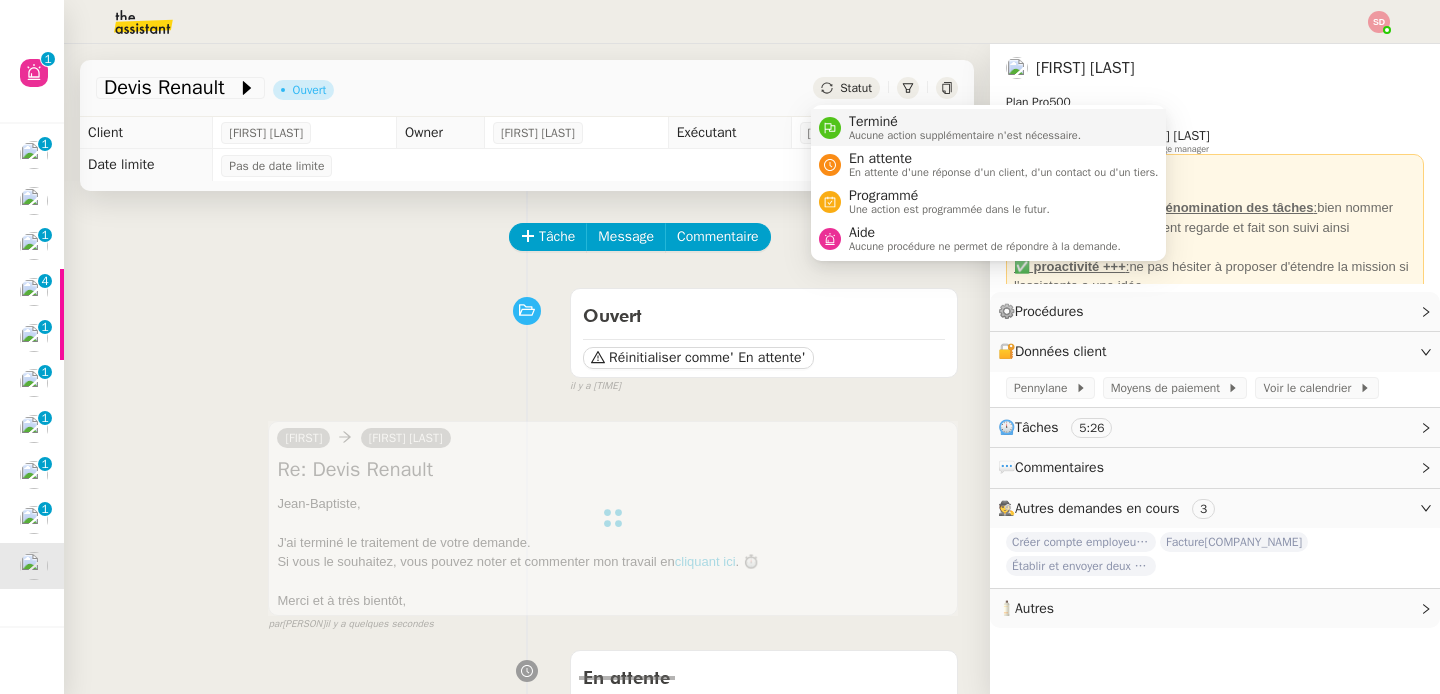 click on "Terminé" at bounding box center [965, 122] 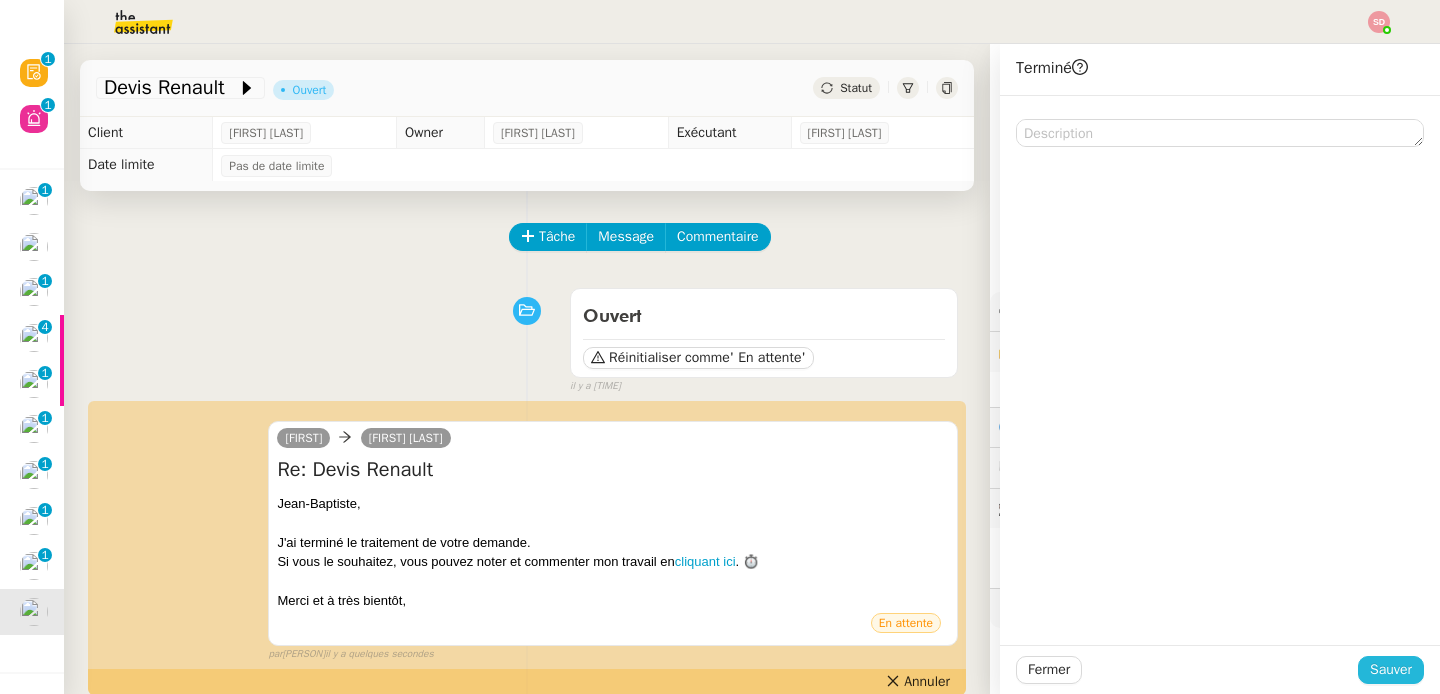 click on "Sauver" 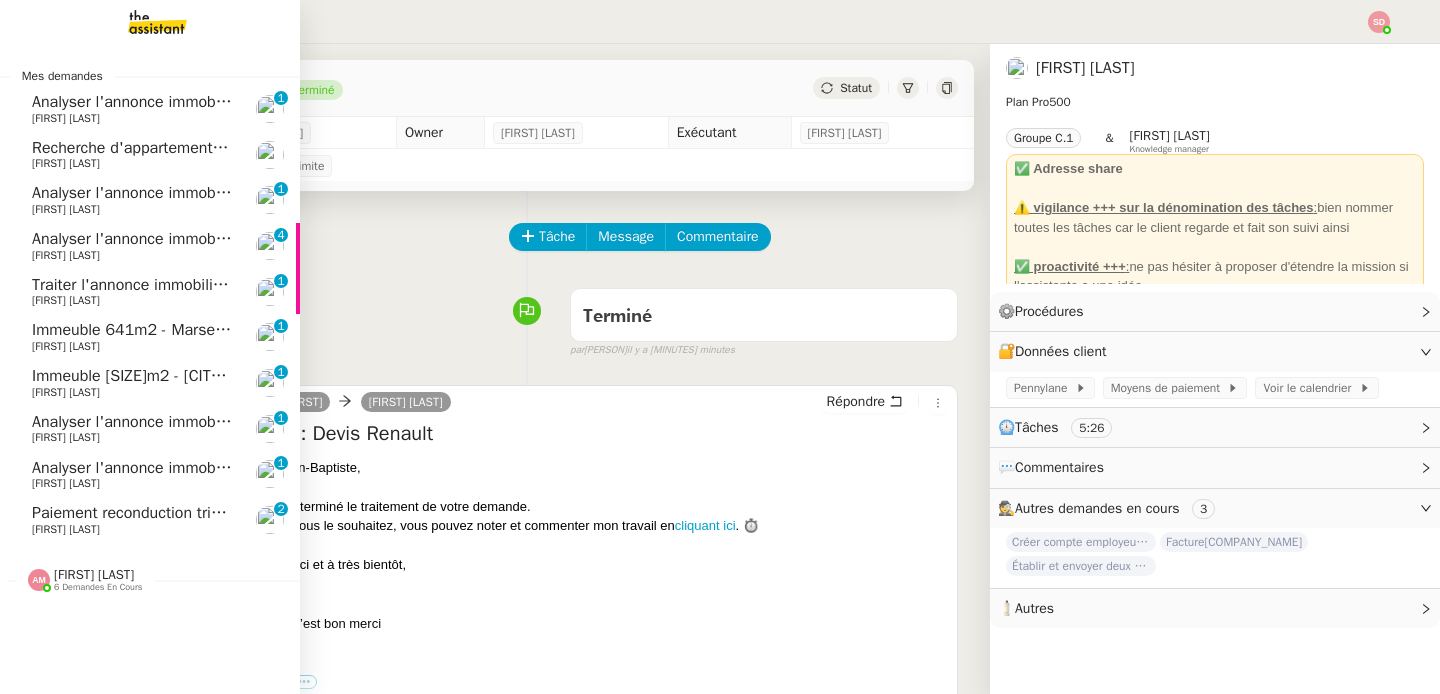click on "Paiement reconduction trimestrielle The Assistant" 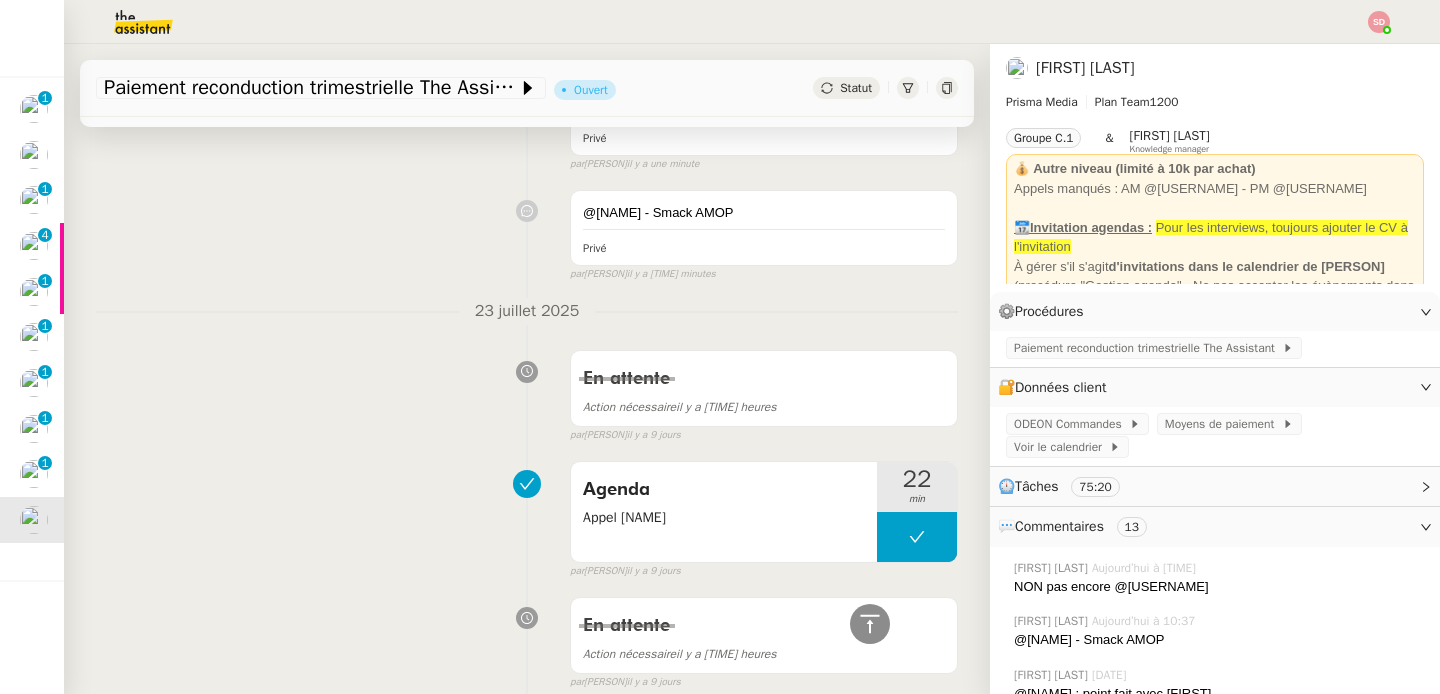 scroll, scrollTop: 0, scrollLeft: 0, axis: both 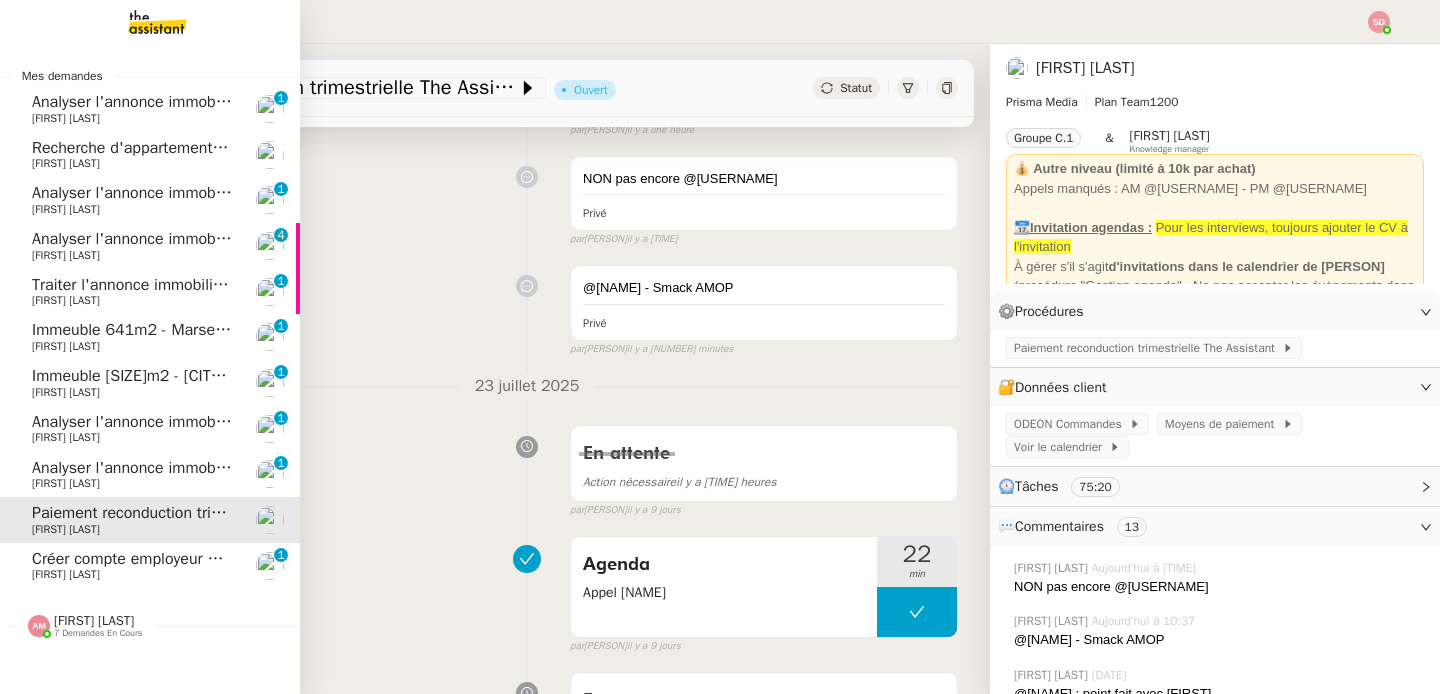 click on "[FIRST] [LAST]" 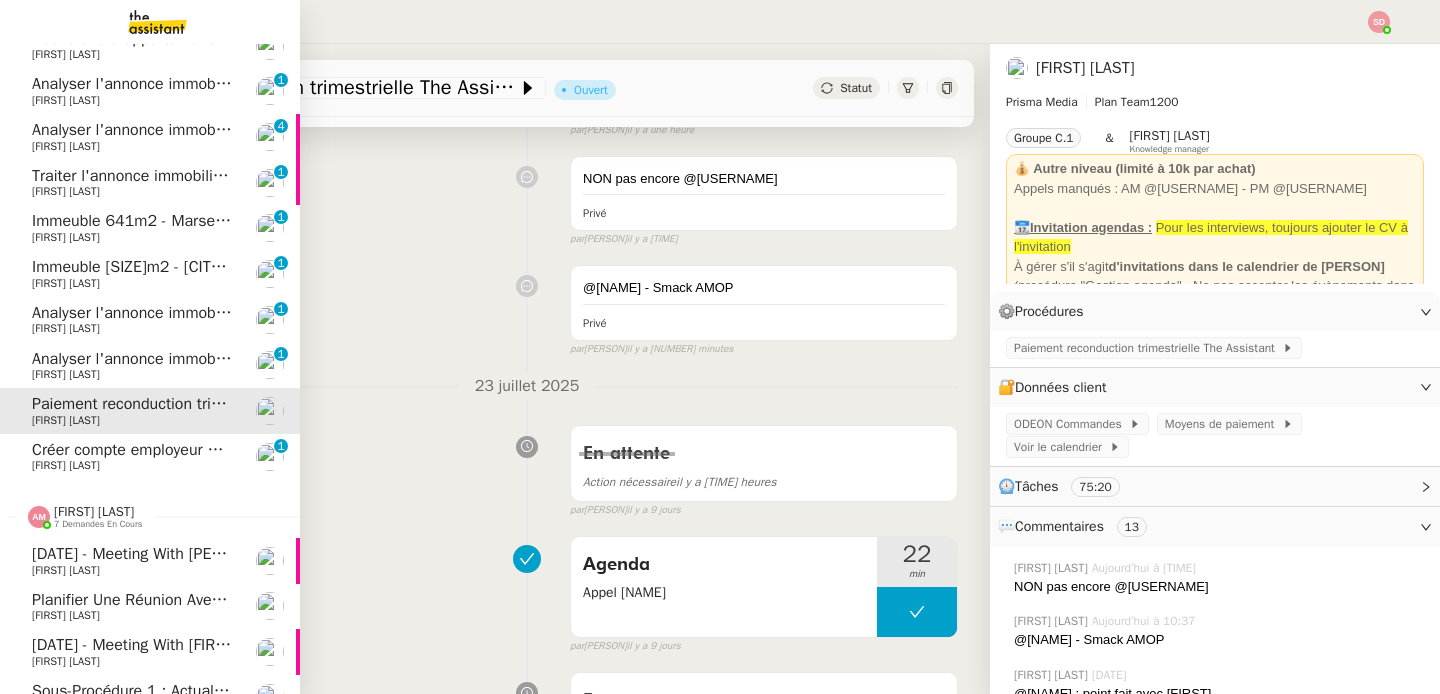 scroll, scrollTop: 284, scrollLeft: 0, axis: vertical 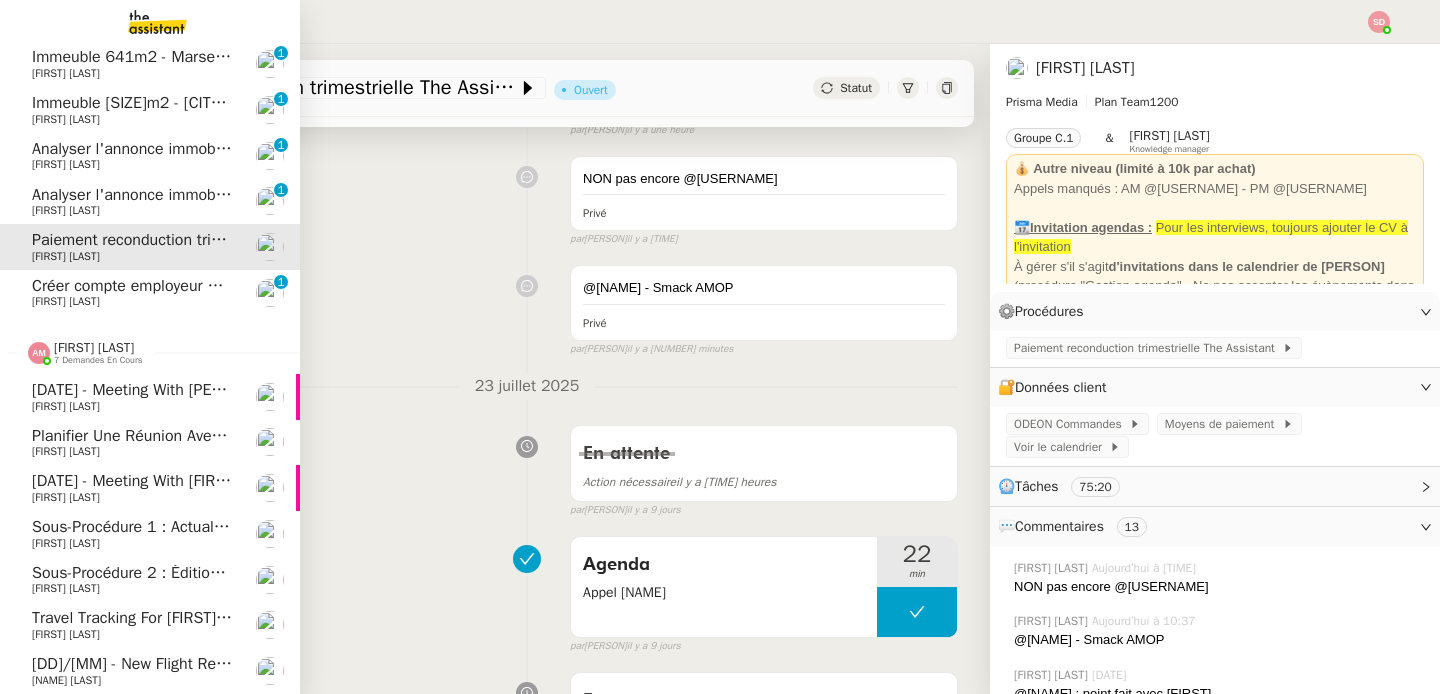 click on "[FIRST] [LAST]" 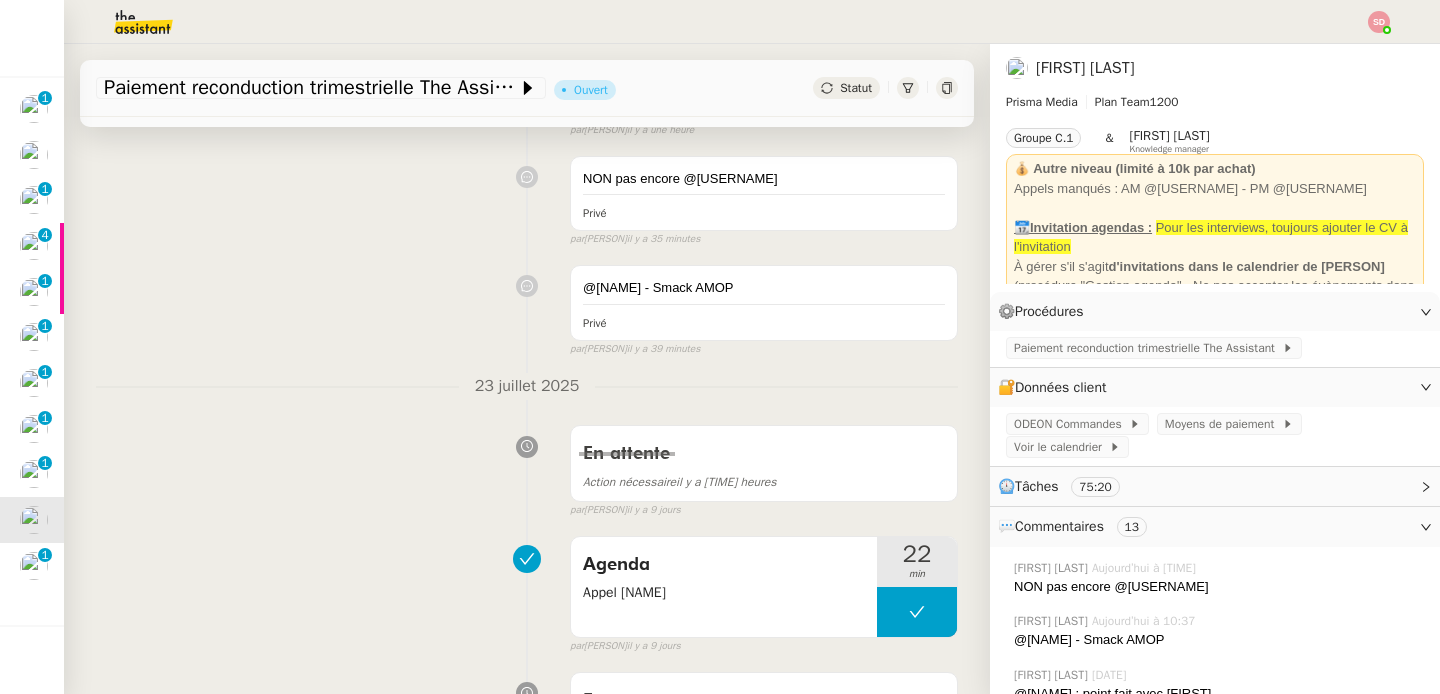 click on "Agenda     Appel [FIRST]    22 min false par   [FIRST] [LAST]   il y a 9 jours" at bounding box center (527, 591) 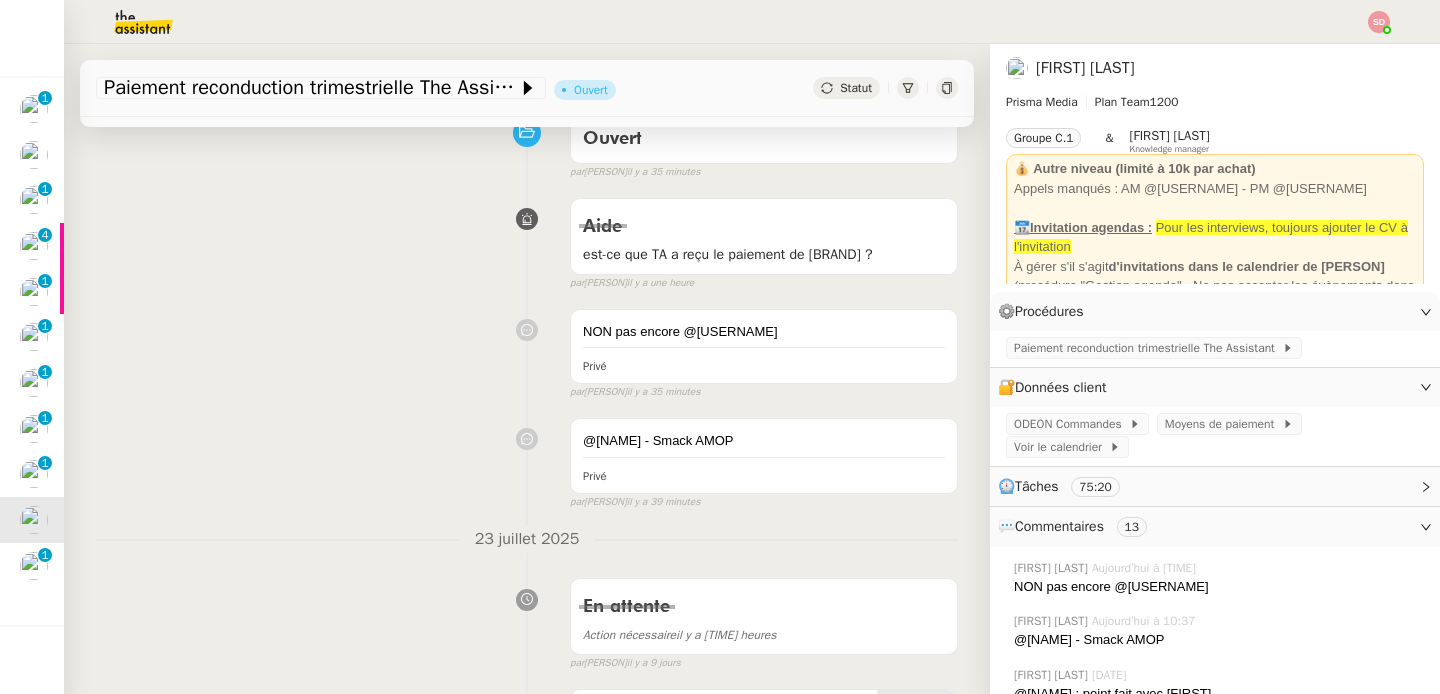 scroll, scrollTop: 0, scrollLeft: 0, axis: both 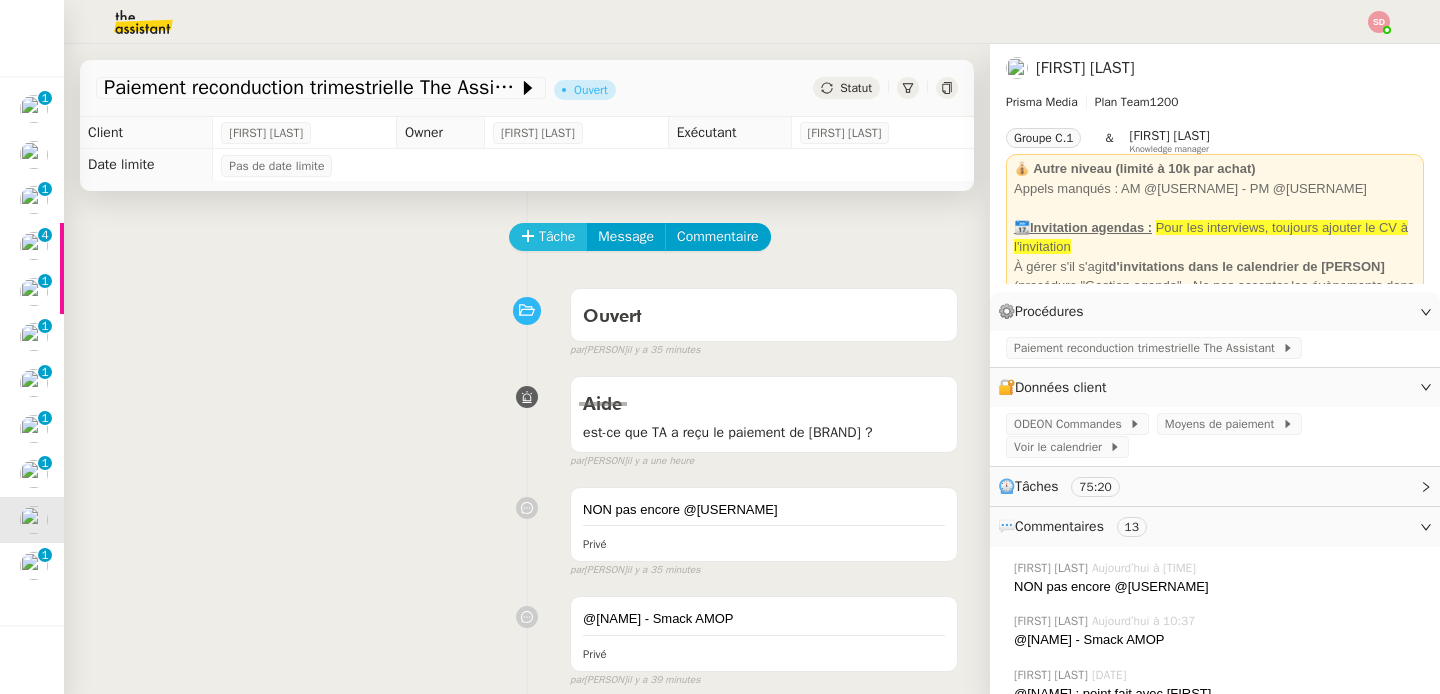 click on "Tâche" 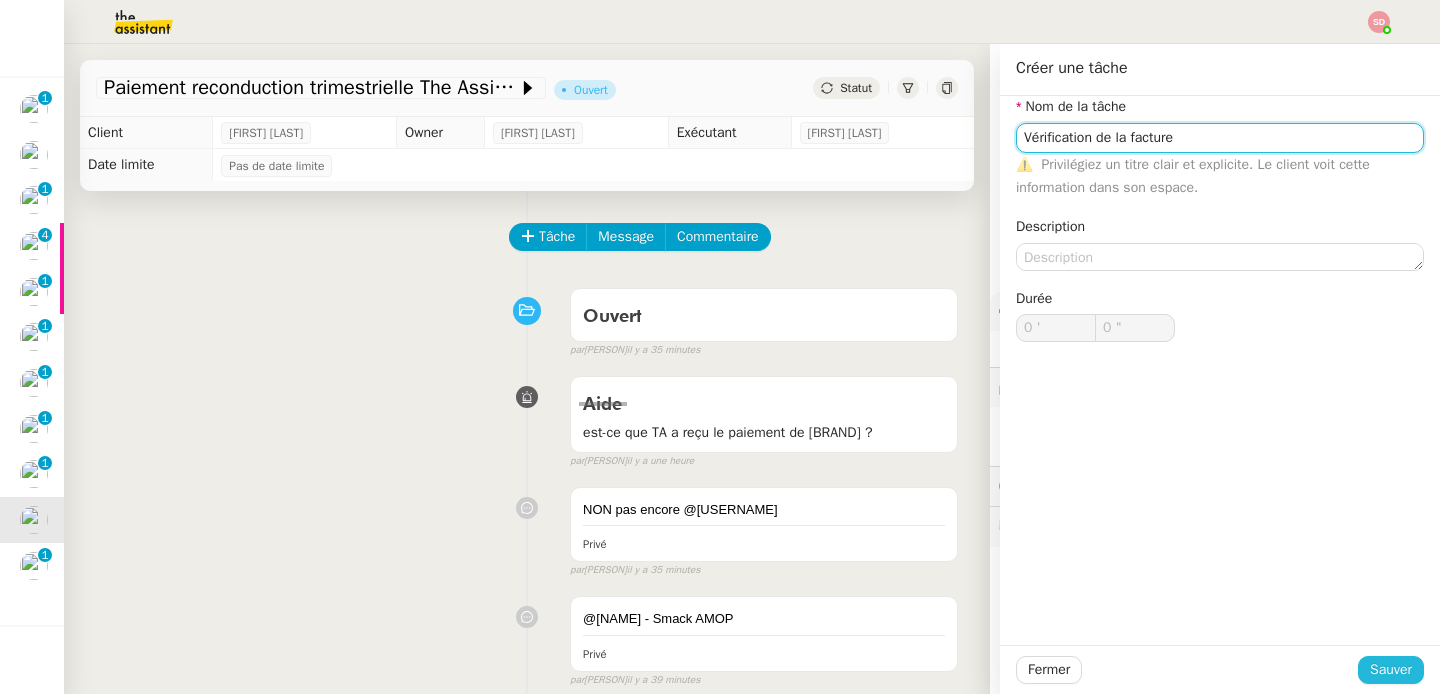 type on "Vérification de la facture" 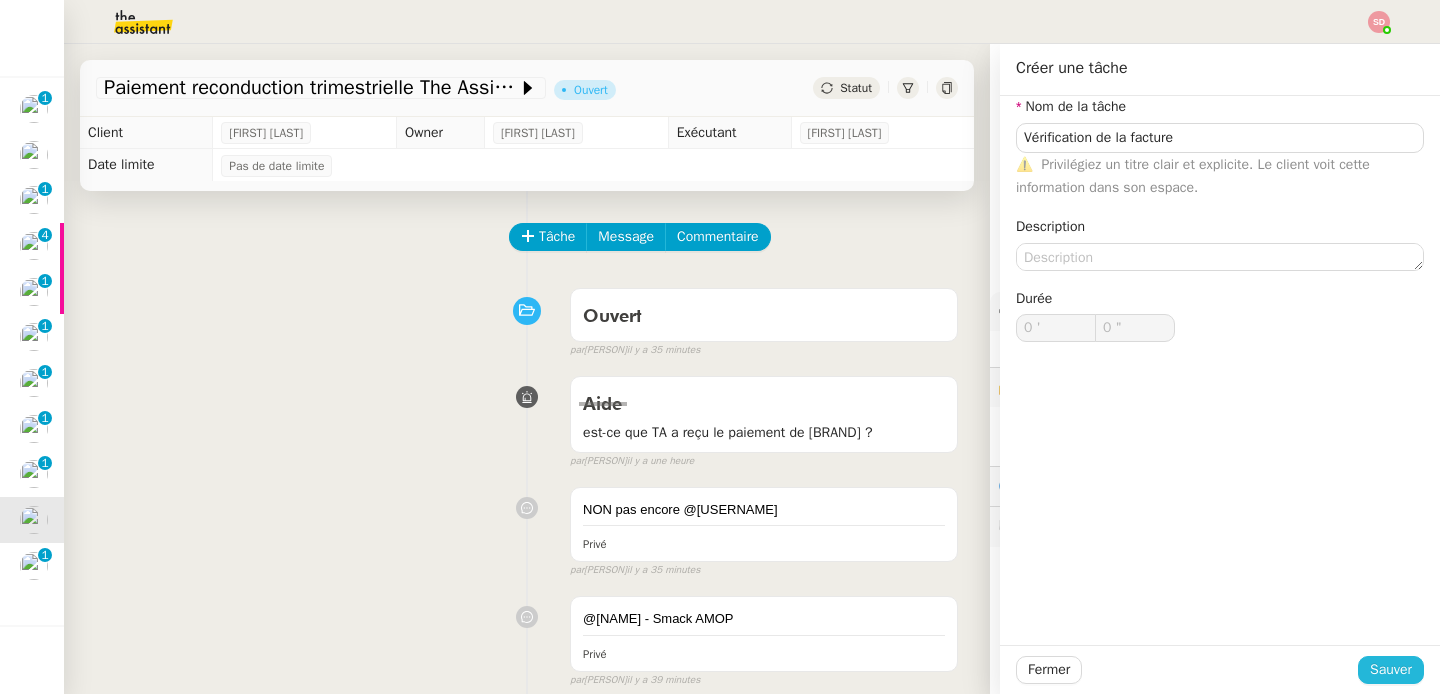click on "Sauver" 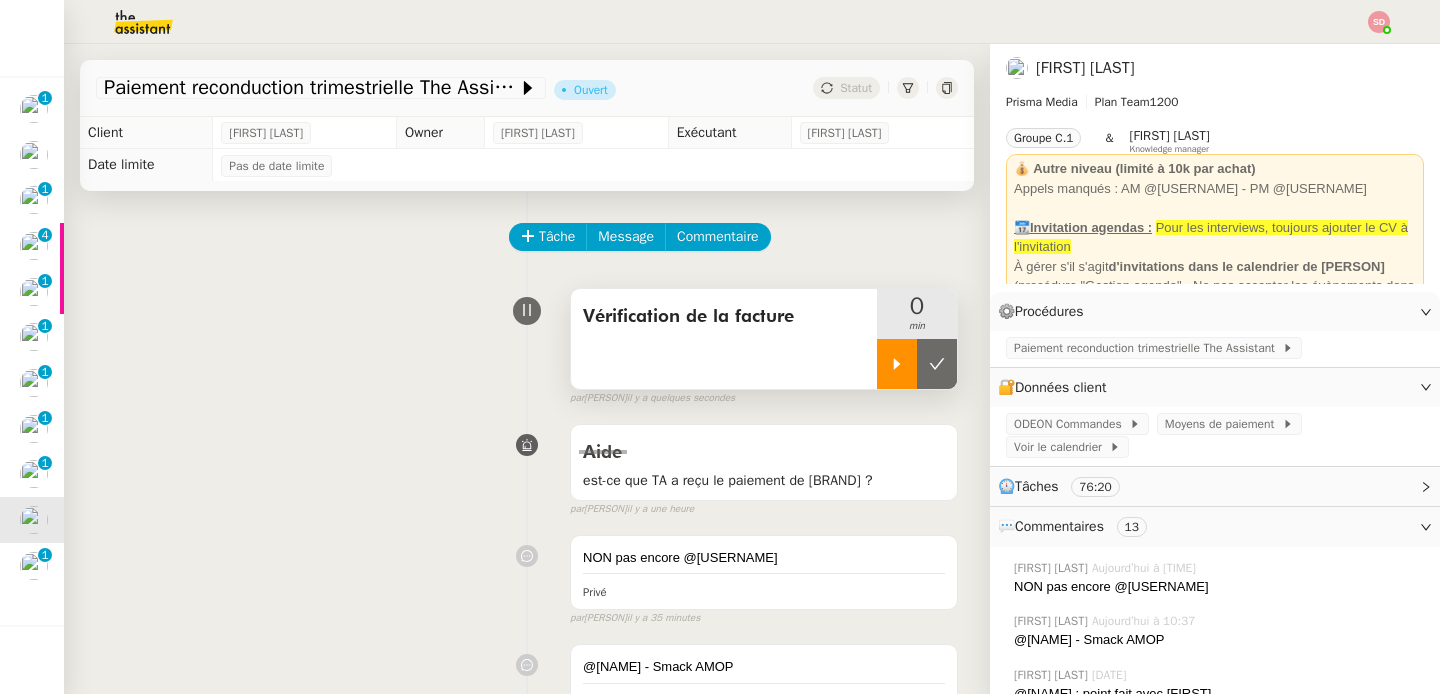 click 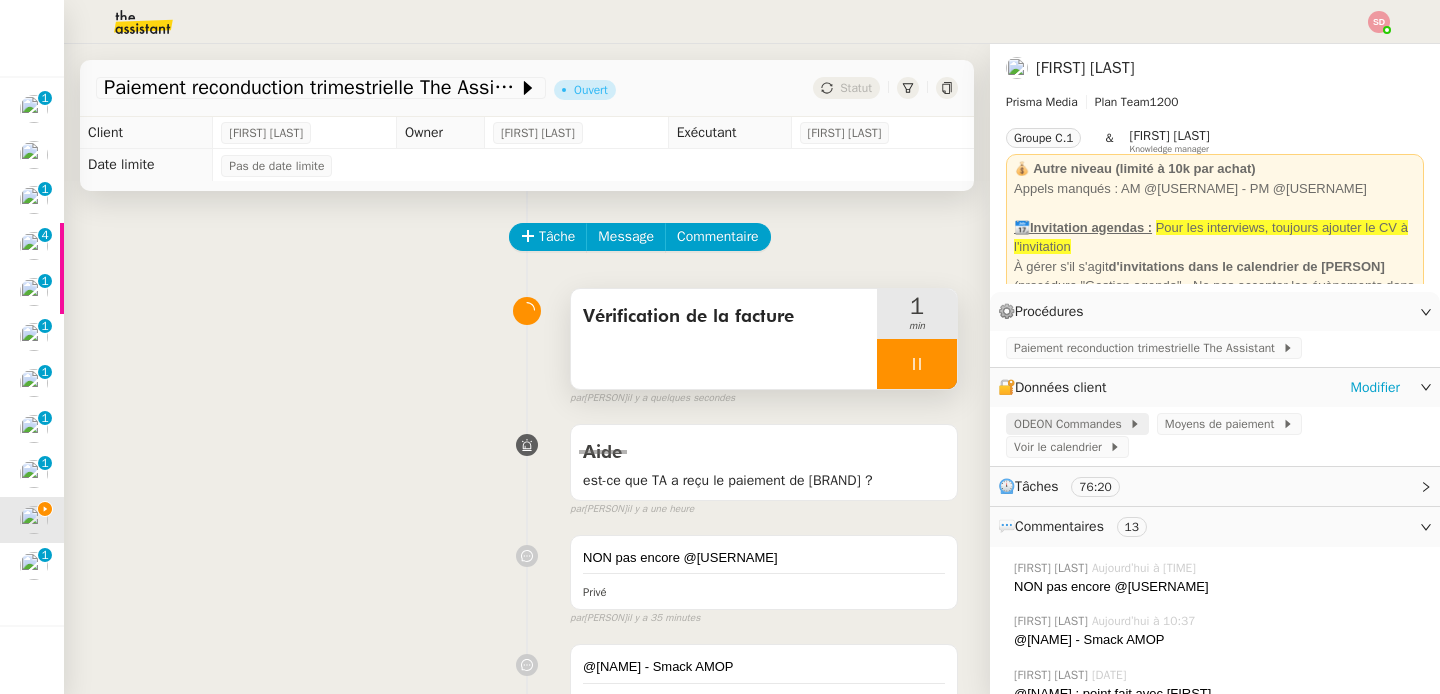 click on "ODEON Commandes" 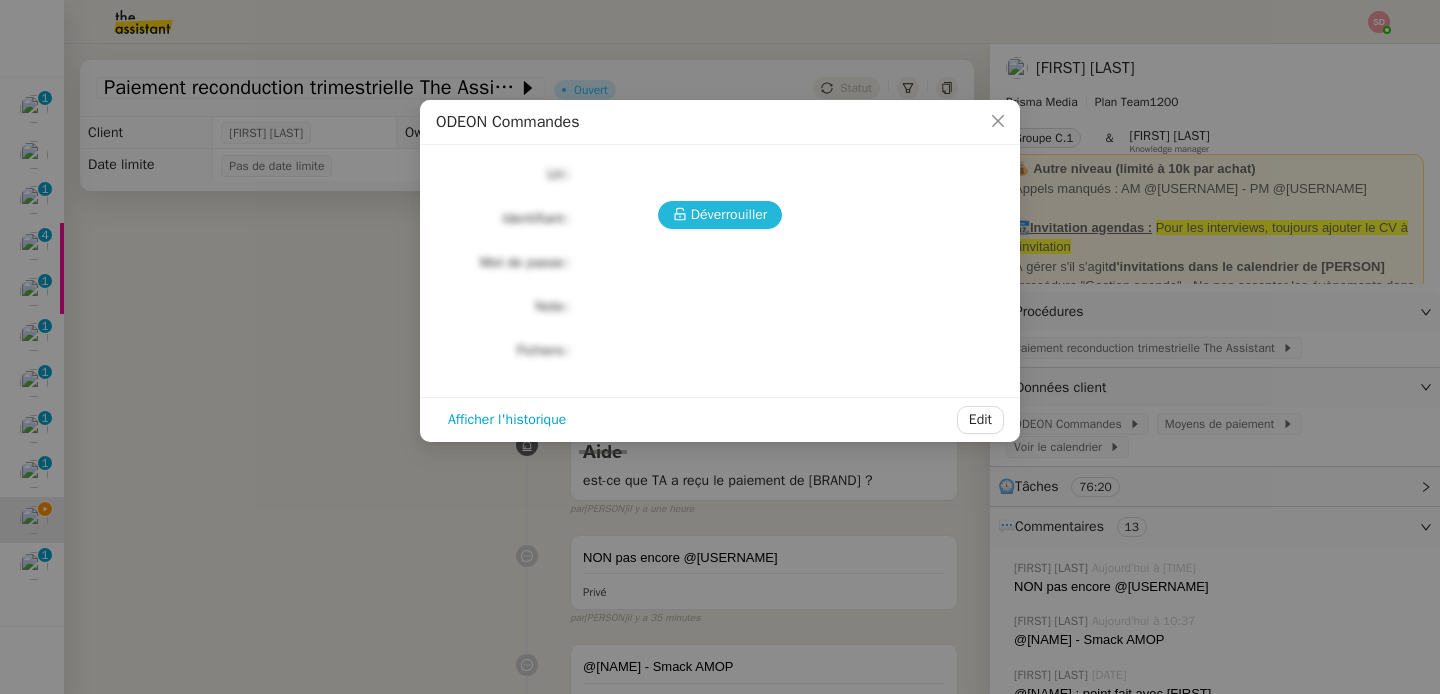 click on "Déverrouiller" at bounding box center (729, 214) 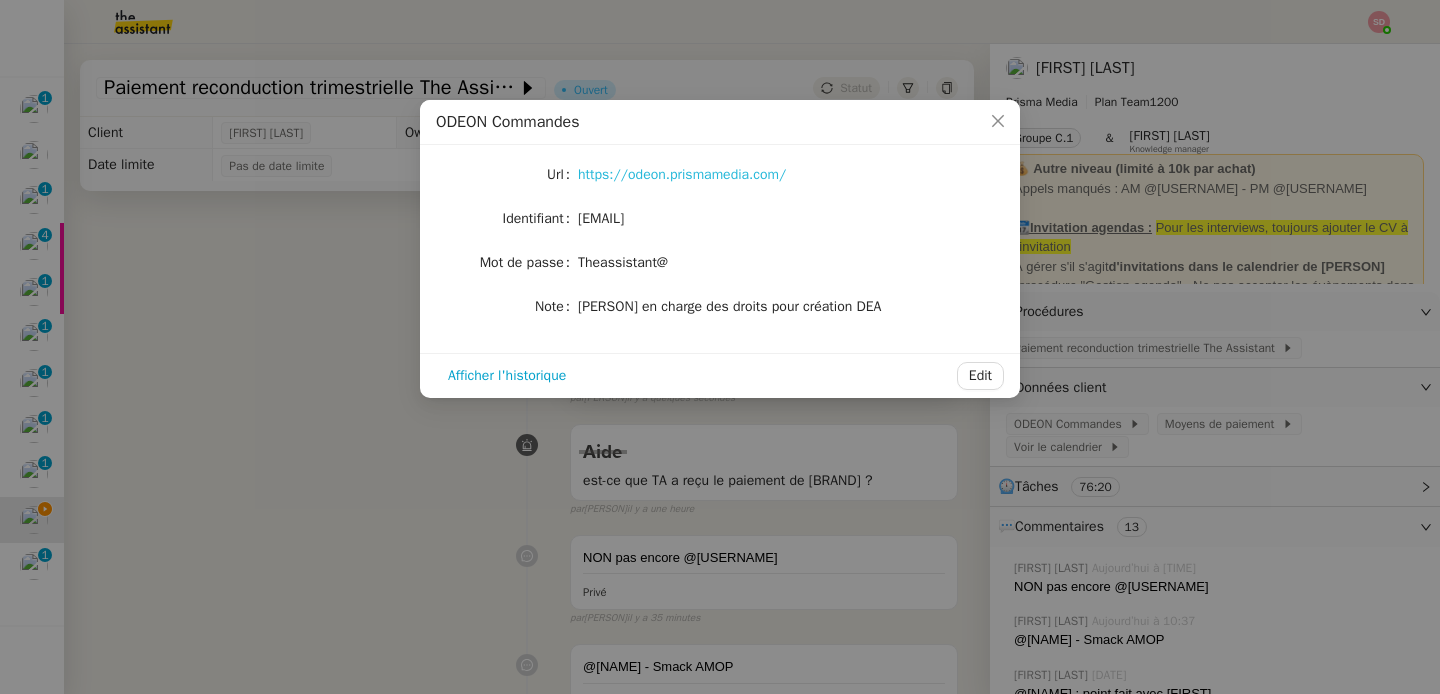 click on "https://odeon.prismamedia.com/" 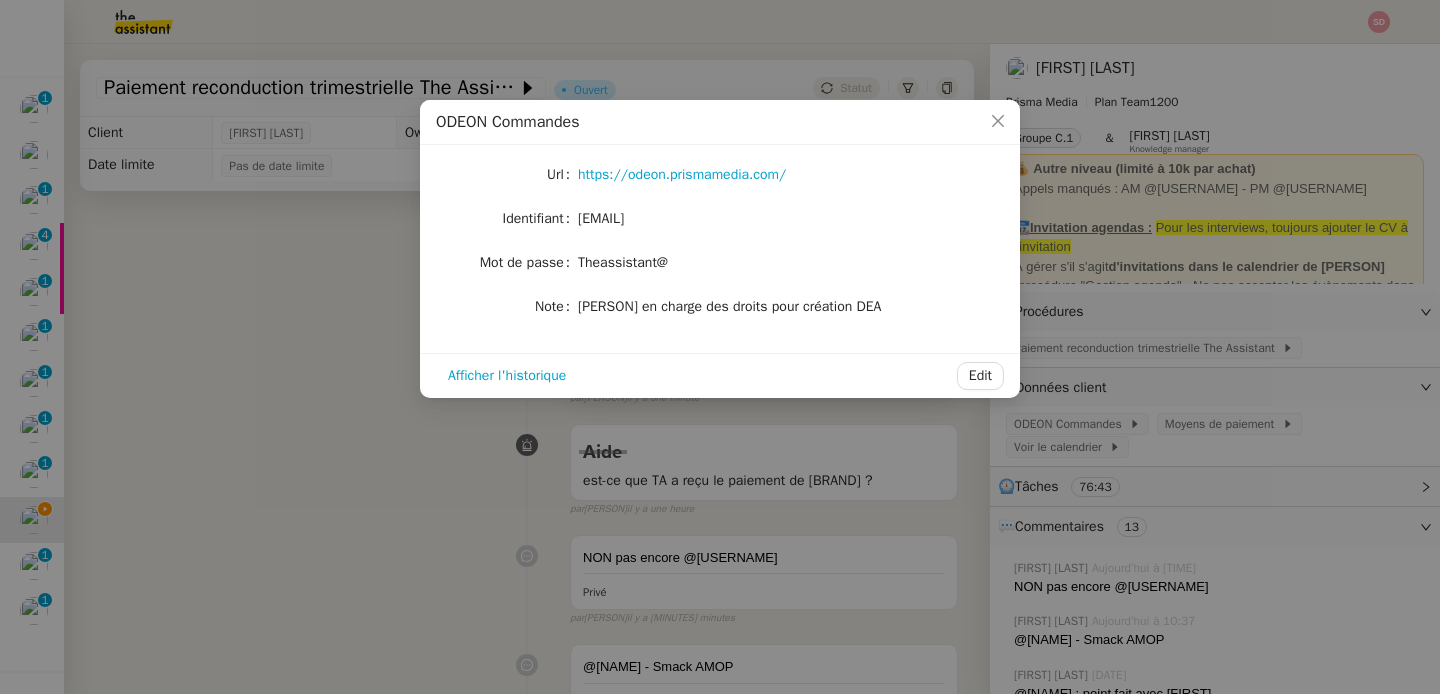 click on "[BRAND] Commandes Url https://[BRAND].com/ Identifiant [EMAIL] Mot de passe [PASSWORD] Note [PERSON] en charge des droits pour création DEA
Afficher l'historique Edit" at bounding box center [720, 347] 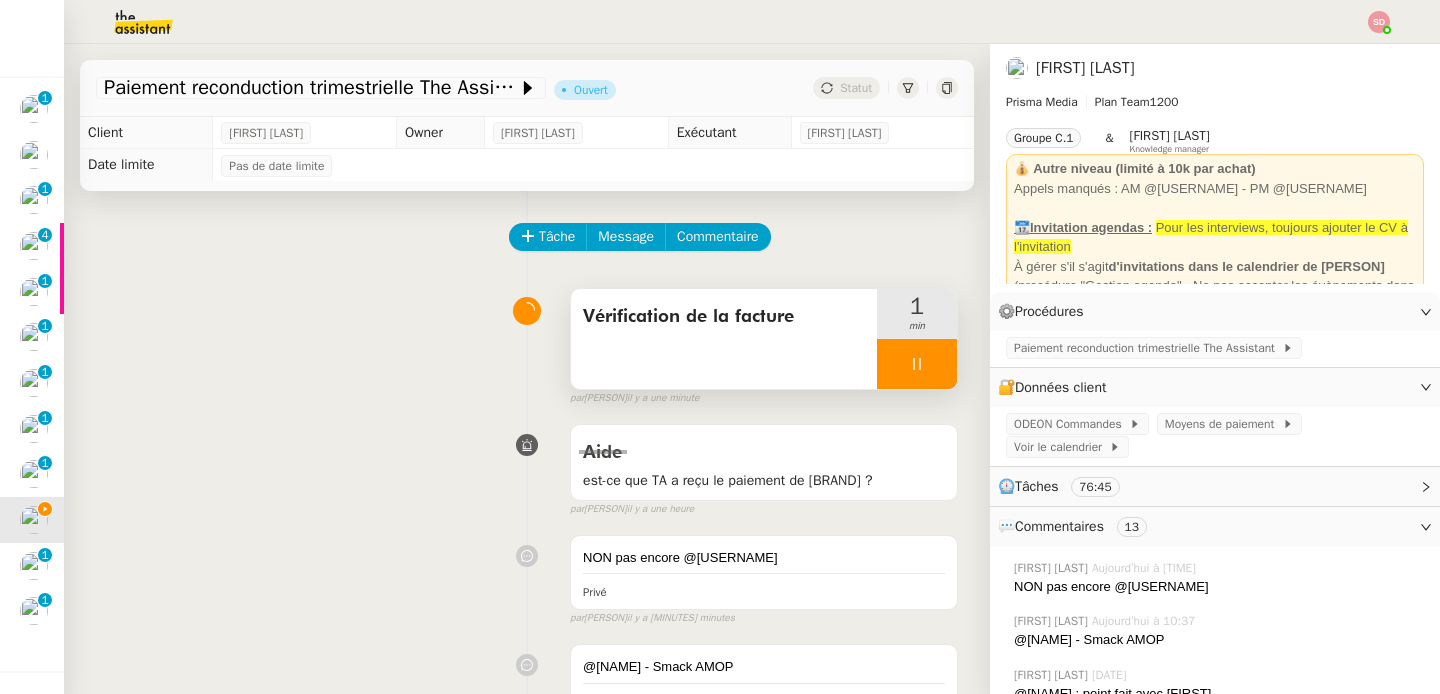 scroll, scrollTop: 429, scrollLeft: 0, axis: vertical 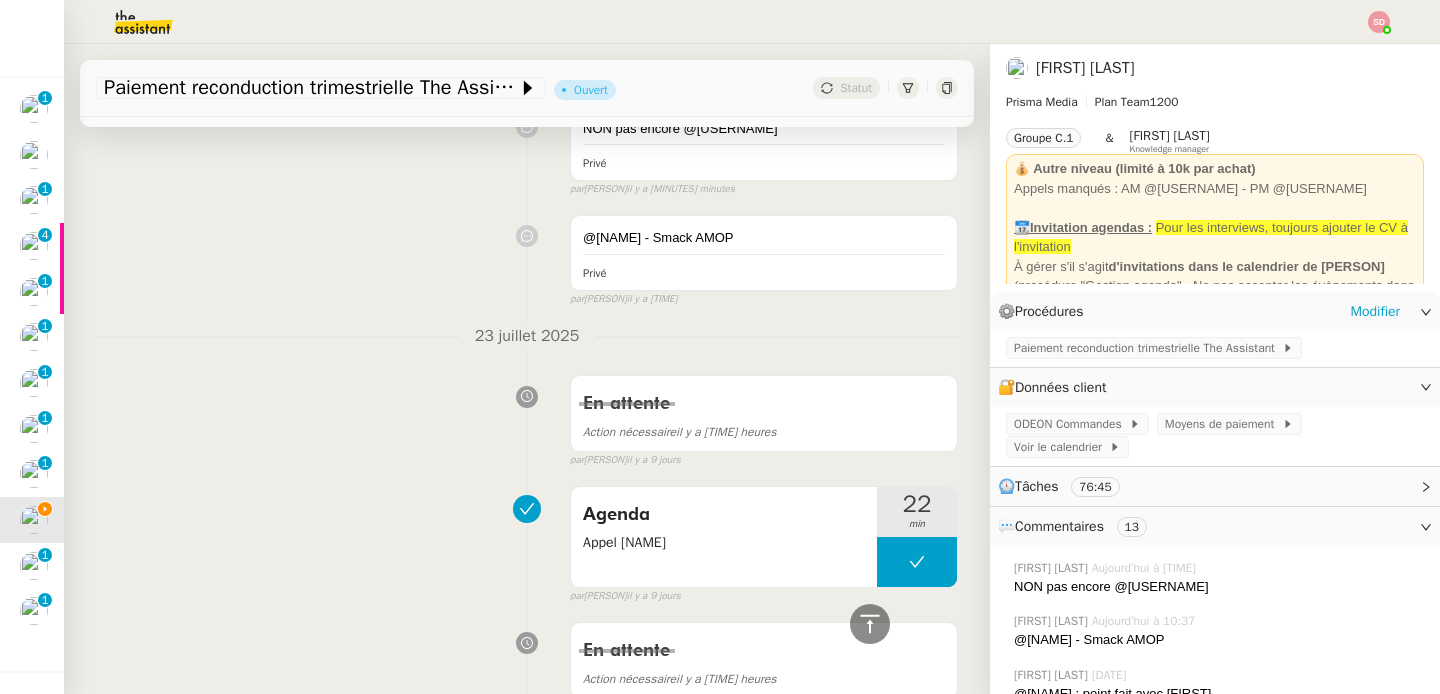 click on "Paiement reconduction trimestrielle The Assistant" 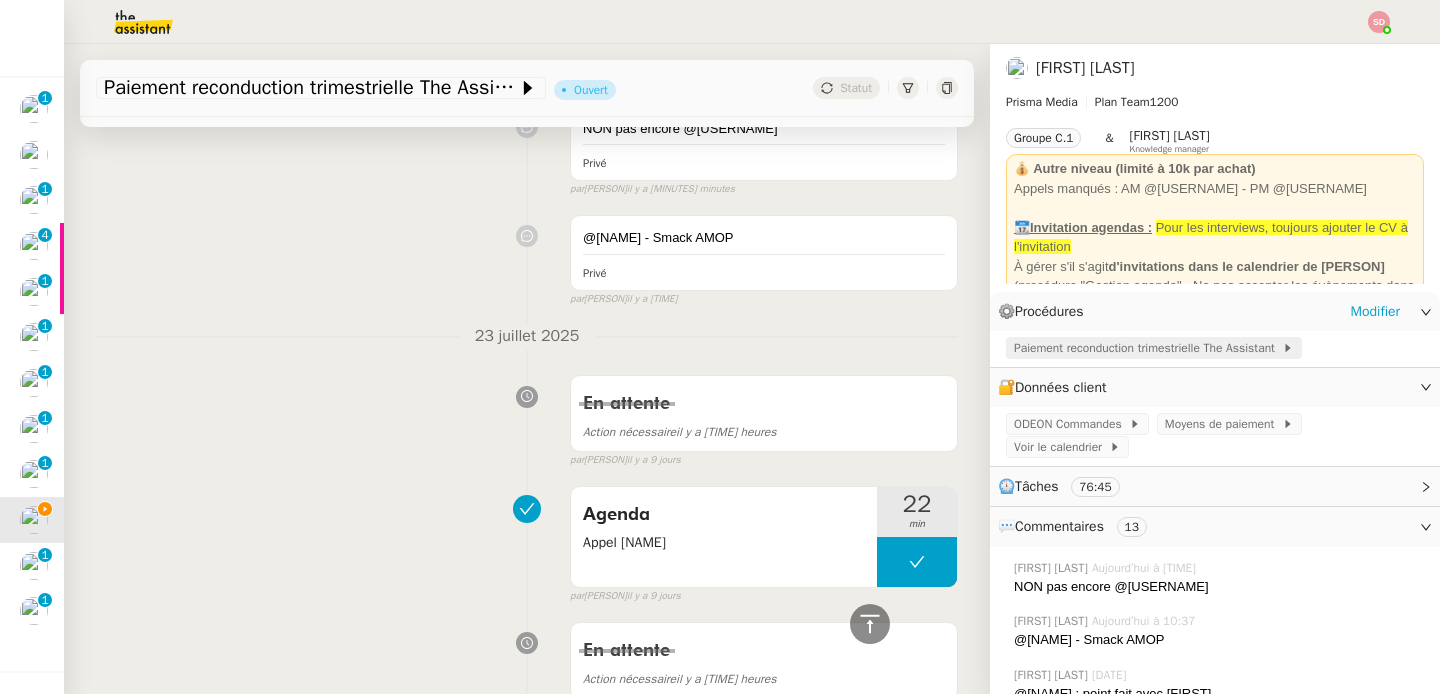 click on "Paiement reconduction trimestrielle The Assistant" 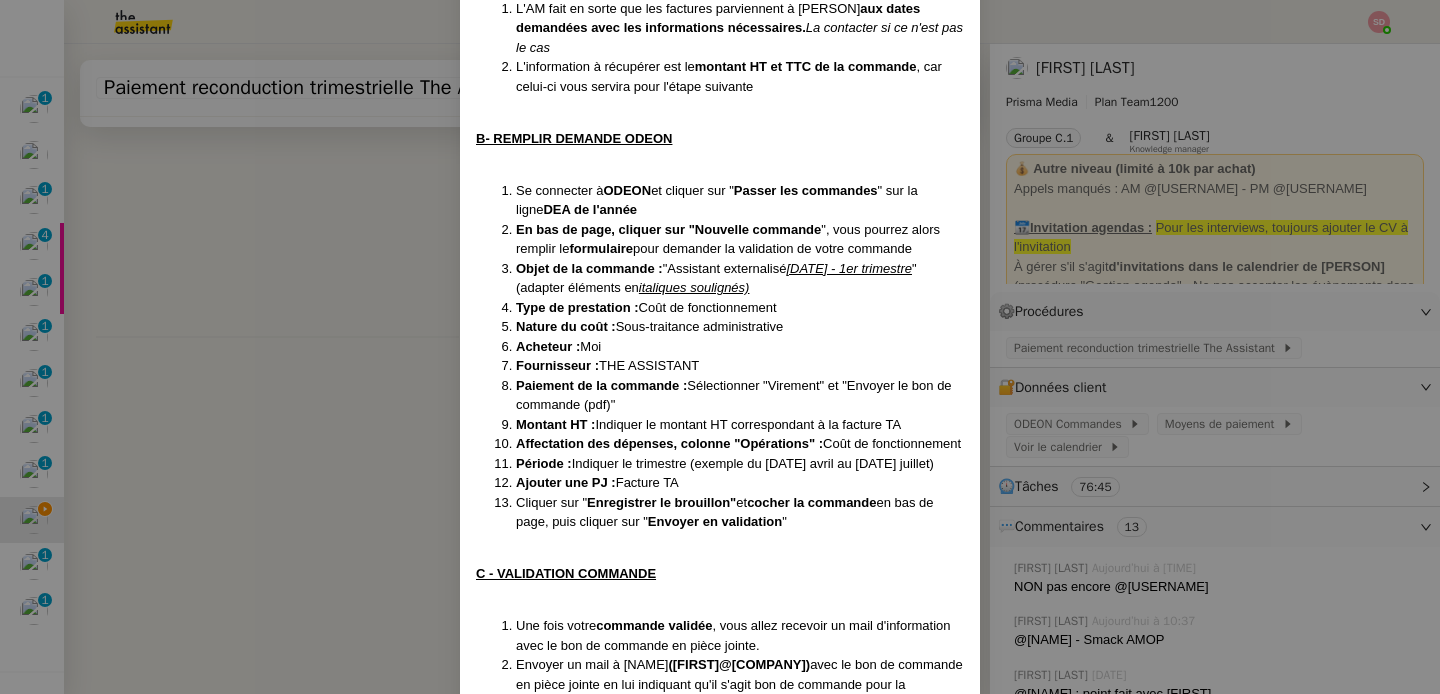 scroll, scrollTop: 885, scrollLeft: 0, axis: vertical 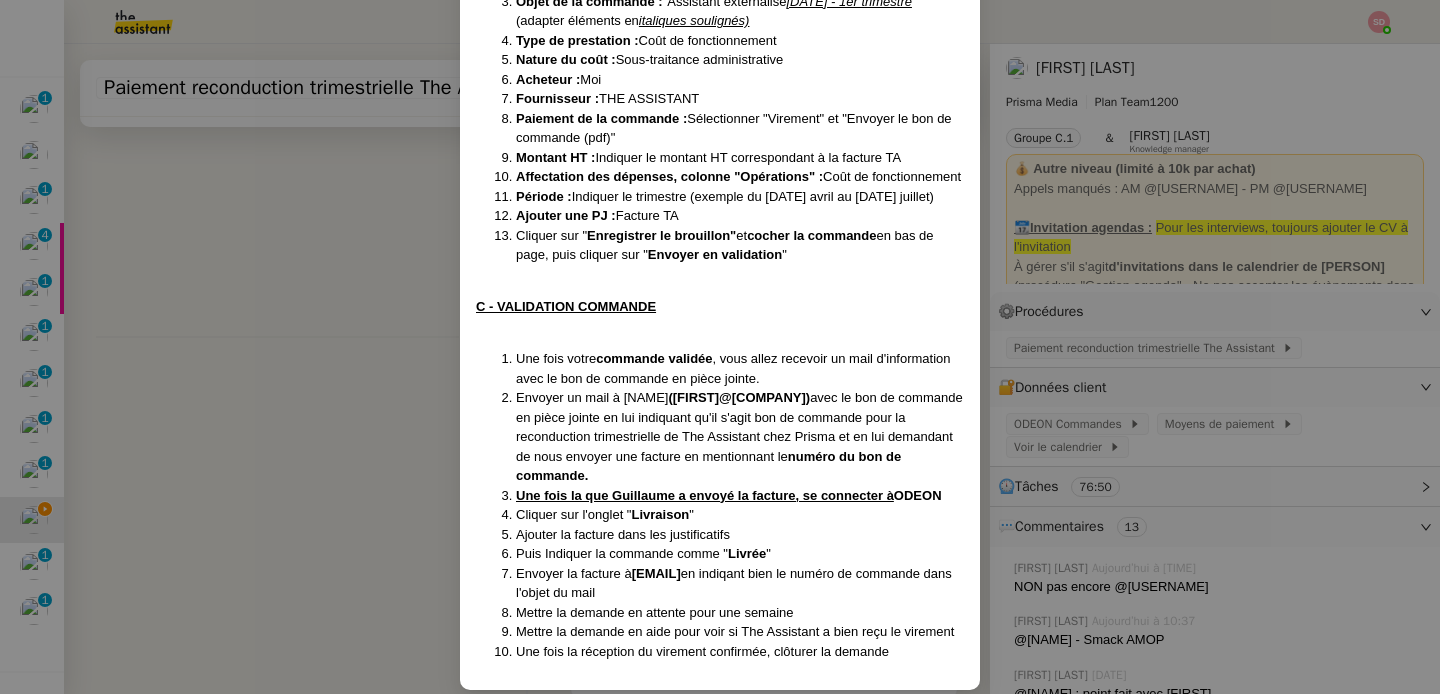 click on "Créée le [DATE] MAJ le [DATE] Contexte : [FIRST] souhaite que [FIRST] prépare le paiement de sa reconduction trimestrielle chez [COMPANY]. Récurrence : trimestrielle le [NUMBER] du mois de [MONTH], [MONTH], [MONTH] et [MONTH]. Déclenchement : automatique PROCÉDURE 0 - INFORMATIONS IMPORTANTES Le paiement des Factures TA fonctionne comme toute commande classique [COMPANY]. Pour la commande du premier trimestre, [FIRST] demande à [FIRST] de faire la DEA de l'année à venir (voir procédure Ouverture d'une DEA) puis la commande sur le système [SYSTEM] pour qu'il la valide. A - RÉCEPTION DE LA FACTURE L'AM fait en sorte que les factures parviennent à [FIRST] aux dates demandées avec les informations nécessaires. La contacter si ce n'est pas le cas ﻿ L'information à récupérer est le montant HT et TTC de la commande , car celui-ci vous servira pour l'étape suivante B- REMPLIR DEMANDE [SYSTEM] Se connecter à [SYSTEM] et cliquer sur " Passer les commandes " sur la ligne DEA de l'année" at bounding box center (720, 347) 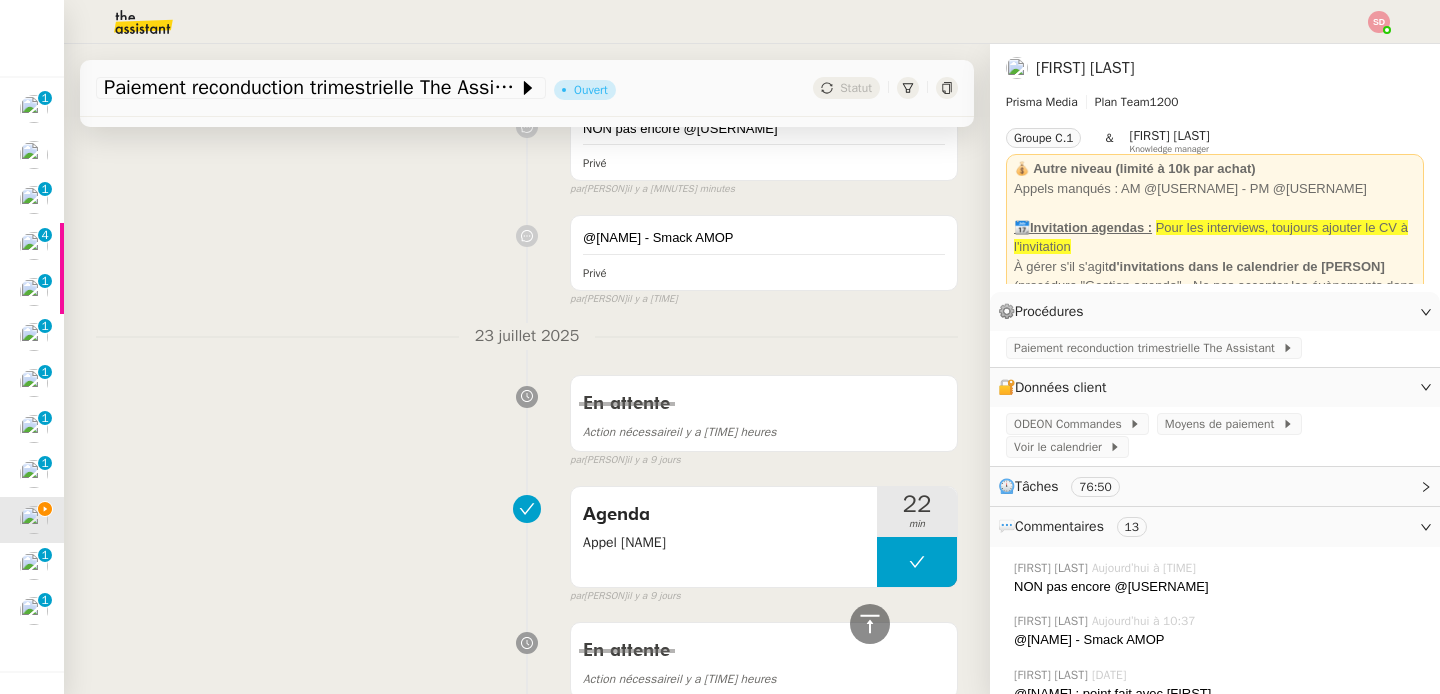 scroll, scrollTop: 785, scrollLeft: 0, axis: vertical 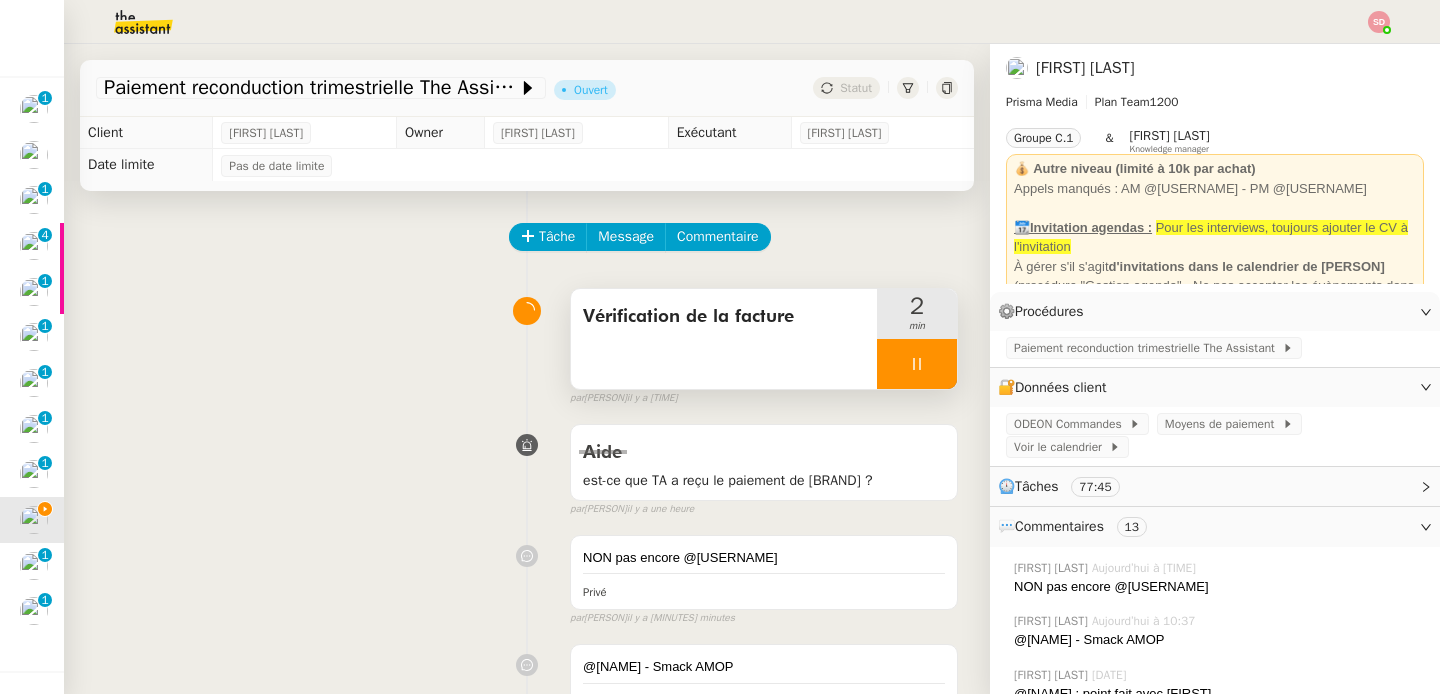 click at bounding box center (917, 364) 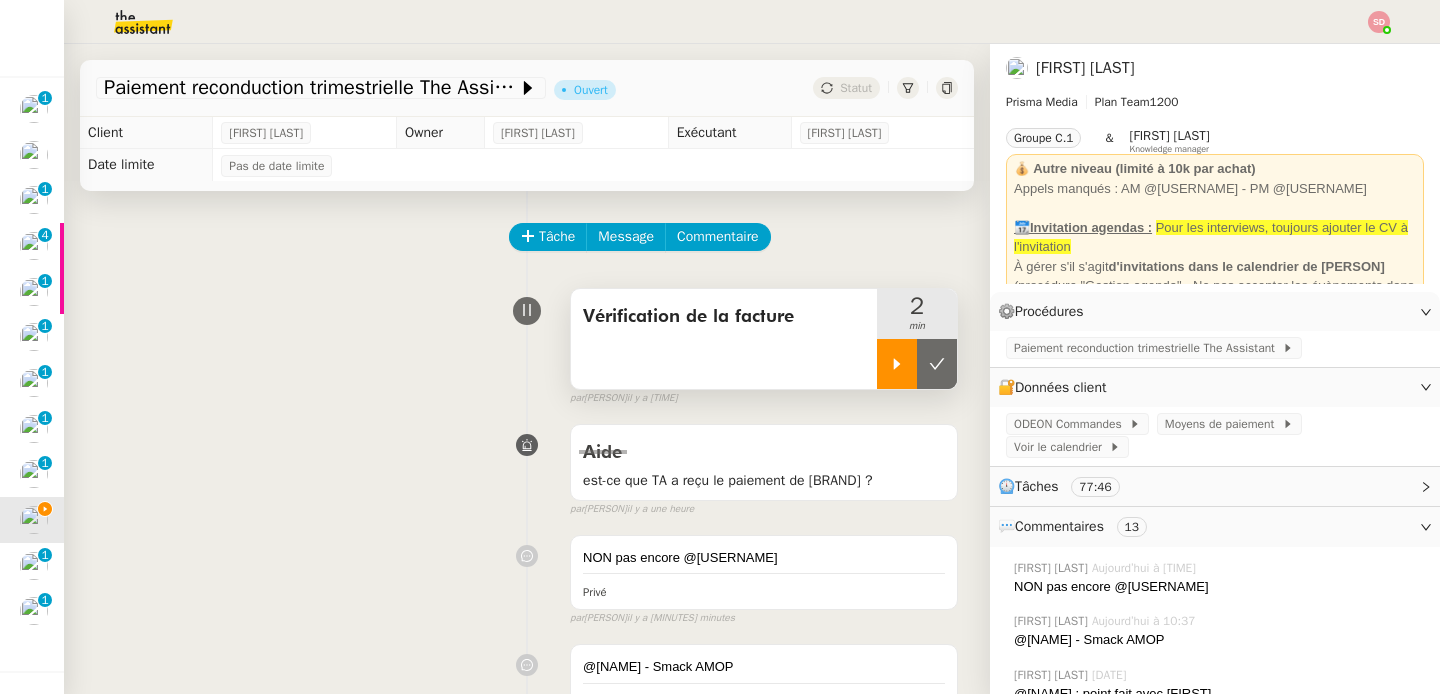 click at bounding box center (917, 364) 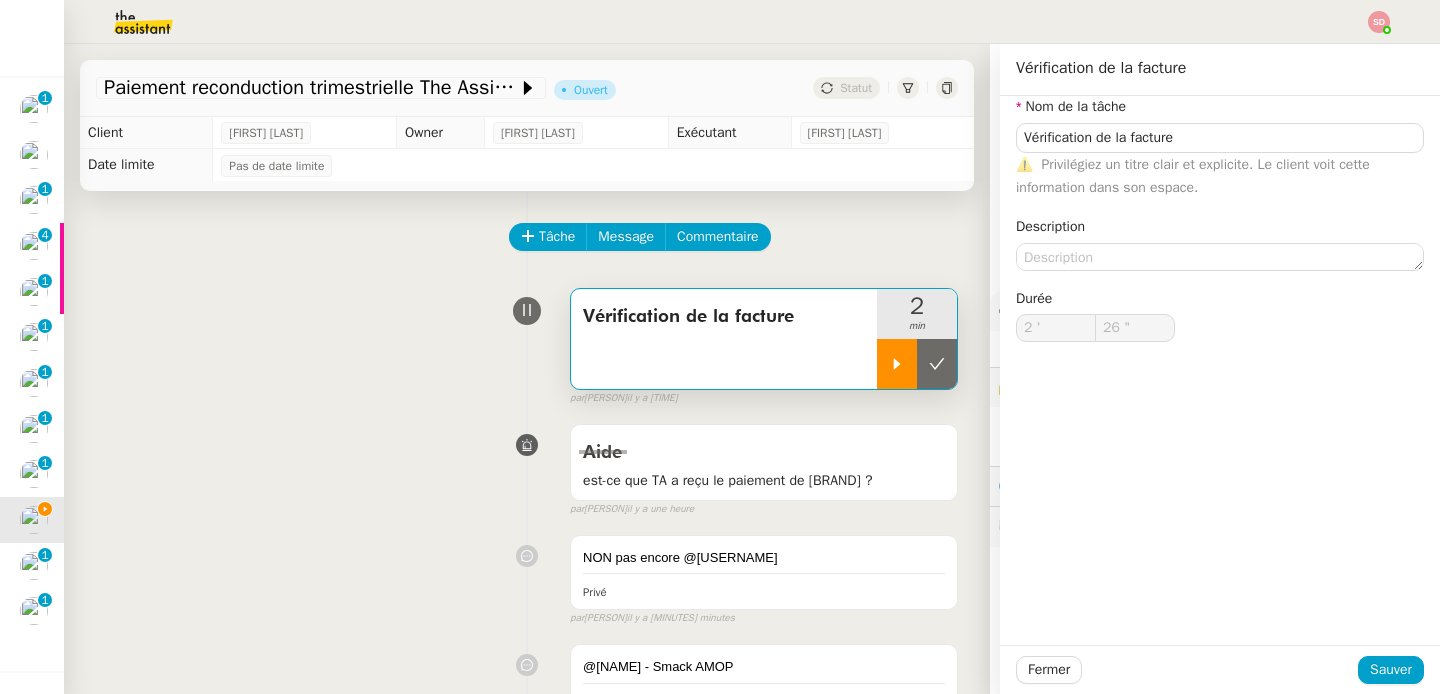 click 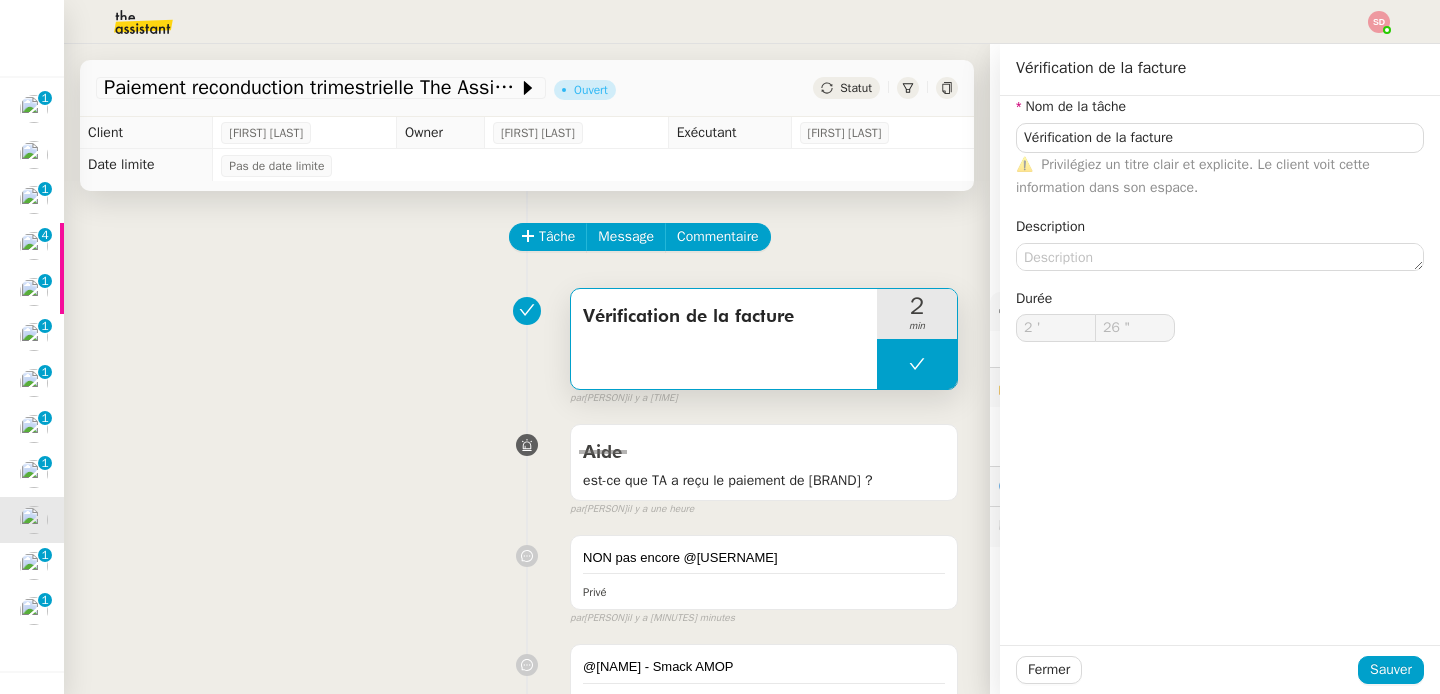 type on "Vérification de la facture" 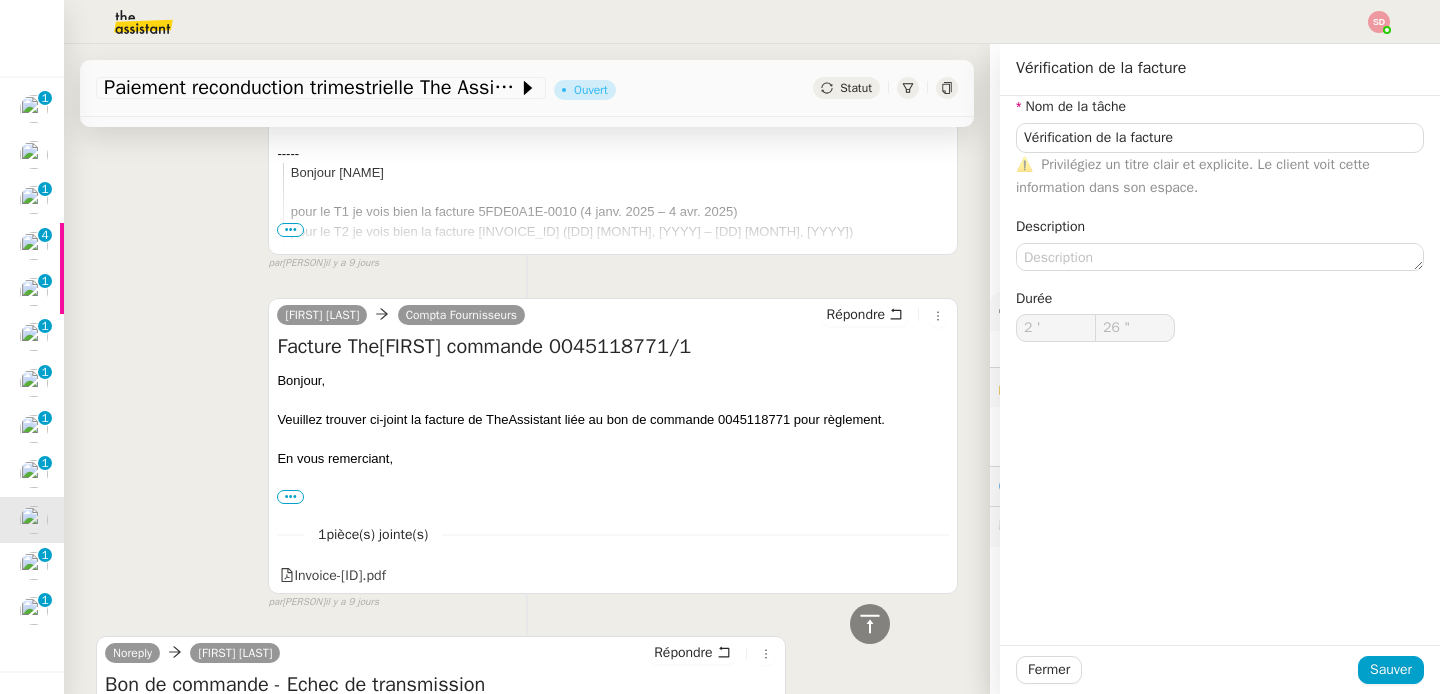 scroll, scrollTop: 1886, scrollLeft: 0, axis: vertical 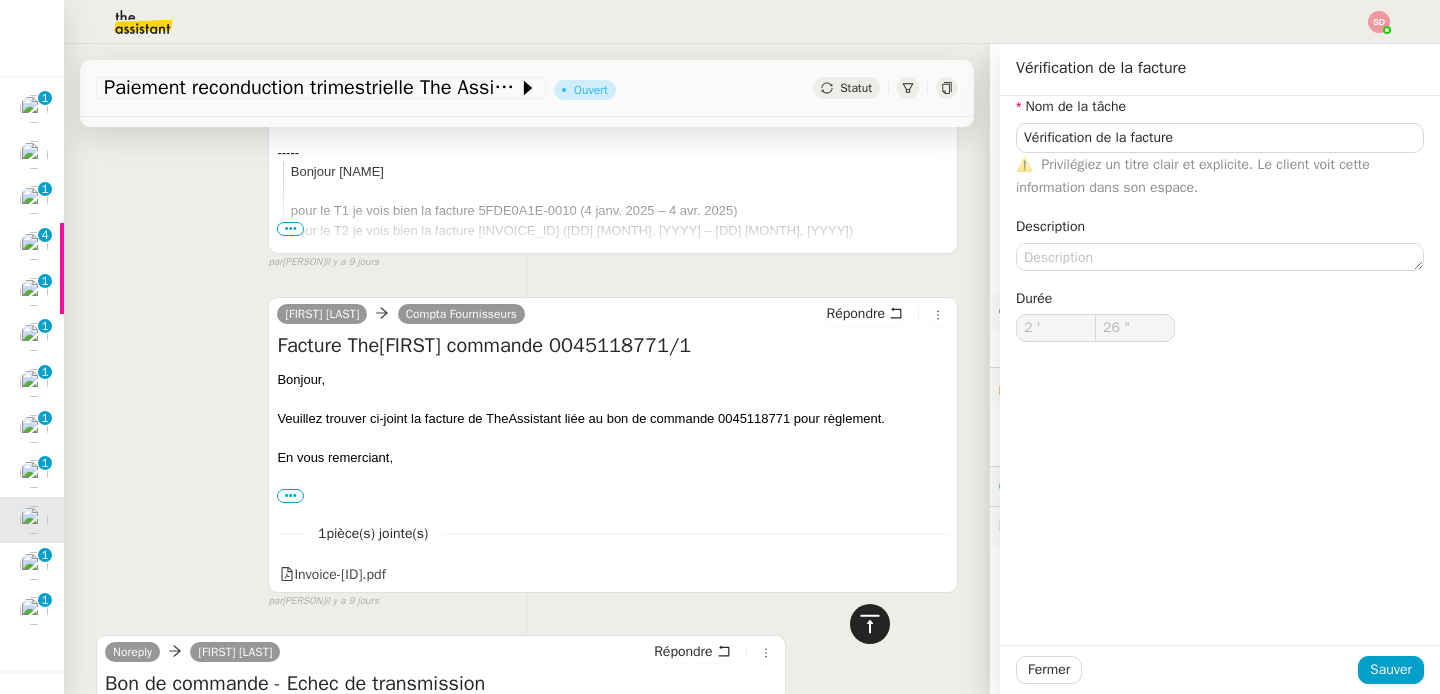 click 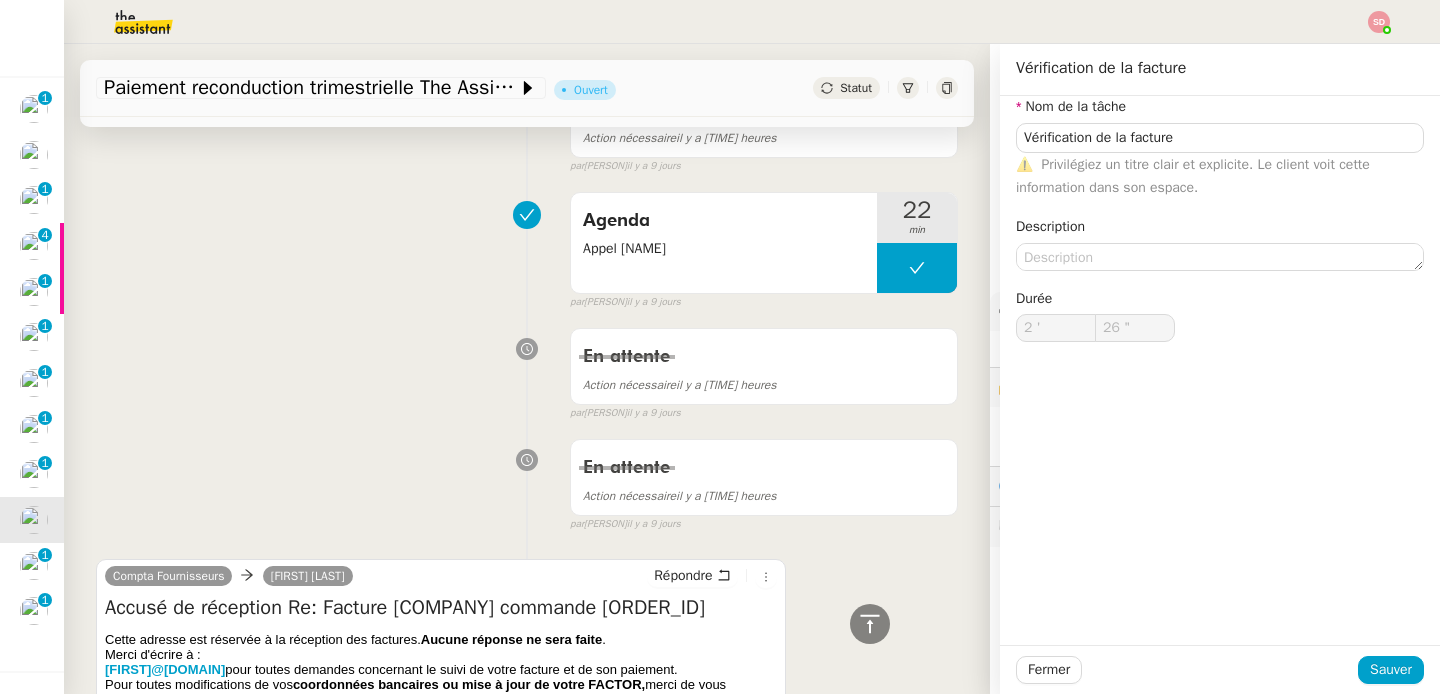 scroll, scrollTop: 0, scrollLeft: 0, axis: both 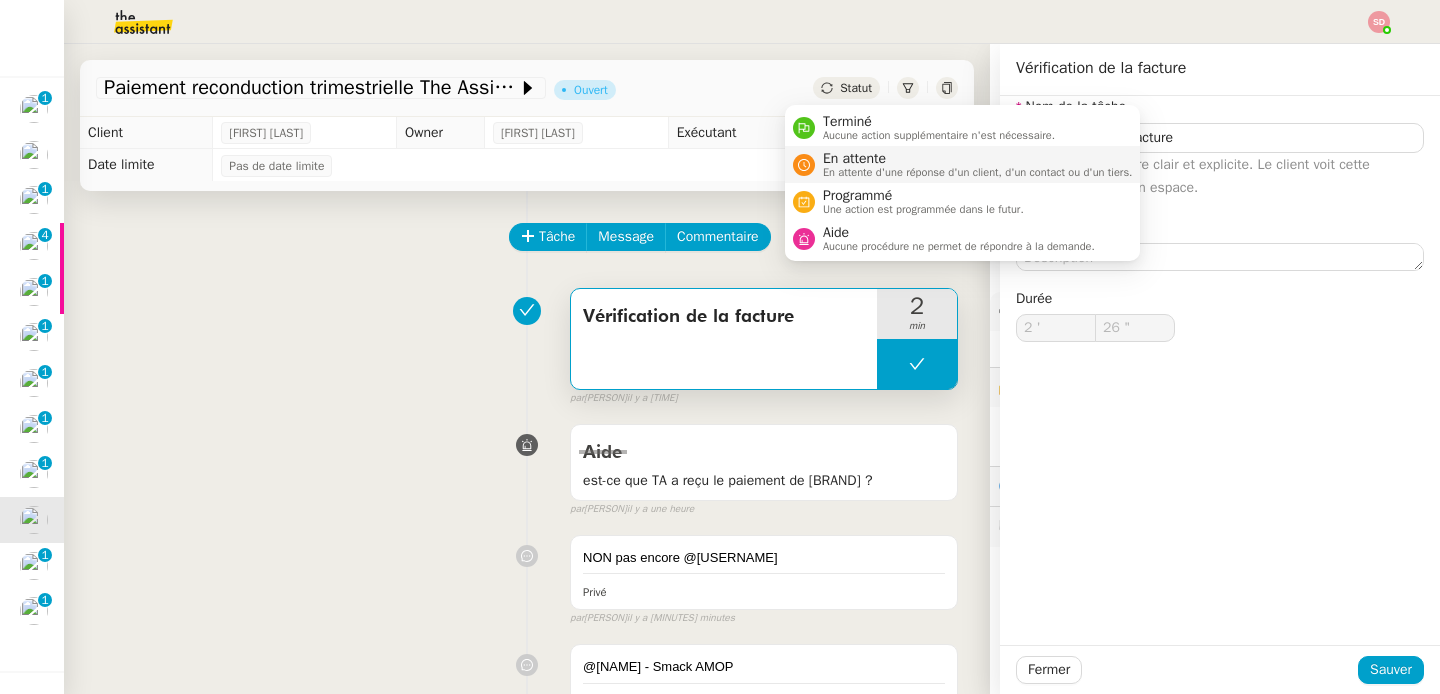 click on "En attente d'une réponse d'un client, d'un contact ou d'un tiers." at bounding box center (978, 172) 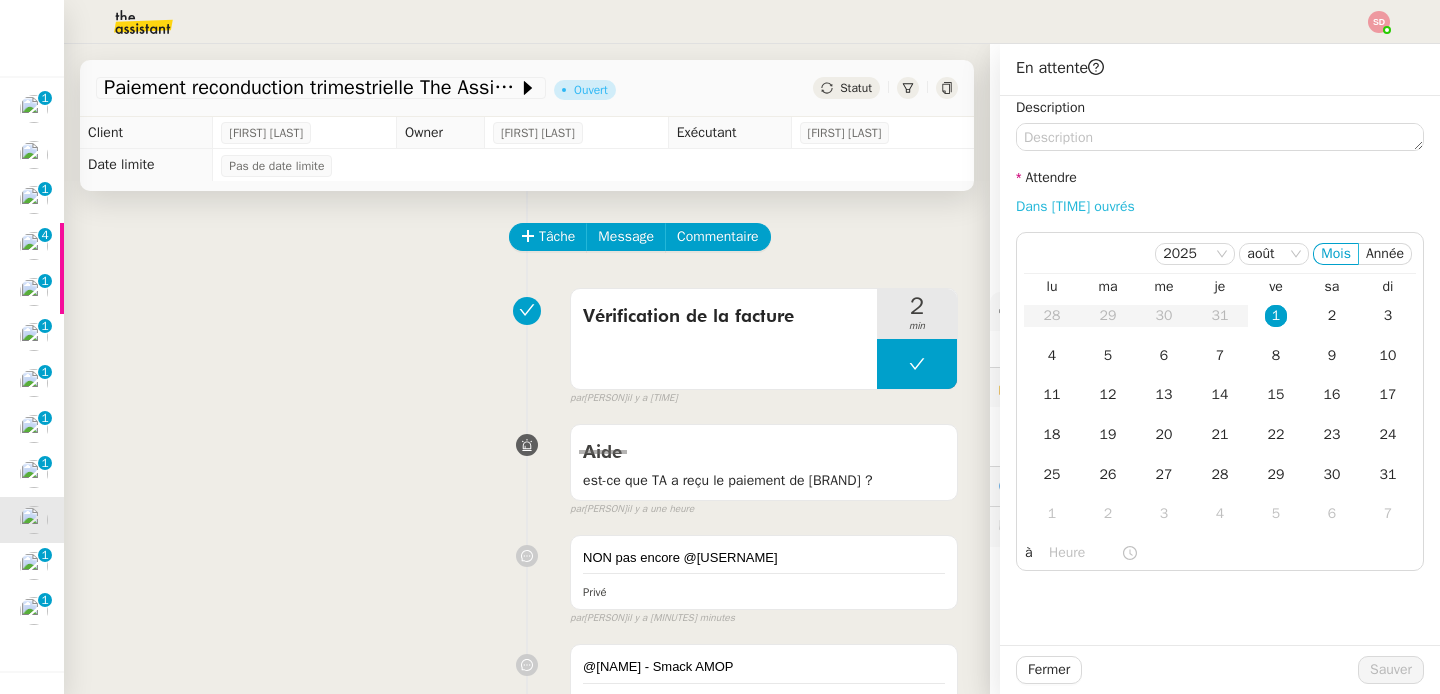 click on "Dans [TIME] ouvrés" 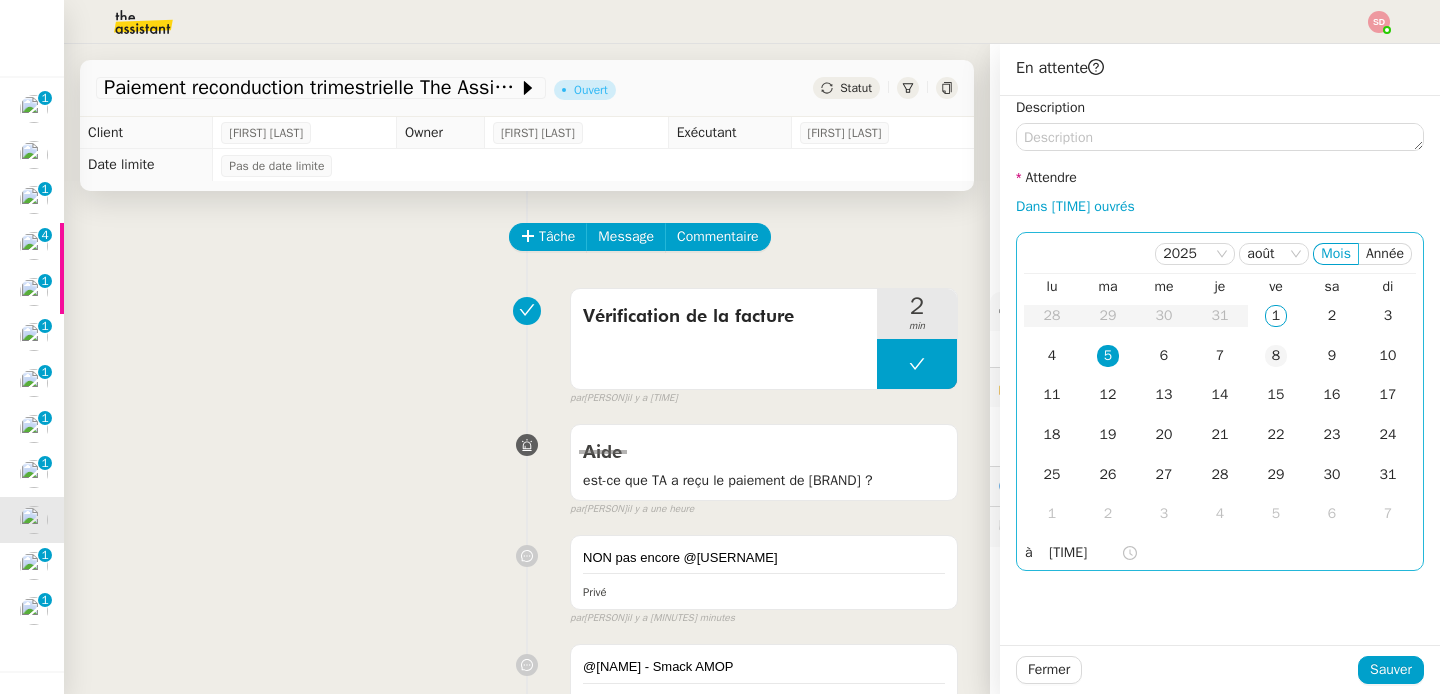 click on "8" 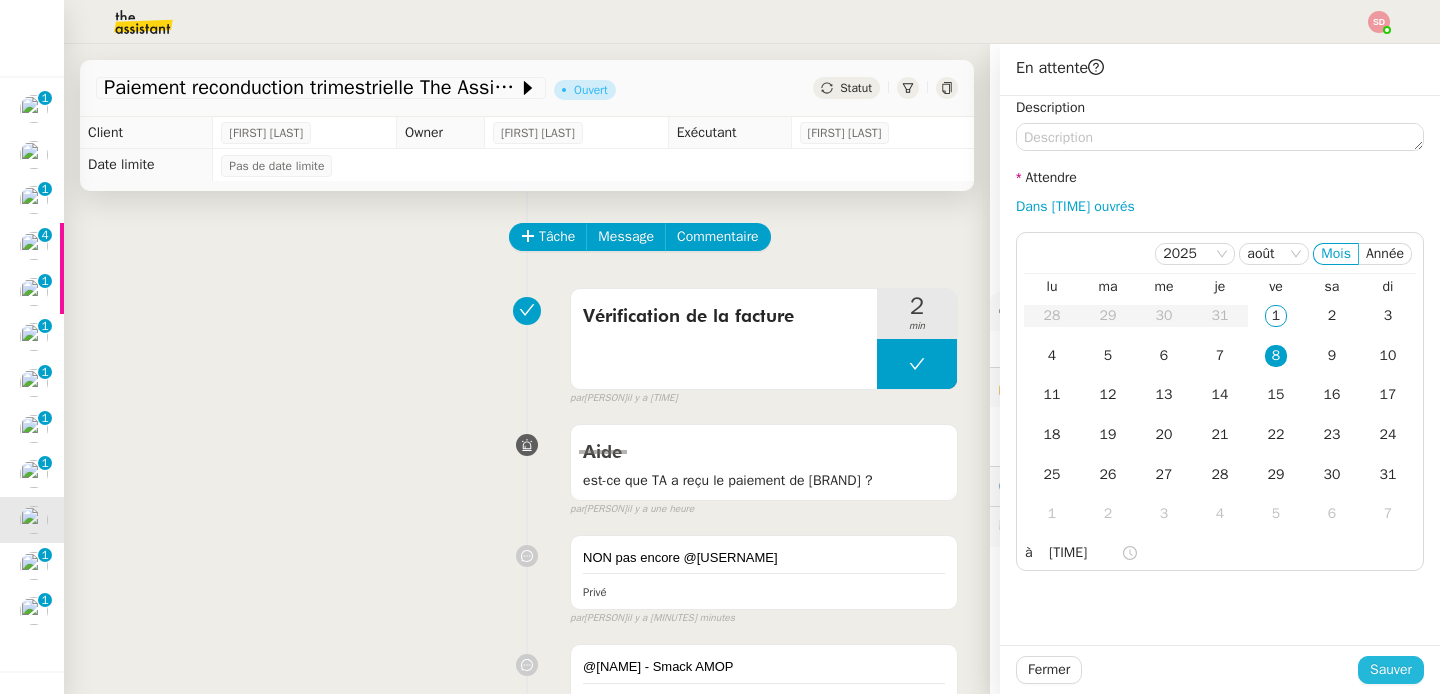 click on "Sauver" 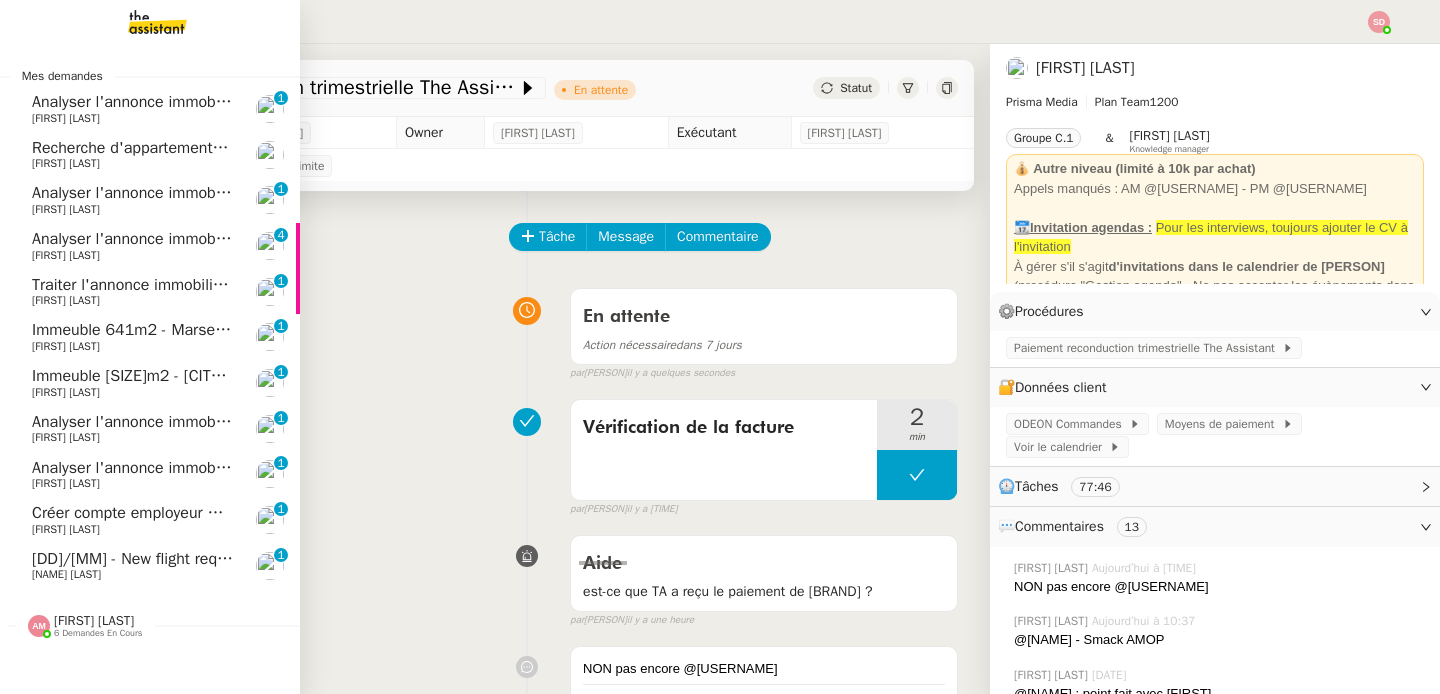 click on "[DD]/[MM] - New flight request - [LAST]" 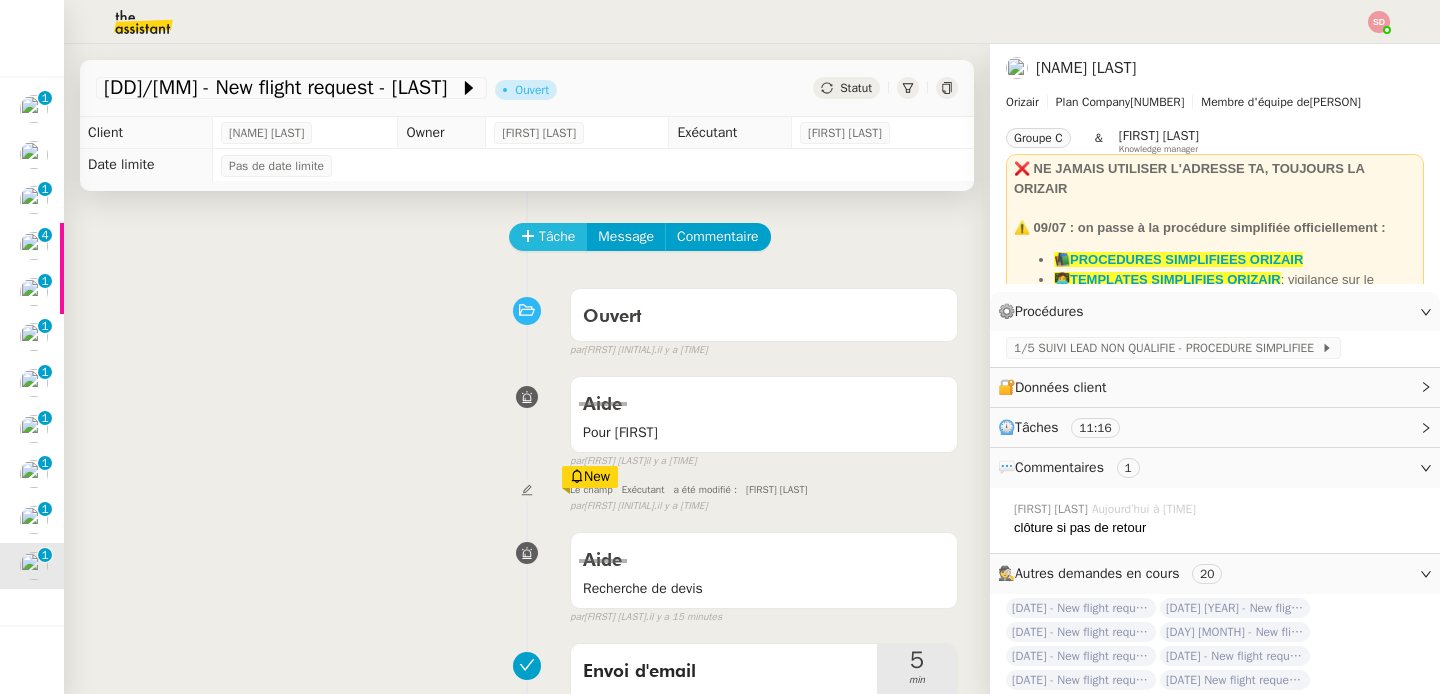 click on "Tâche" 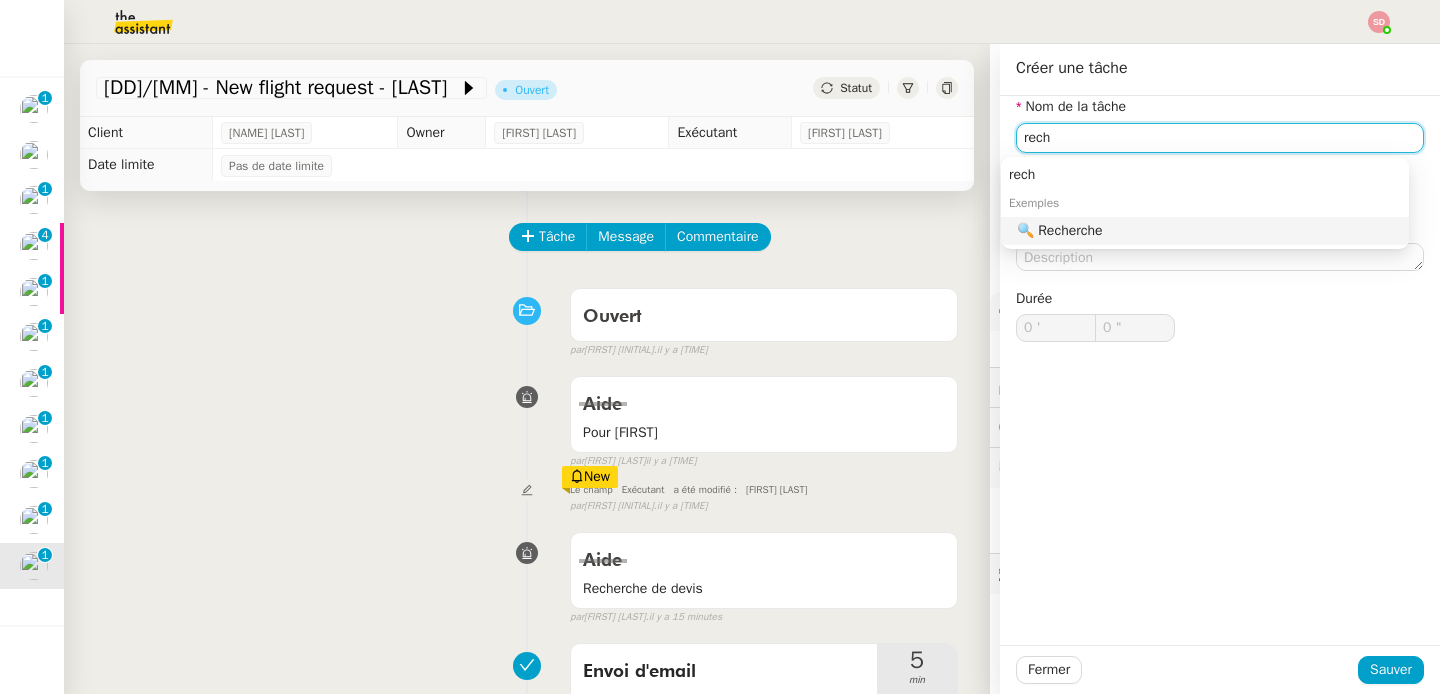 click on "🔍 Recherche" 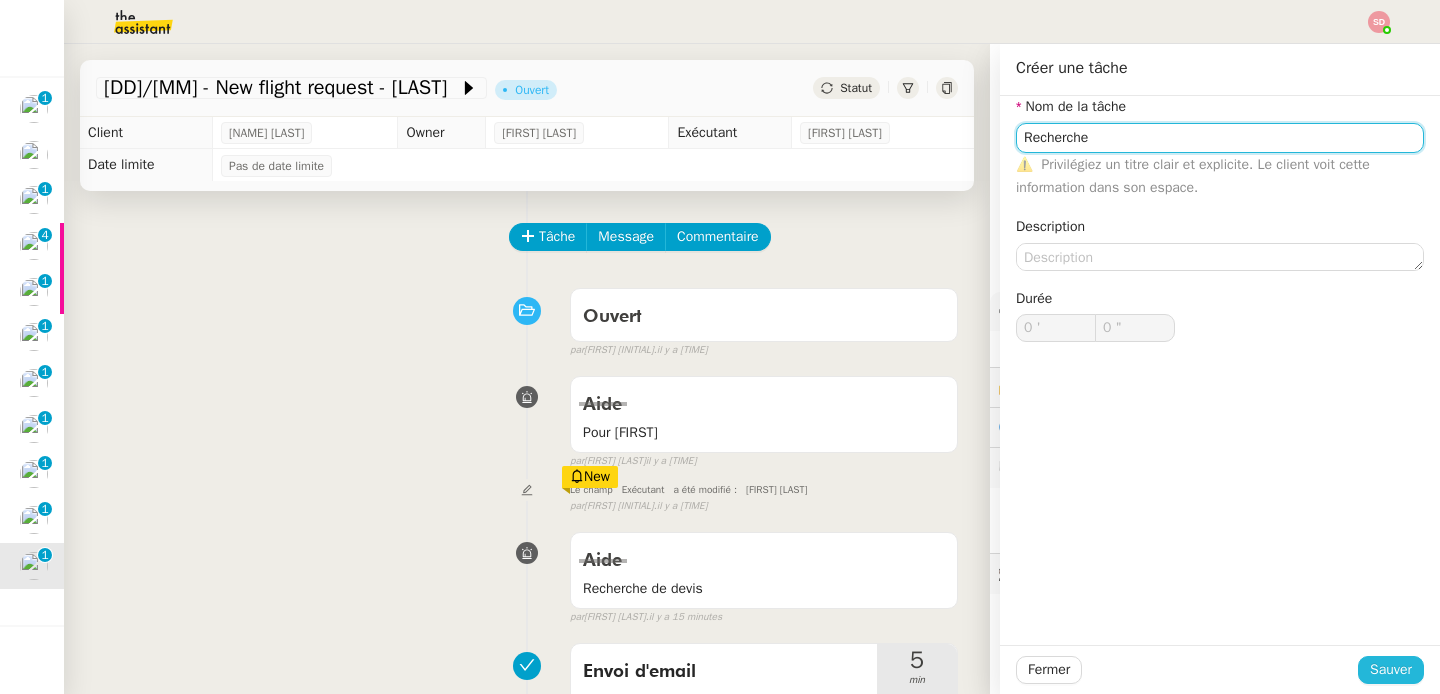 type on "Recherche" 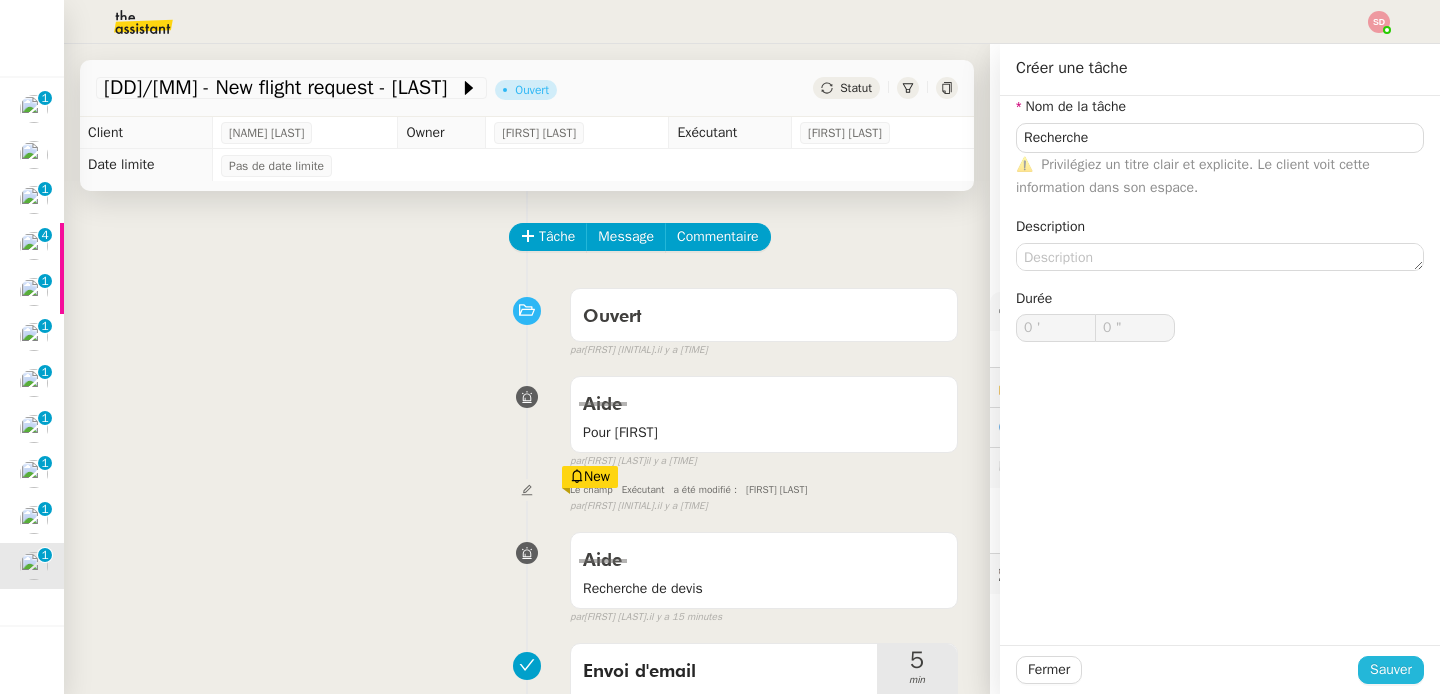 click on "Sauver" 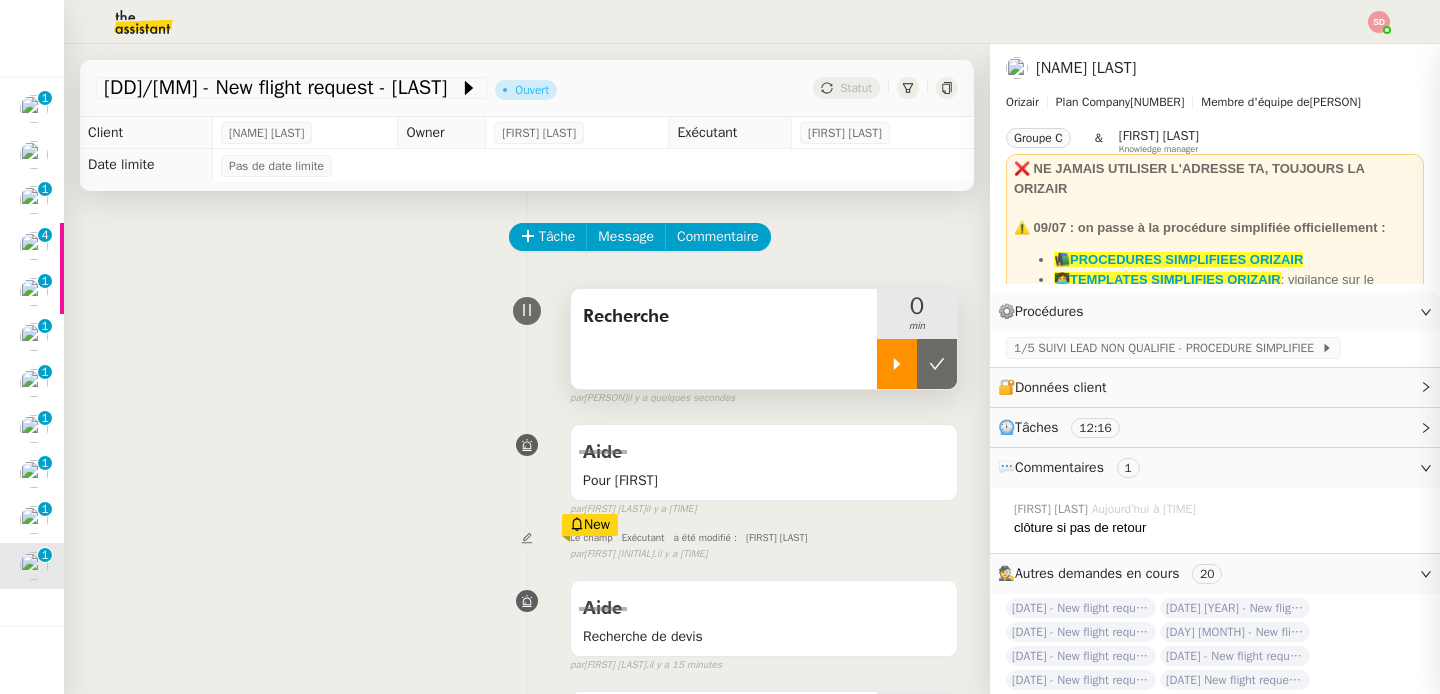 click 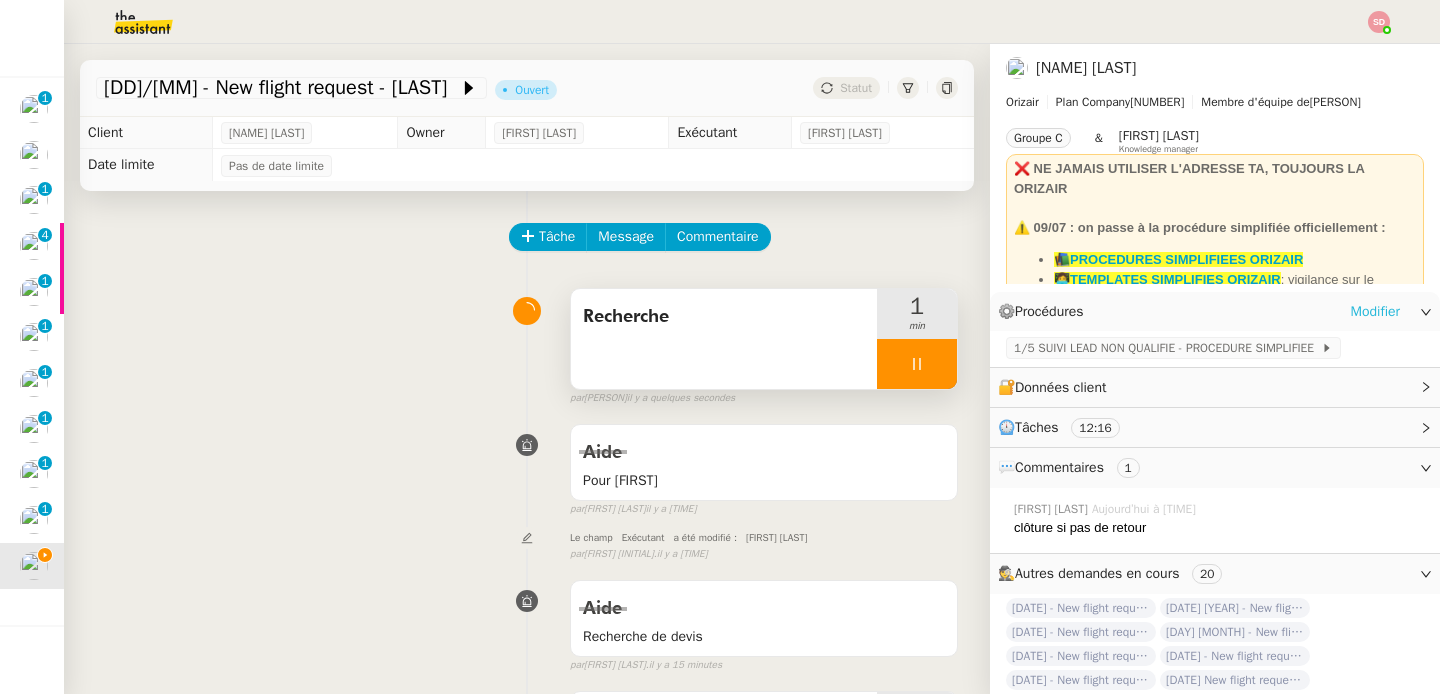 click on "Modifier" 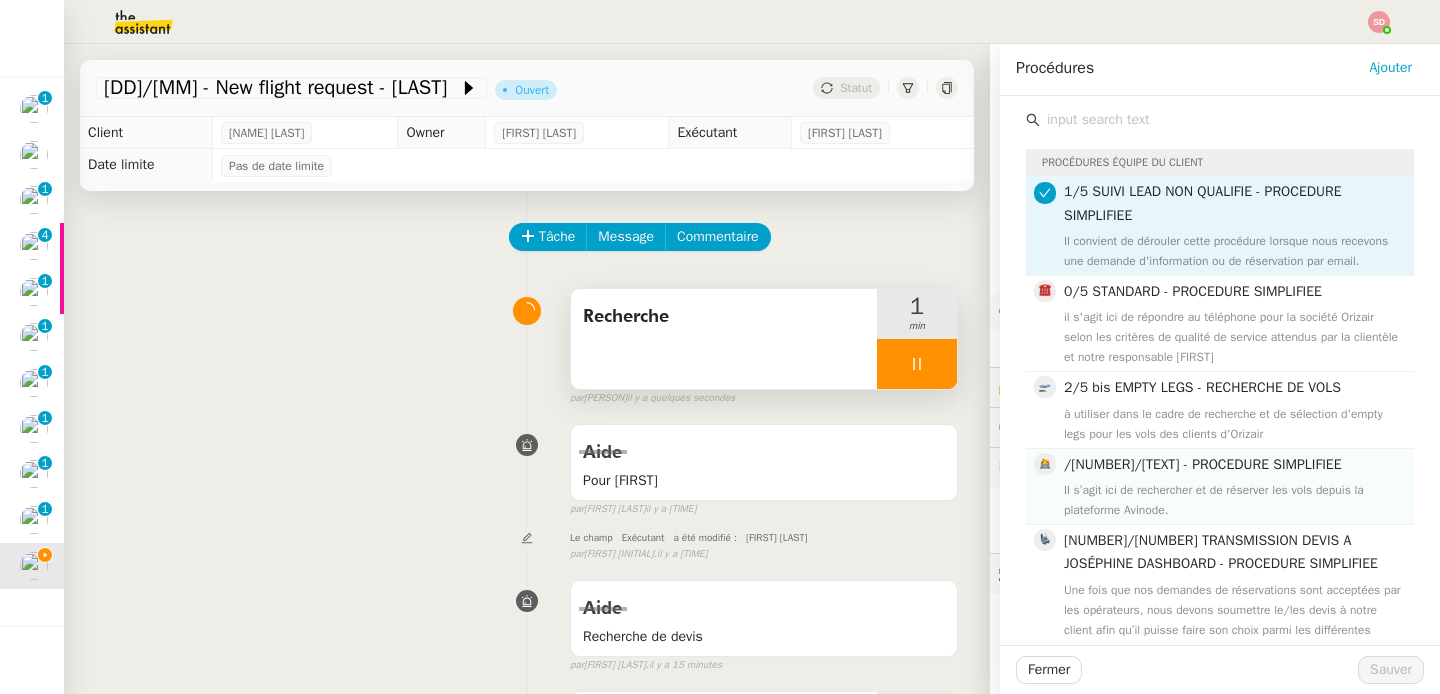 click on "/[NUMBER]/[TEXT] - PROCEDURE SIMPLIFIEE" 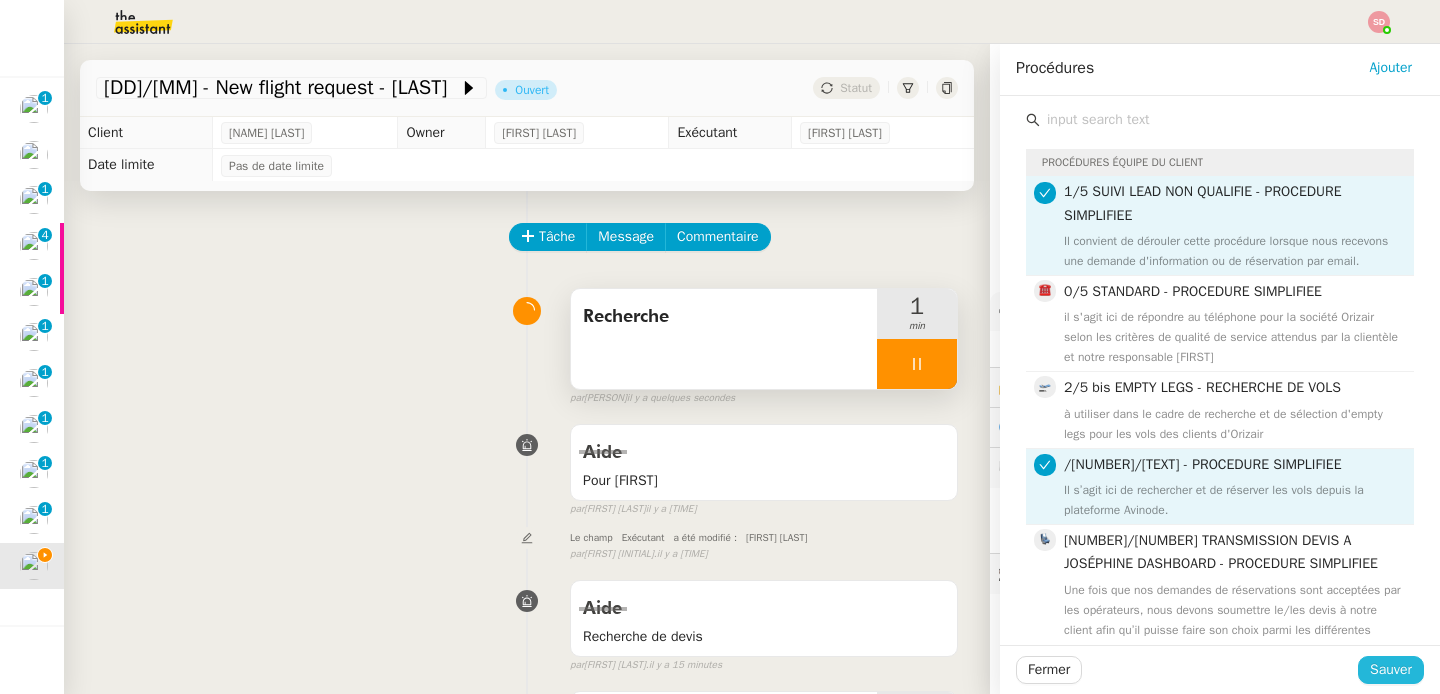 click on "Sauver" 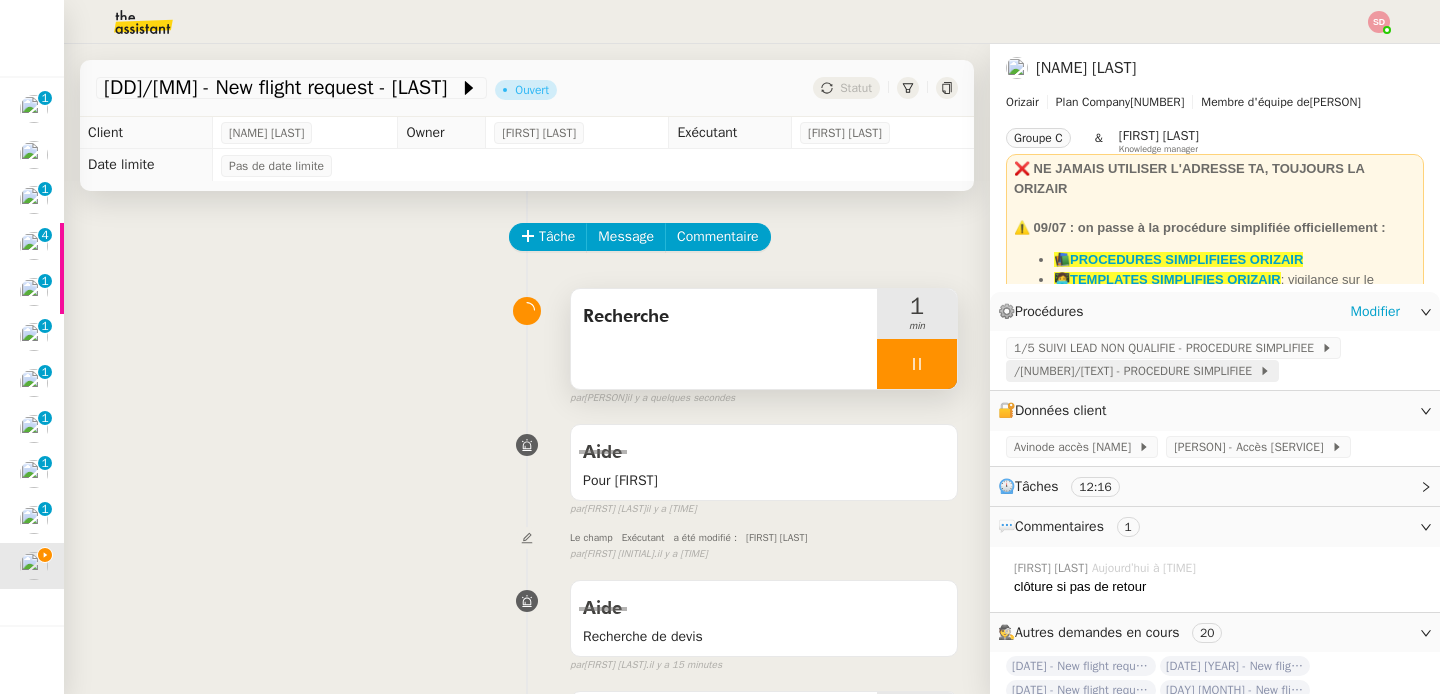 click on "/[NUMBER]/[TEXT] - PROCEDURE SIMPLIFIEE" 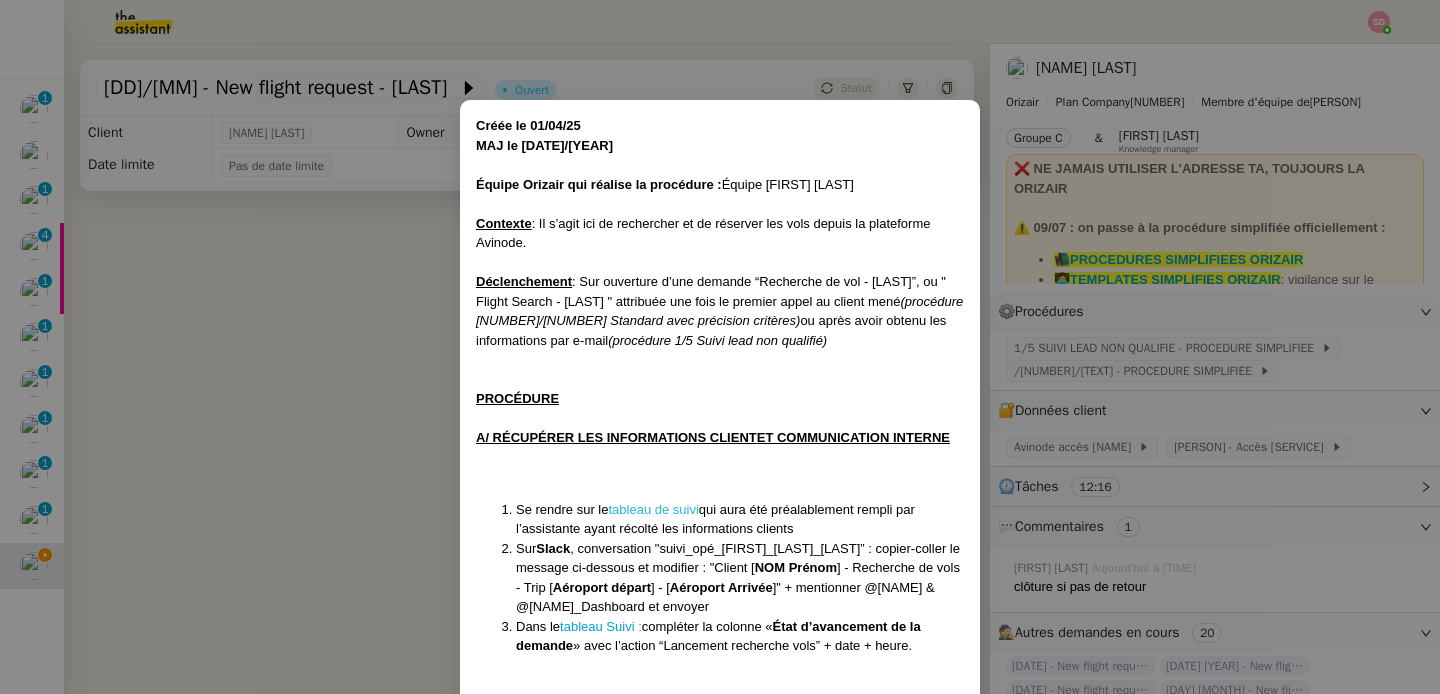 click on "tableau de suivi" at bounding box center (654, 509) 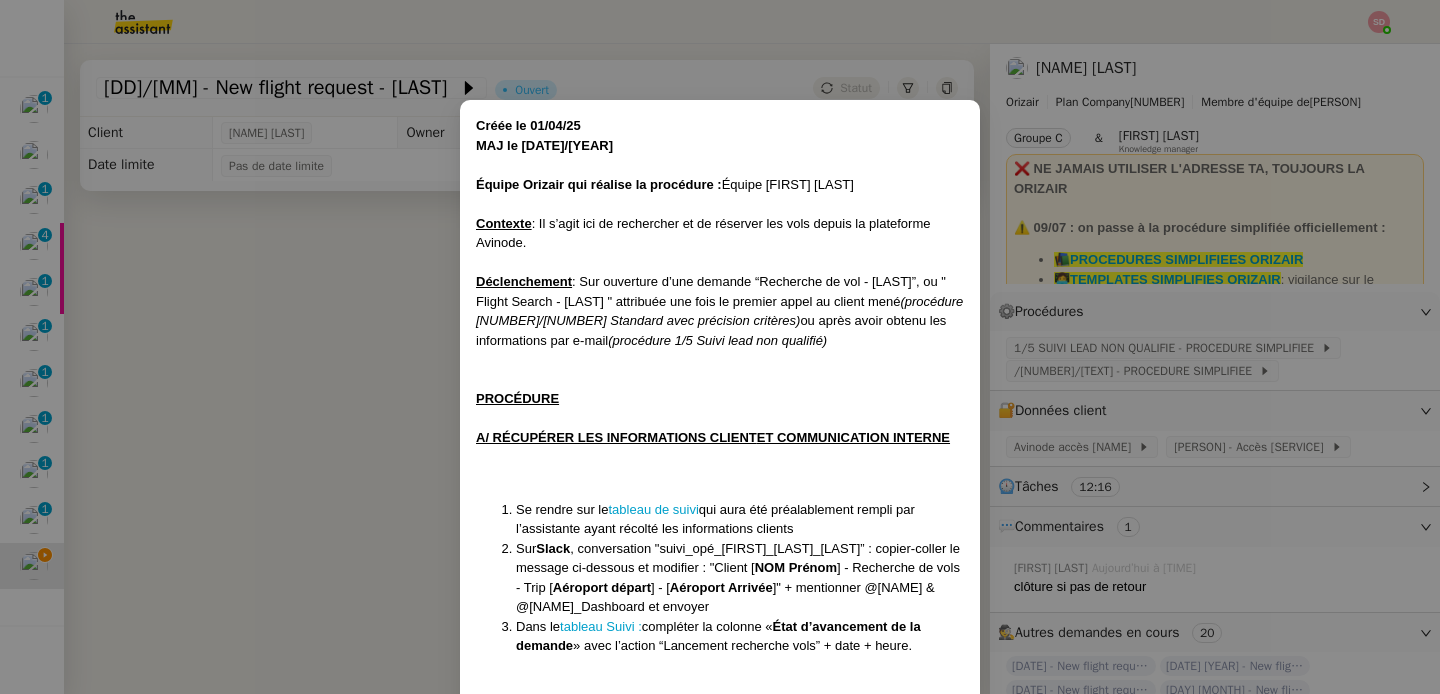 click on "PROCÉDURE   A/ RÉCUPÉRER LES INFORMATIONS CLIENT  ET COMMUNICATION INTERNE Se rendre sur le  tableau de suivi  qui aura été préalablement rempli par l’assistante ayant récolté les informations clients Sur  Slack , conversation "suivi_opé_maria_danielle_killy_orizair” : copier-coller le message ci-dessous et modifier : "Client [ NOM Prénom ] - Recherche de vols - Trip [ Aéroport départ ] - [ Aéroport Arrivée Dans le  tableau Suivi :  compléter la colonne « M   +" at bounding box center (720, 347) 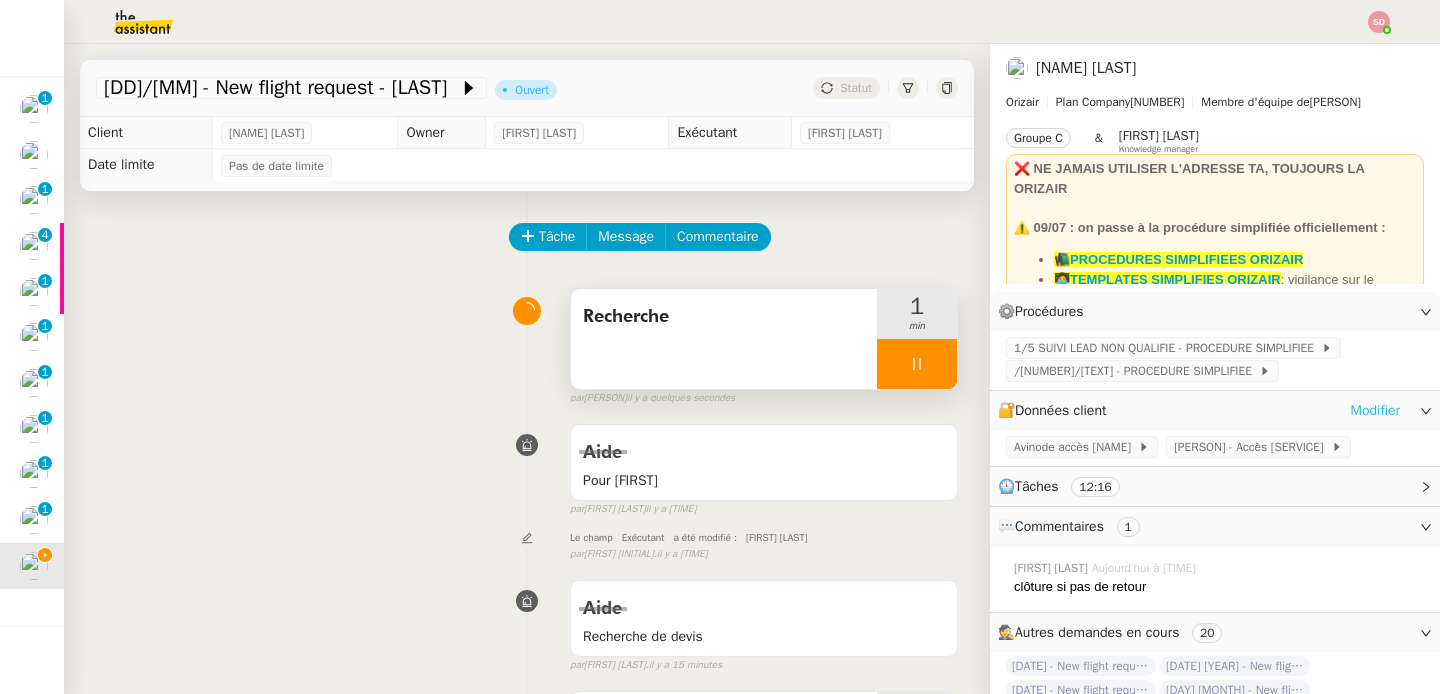 click on "Modifier" 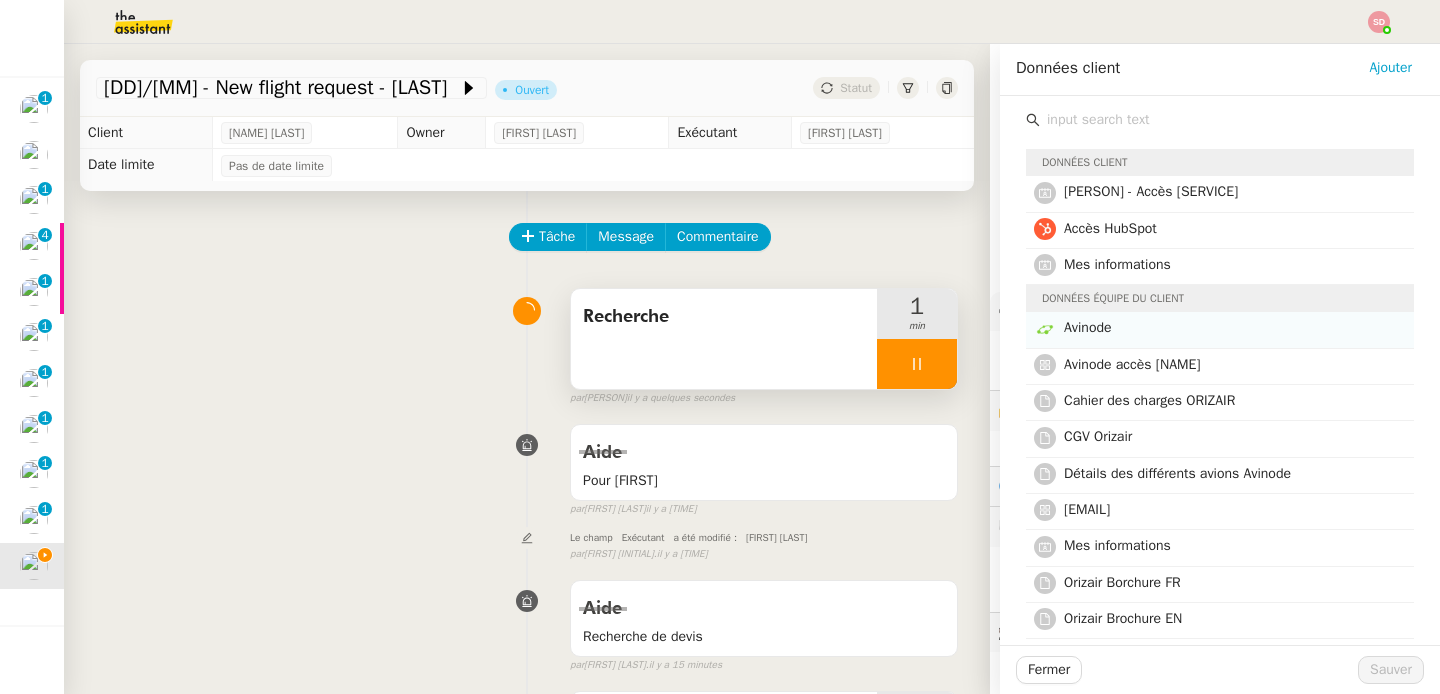 click on "Avinode" 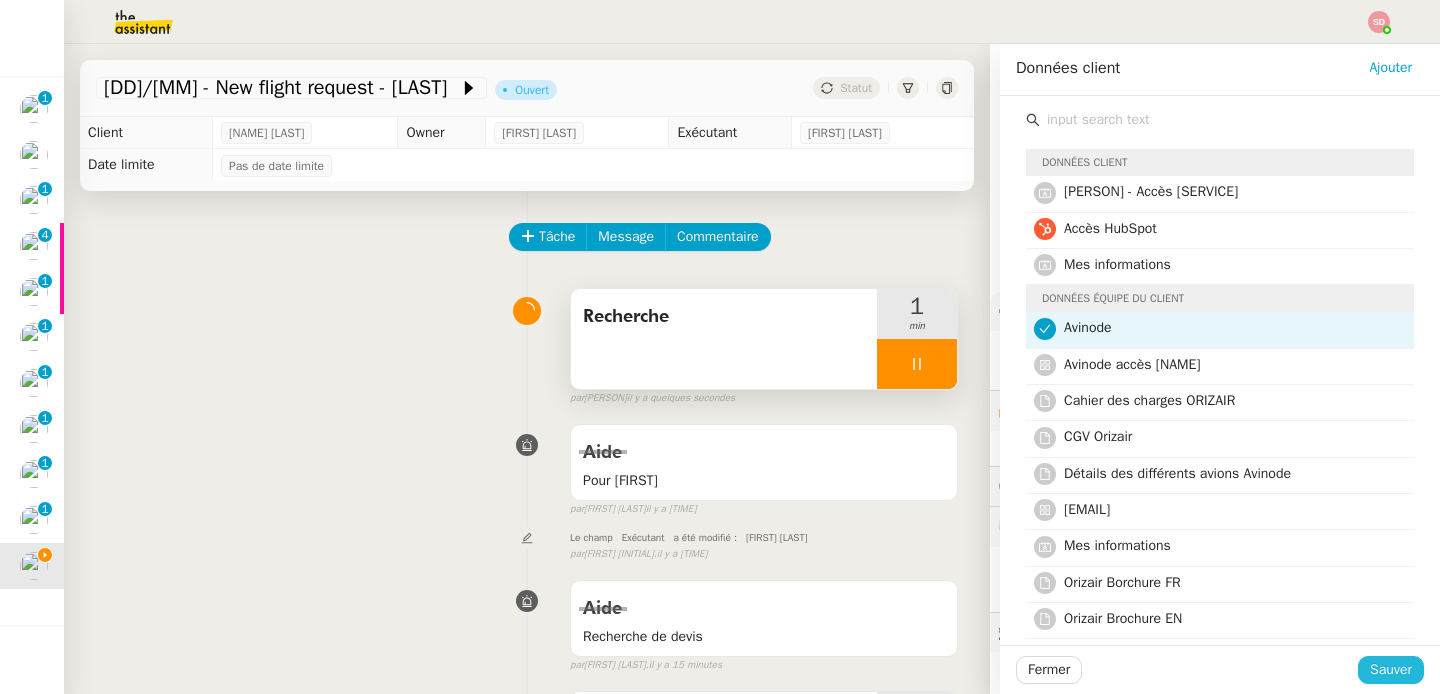click on "Sauver" 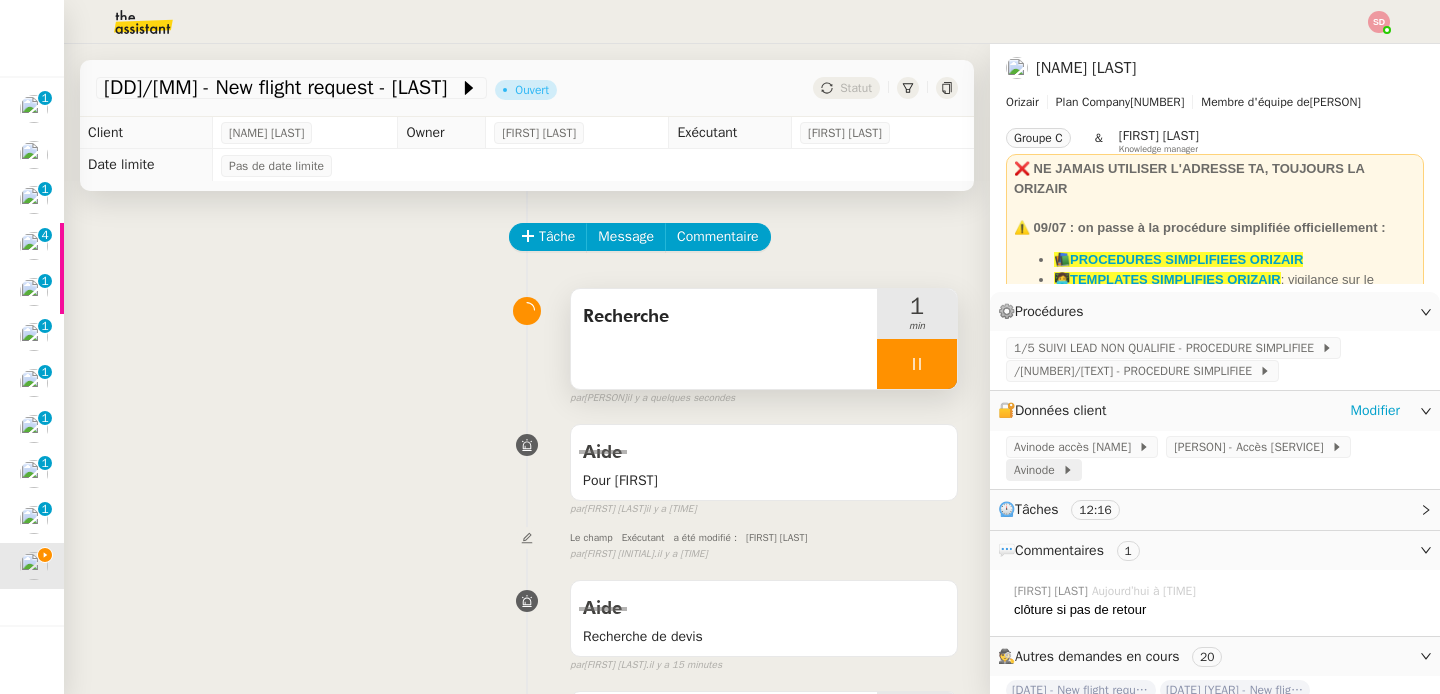 click on "Avinode" 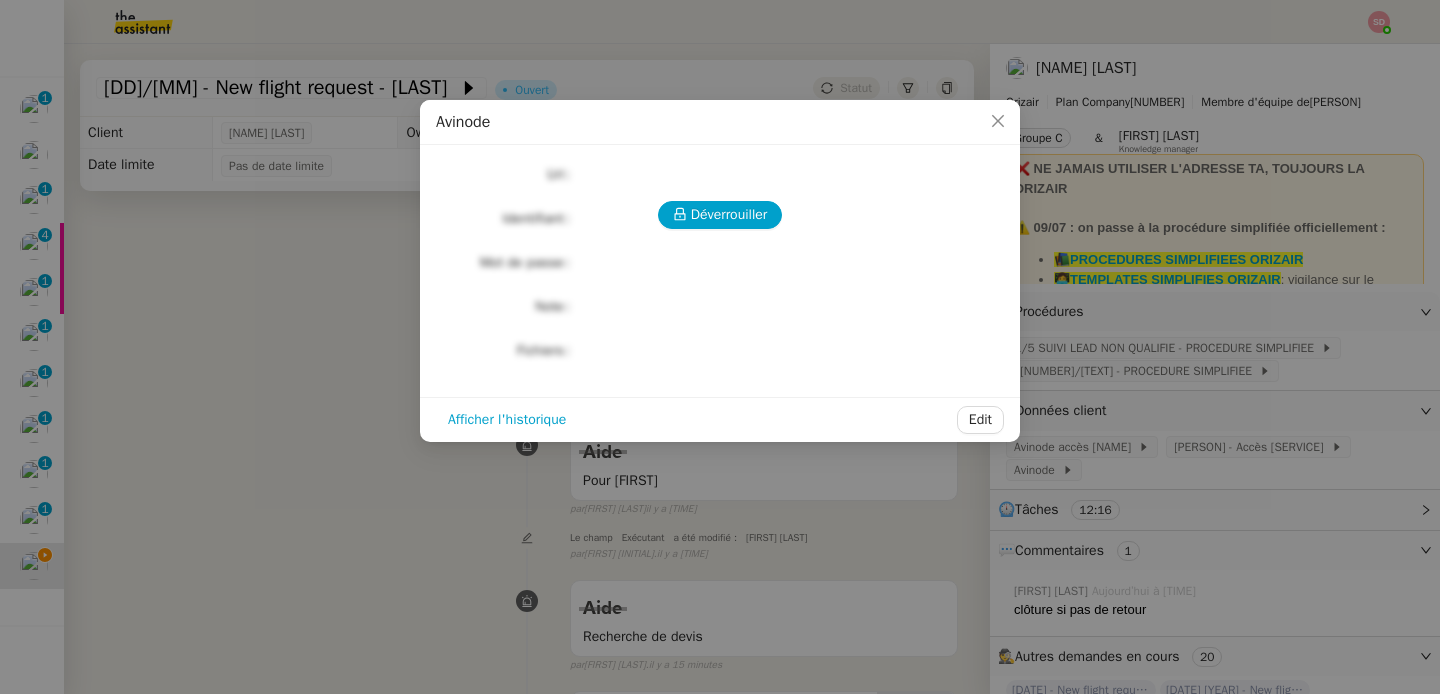 click on "Déverrouiller Url    Identifiant Mot de passe Note Fichiers Upload" at bounding box center (720, 263) 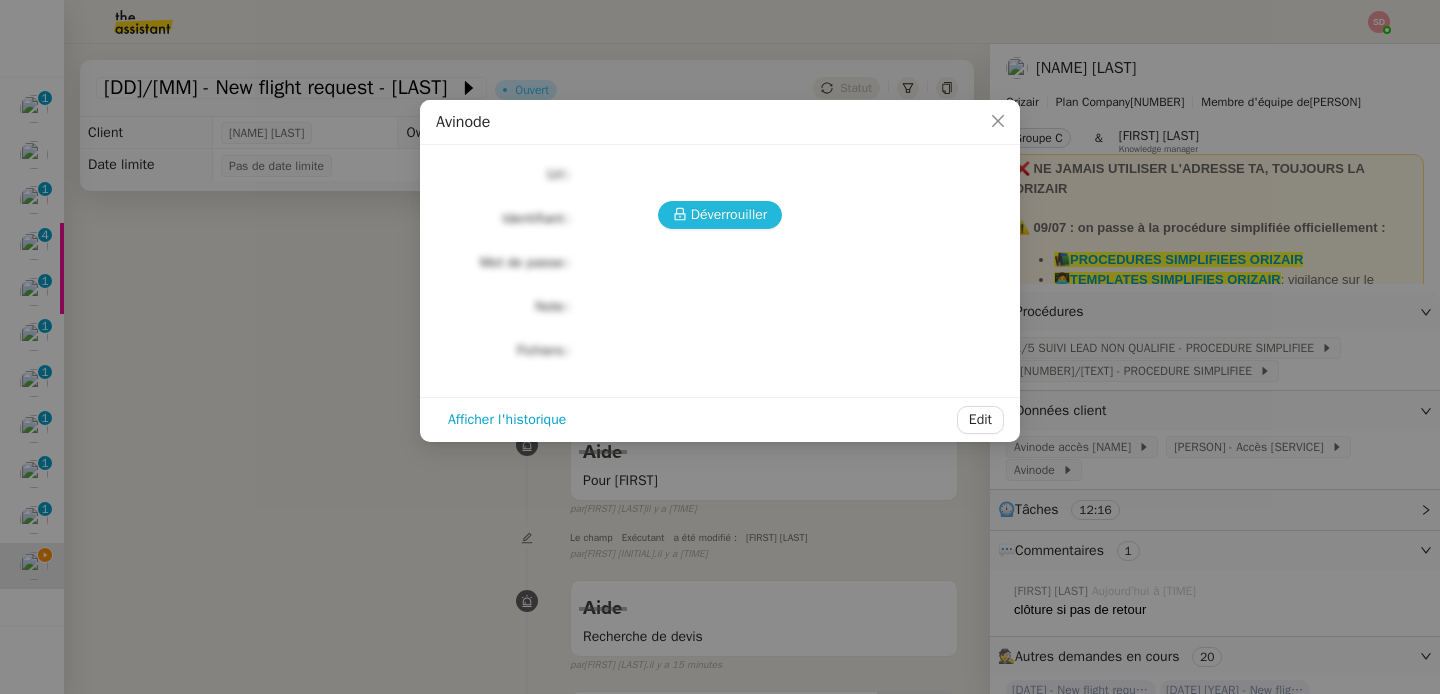 click on "Déverrouiller" at bounding box center [720, 215] 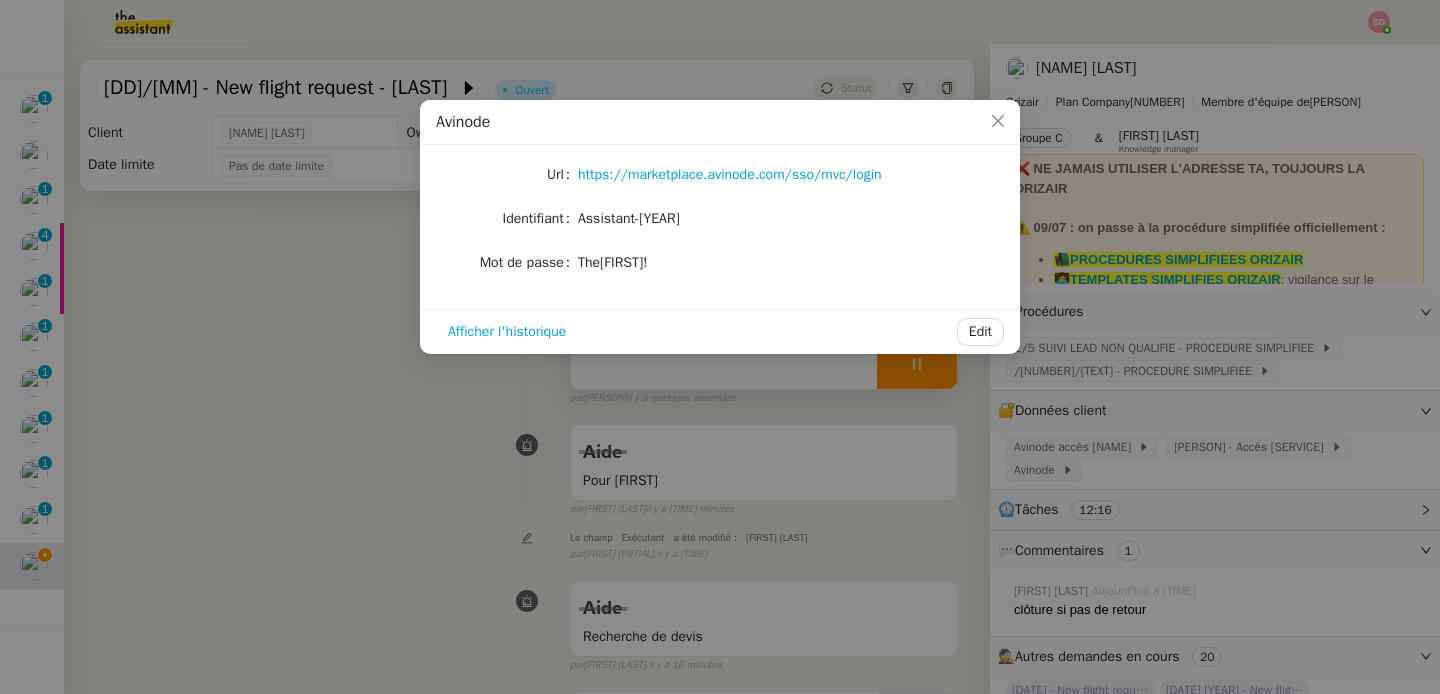 click on "https://marketplace.avinode.com/sso/mvc/login" 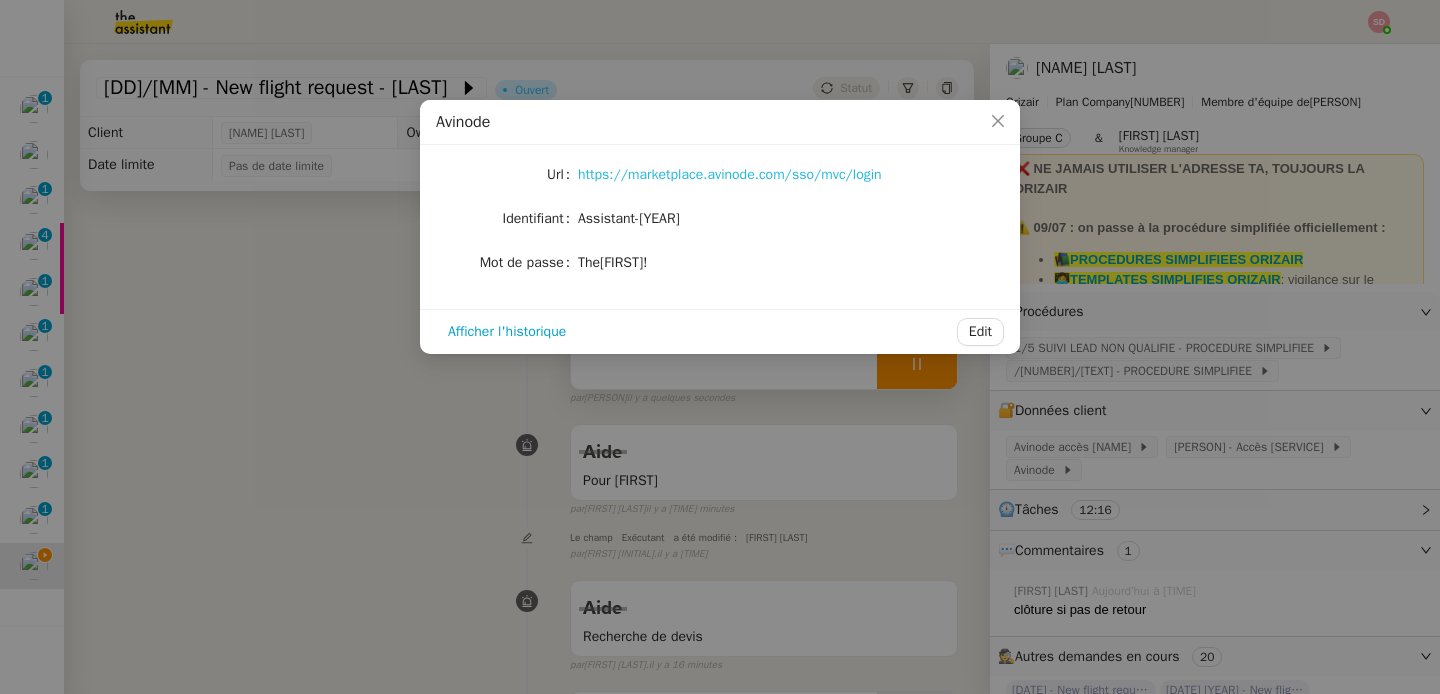 click on "https://marketplace.avinode.com/sso/mvc/login" 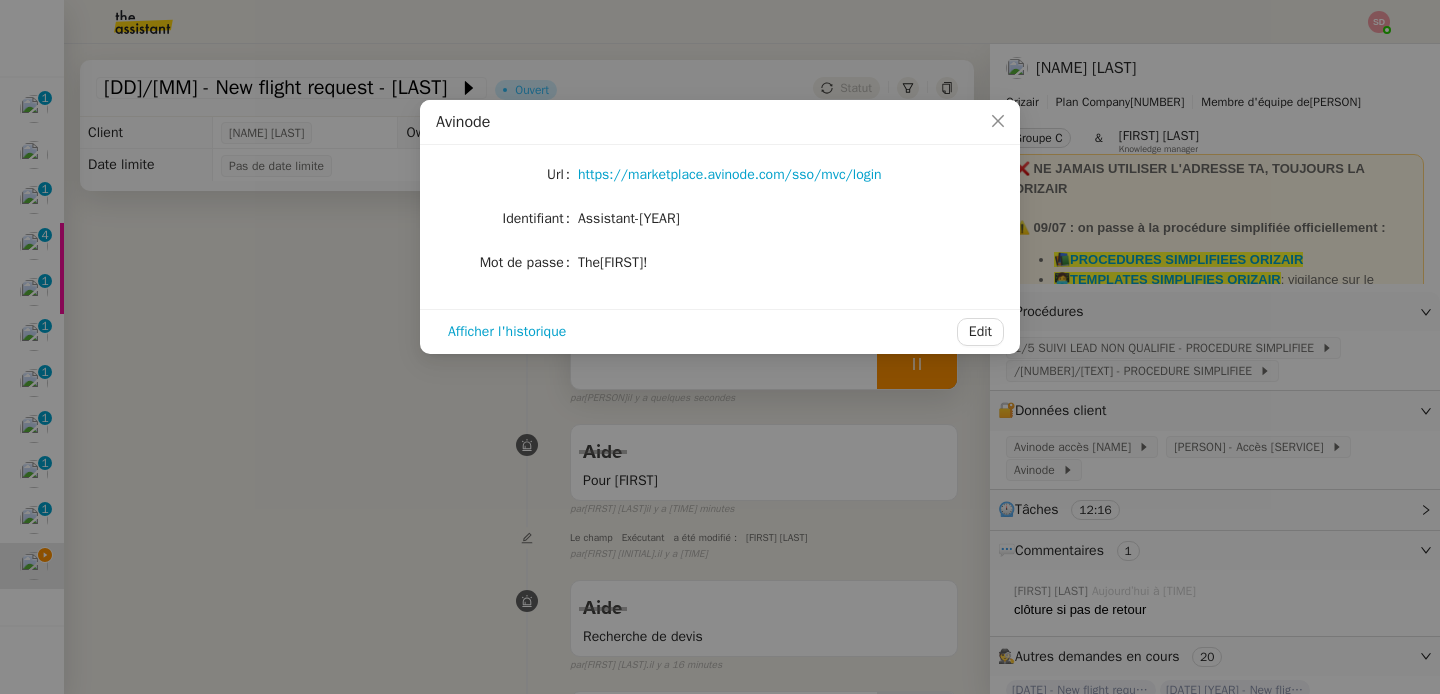 click on "Assistant-[YEAR]" 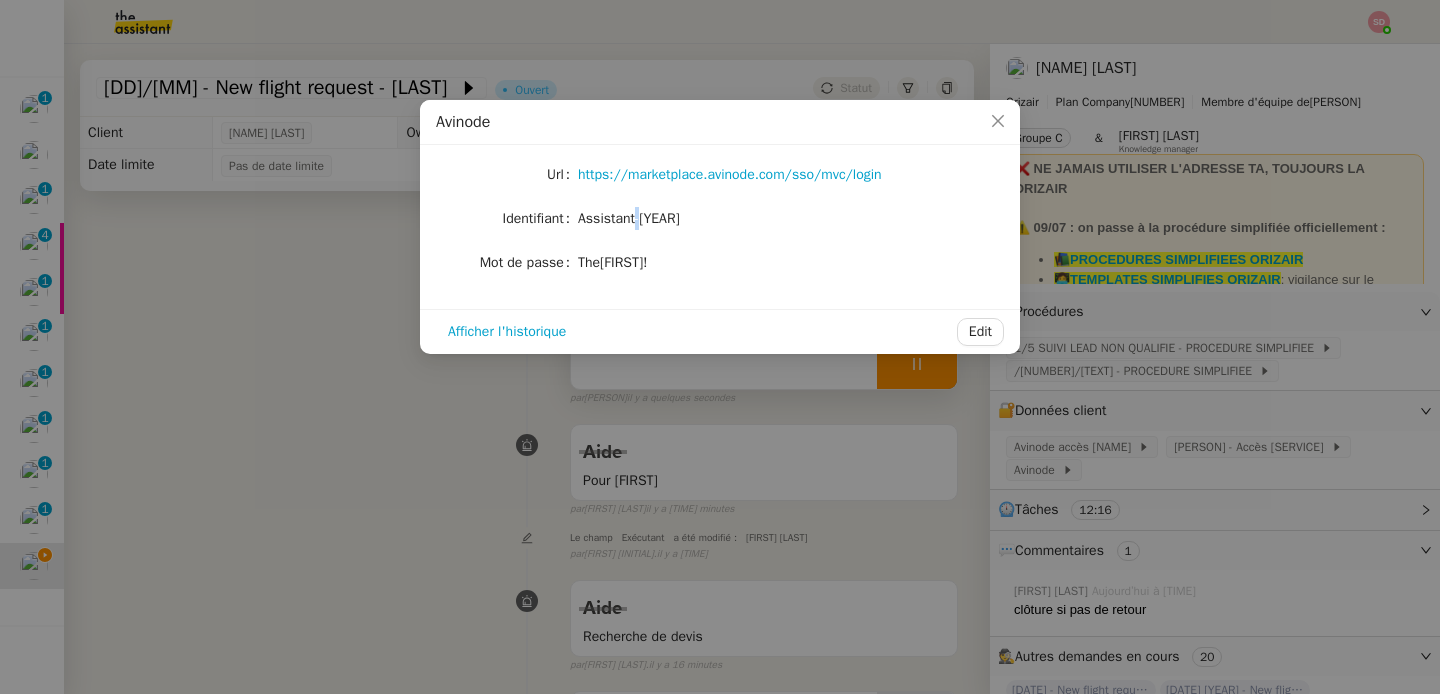 click on "Assistant-[YEAR]" 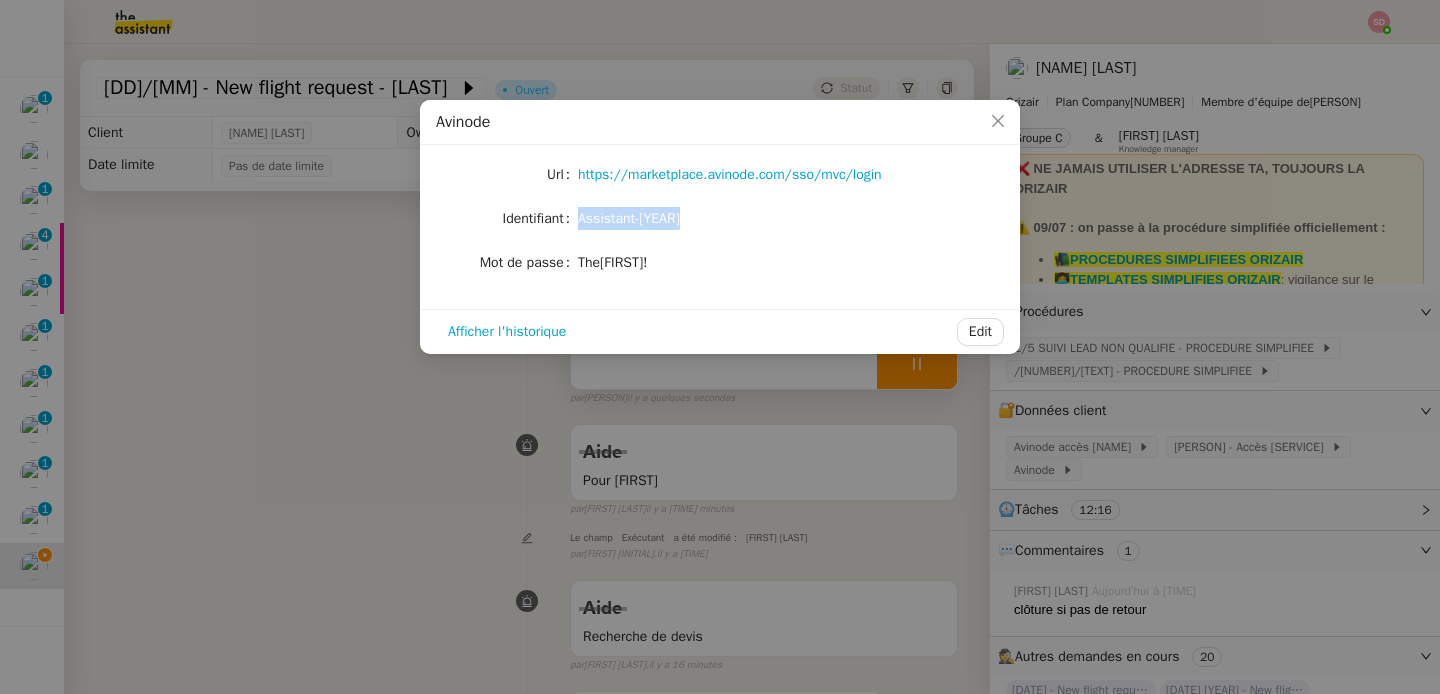 click on "Assistant-[YEAR]" 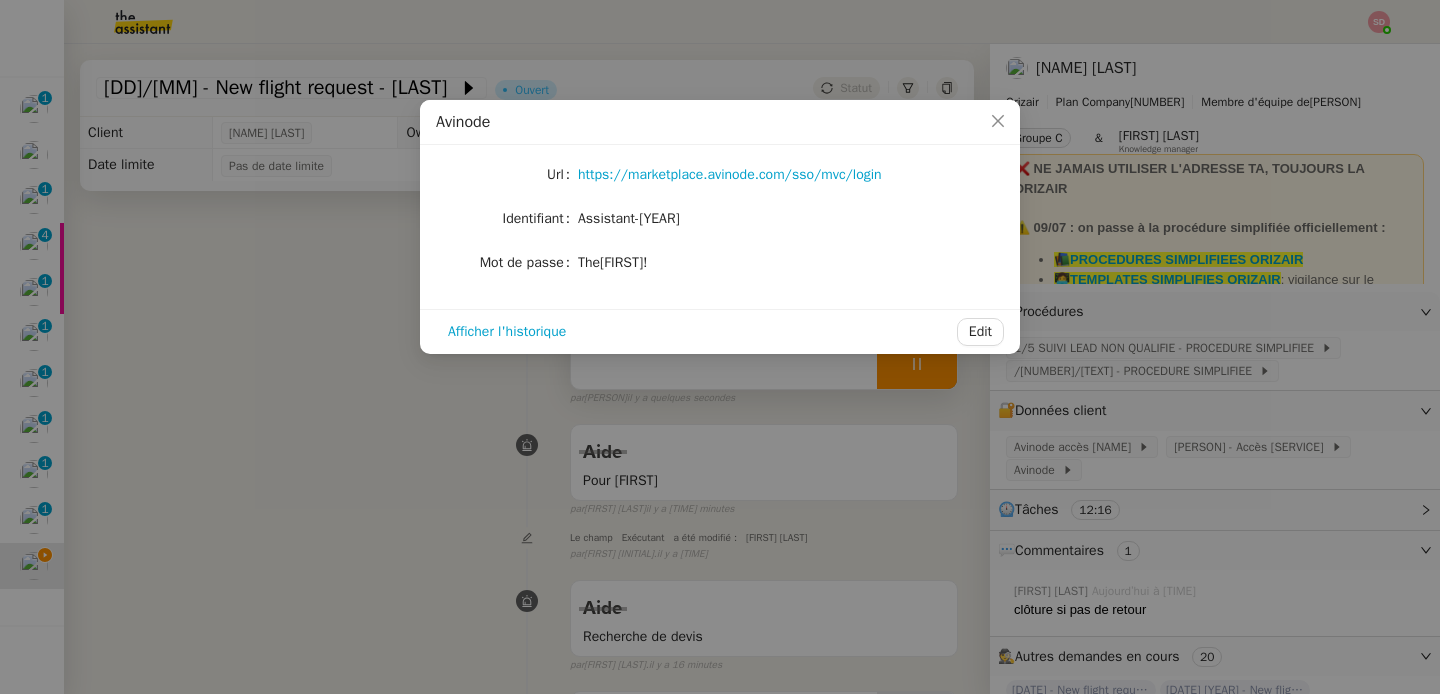 click on "The[FIRST]!" 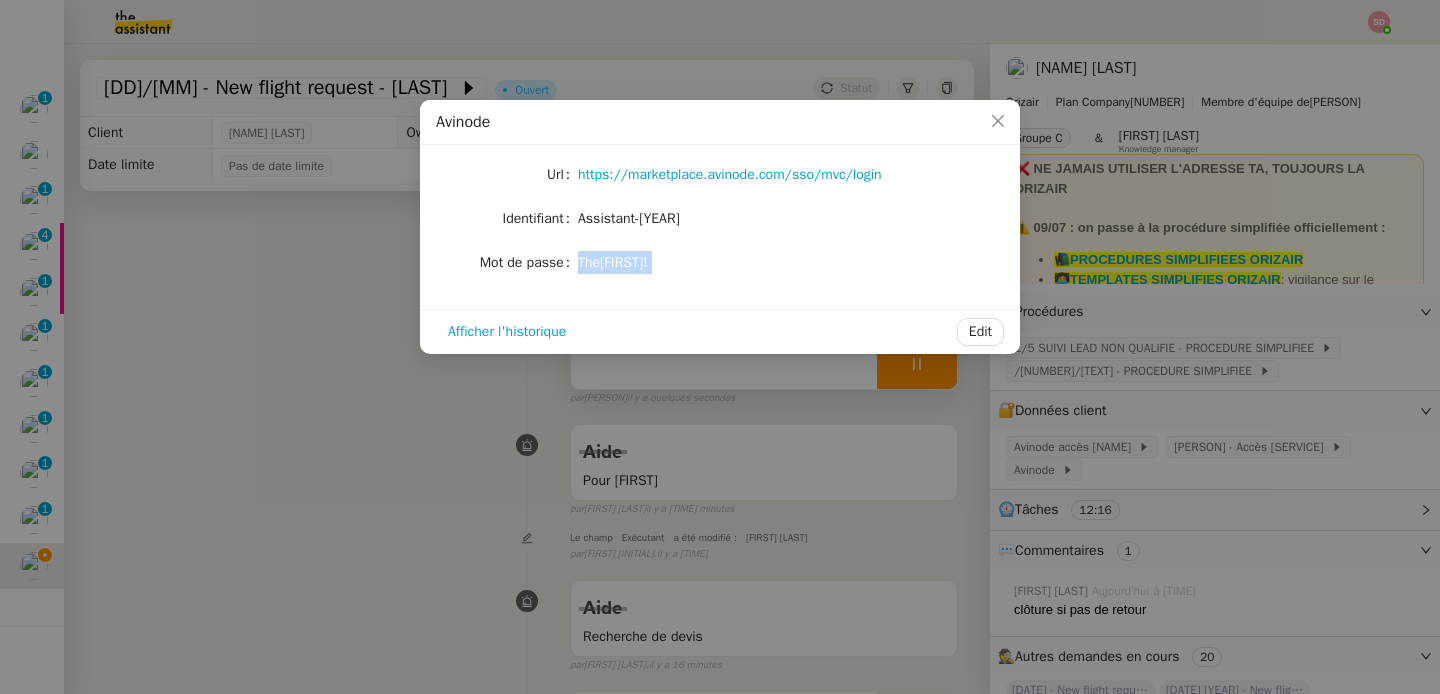 click on "The[FIRST]!" 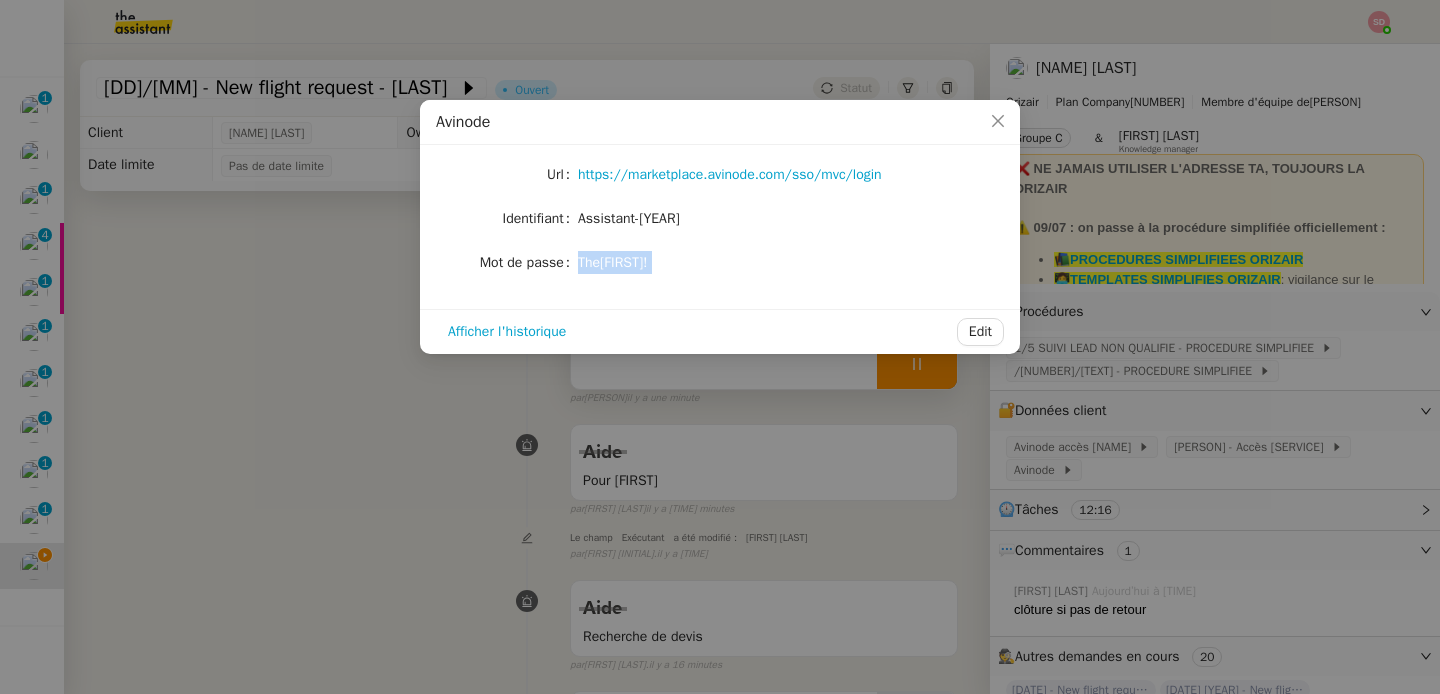 click on "Avinode Url [URL] Identifiant Assistant-[YEAR] Mot de passe Theassistant01! Afficher l'historique Edit" at bounding box center [720, 347] 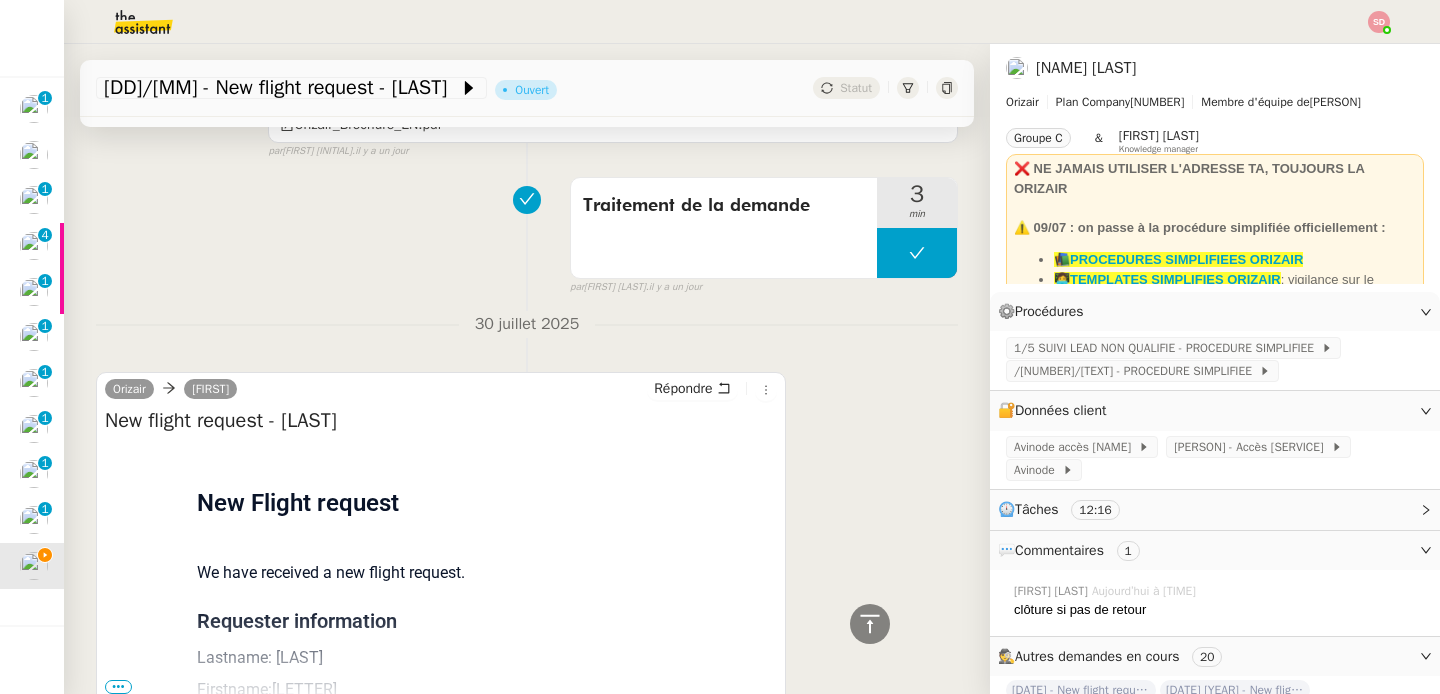scroll, scrollTop: 3330, scrollLeft: 0, axis: vertical 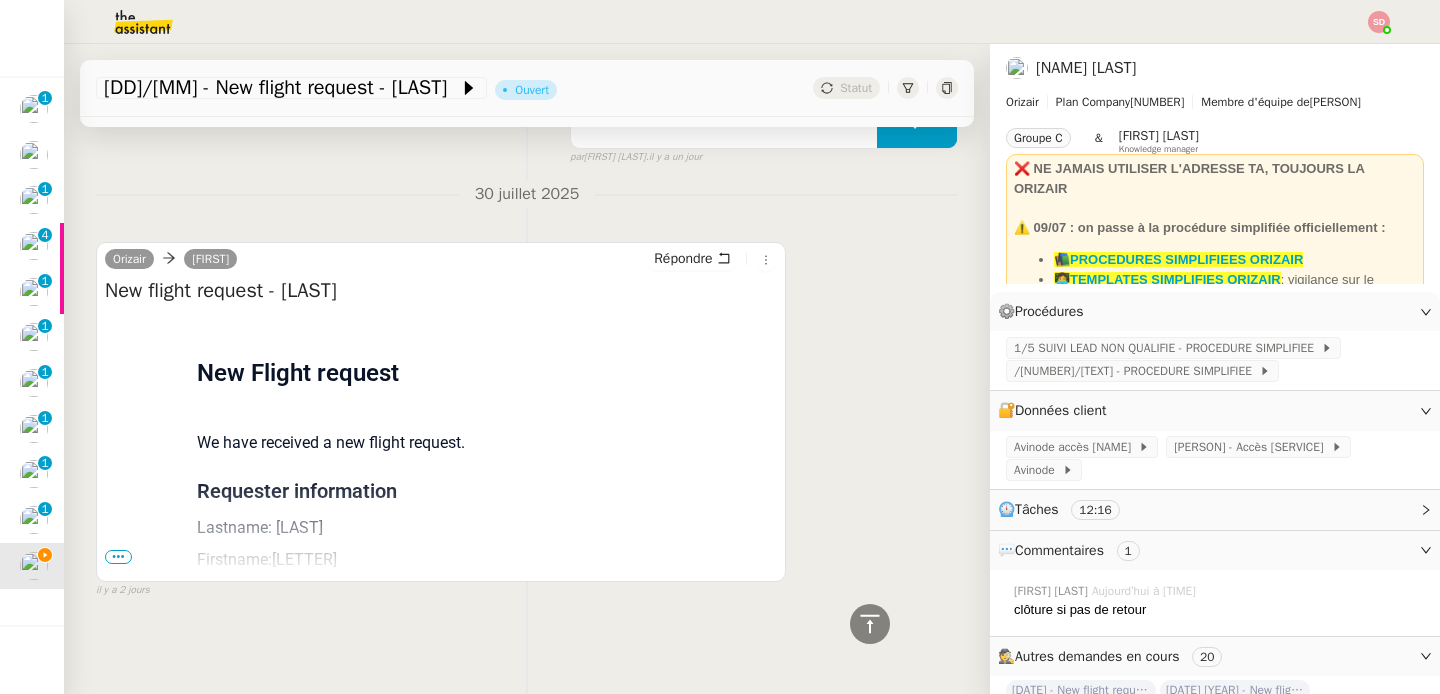 click on "New flight request - [LAST]" at bounding box center (441, 291) 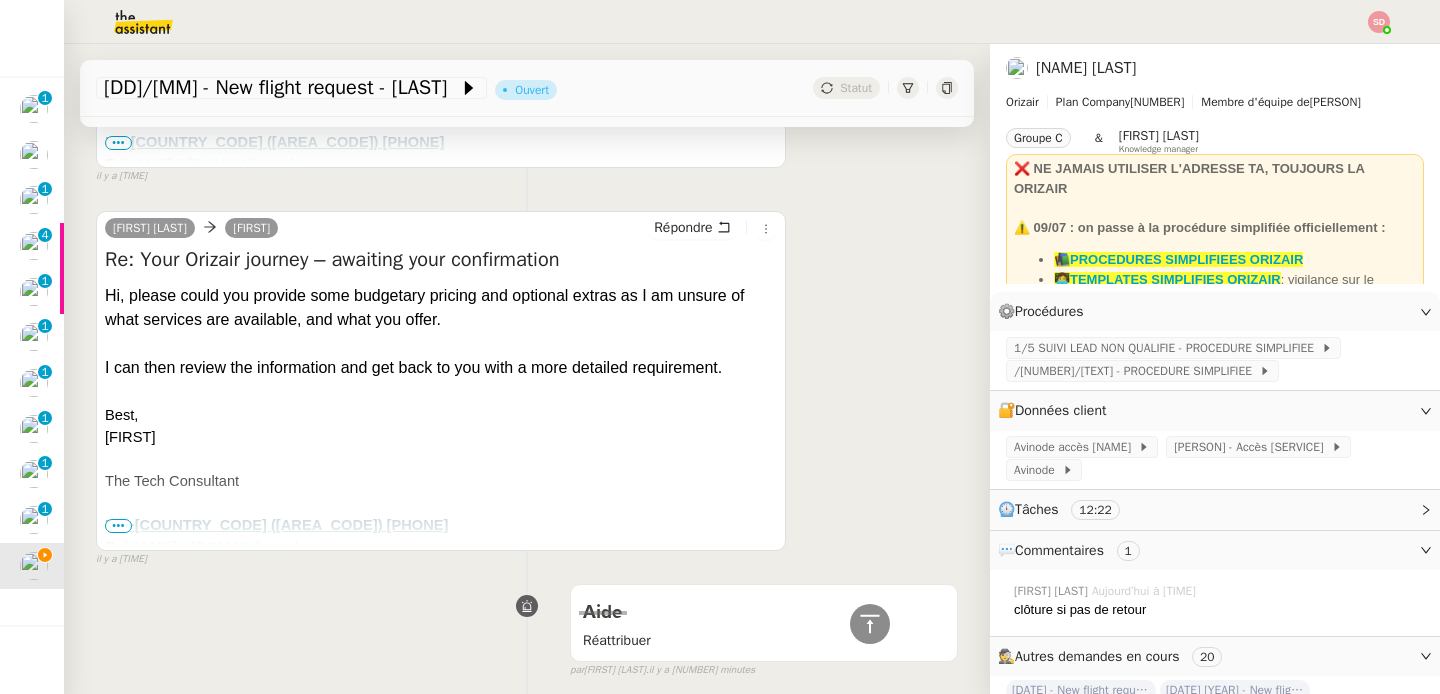 scroll, scrollTop: 1363, scrollLeft: 0, axis: vertical 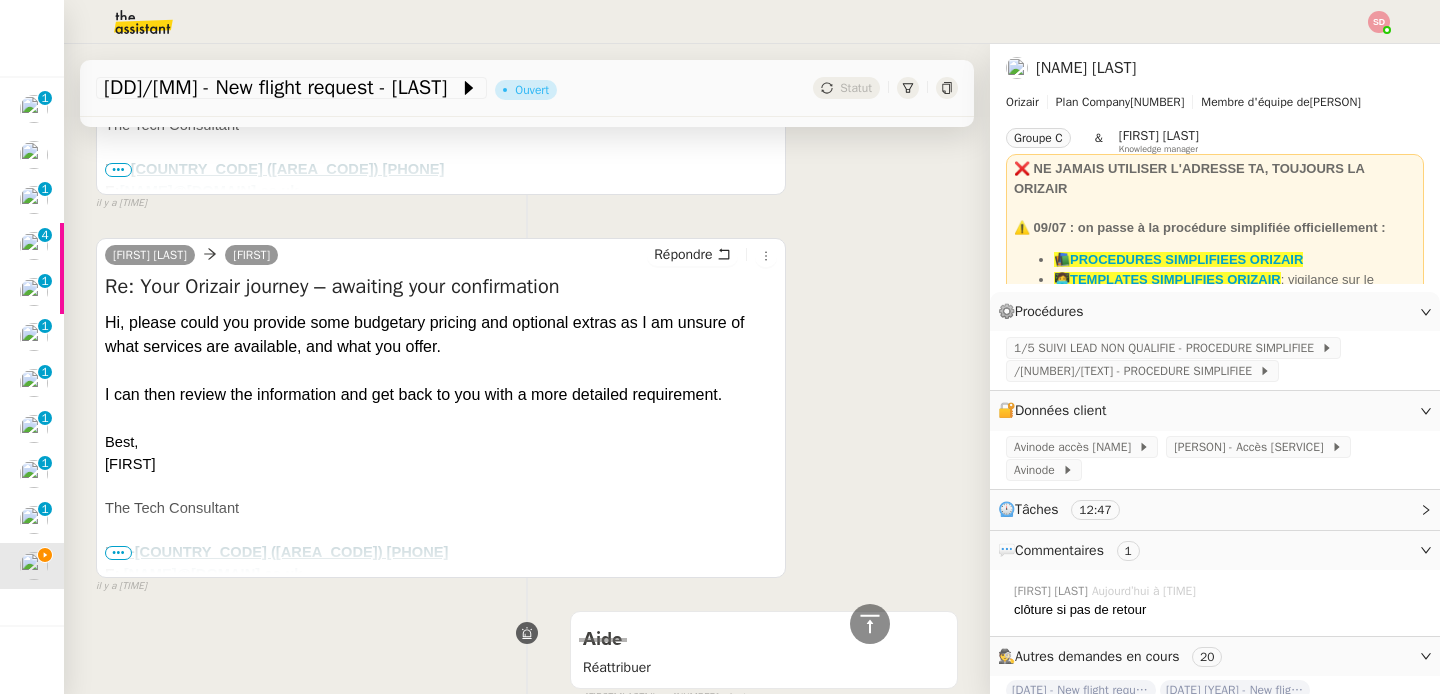click on "•••" at bounding box center (118, 553) 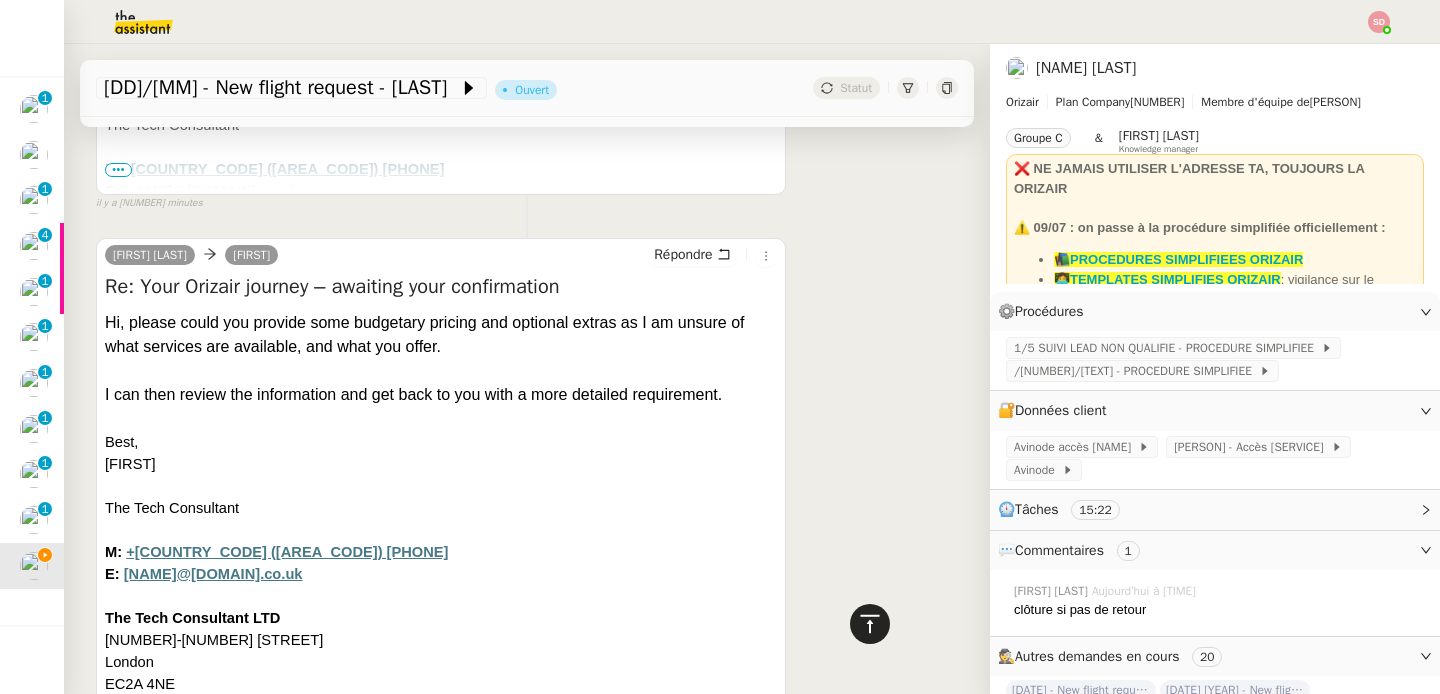 click 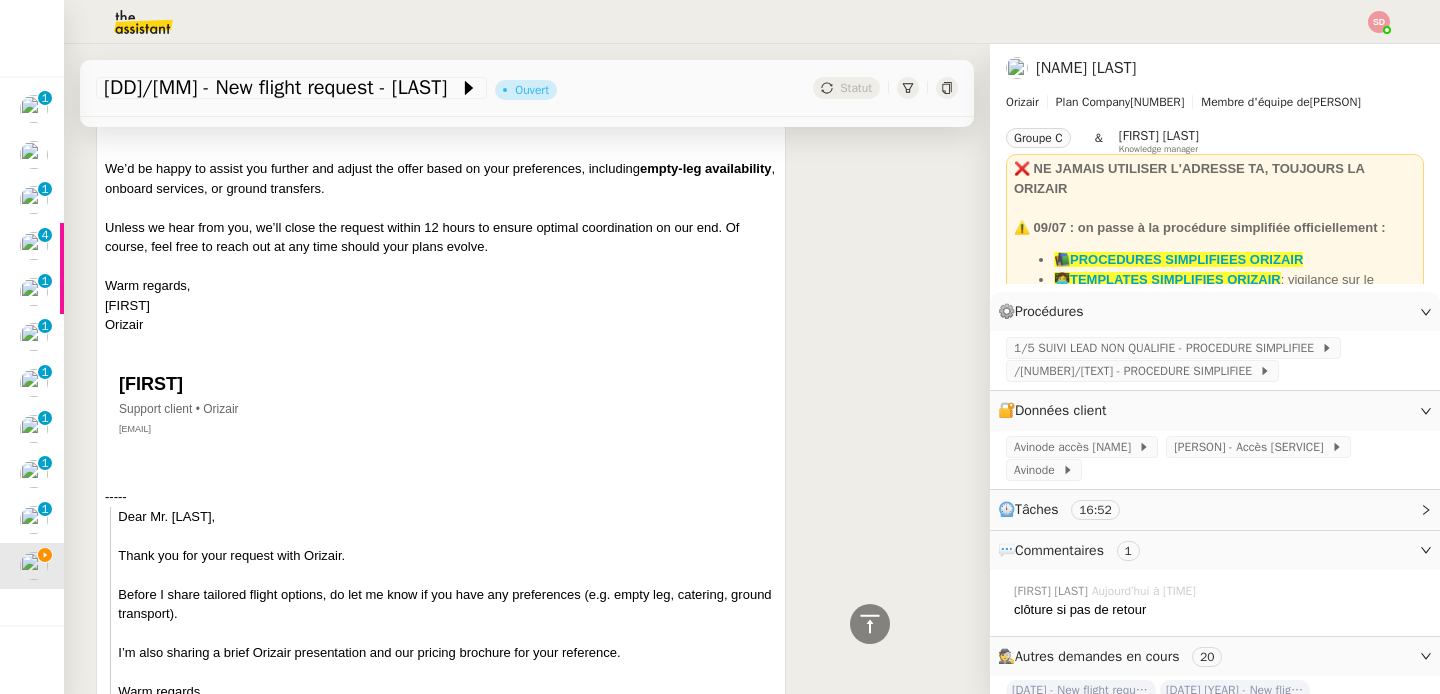 scroll, scrollTop: 2252, scrollLeft: 0, axis: vertical 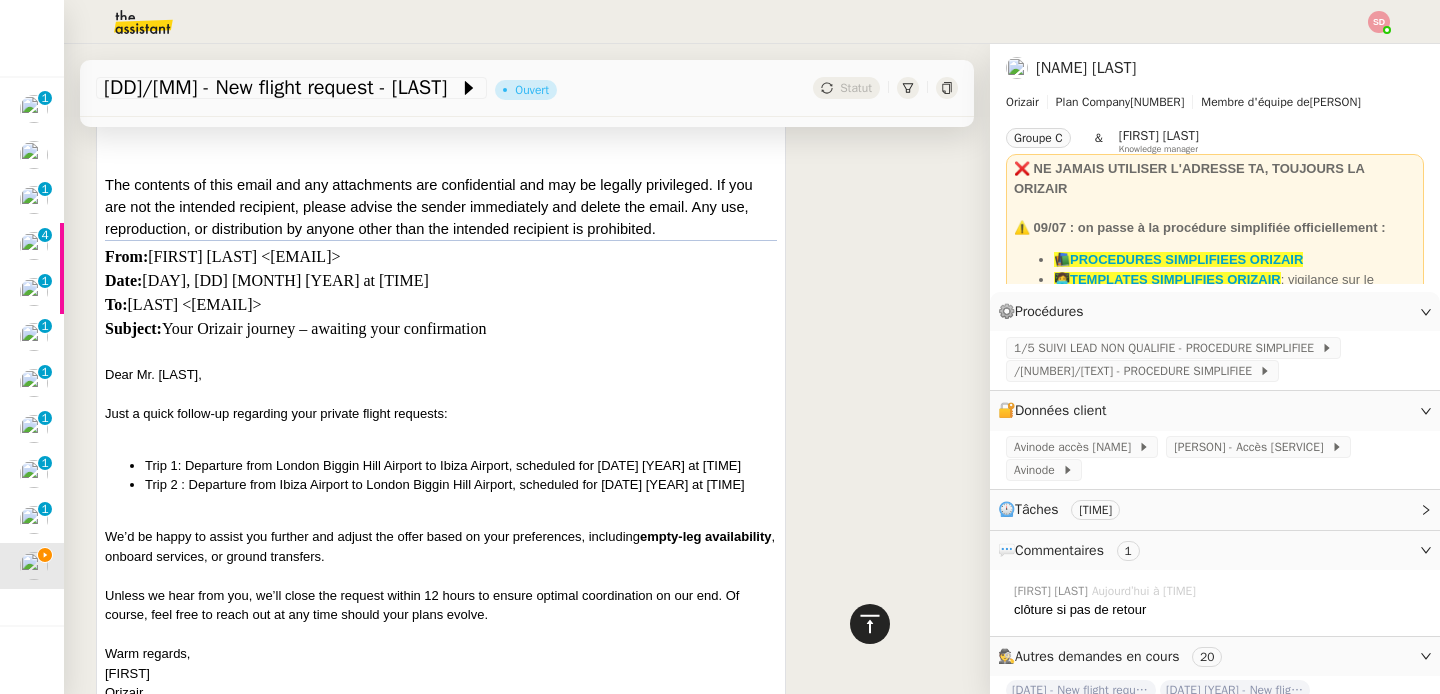 click 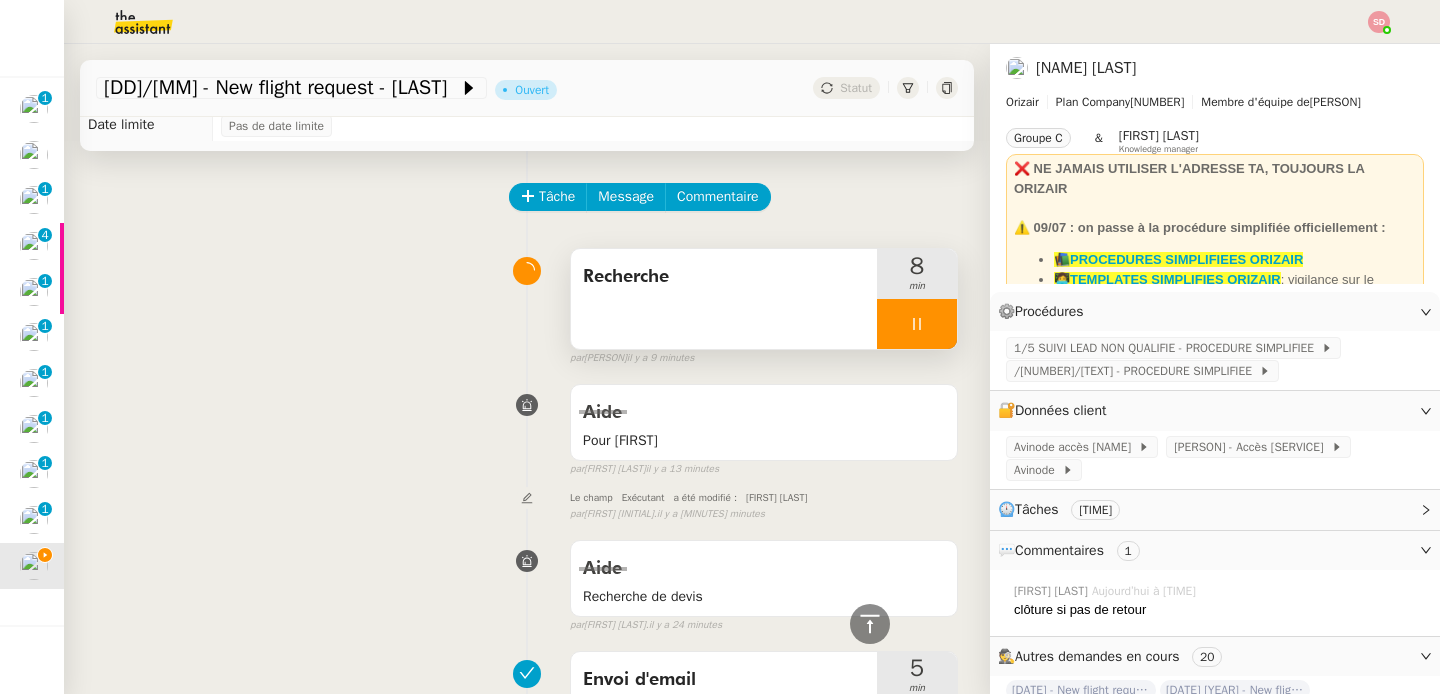 scroll, scrollTop: 0, scrollLeft: 0, axis: both 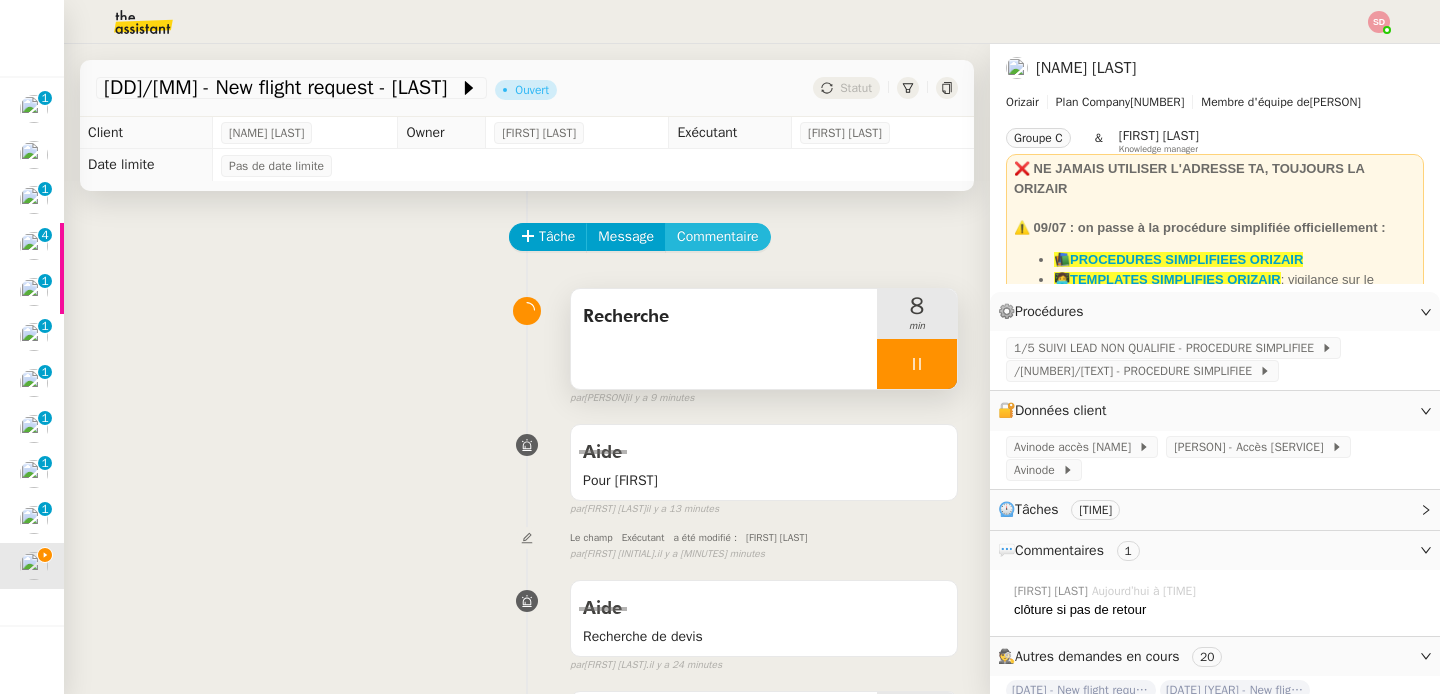 click on "Commentaire" 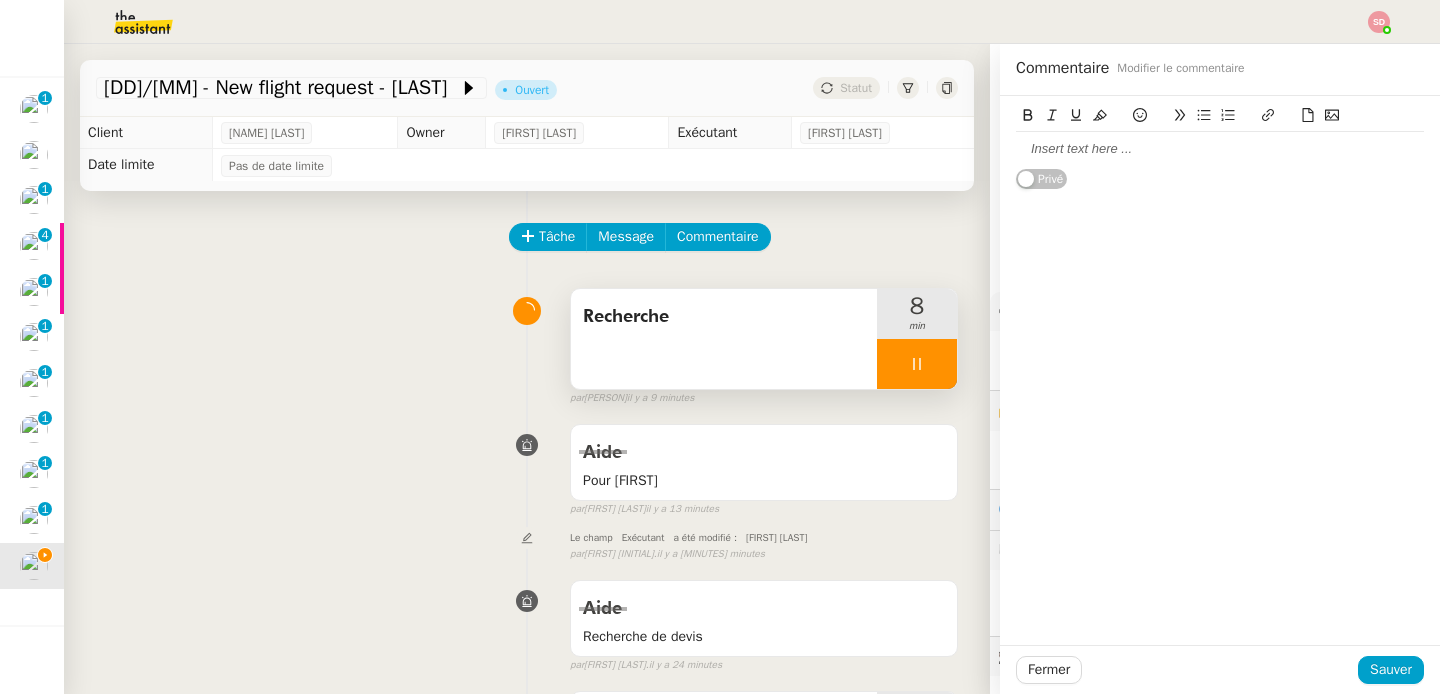 scroll, scrollTop: 0, scrollLeft: 0, axis: both 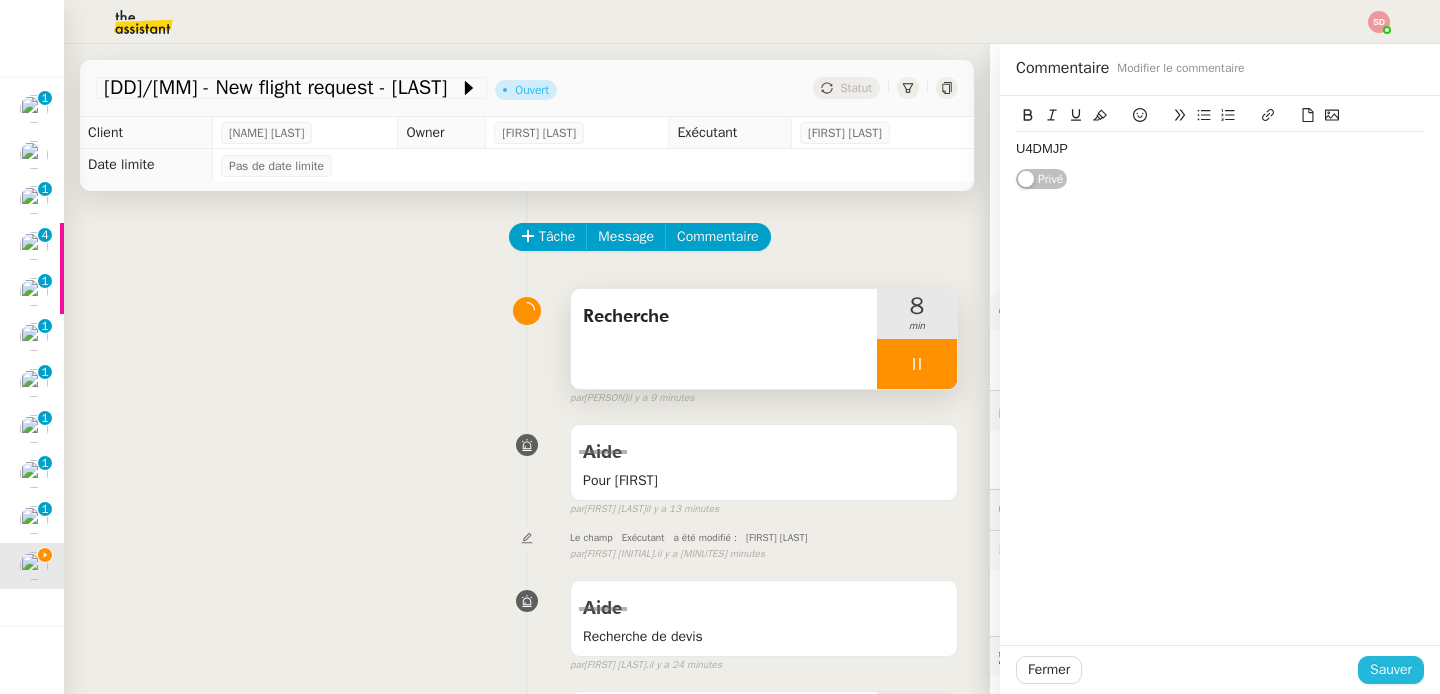 click on "Sauver" 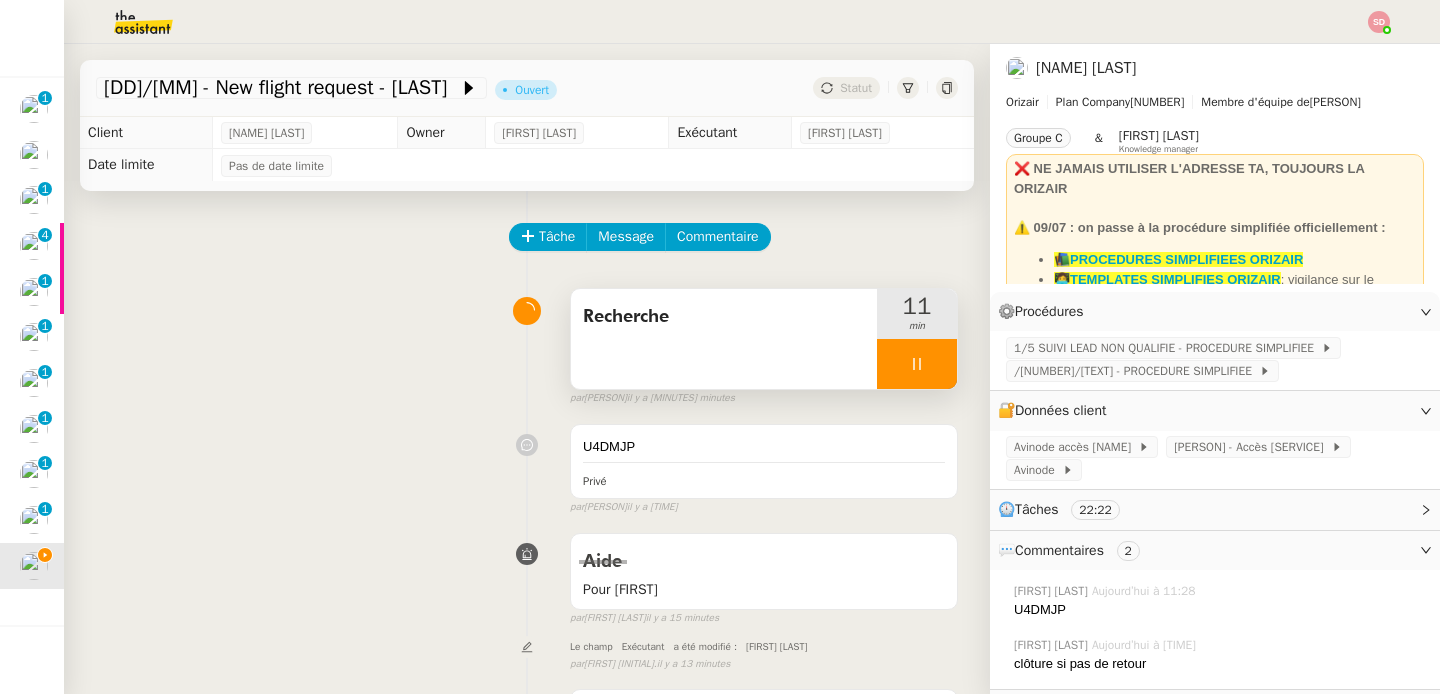 click on "Tâche Message Commentaire" 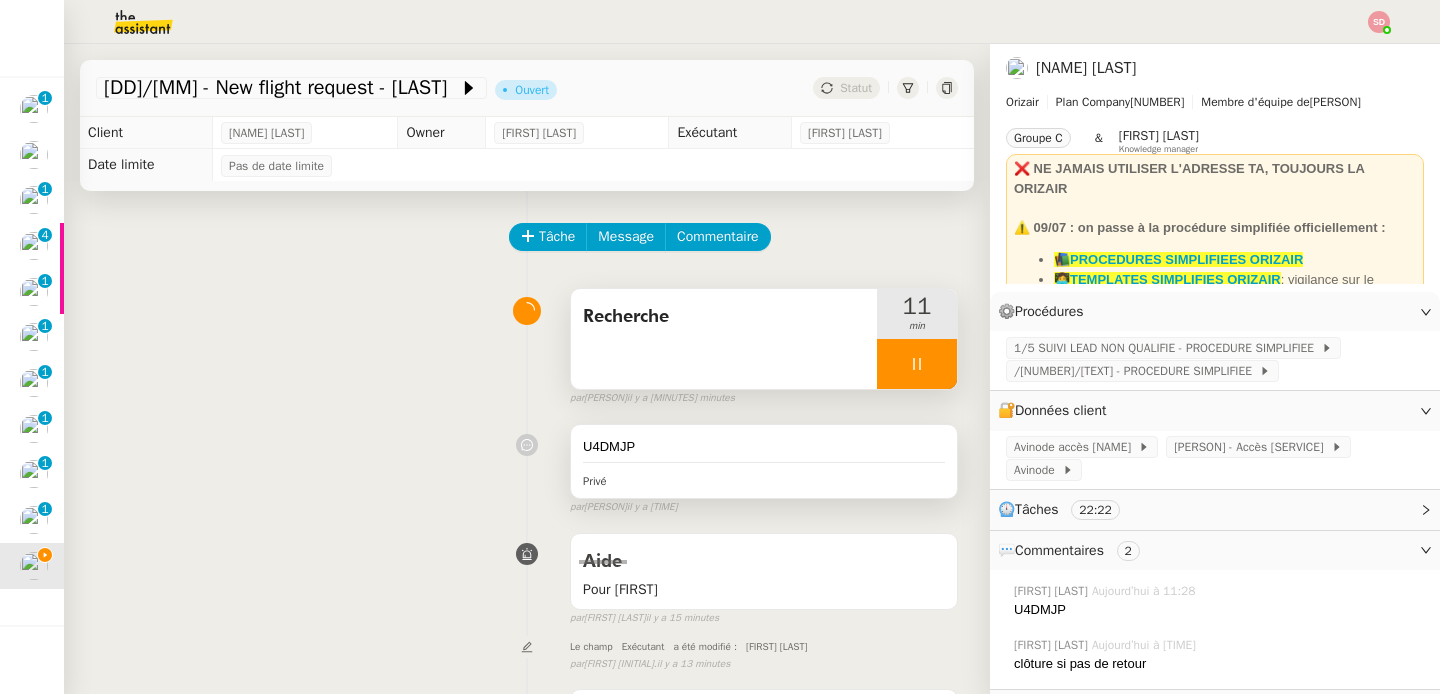 click on "U4DMJP" at bounding box center [764, 447] 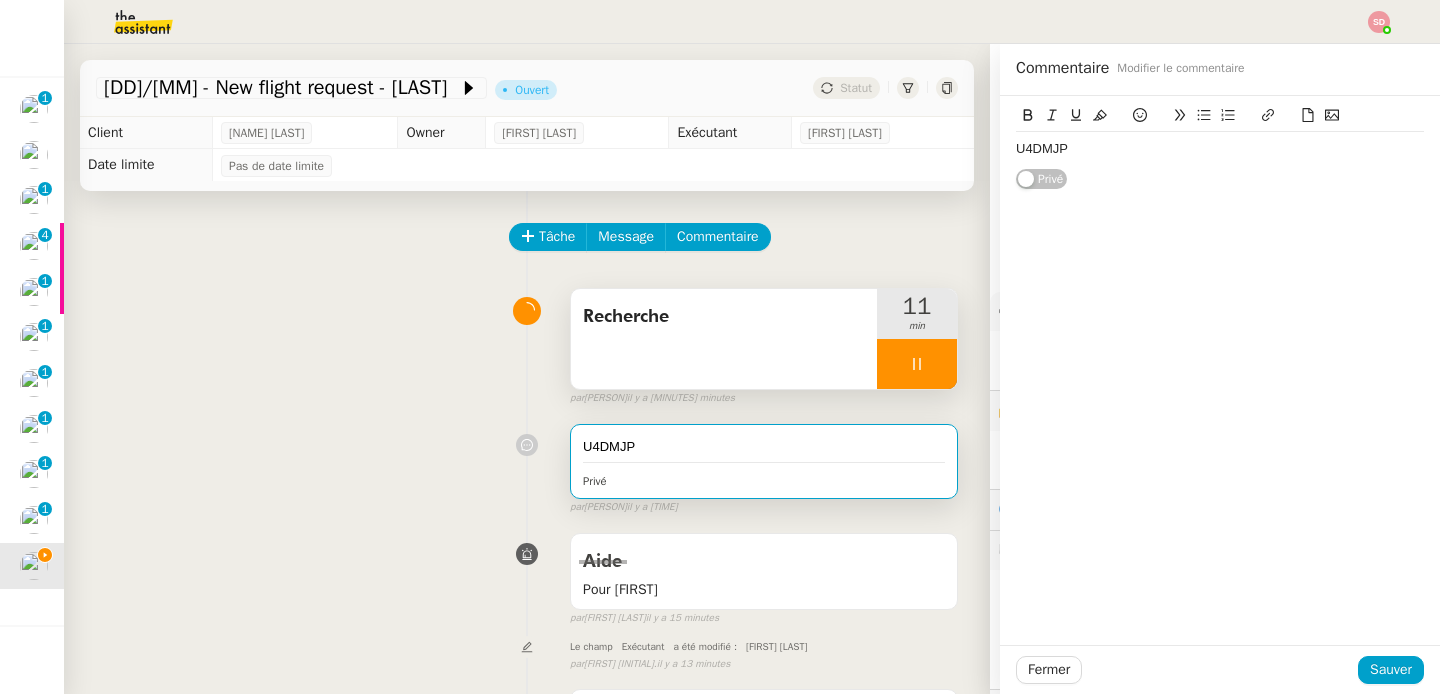 click on "U4DMJP" 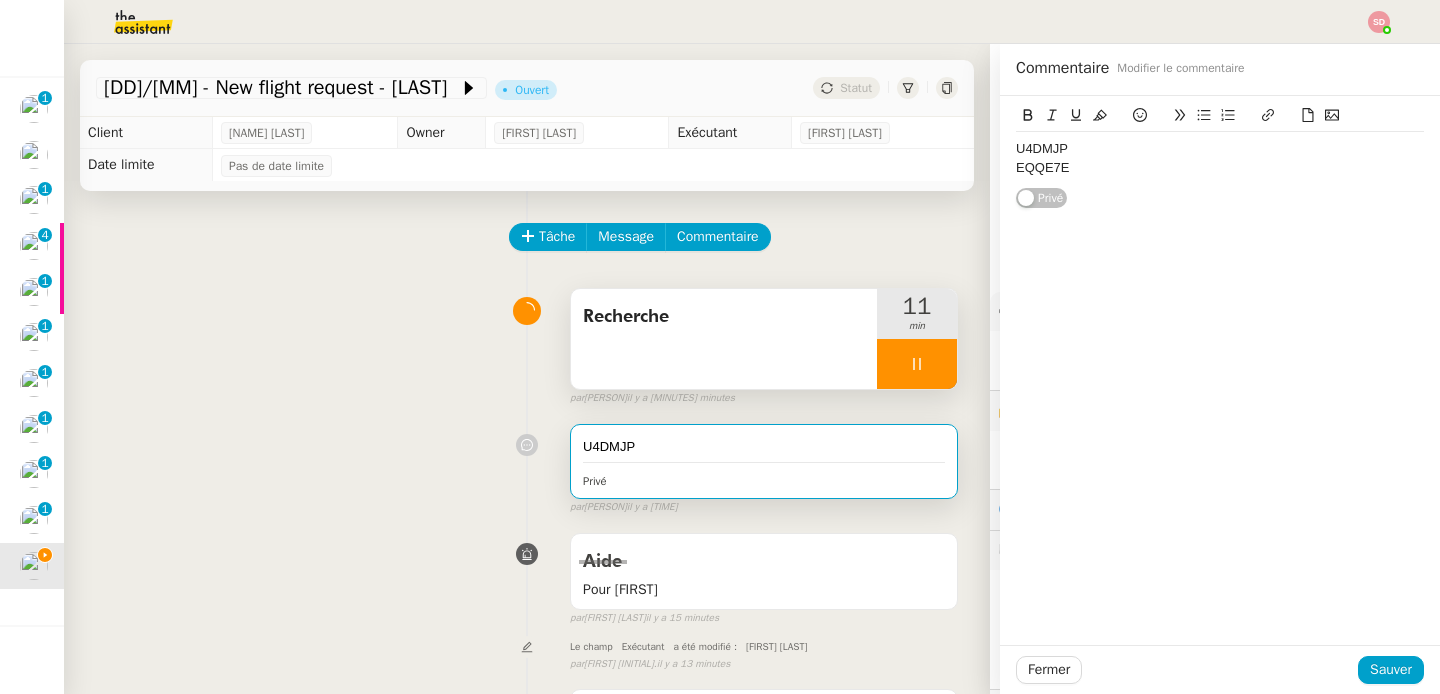 scroll, scrollTop: 0, scrollLeft: 0, axis: both 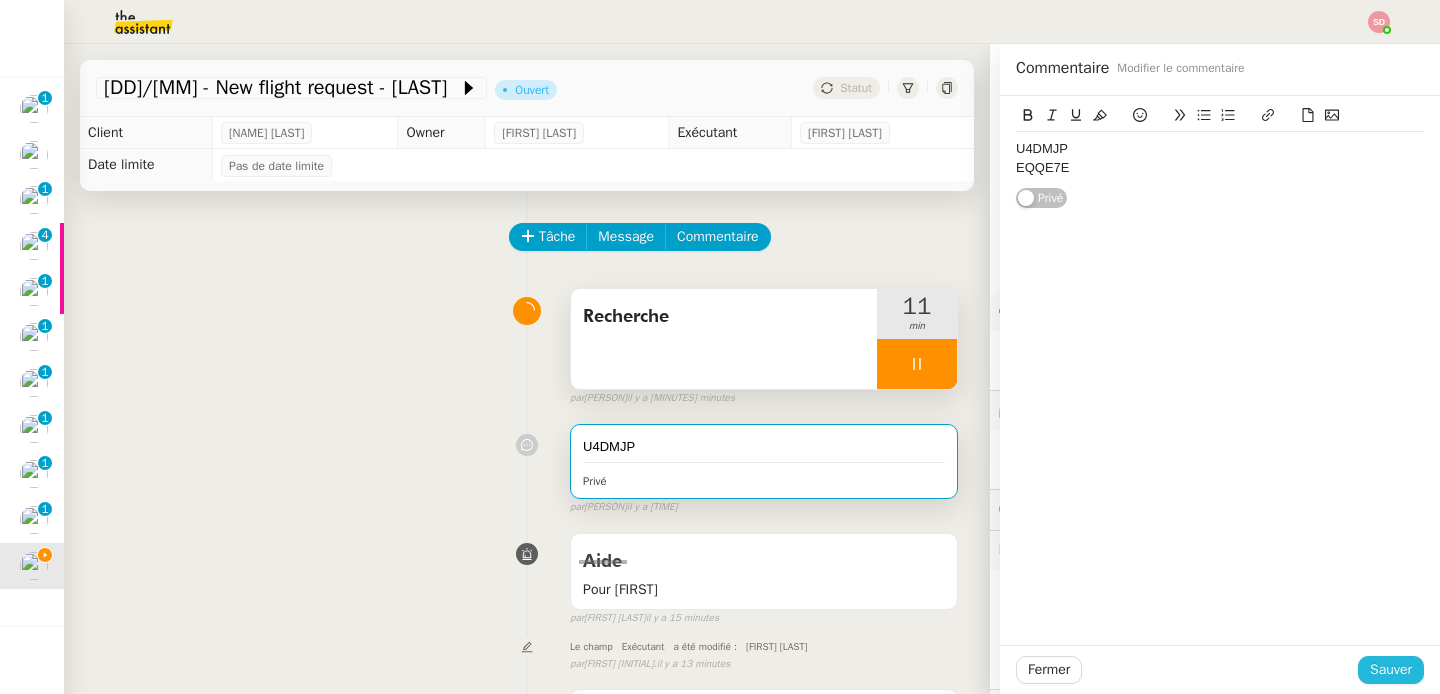 click on "Sauver" 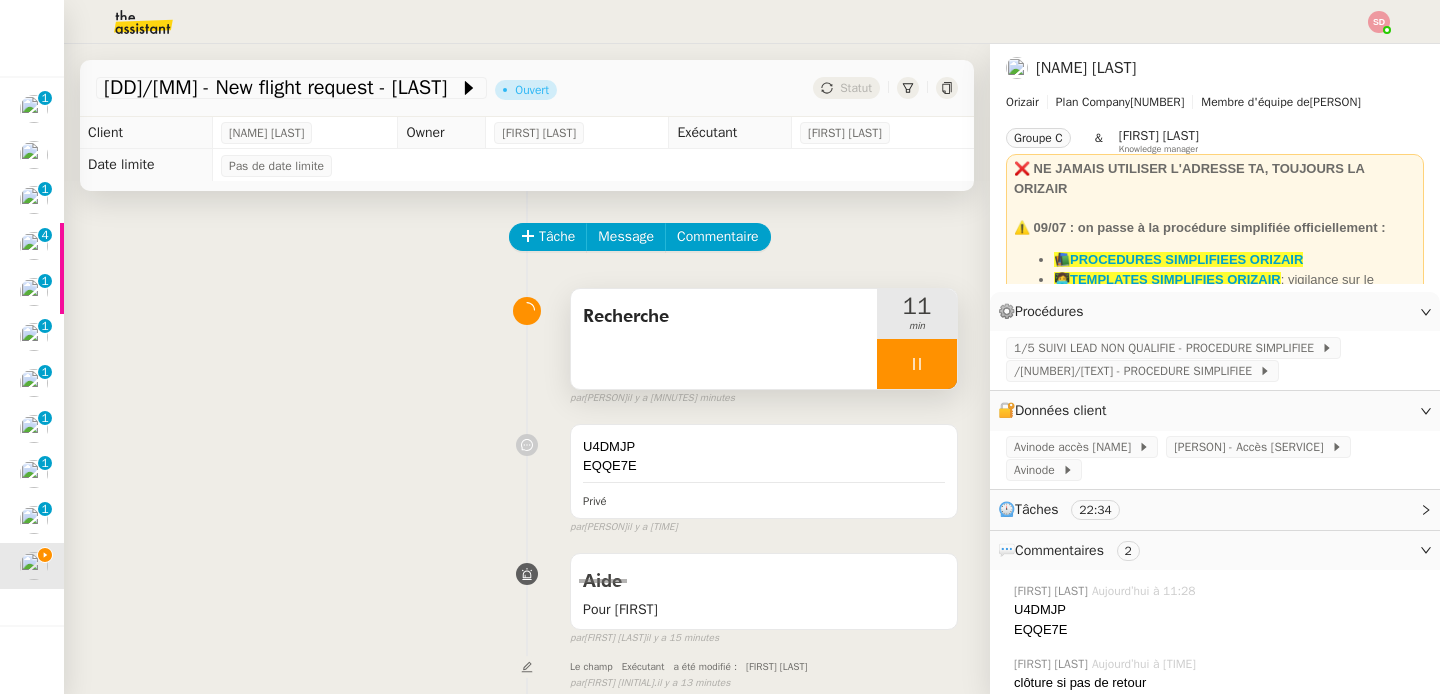 click at bounding box center (917, 364) 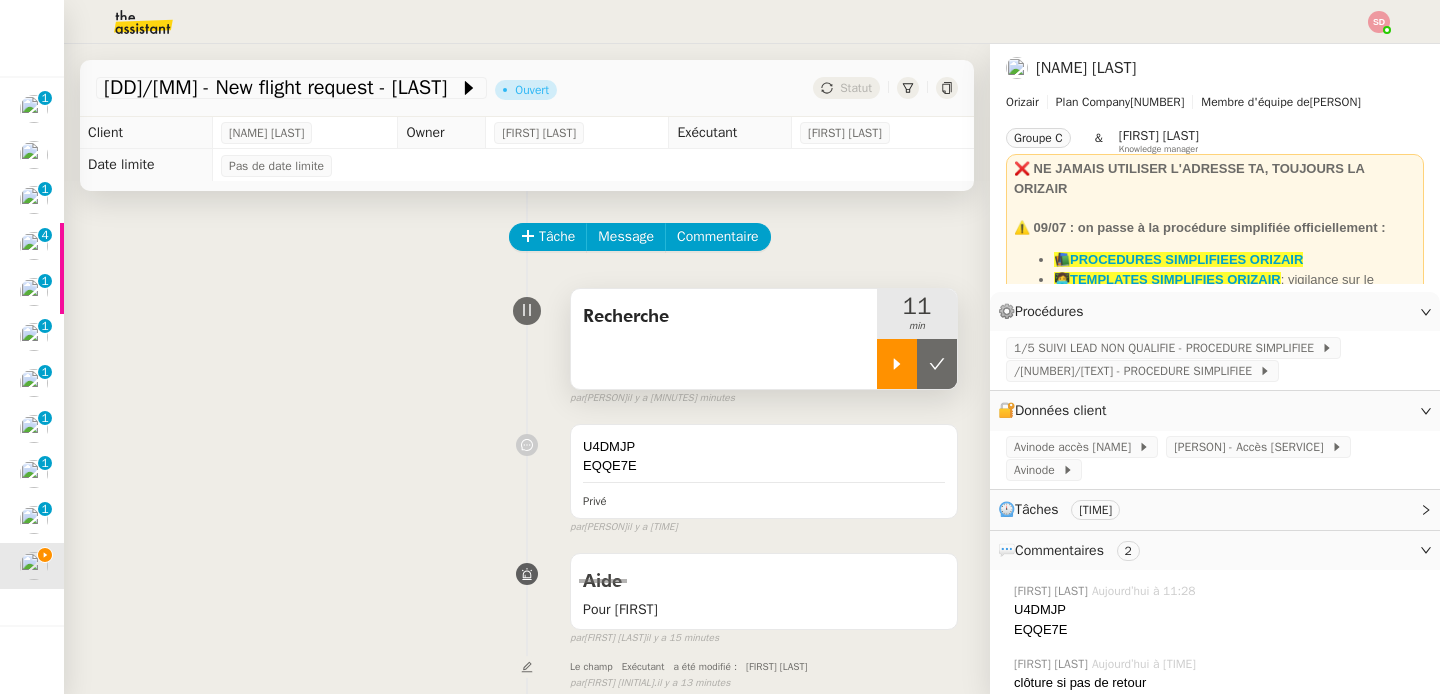 click at bounding box center [937, 364] 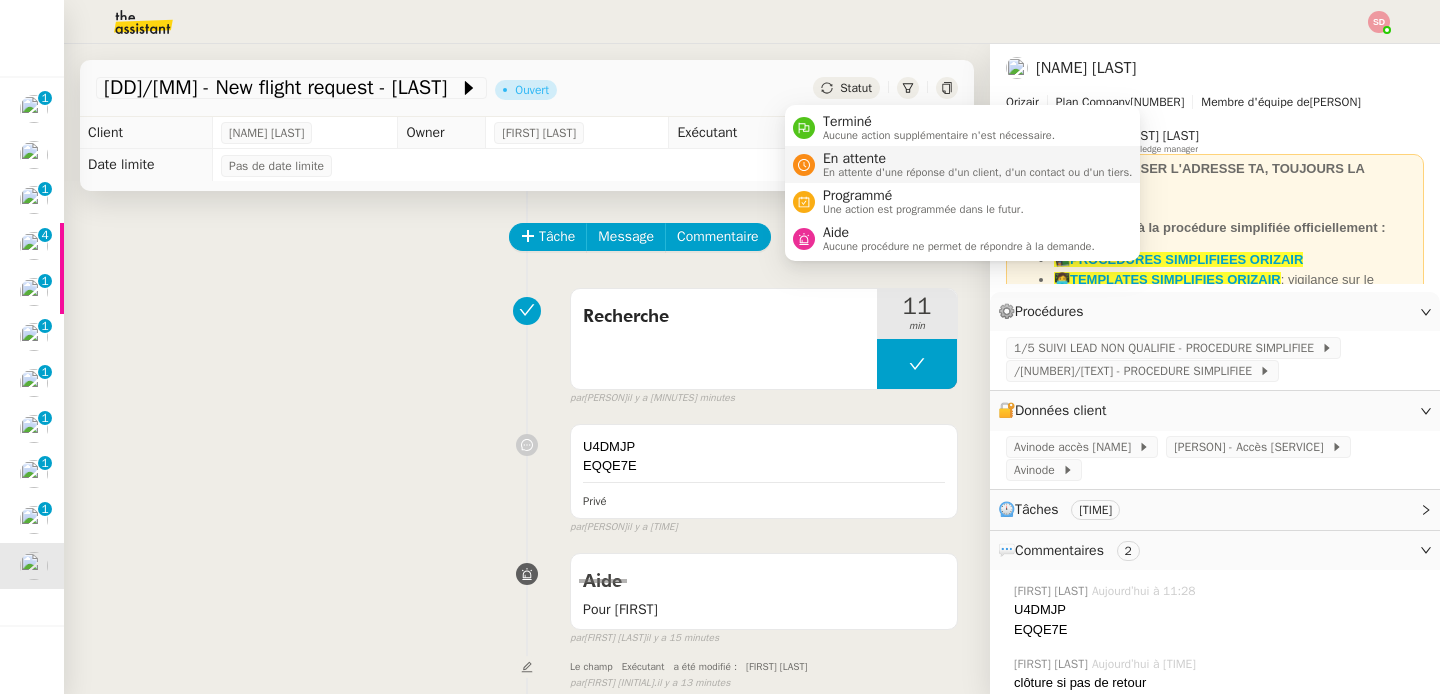 click on "En attente En attente d'une réponse d'un client, d'un contact ou d'un tiers." at bounding box center (974, 164) 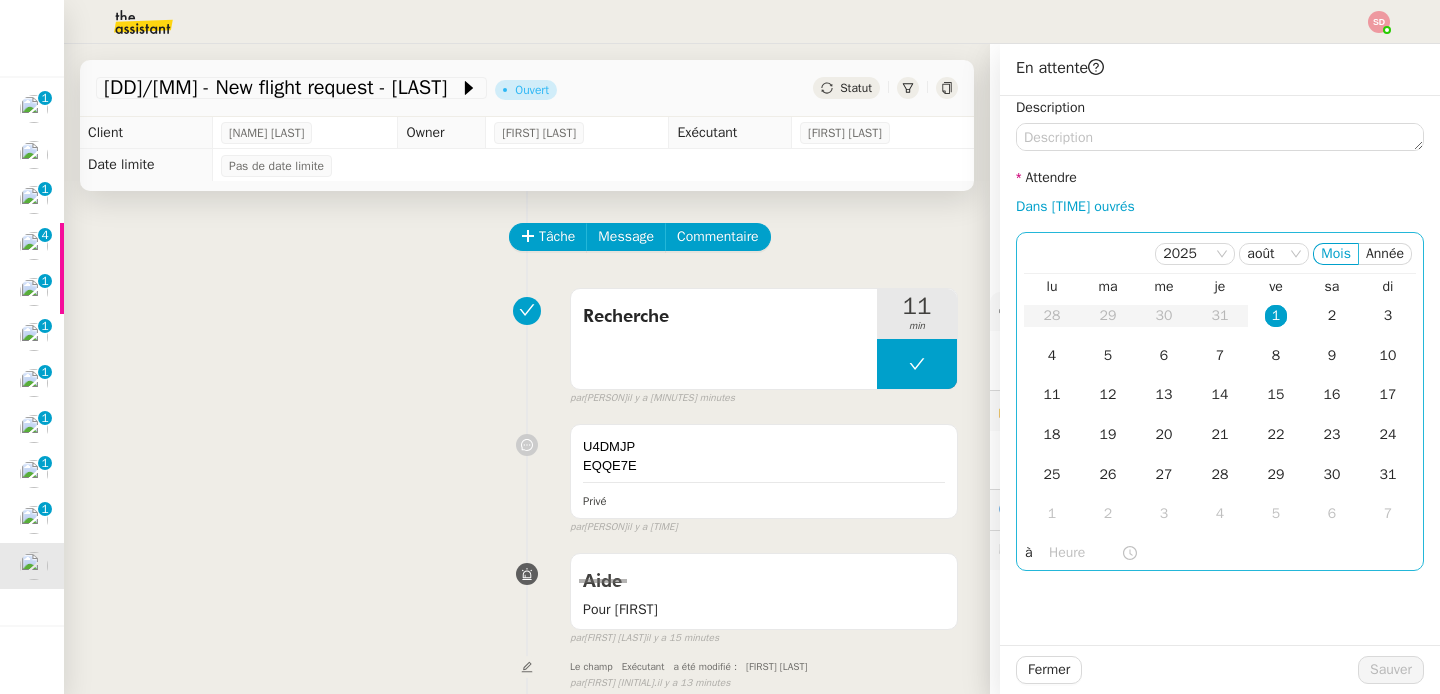 click 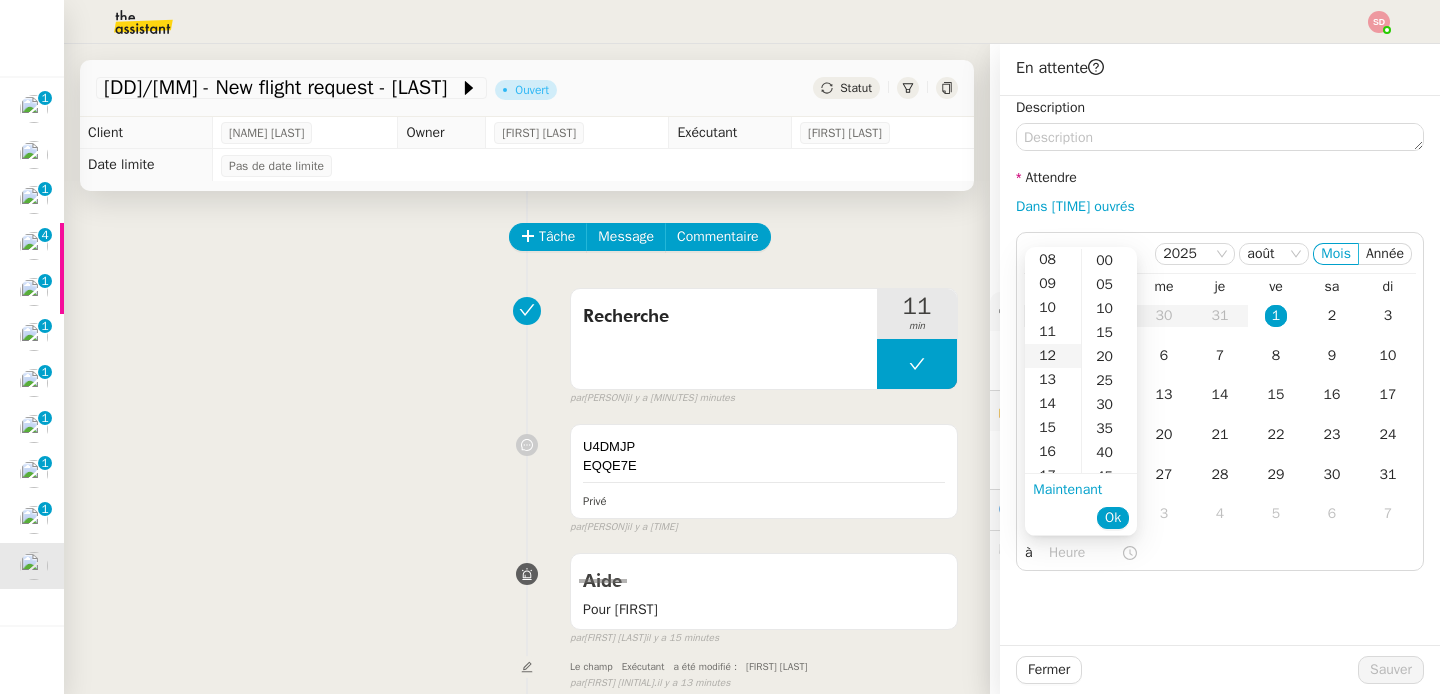 scroll, scrollTop: 210, scrollLeft: 0, axis: vertical 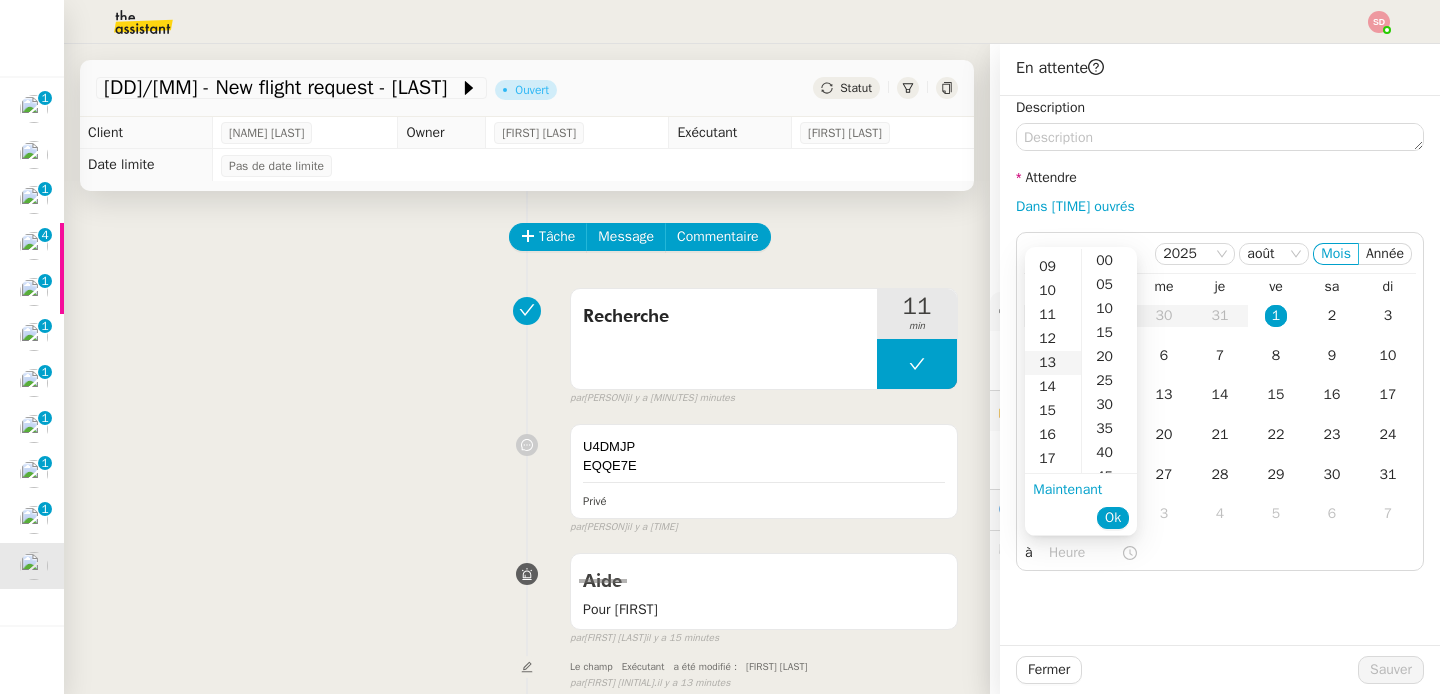 click on "13" at bounding box center [1053, 363] 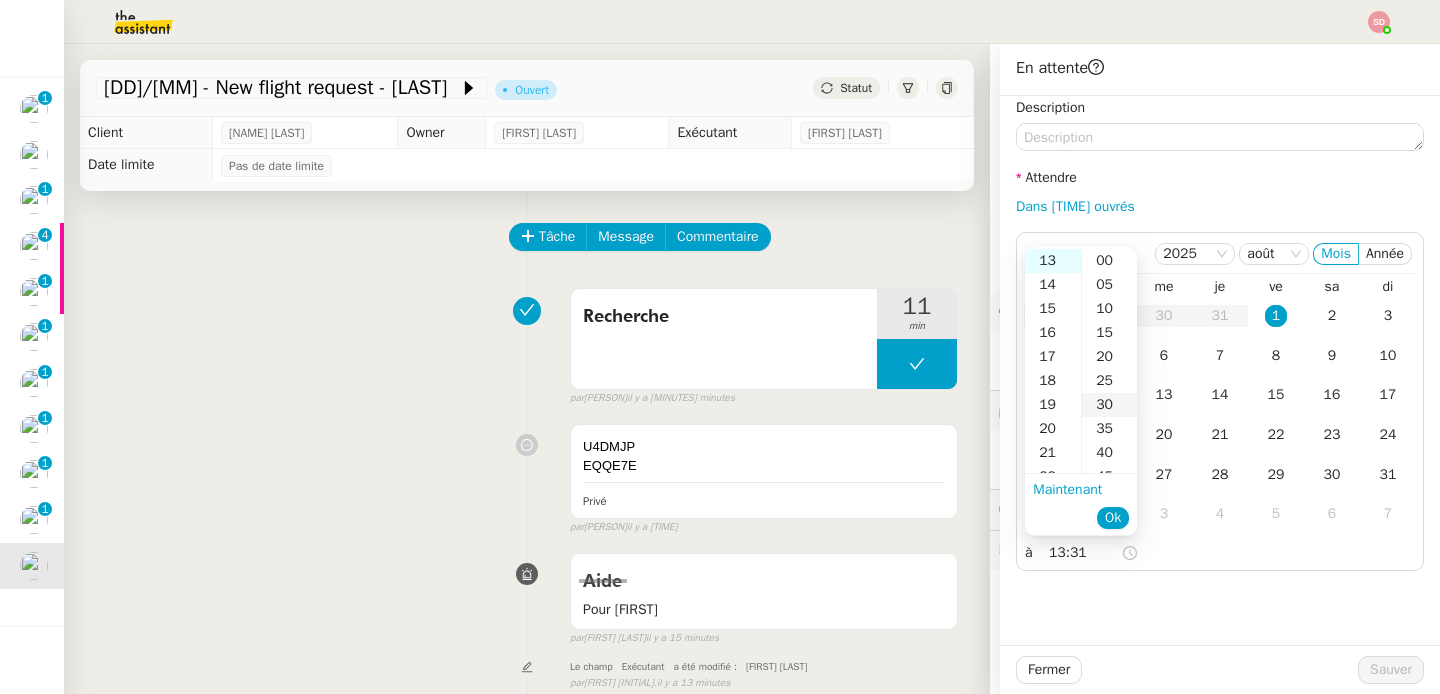 scroll, scrollTop: 312, scrollLeft: 0, axis: vertical 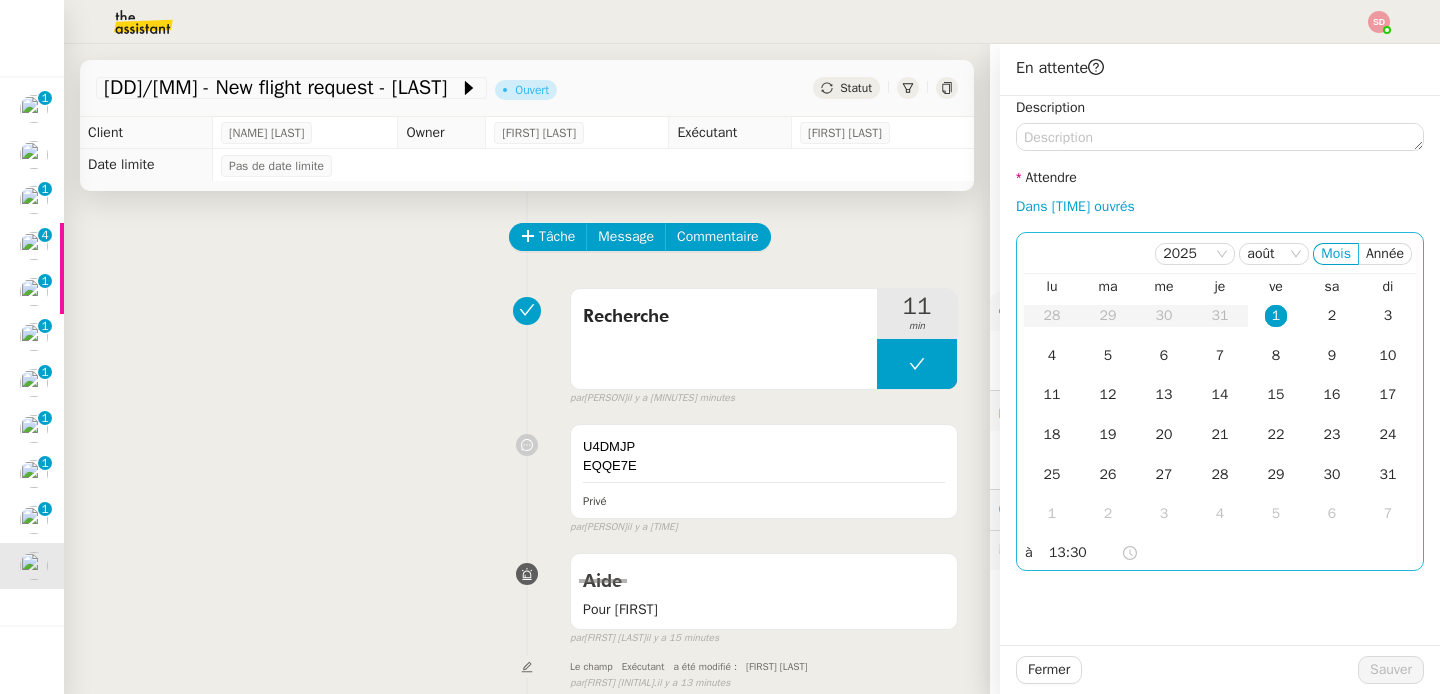 click on "1" 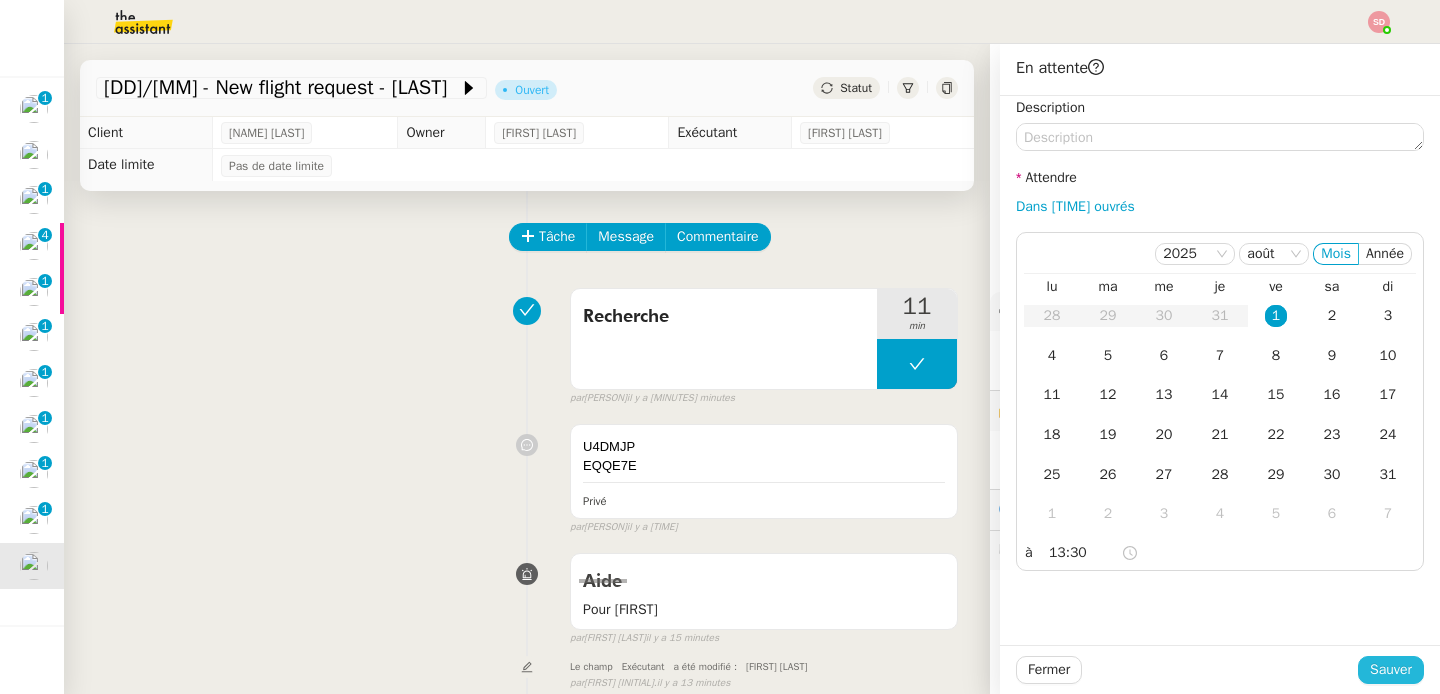 click on "Sauver" 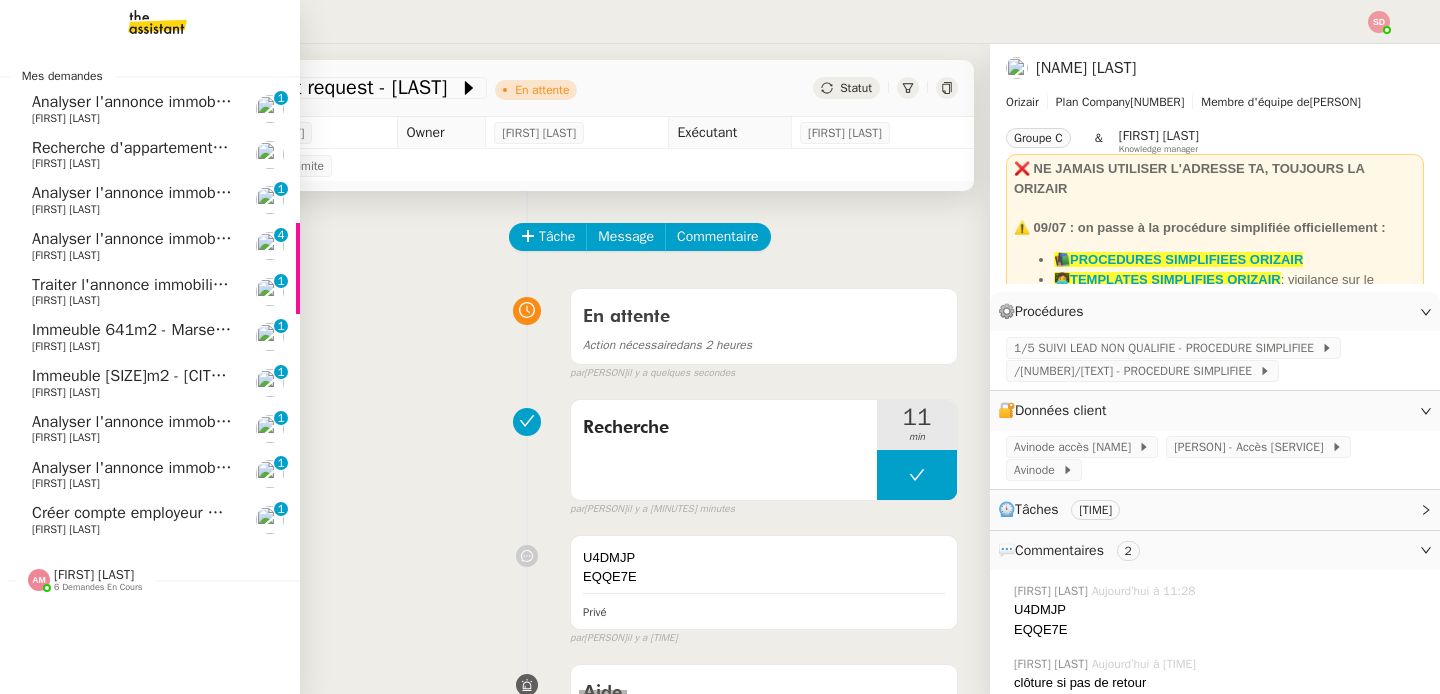 click on "[FIRST] [LAST]" 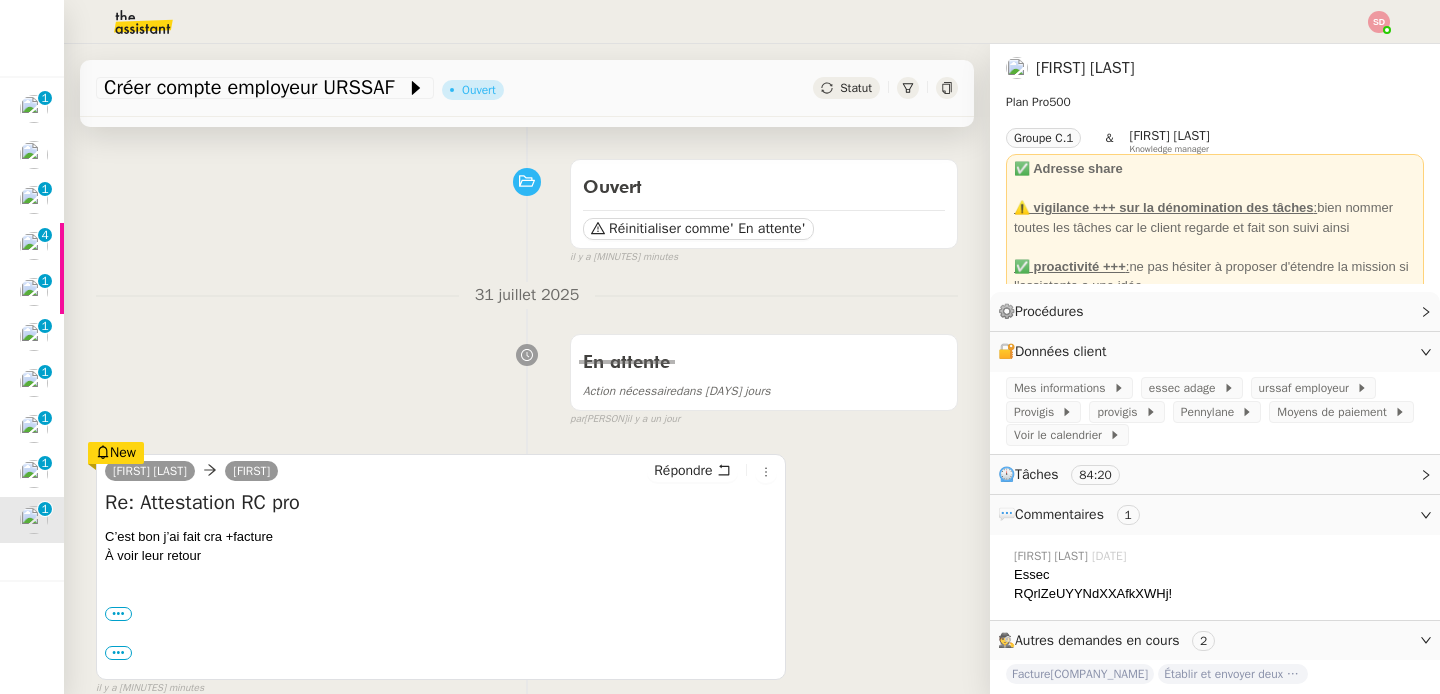 scroll, scrollTop: 153, scrollLeft: 0, axis: vertical 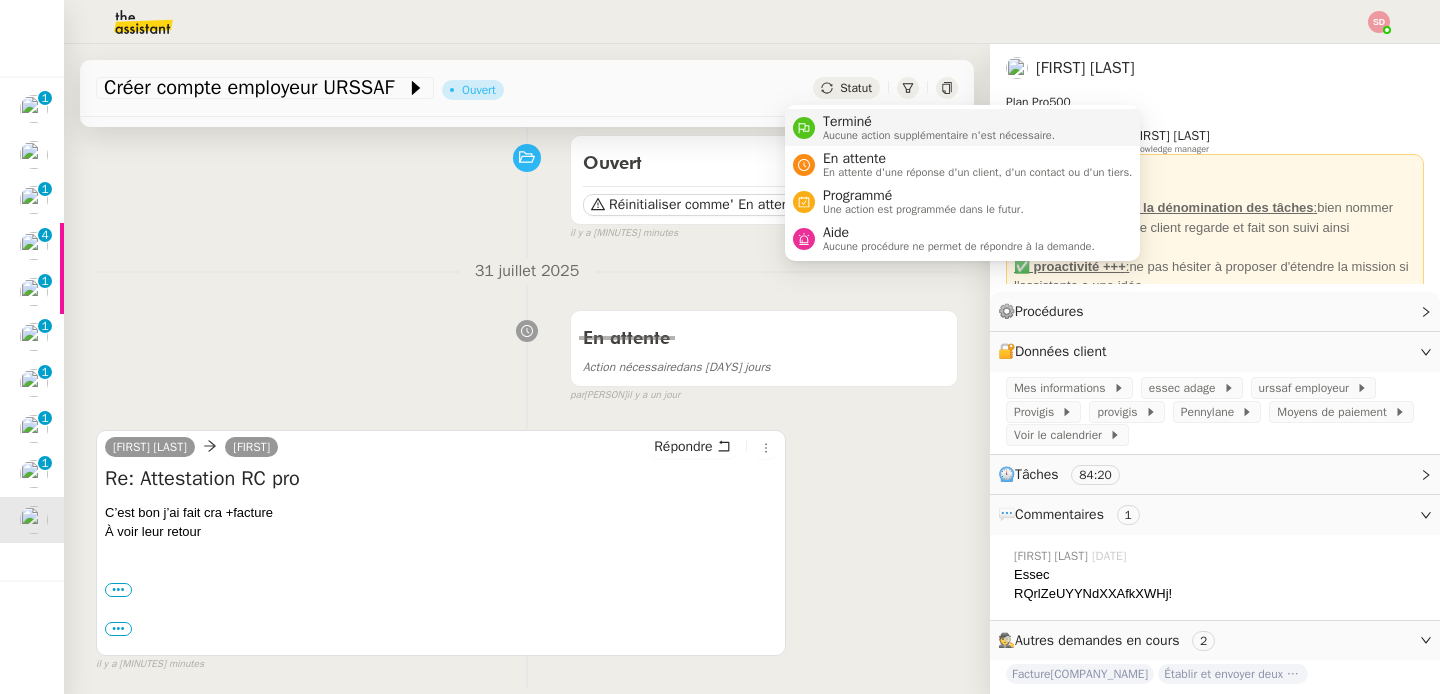 click 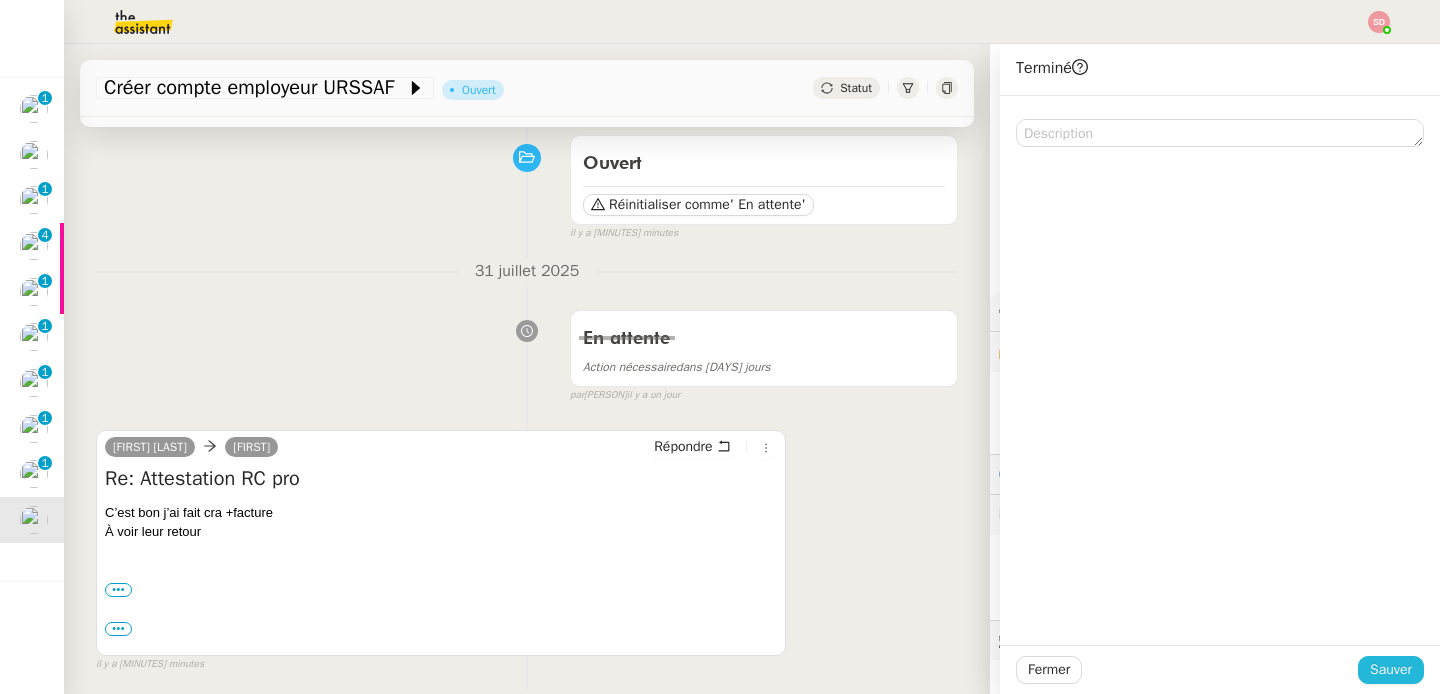 click on "Sauver" 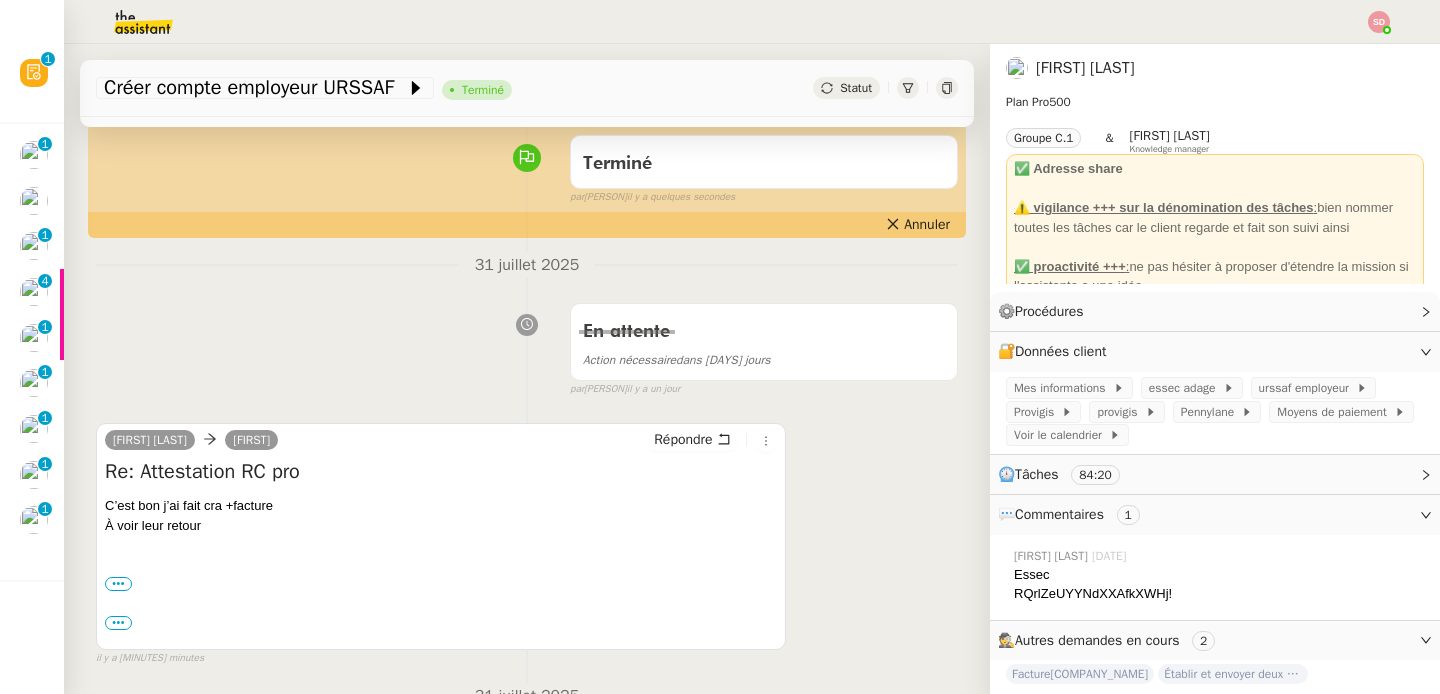 scroll, scrollTop: 0, scrollLeft: 0, axis: both 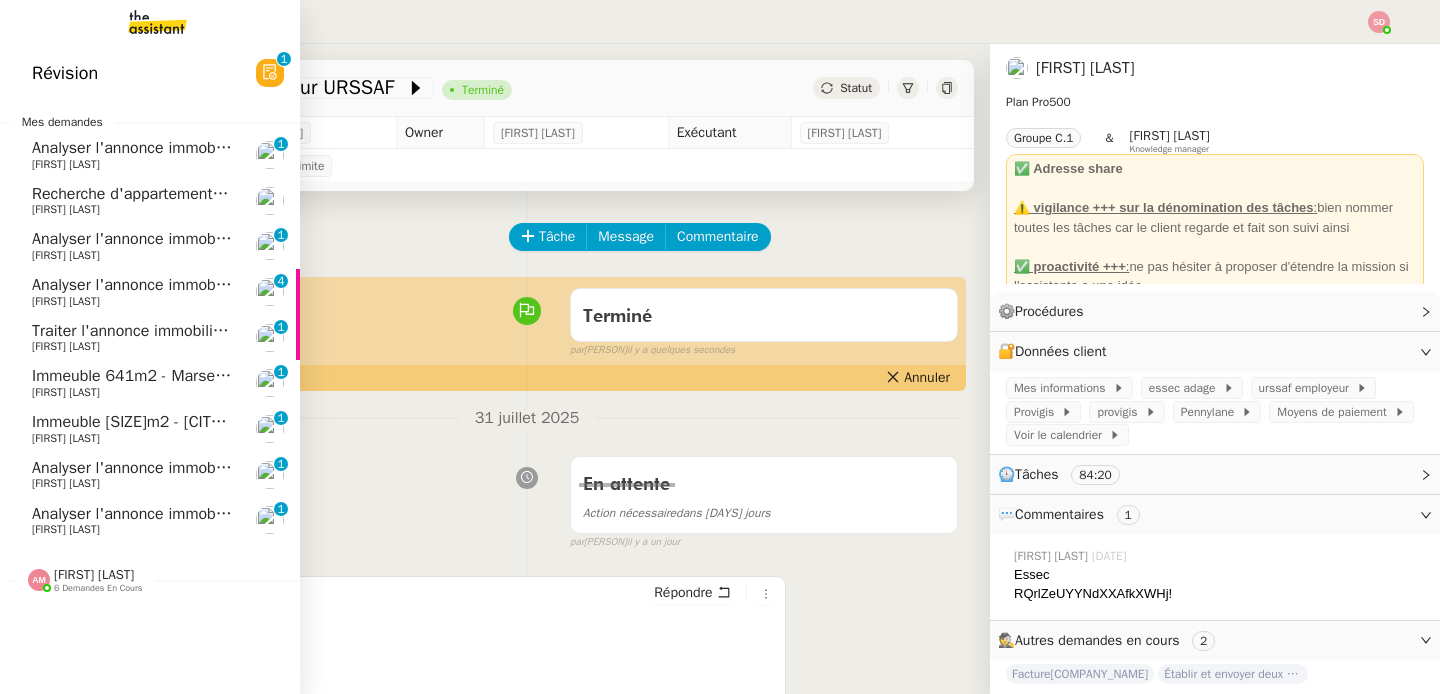 click on "Recherche d'appartements en vente sur [CITY] - [DATE]" 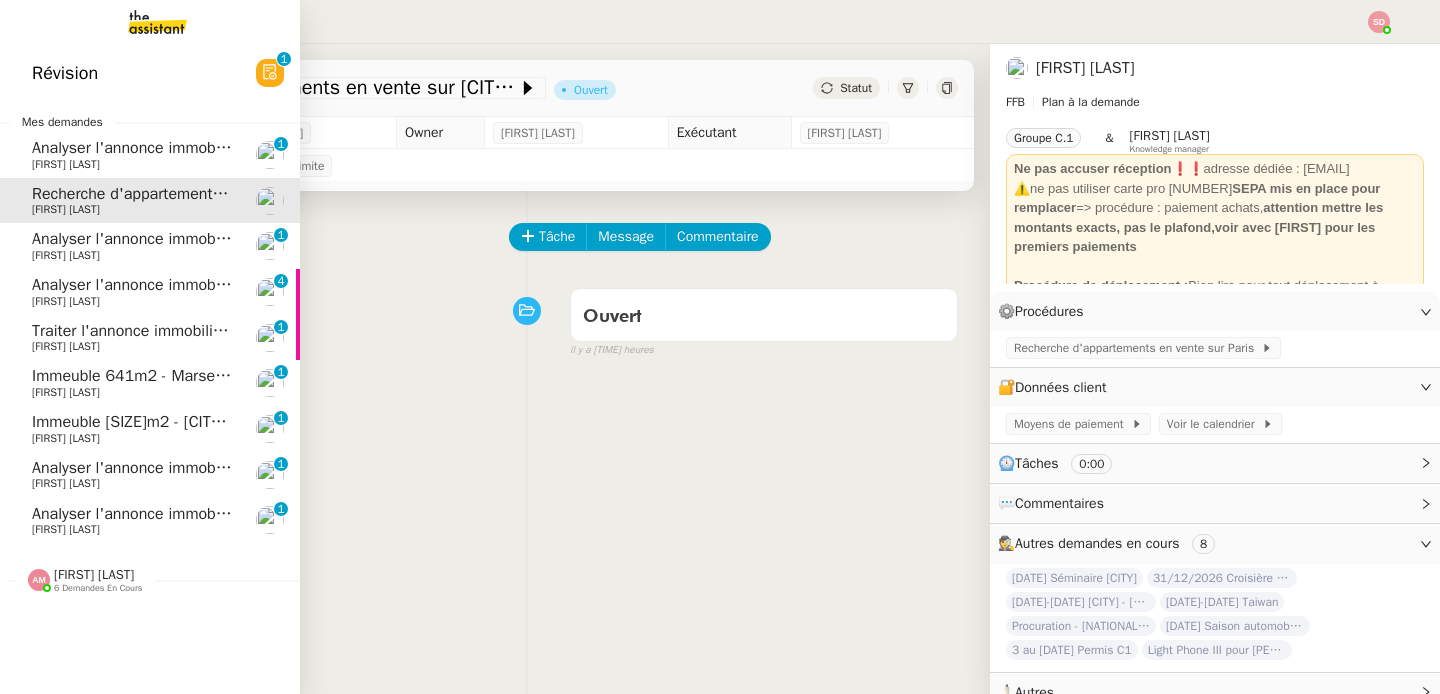 click on "Analyser l'annonce immobilière    [NAME] [LAST]     0   1   2   3   4   5   6   7   8   9" 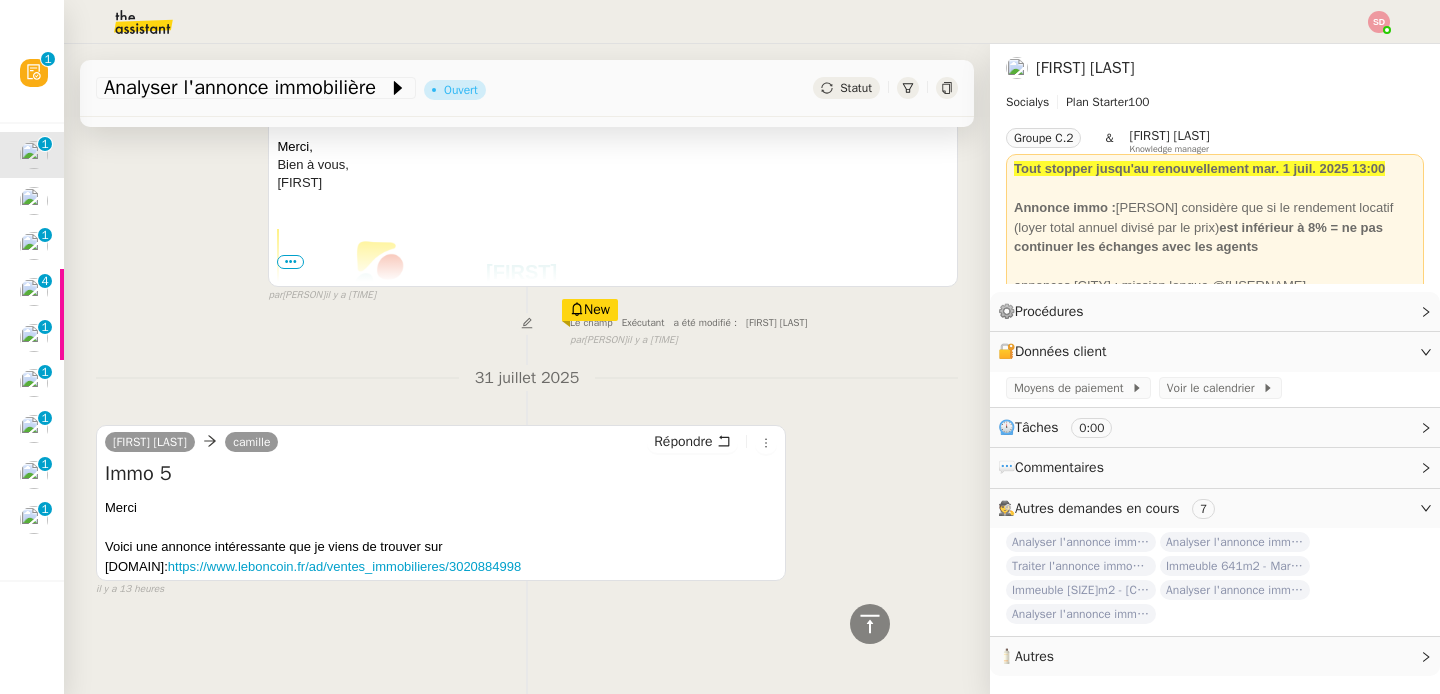 scroll, scrollTop: 0, scrollLeft: 0, axis: both 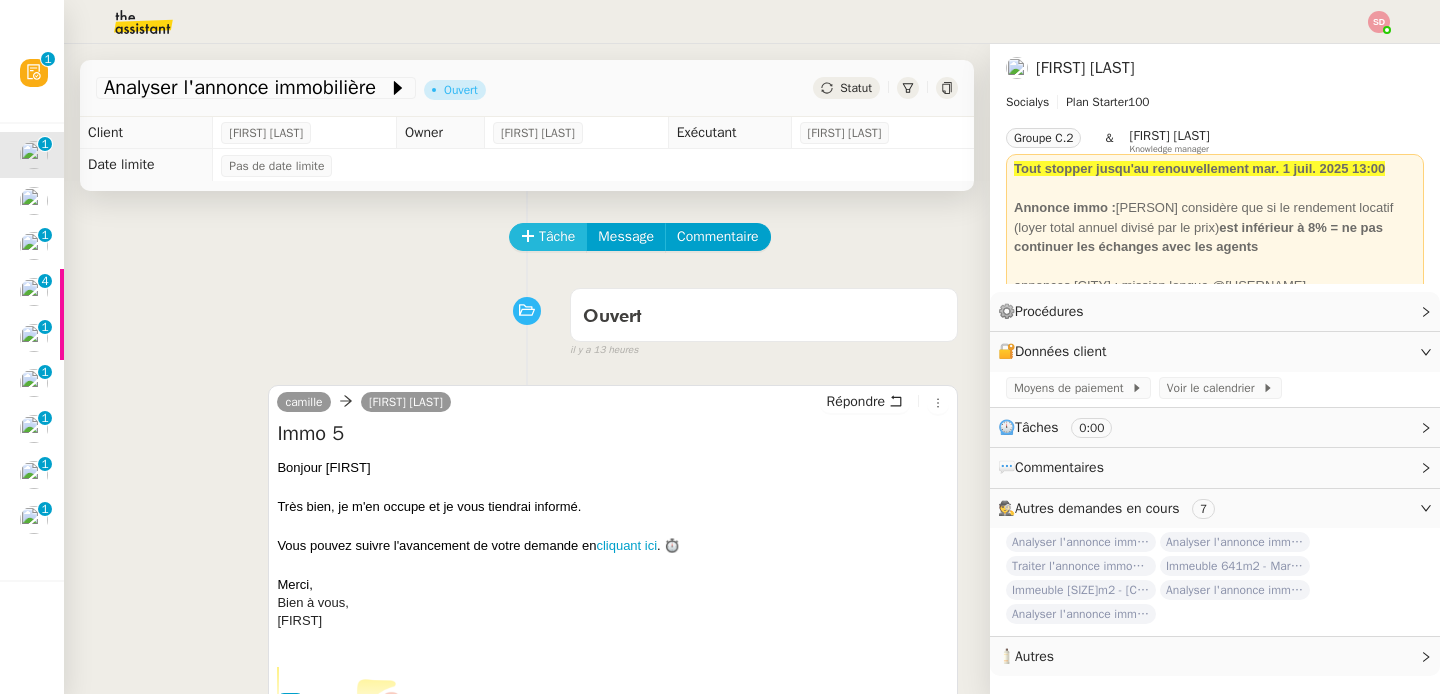 click on "Tâche" 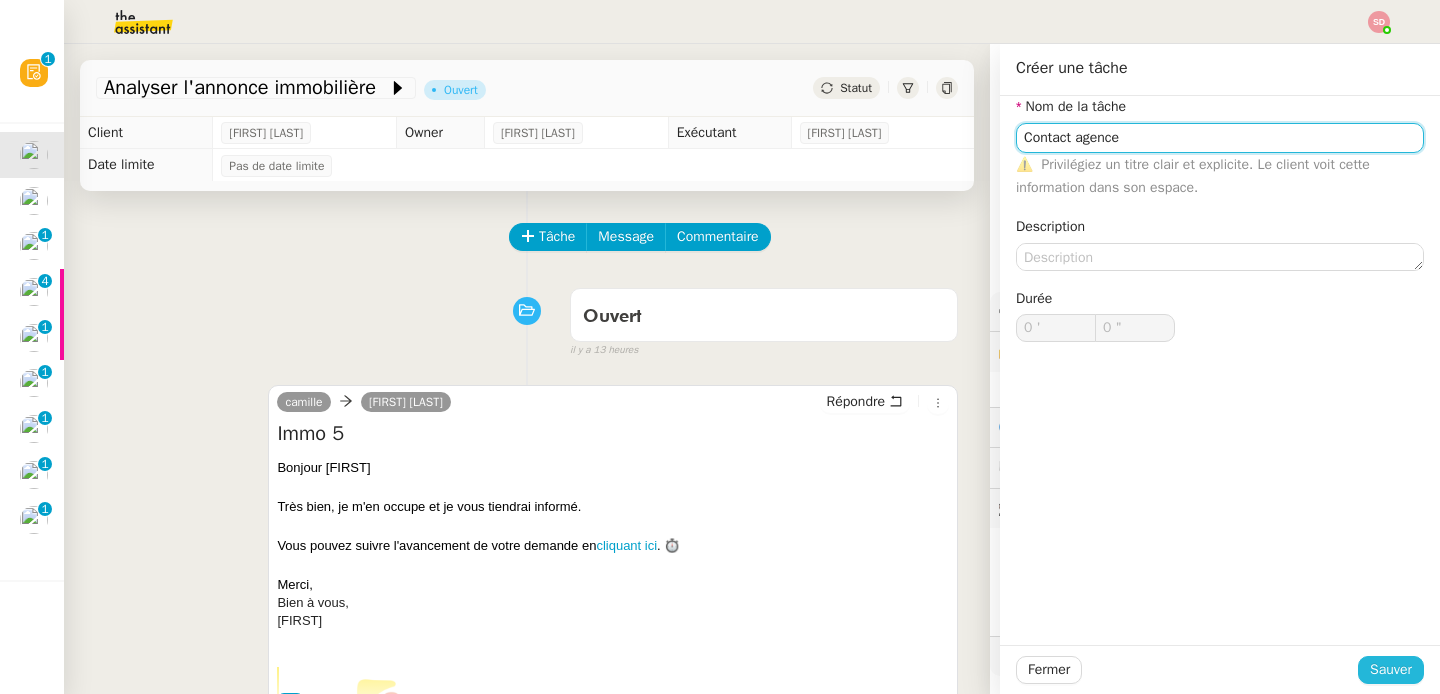 type on "Contact agence" 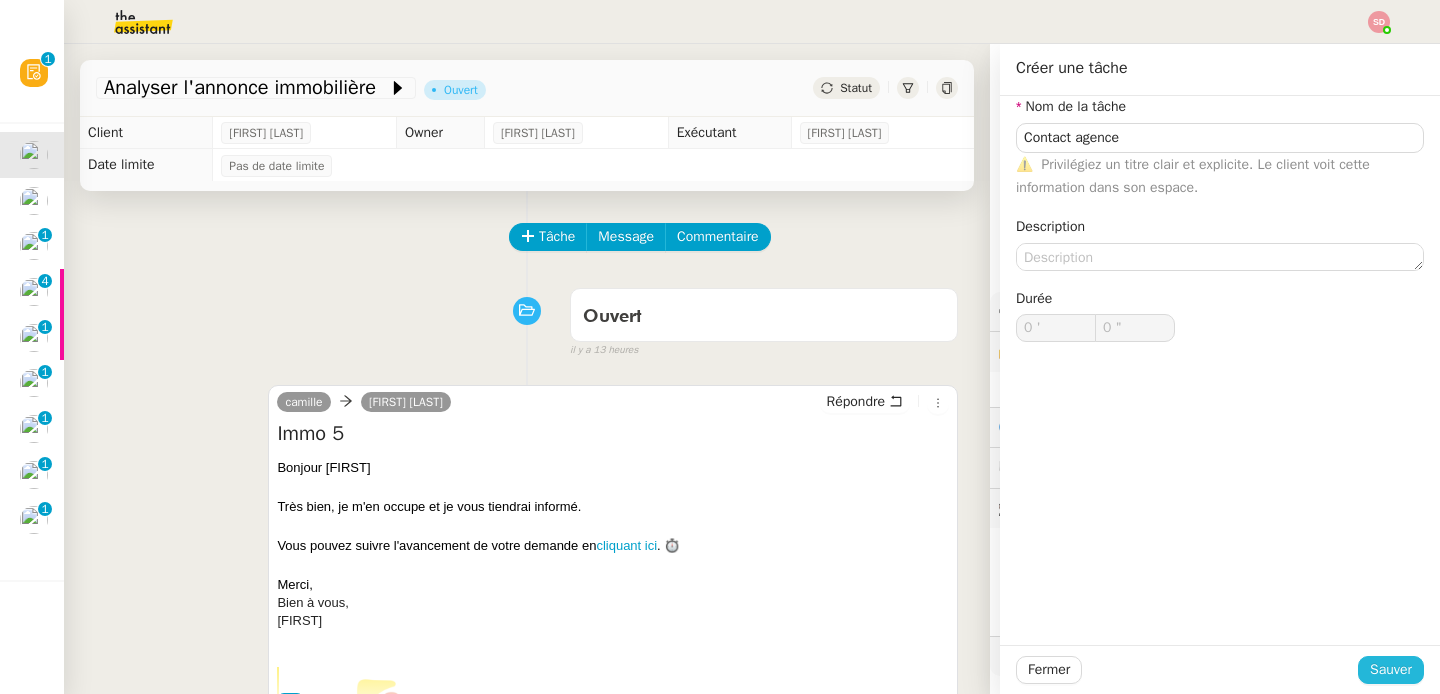 click on "Sauver" 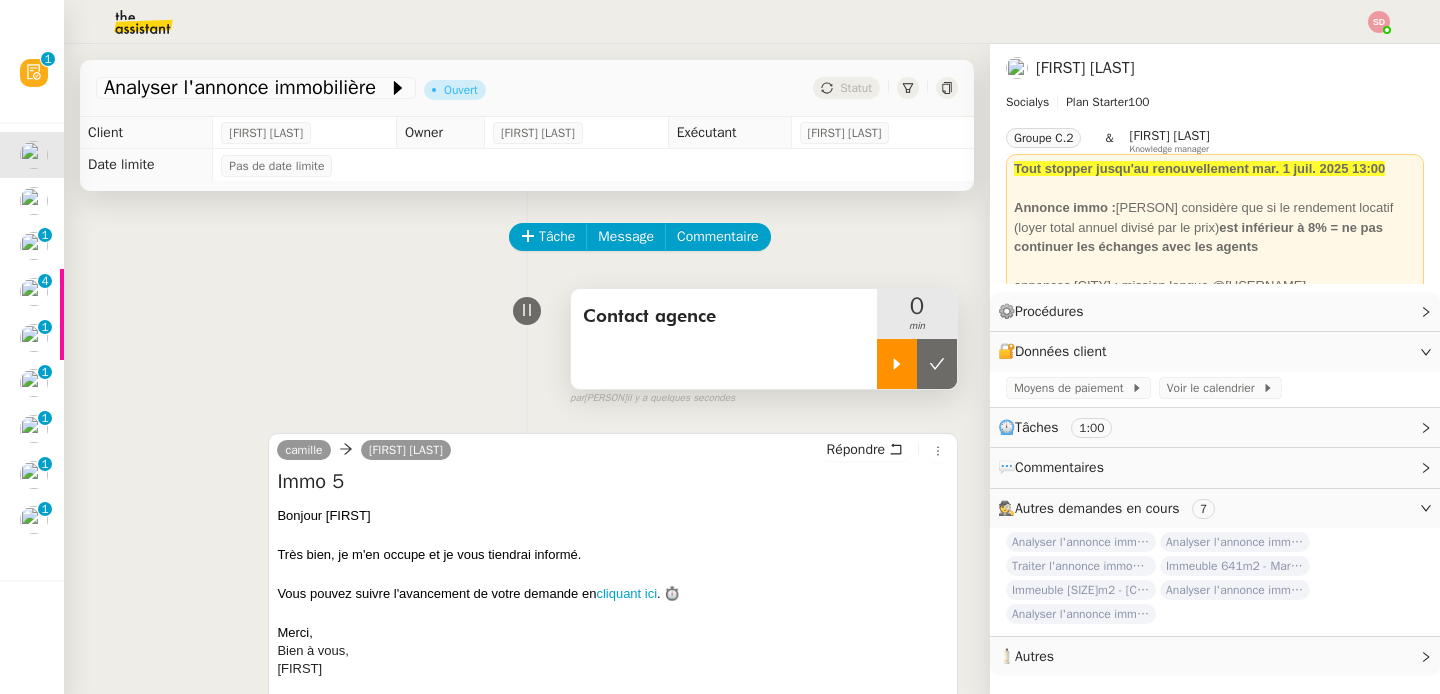 click at bounding box center [897, 364] 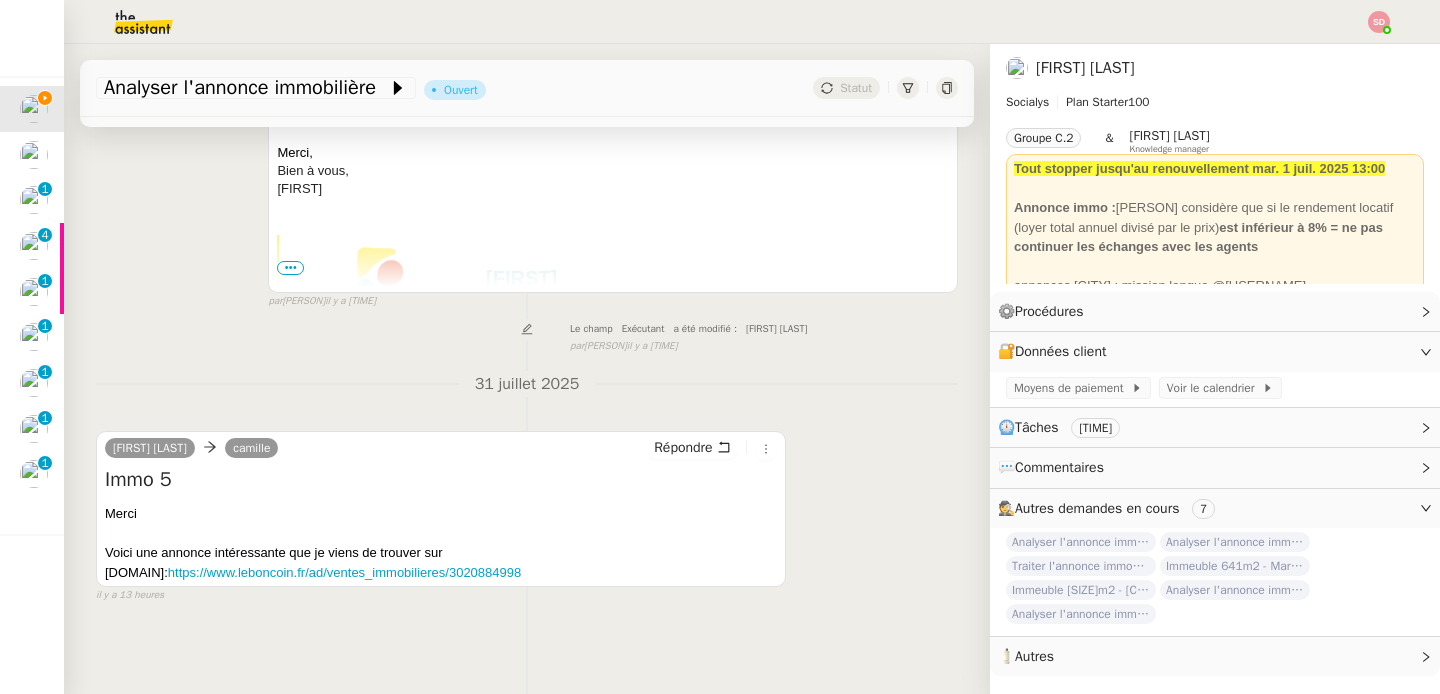 scroll, scrollTop: 496, scrollLeft: 0, axis: vertical 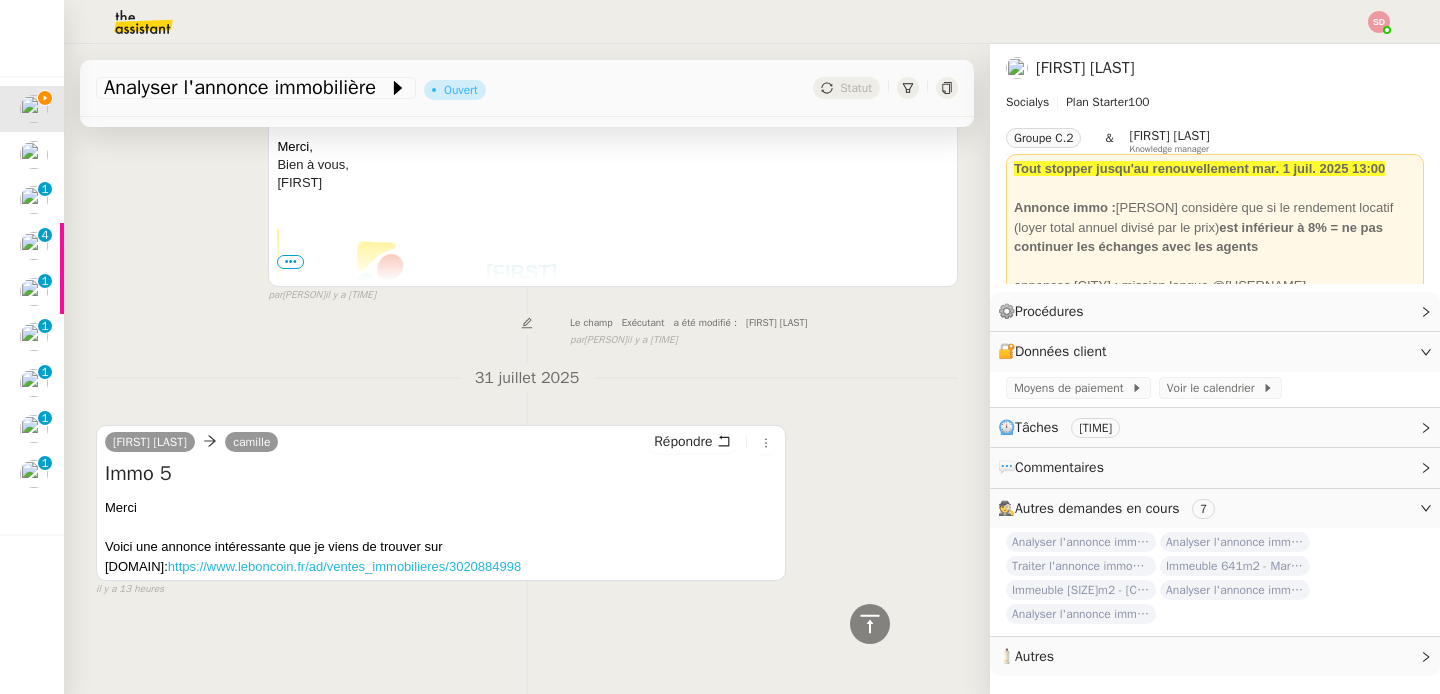 click on "https://www.leboncoin.fr/ad/ventes_immobilieres/3020884998" at bounding box center [344, 566] 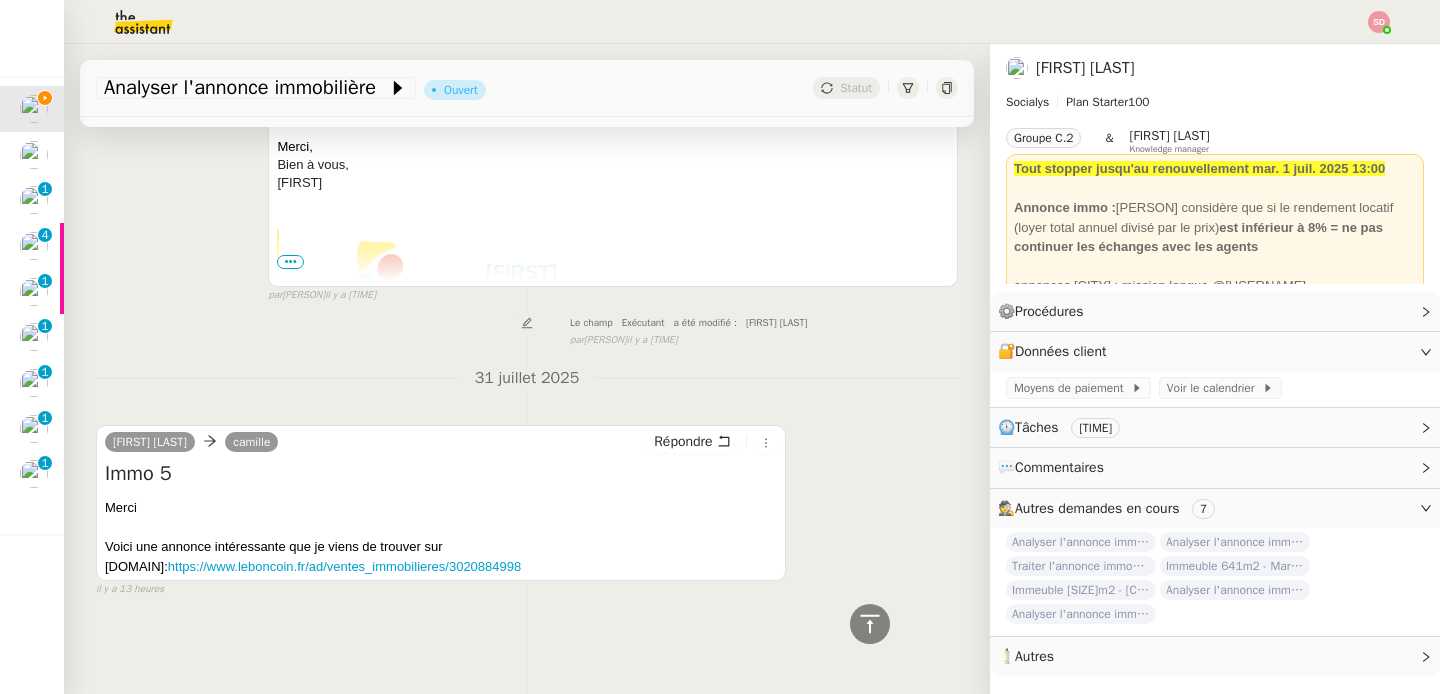 scroll, scrollTop: 0, scrollLeft: 0, axis: both 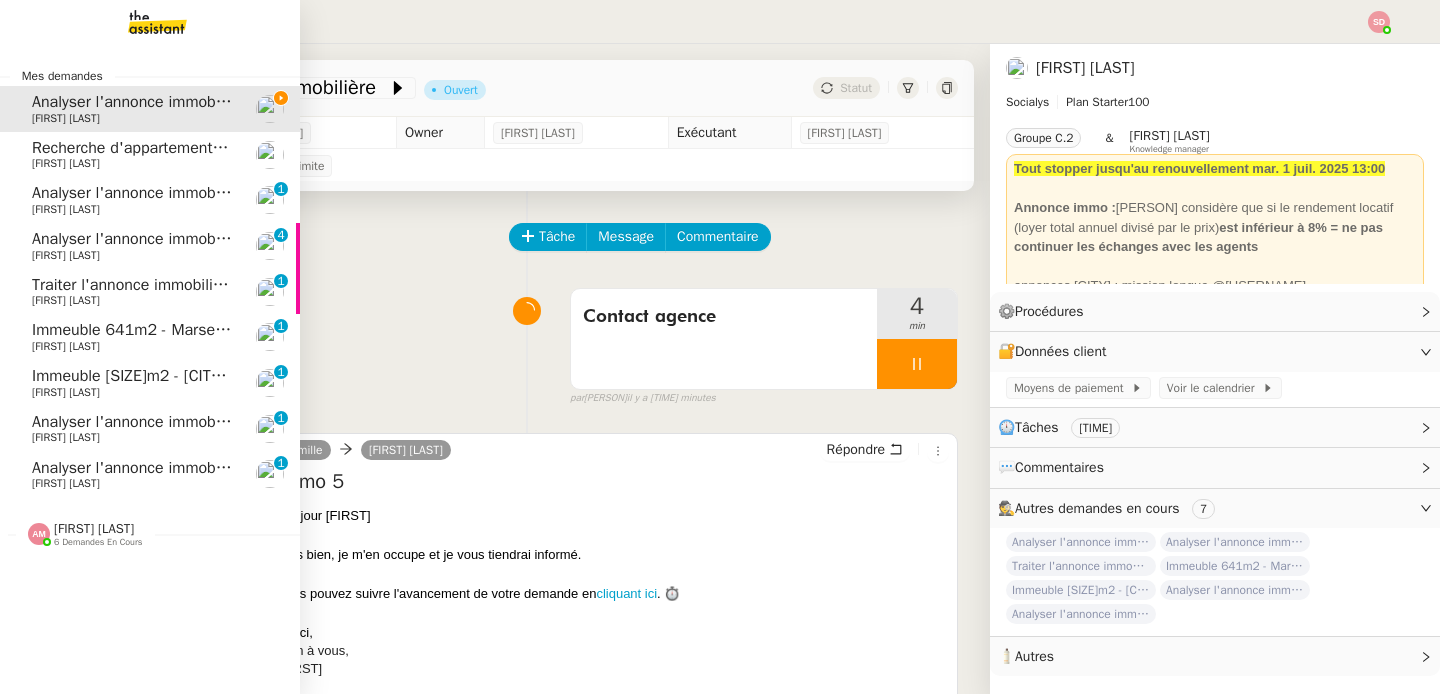 click on "Analyser l'annonce immobilière" 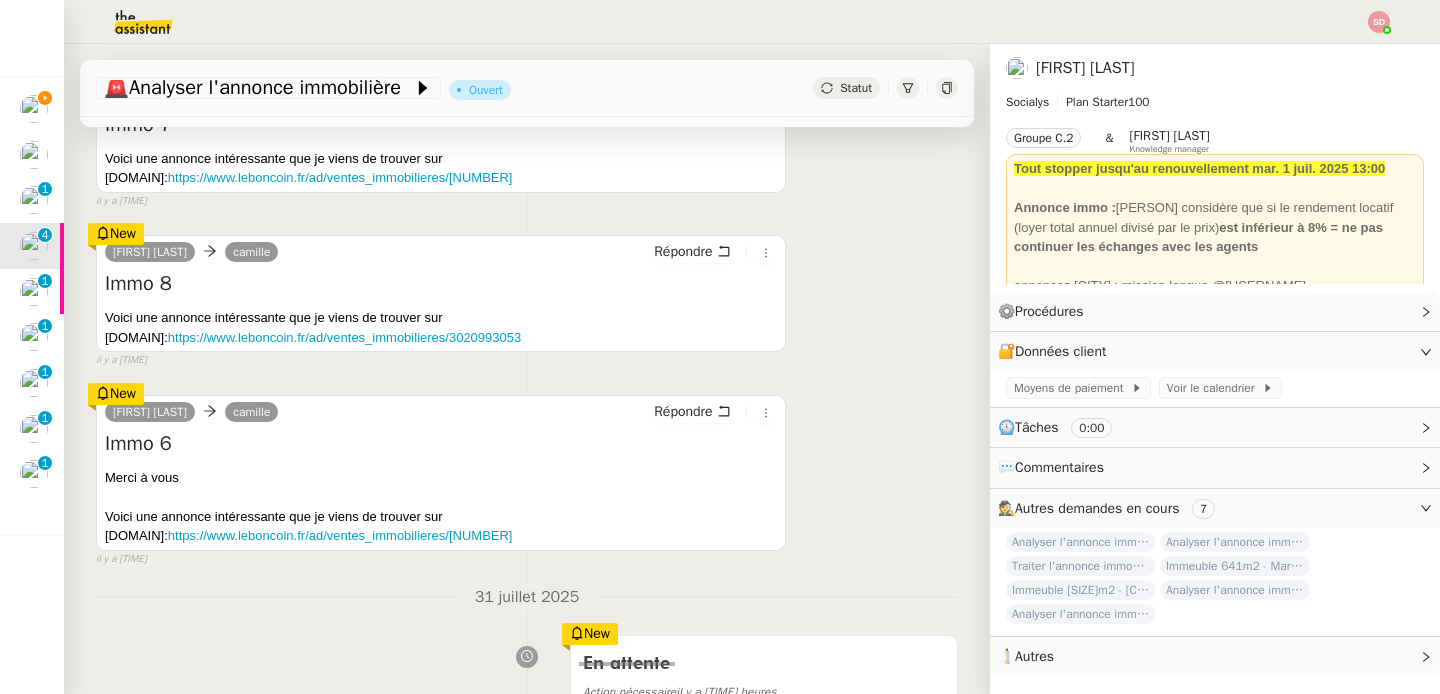 scroll, scrollTop: 305, scrollLeft: 0, axis: vertical 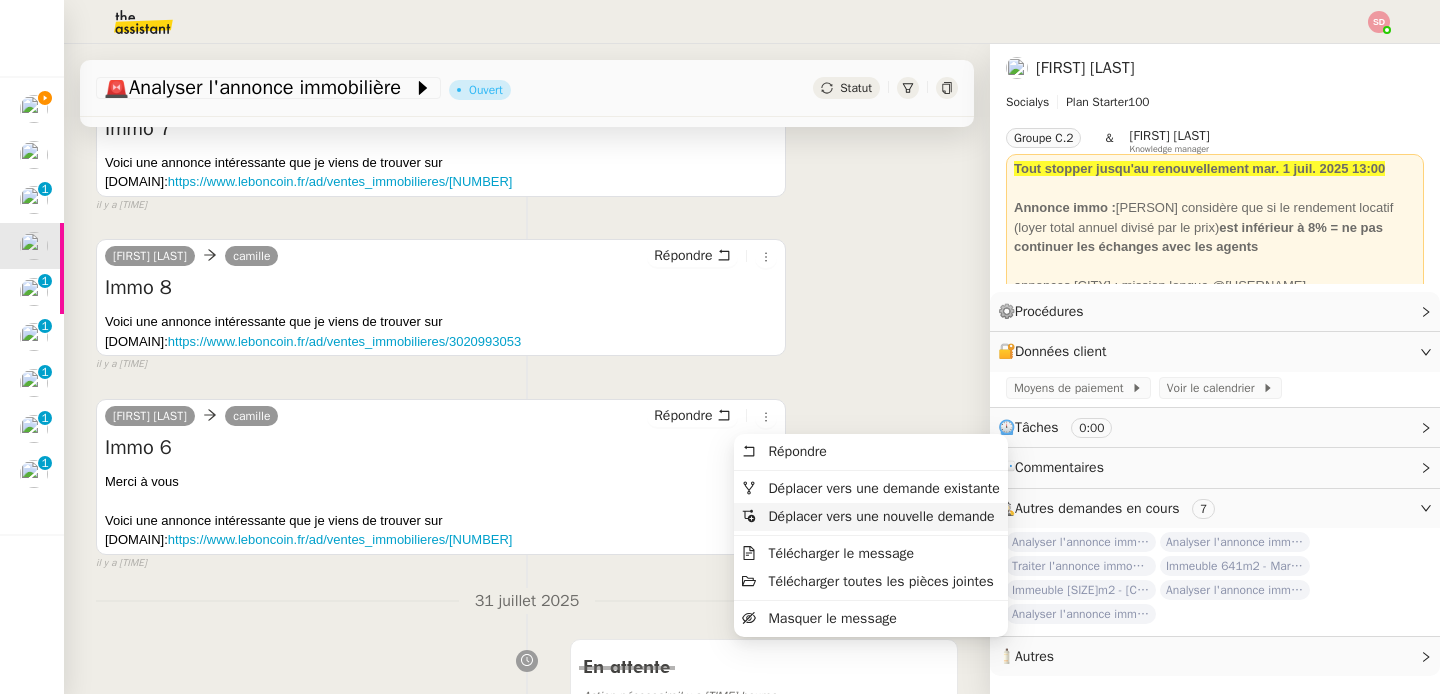 click on "Déplacer vers une nouvelle demande" at bounding box center (881, 516) 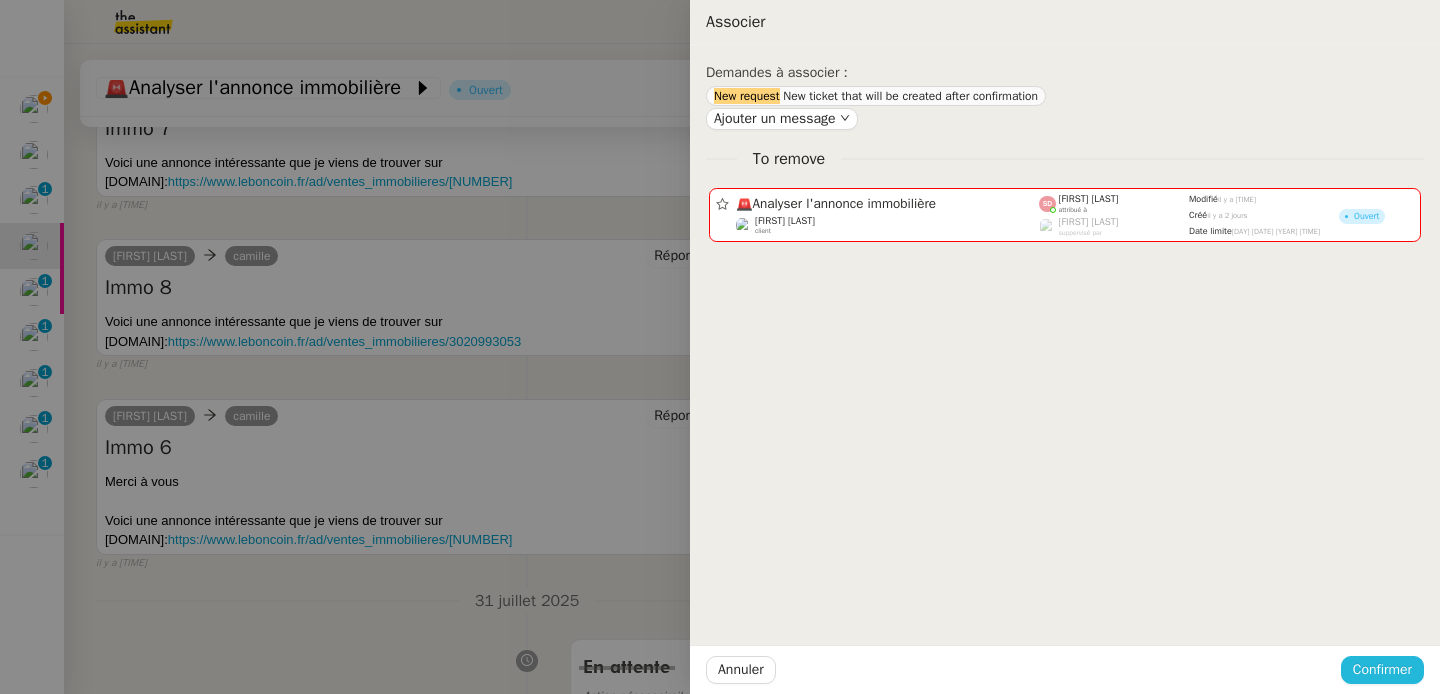 click on "Confirmer" at bounding box center (1382, 669) 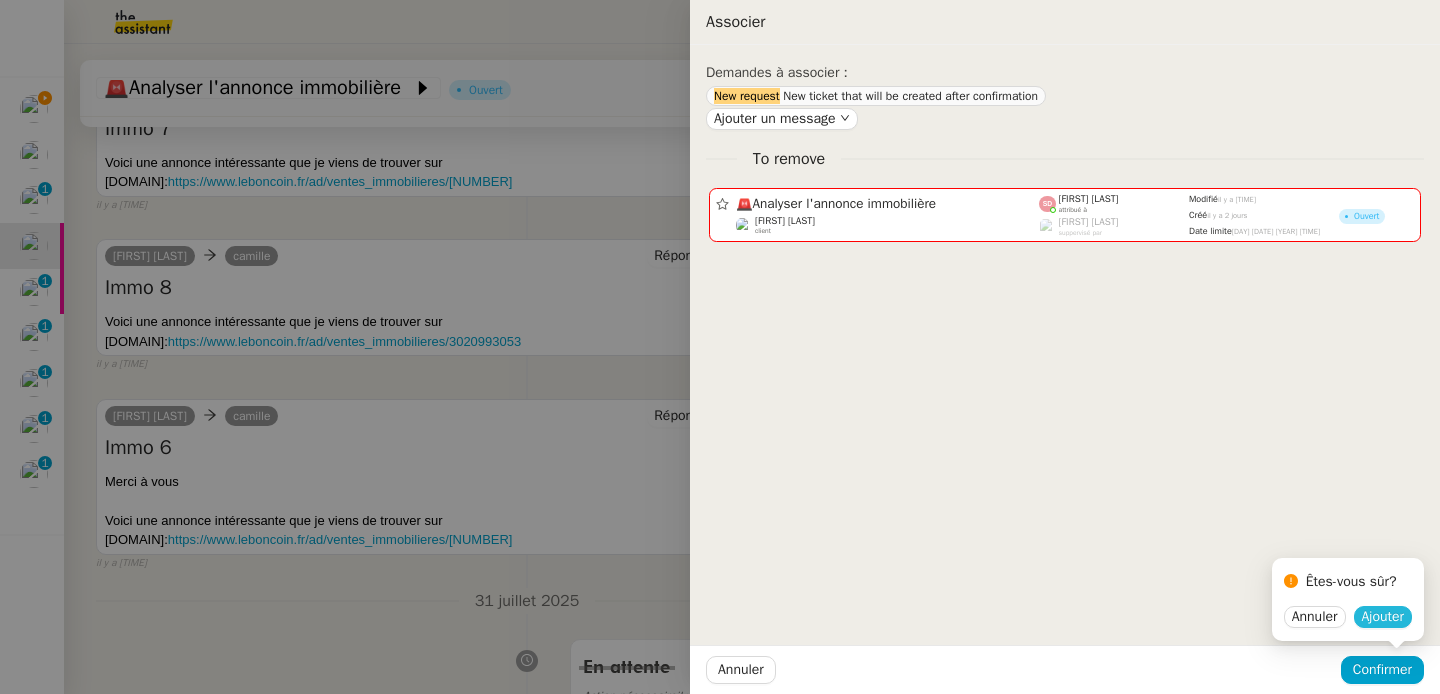 click on "Ajouter" at bounding box center (1383, 617) 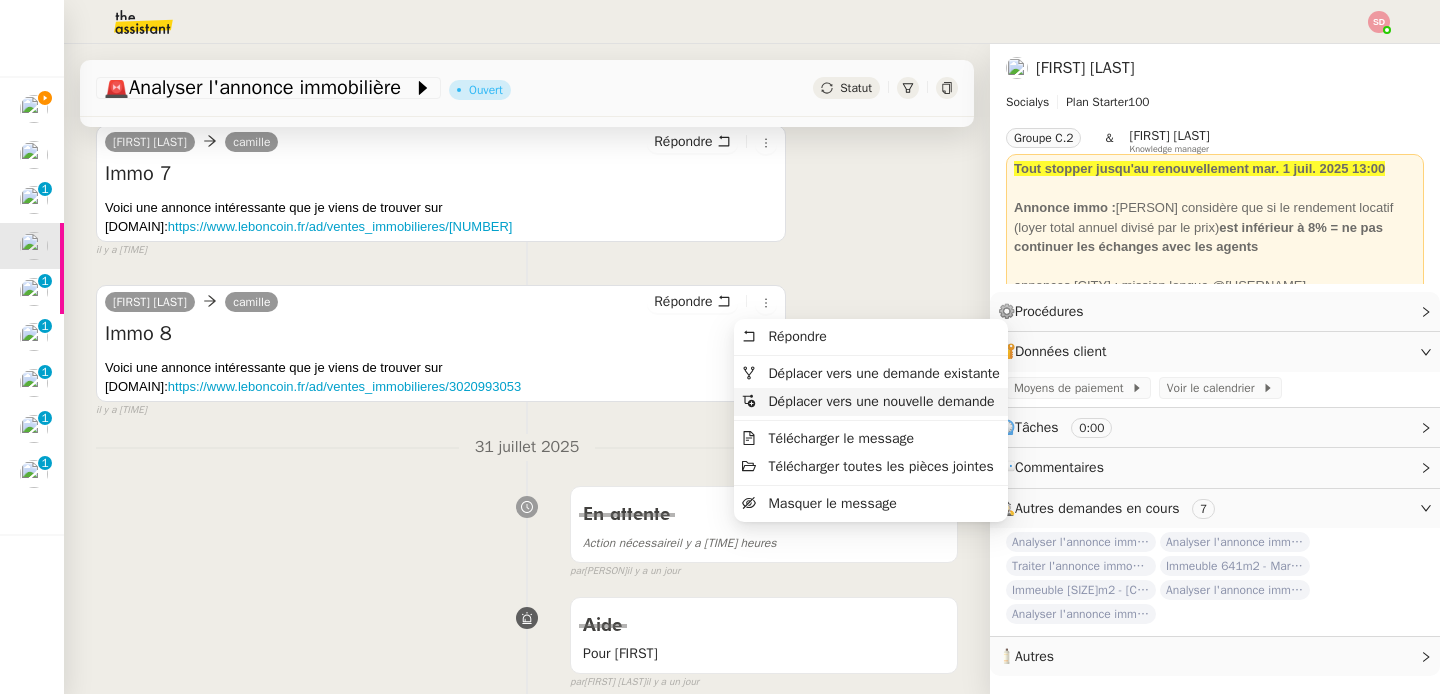click on "Déplacer vers une nouvelle demande" at bounding box center (881, 401) 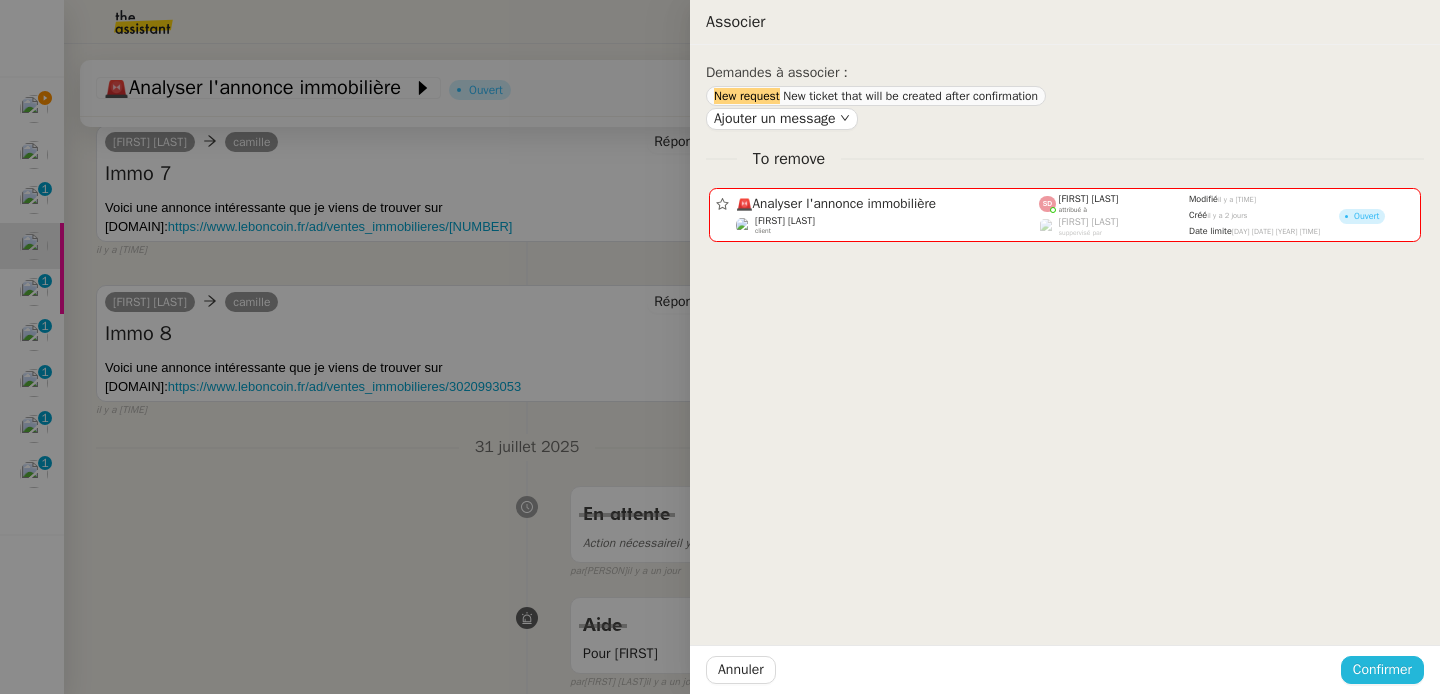 click on "Confirmer" at bounding box center (1382, 669) 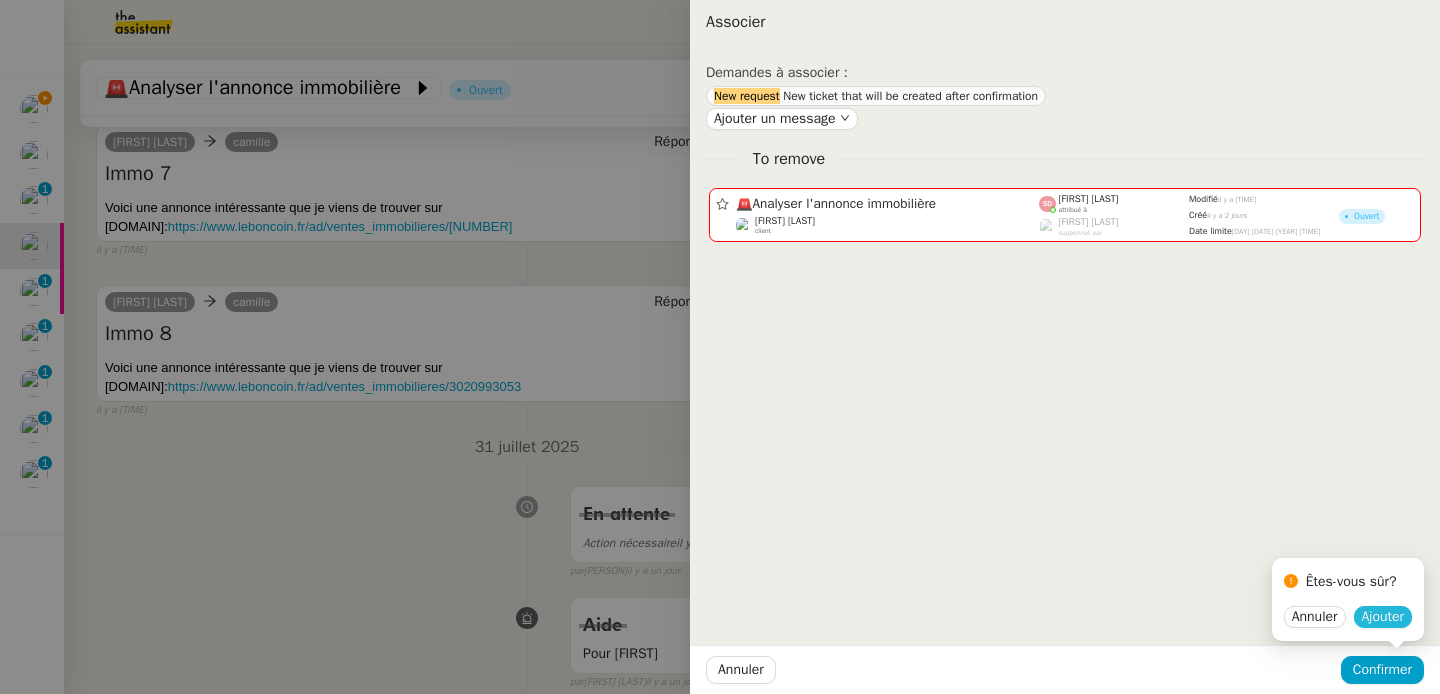 click on "Ajouter" at bounding box center (1383, 617) 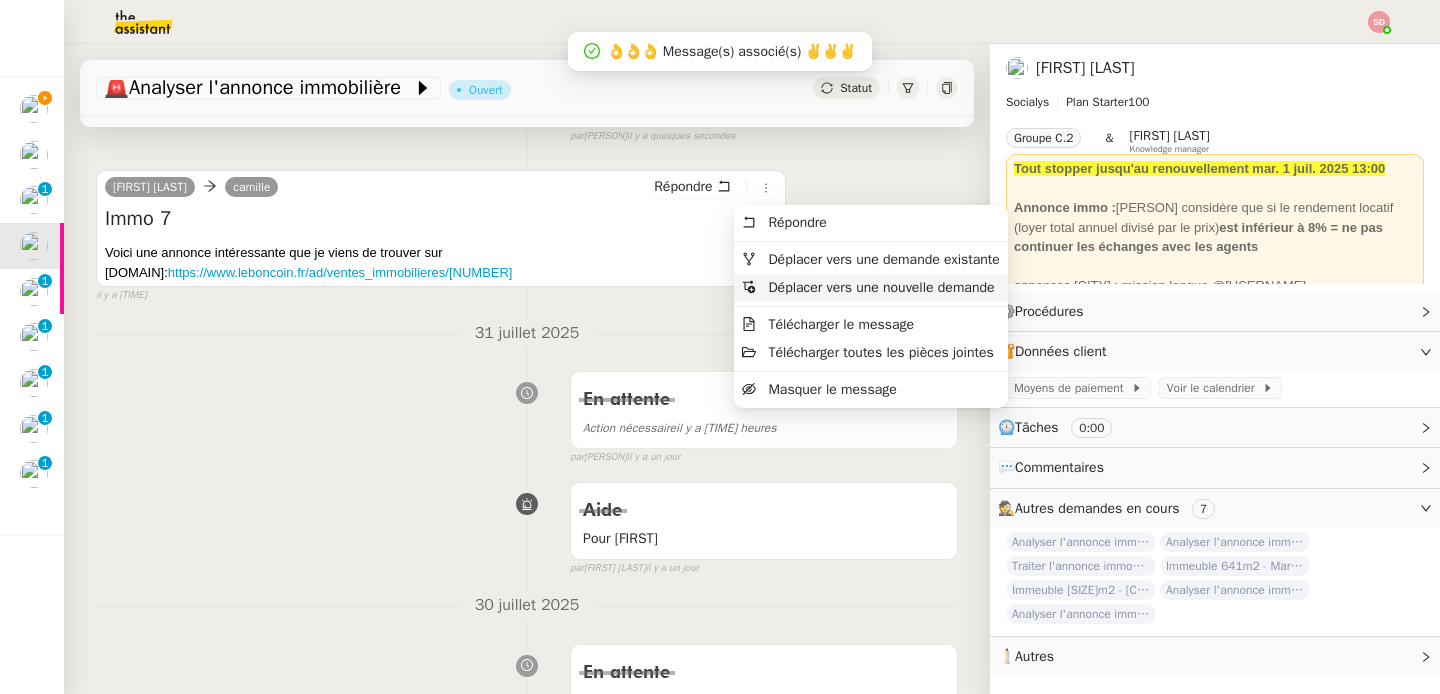click on "Déplacer vers une nouvelle demande" at bounding box center [871, 288] 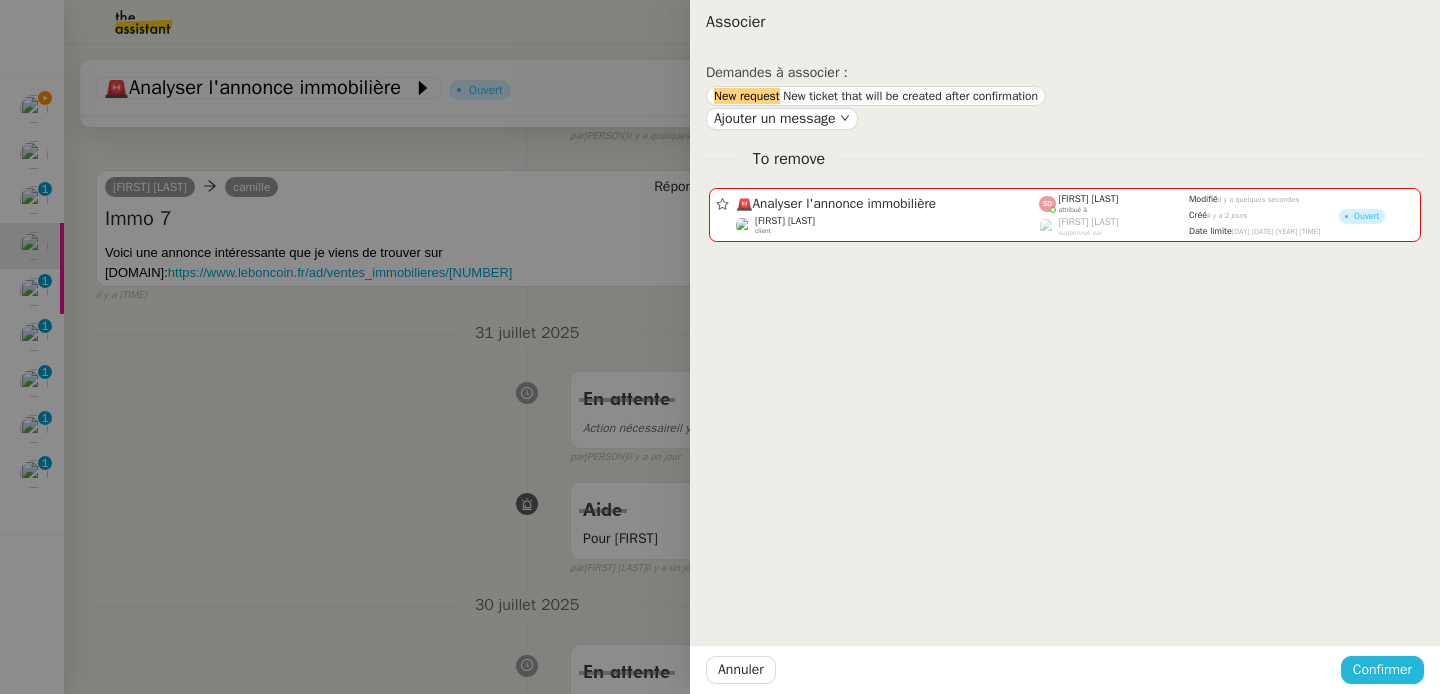 click on "Confirmer" at bounding box center (1382, 670) 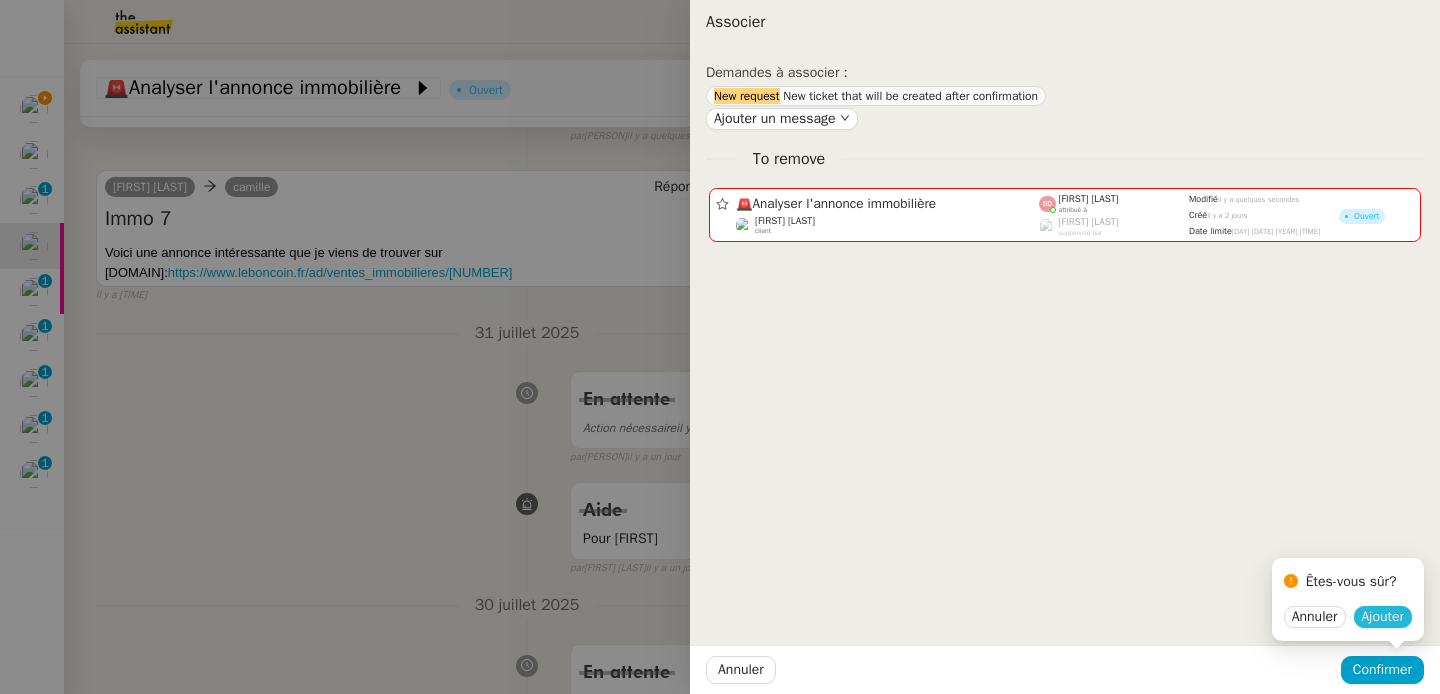 click on "Ajouter" at bounding box center [1383, 617] 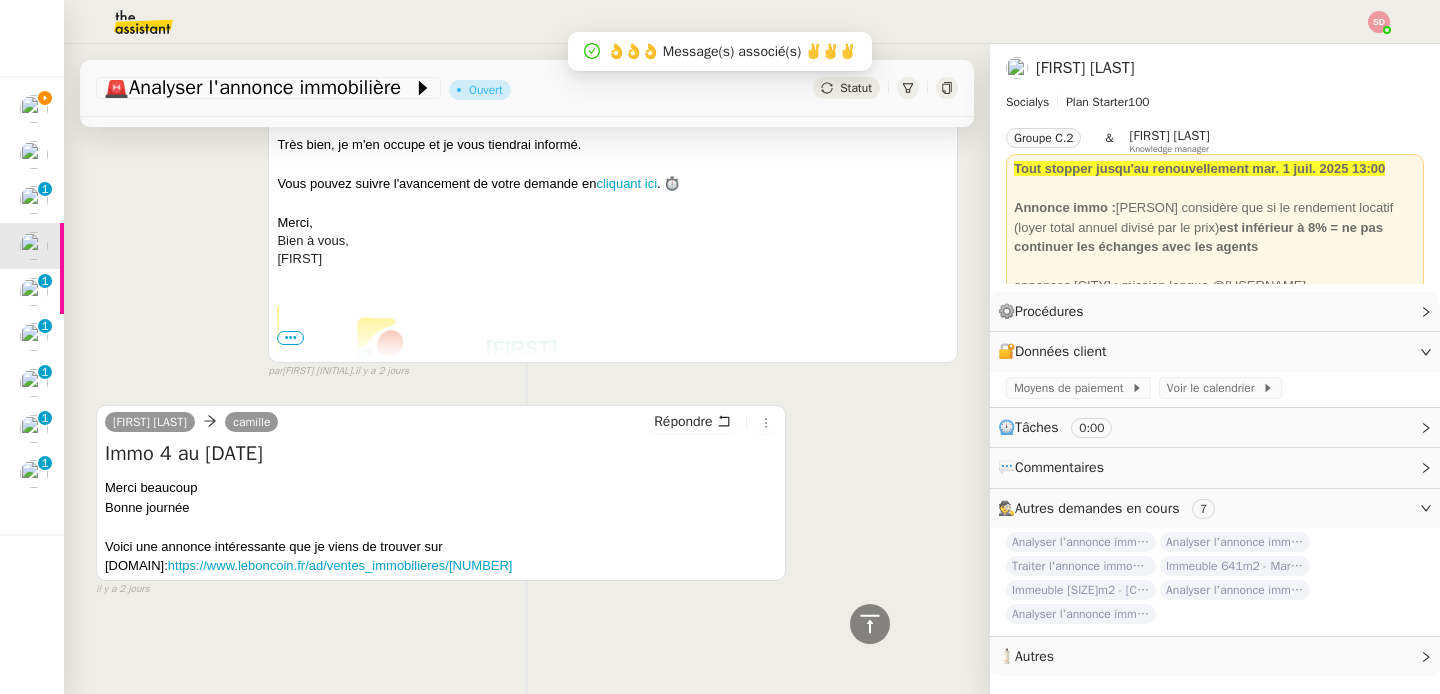 scroll, scrollTop: 0, scrollLeft: 0, axis: both 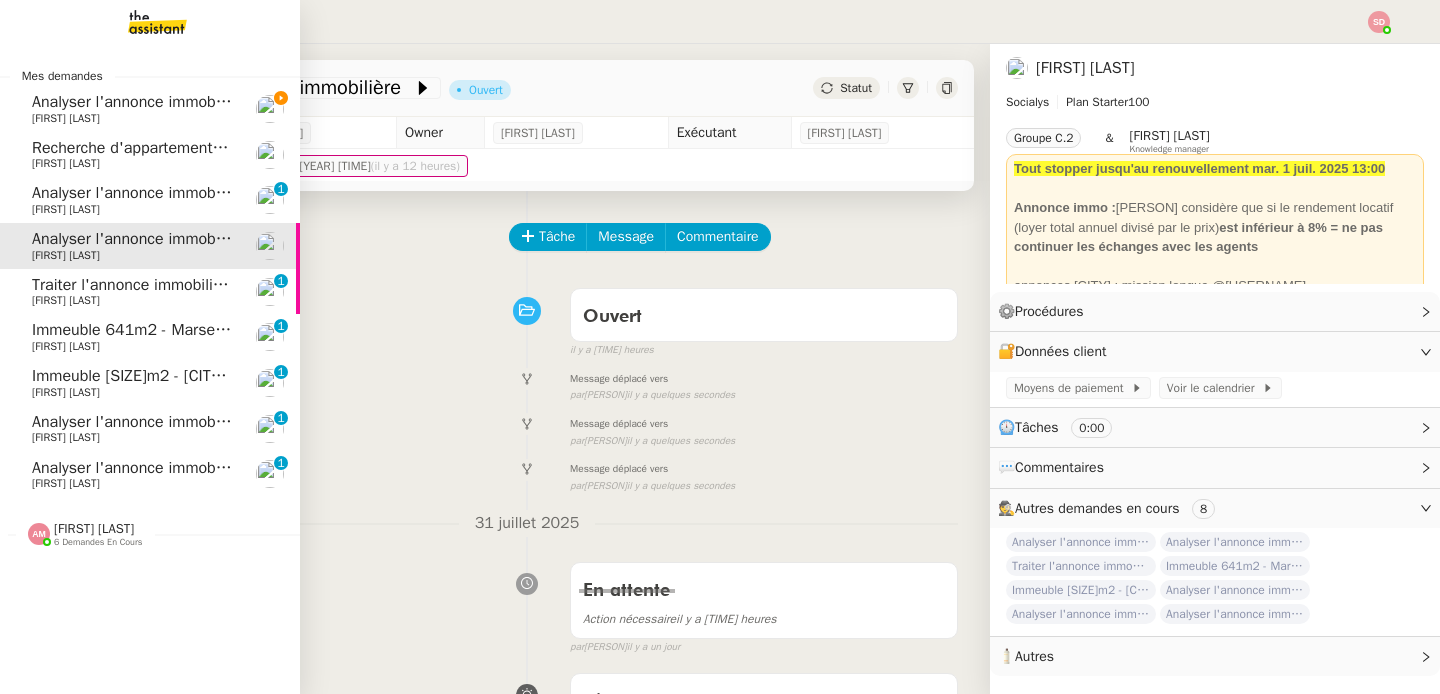 click on "Analyser l'annonce immobilière" 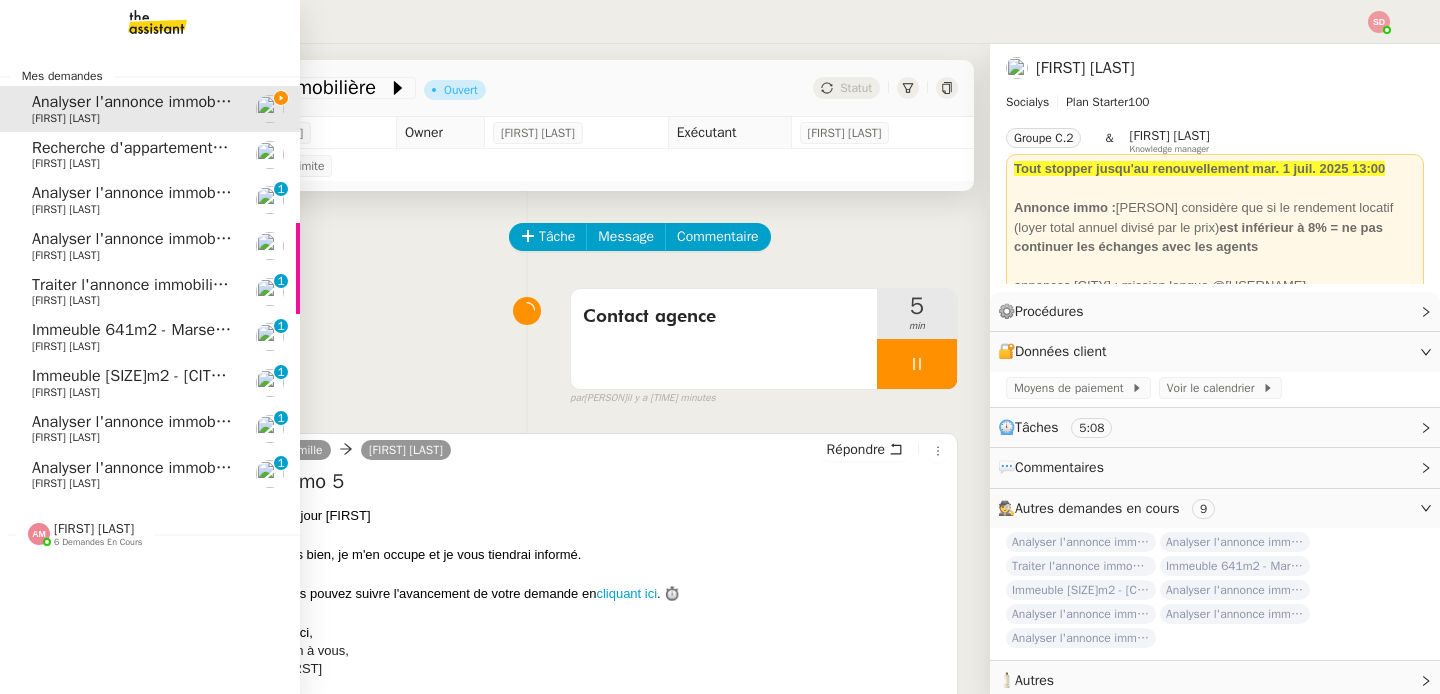 click on "Immeuble 641m2 - Marseille 13003 - 695 000€" 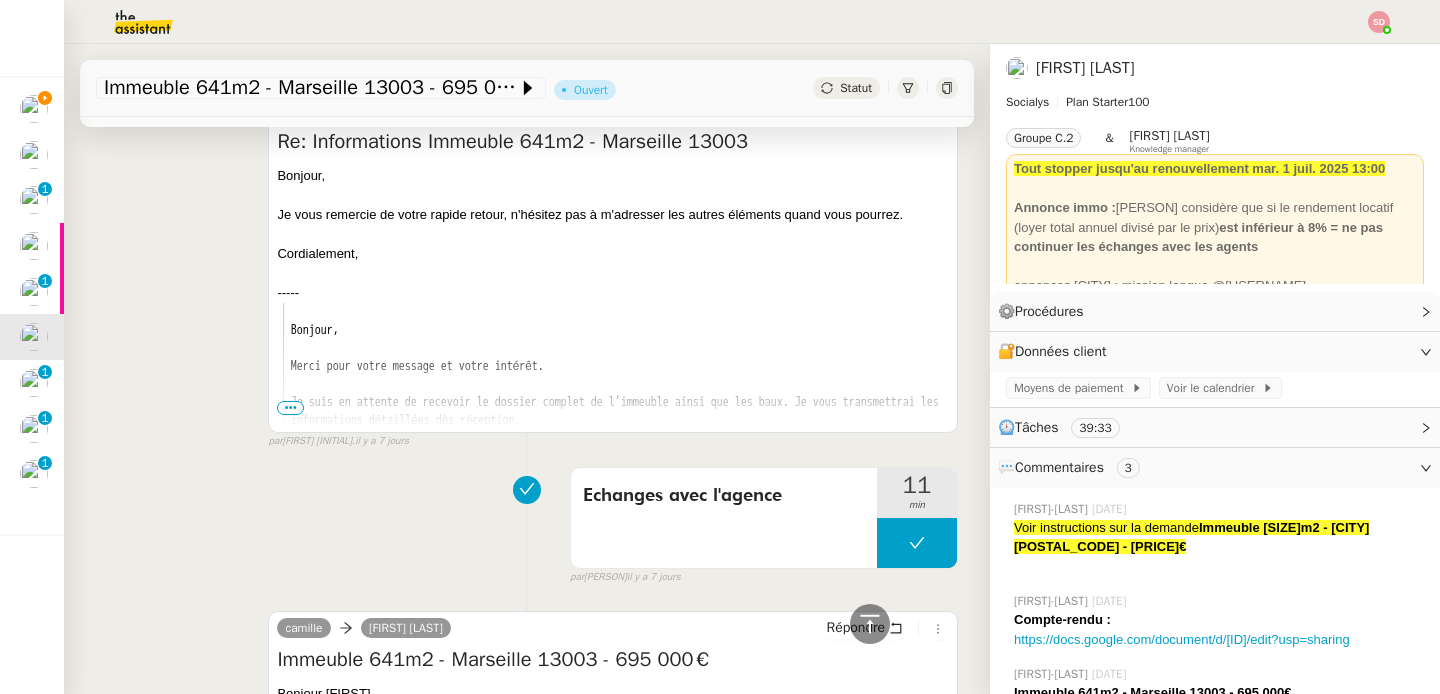 scroll, scrollTop: 0, scrollLeft: 0, axis: both 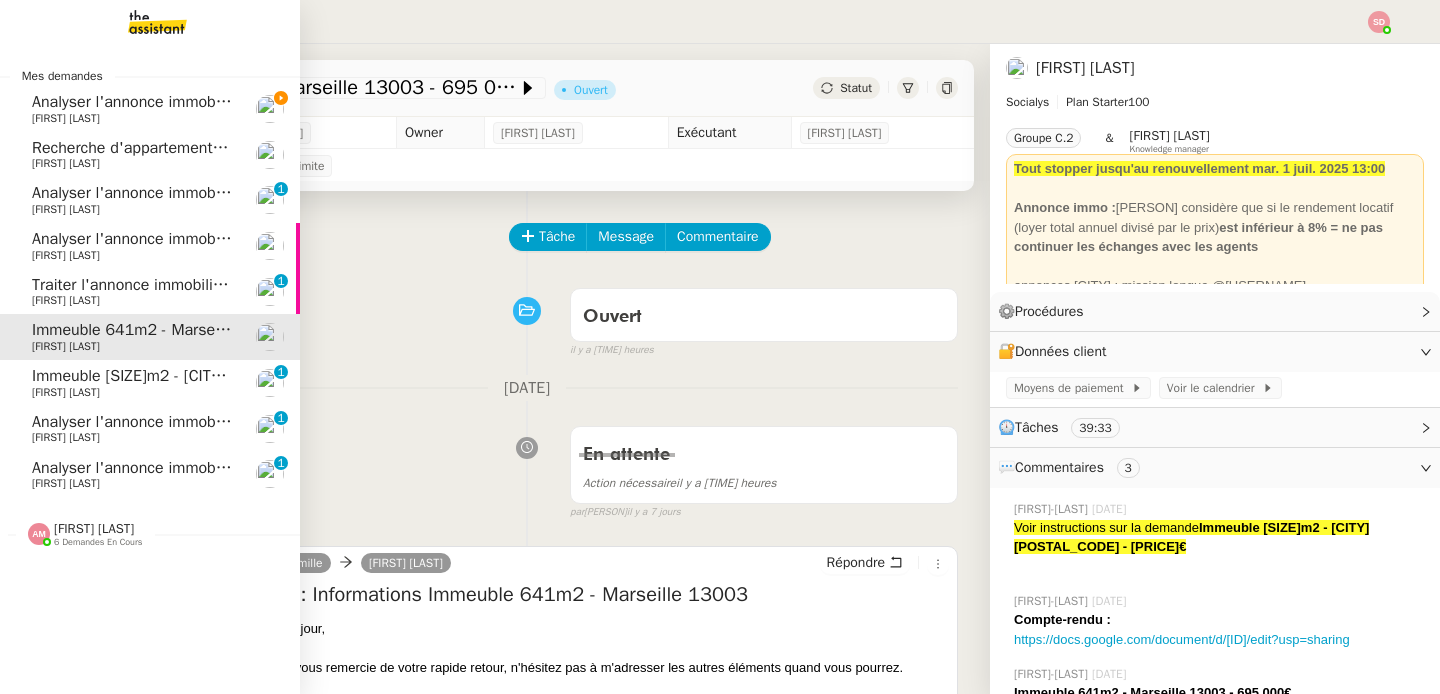 click on "Immeuble [SIZE]m2 - [CITY] [POSTAL_CODE] - [PRICE]€" 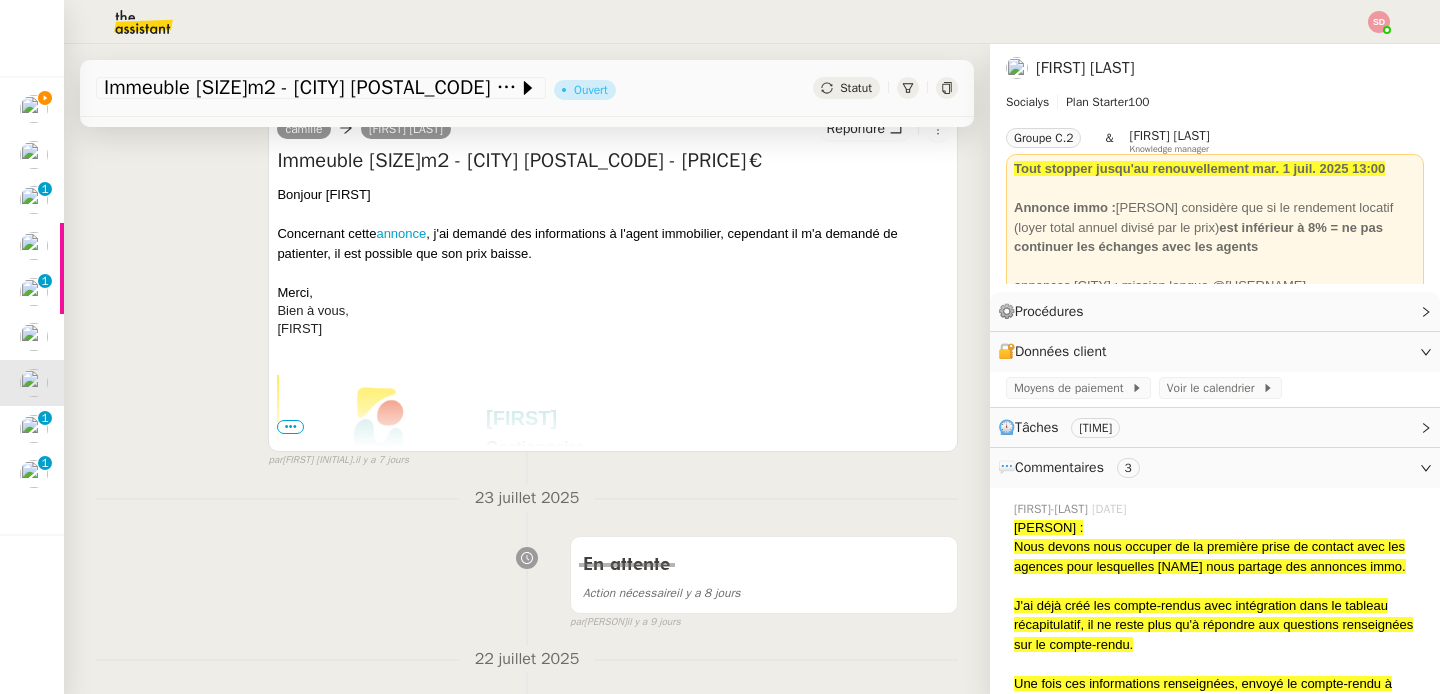 scroll, scrollTop: 0, scrollLeft: 0, axis: both 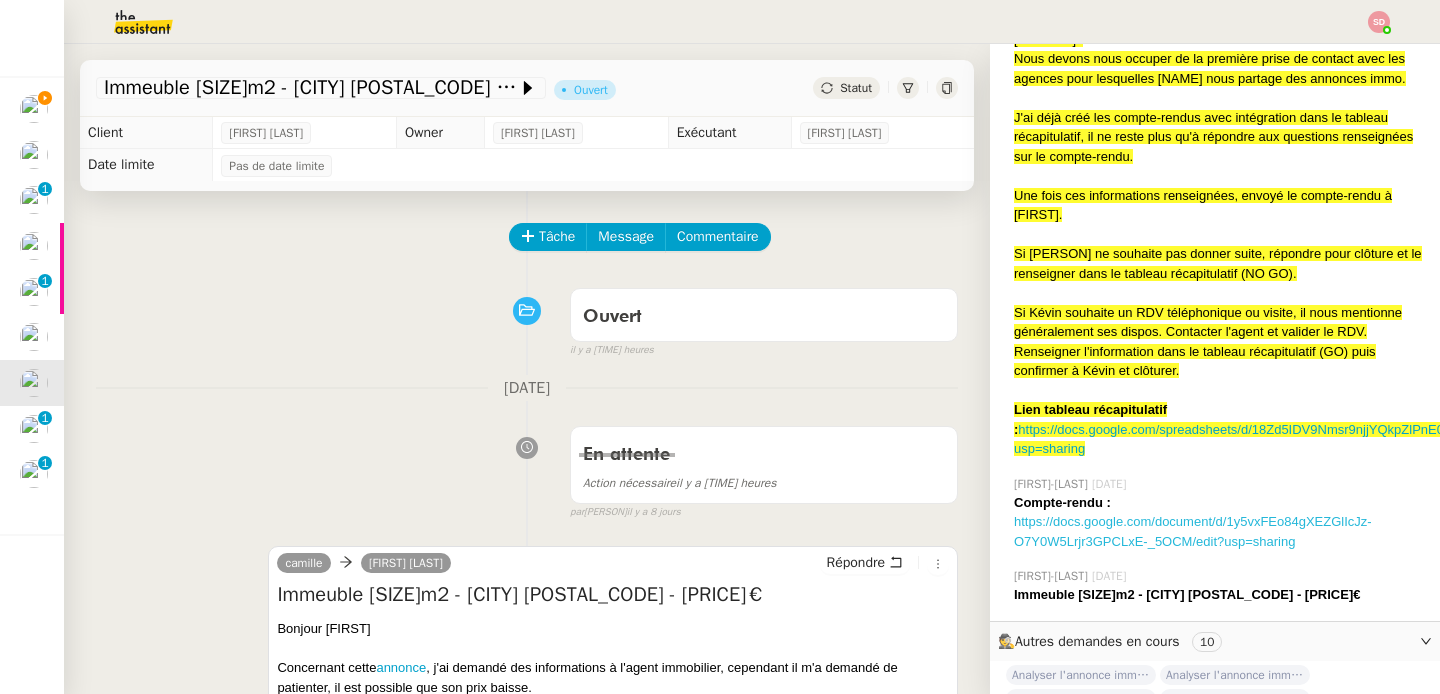 click on "https://docs.google.com/document/d/1y5vxFEo84gXEZGlIcJz-O7Y0W5Lrjr3GPCLxE-_5OCM/edit?usp=sharing" 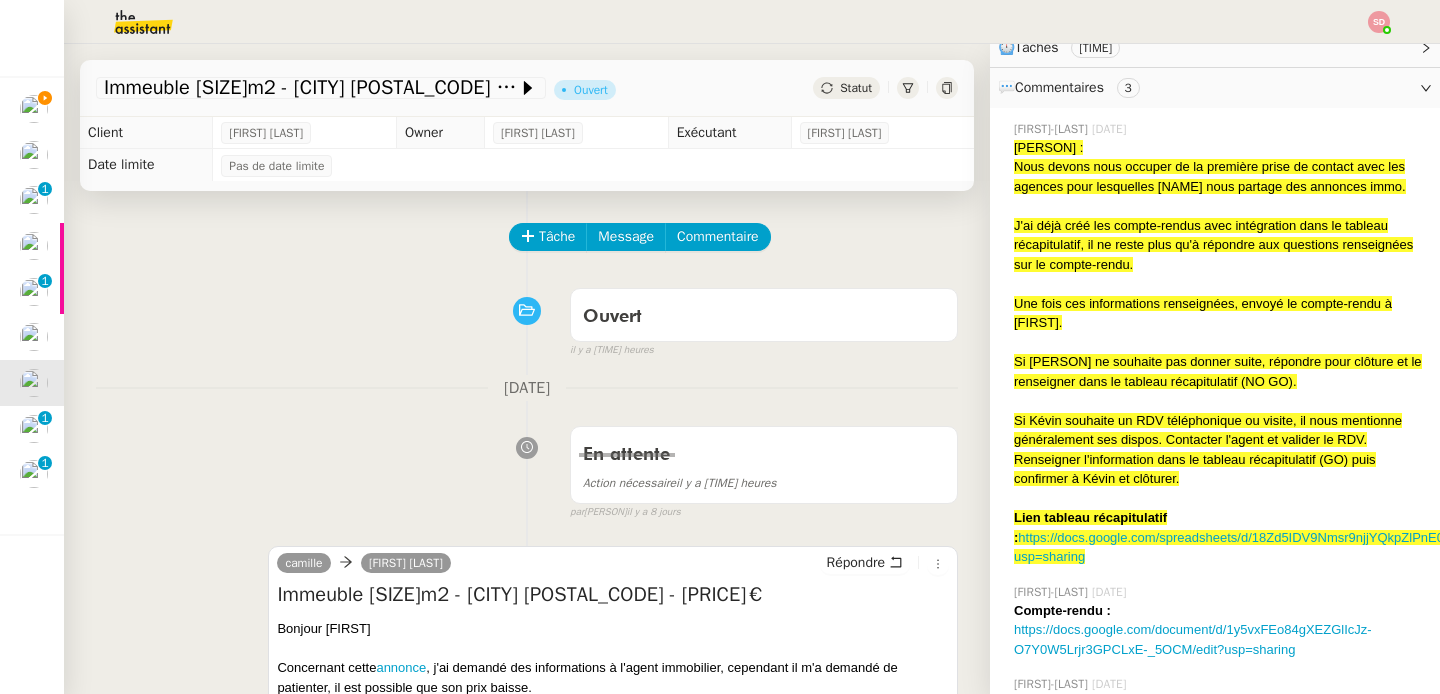 scroll, scrollTop: 466, scrollLeft: 0, axis: vertical 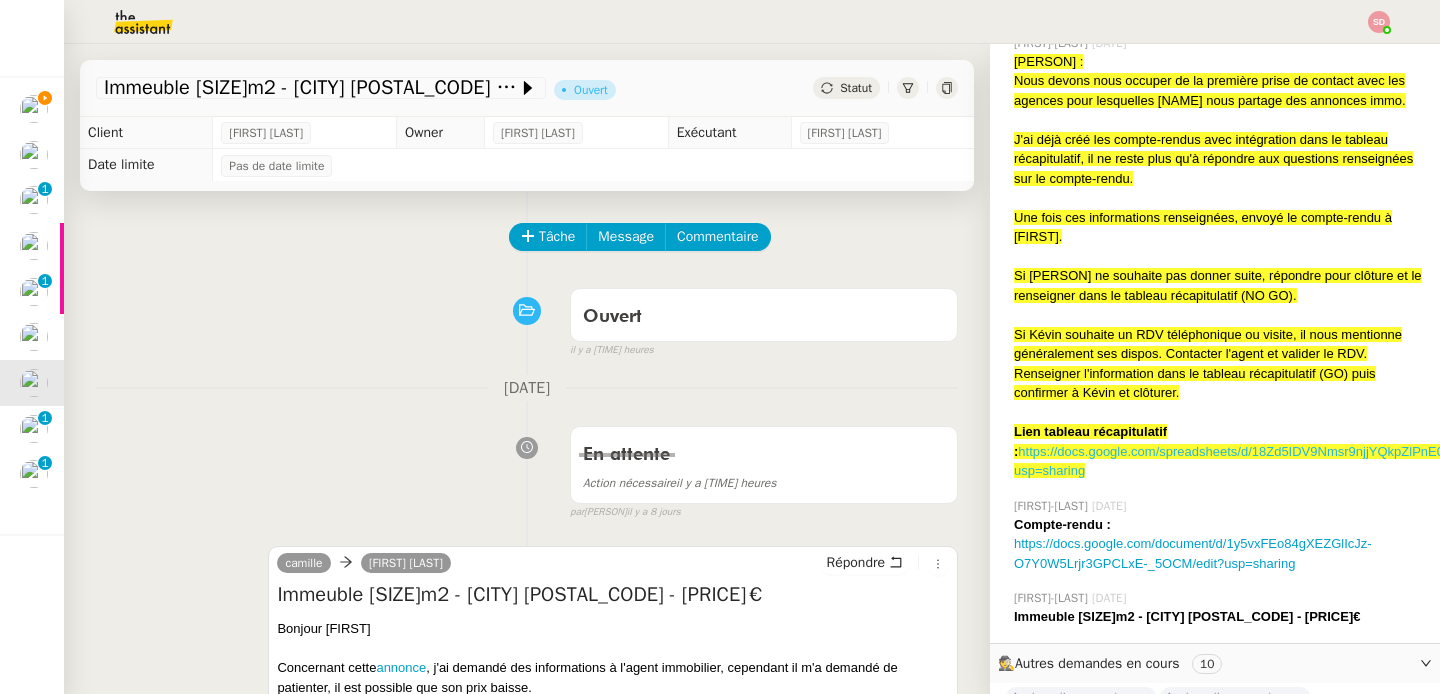 click on "https://docs.google.com/spreadsheets/d/18Zd5IDV9Nmsr9njjYQkpZlPnE091JTV3I6lrDmnfnpw/edit?usp=sharing" 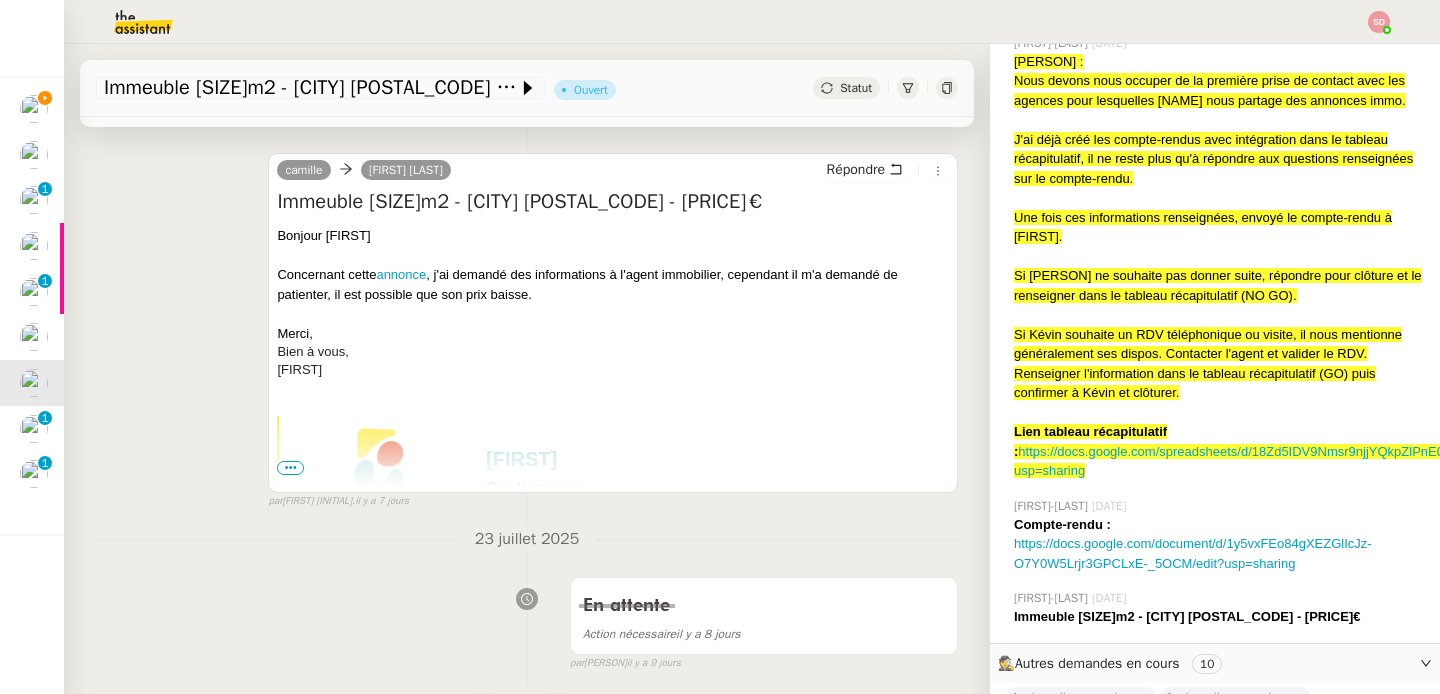scroll, scrollTop: 0, scrollLeft: 0, axis: both 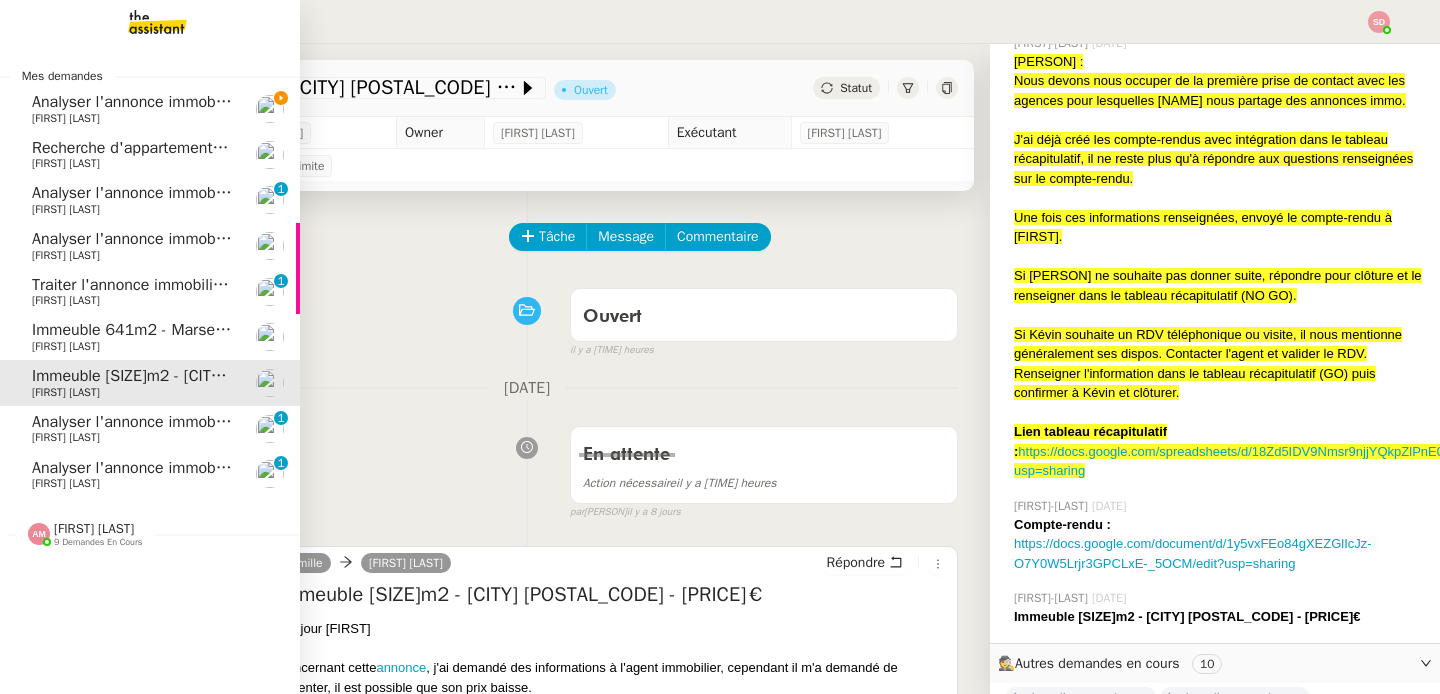 click on "Analyser l'annonce immobilière" 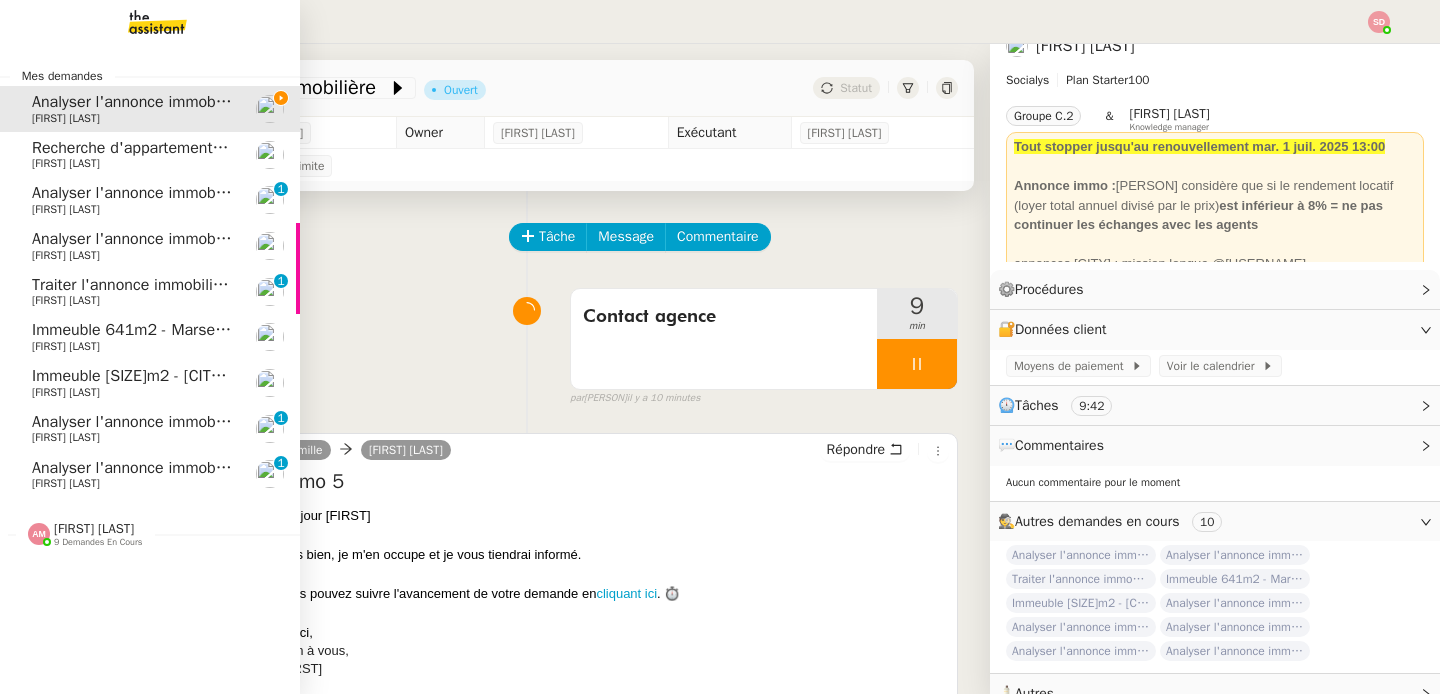scroll, scrollTop: 17, scrollLeft: 0, axis: vertical 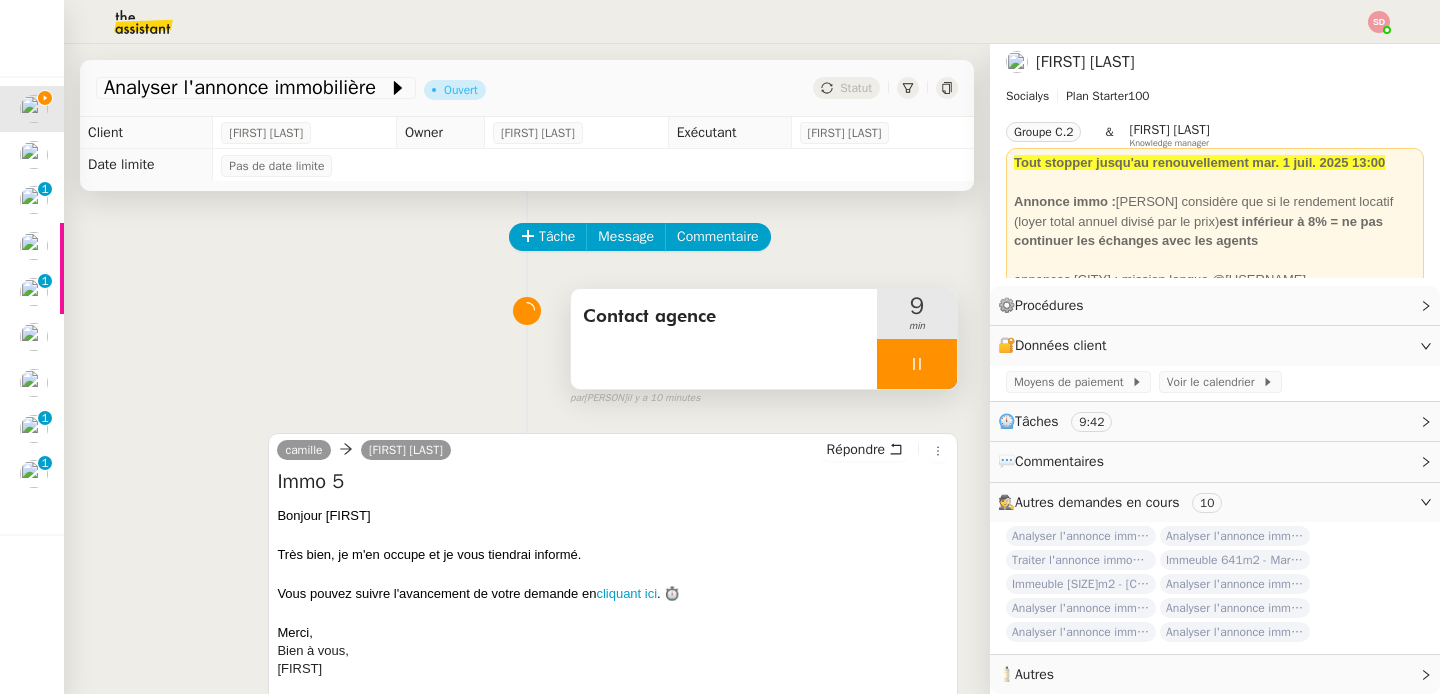click at bounding box center (917, 364) 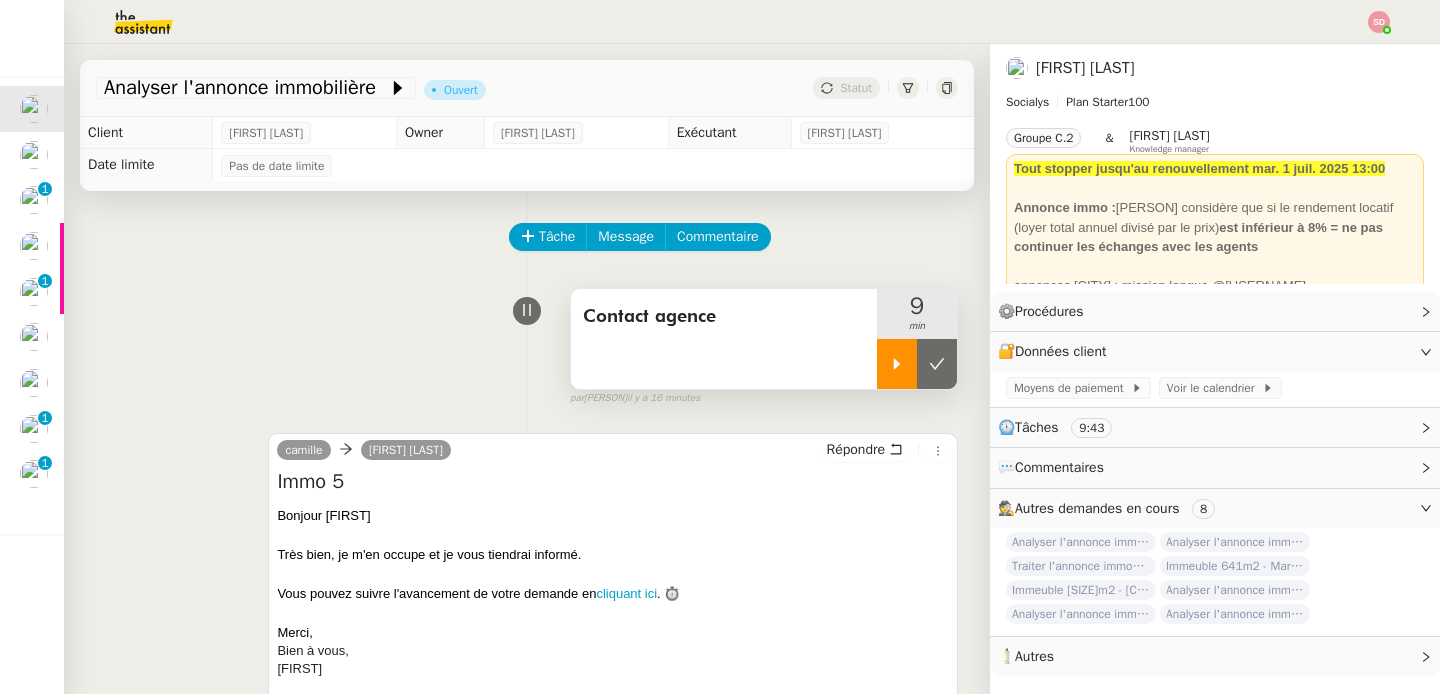 scroll, scrollTop: 0, scrollLeft: 0, axis: both 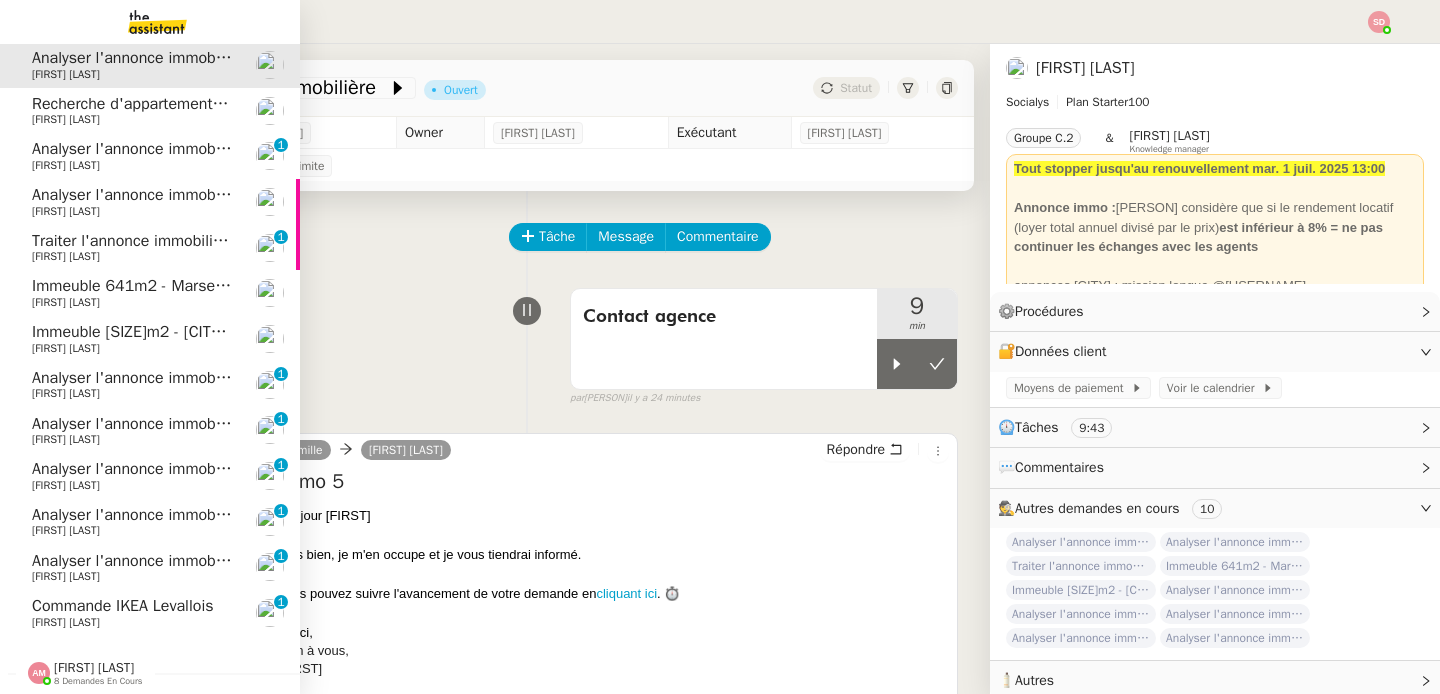 click on "[FIRST] [LAST]" 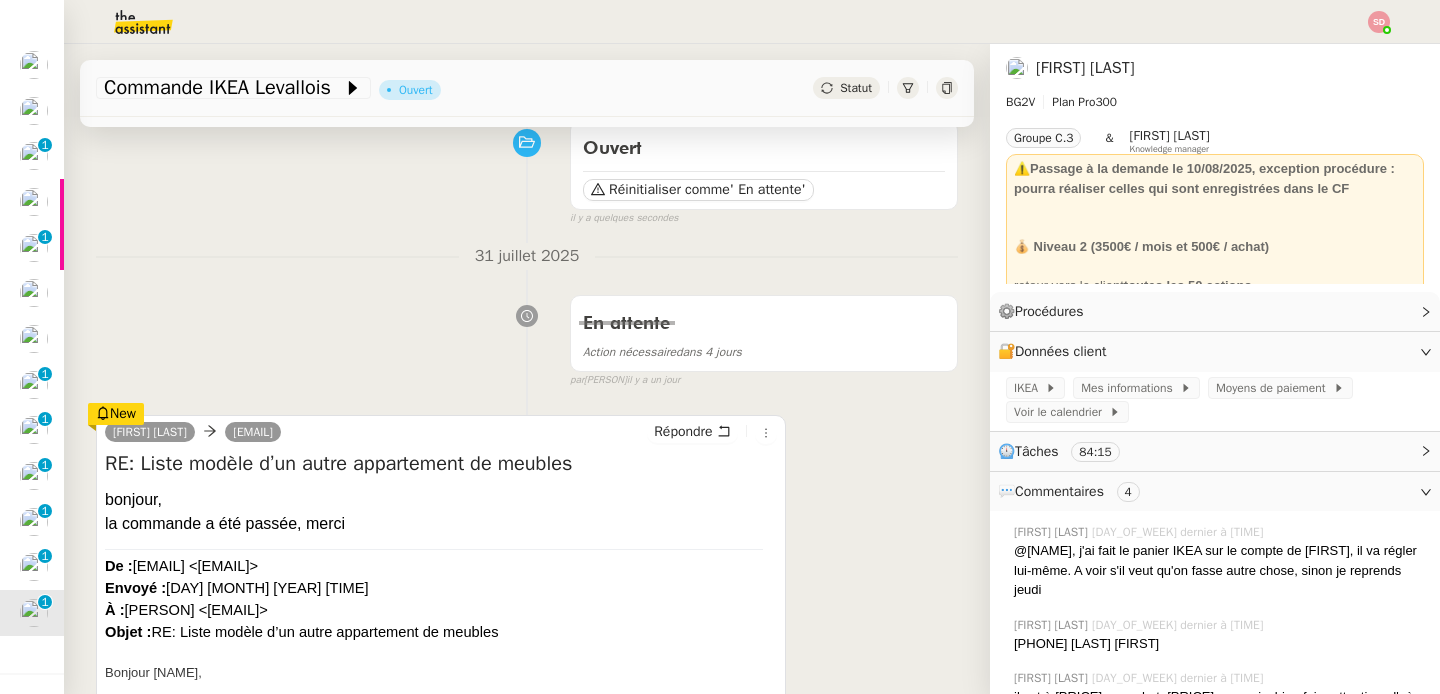 scroll, scrollTop: 180, scrollLeft: 0, axis: vertical 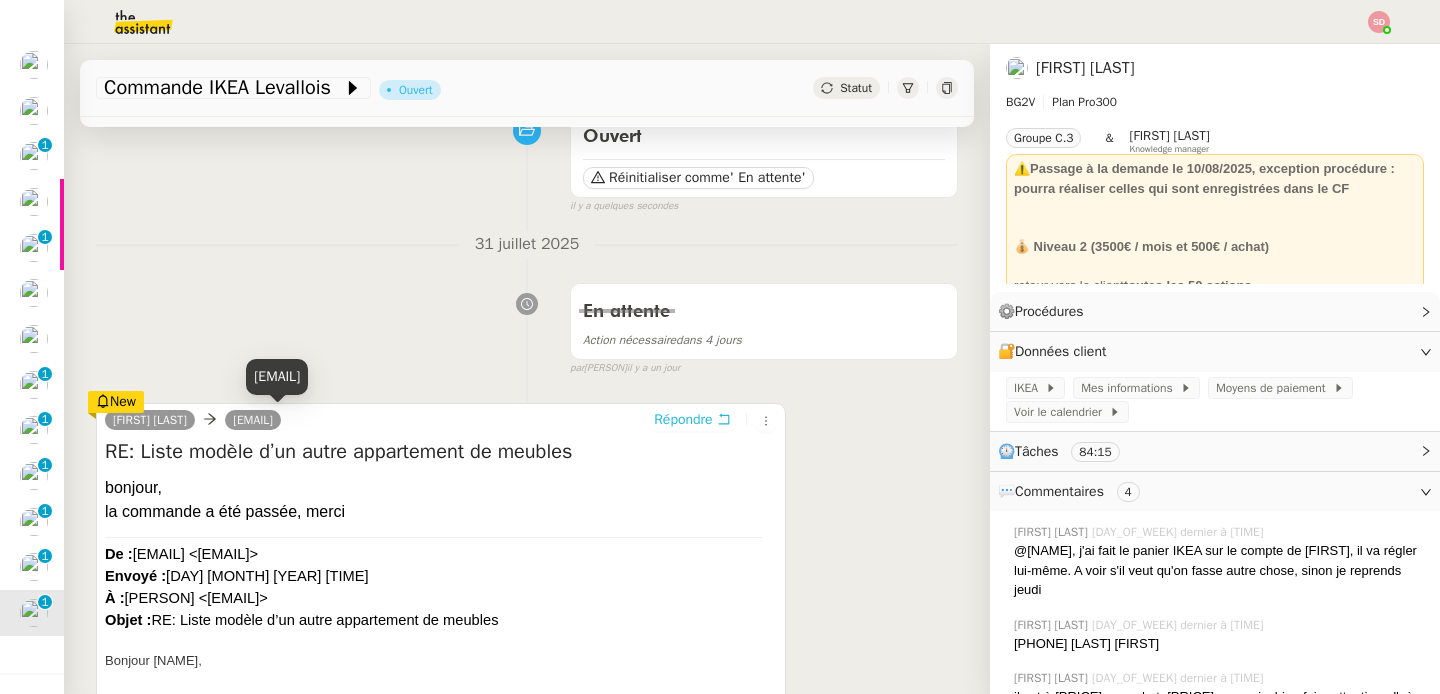 click 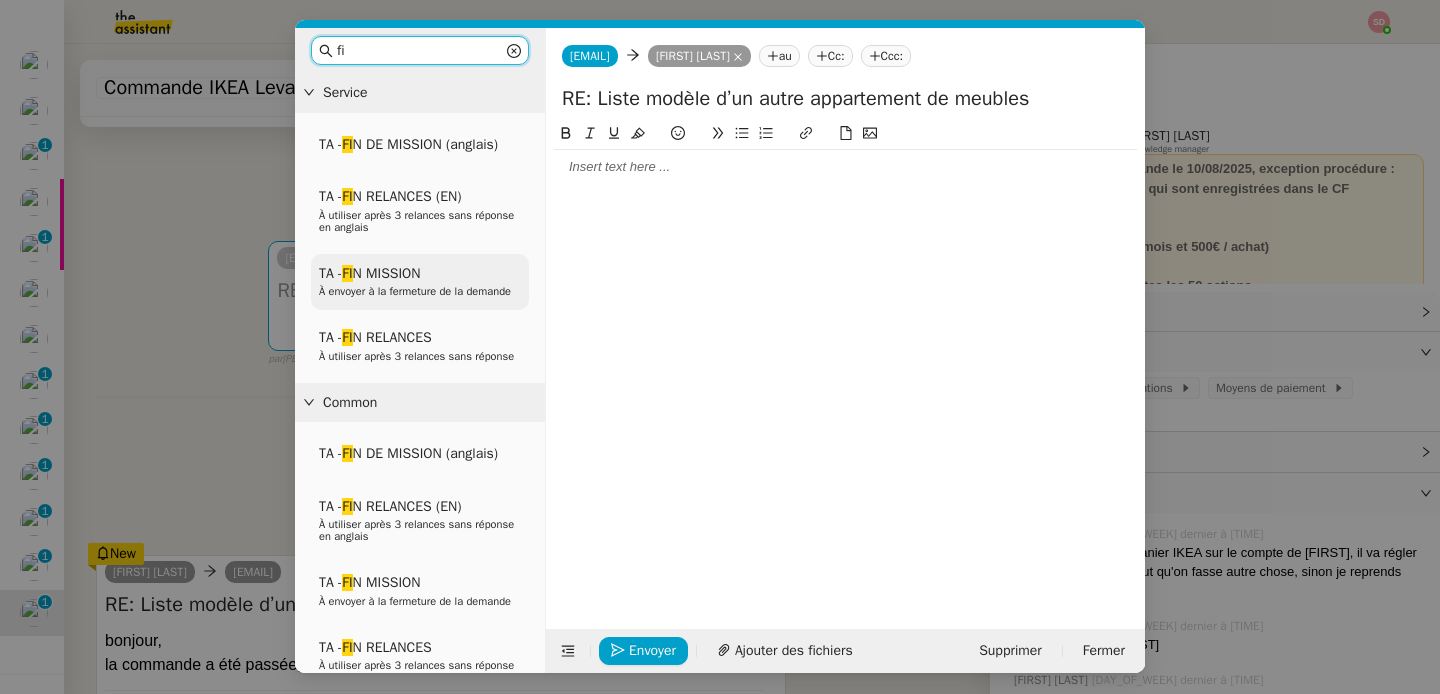 type on "fi" 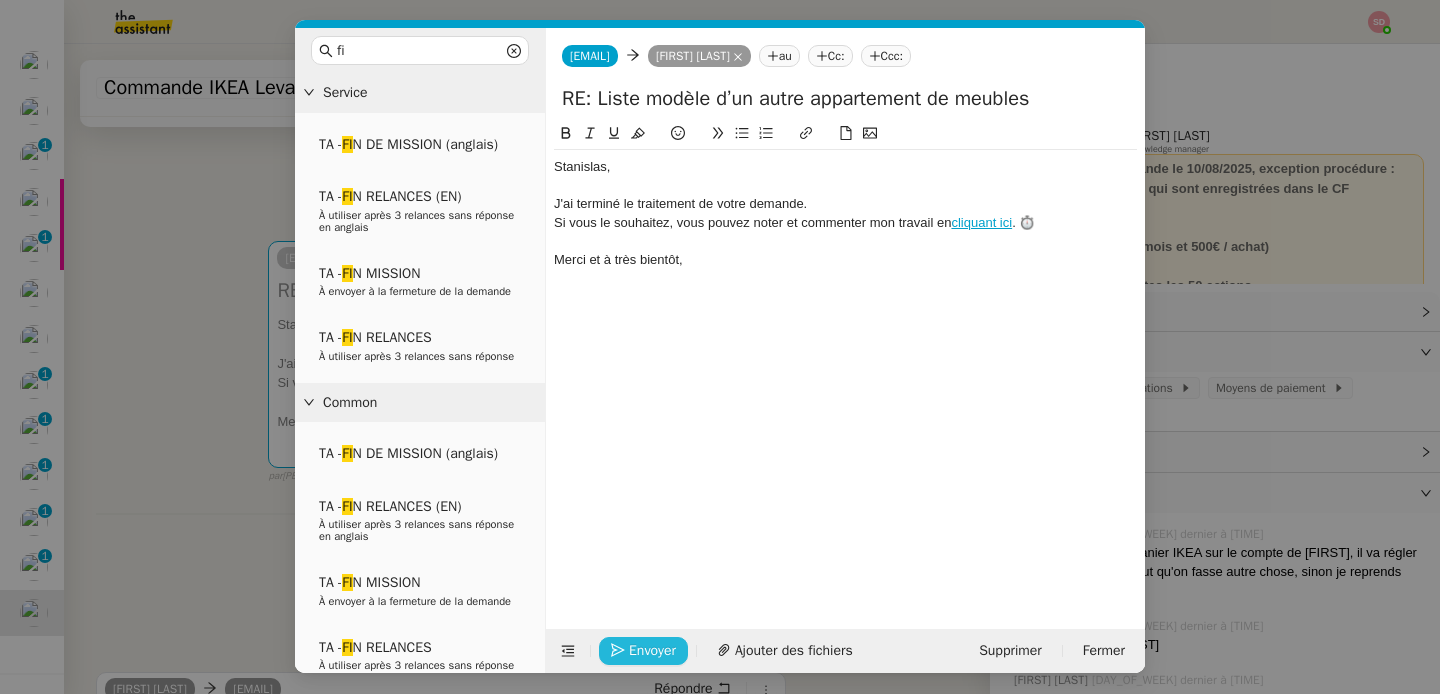 click on "Envoyer" 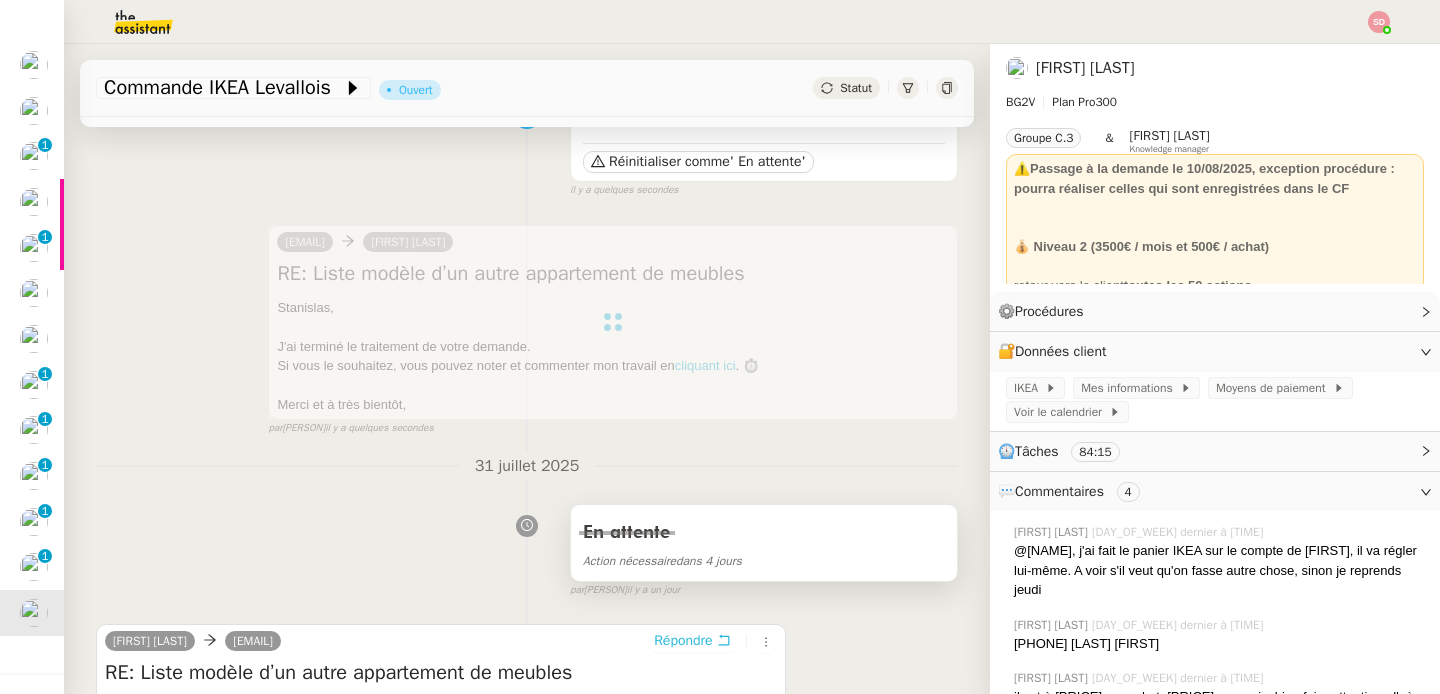 scroll, scrollTop: 0, scrollLeft: 0, axis: both 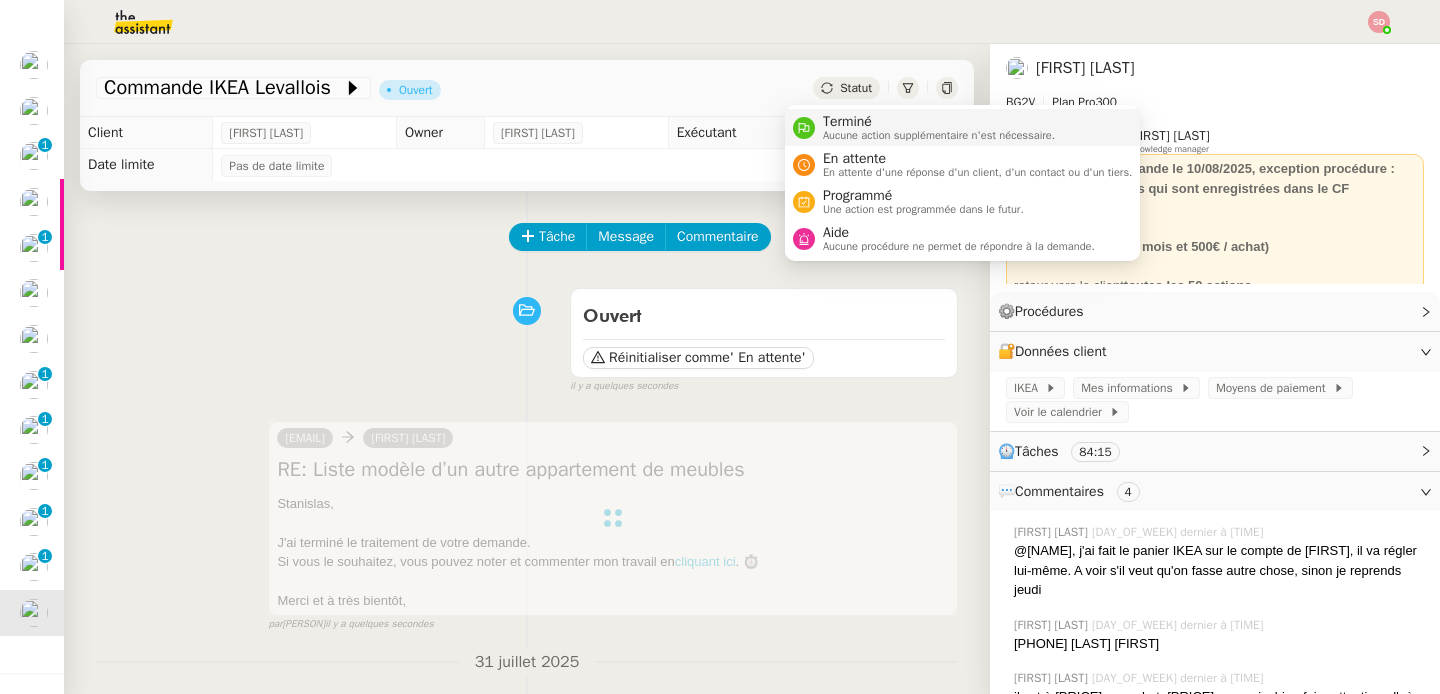 click on "Aucune action supplémentaire n'est nécessaire." at bounding box center [939, 135] 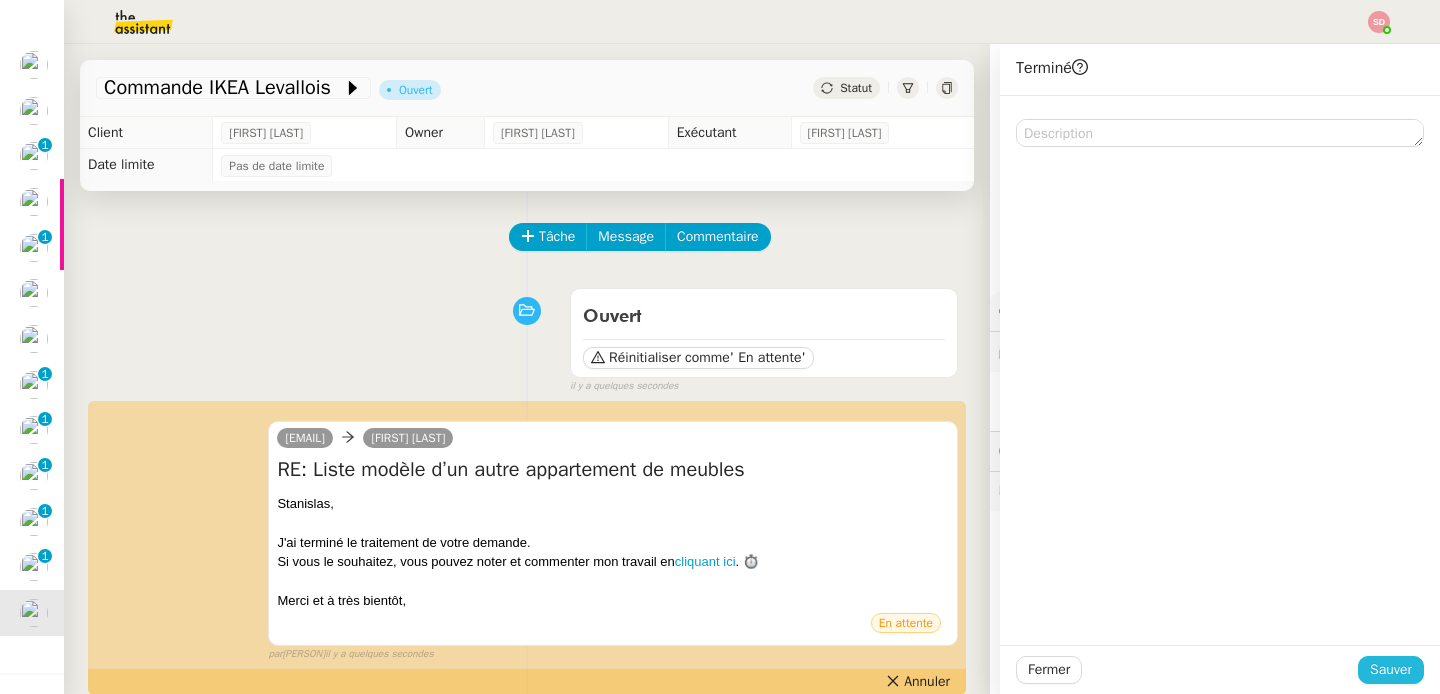 click on "Sauver" 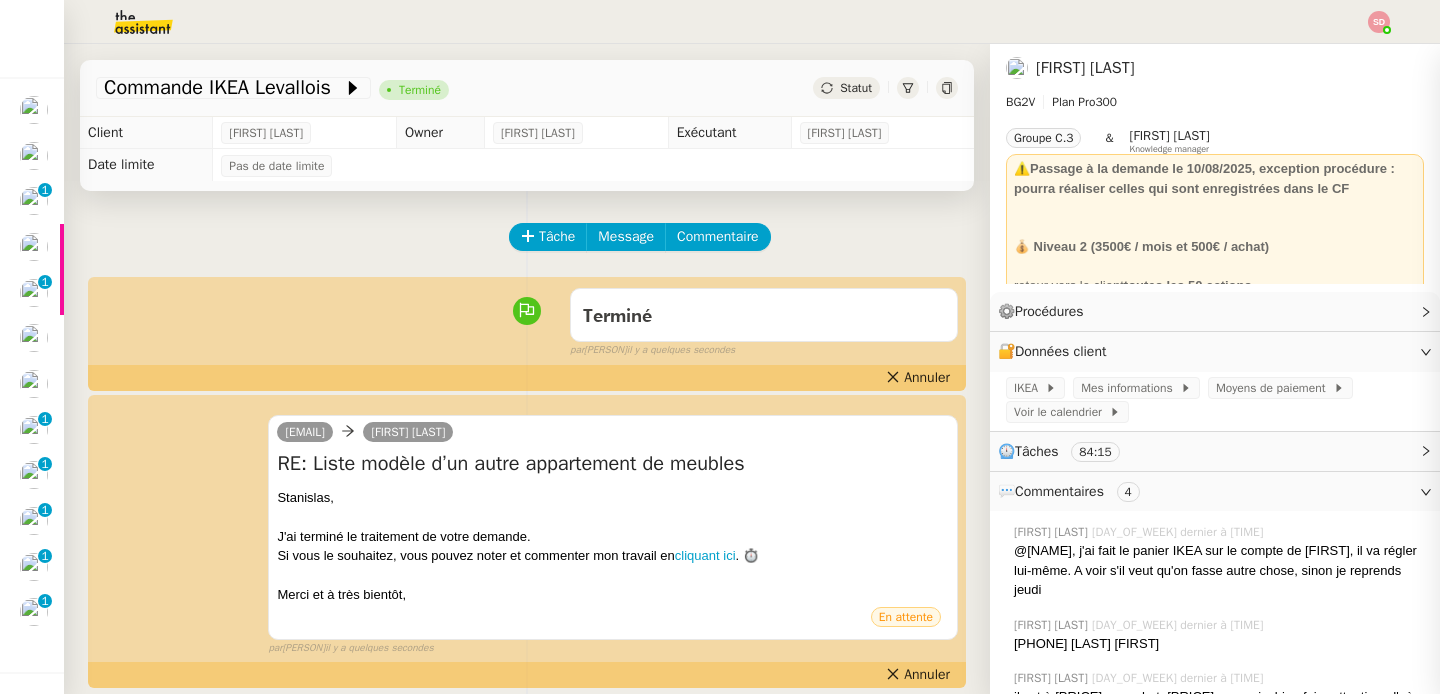 scroll, scrollTop: 56, scrollLeft: 0, axis: vertical 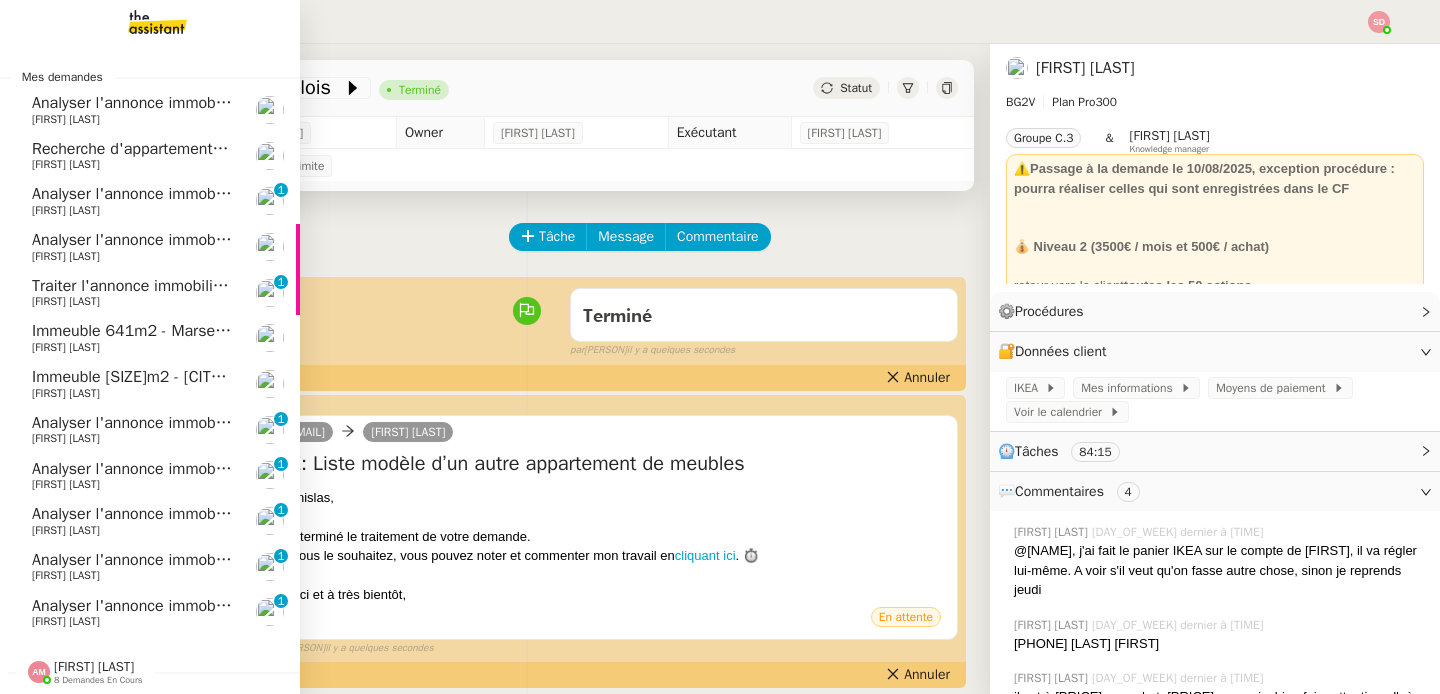 click on "Analyser l'annonce immobilière" 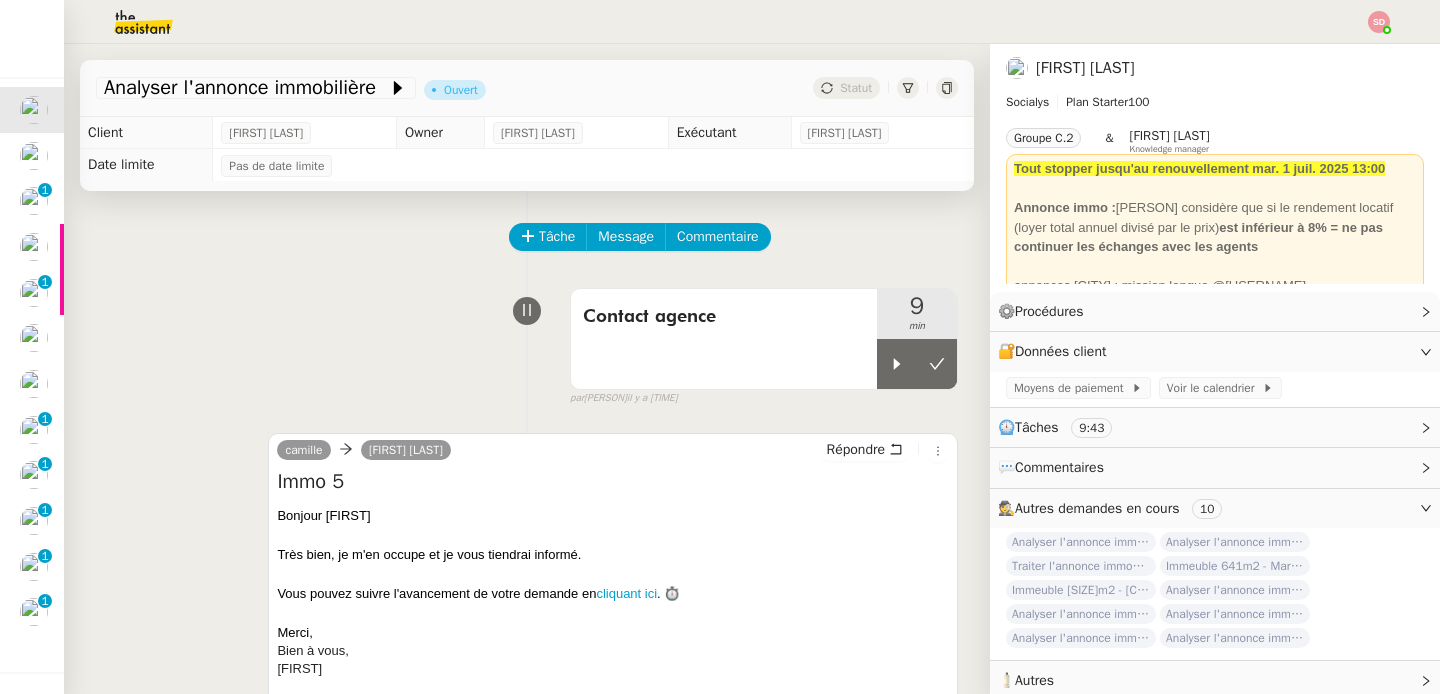 click on "Contact agence     9 min false par   [FIRST] [LAST]   il y a 26 minutes" at bounding box center [527, 343] 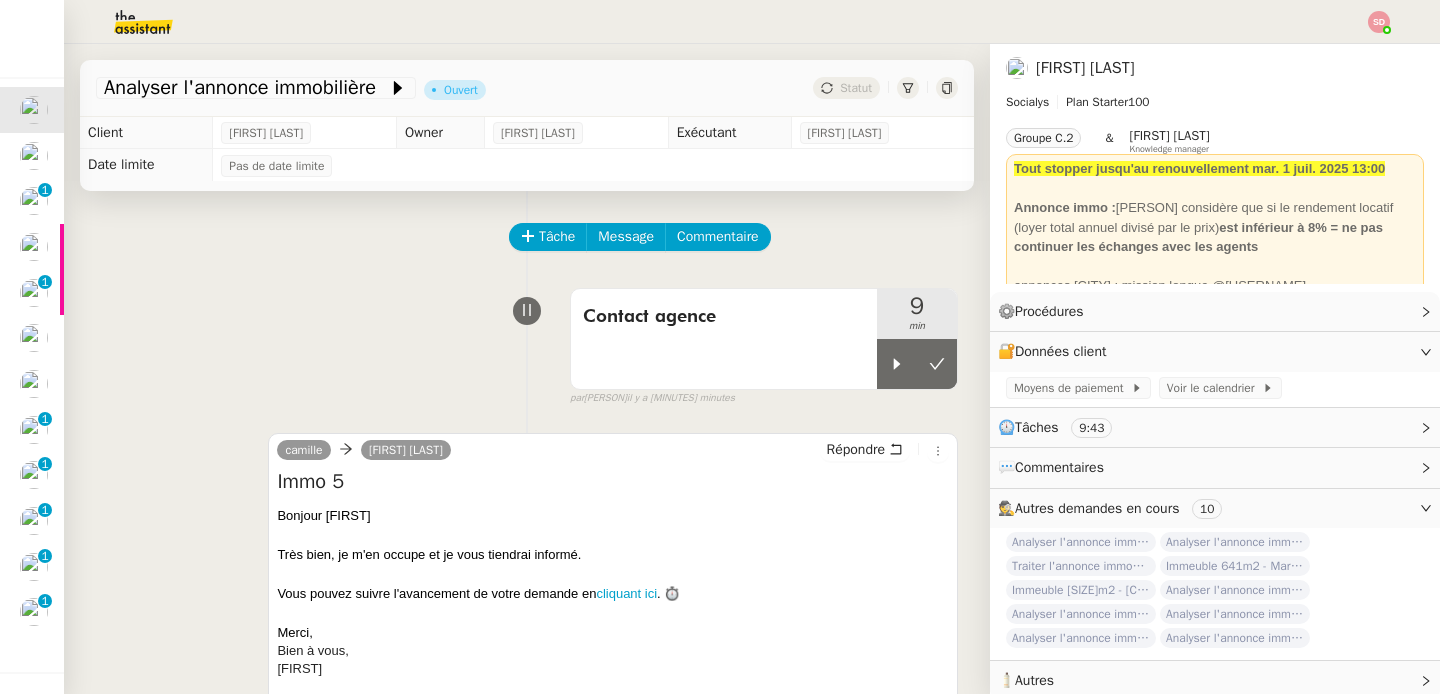 click on "Contact agence [NUMBER] min false par [PERSON] il y a [NUMBER] minutes" at bounding box center (527, 343) 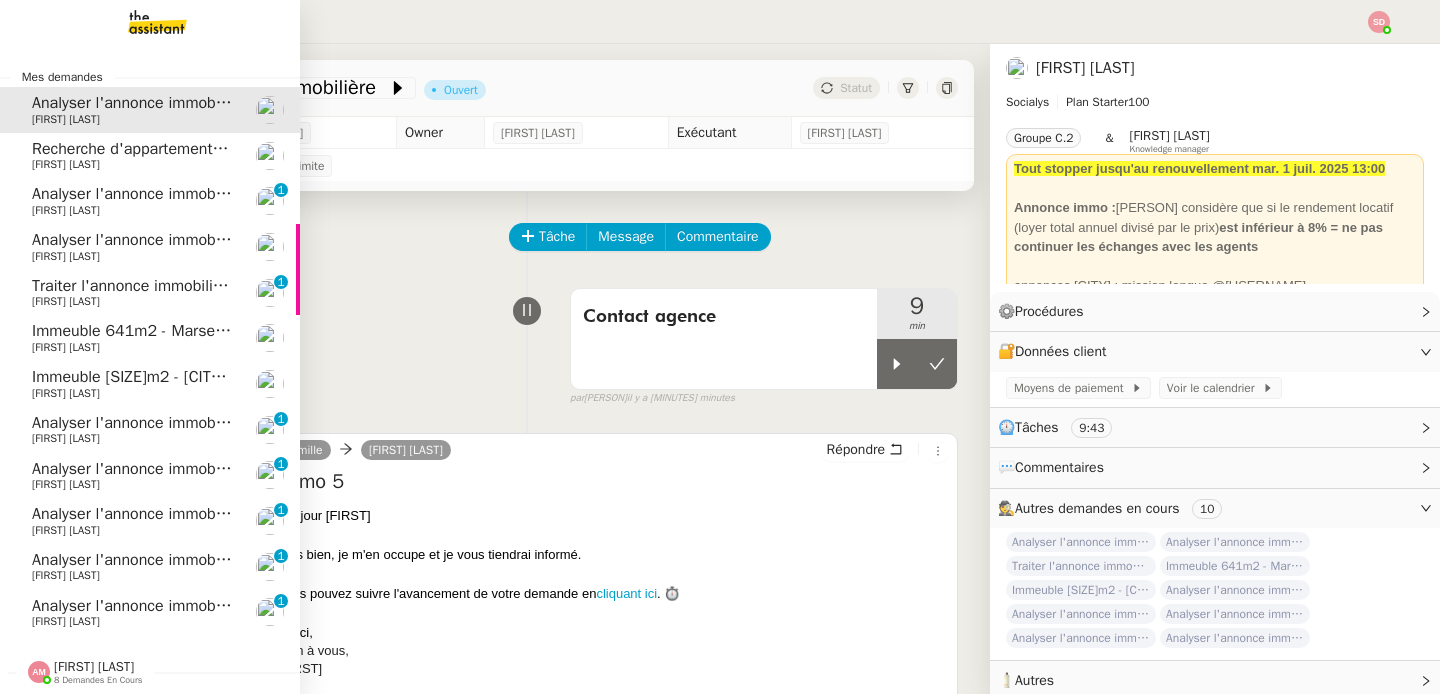 click 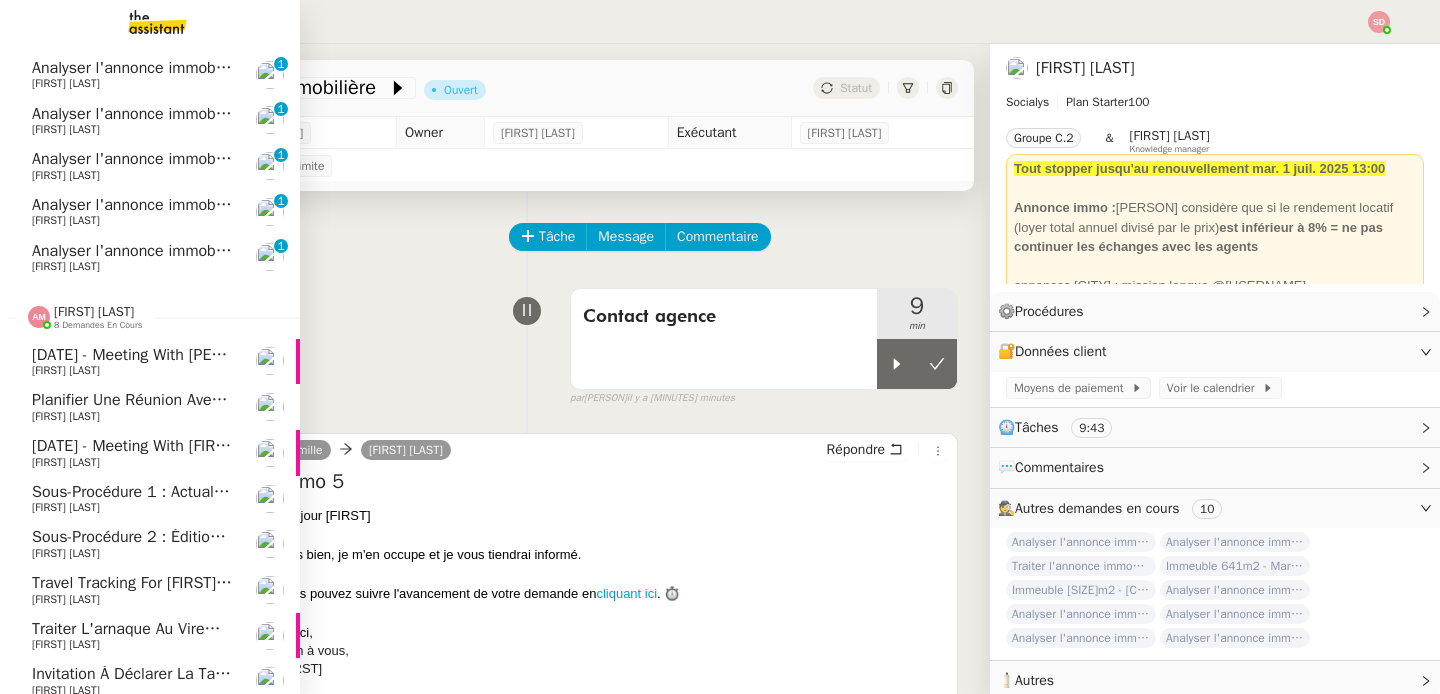 scroll, scrollTop: 421, scrollLeft: 0, axis: vertical 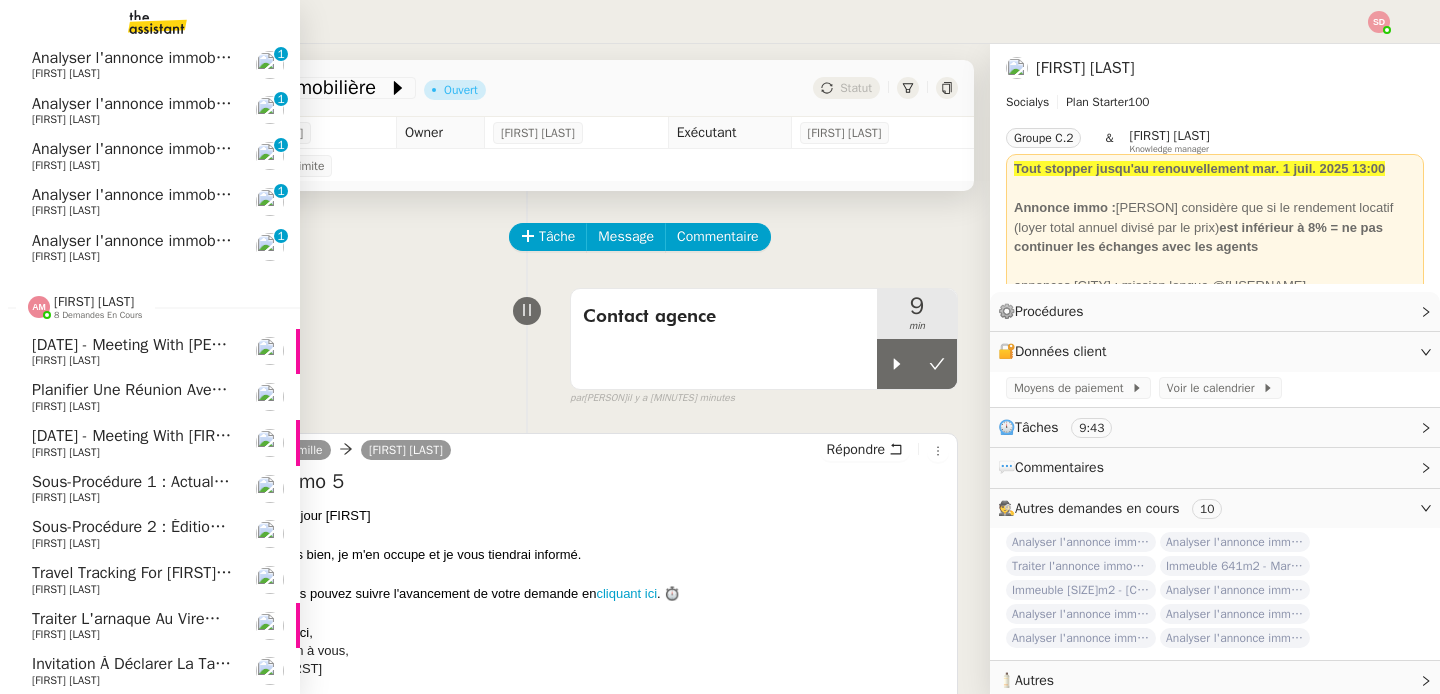 click on "Traiter l'arnaque au virement" 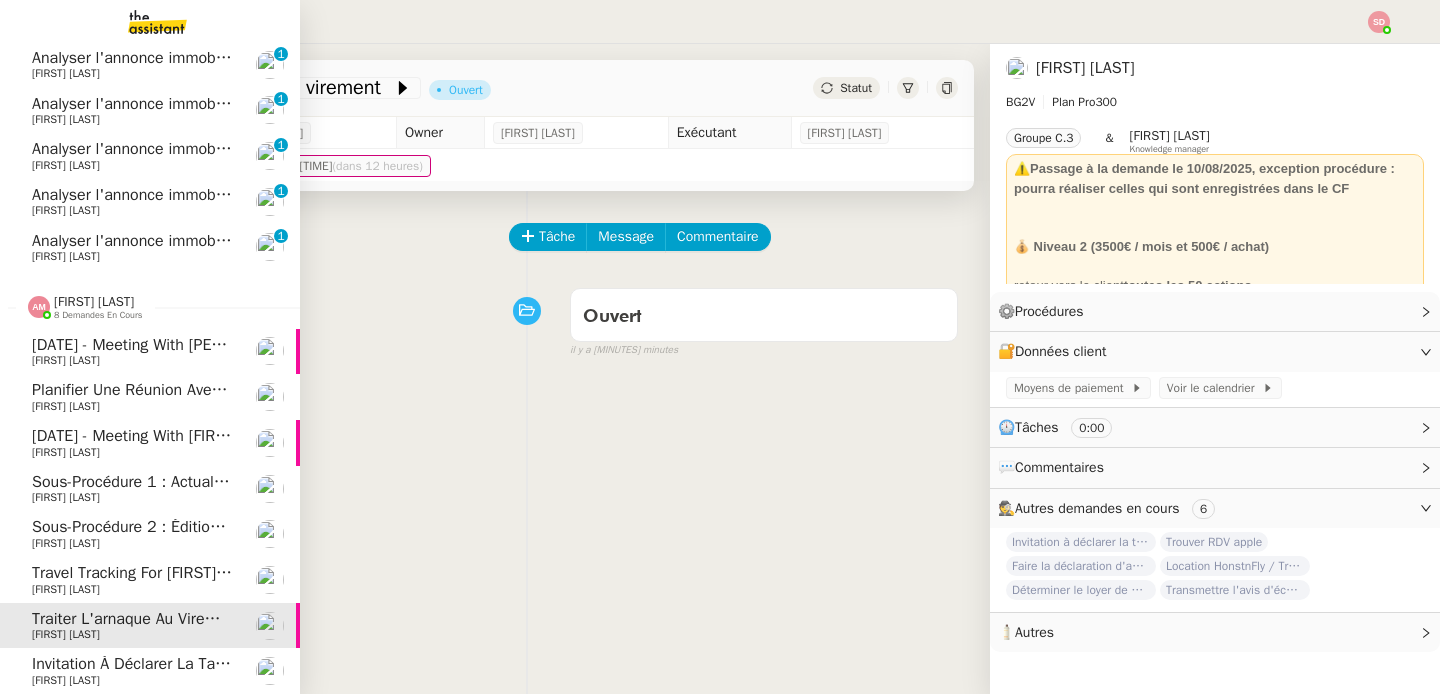 scroll, scrollTop: 375, scrollLeft: 0, axis: vertical 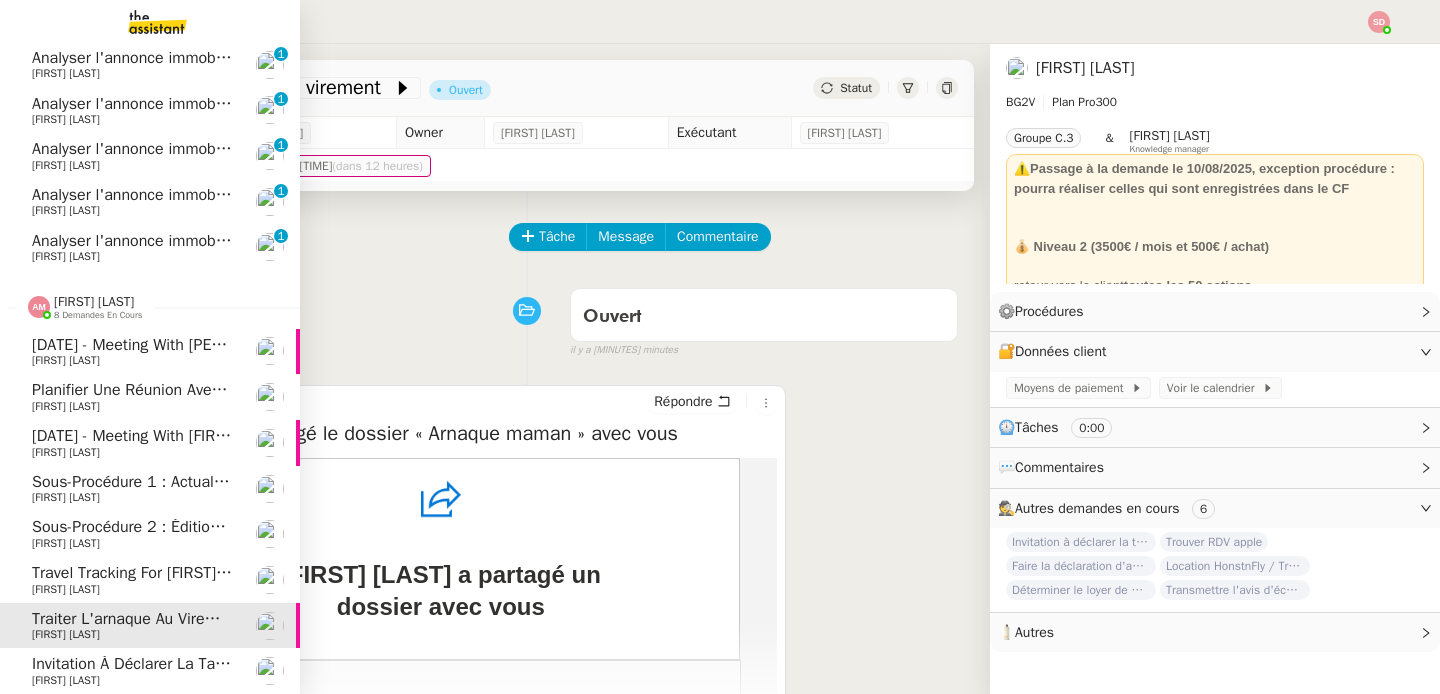 click 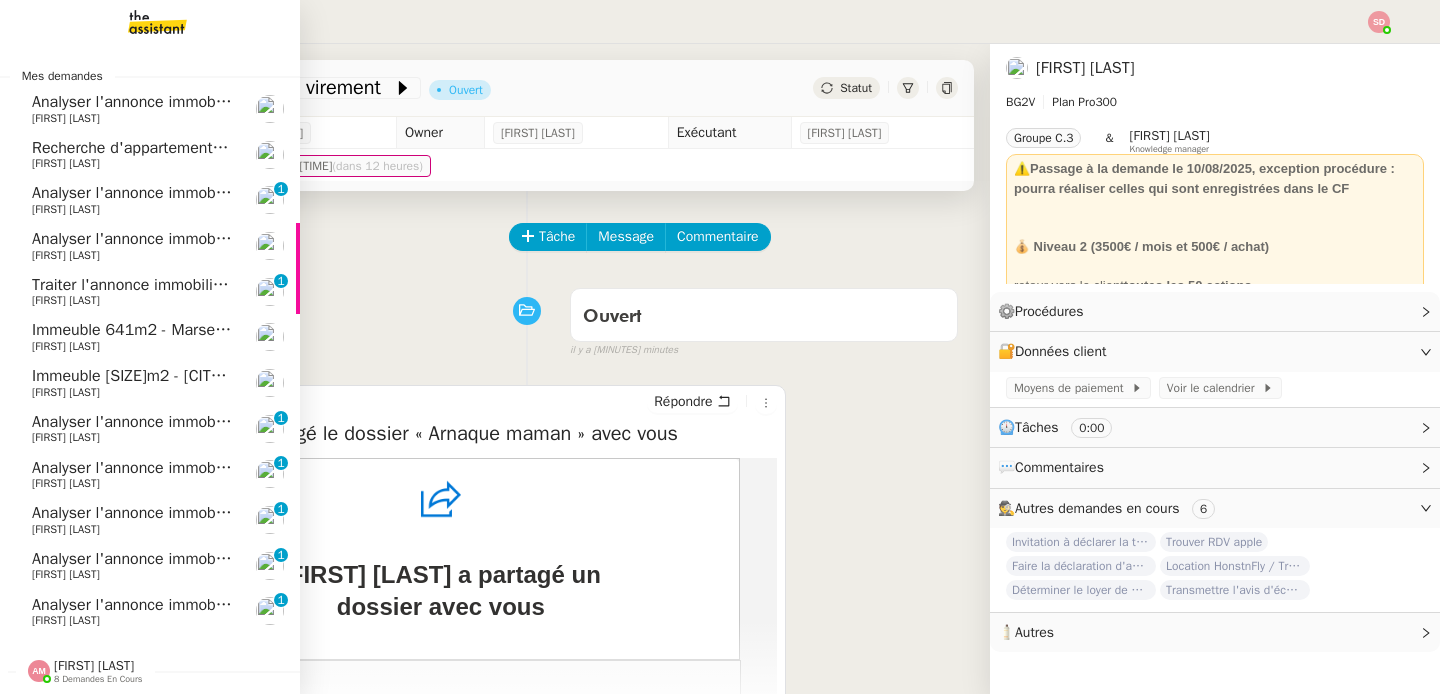 click 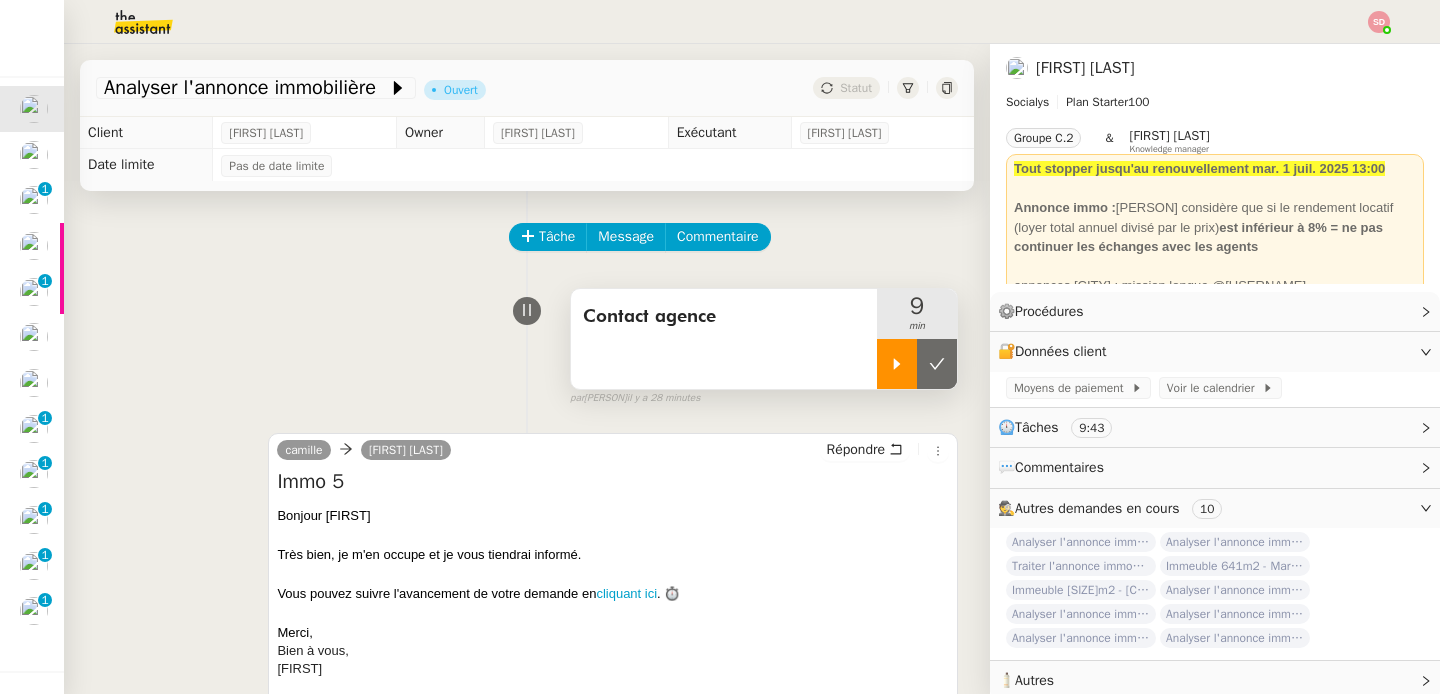 click 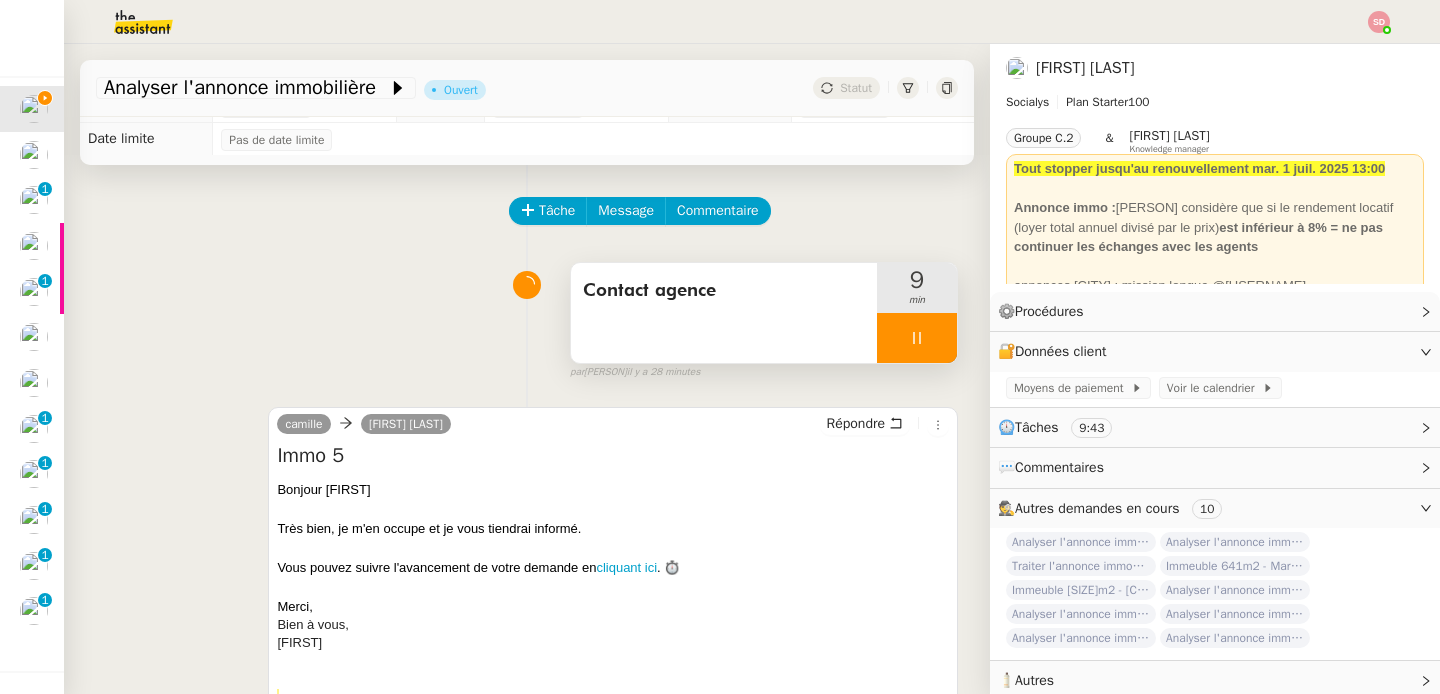 scroll, scrollTop: 27, scrollLeft: 0, axis: vertical 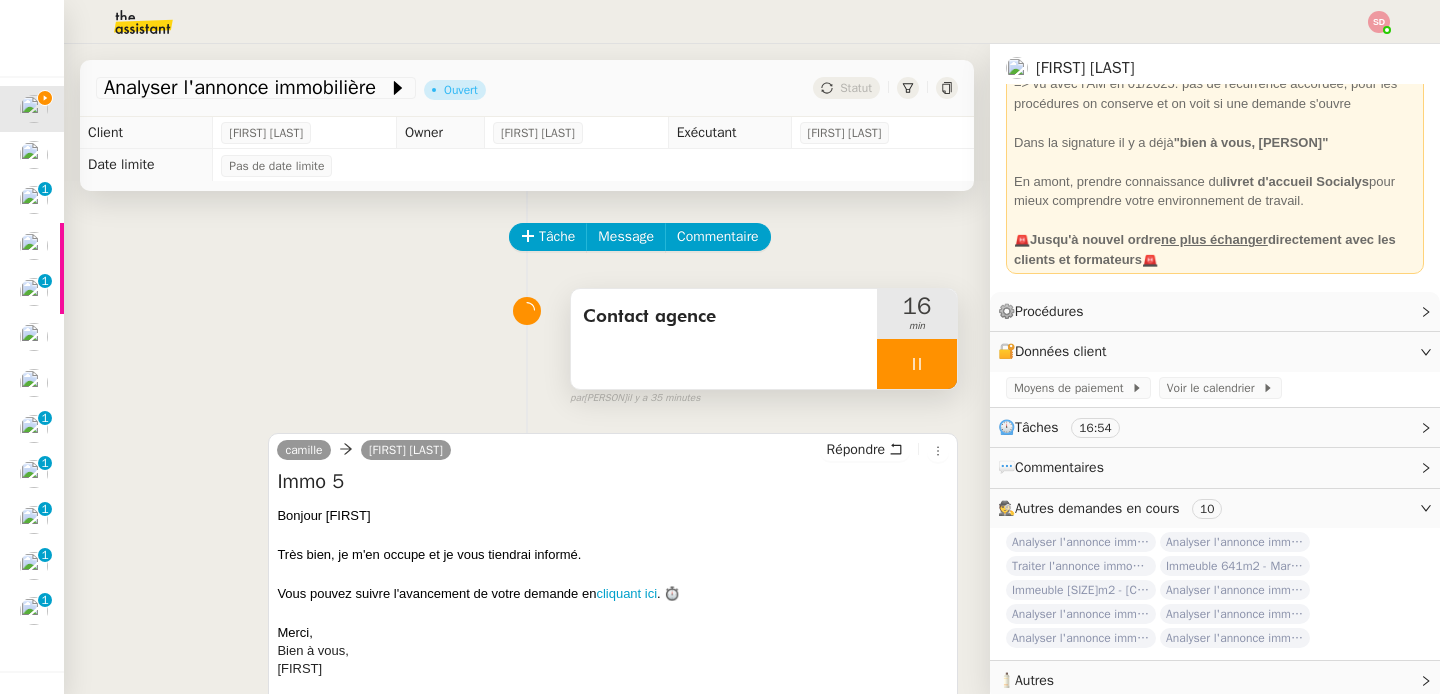 click on "Autres demandes en cours" 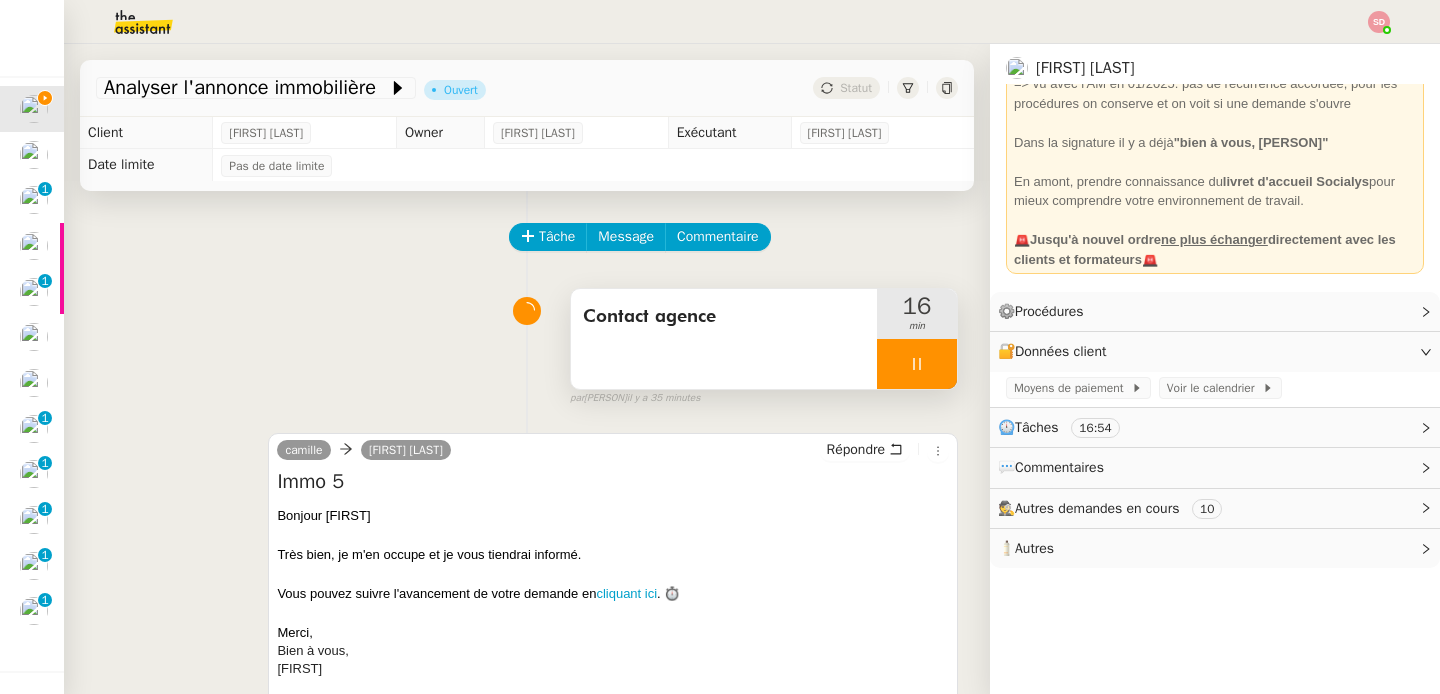 click on "🧴  Autres" 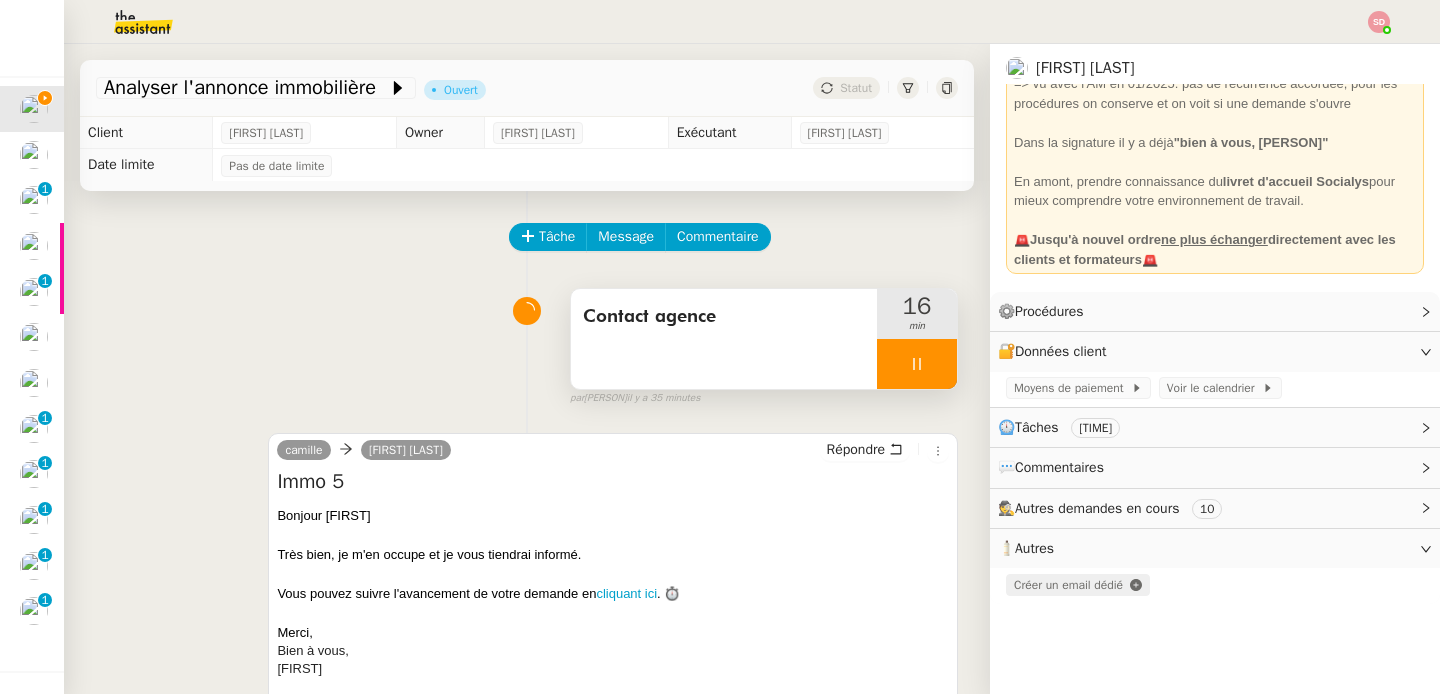click on "Créer un email dédié" 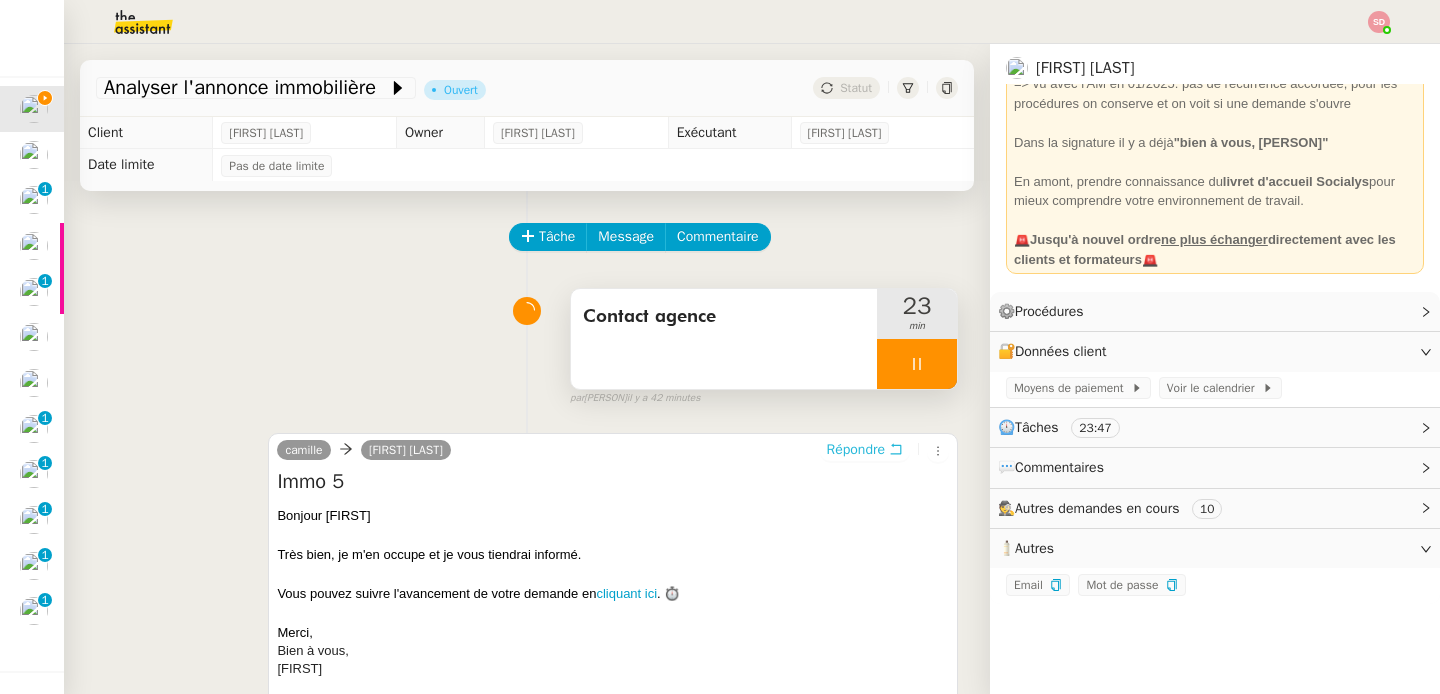 click on "Répondre" at bounding box center (856, 450) 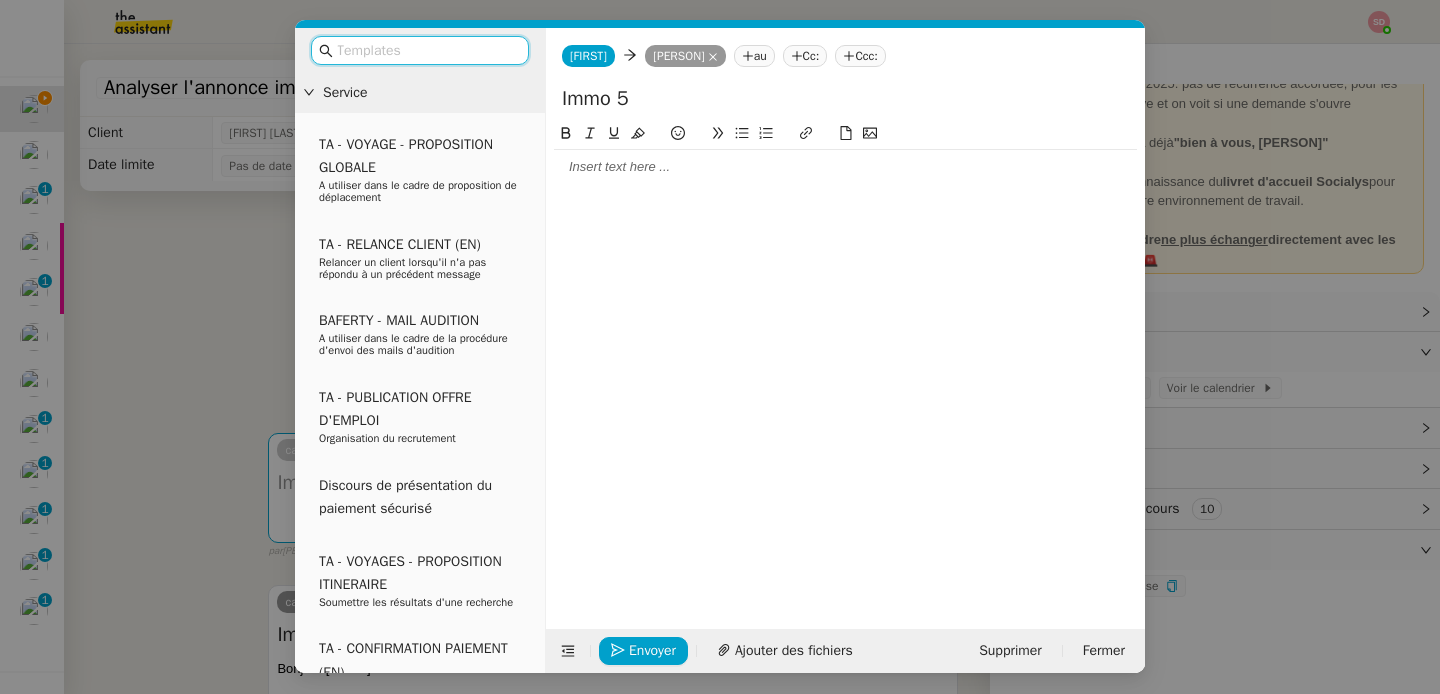 click 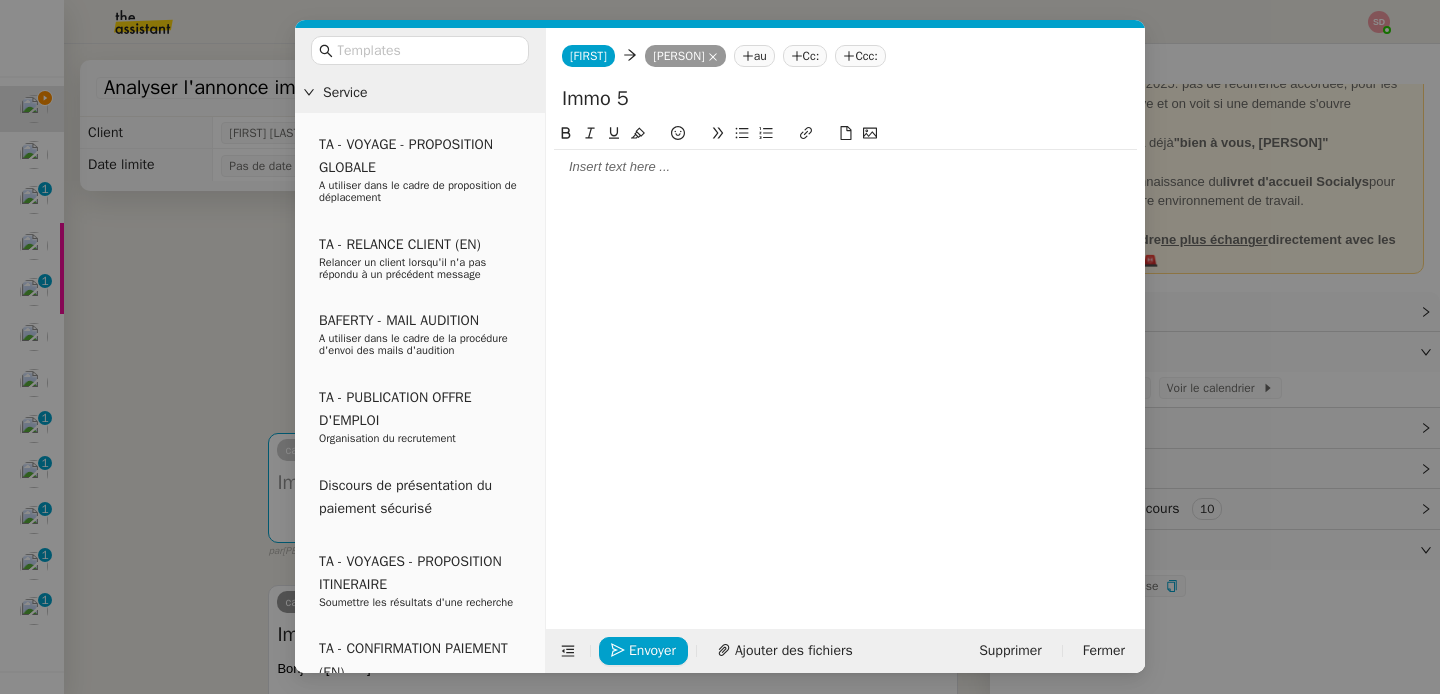 type 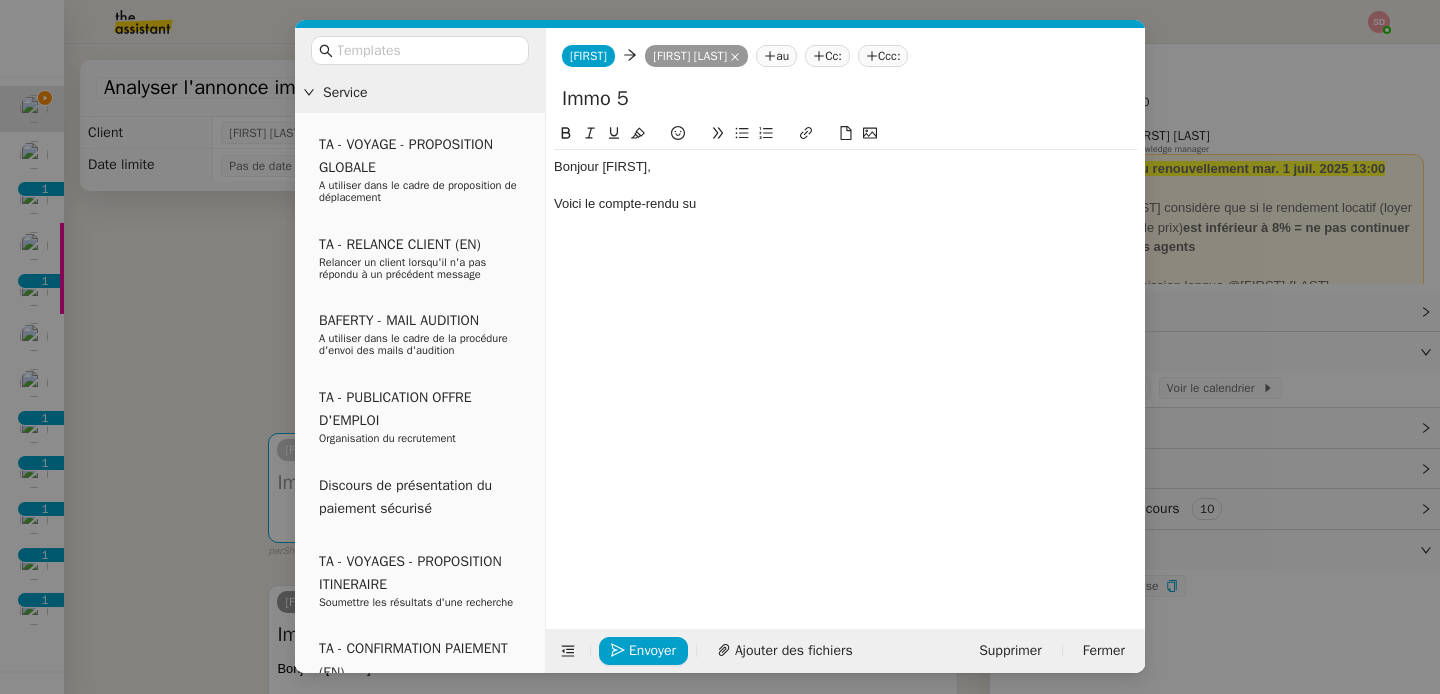 type 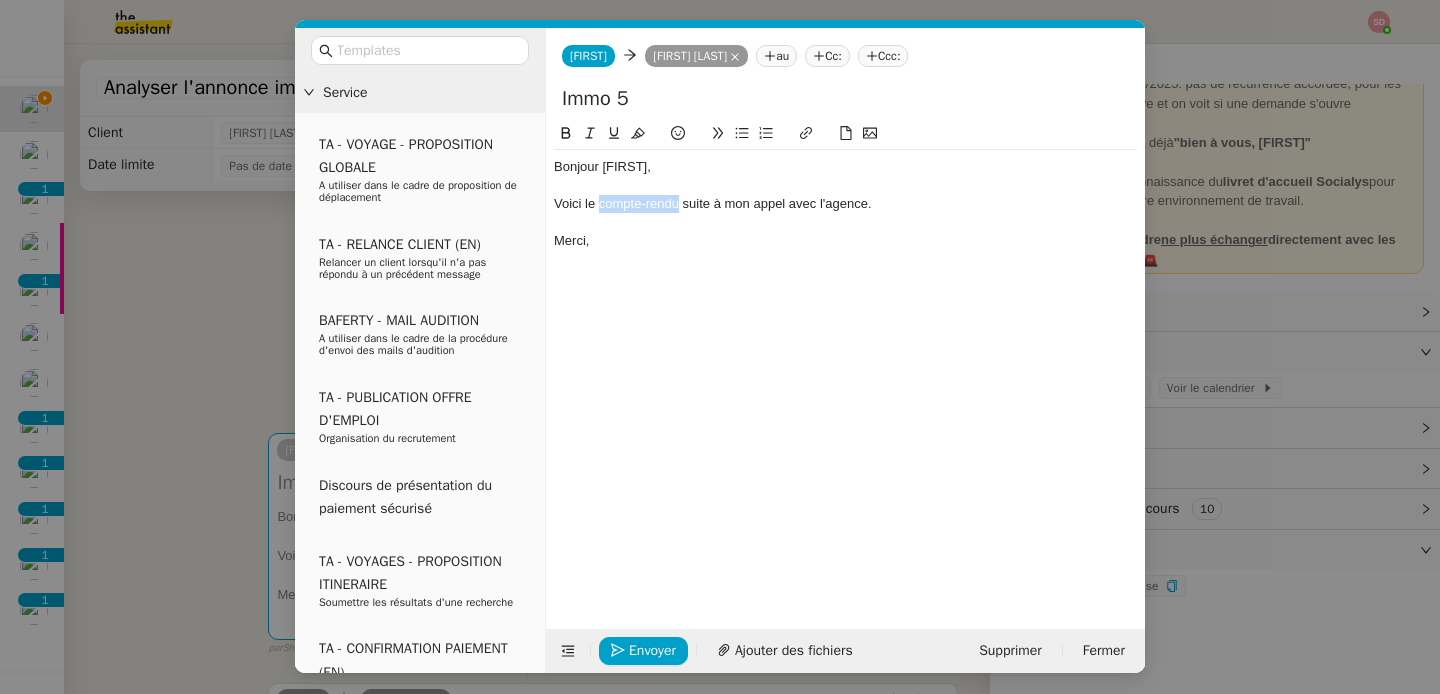 drag, startPoint x: 601, startPoint y: 206, endPoint x: 678, endPoint y: 197, distance: 77.52419 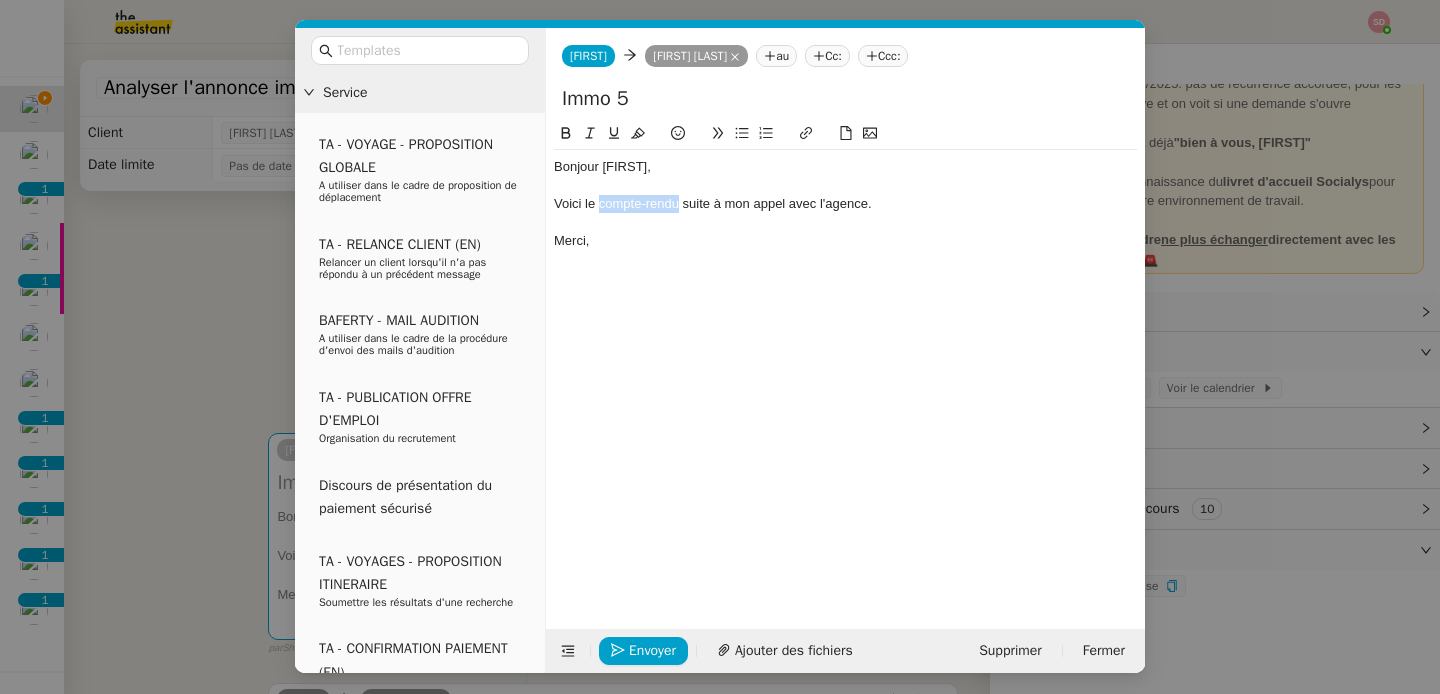 click on "Voici le compte-rendu suite à mon appel avec l'agence." 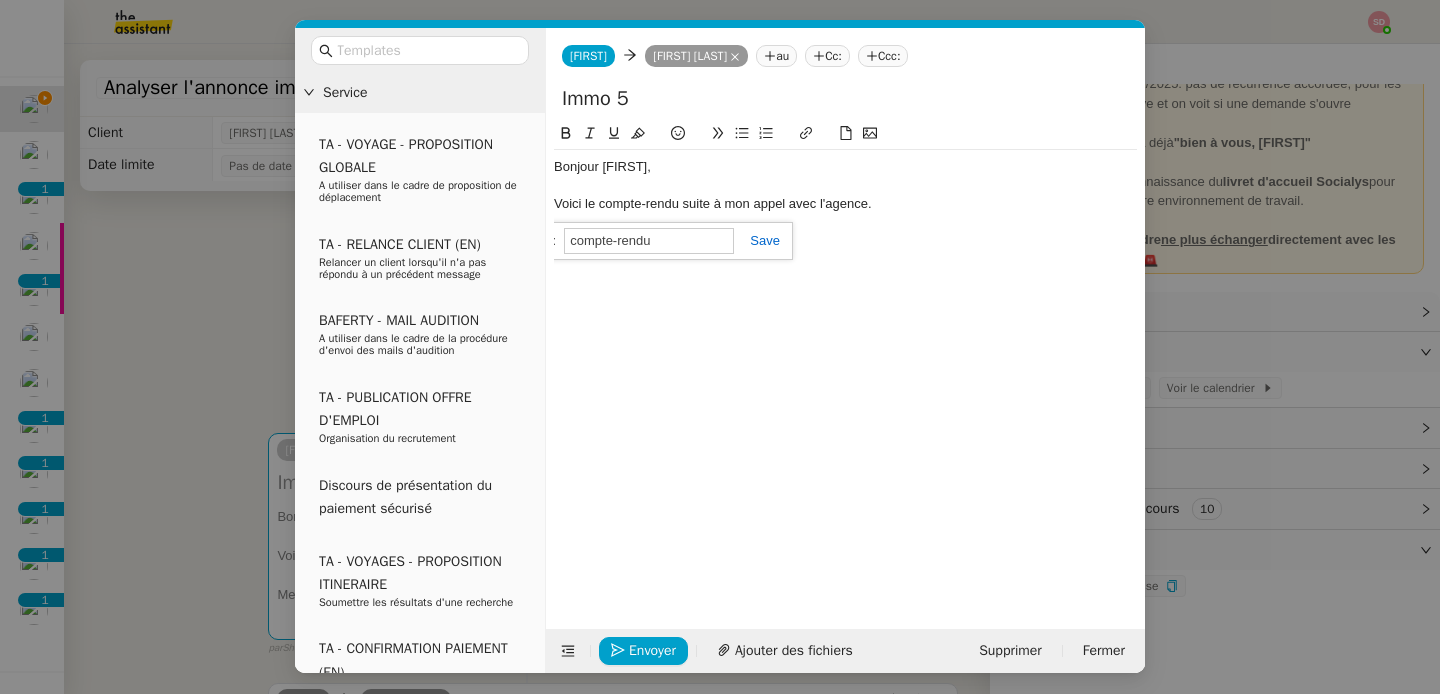 paste on "https://docs.google.com/document/d/1oe78tNvbCsJM13a_DC88x2ffpsT-GfC3owVaHN-92xI/edit?usp=sharing" 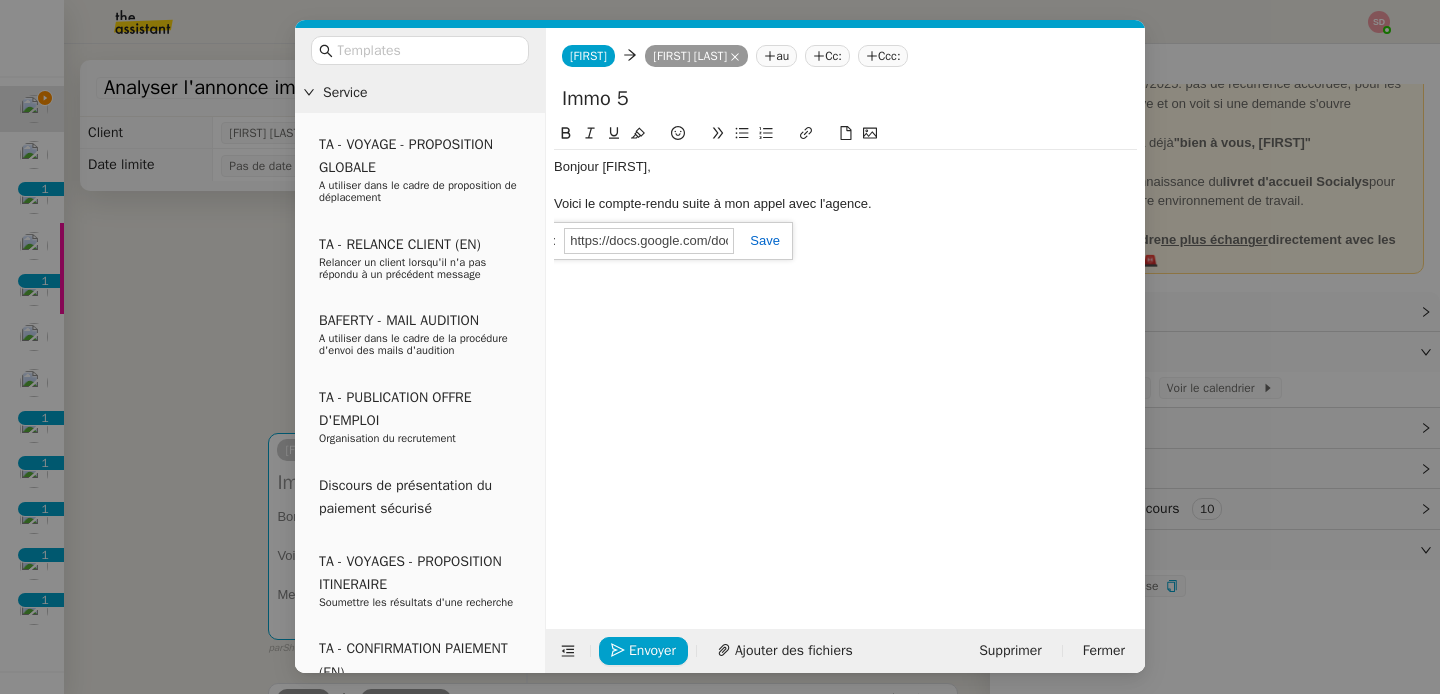 scroll, scrollTop: 0, scrollLeft: 471, axis: horizontal 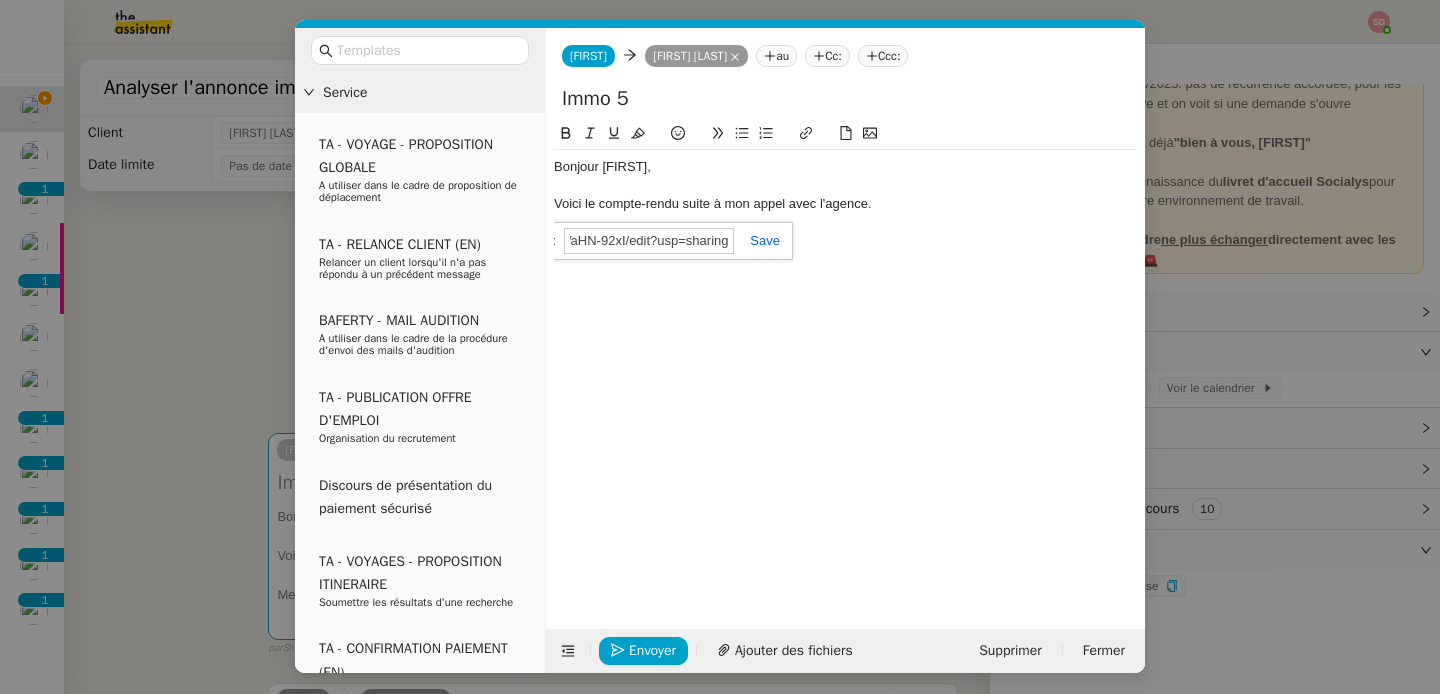 click 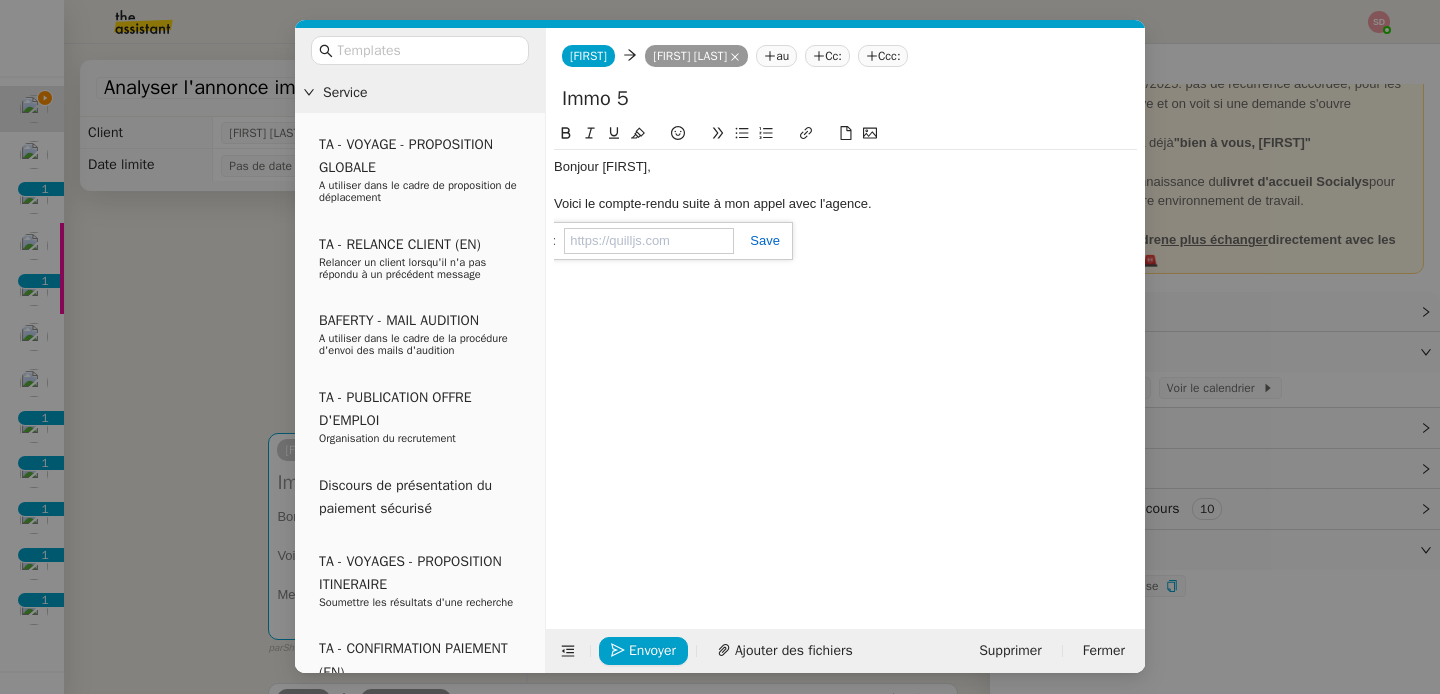 scroll, scrollTop: 0, scrollLeft: 0, axis: both 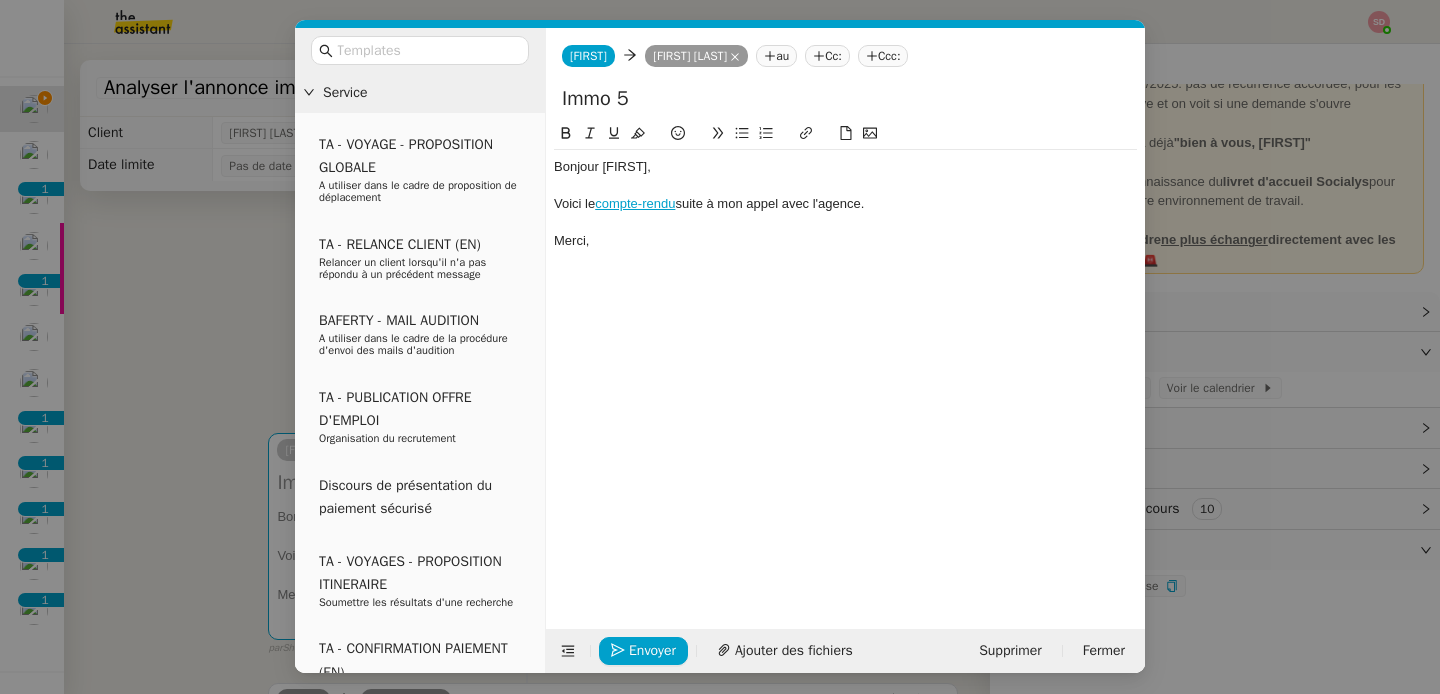 click on "Voici le  compte-rendu  suite à mon appel avec l'agence." 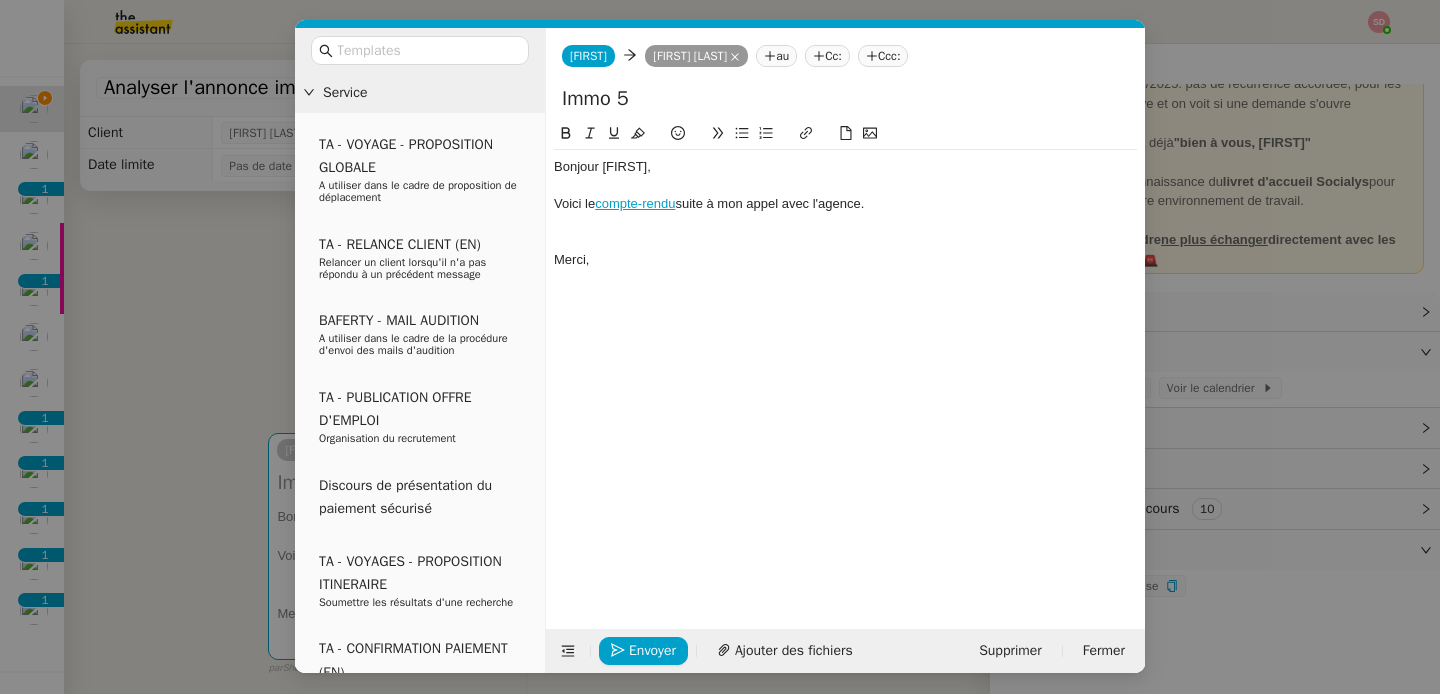 click on "compte-rendu" 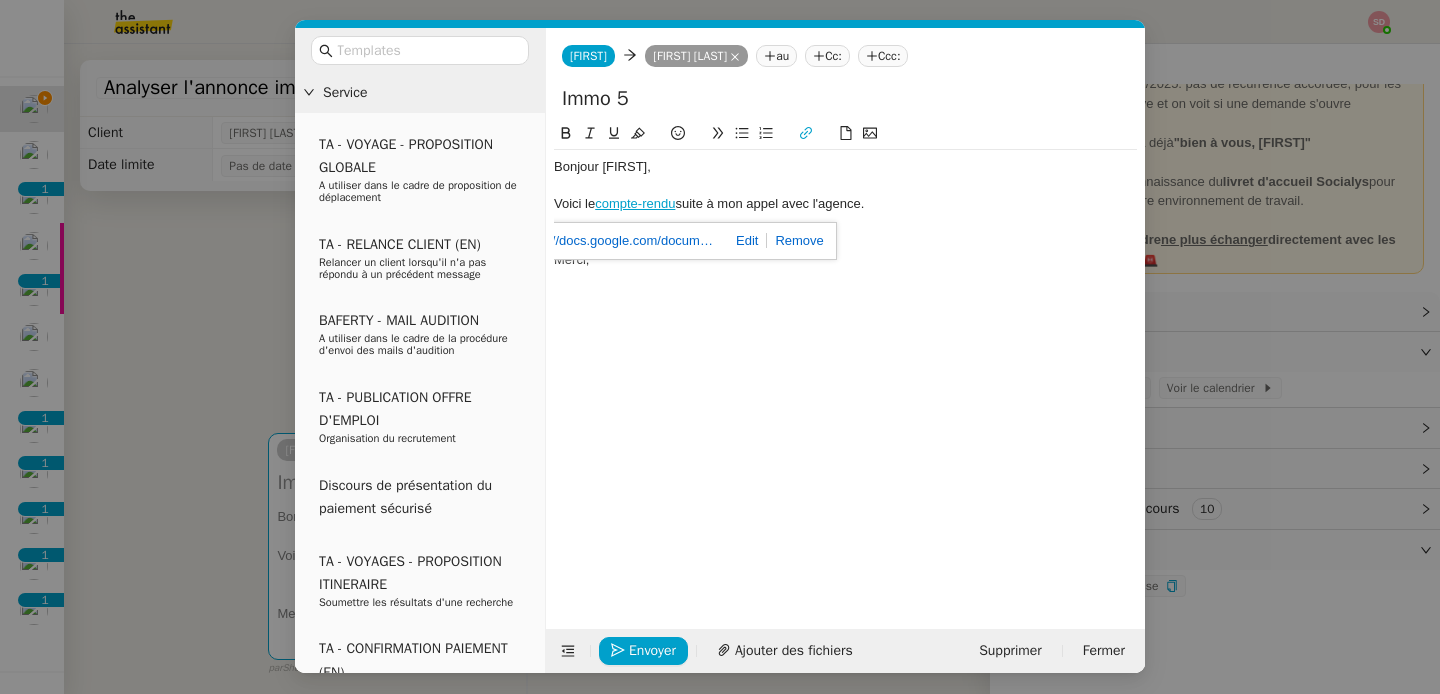 click on "Voici le  compte-rendu  suite à mon appel avec l'agence." 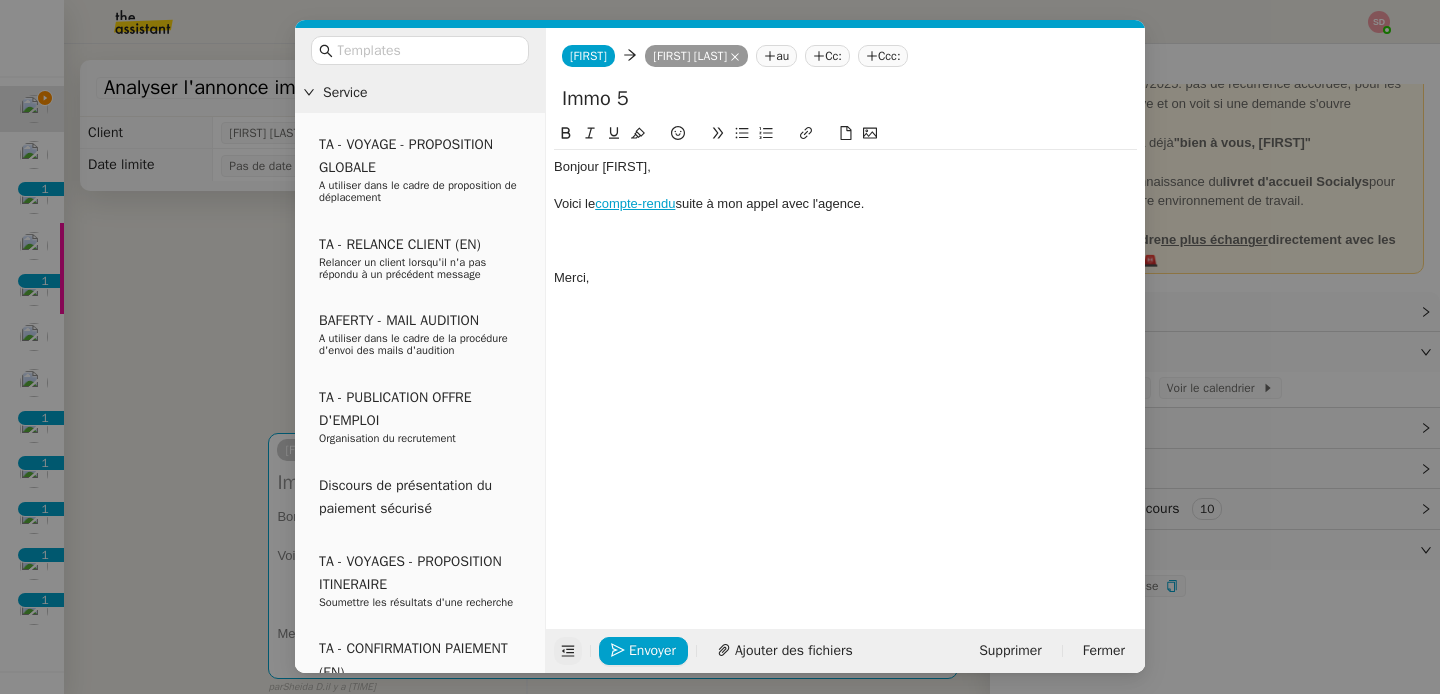 click 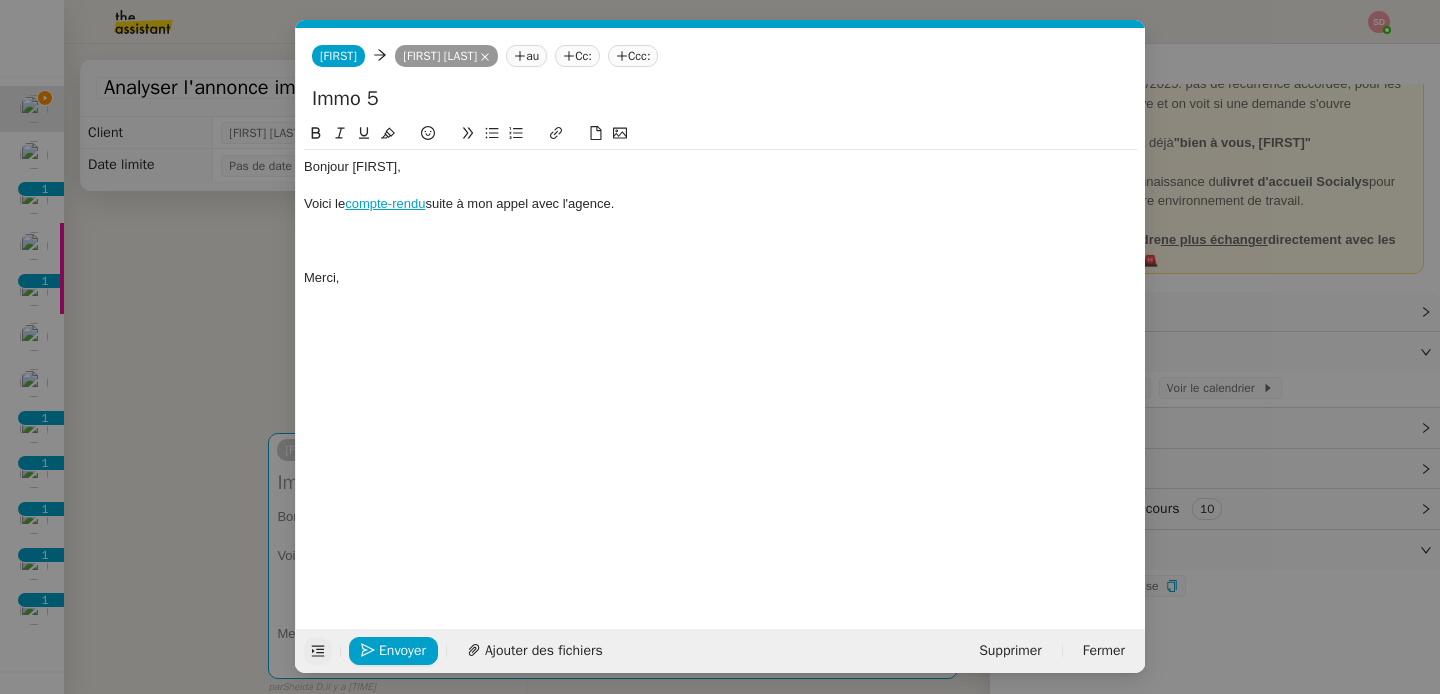 click 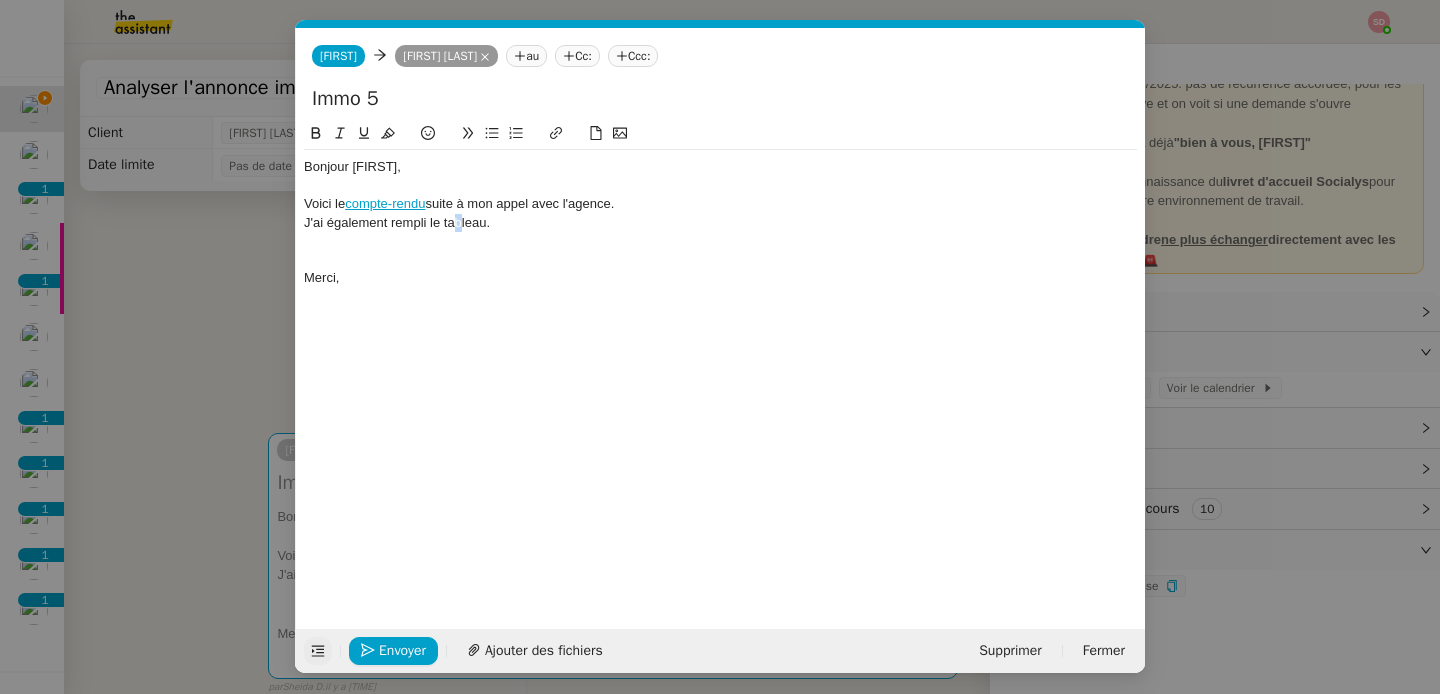 click on "J'ai également rempli le tableau." 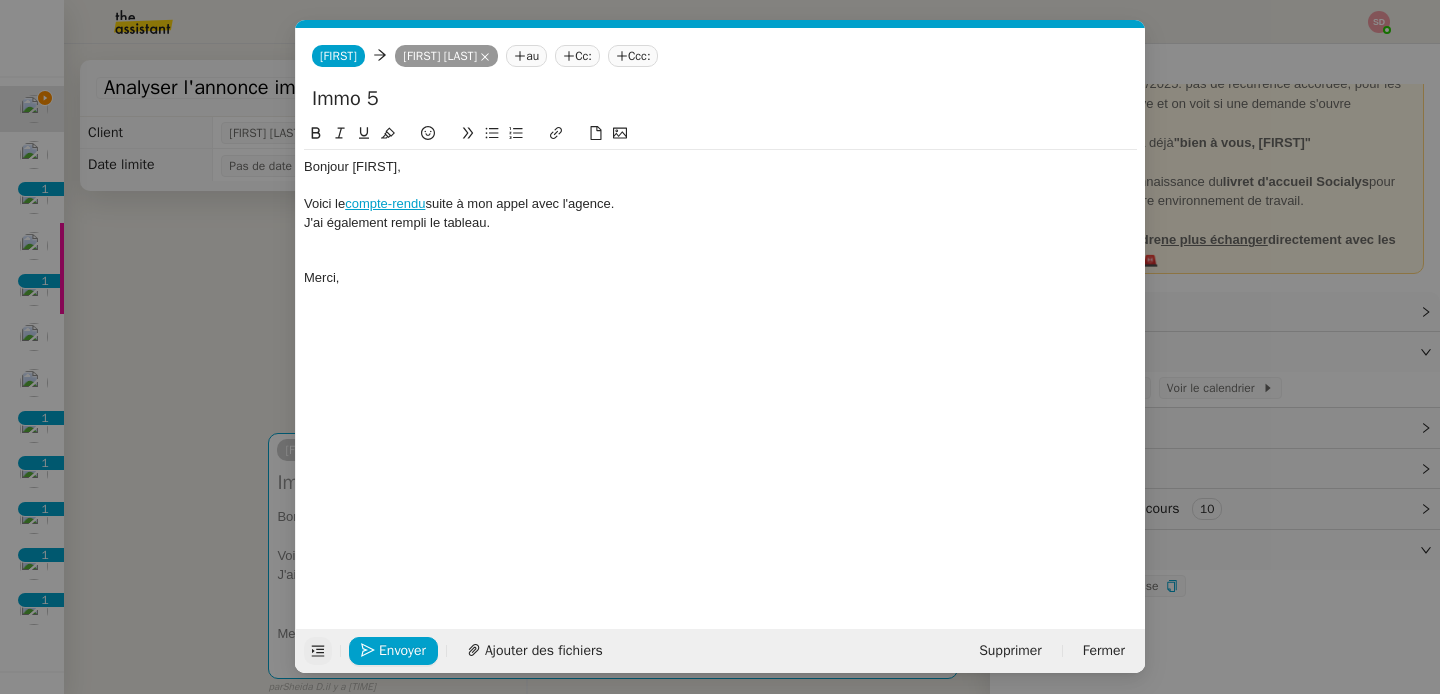 click on "J'ai également rempli le tableau." 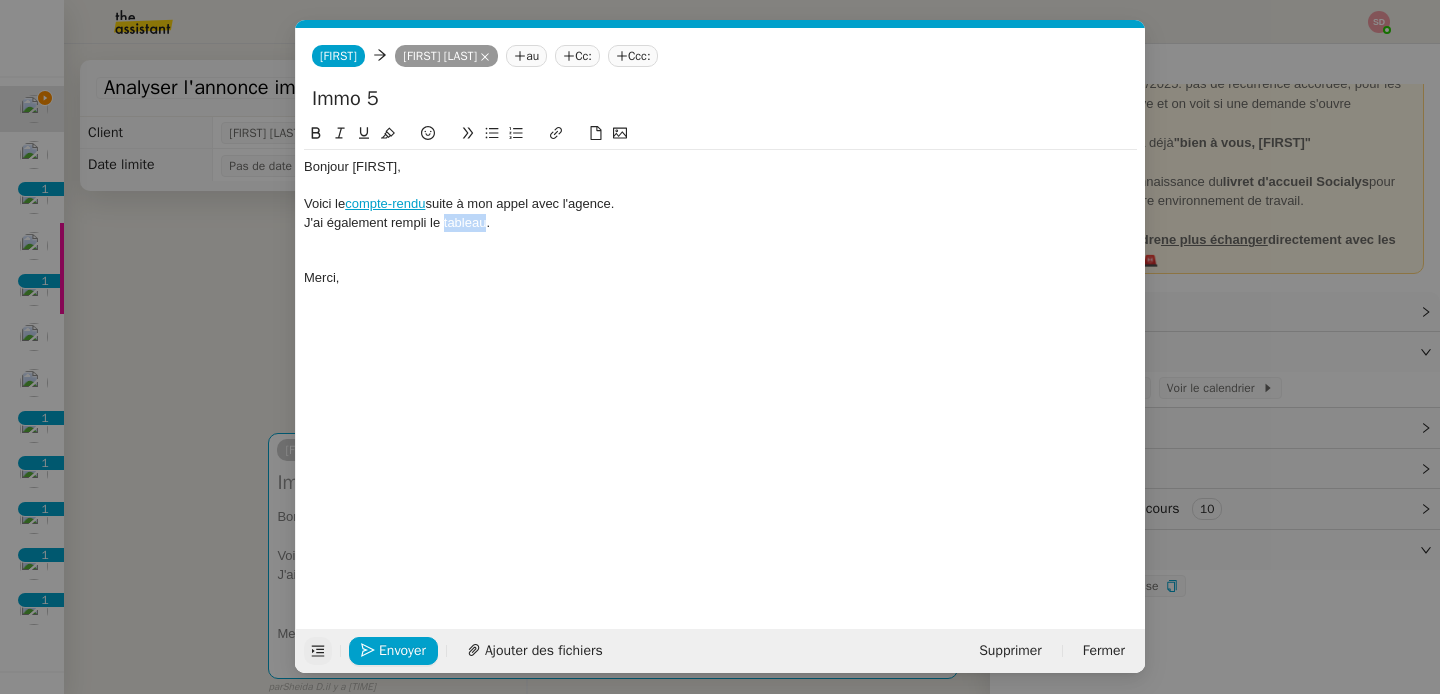 click on "J'ai également rempli le tableau." 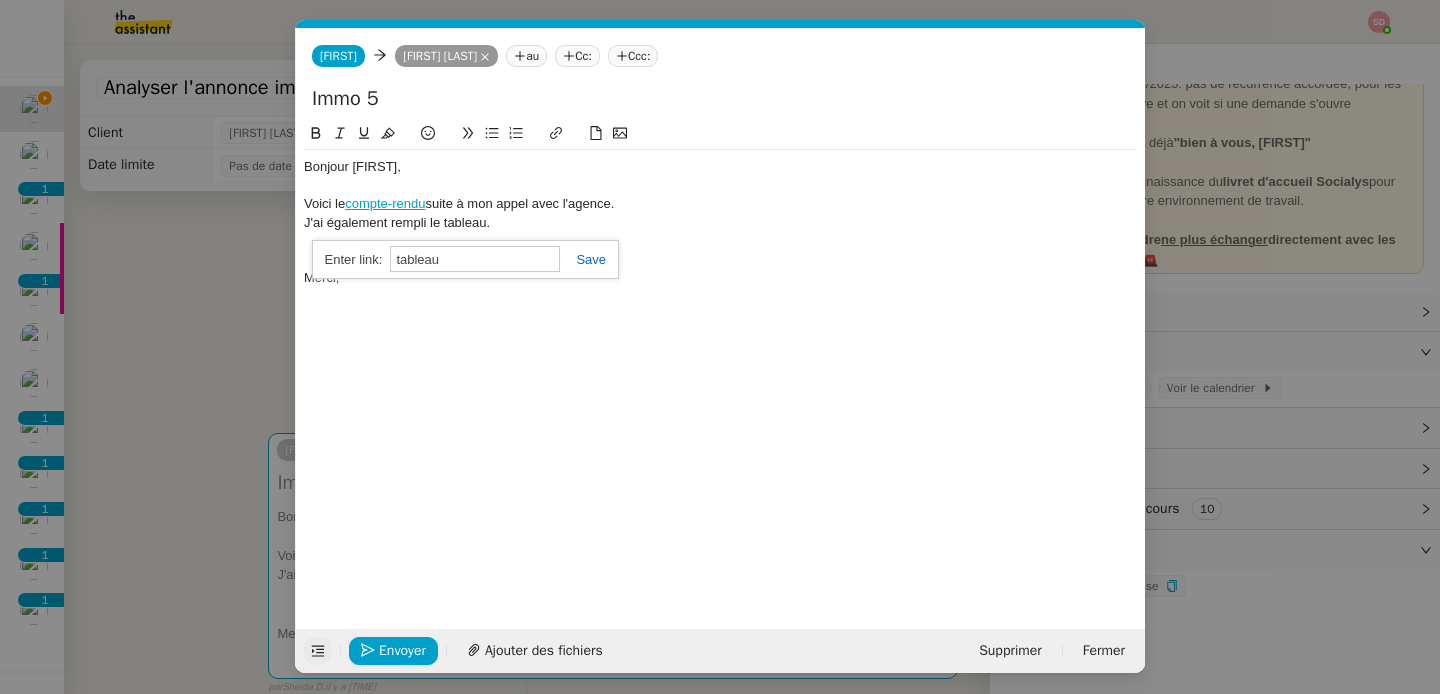 paste on "https://docs.google.com/spreadsheets/d/18Zd5IDV9Nmsr9njjYQkpZlPnE091JTV3I6lrDmnfnpw/edit?usp=sharing" 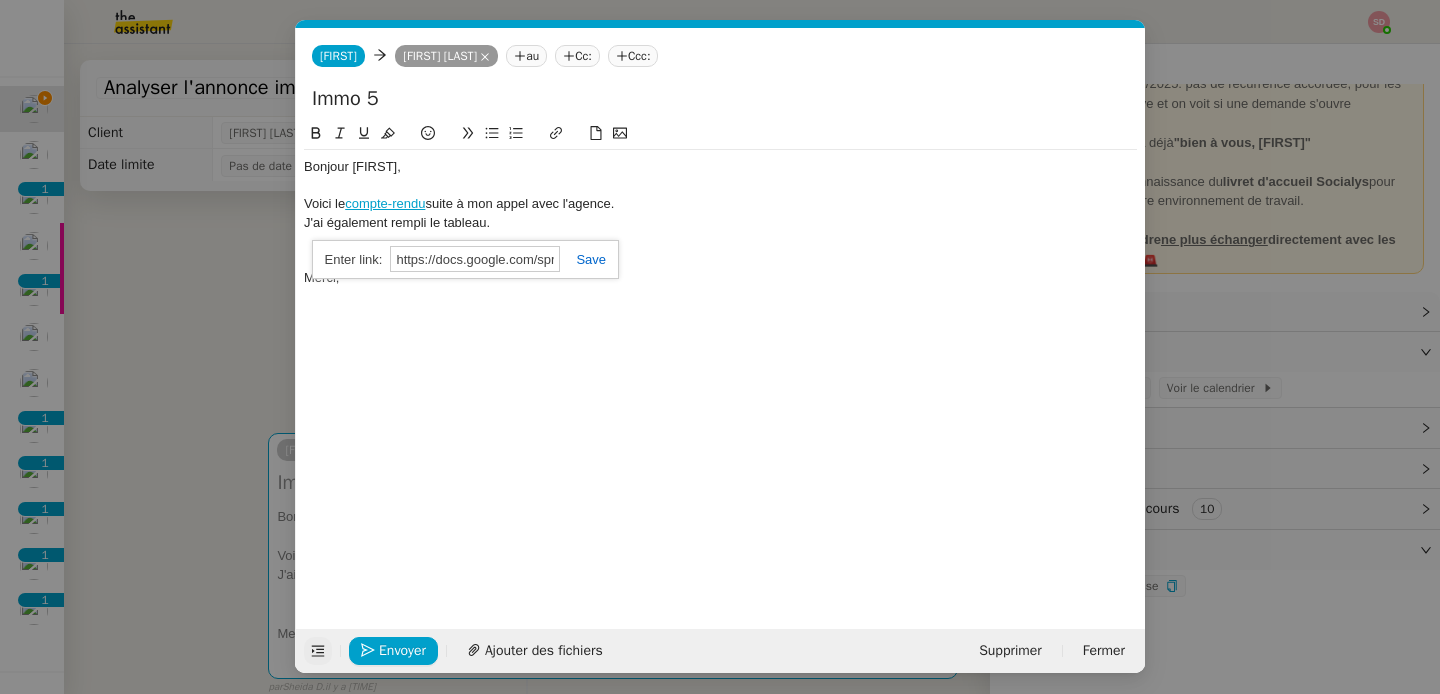 scroll, scrollTop: 0, scrollLeft: 488, axis: horizontal 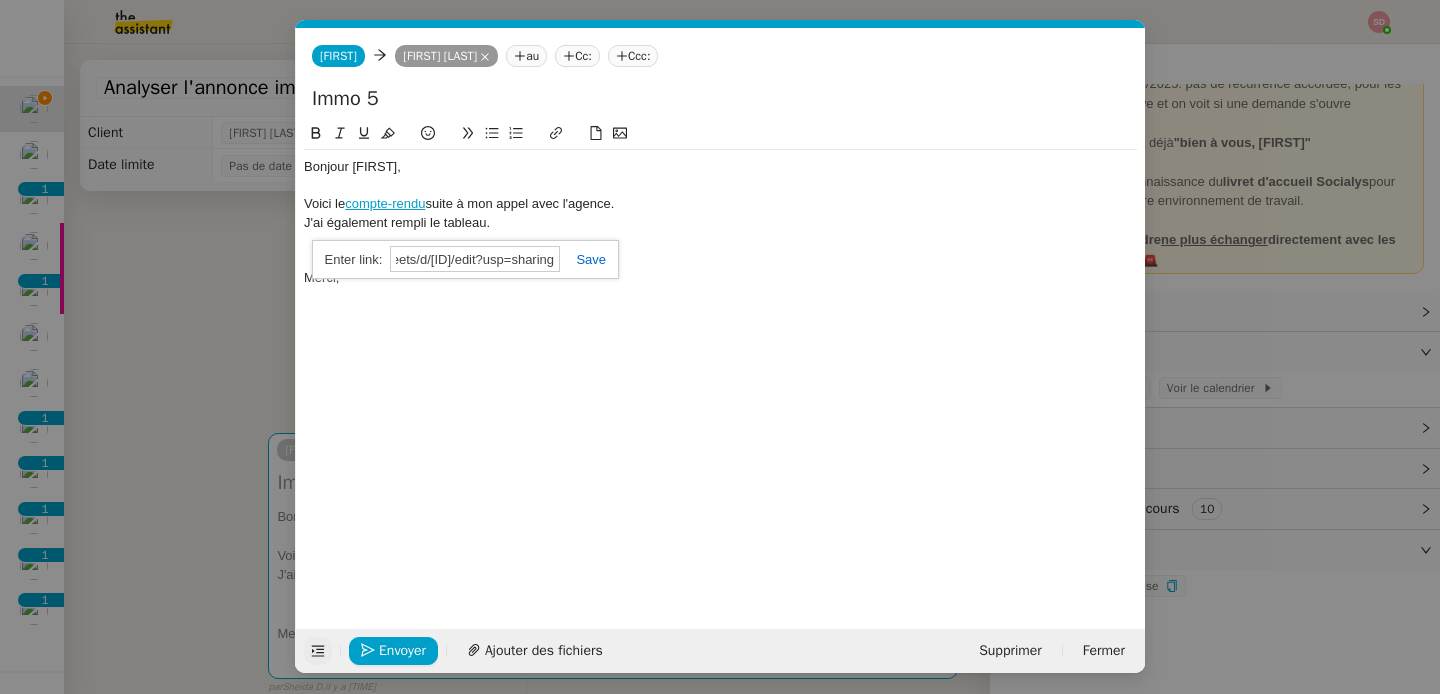 type on "https://docs.google.com/spreadsheets/d/18Zd5IDV9Nmsr9njjYQkpZlPnE091JTV3I6lrDmnfnpw/edit?usp=sharing" 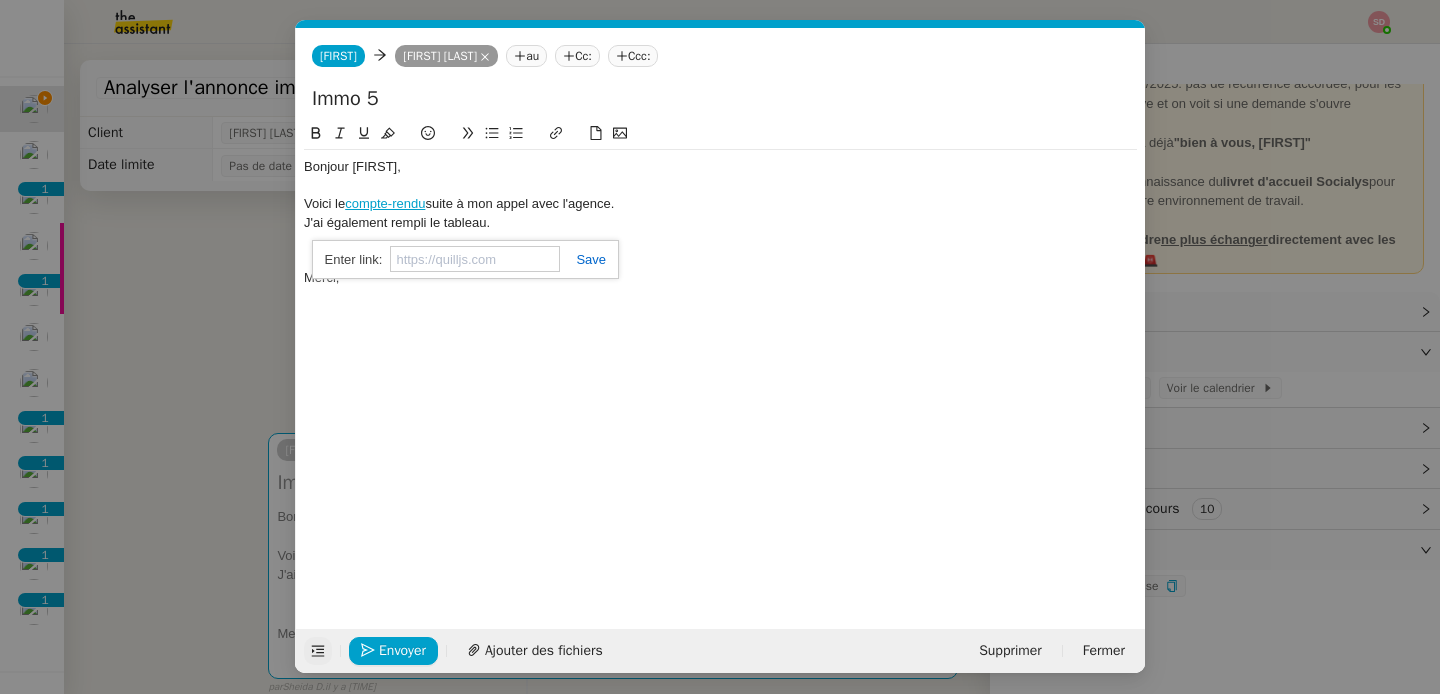 scroll, scrollTop: 0, scrollLeft: 0, axis: both 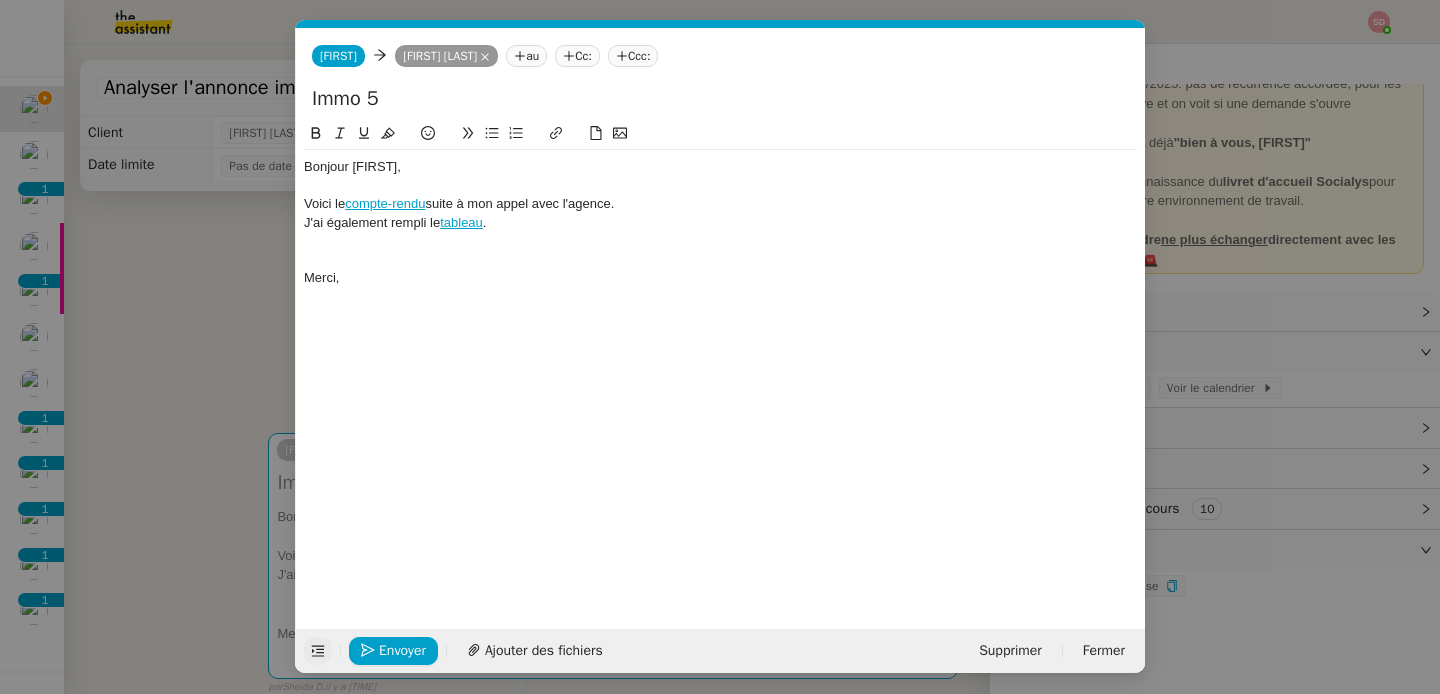 click 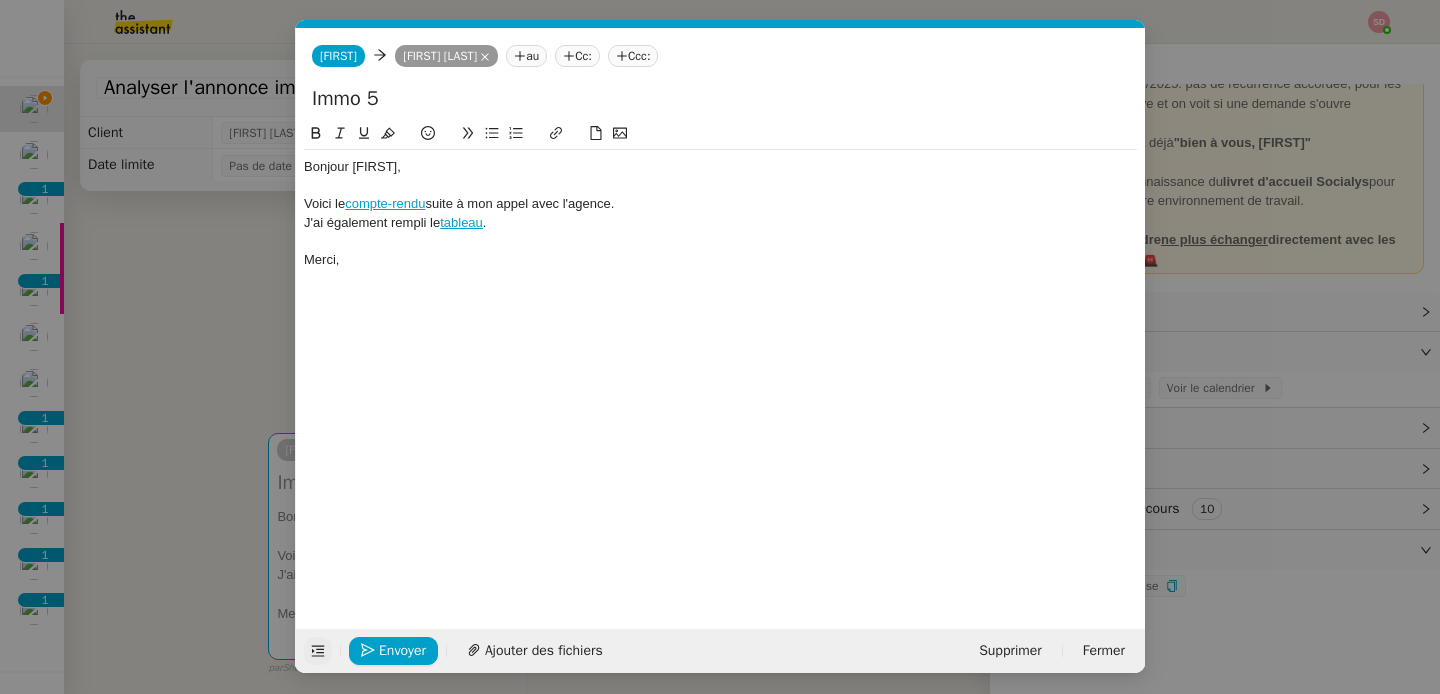 click on "Bonjour Kevin, Voici le  compte-rendu  suite à mon appel avec l'agence. J'ai également rempli le  tableau . Merci," 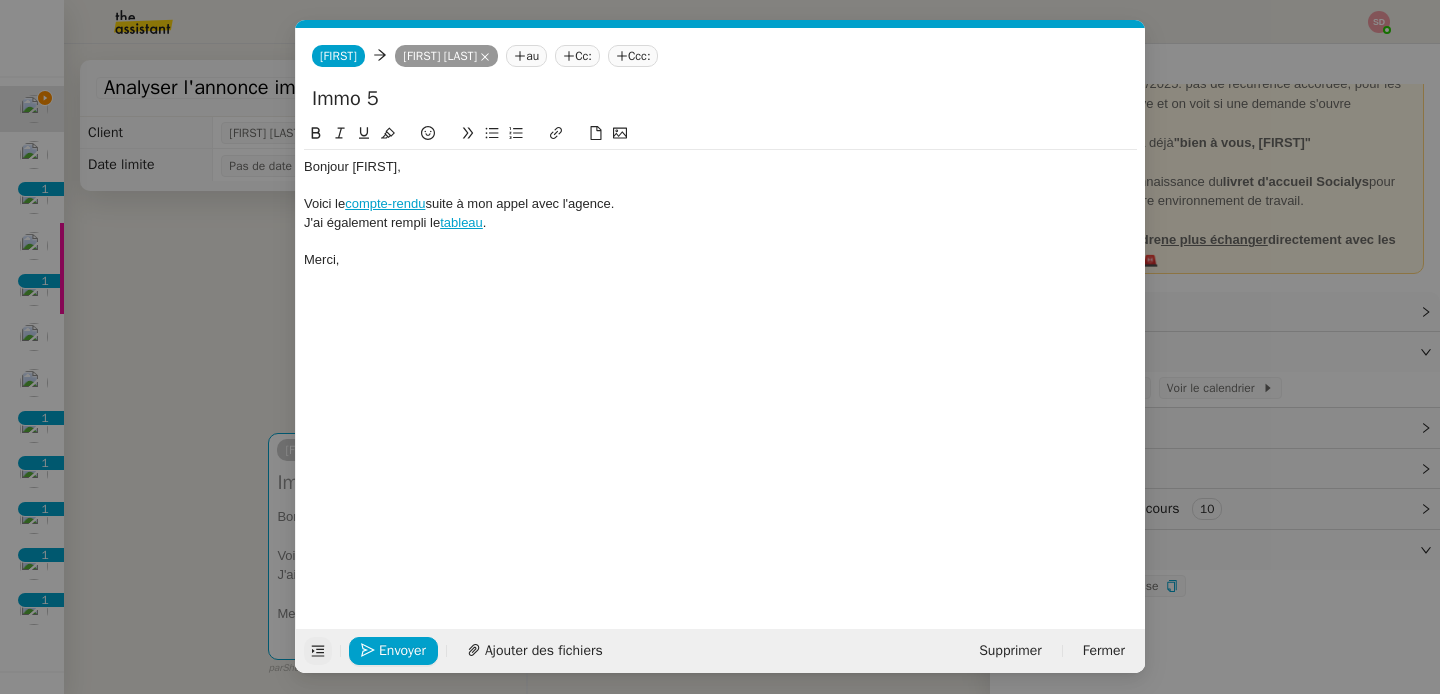 click on "Immo 5" 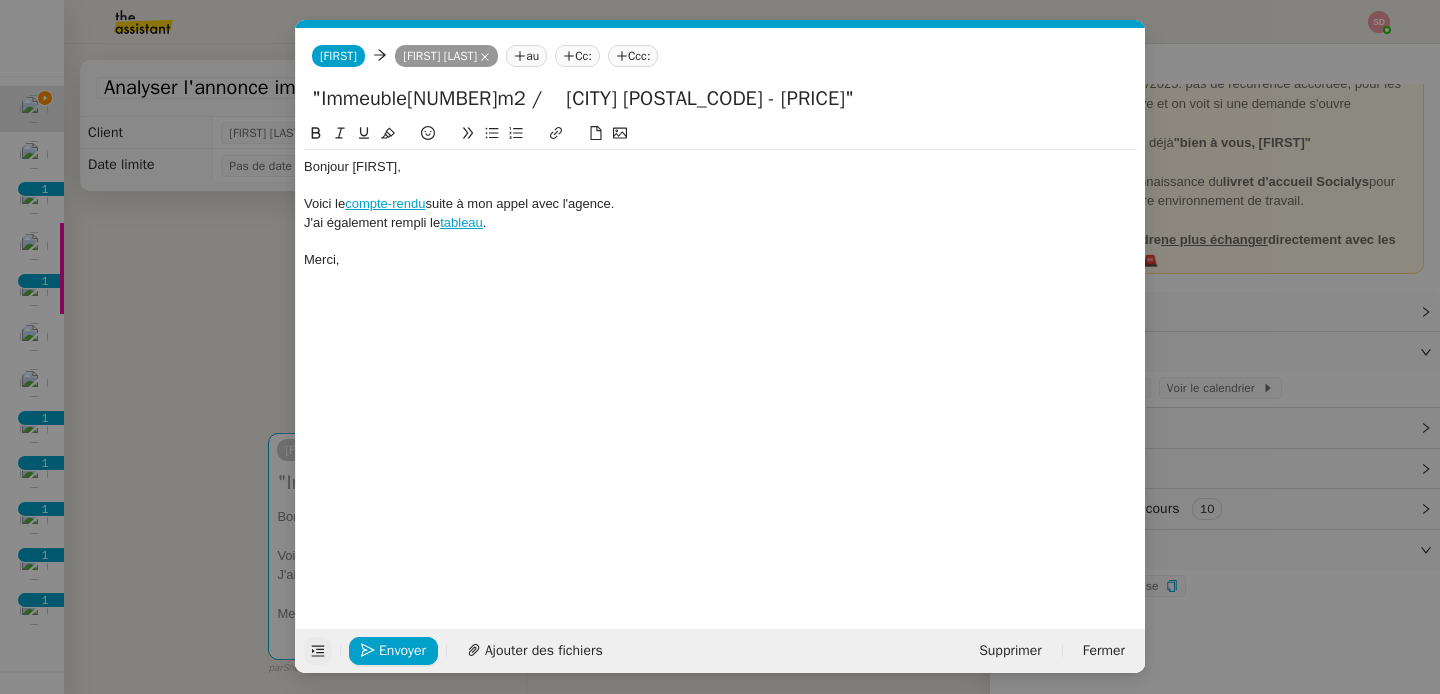 click on ""Immeuble353m2 /    Aix-en-Provence 1309 - 2 100 000€"" 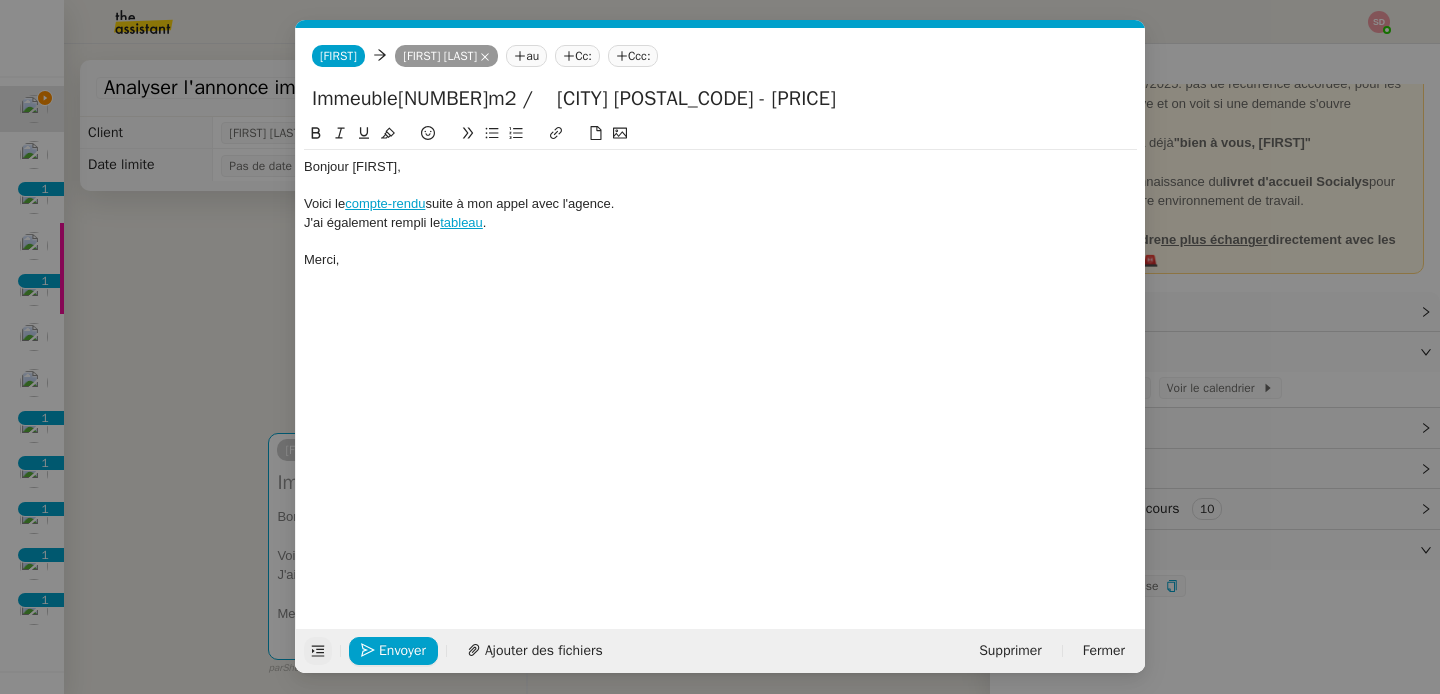 click on "Immeuble353m2 /    Aix-en-Provence 1309 - 2 100 000€"" 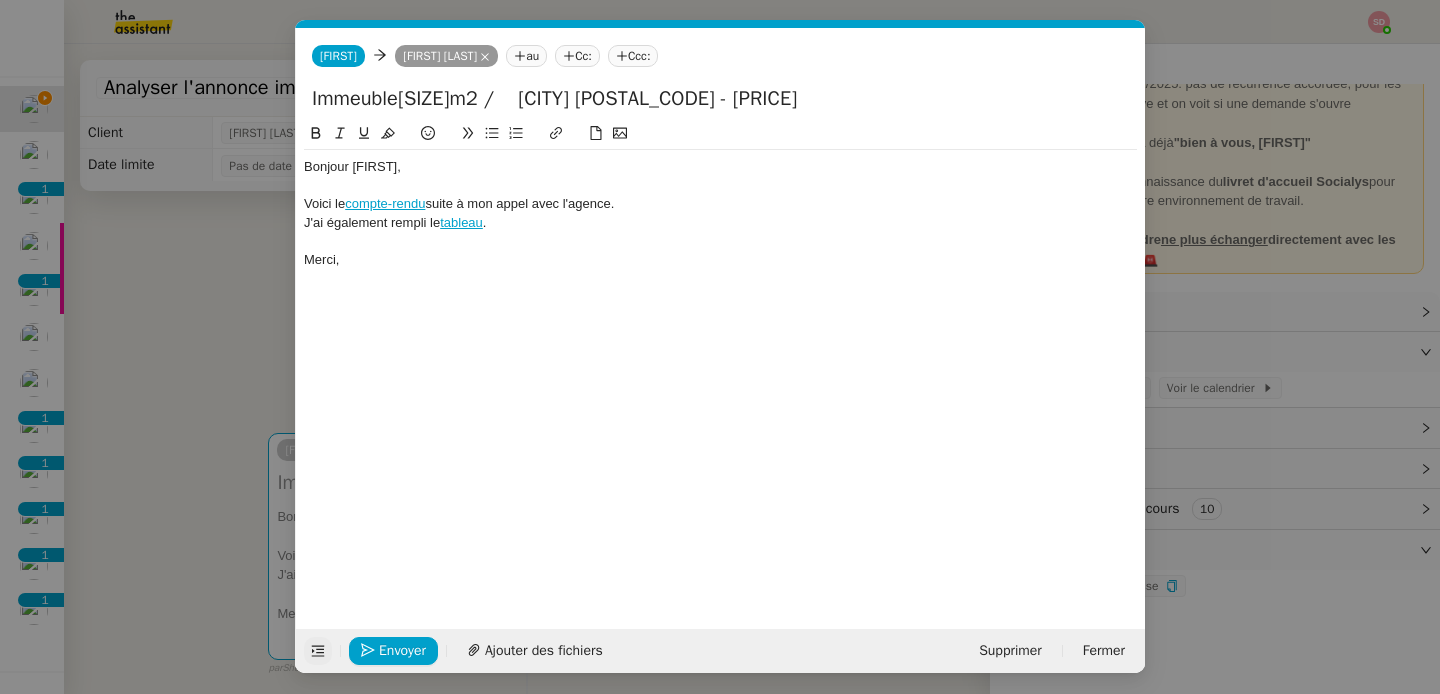 click on "Immeuble353m2 /    Aix-en-Provence 1309 - 2 100 000€" 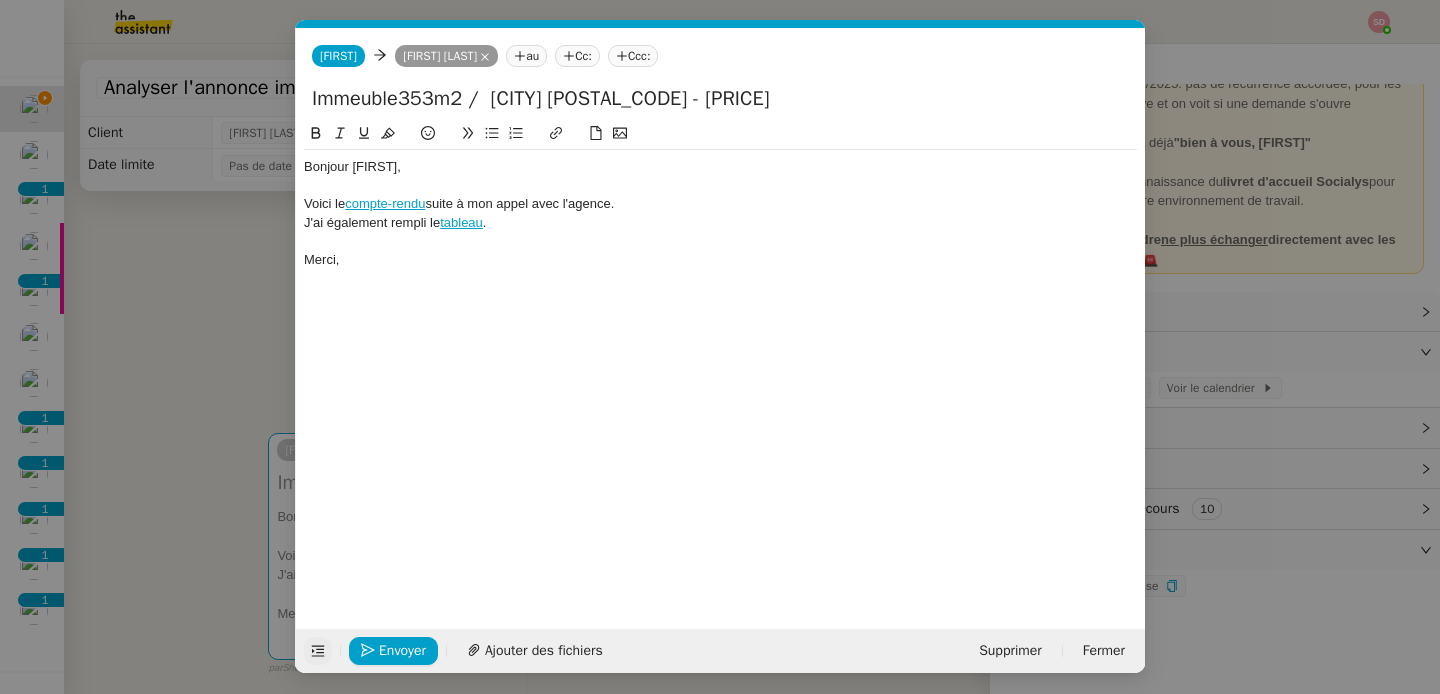 click on "Merci," 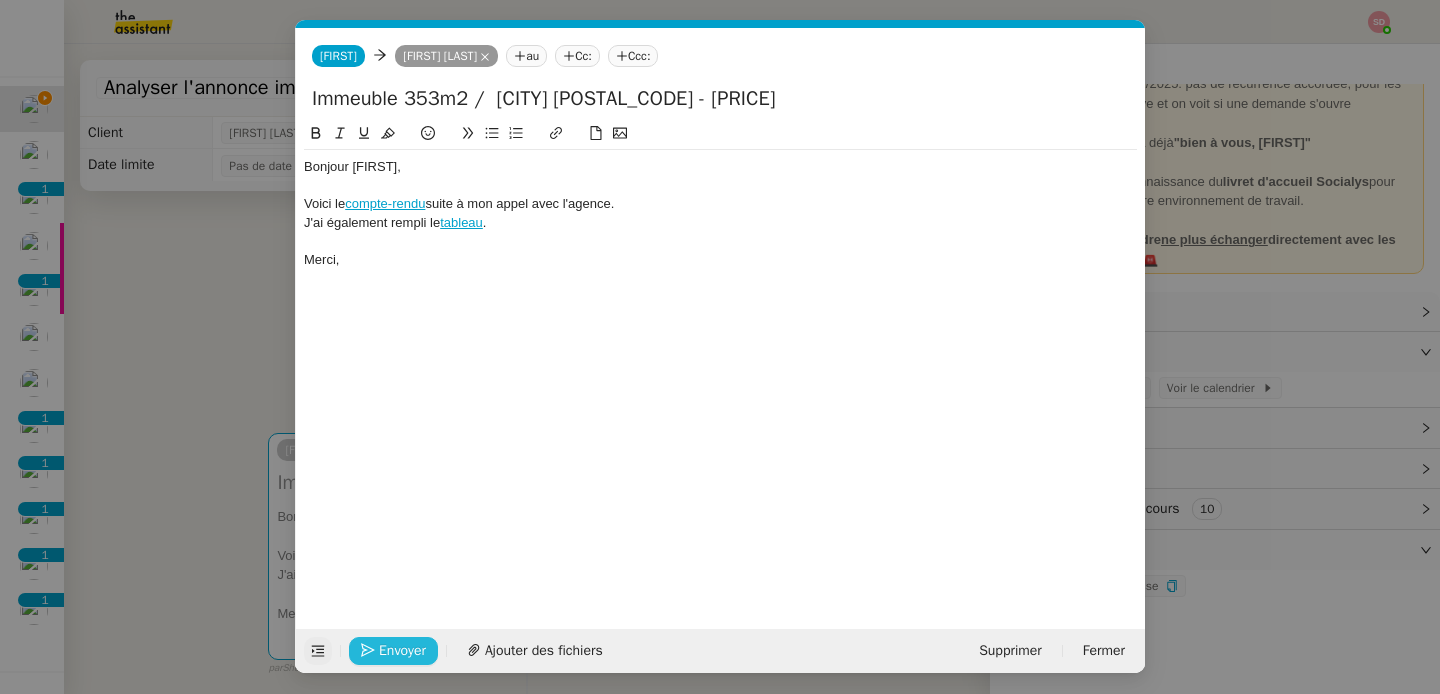 type on "Immeuble 353m2 /  Aix-en-Provence 1309 - 2 100 000€" 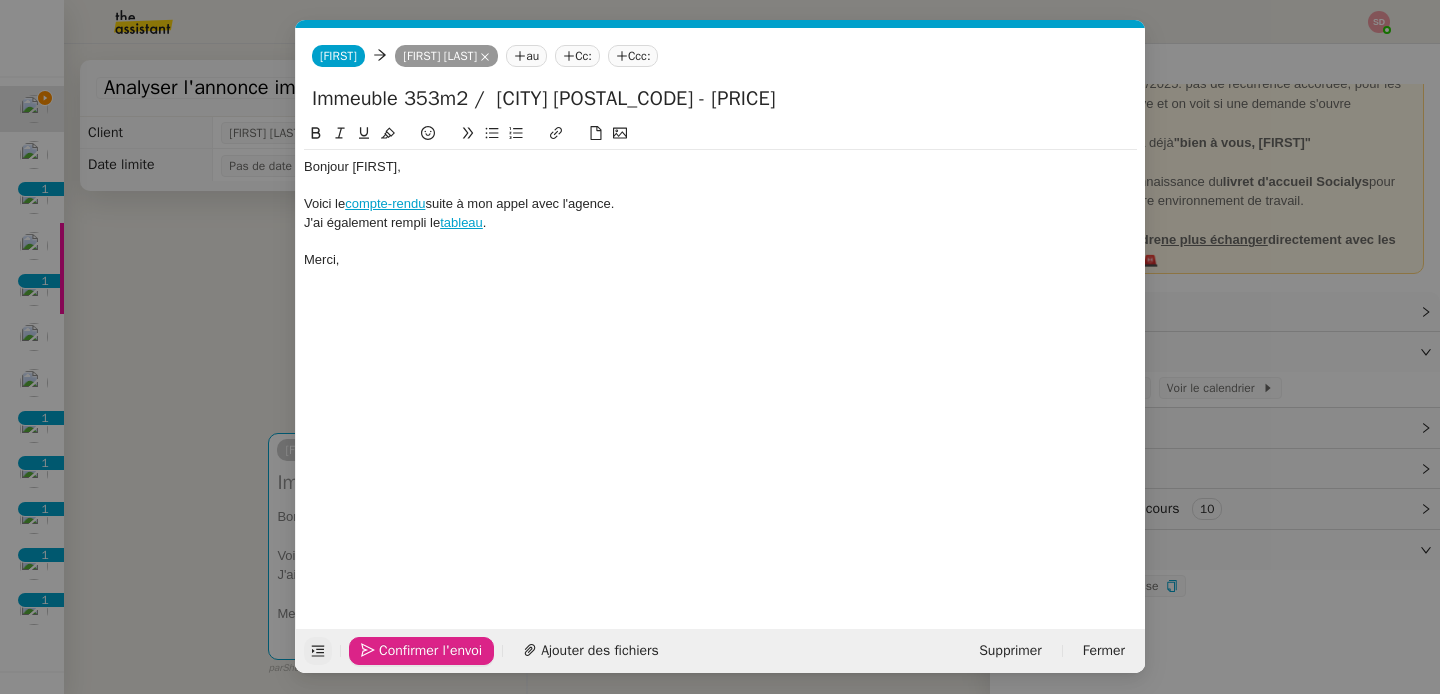 click on "Confirmer l'envoi" 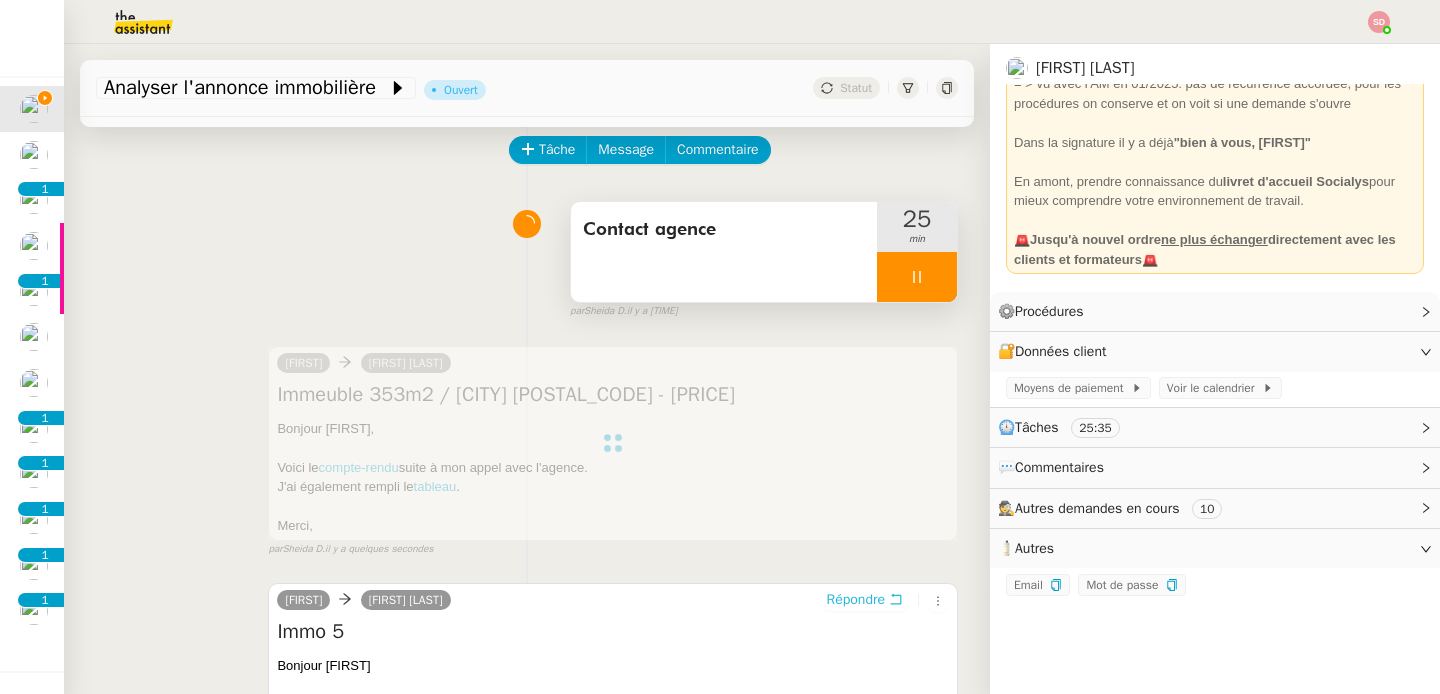 scroll, scrollTop: 0, scrollLeft: 0, axis: both 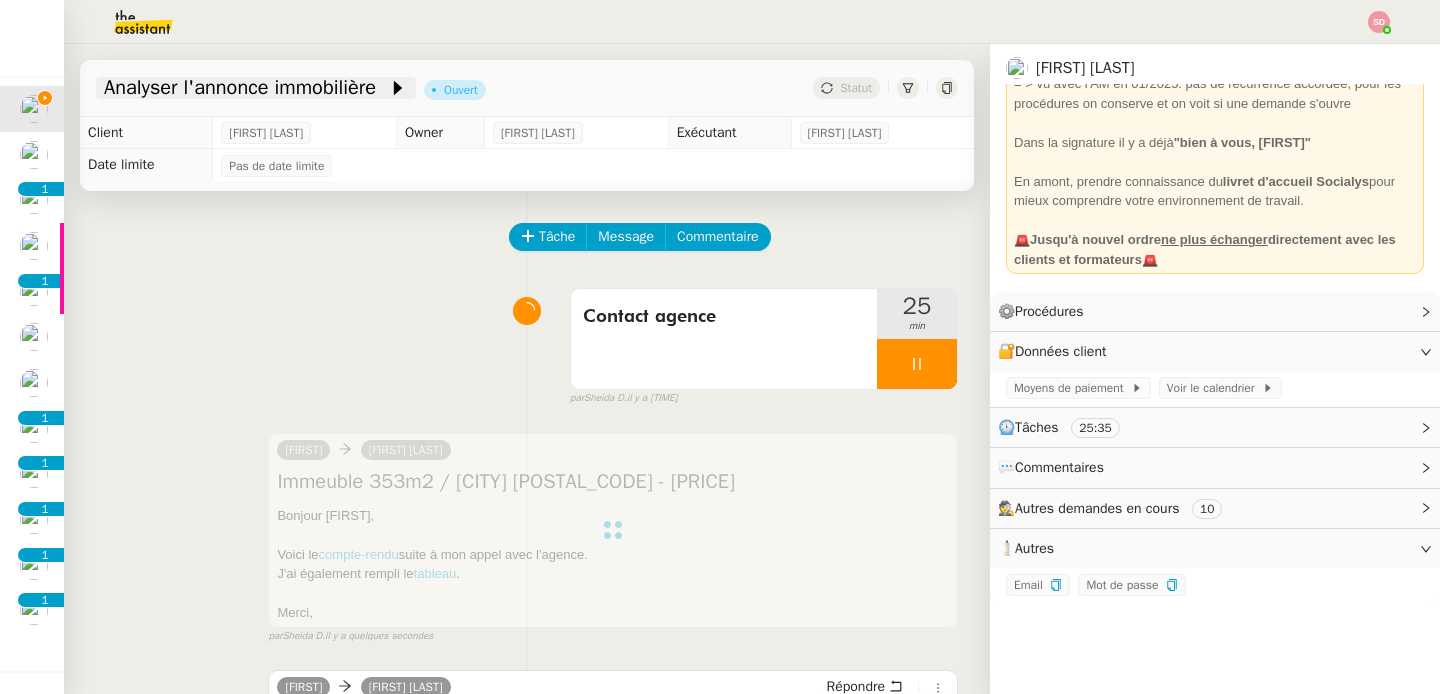 click on "Analyser l'annonce immobilière" 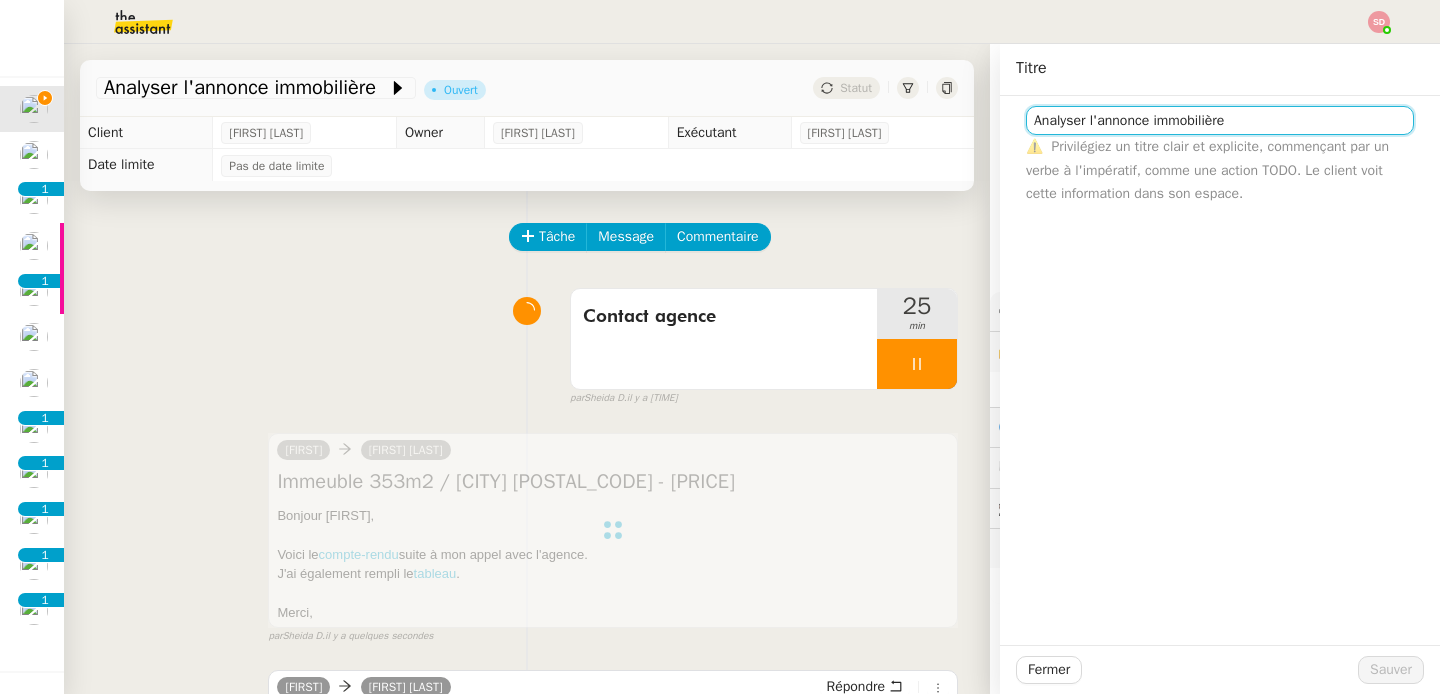 click on "Analyser l'annonce immobilière" 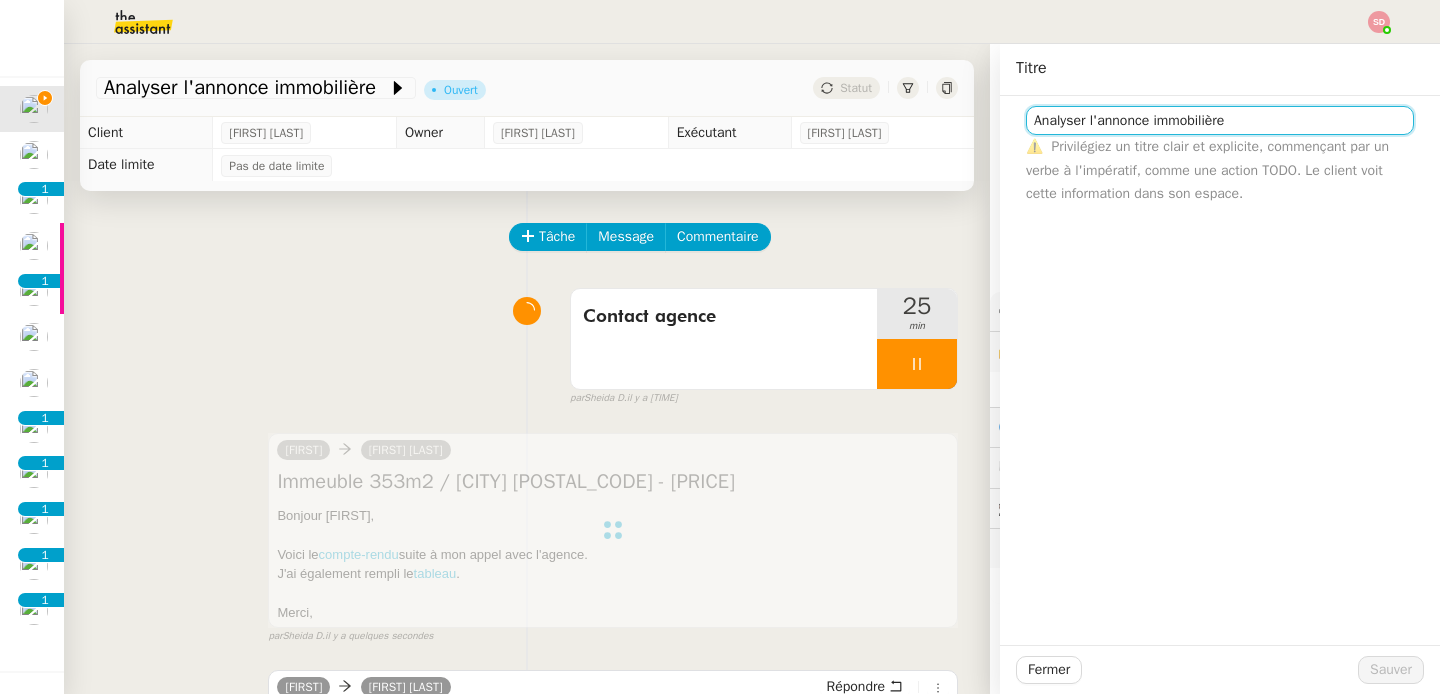 click on "Analyser l'annonce immobilière" 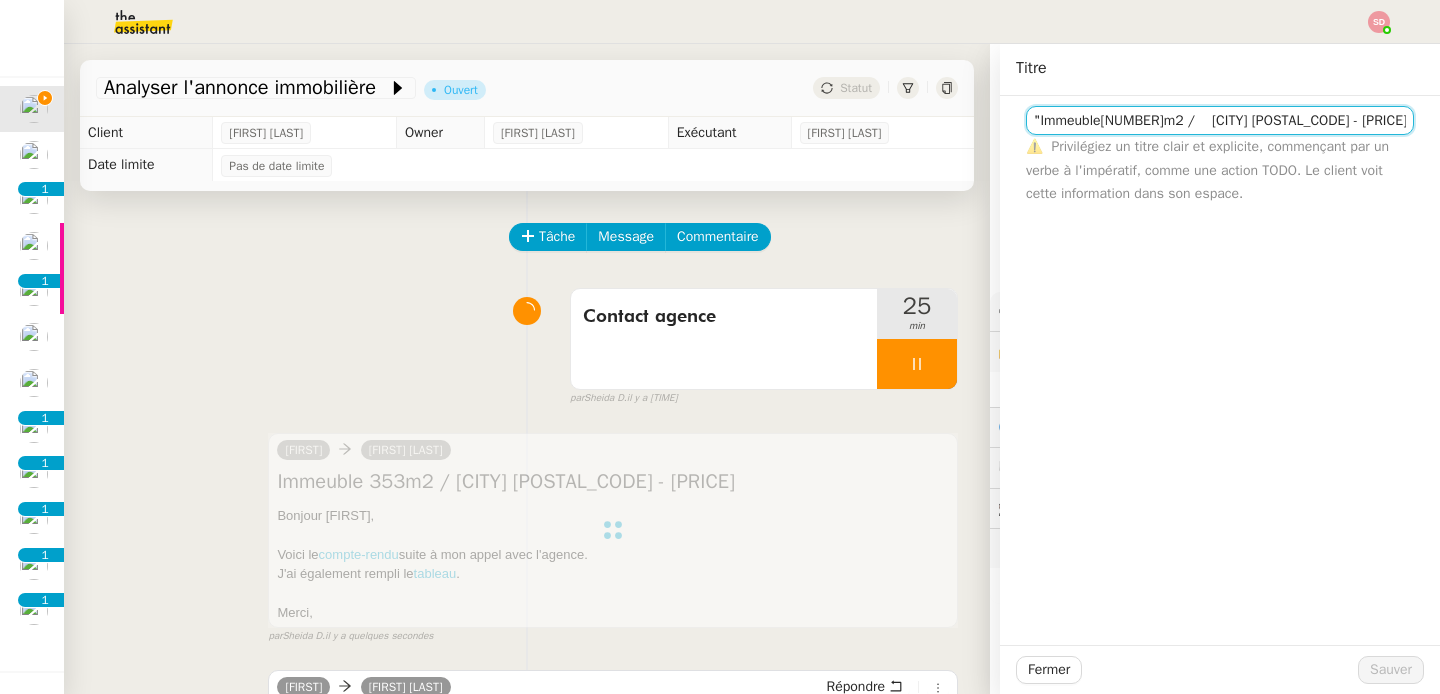 scroll, scrollTop: 0, scrollLeft: 7, axis: horizontal 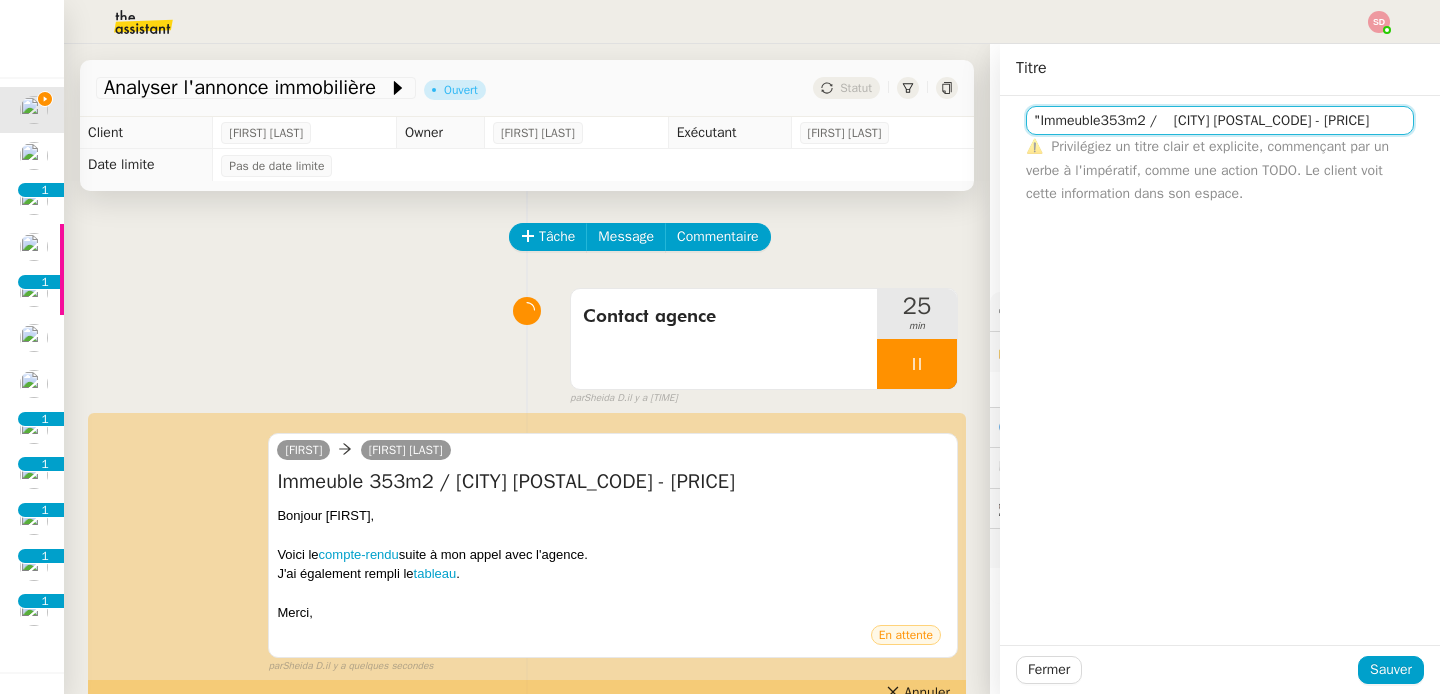 drag, startPoint x: 1157, startPoint y: 121, endPoint x: 1137, endPoint y: 123, distance: 20.09975 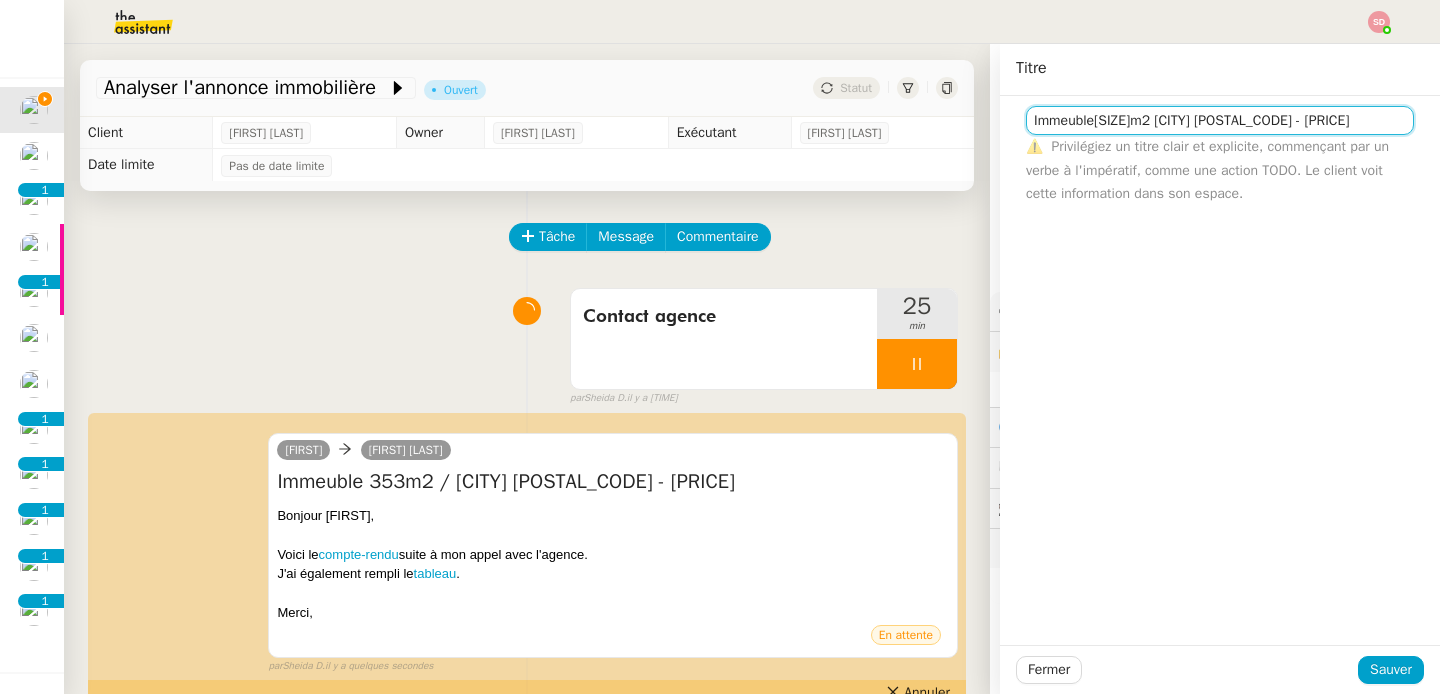 scroll, scrollTop: 0, scrollLeft: 0, axis: both 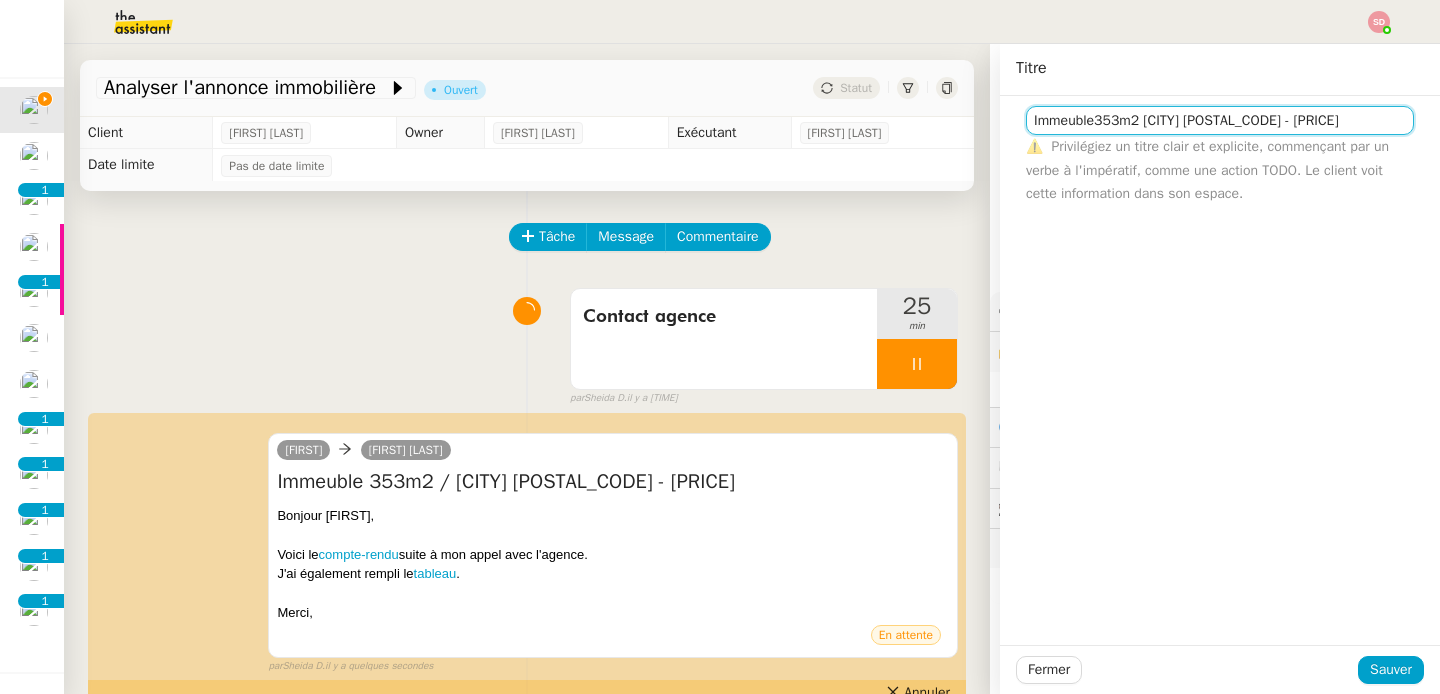 click on "Immeuble353m2 Aix-en-Provence 1309 - 2 100 000€" 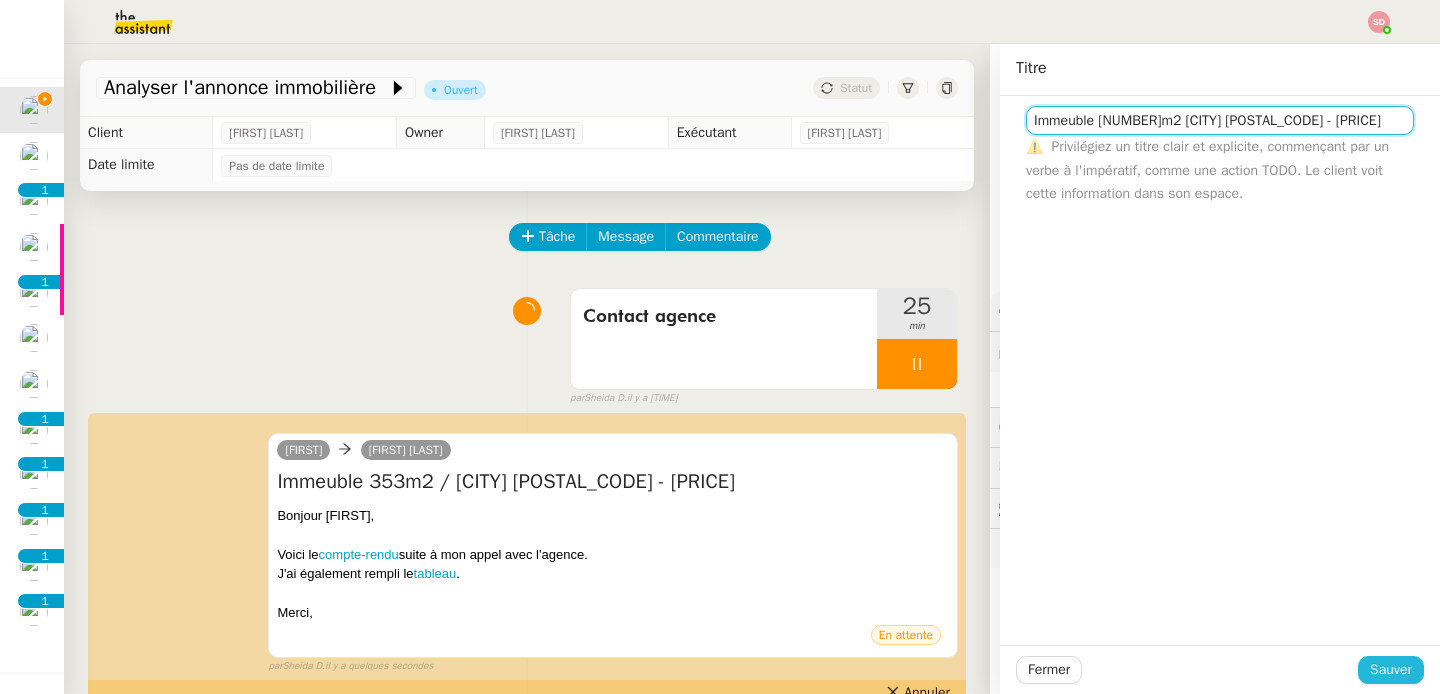 type on "Immeuble 353m2 Aix-en-Provence 1309 - 2 100 000€" 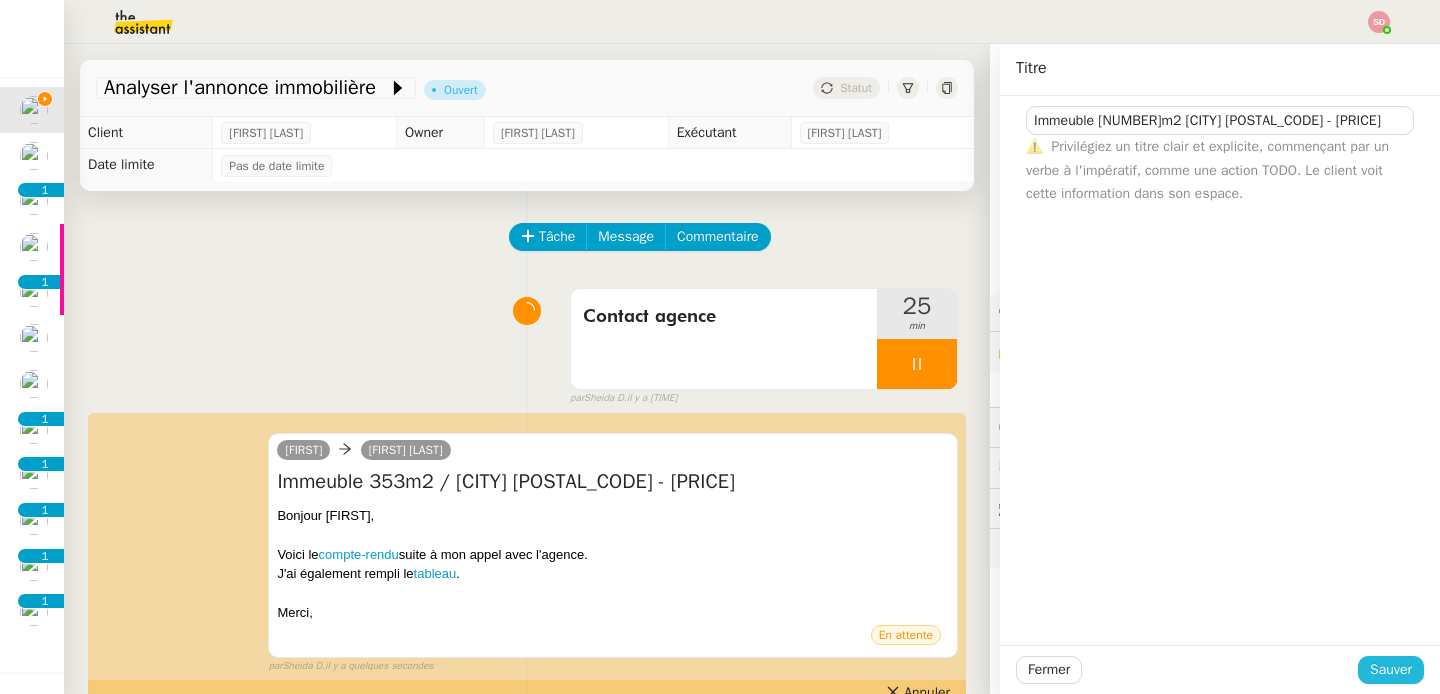 click on "Sauver" 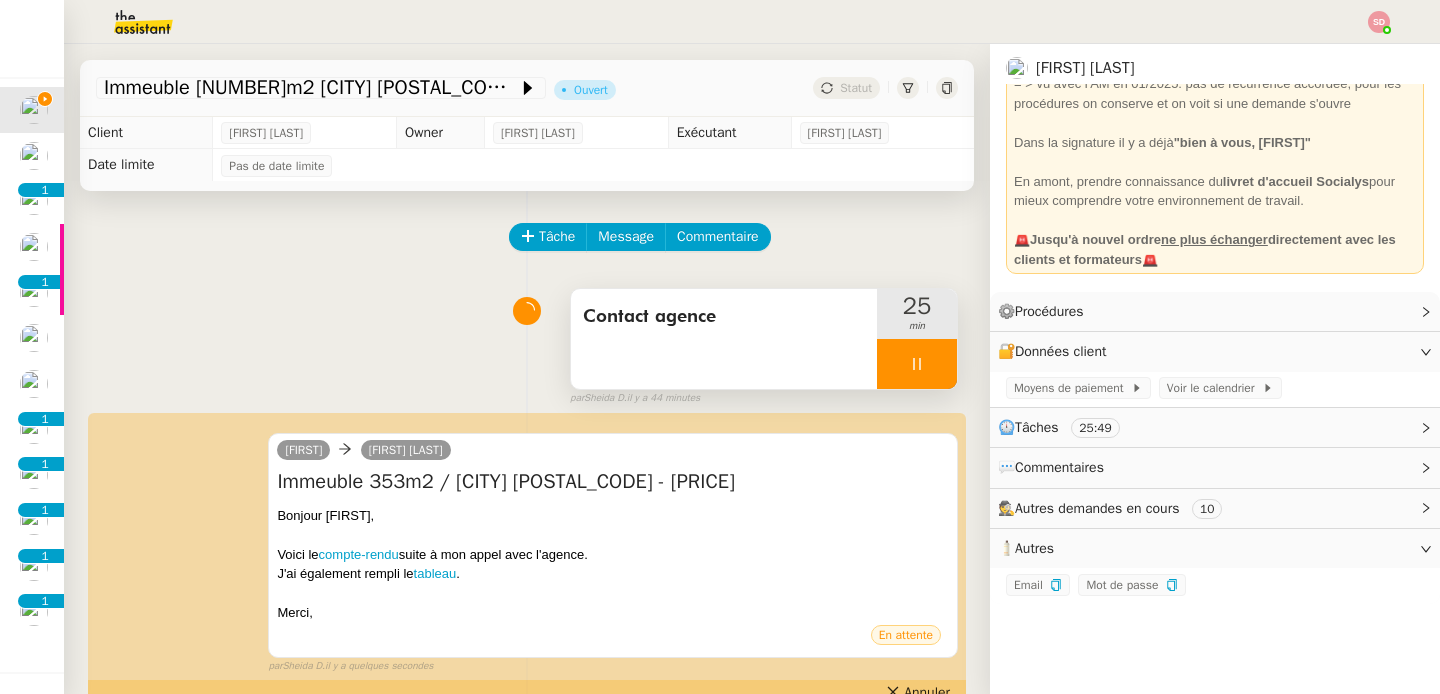 click at bounding box center [917, 364] 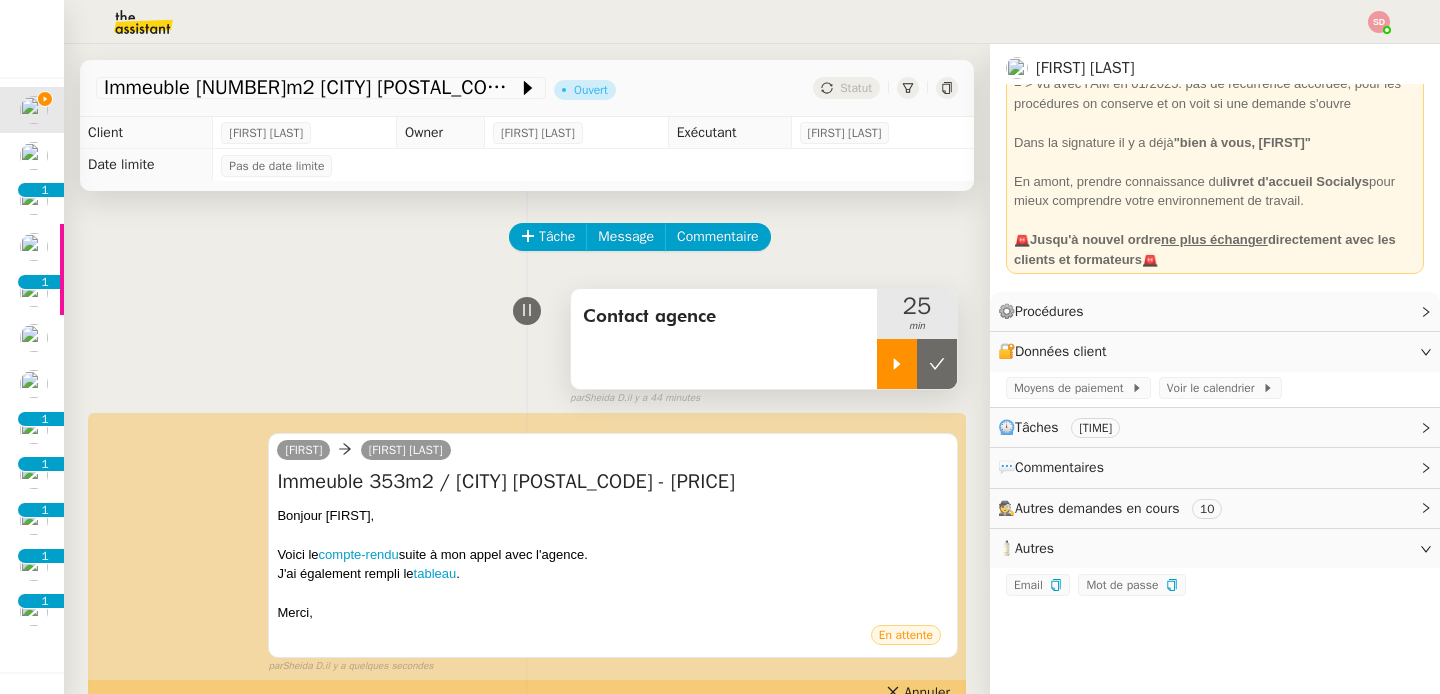 click at bounding box center [937, 364] 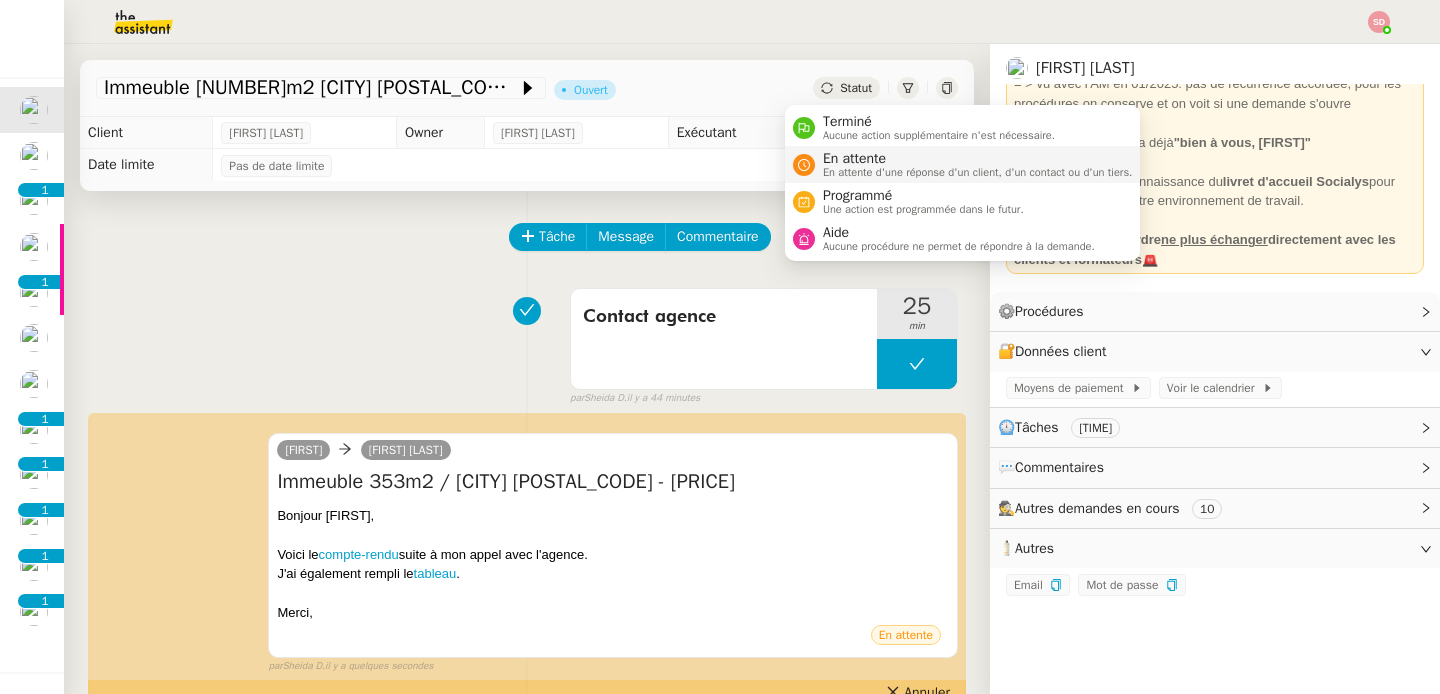 click on "En attente d'une réponse d'un client, d'un contact ou d'un tiers." at bounding box center (978, 172) 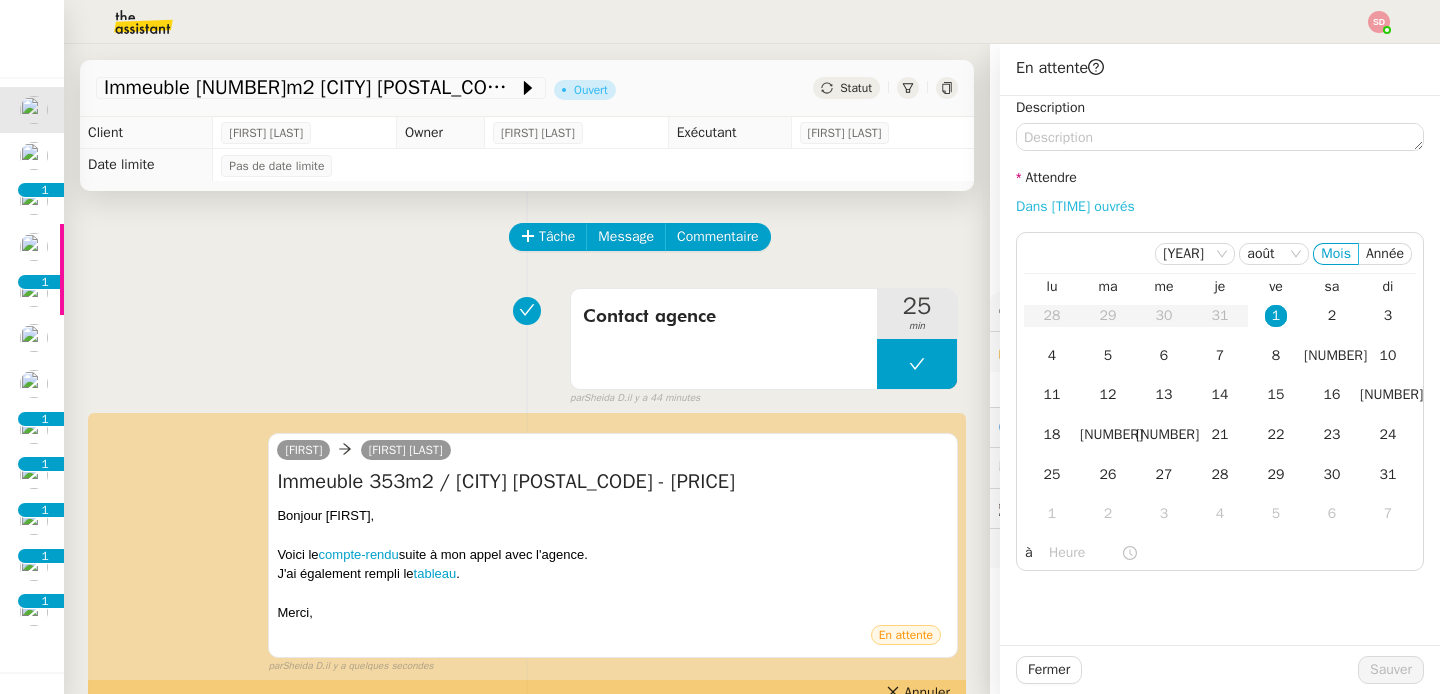 click on "Dans [TIME] ouvrés" 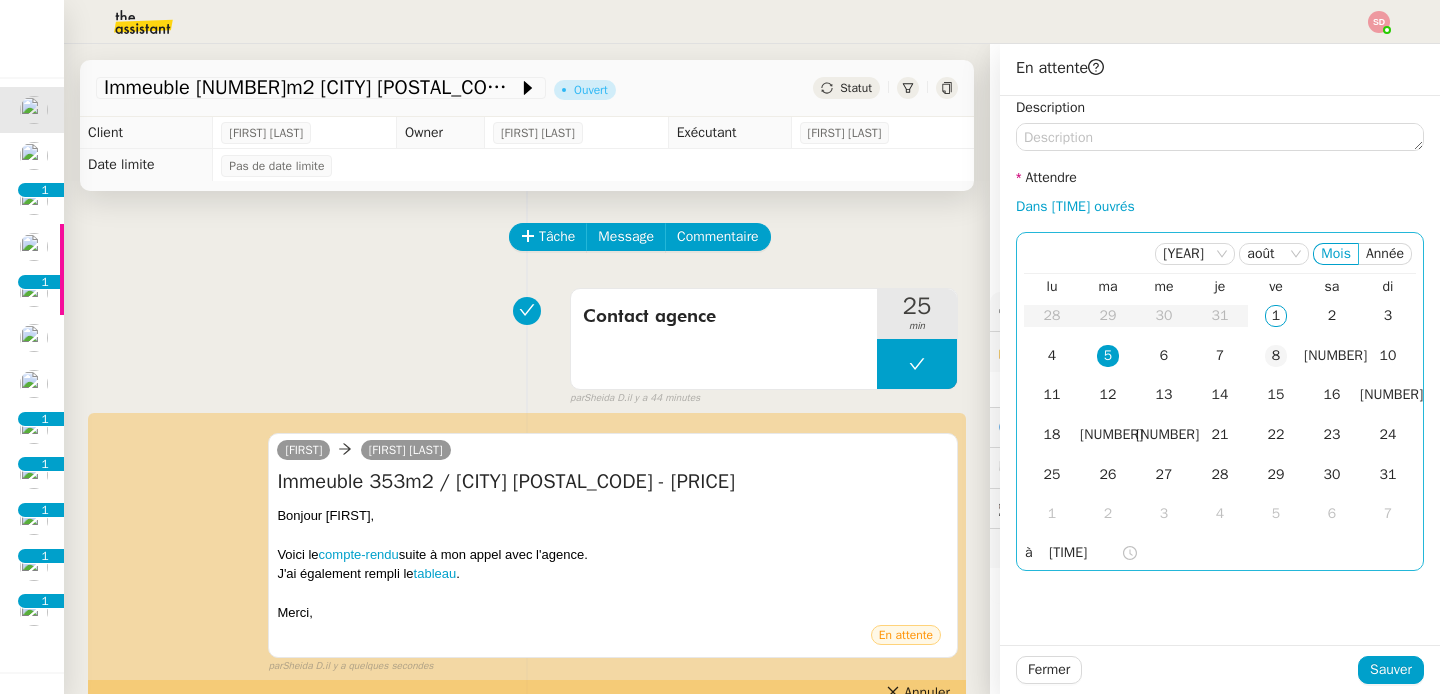 click on "8" 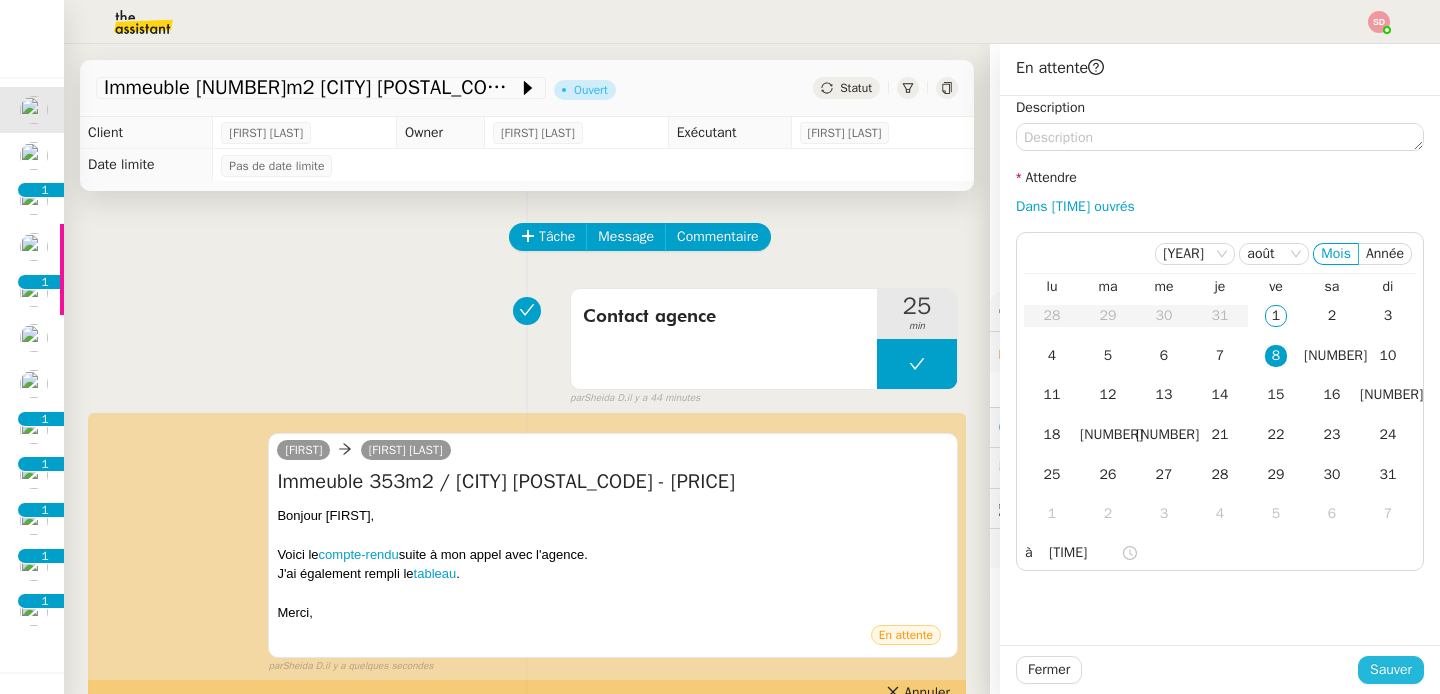 click on "Sauver" 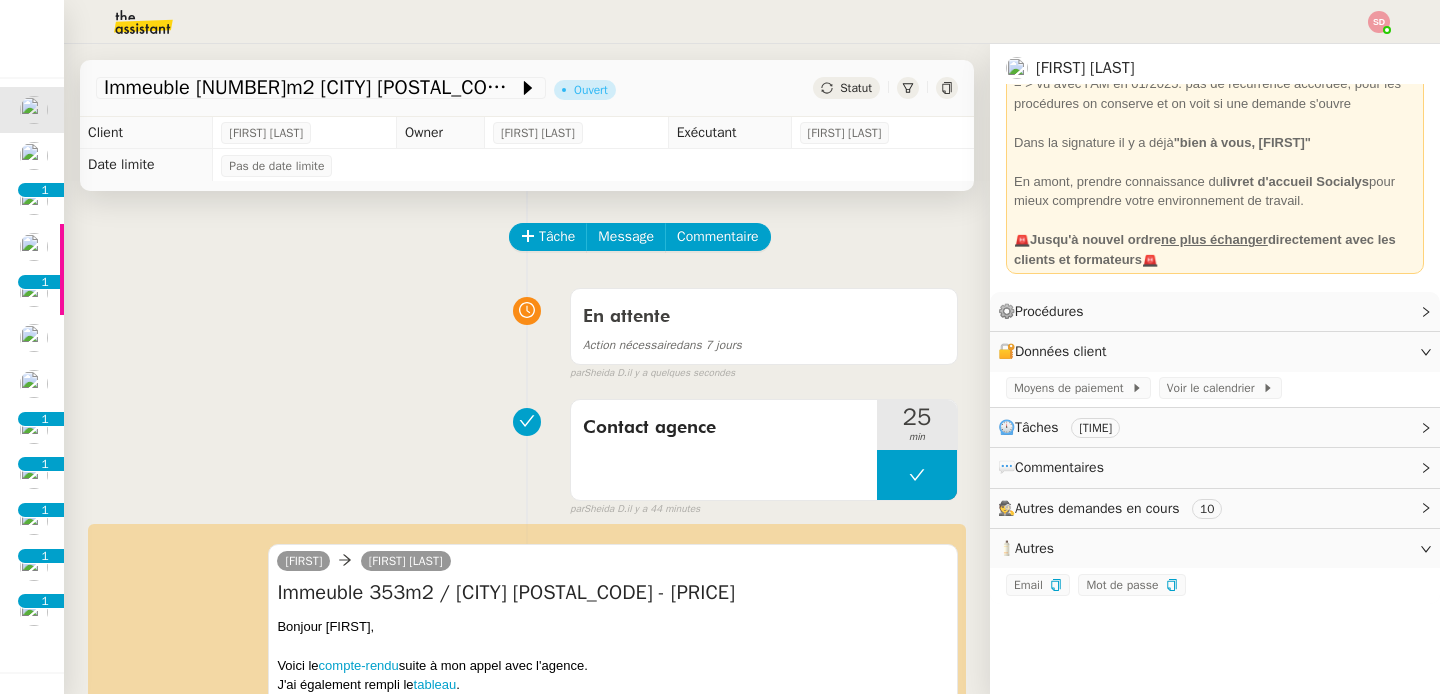 scroll, scrollTop: 10, scrollLeft: 0, axis: vertical 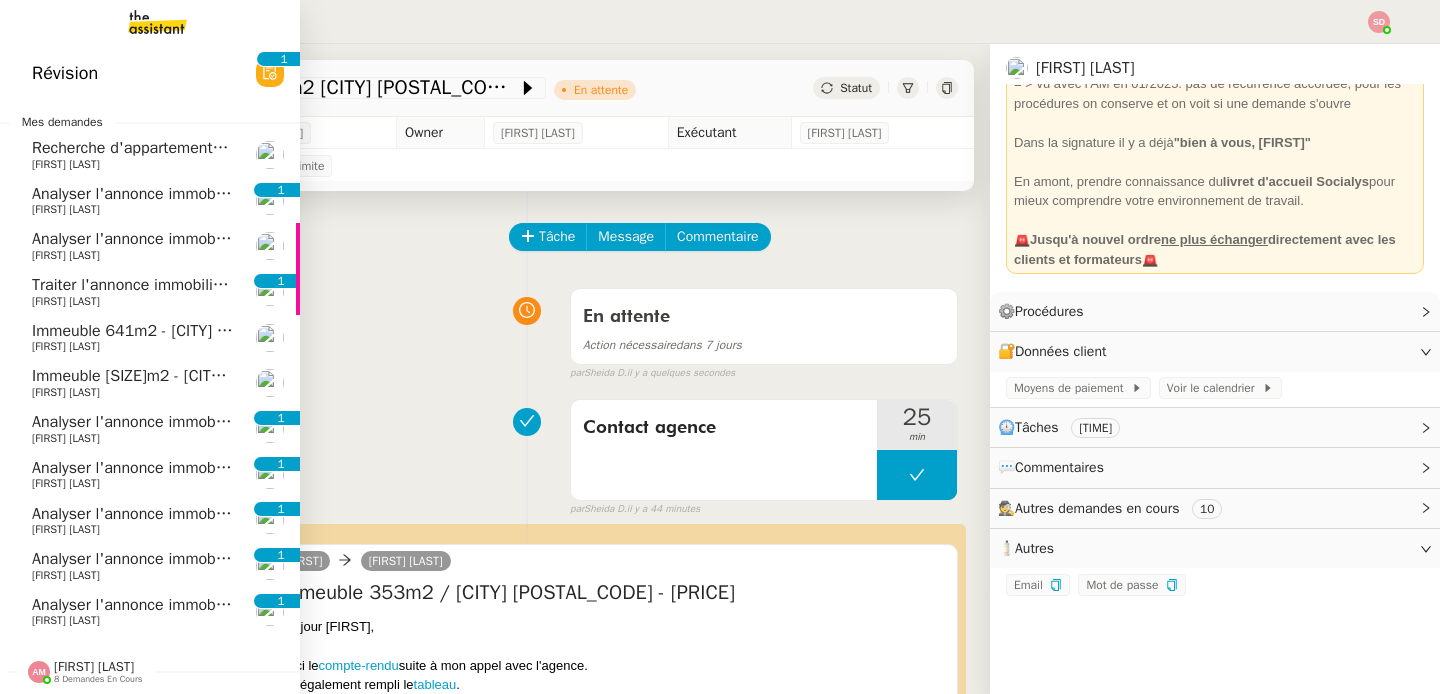 click on "Analyser l'annonce immobilière" 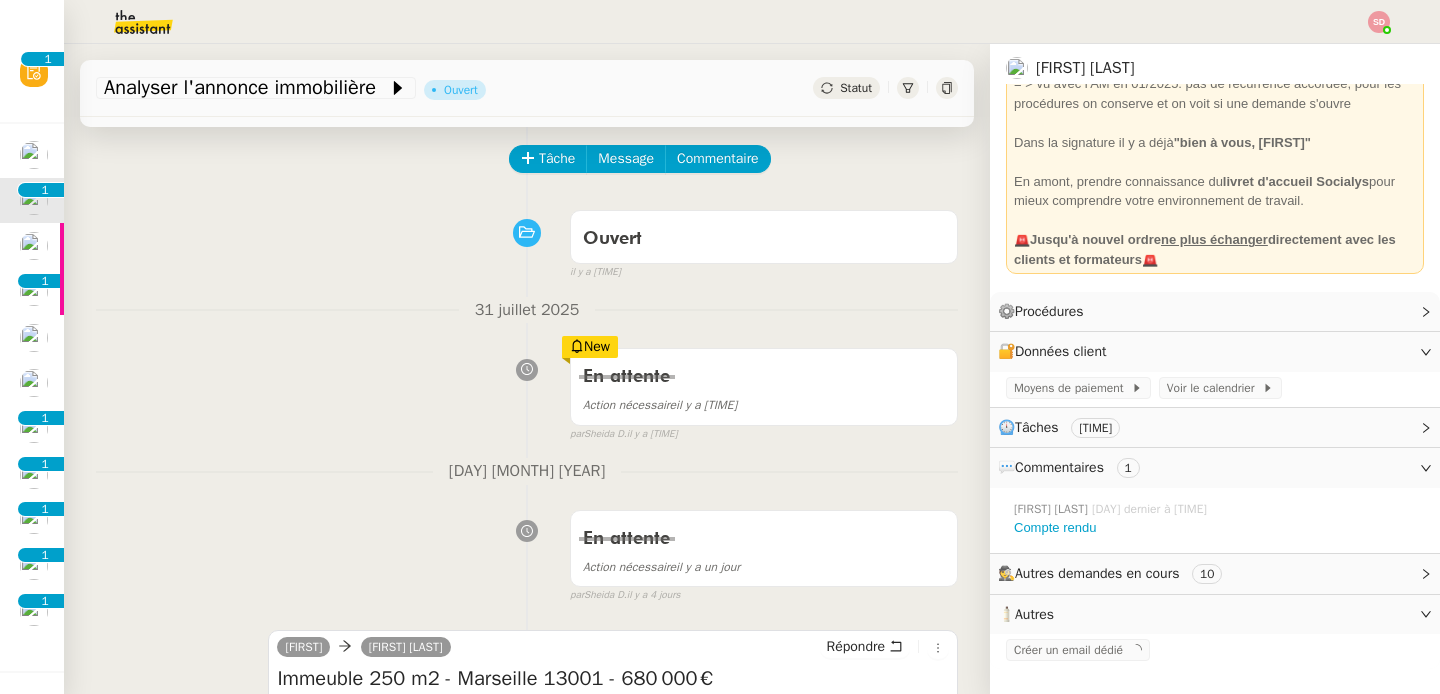 scroll, scrollTop: 0, scrollLeft: 0, axis: both 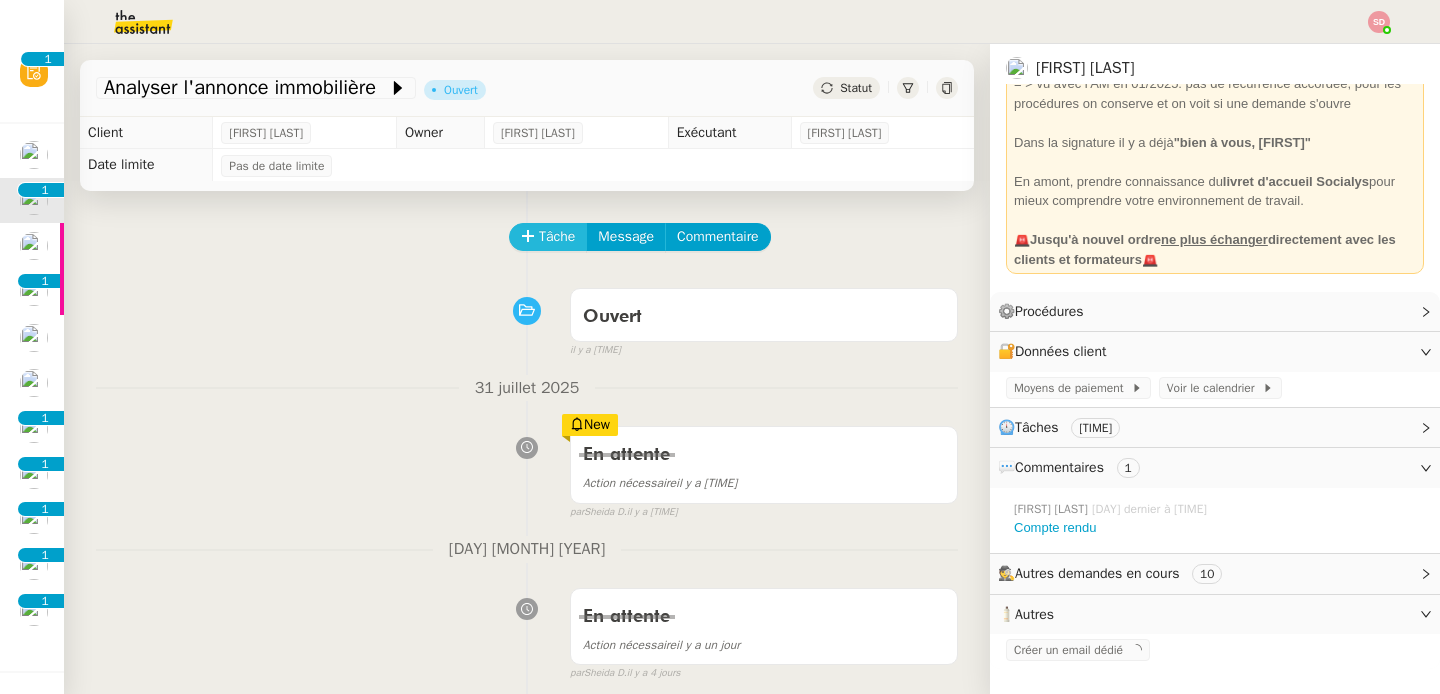click on "Tâche" 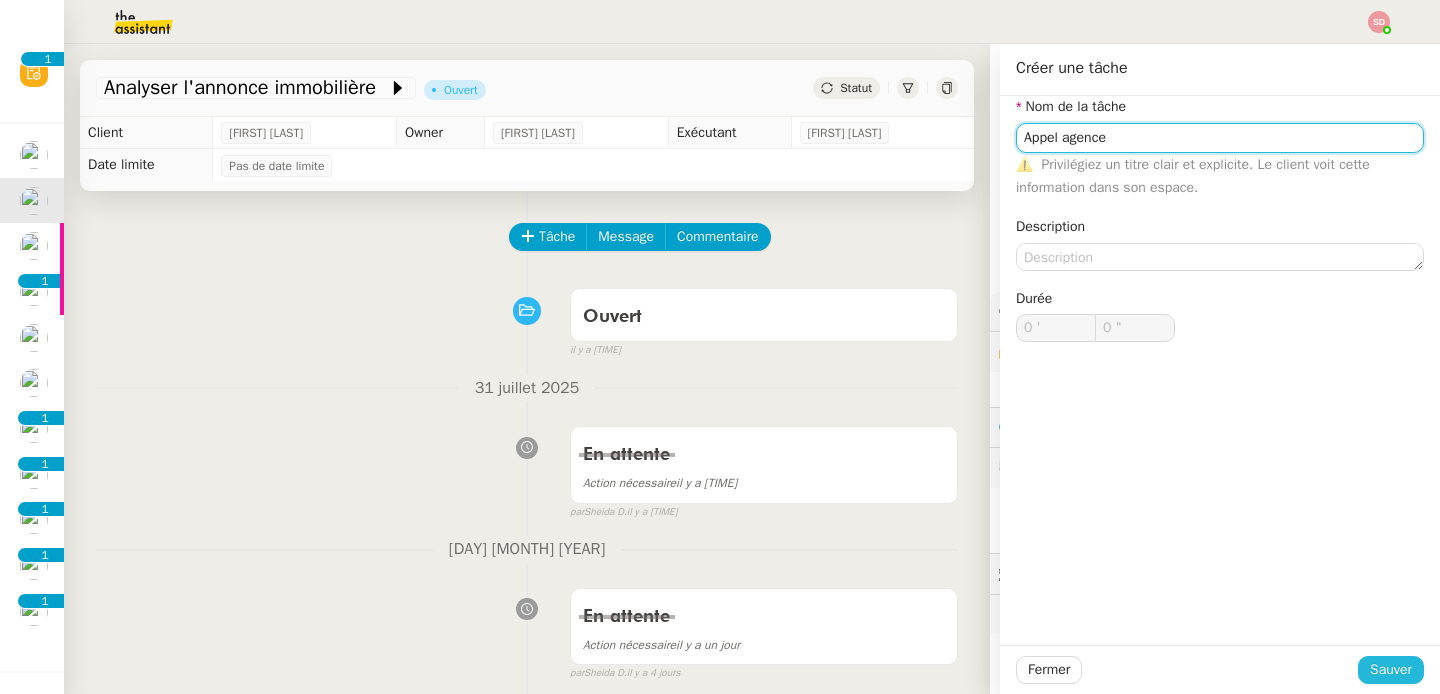 type on "Appel agence" 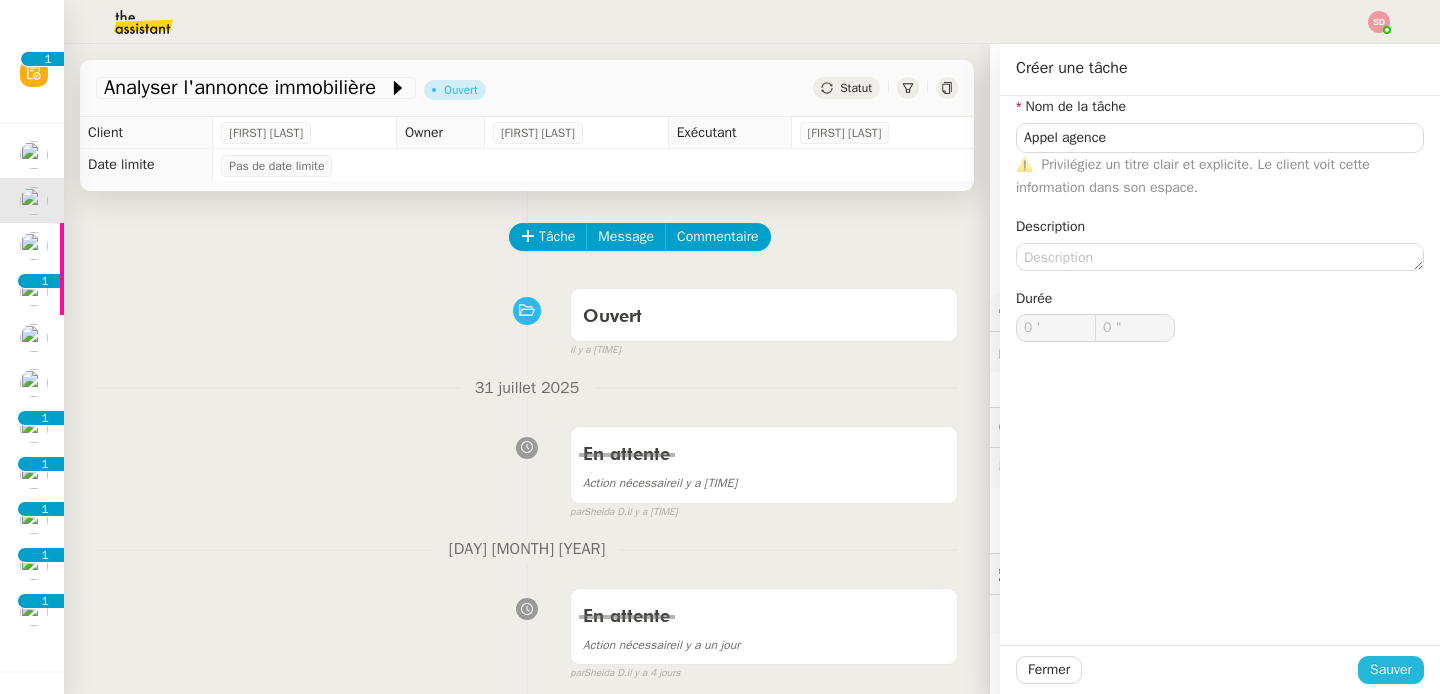 click on "Sauver" 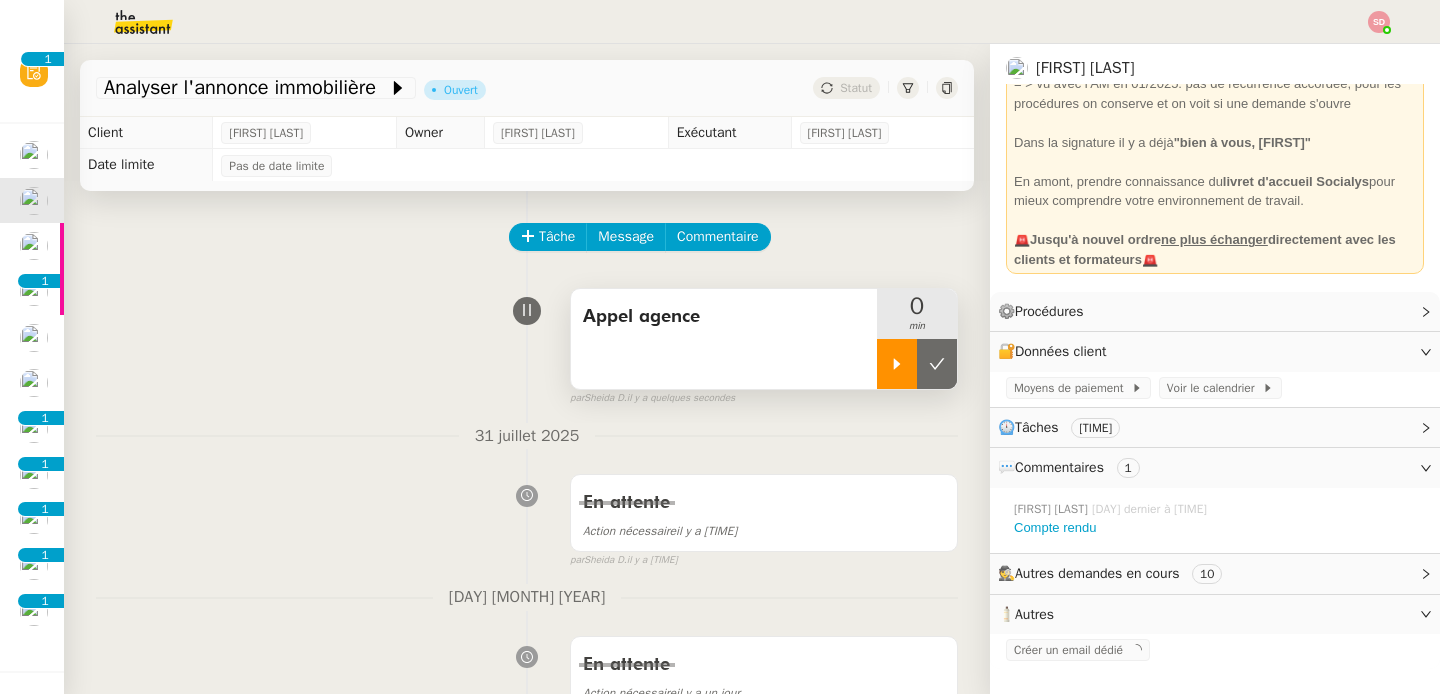 click at bounding box center [897, 364] 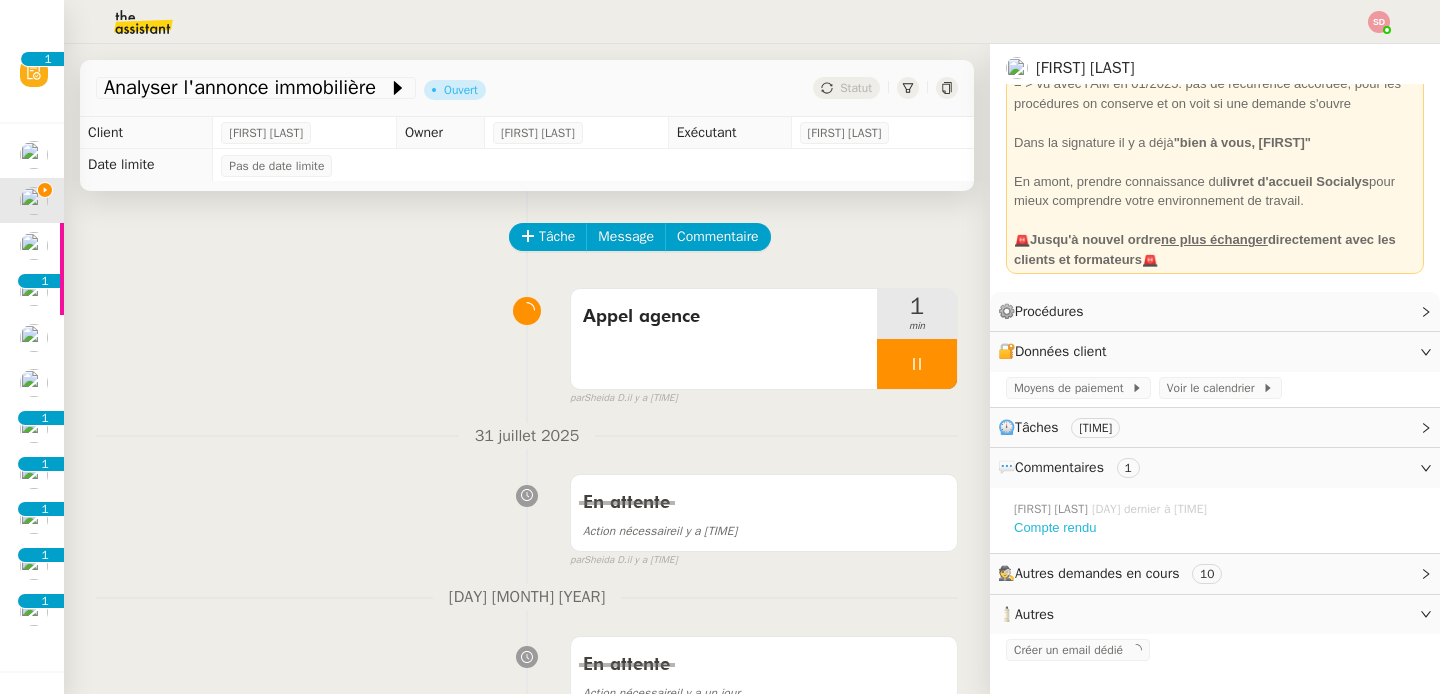 click on "Compte rendu" 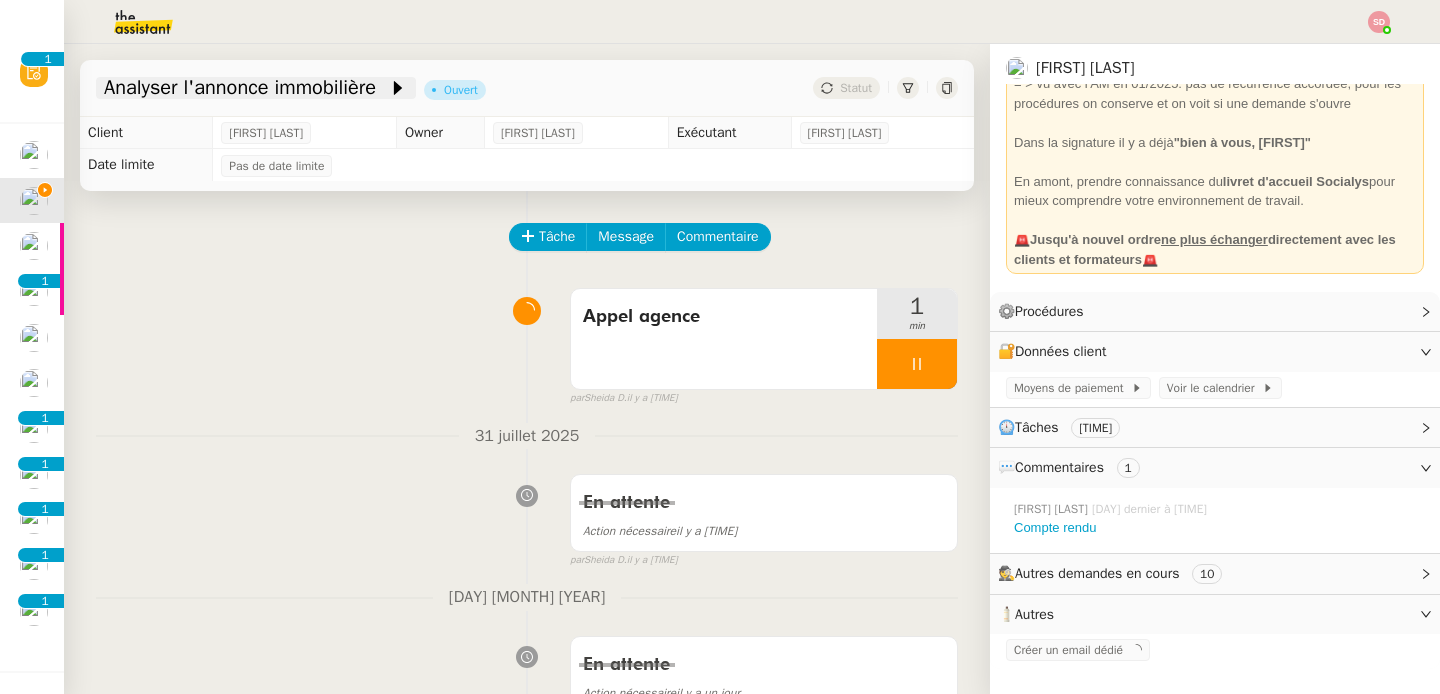 click on "Analyser l'annonce immobilière" 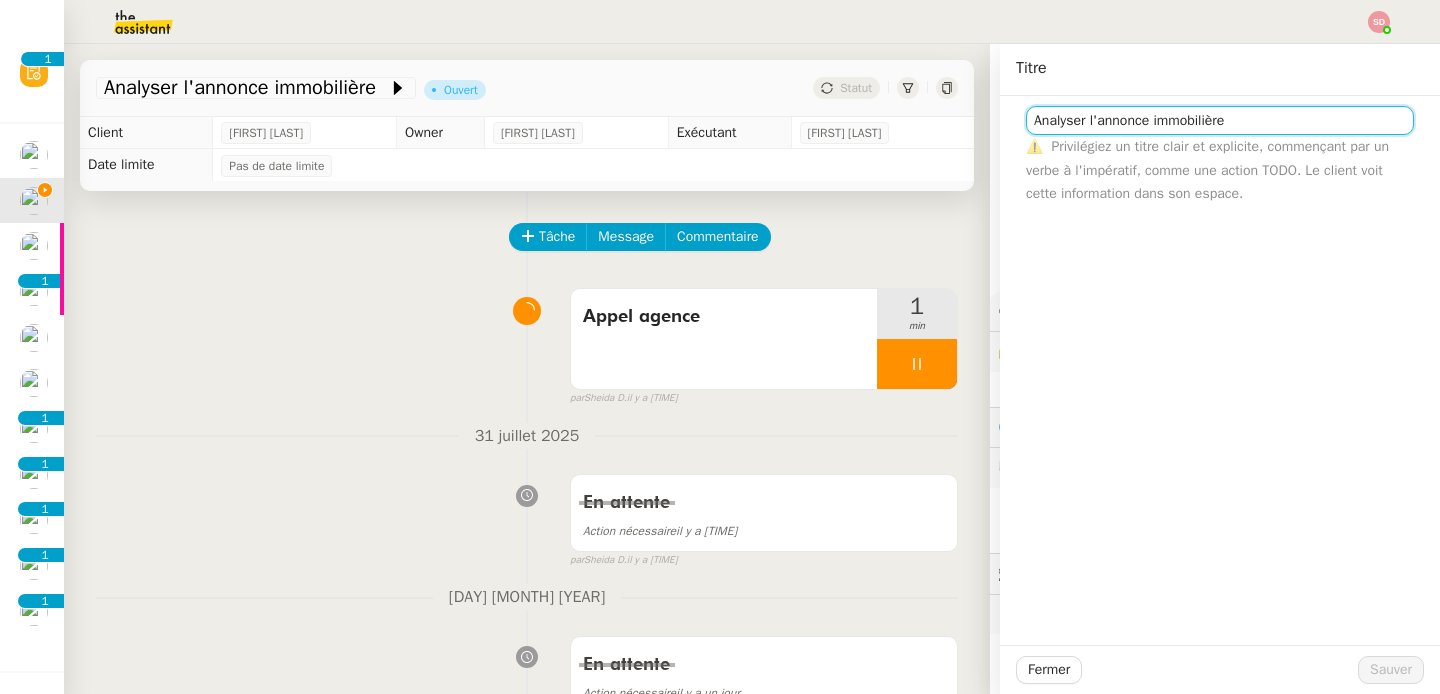 click on "Analyser l'annonce immobilière" 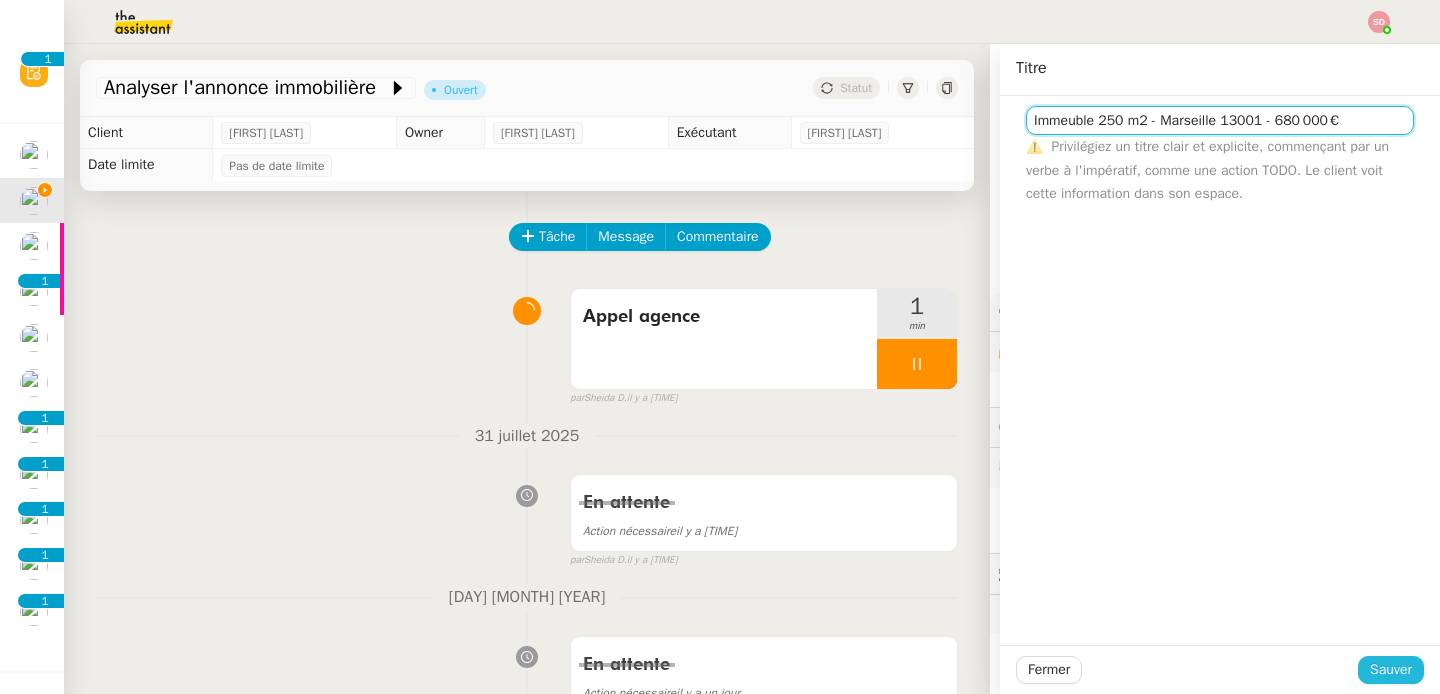type on "Immeuble 250 m2 - Marseille 13001 - 680 000€" 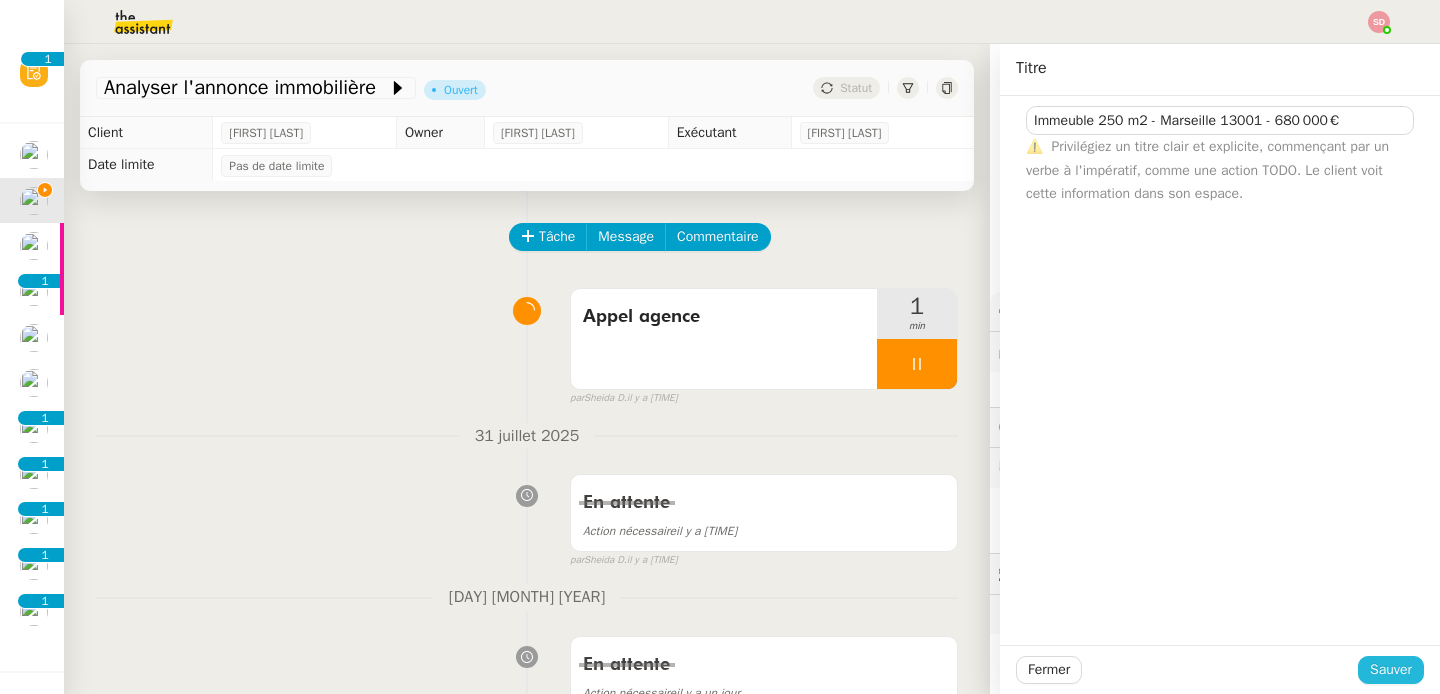 click on "Sauver" 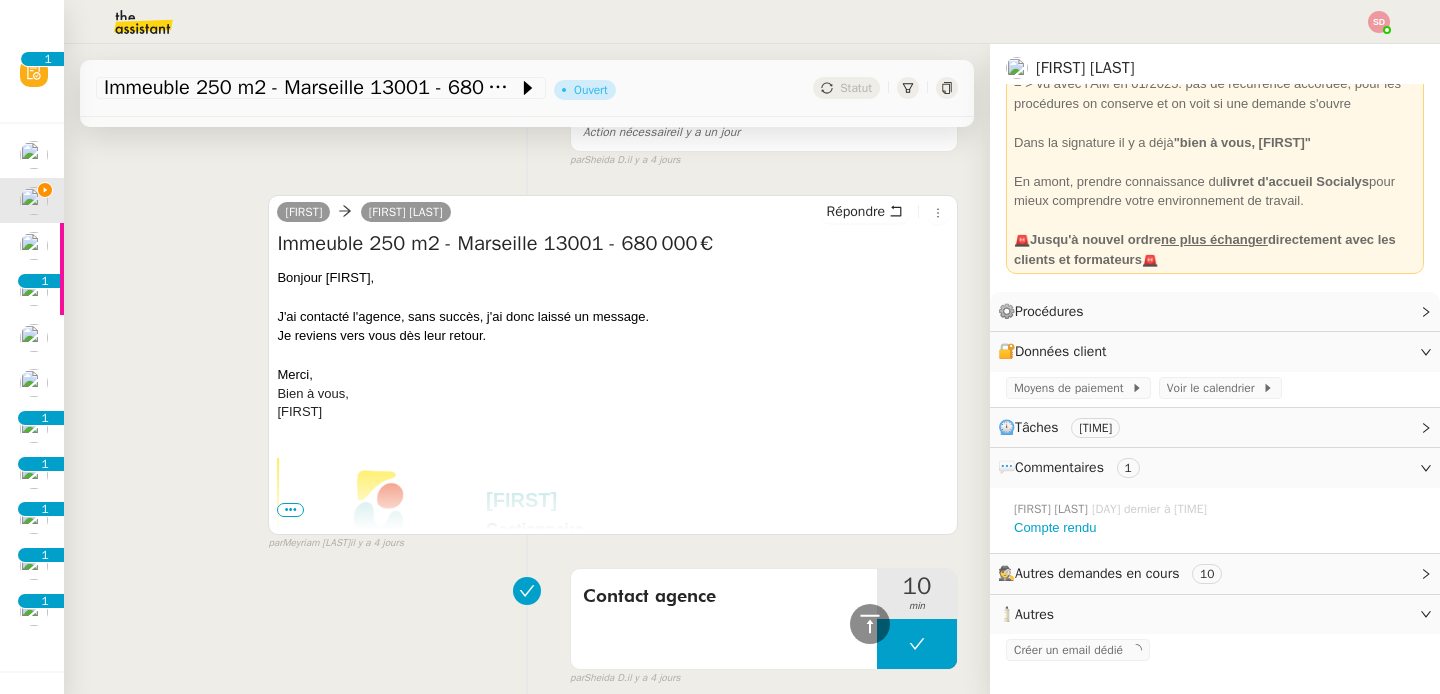 scroll, scrollTop: 547, scrollLeft: 0, axis: vertical 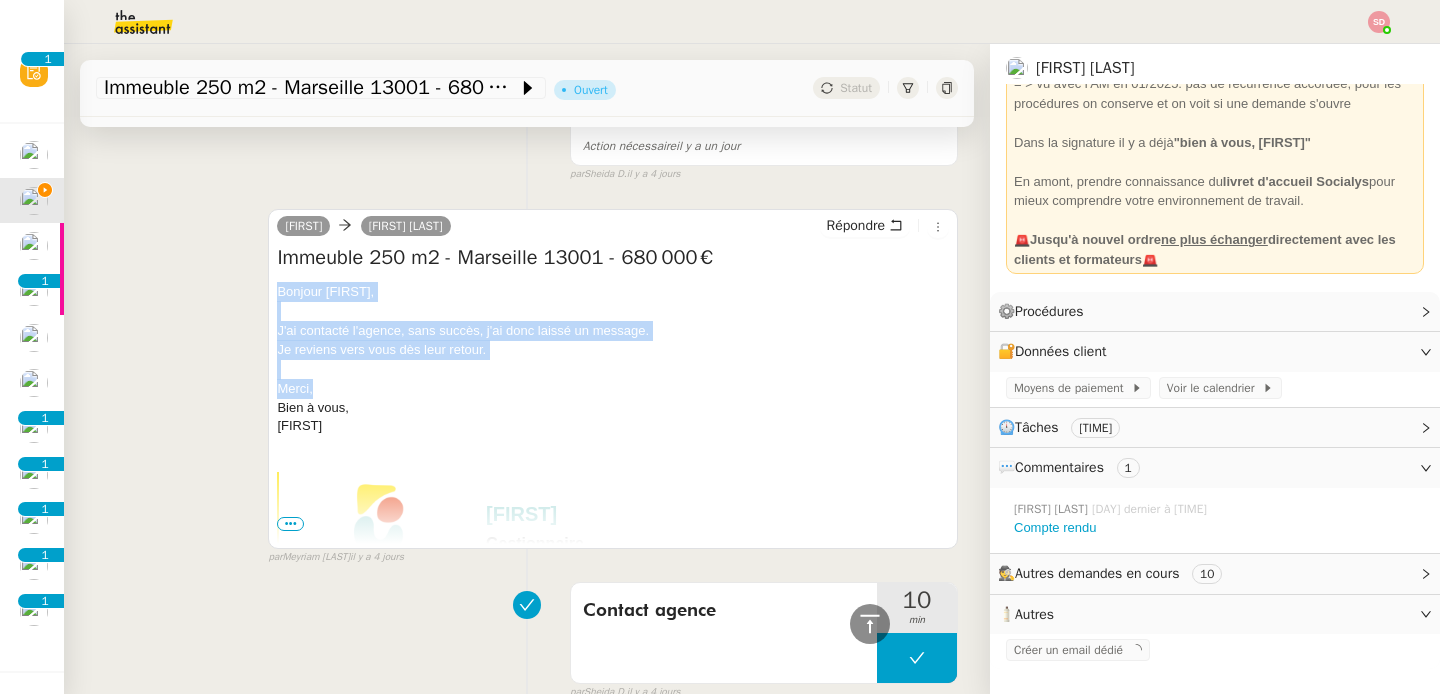 drag, startPoint x: 272, startPoint y: 289, endPoint x: 514, endPoint y: 388, distance: 261.467 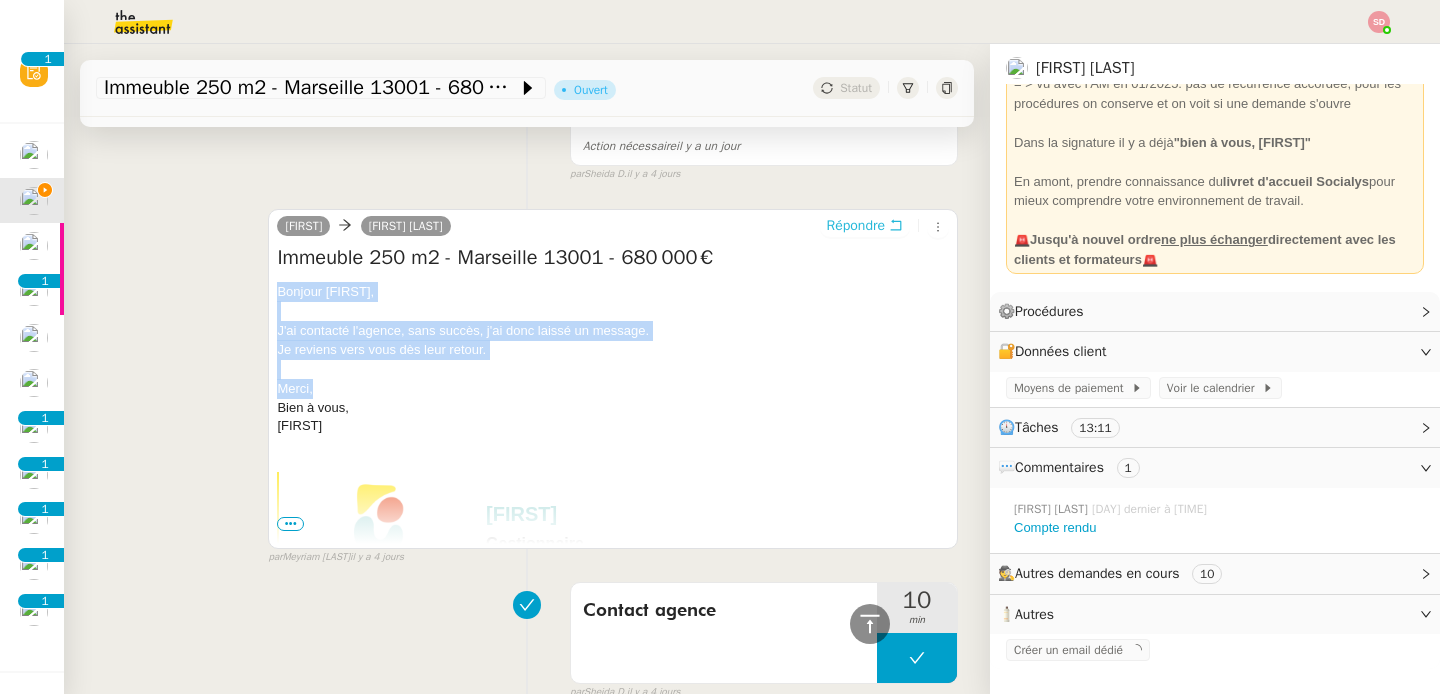 click on "Répondre" at bounding box center [856, 226] 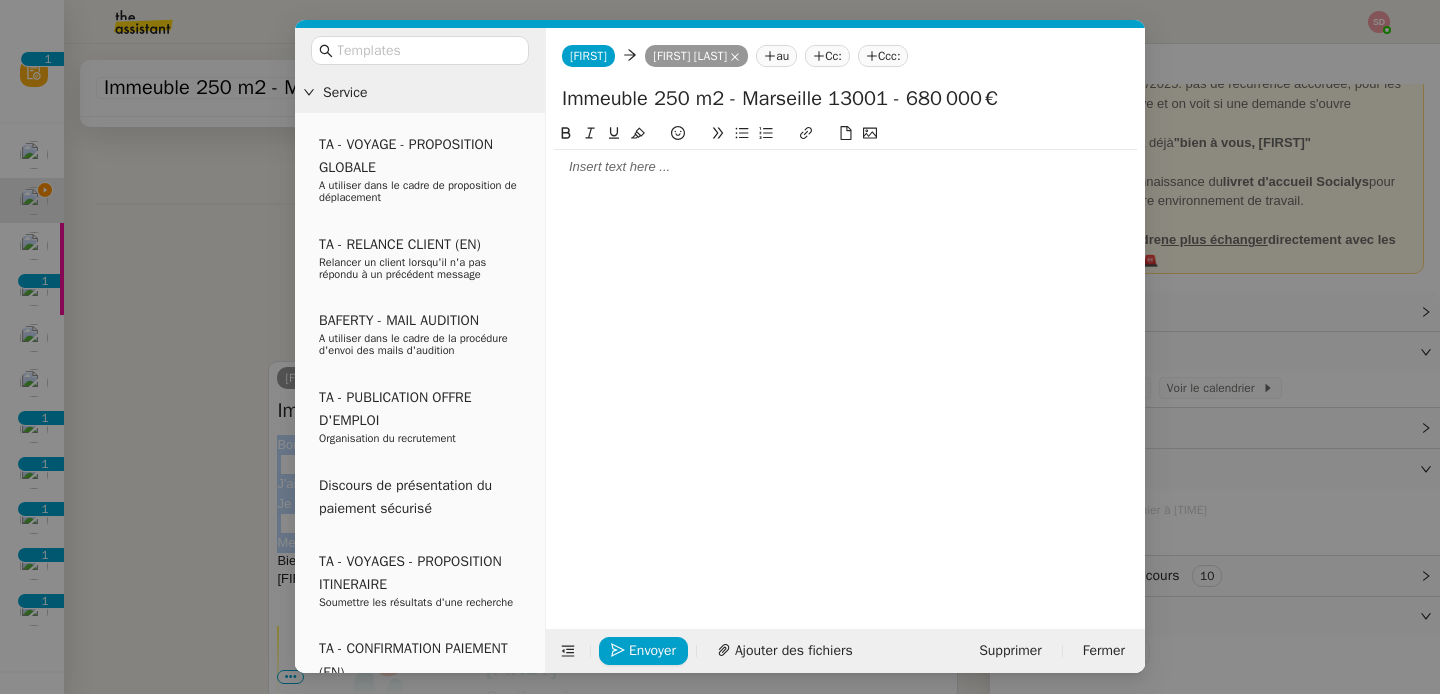 scroll, scrollTop: 699, scrollLeft: 0, axis: vertical 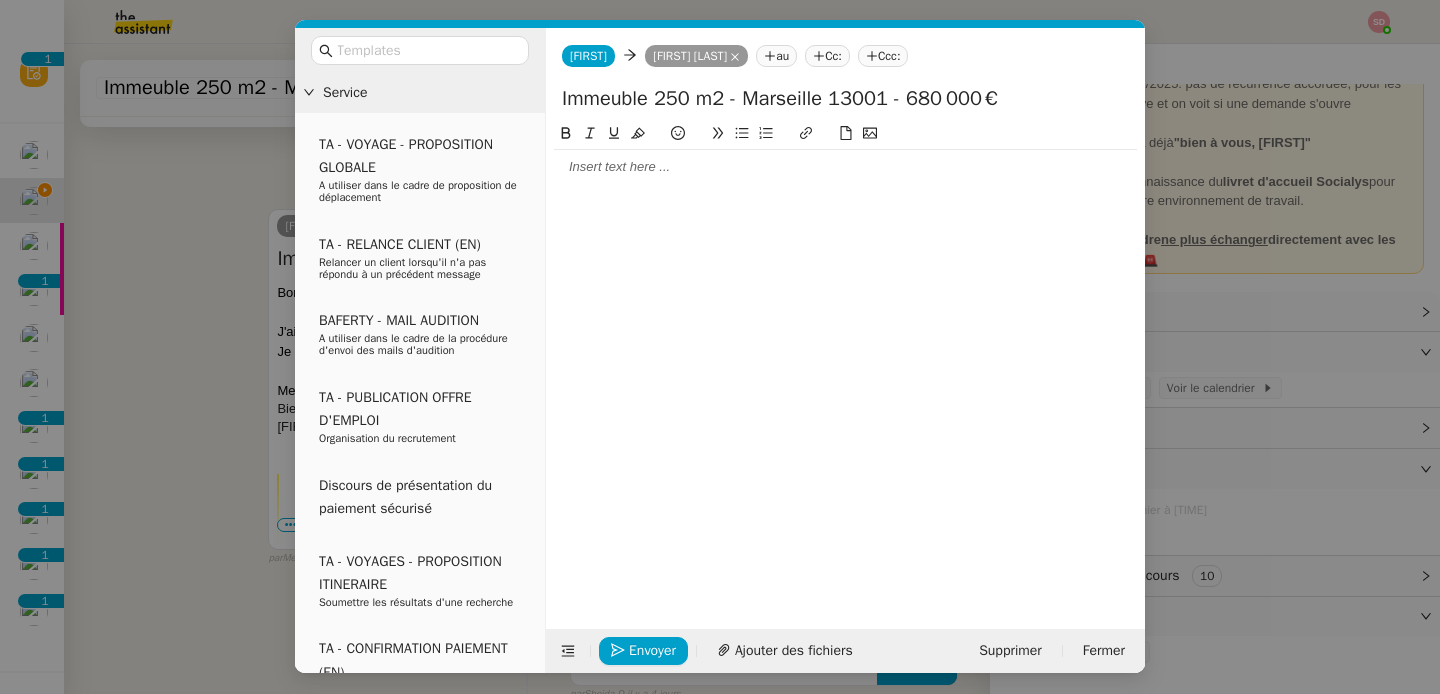 click 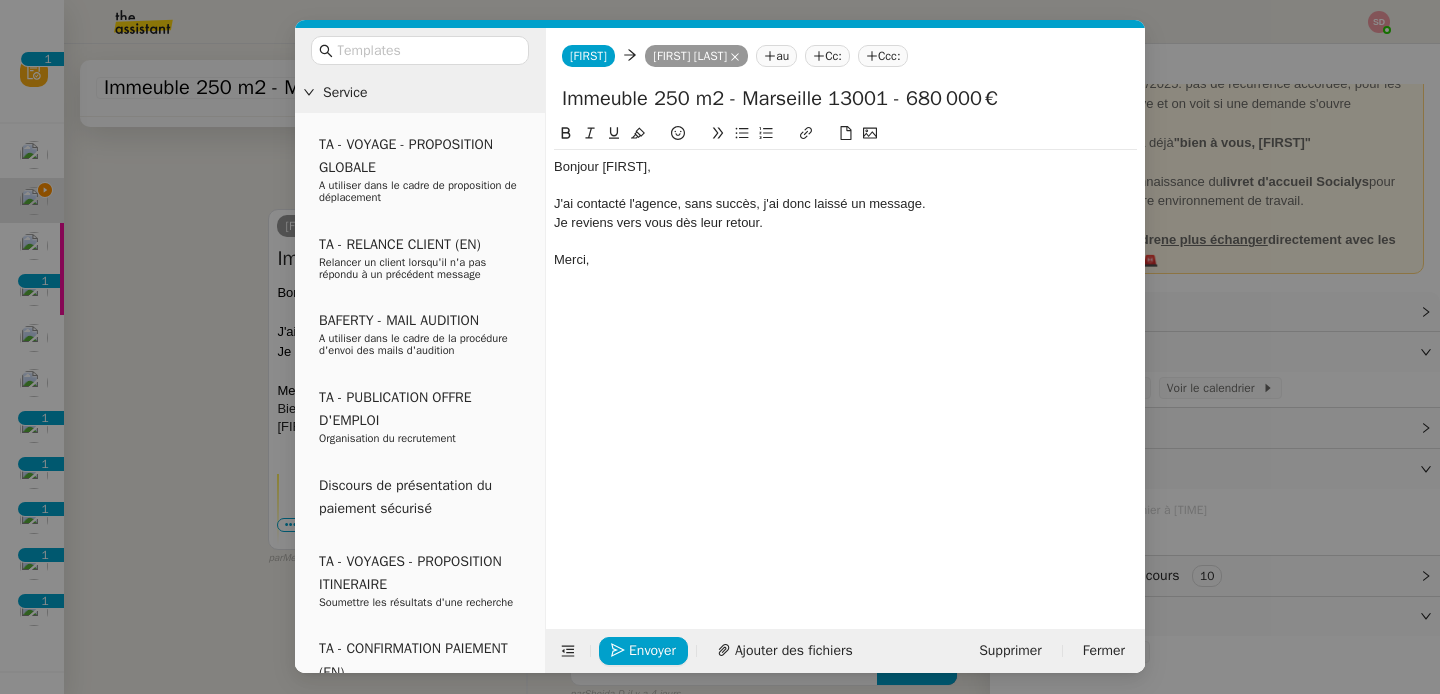 scroll, scrollTop: 0, scrollLeft: 0, axis: both 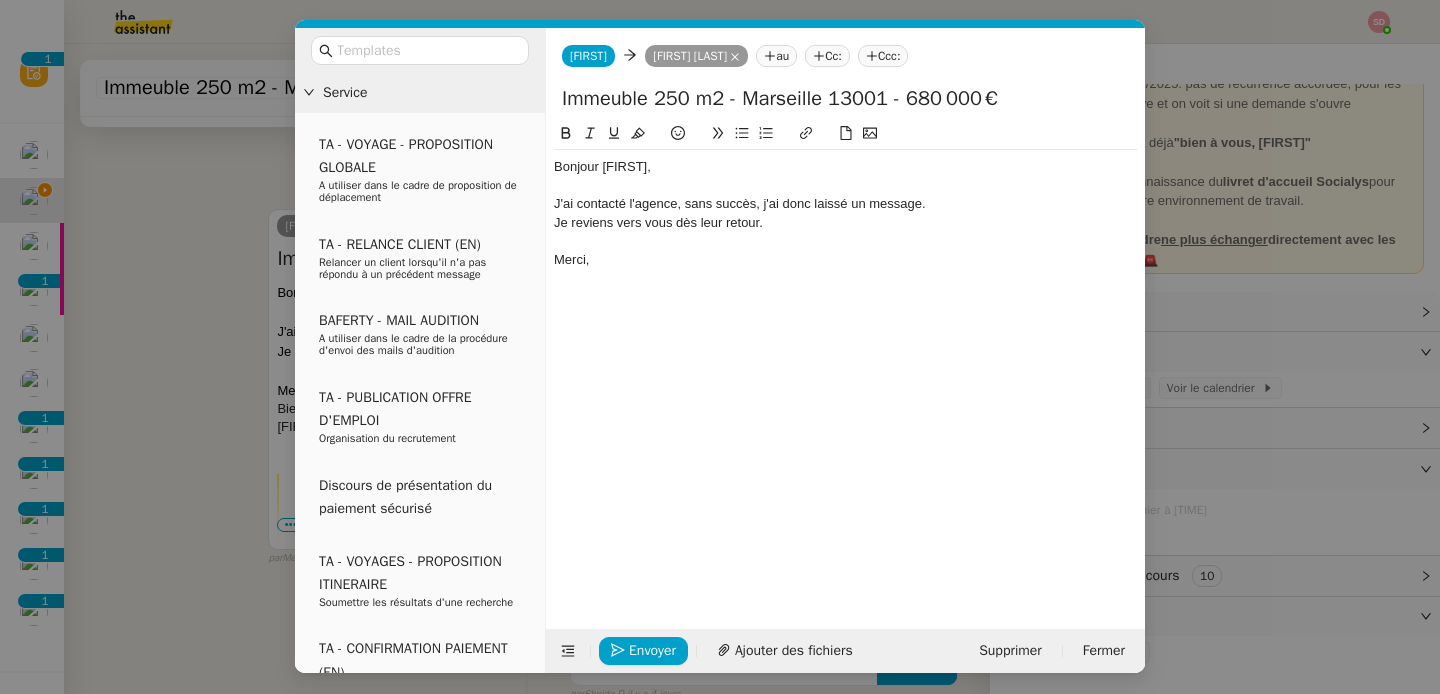 click on "J'ai contacté l'agence, sans succès, j'ai donc laissé un message." 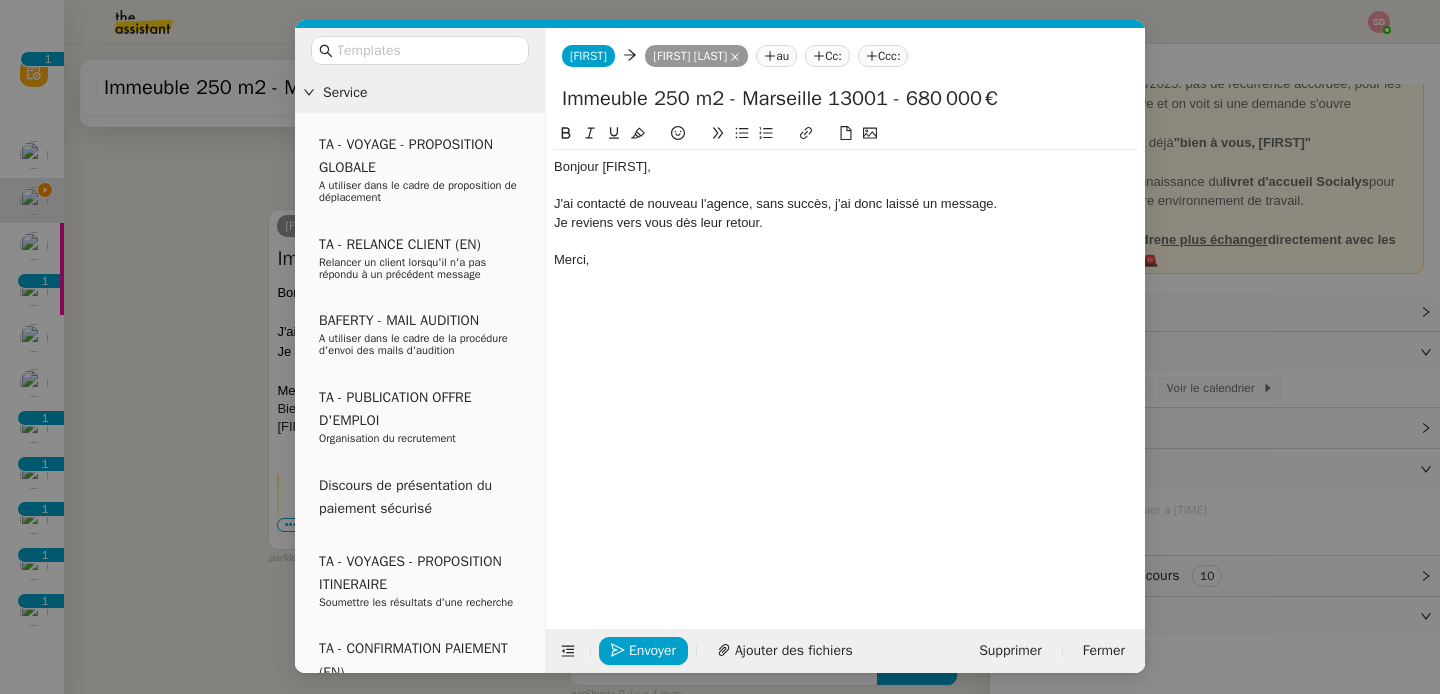 click on "Merci," 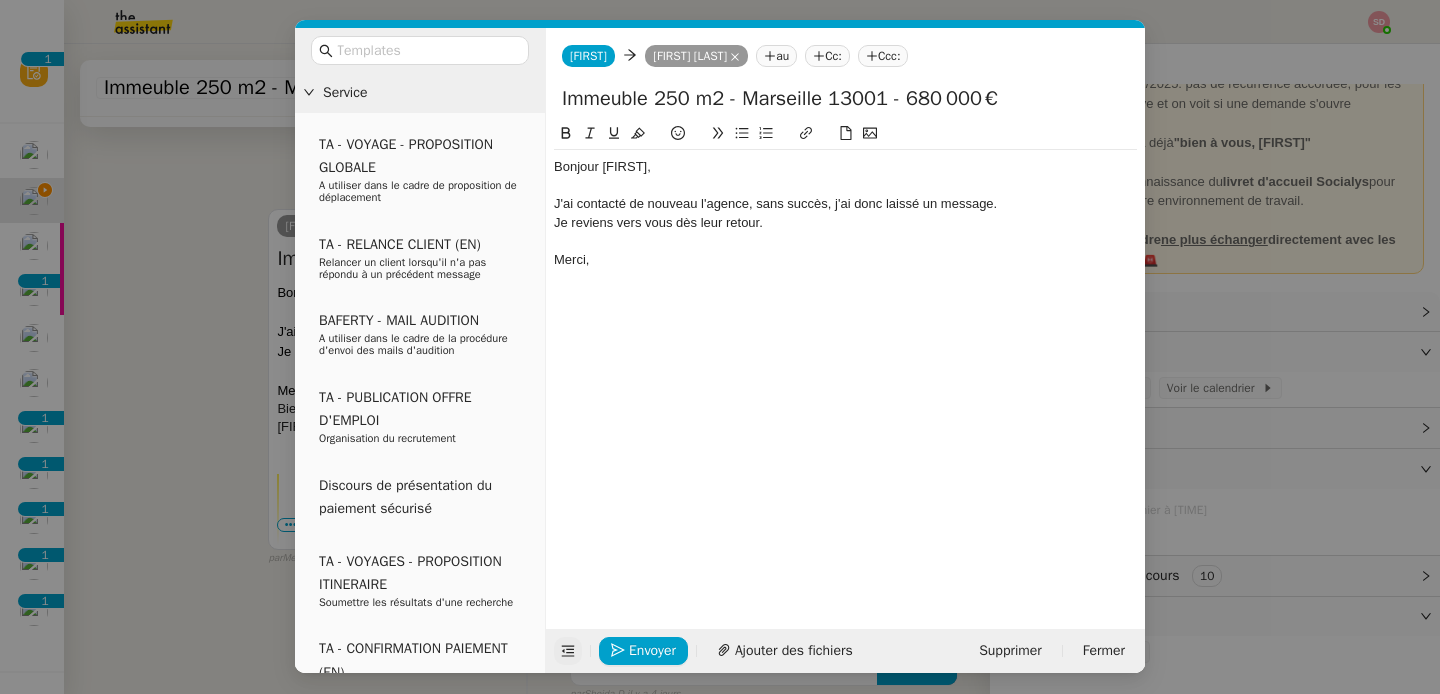 click 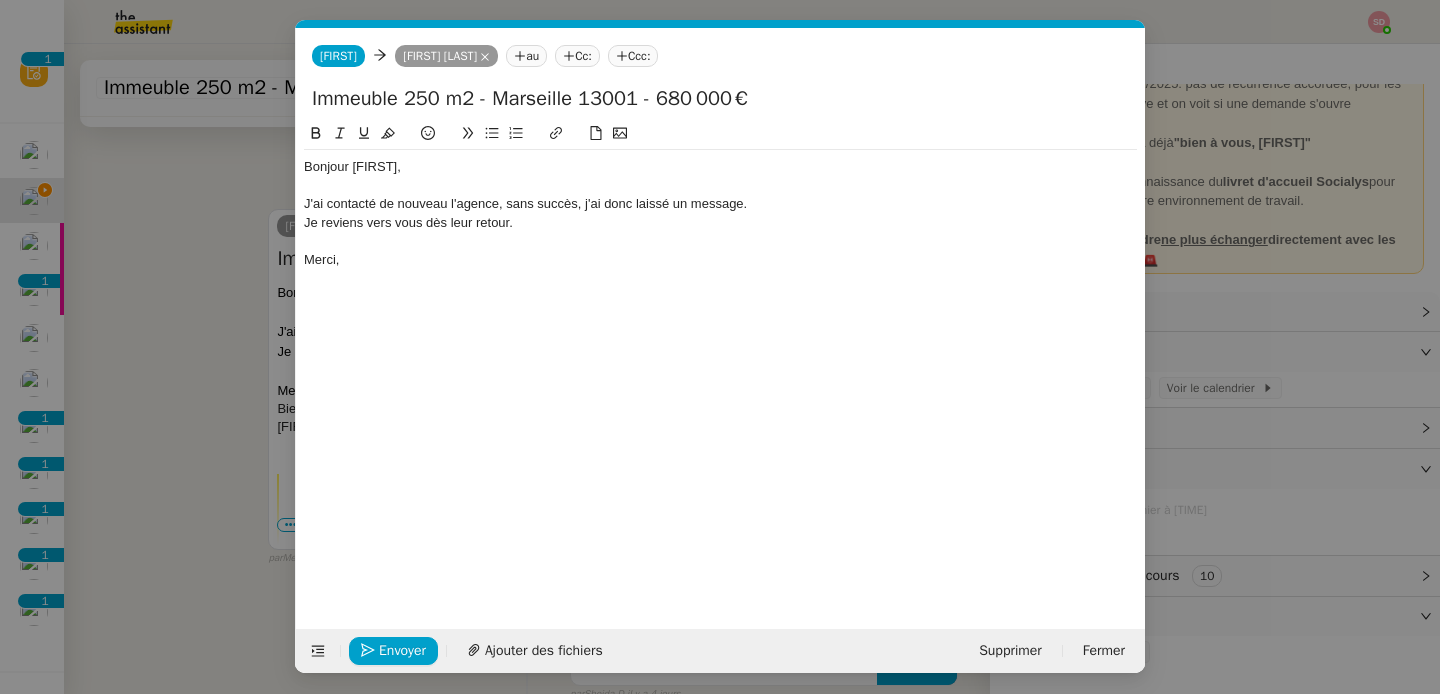click on "Je reviens vers vous dès leur retour." 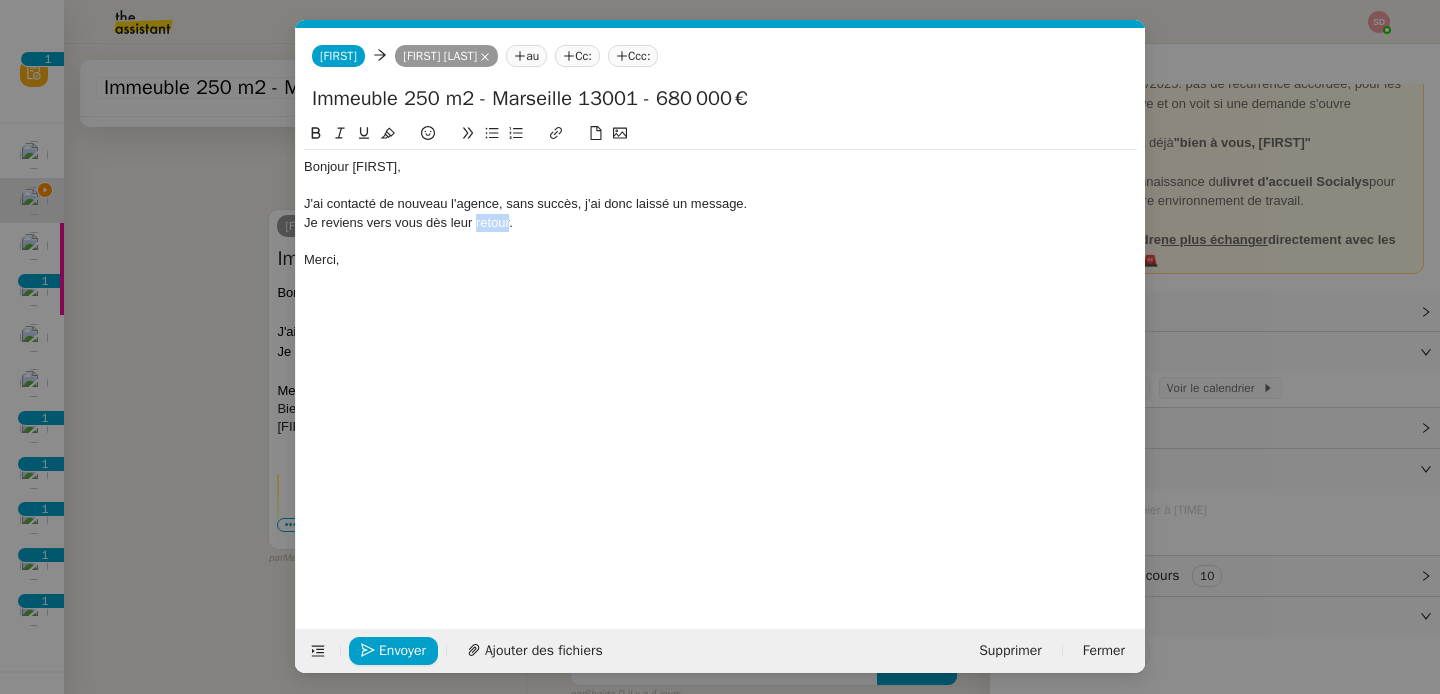click on "Je reviens vers vous dès leur retour." 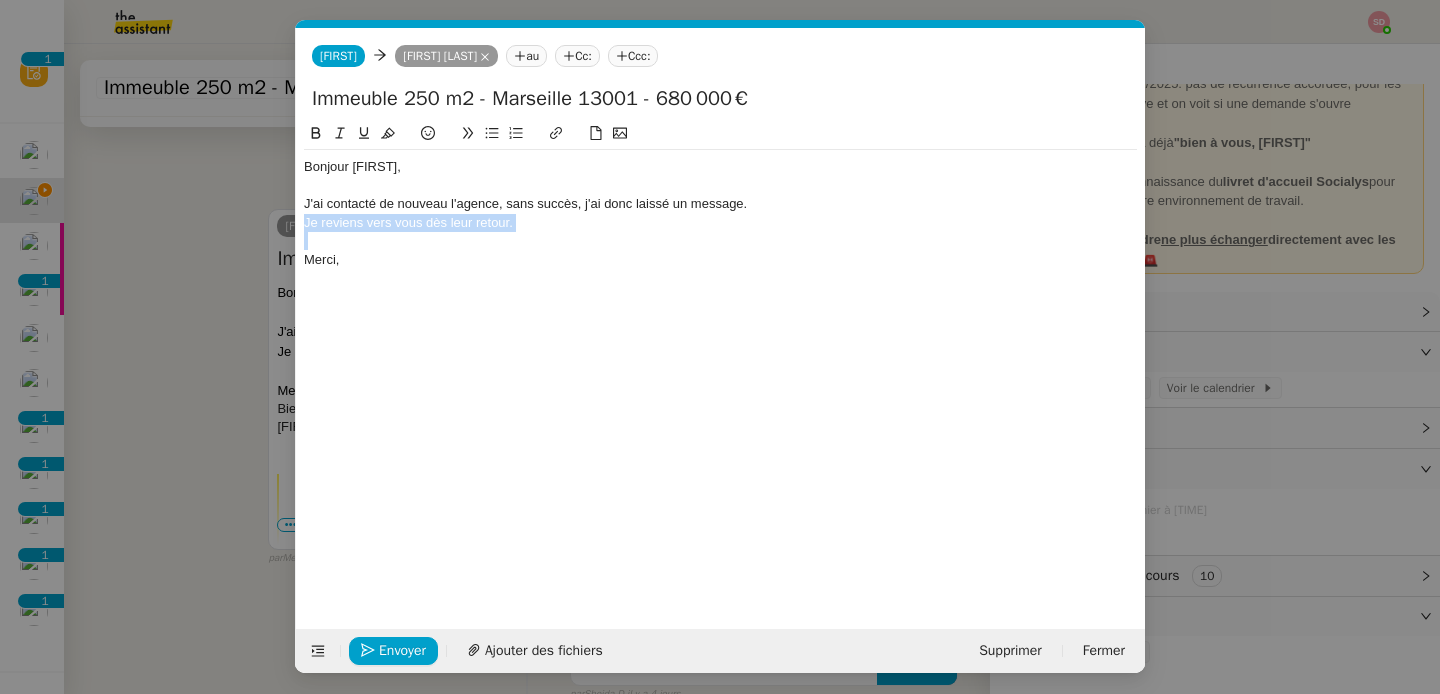 click on "Je reviens vers vous dès leur retour." 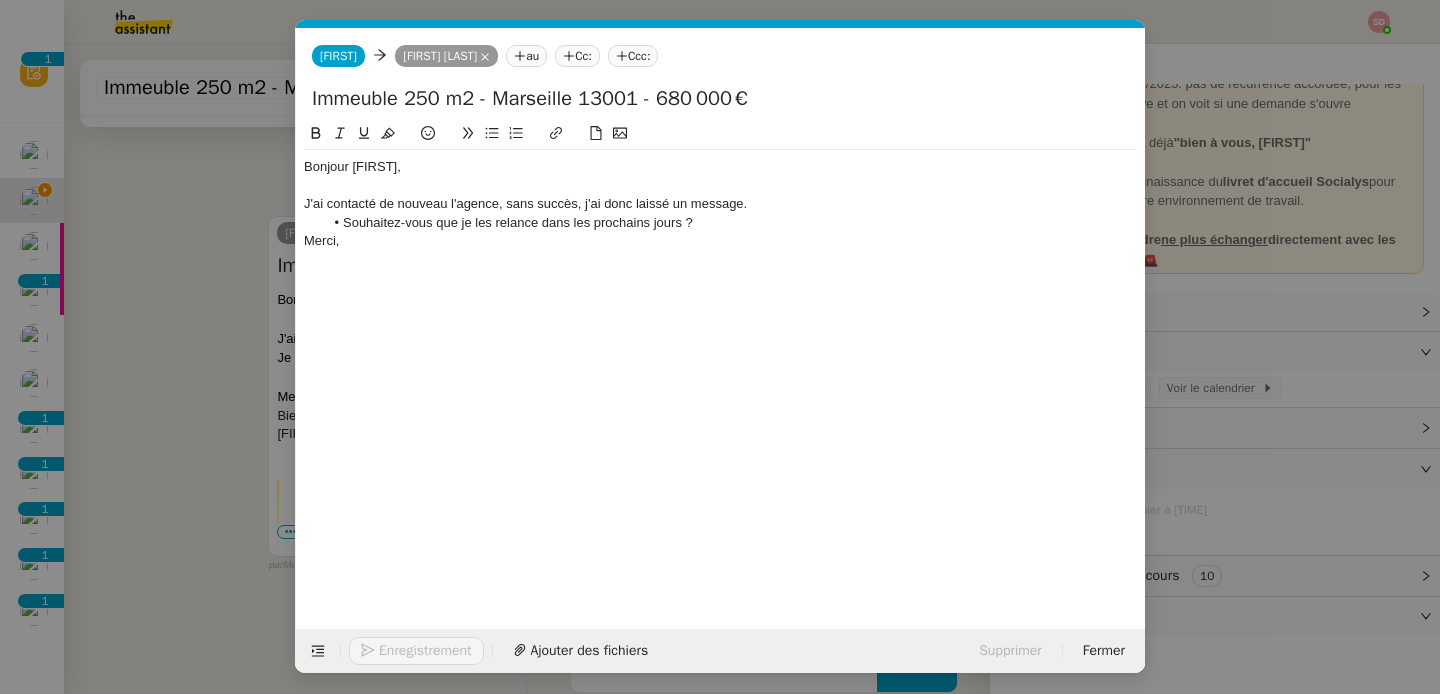 scroll, scrollTop: 823, scrollLeft: 0, axis: vertical 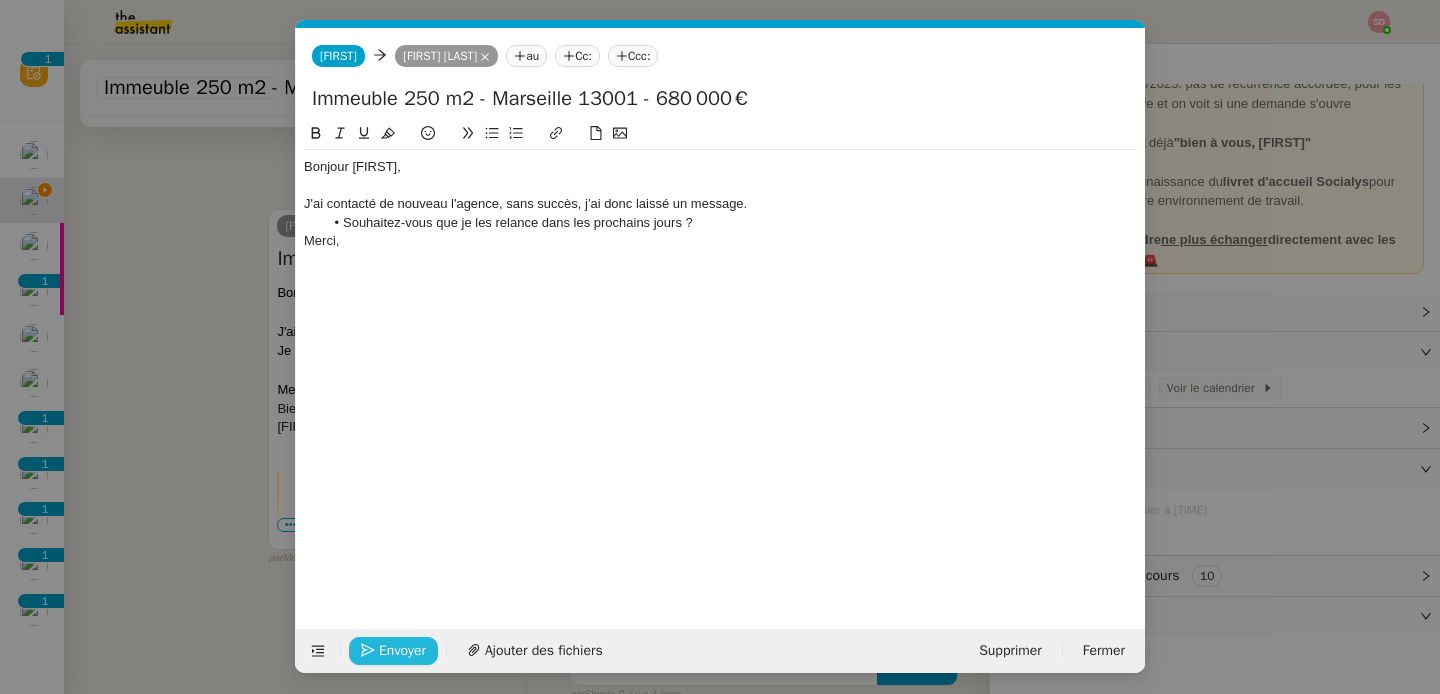 click on "Envoyer" 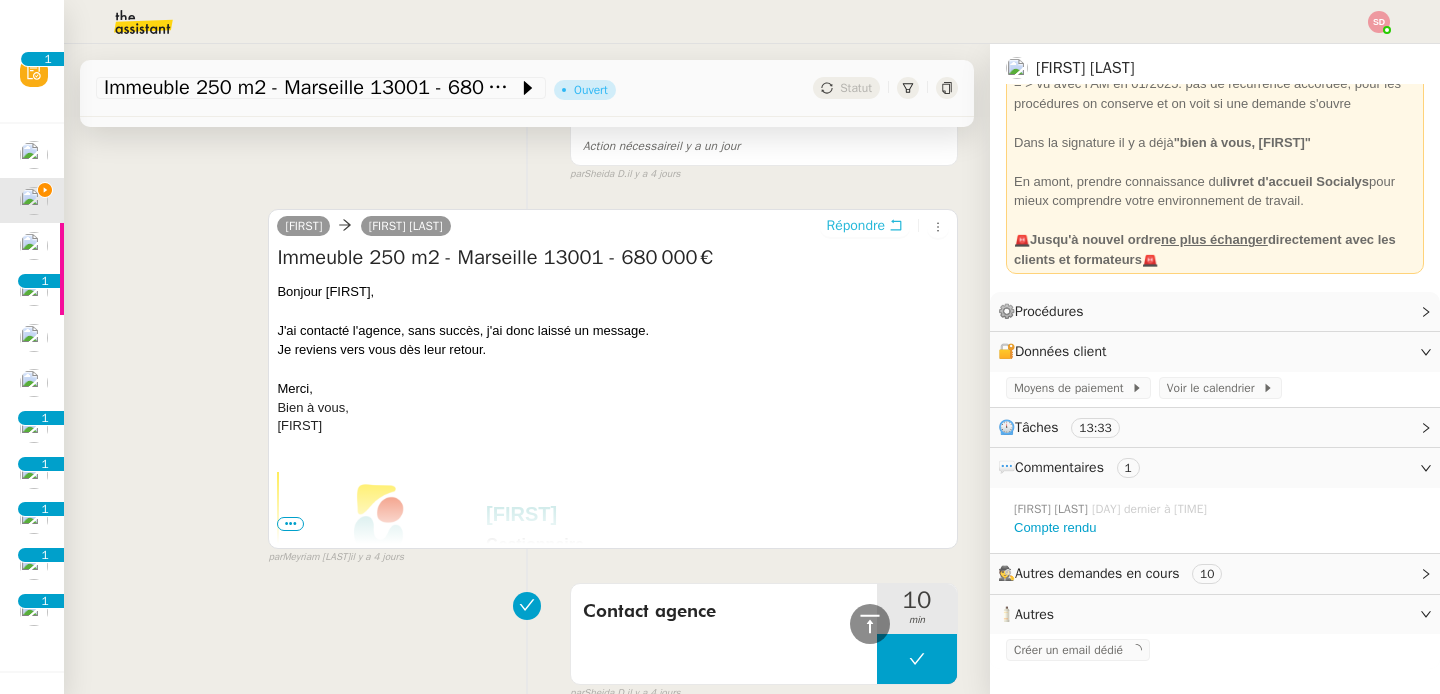 scroll, scrollTop: 791, scrollLeft: 0, axis: vertical 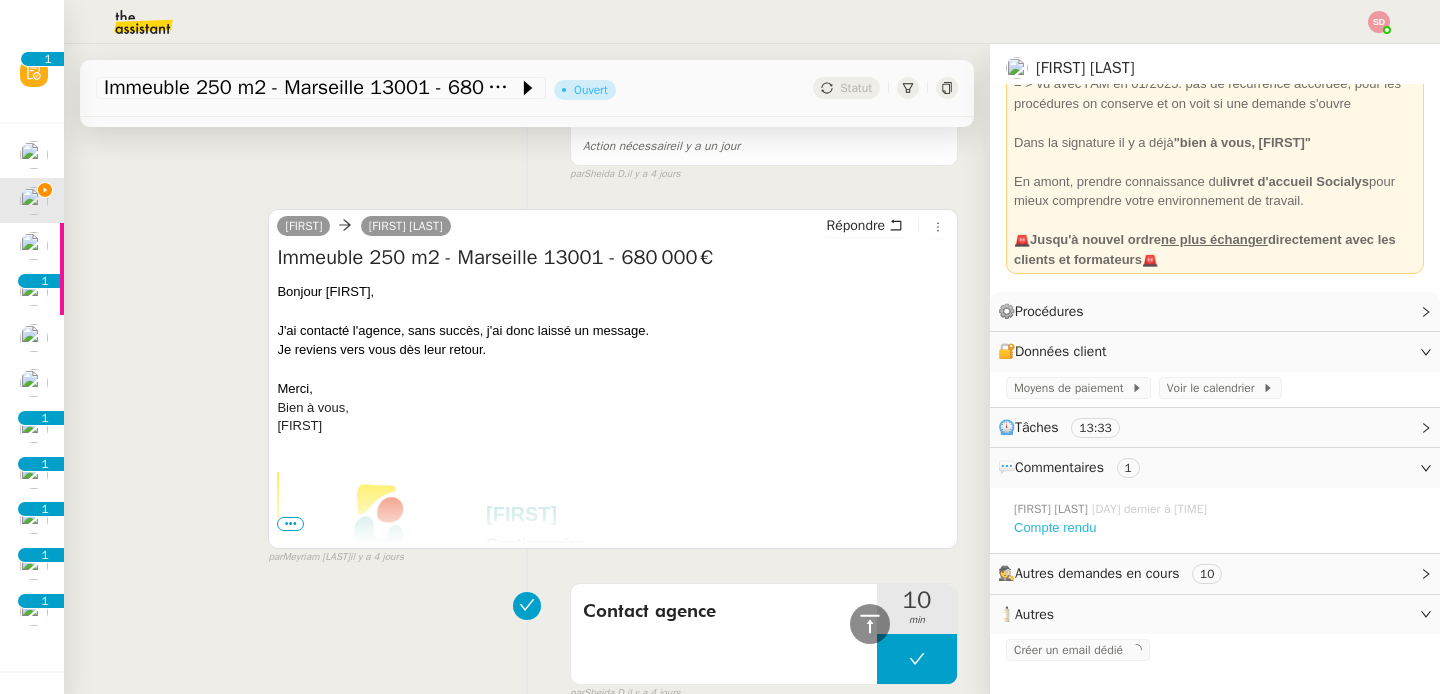 click on "Compte rendu" 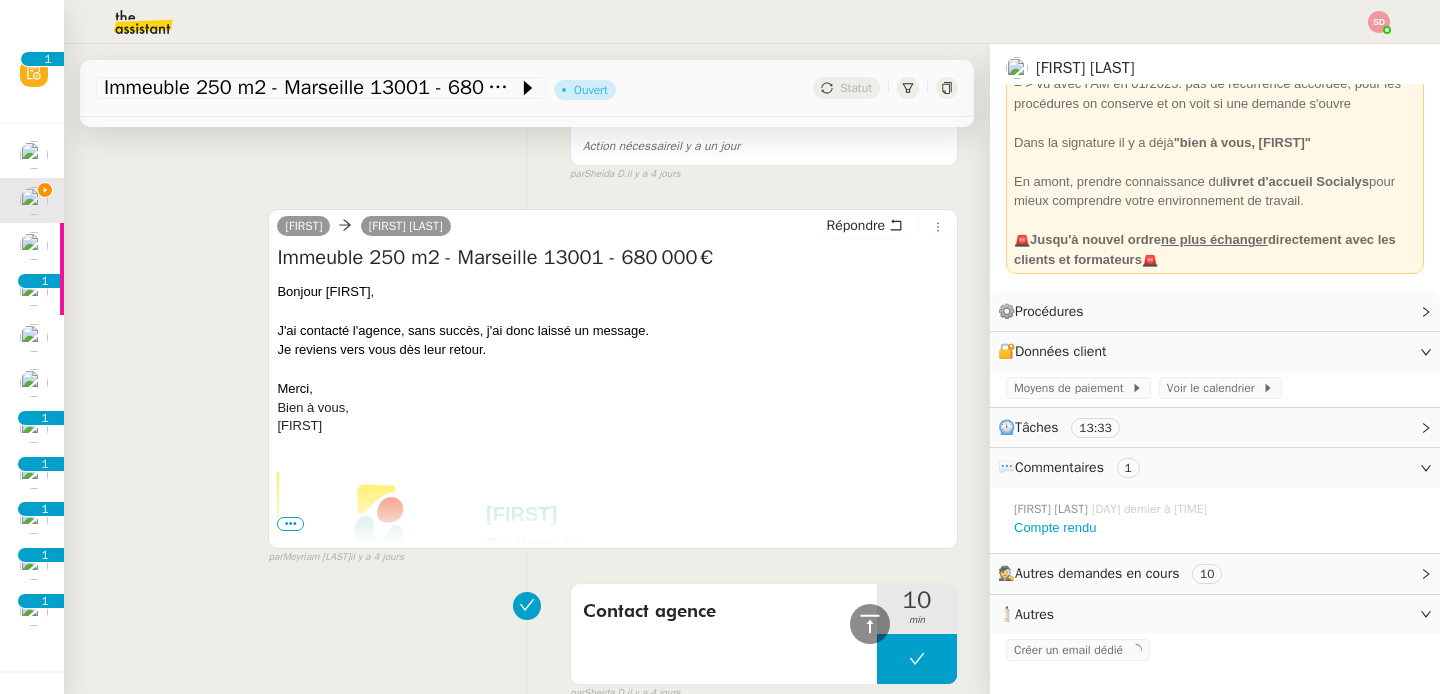 scroll, scrollTop: 0, scrollLeft: 0, axis: both 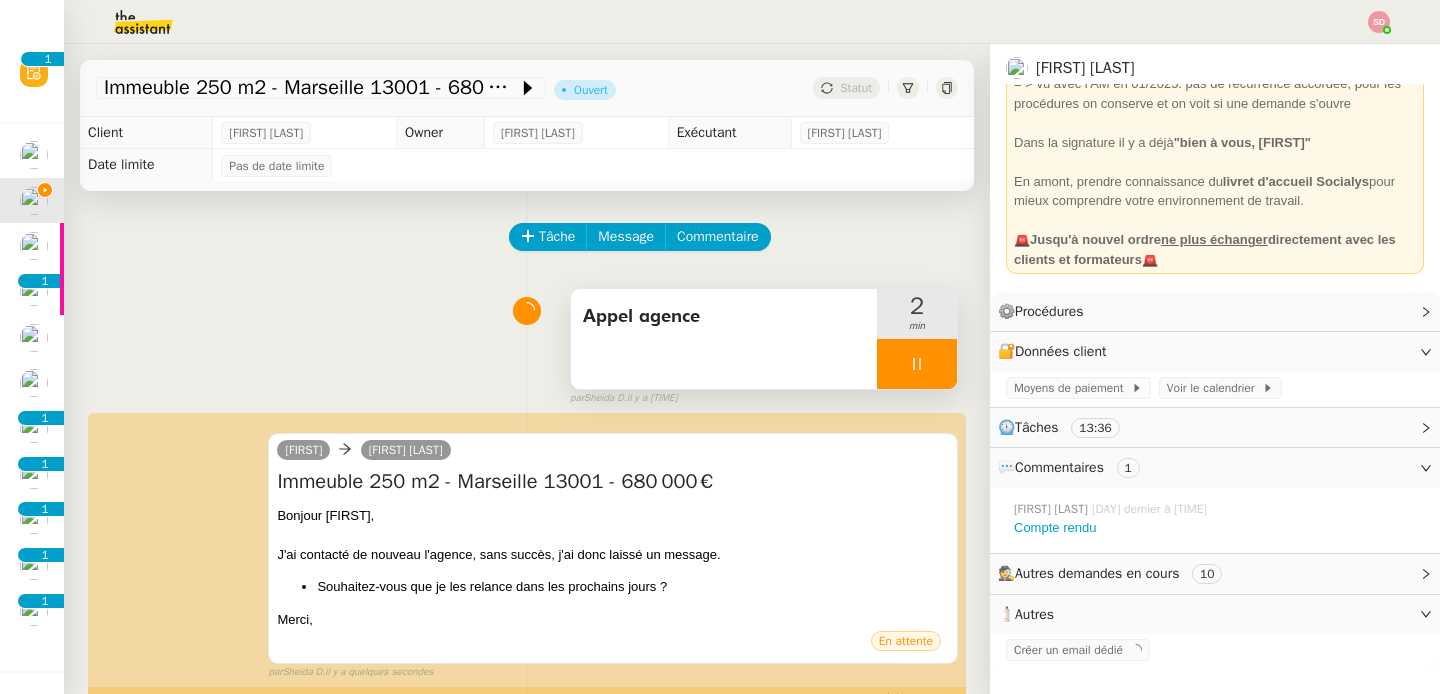 click at bounding box center [917, 364] 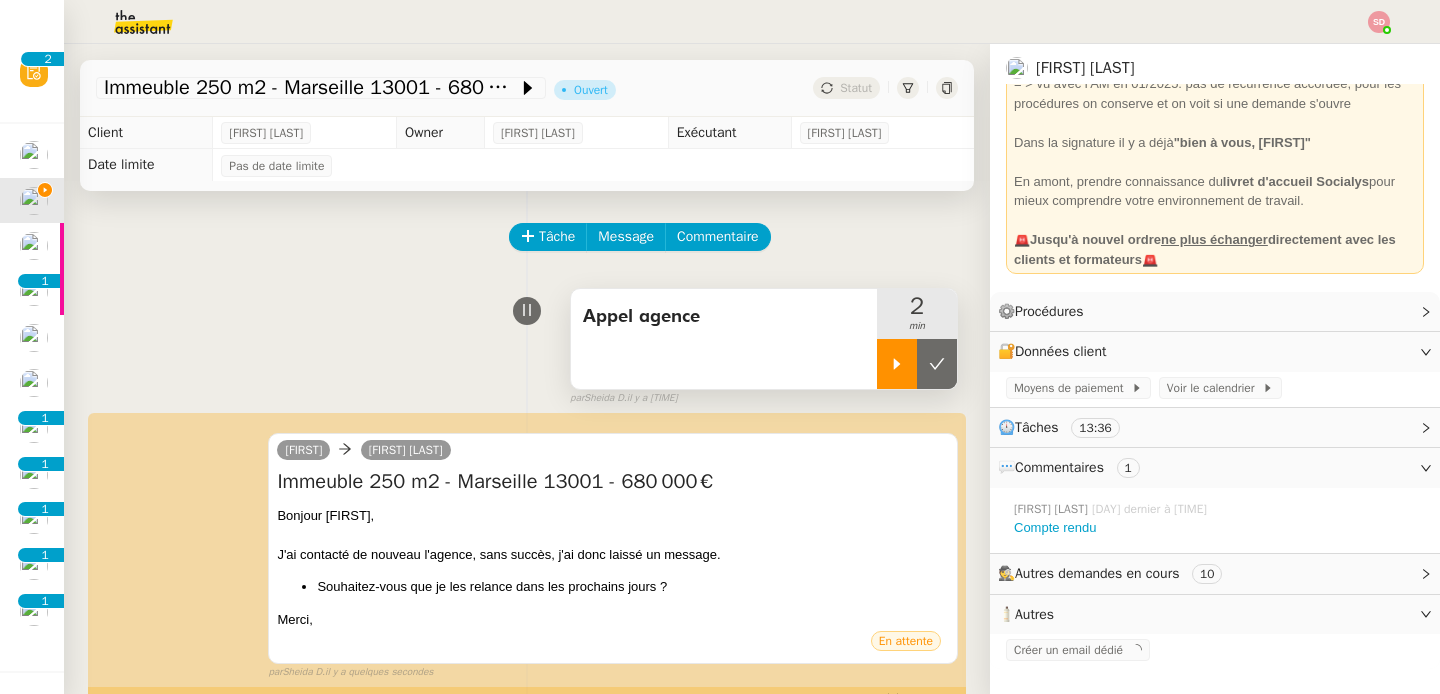click 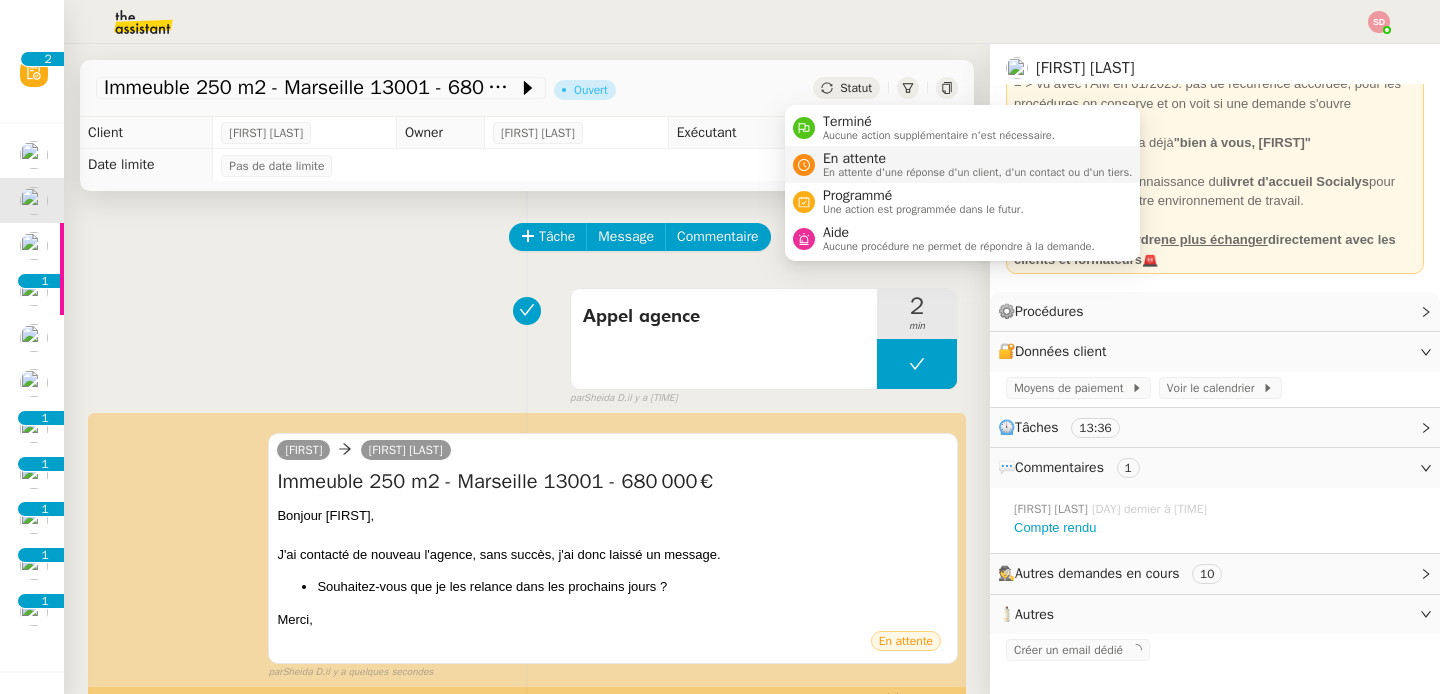 click on "En attente En attente d'une réponse d'un client, d'un contact ou d'un tiers." at bounding box center (974, 164) 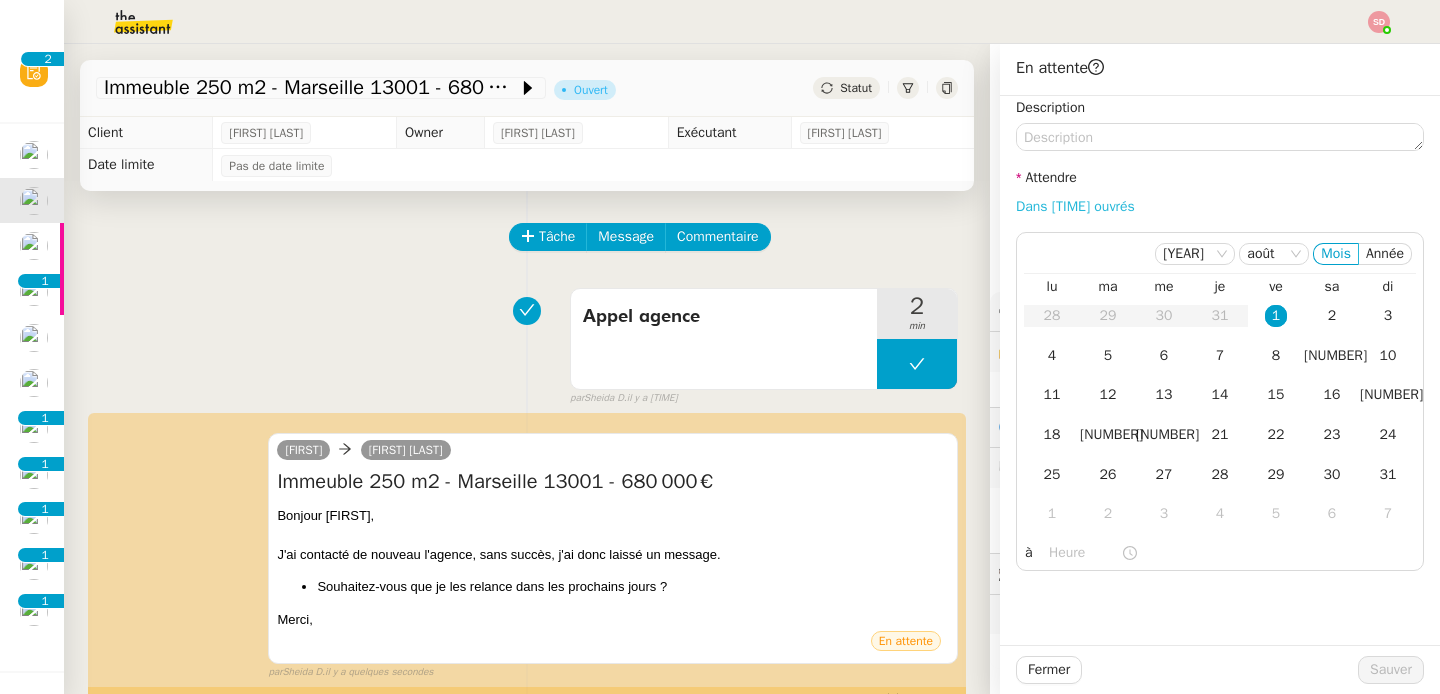 click on "Dans [TIME] ouvrés" 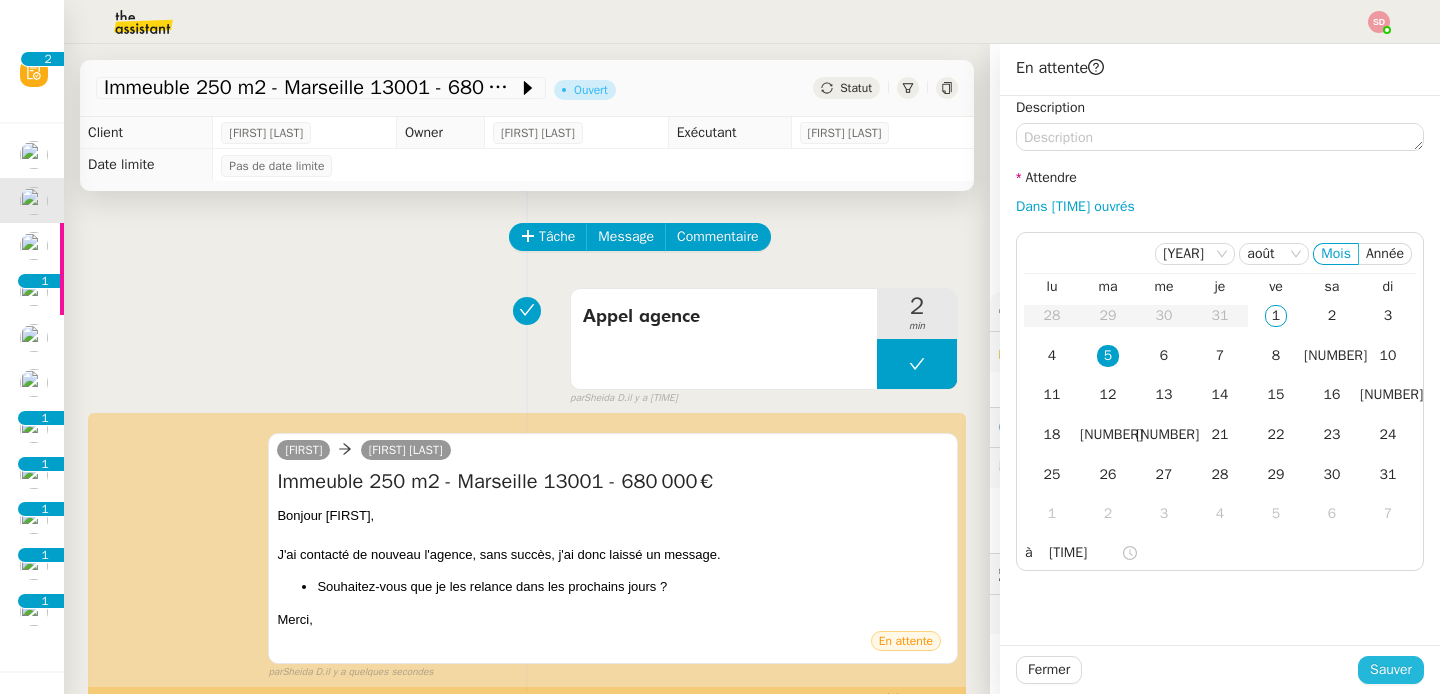 click on "Sauver" 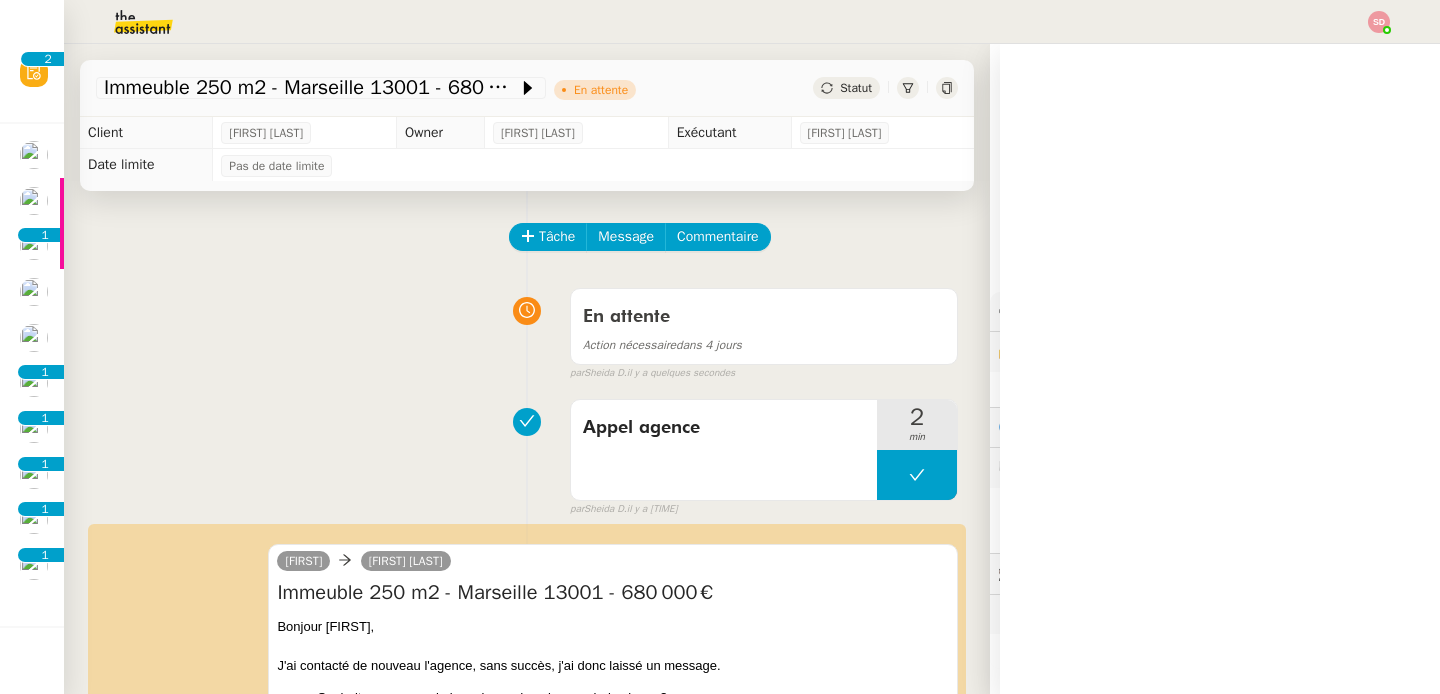 scroll, scrollTop: 0, scrollLeft: 0, axis: both 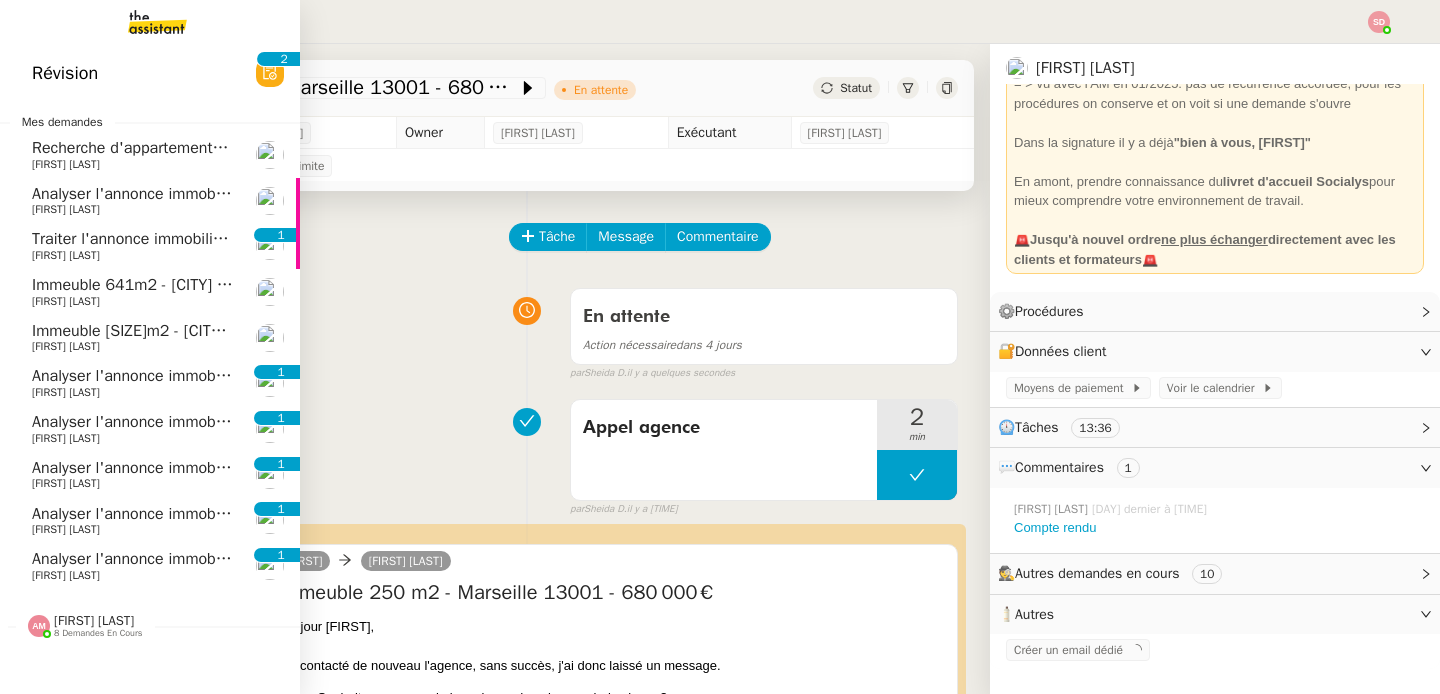 click on "Analyser l'annonce immobilière" 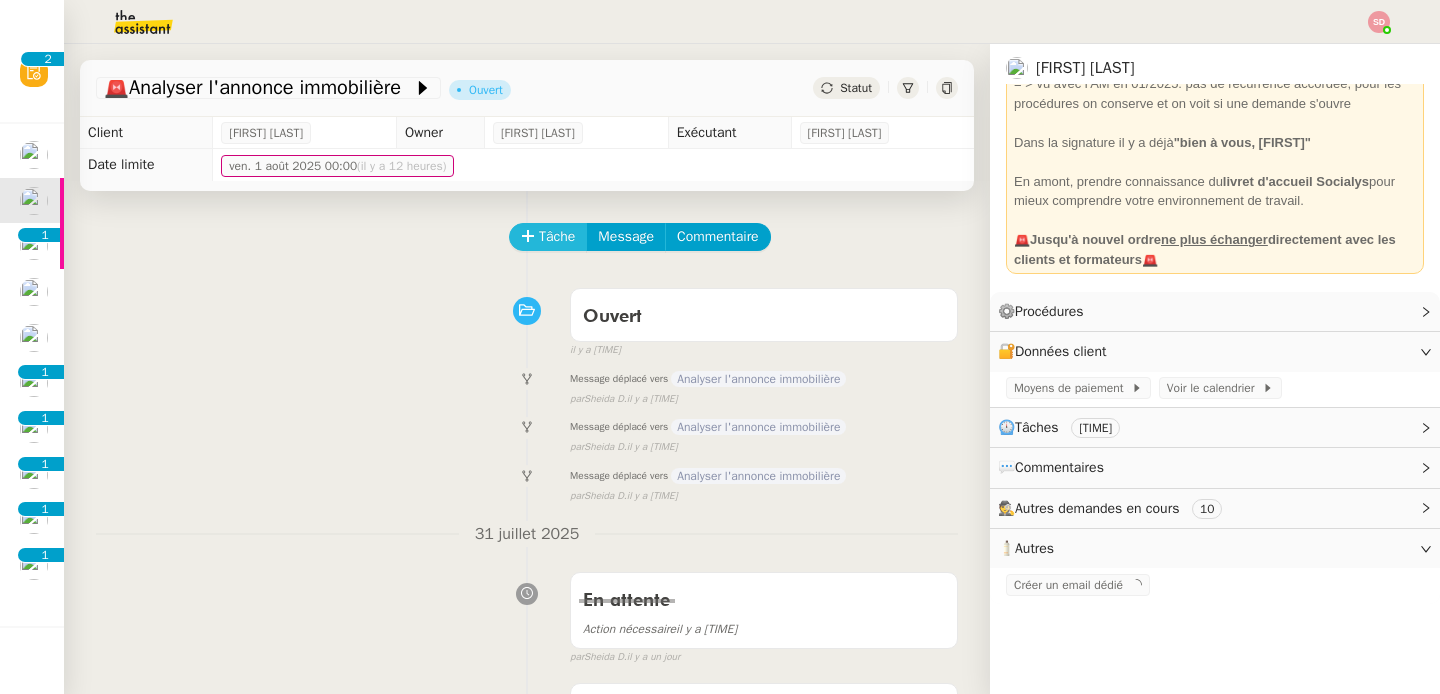 click on "Tâche" 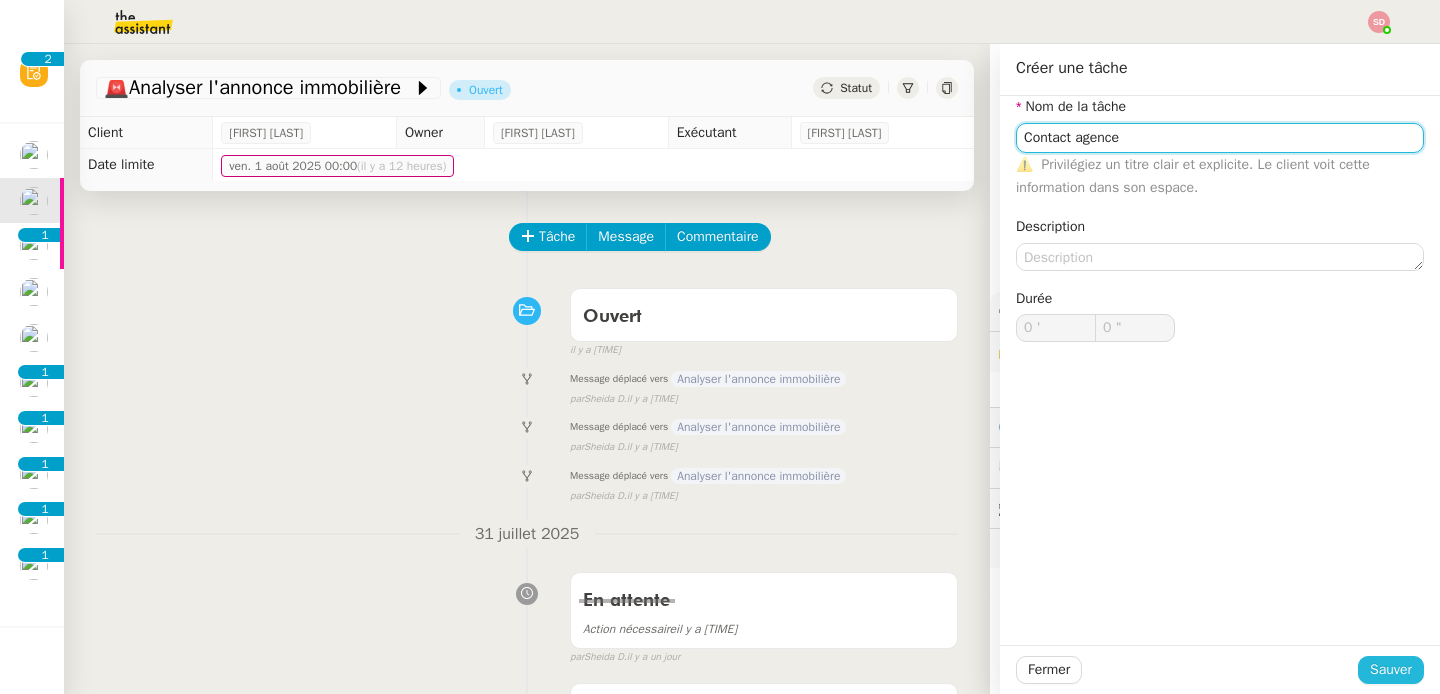 type on "Contact agence" 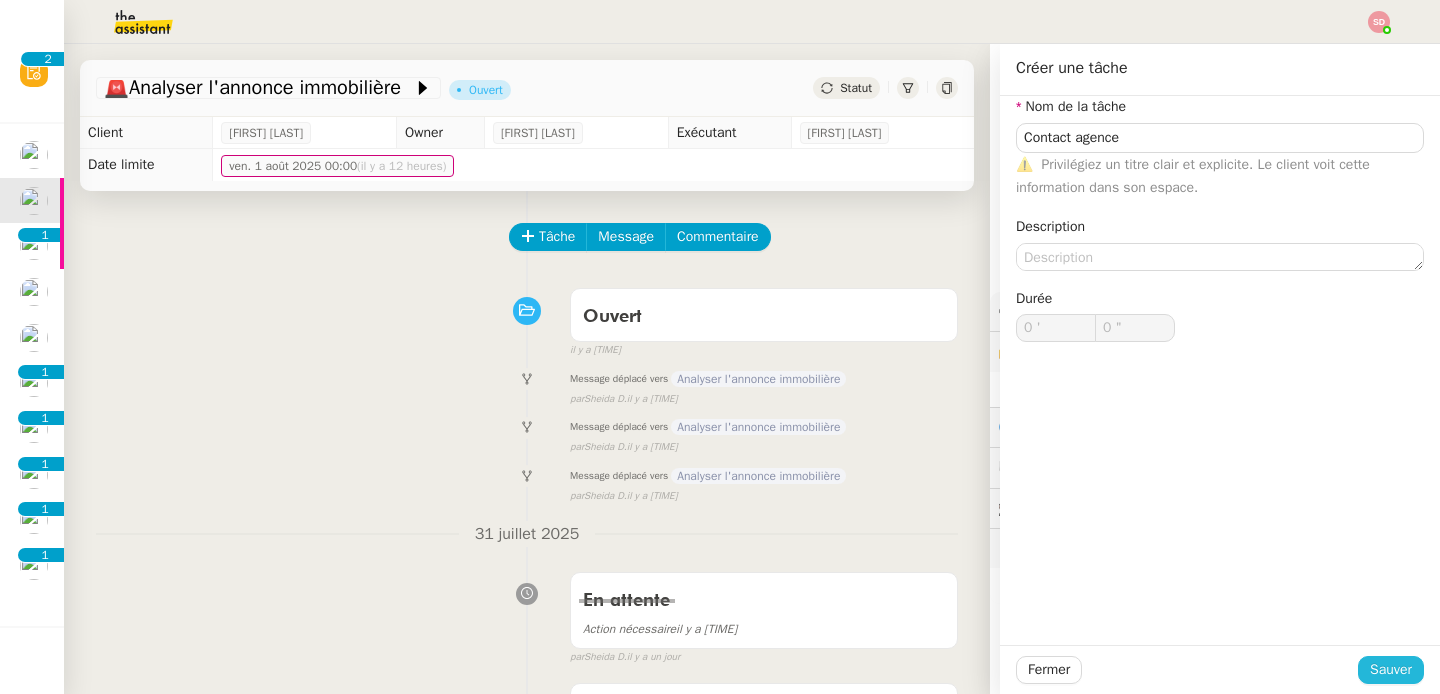 click on "Sauver" 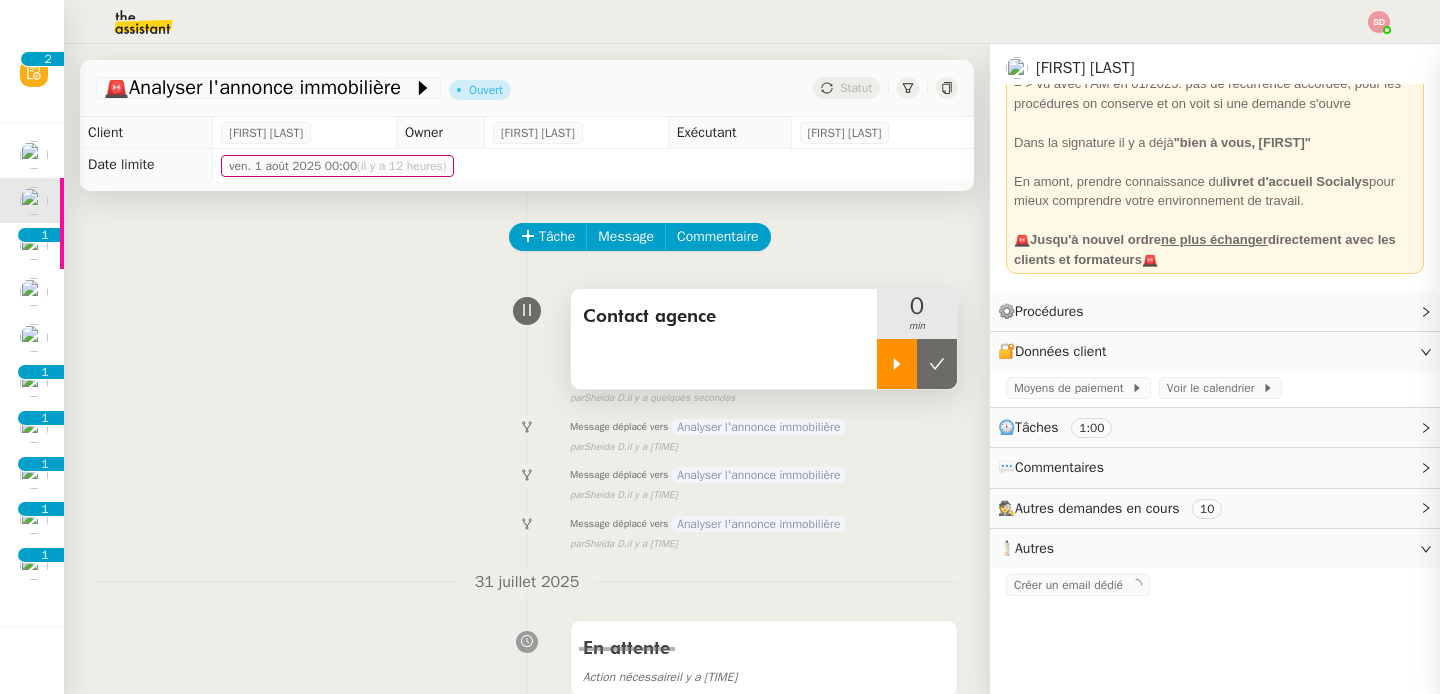 click 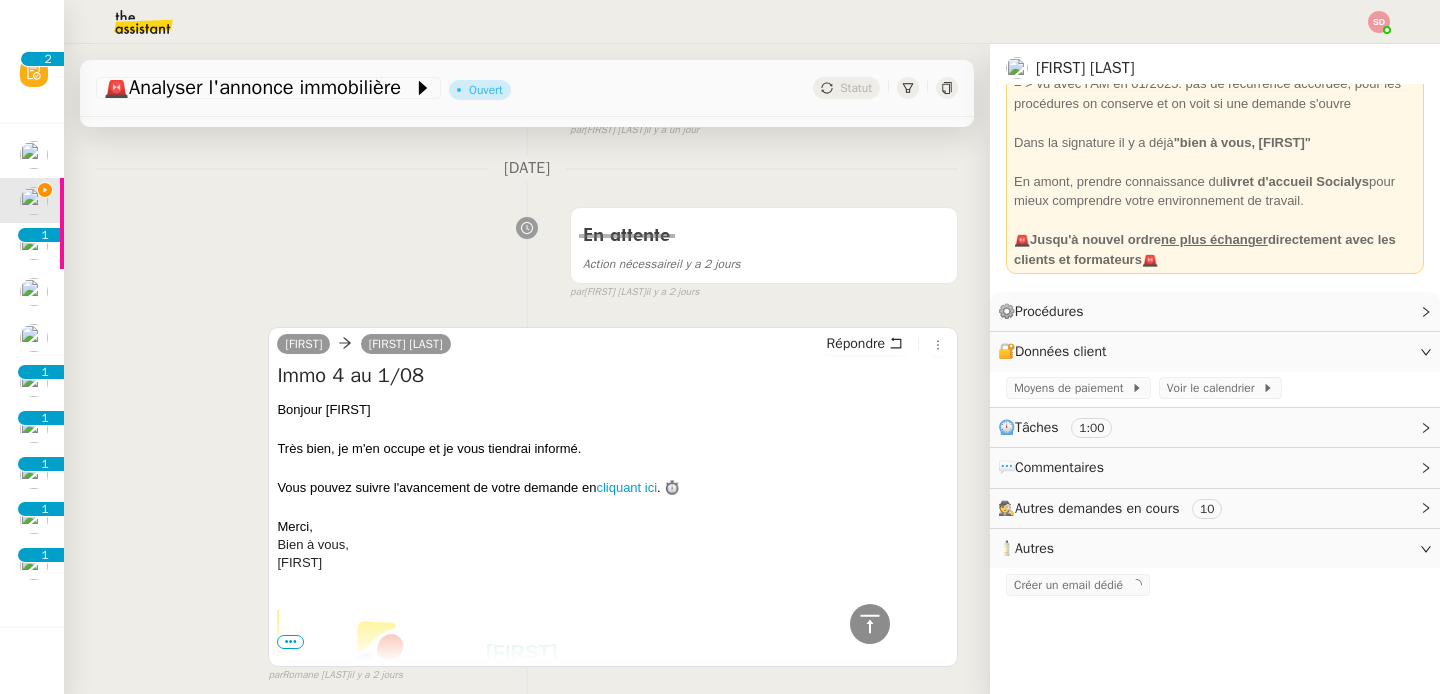 scroll, scrollTop: 1000, scrollLeft: 0, axis: vertical 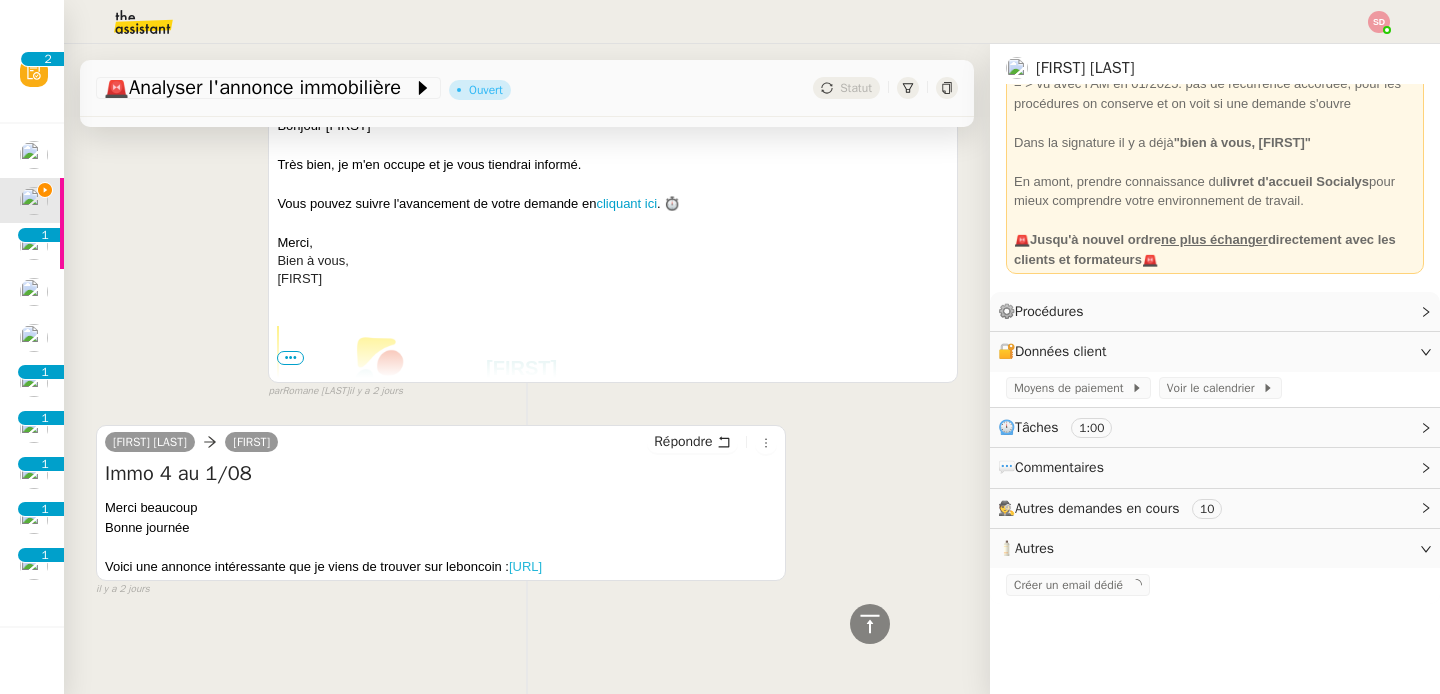click on "https://www.leboncoin.fr/ad/ventes_immobilieres/[NUMBER]" at bounding box center (525, 566) 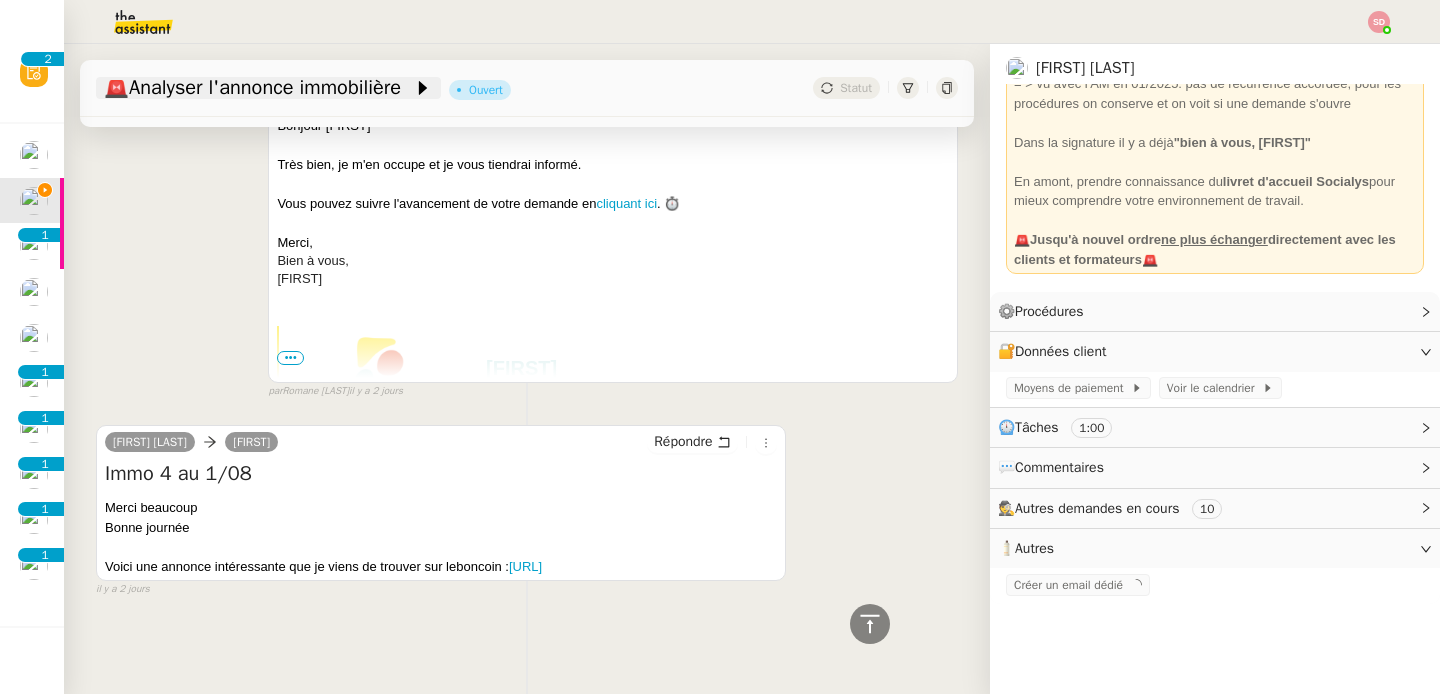 click on "🚨   Analyser l'annonce immobilière" 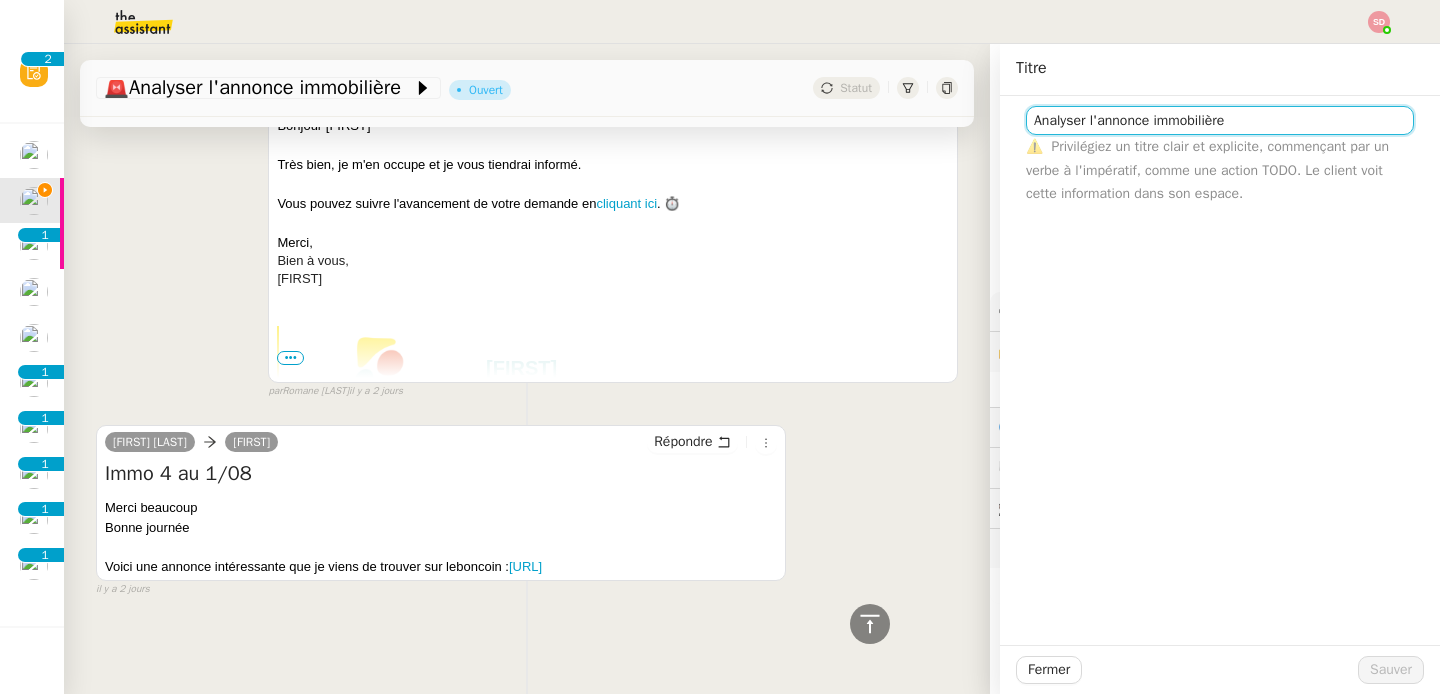 click on "Analyser l'annonce immobilière" 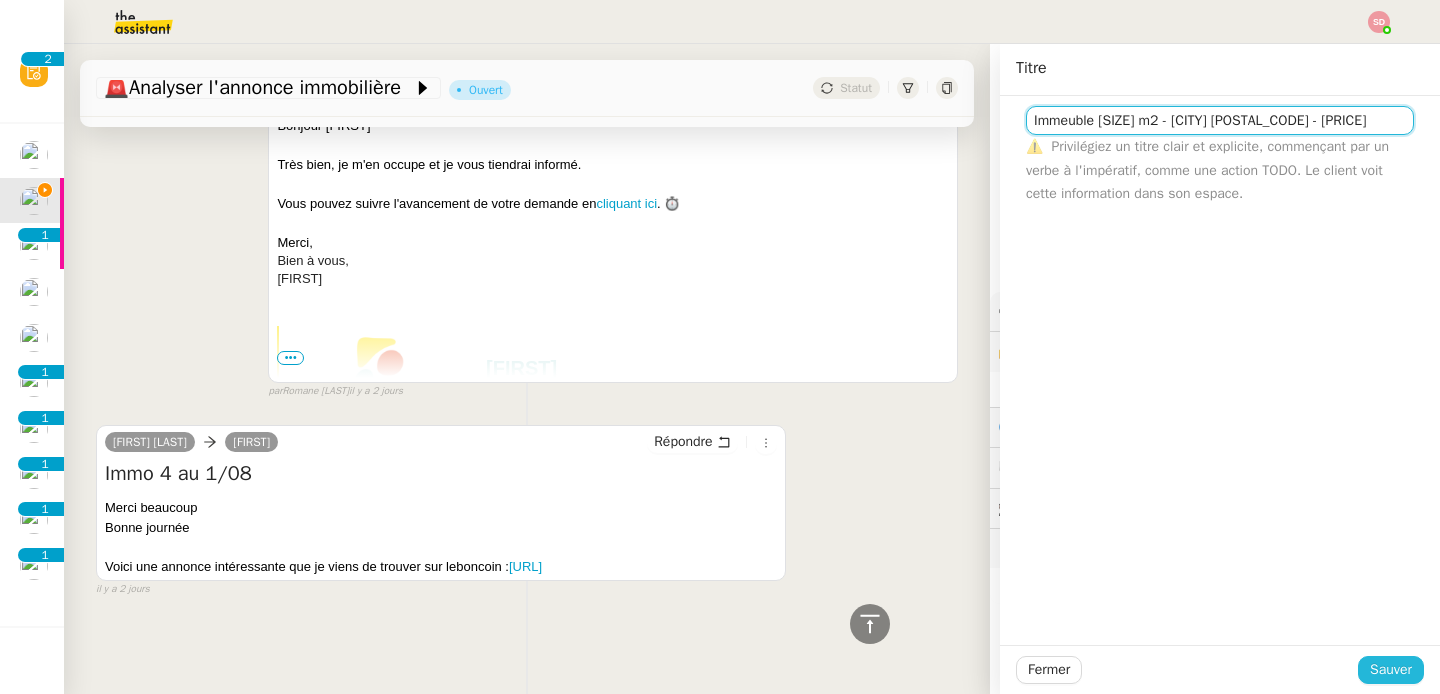 type on "Immeuble 540 m2 - Marseille 13003 - 980 000€" 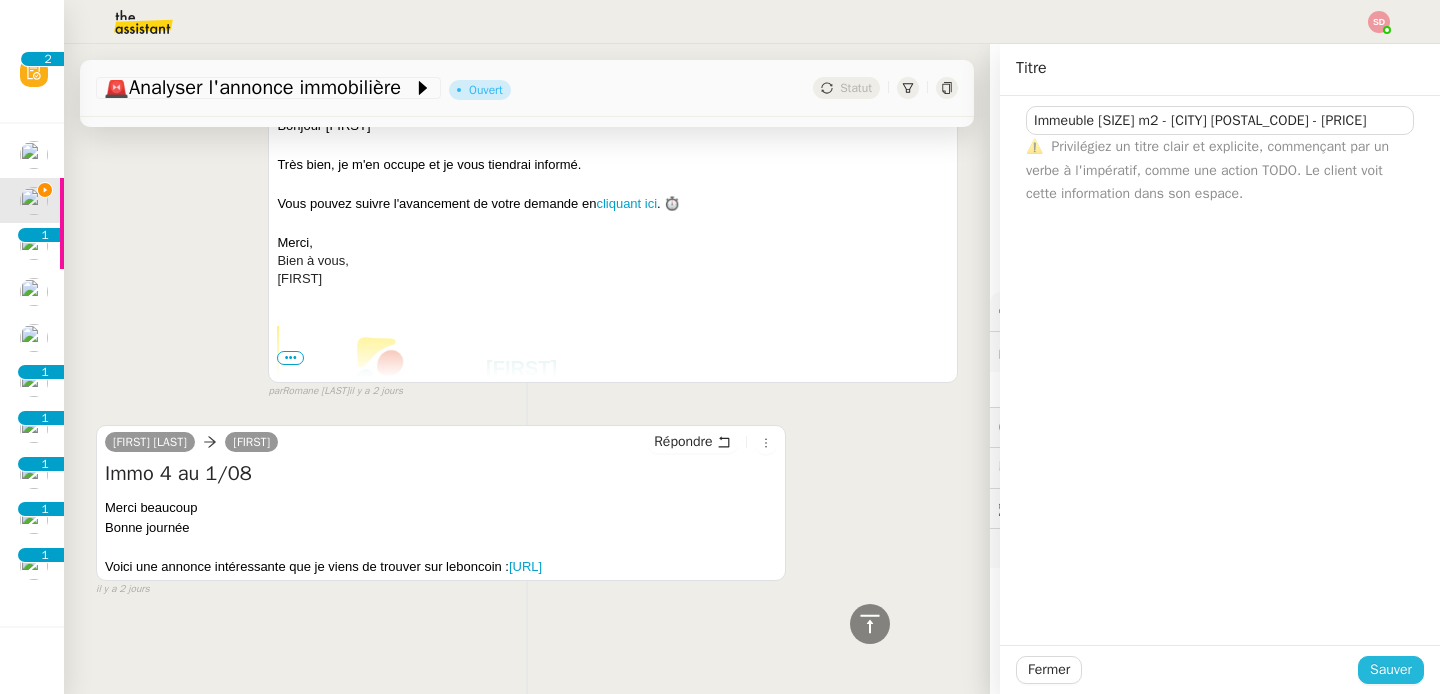 click on "Sauver" 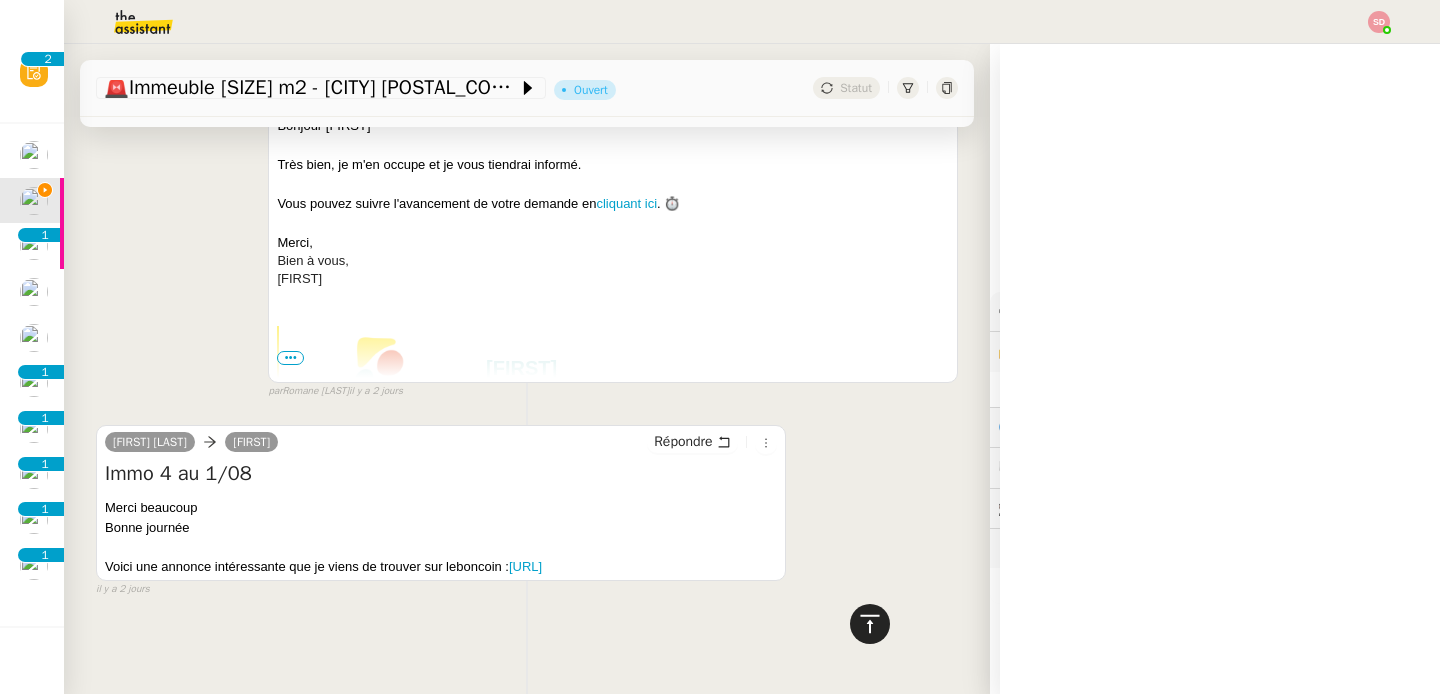 click 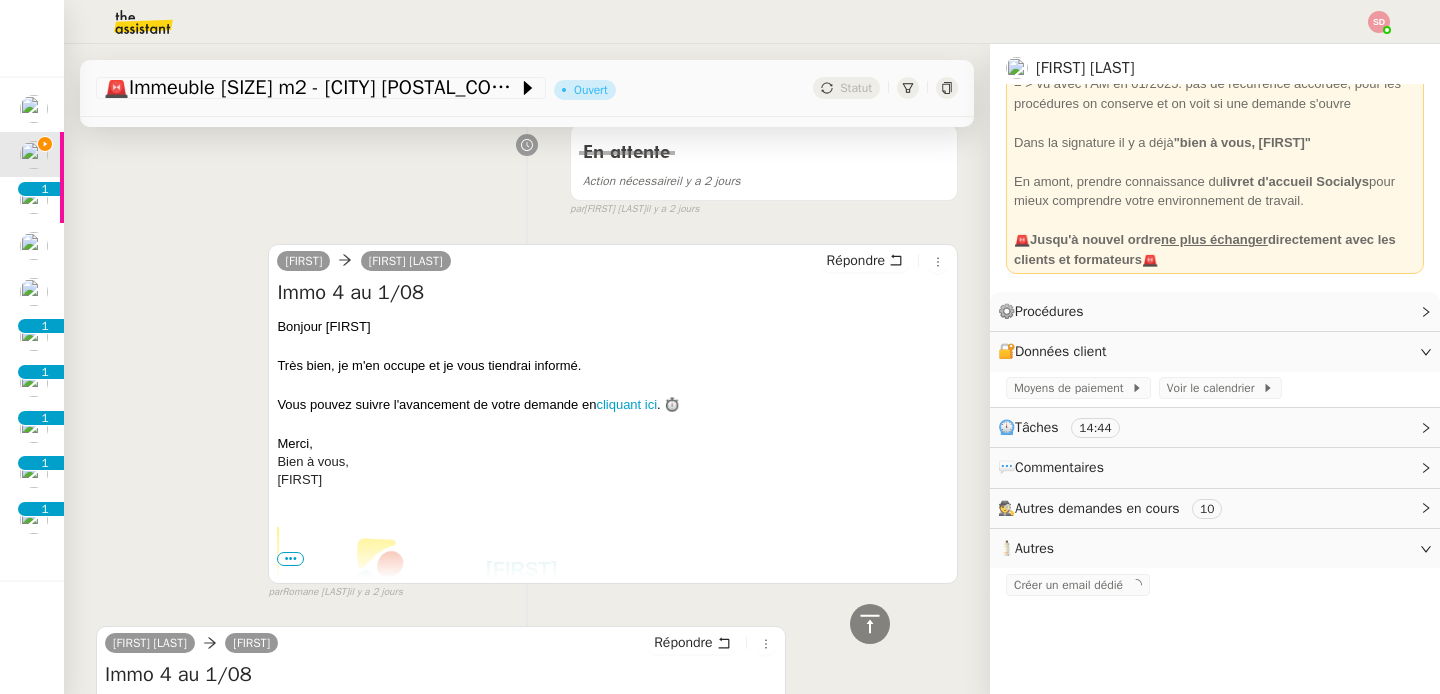 scroll, scrollTop: 951, scrollLeft: 0, axis: vertical 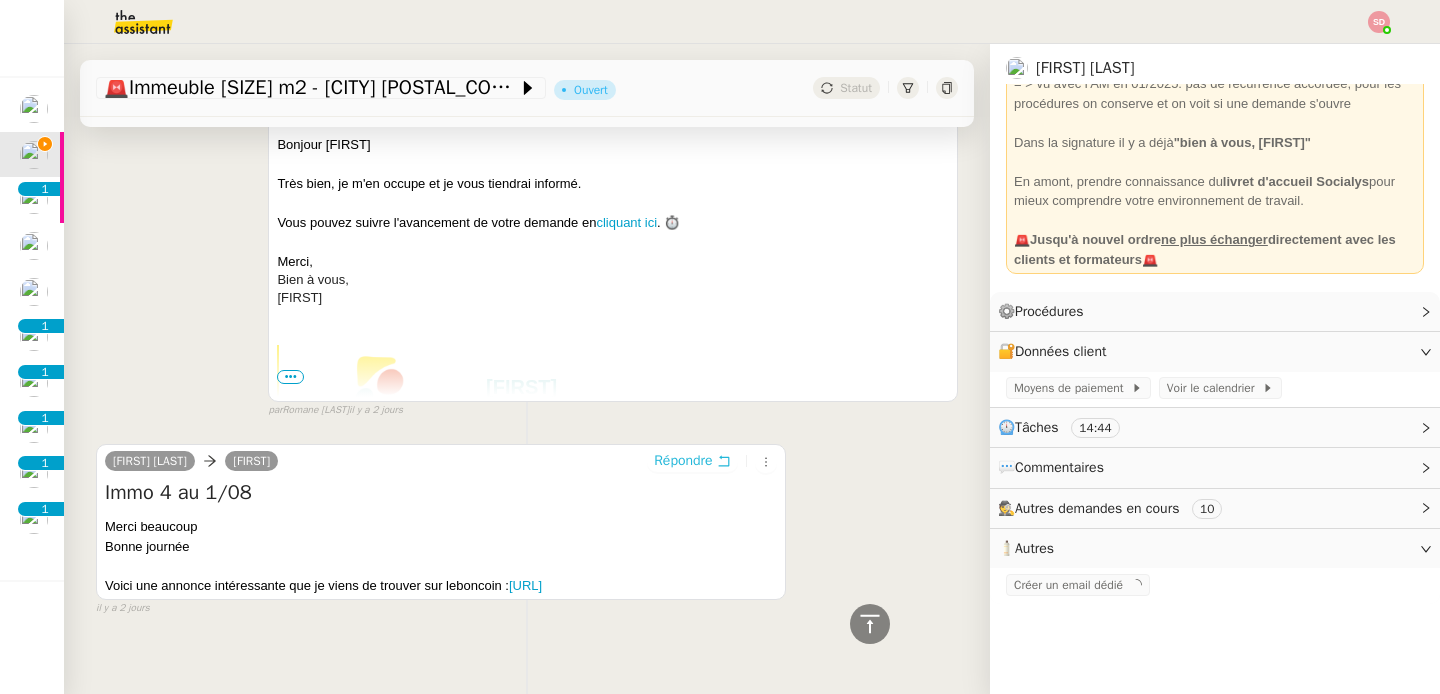 click on "Répondre" at bounding box center [683, 461] 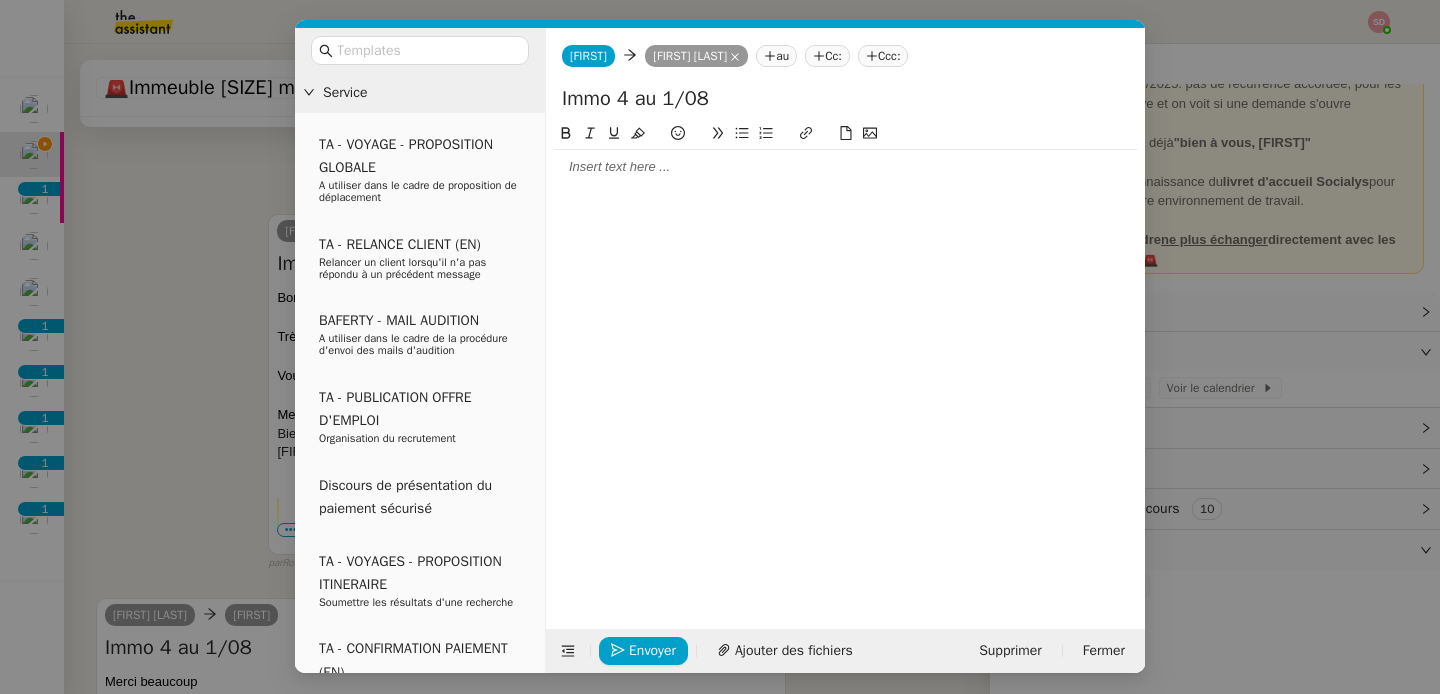 scroll, scrollTop: 1104, scrollLeft: 0, axis: vertical 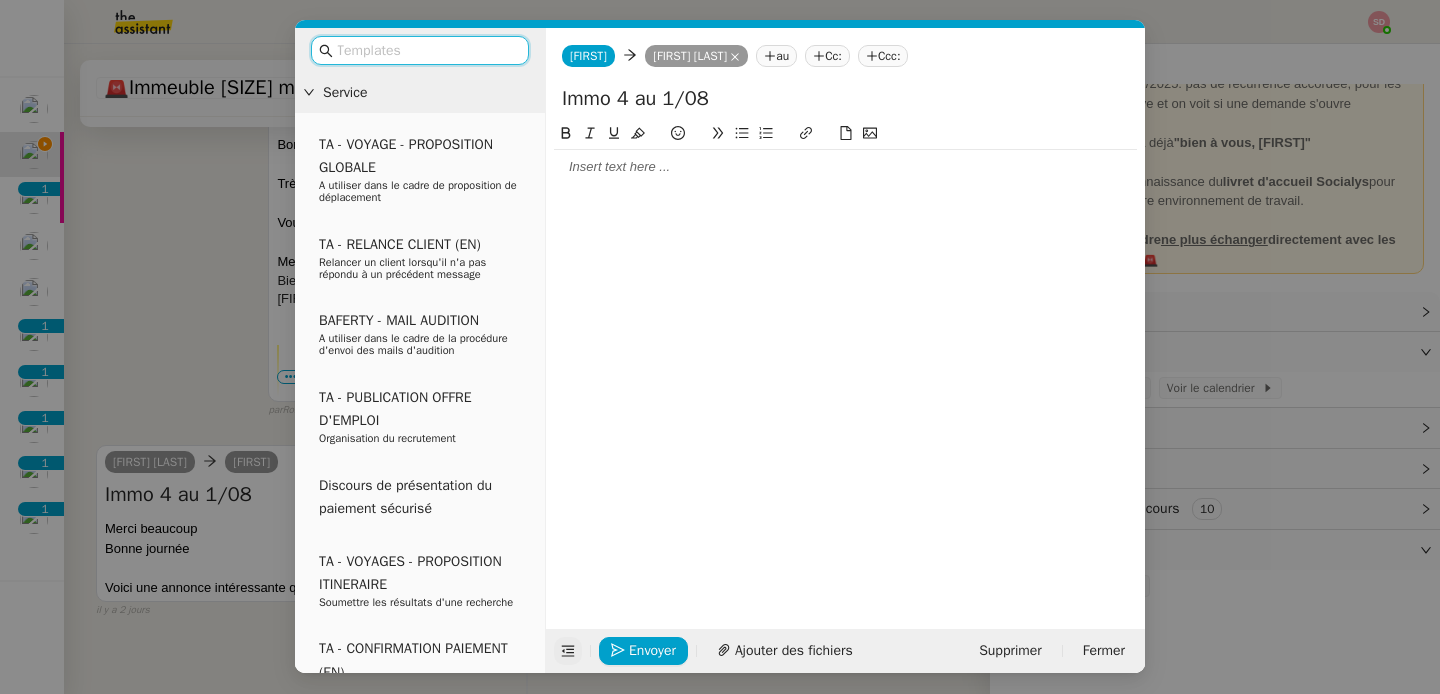 click 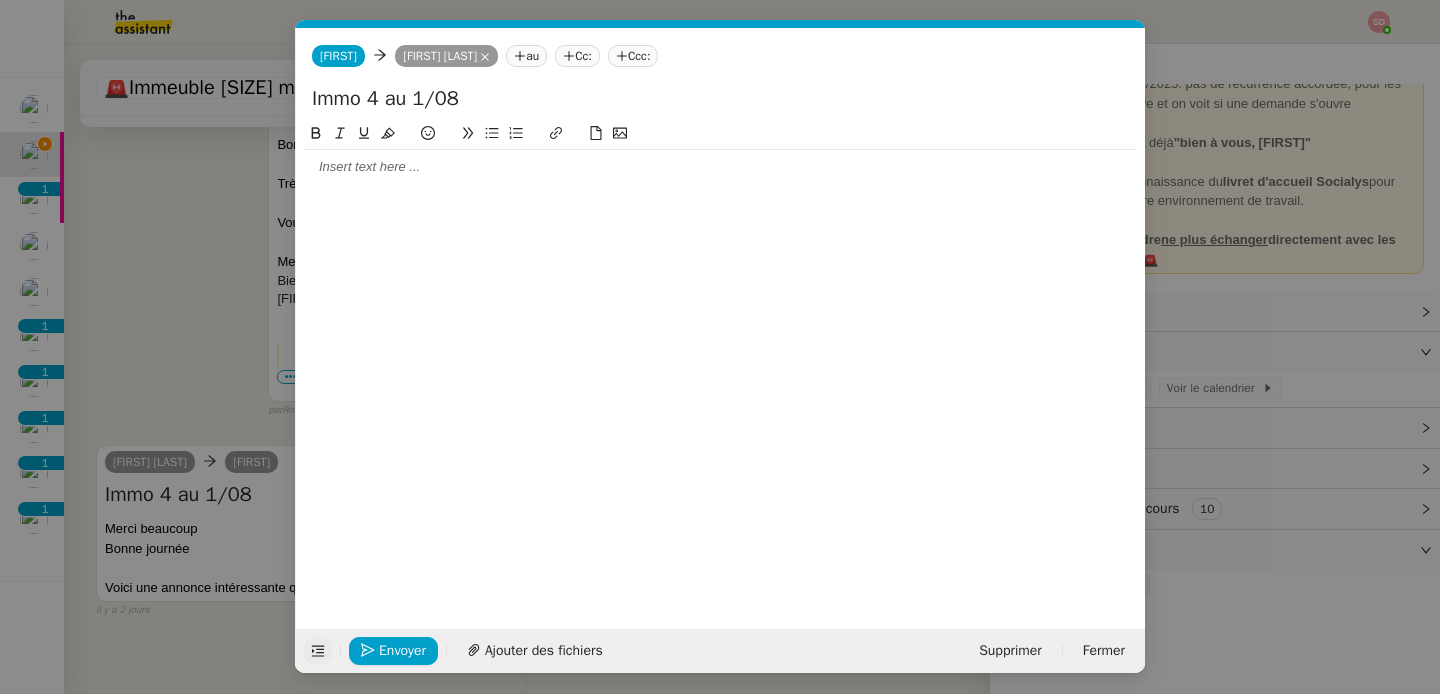 click on "Immo 4 au [DATE]" 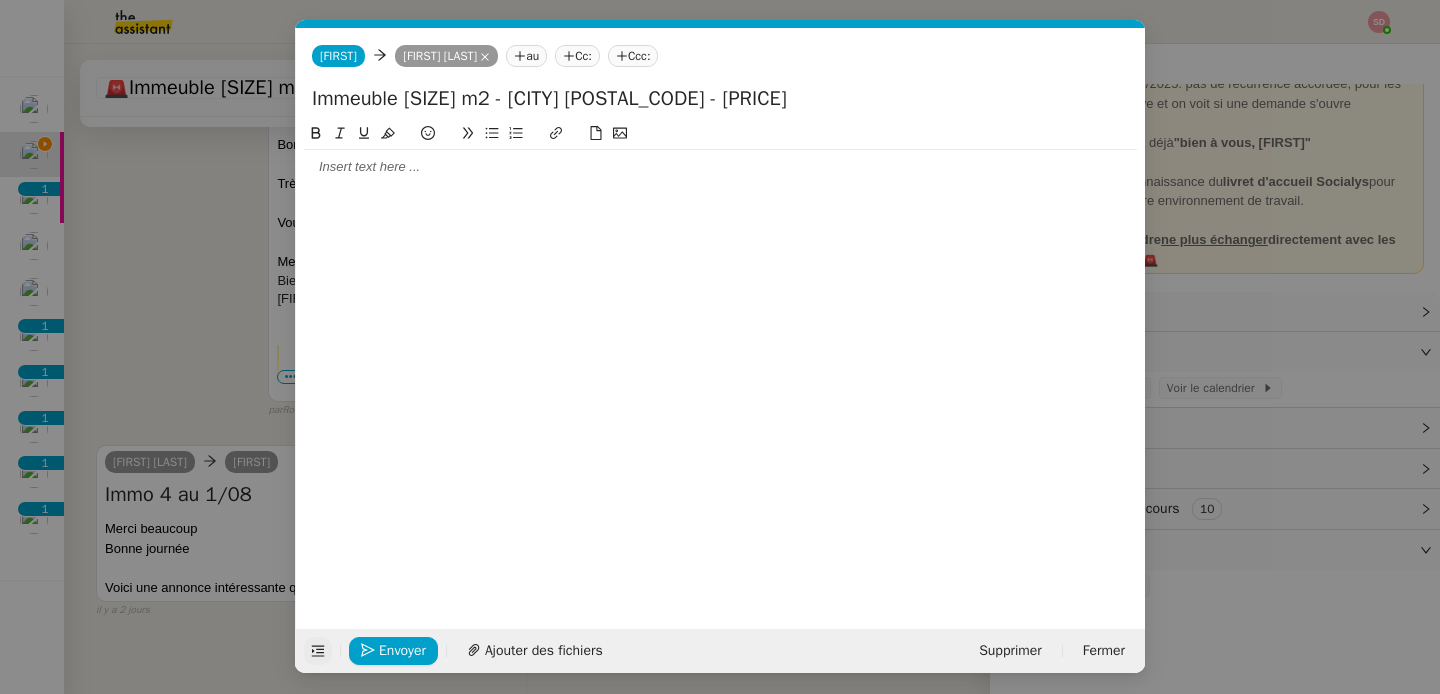 type on "Immeuble 540 m2 - Marseille 13003 - 980 000€" 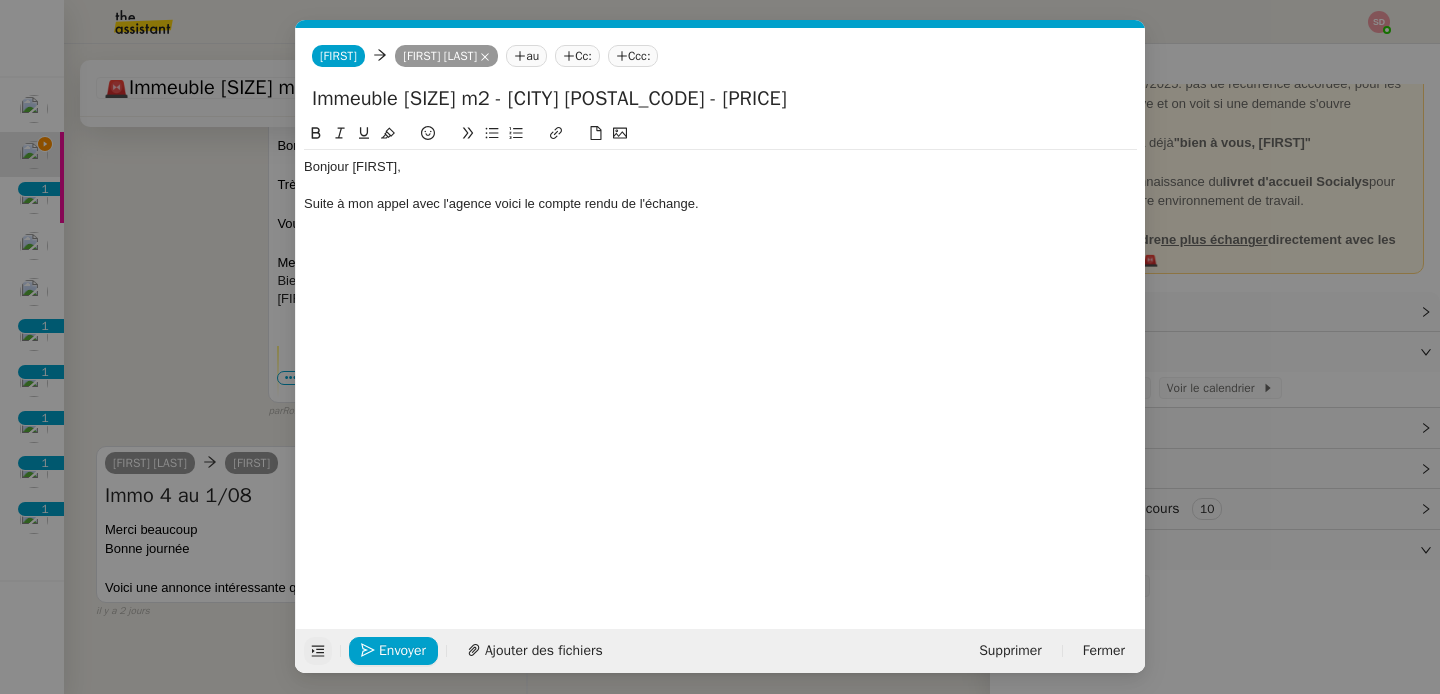 scroll, scrollTop: 1201, scrollLeft: 0, axis: vertical 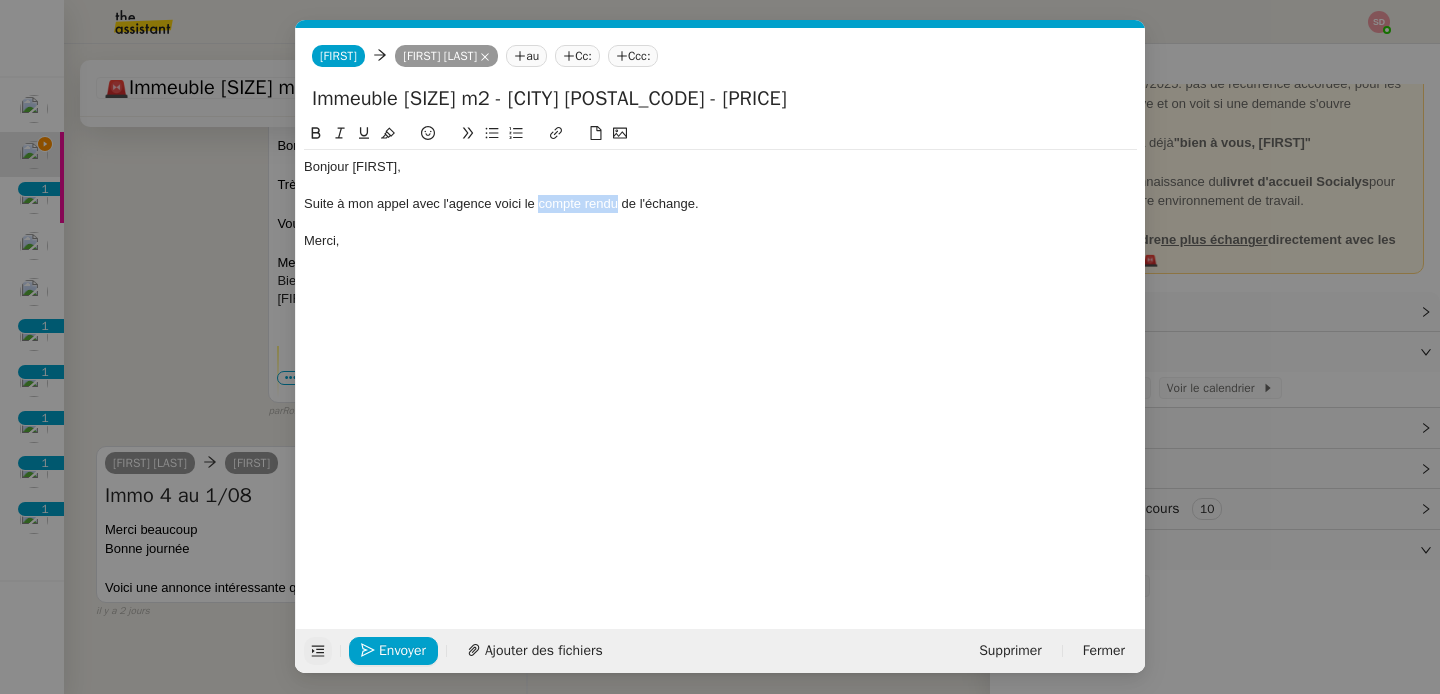 drag, startPoint x: 539, startPoint y: 207, endPoint x: 617, endPoint y: 207, distance: 78 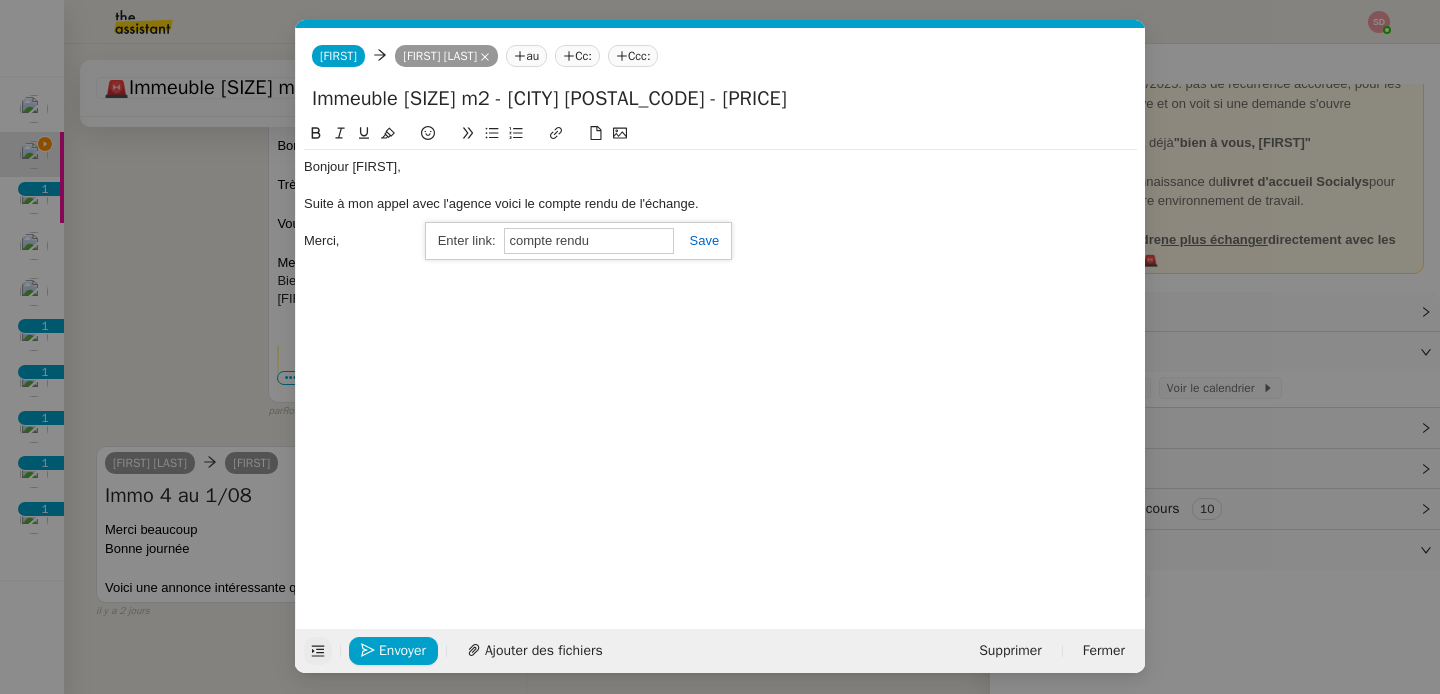 paste on "https://docs.google.com/document/d/1jJ4WD-Uf-MPn2sVN76caHpttx0YP-JTkpcbxqfWB4dc/edit?usp=sharing" 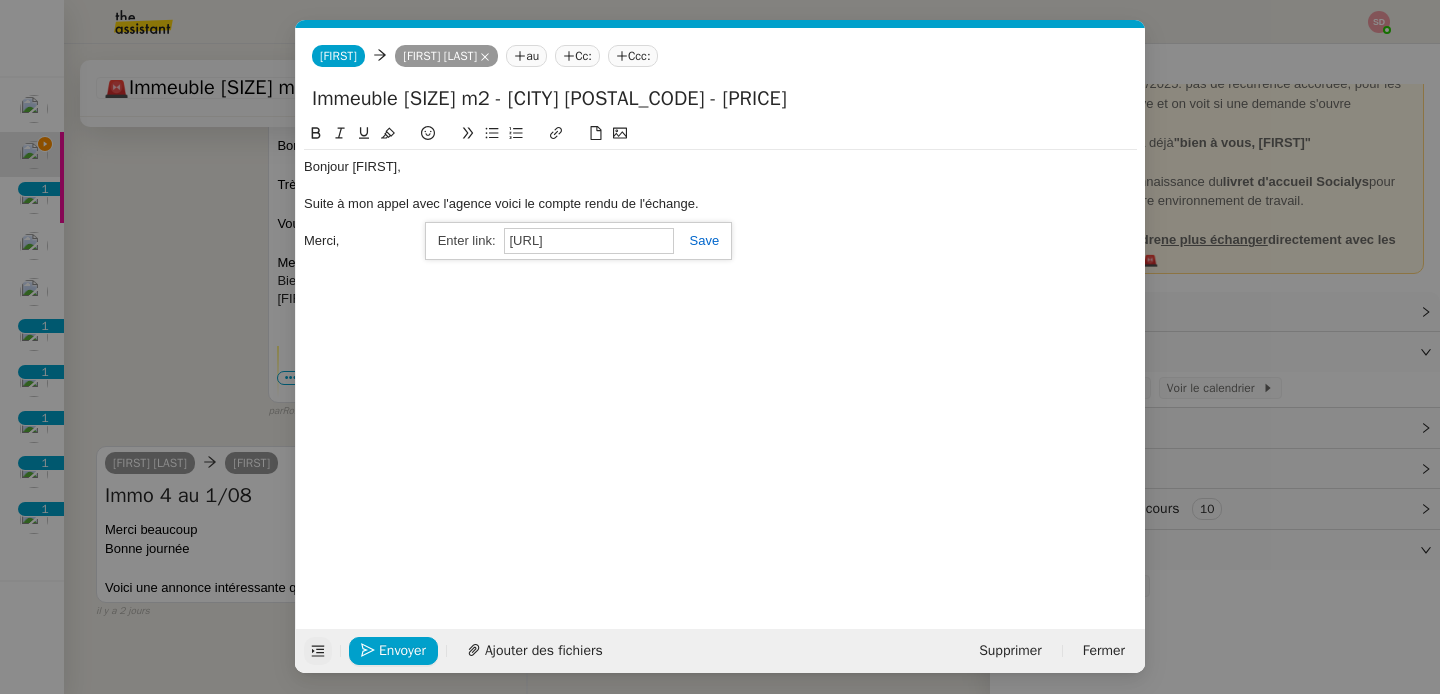 scroll, scrollTop: 0, scrollLeft: 471, axis: horizontal 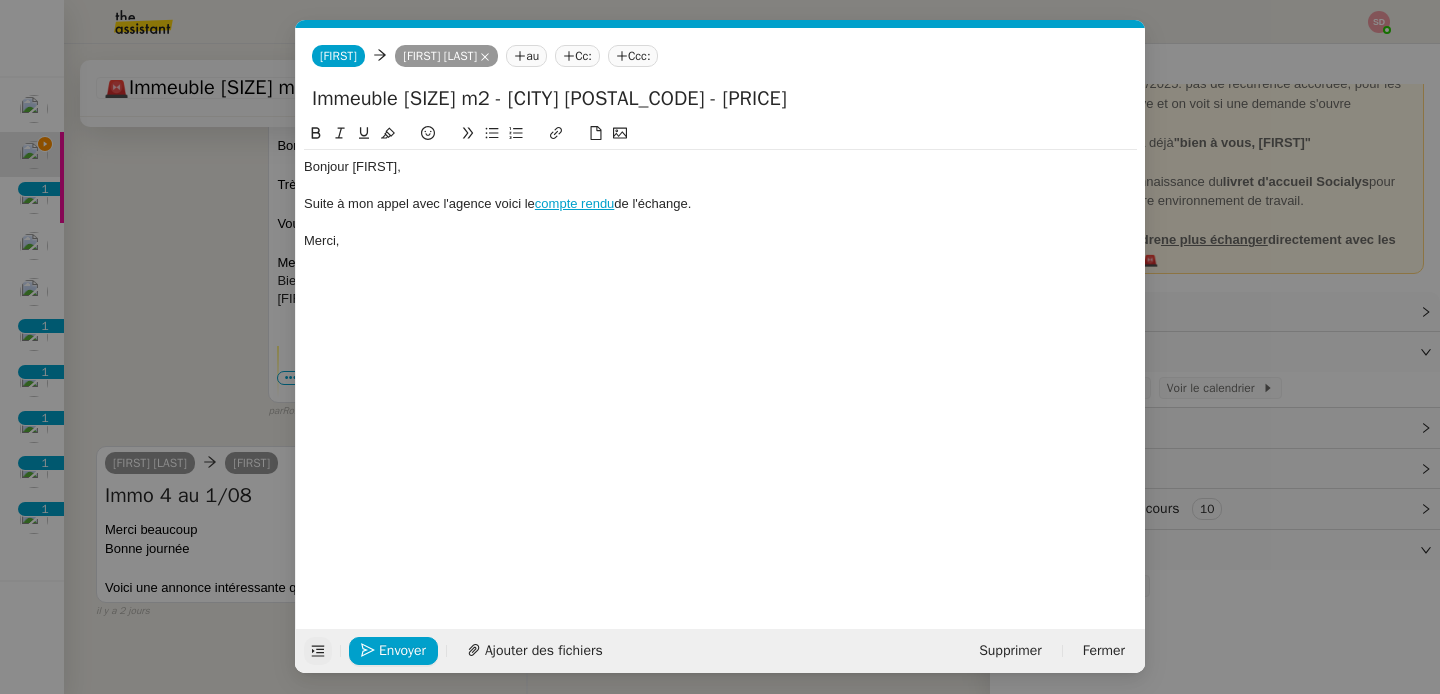 click on "Merci," 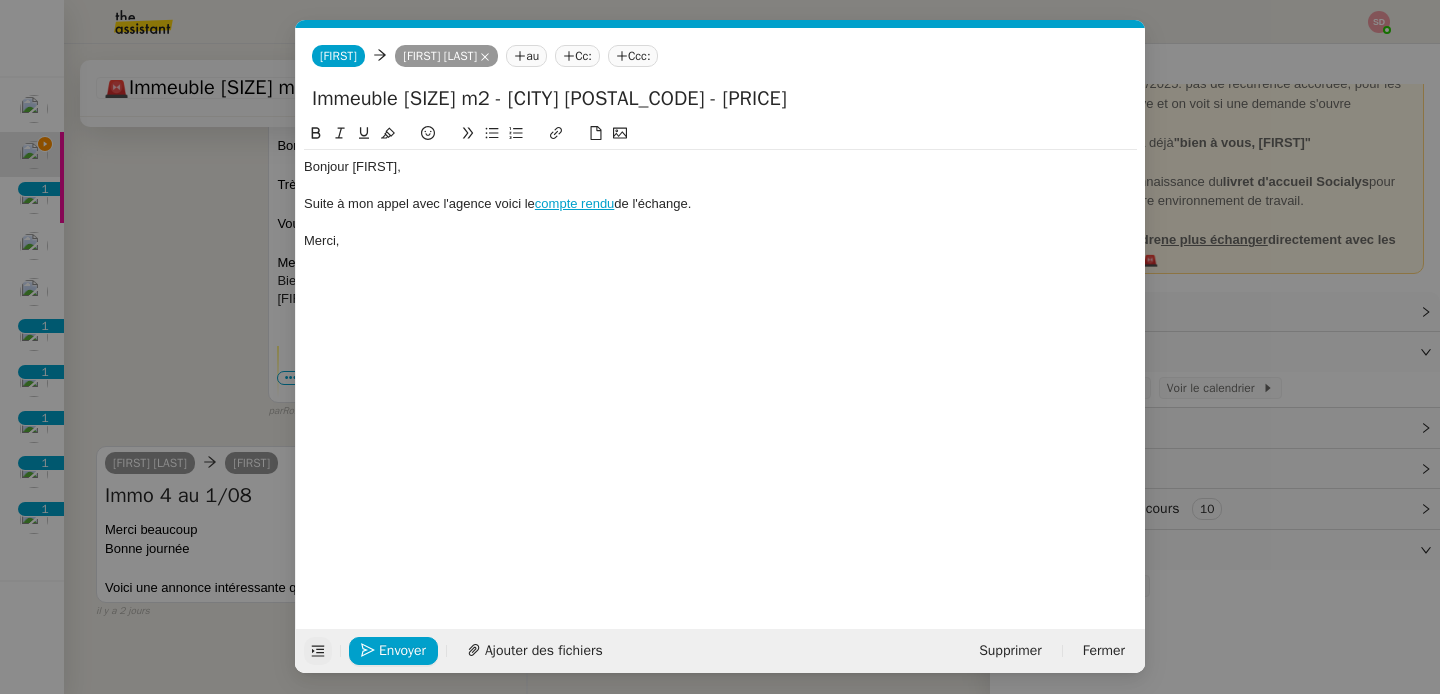 click on "Merci," 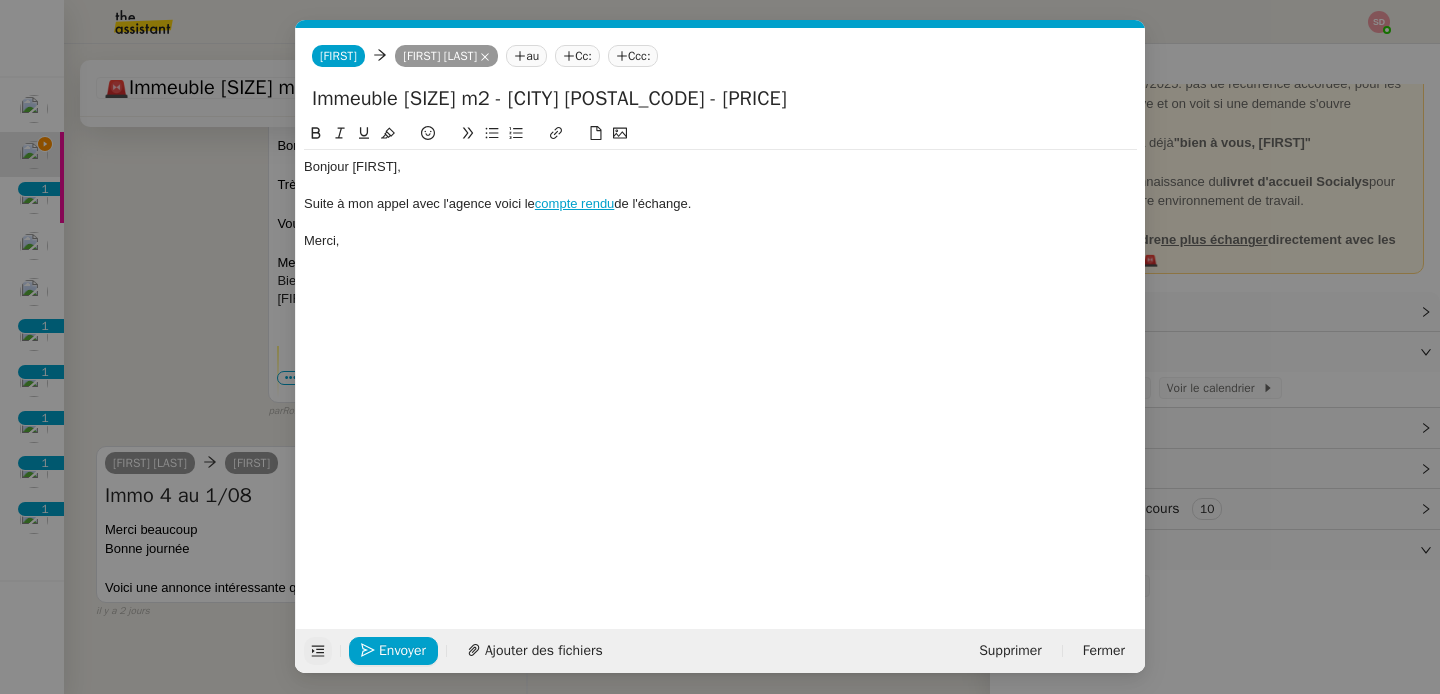 click on "Bonjour Kevin, Suite à mon appel avec l'agence voici le  compte rendu  de l'échange. Merci," 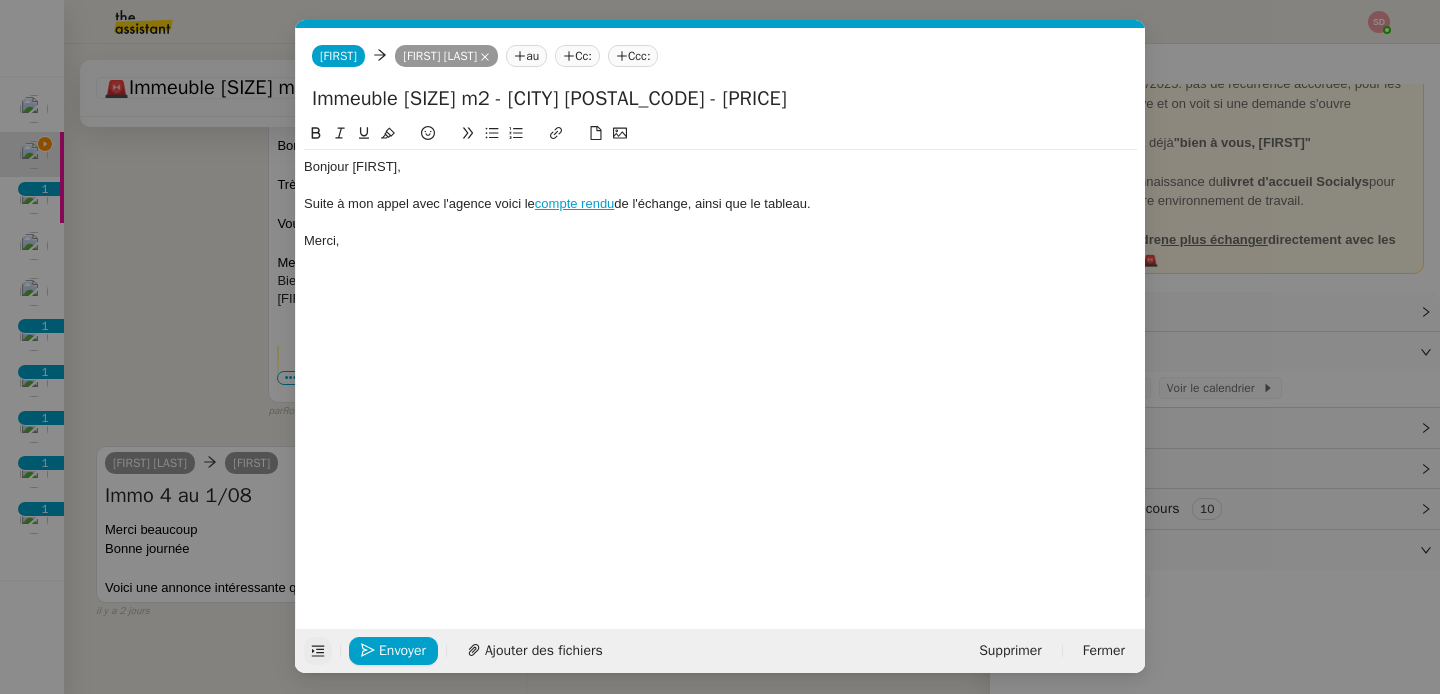 click on "Suite à mon appel avec l'agence voici le  compte rendu  de l'échange, ainsi que le tableau." 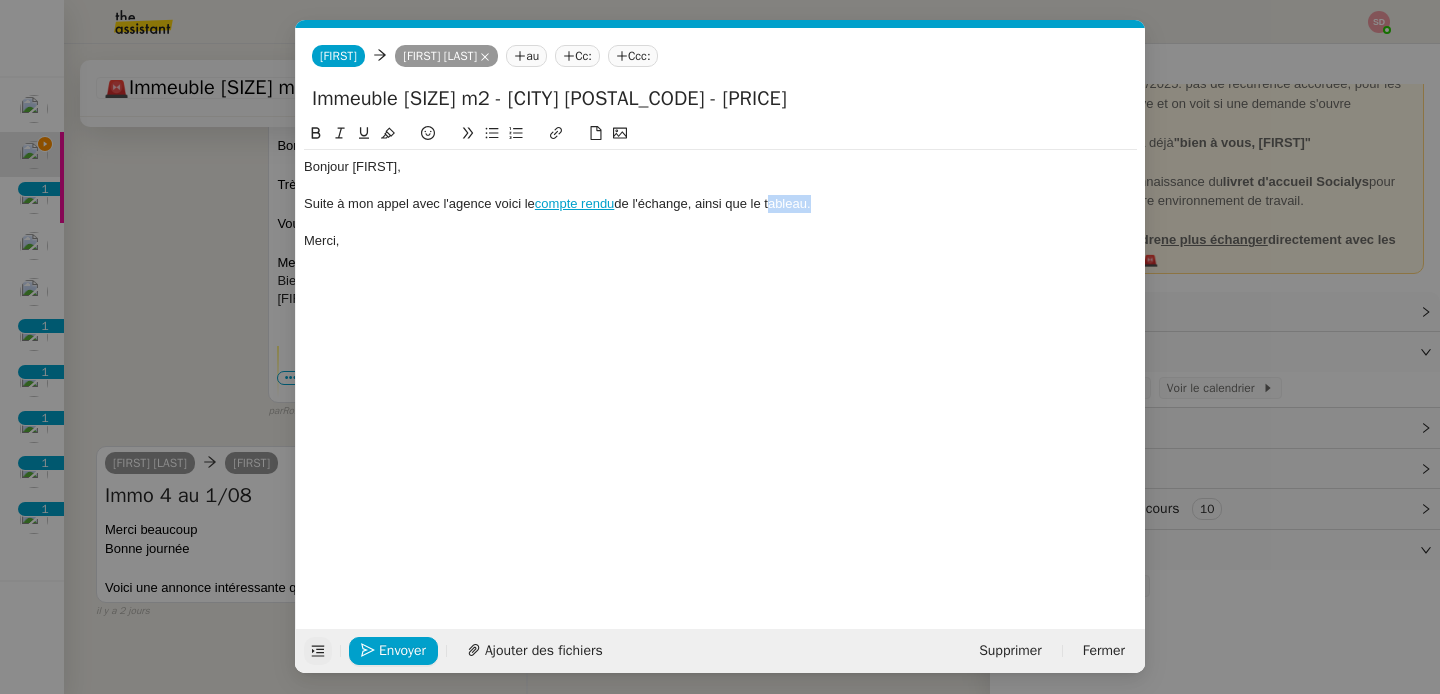 click on "Suite à mon appel avec l'agence voici le  compte rendu  de l'échange, ainsi que le tableau." 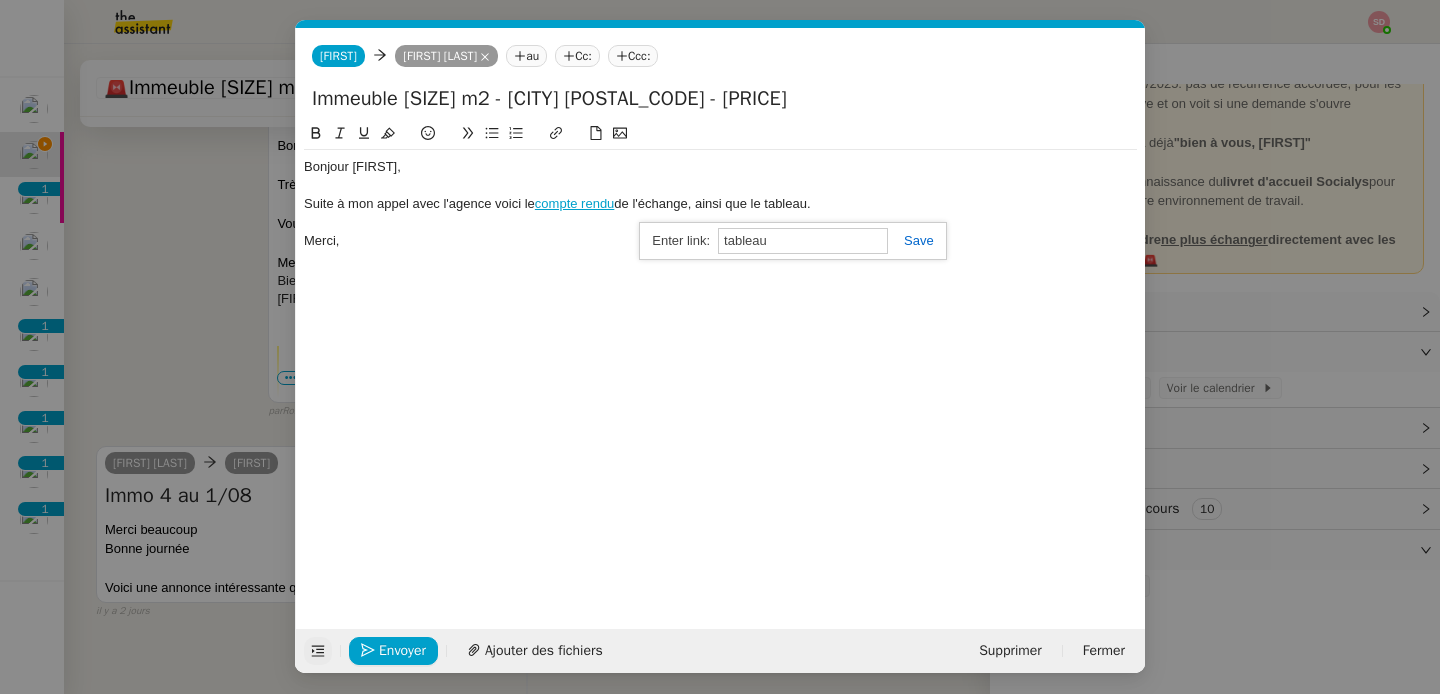 paste on "https://docs.google.com/spreadsheets/d/18Zd5IDV9Nmsr9njjYQkpZlPnE091JTV3I6lrDmnfnpw/edit?usp=sharing" 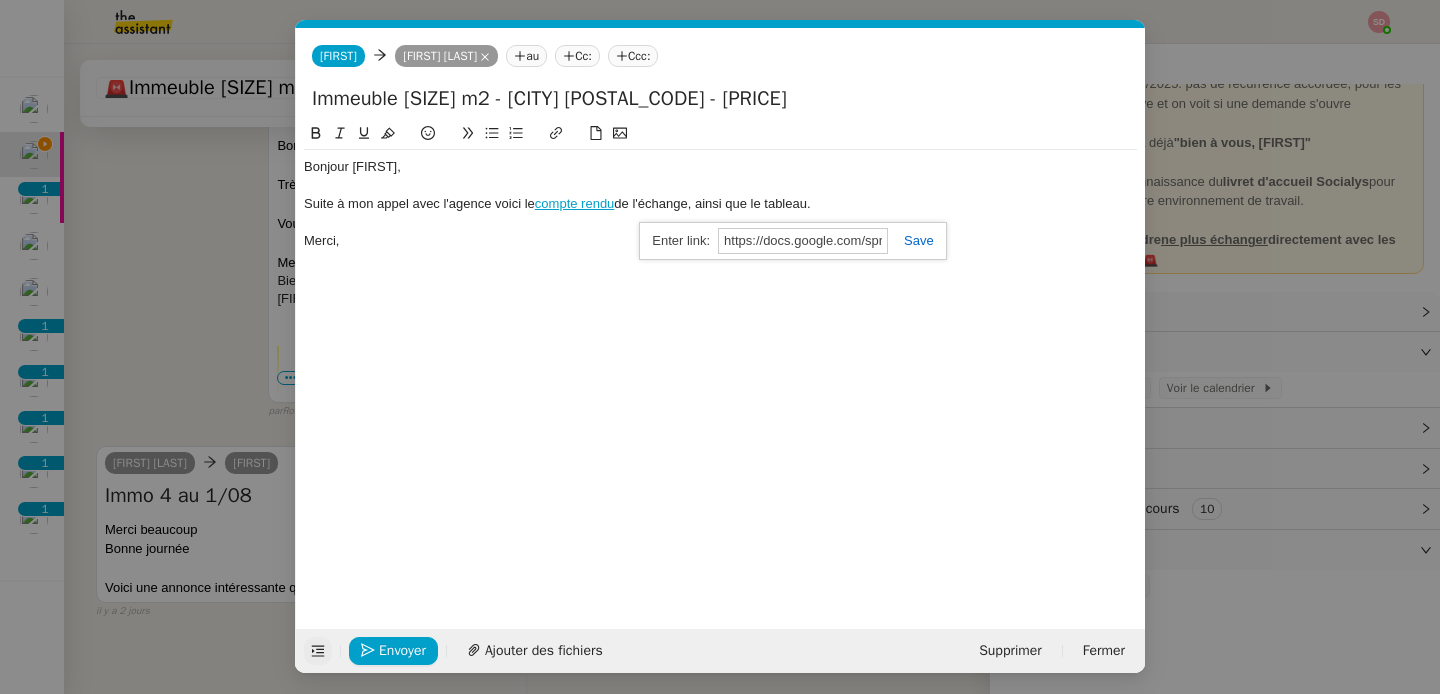 scroll, scrollTop: 0, scrollLeft: 488, axis: horizontal 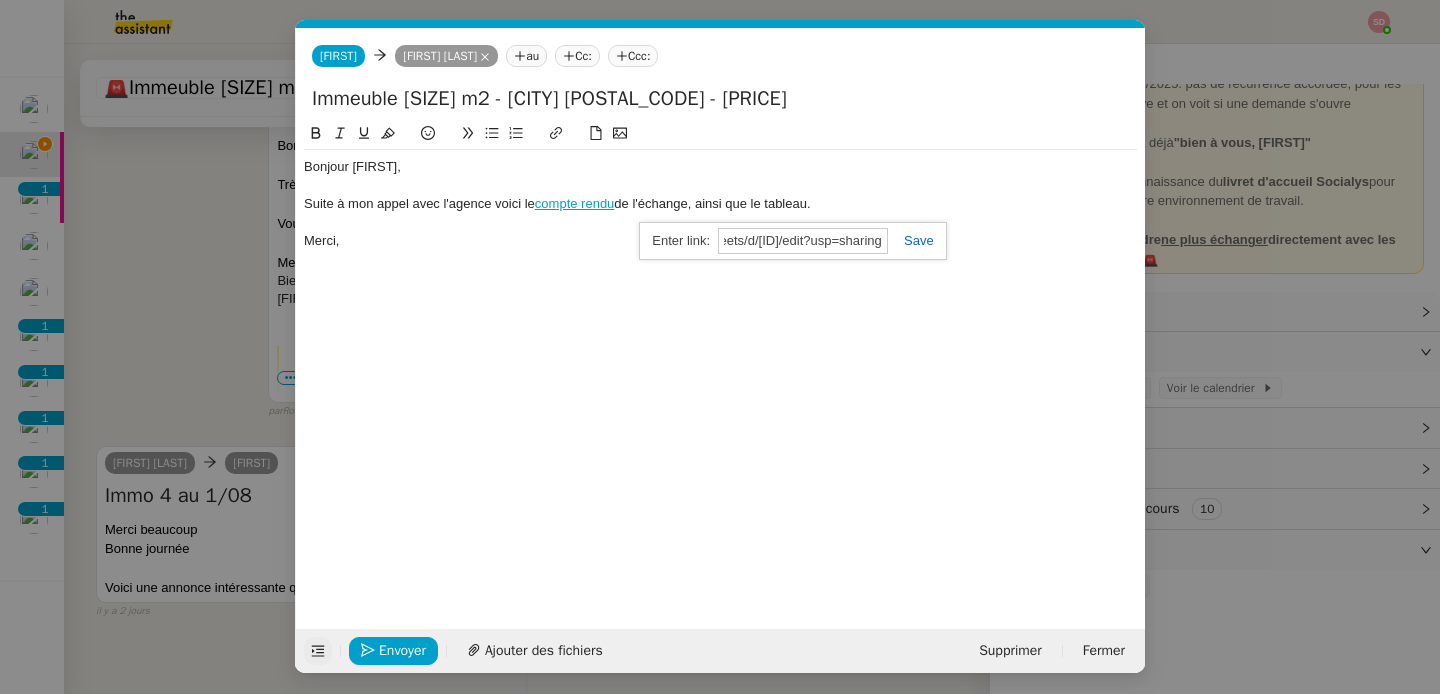 type on "https://docs.google.com/spreadsheets/d/18Zd5IDV9Nmsr9njjYQkpZlPnE091JTV3I6lrDmnfnpw/edit?usp=sharing" 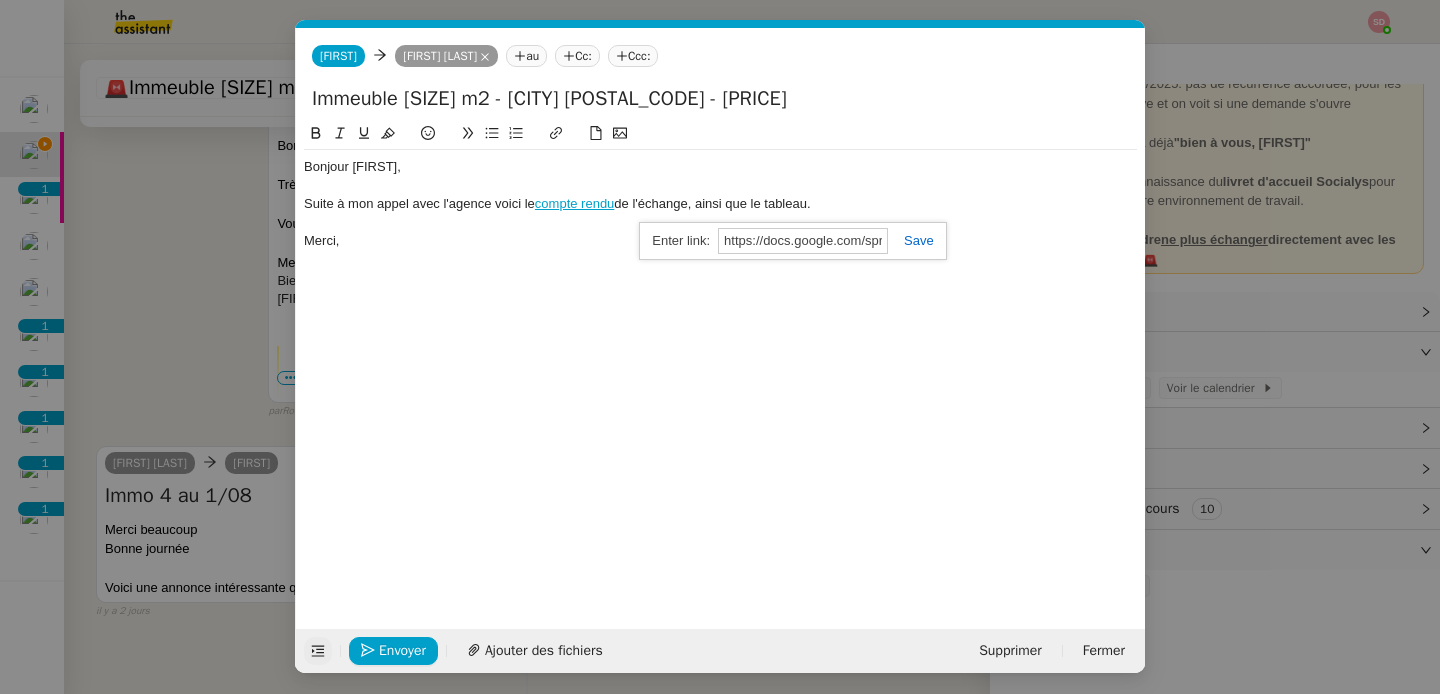click 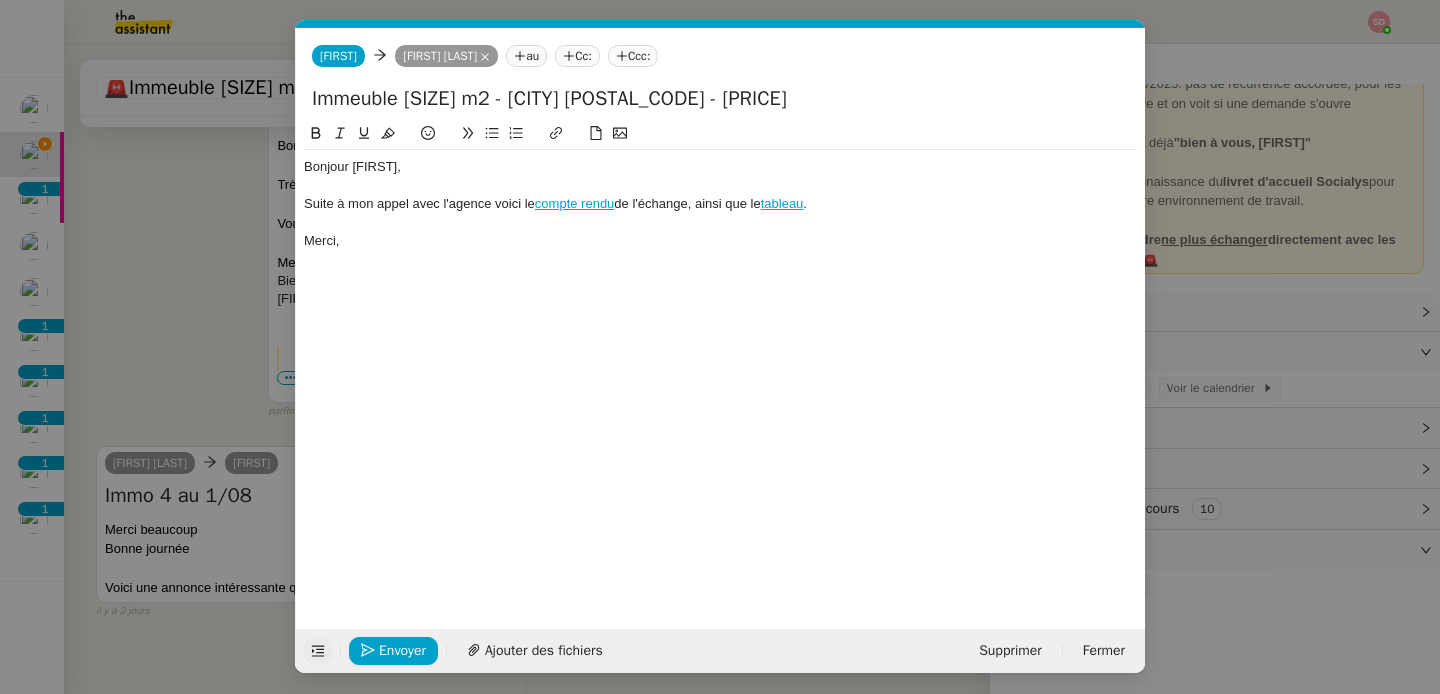 click on "Merci," 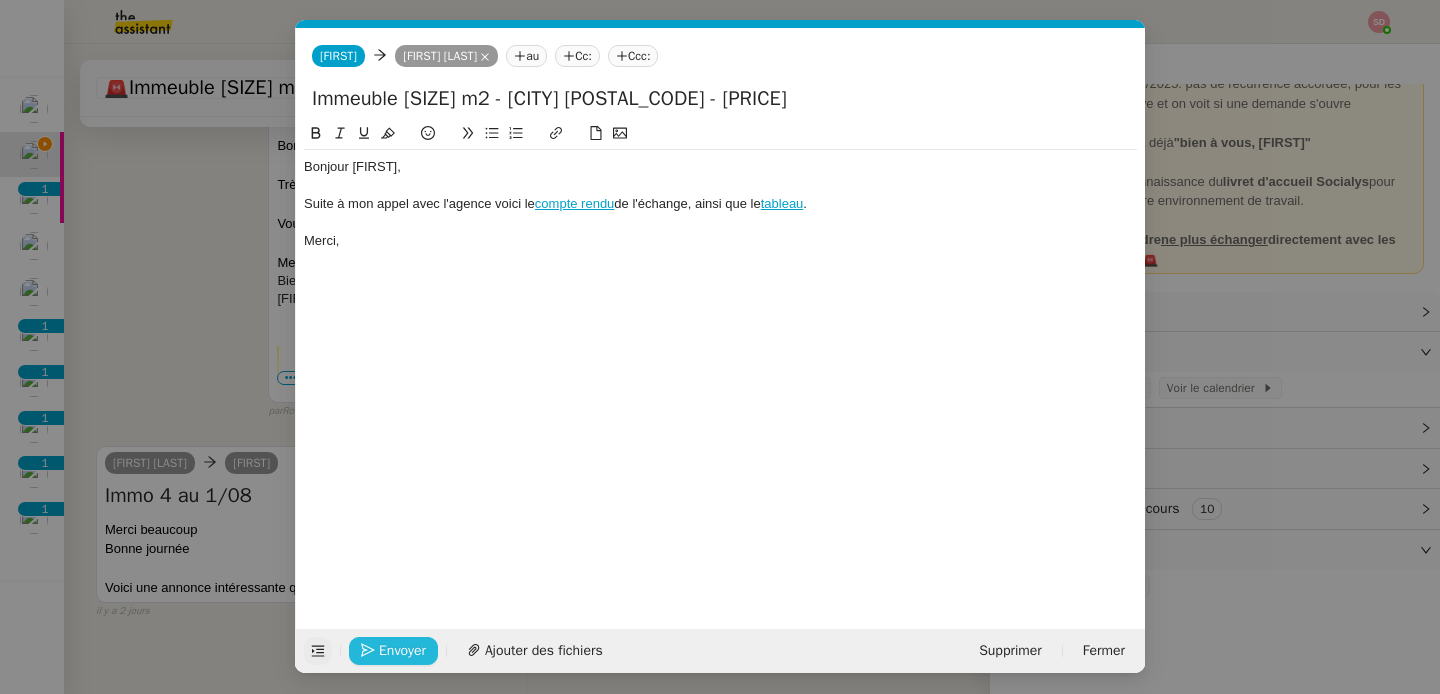 click on "Envoyer" 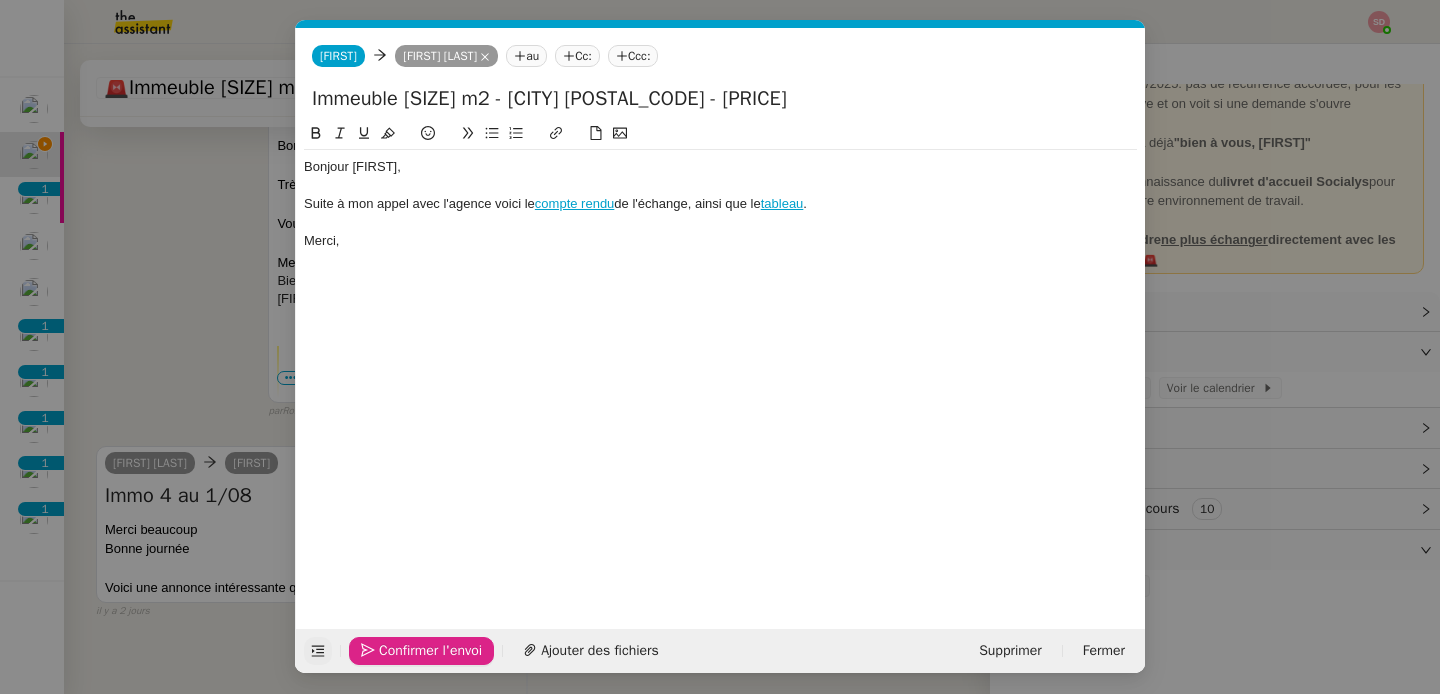 click on "Confirmer l'envoi" 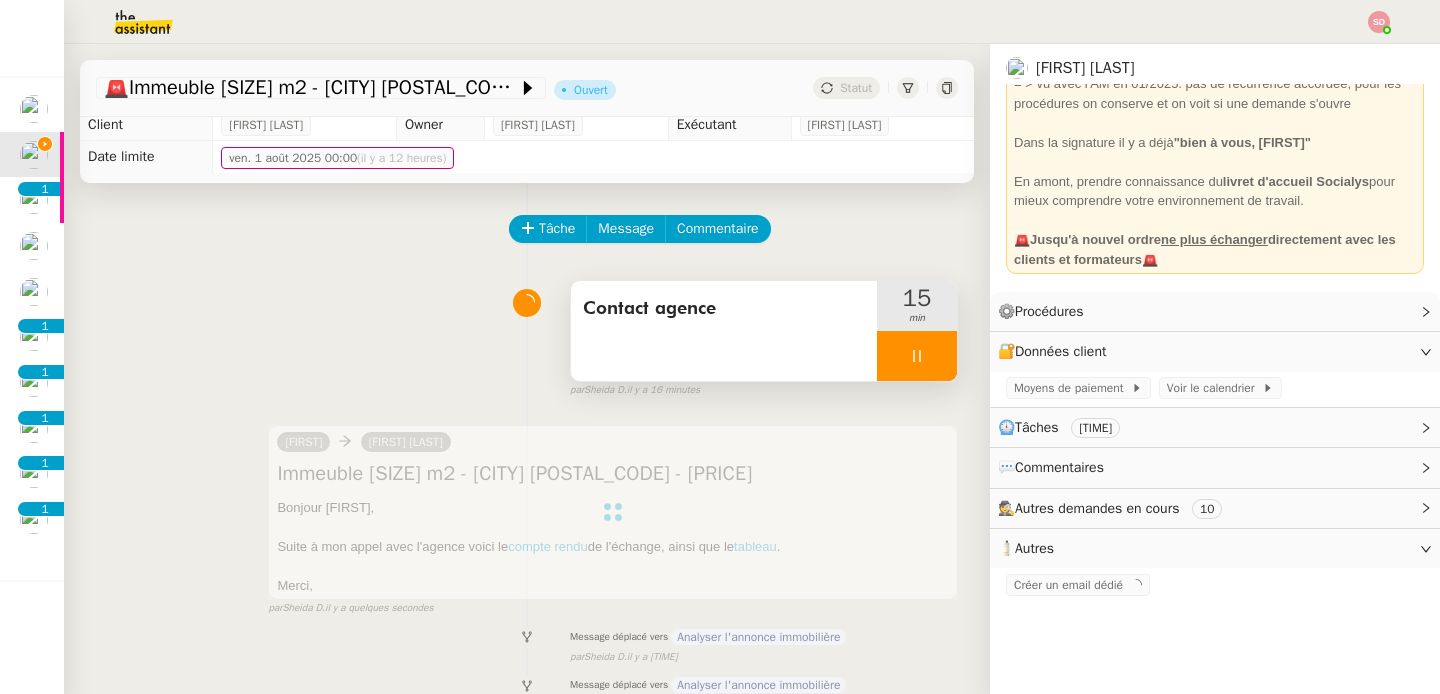 scroll, scrollTop: 0, scrollLeft: 0, axis: both 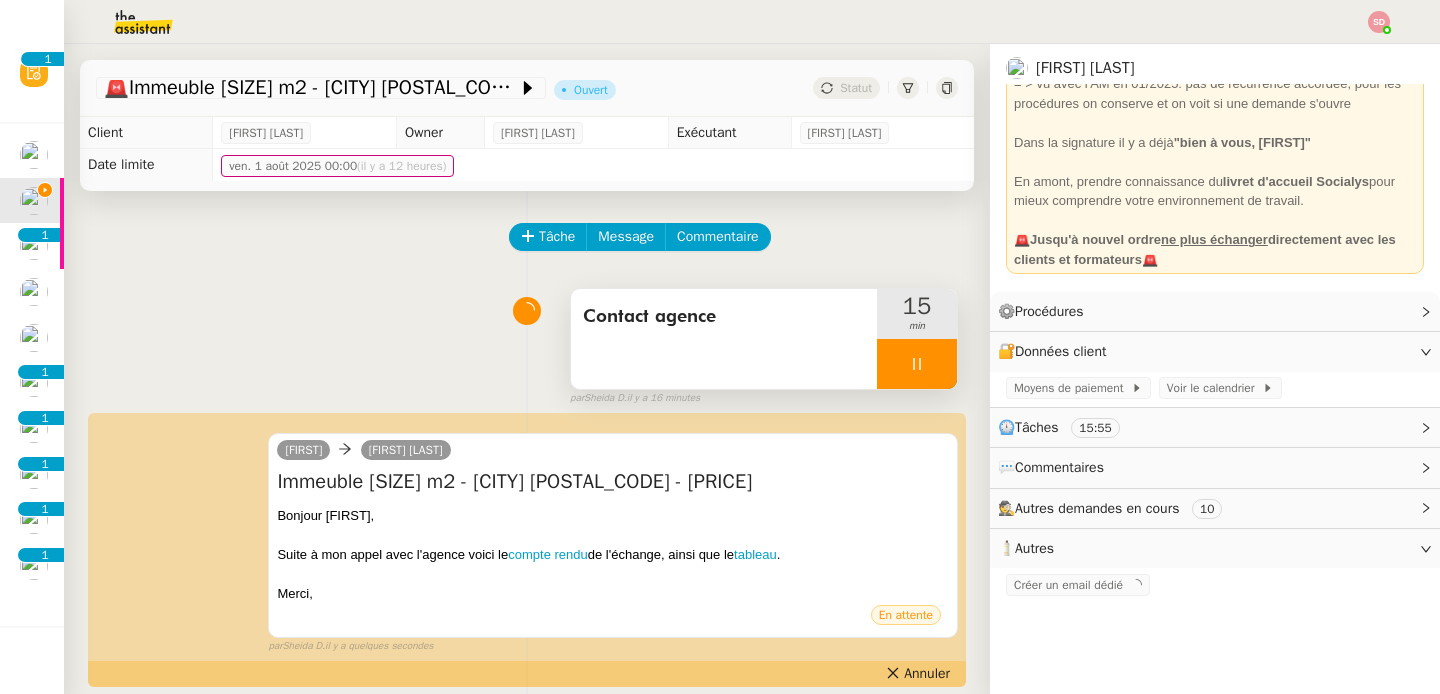 click at bounding box center [917, 364] 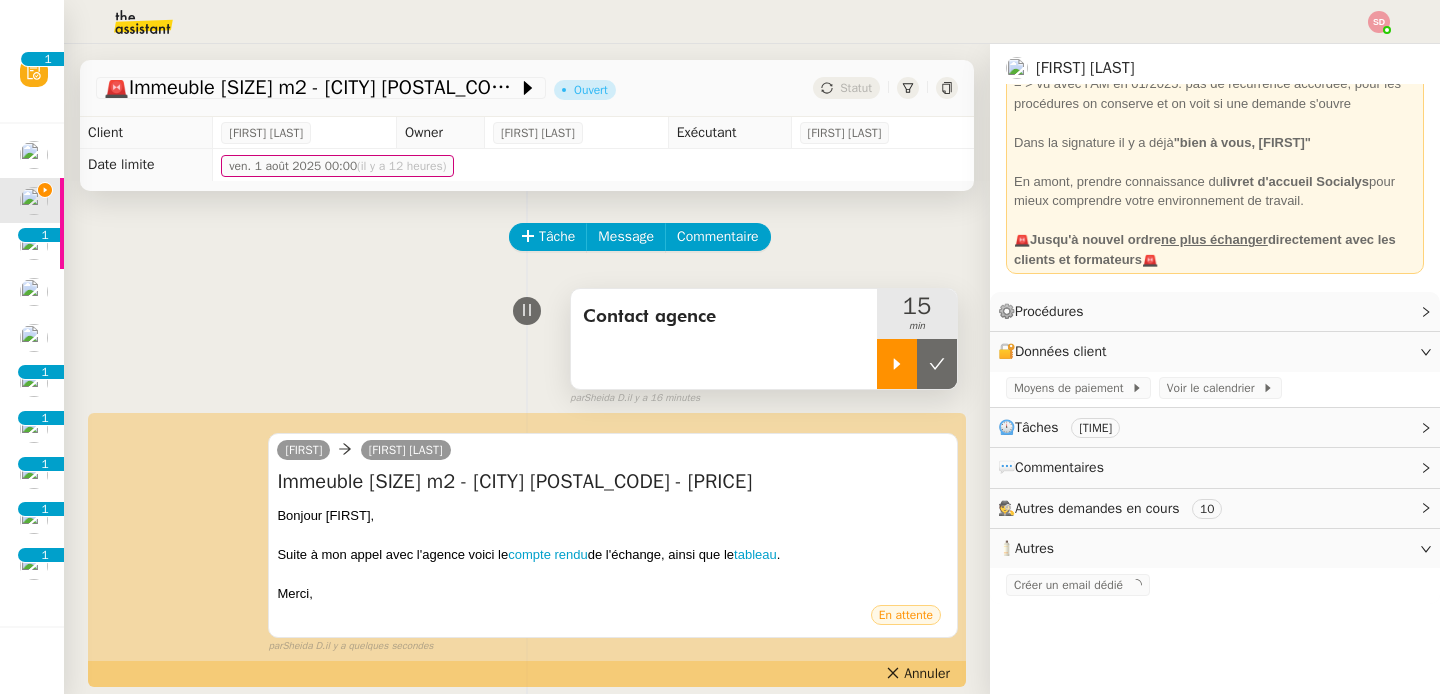 click 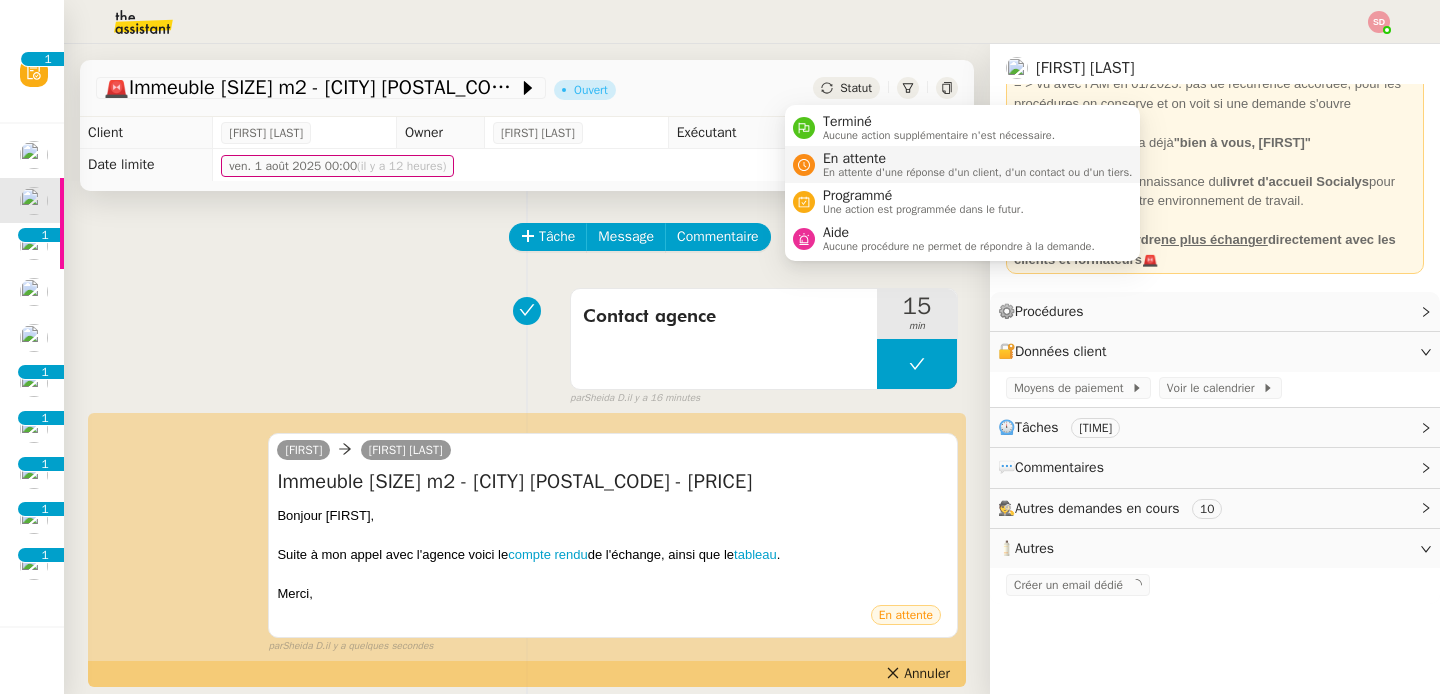 click on "En attente En attente d'une réponse d'un client, d'un contact ou d'un tiers." at bounding box center [974, 164] 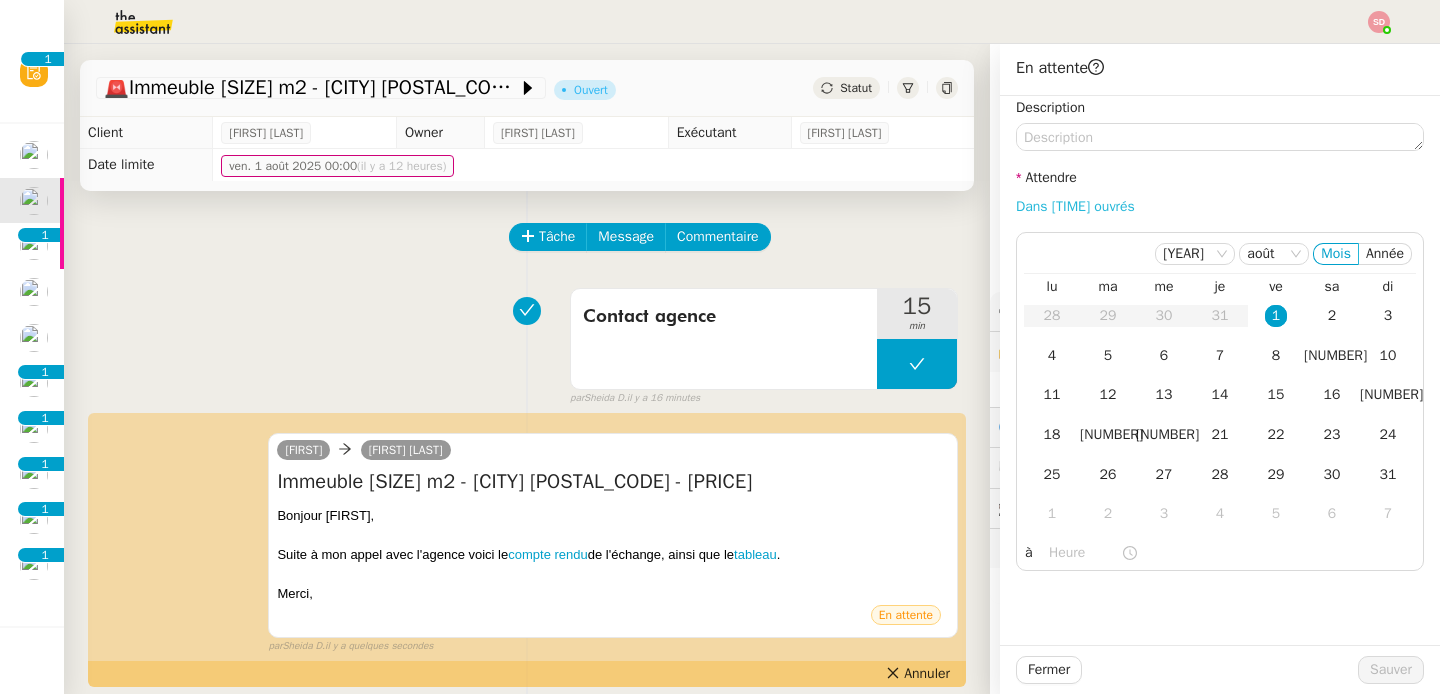 click on "Dans [TIME] ouvrés" 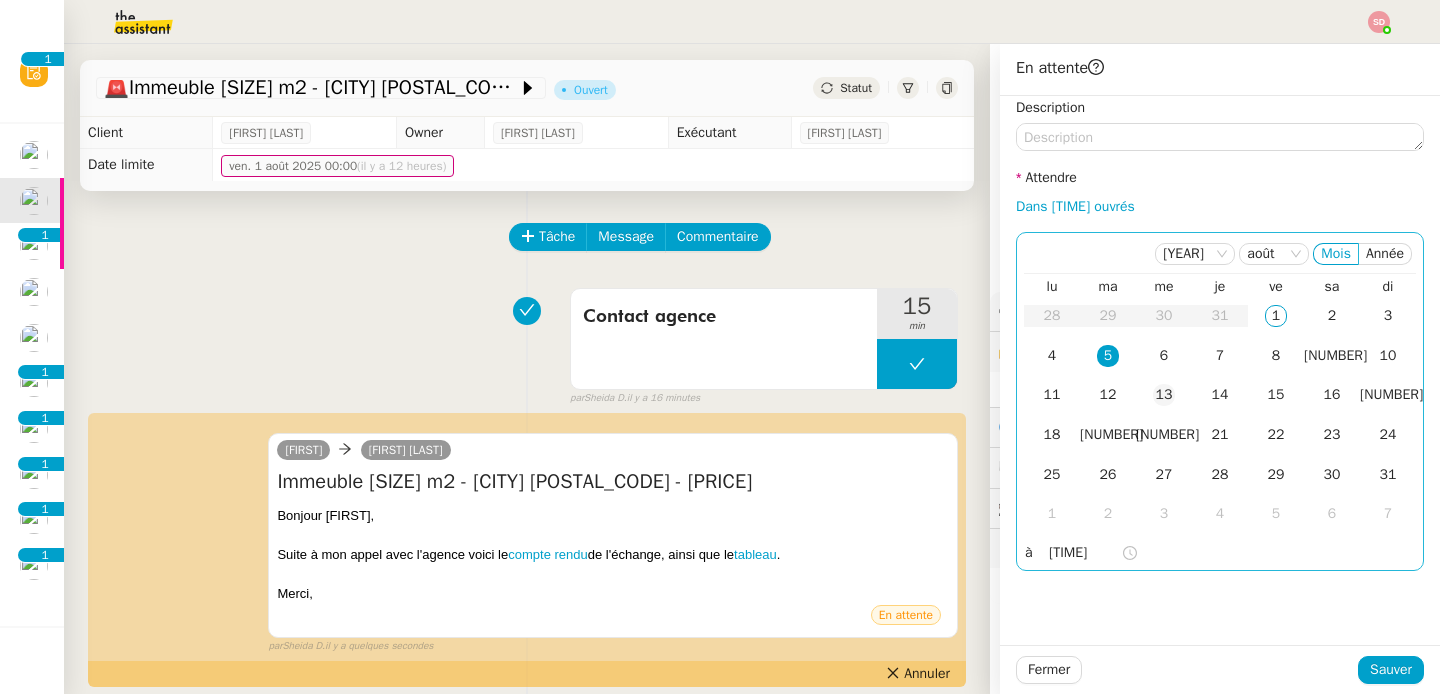 click on "13" 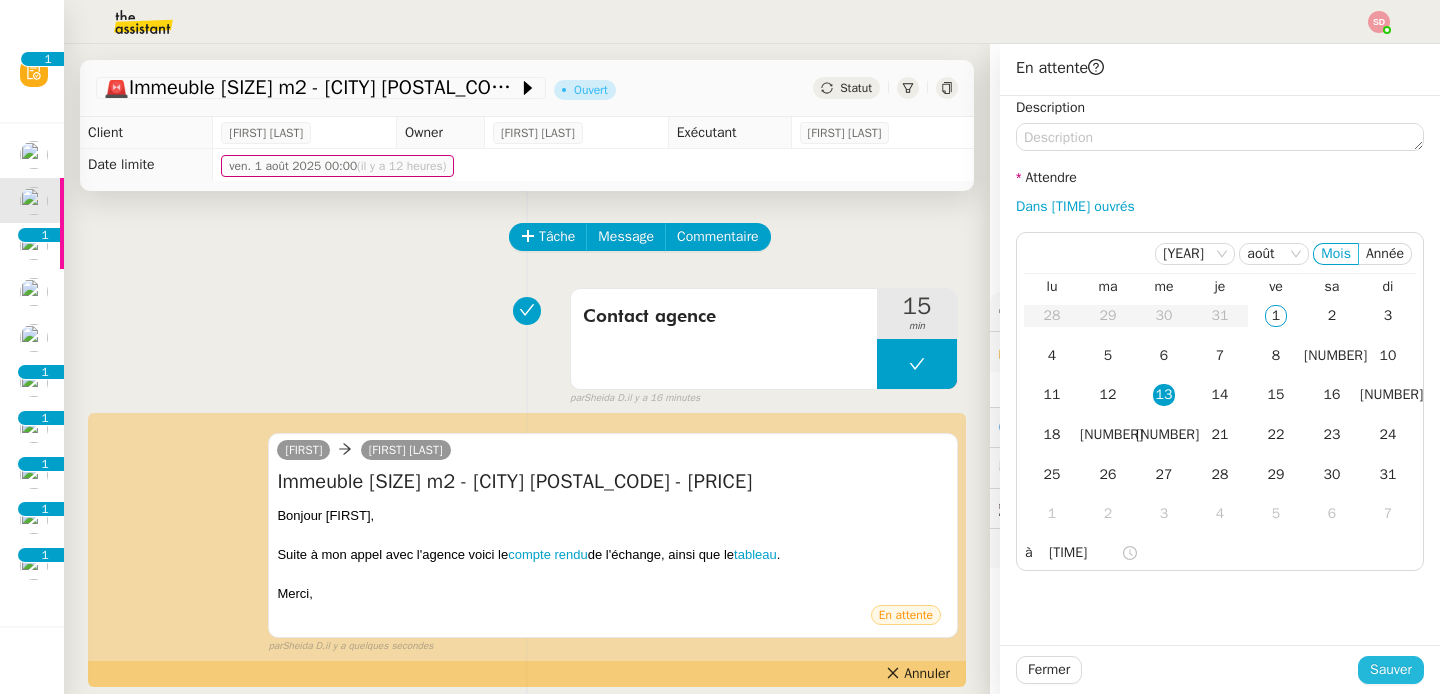 click on "Sauver" 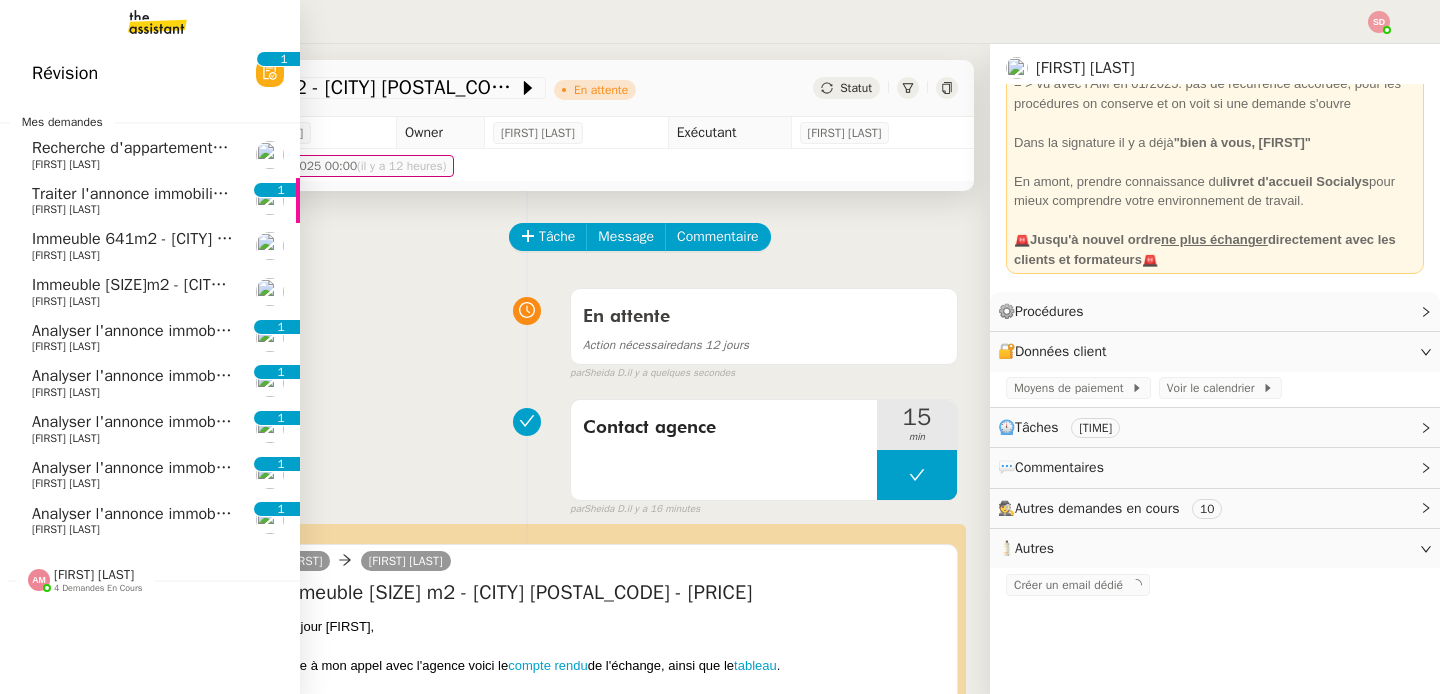 click on "Traiter l'annonce immobilière" 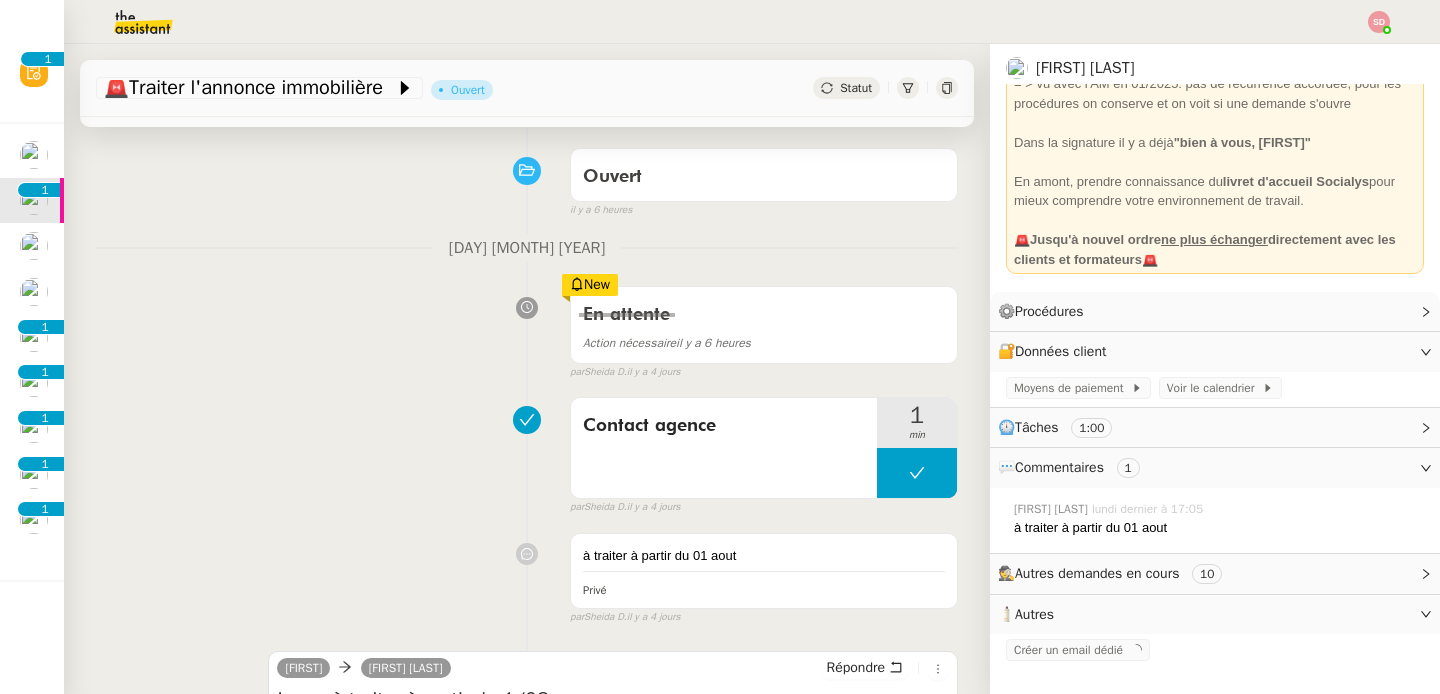 scroll, scrollTop: 0, scrollLeft: 0, axis: both 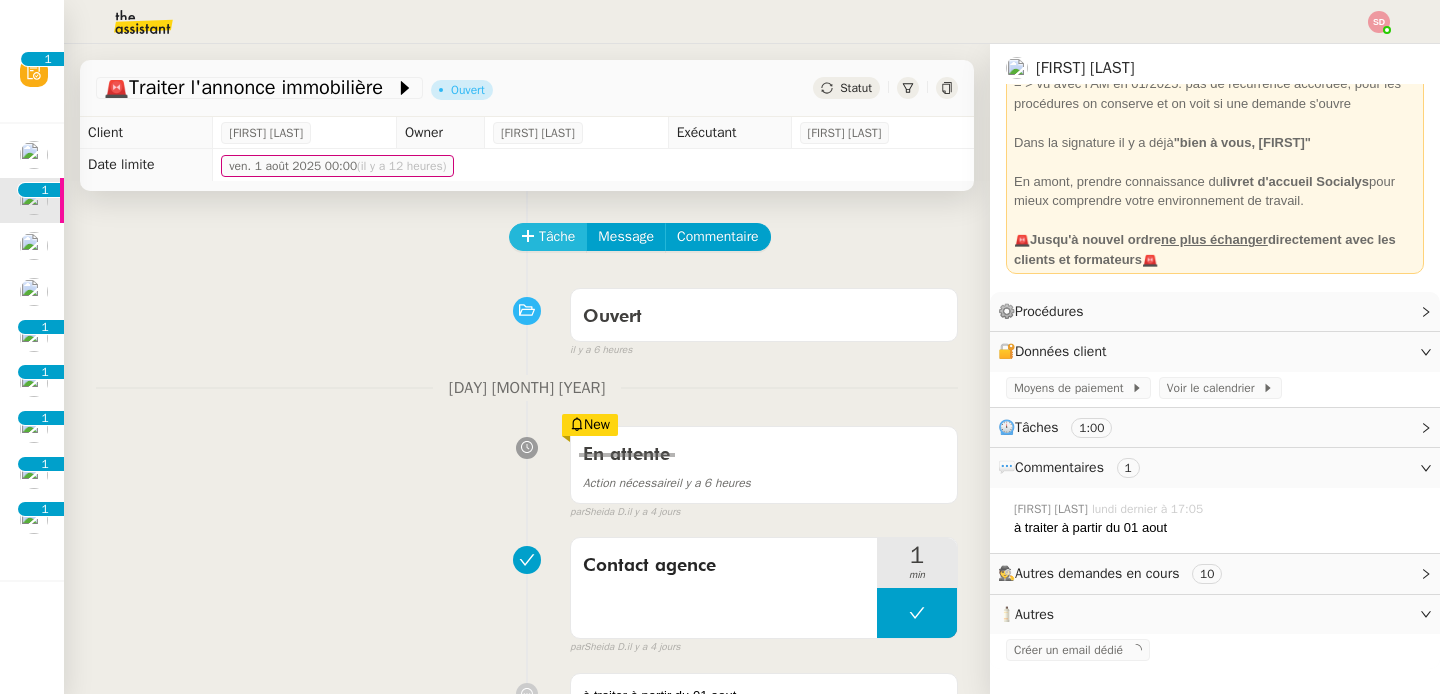 click on "Tâche" 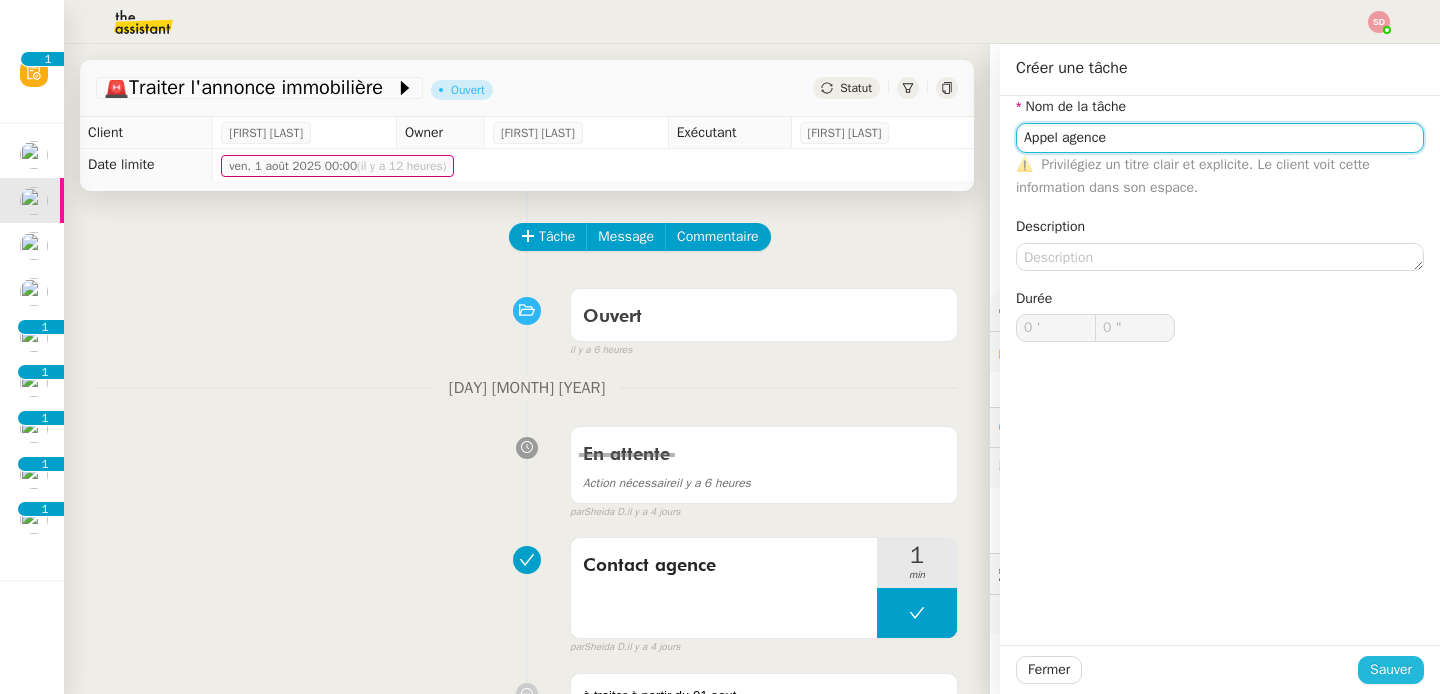 type on "Appel agence" 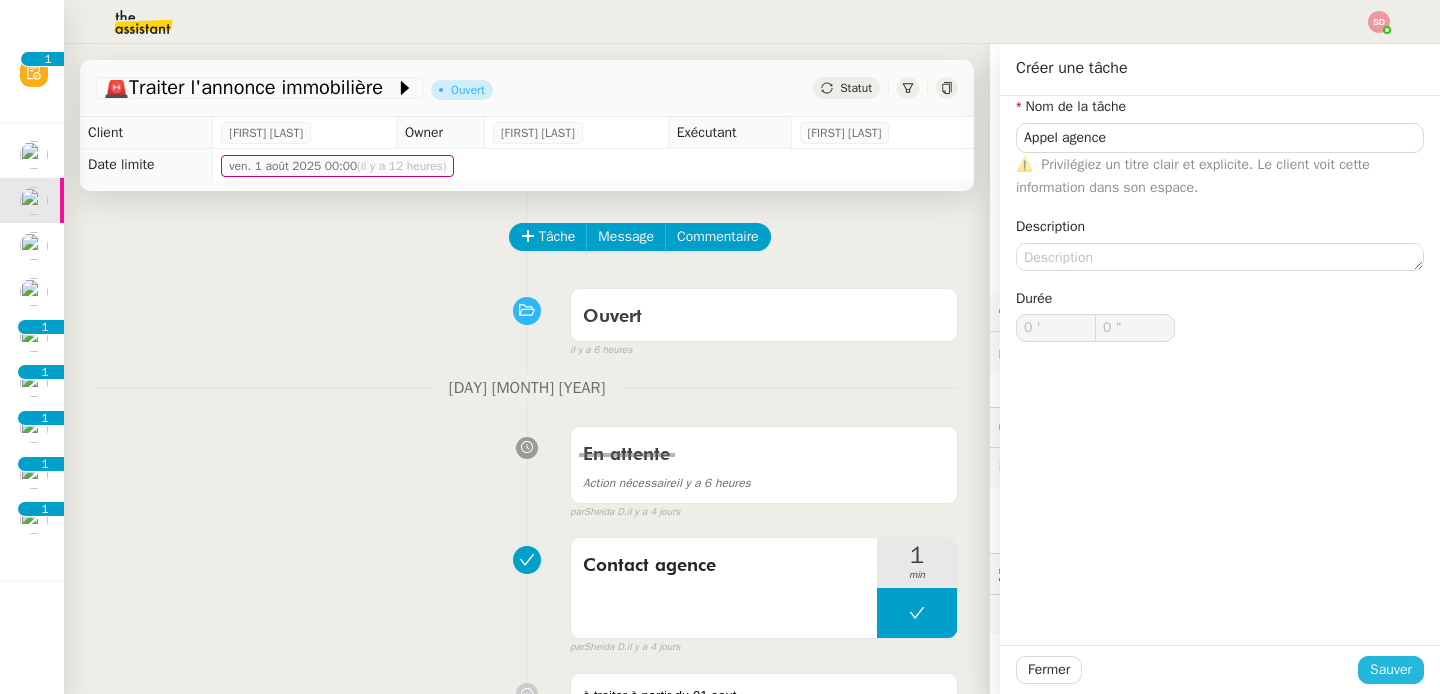 click on "Sauver" 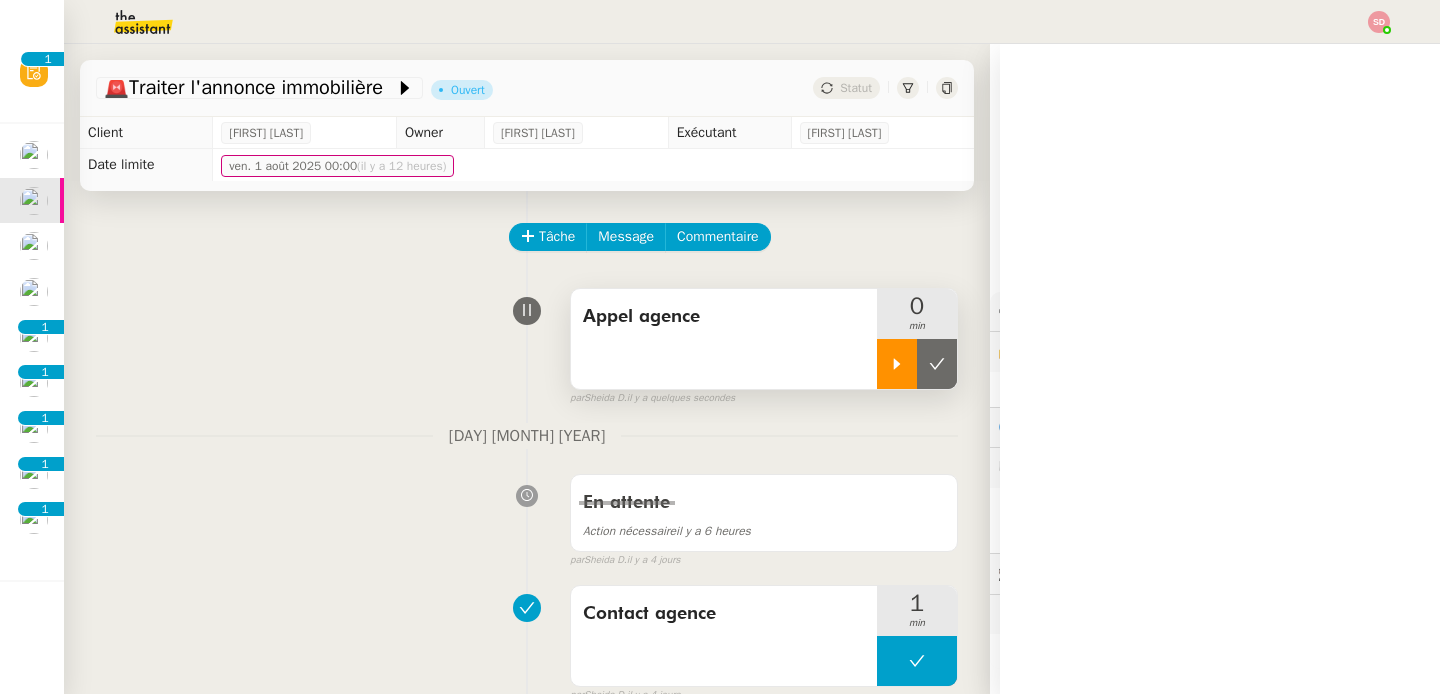 click 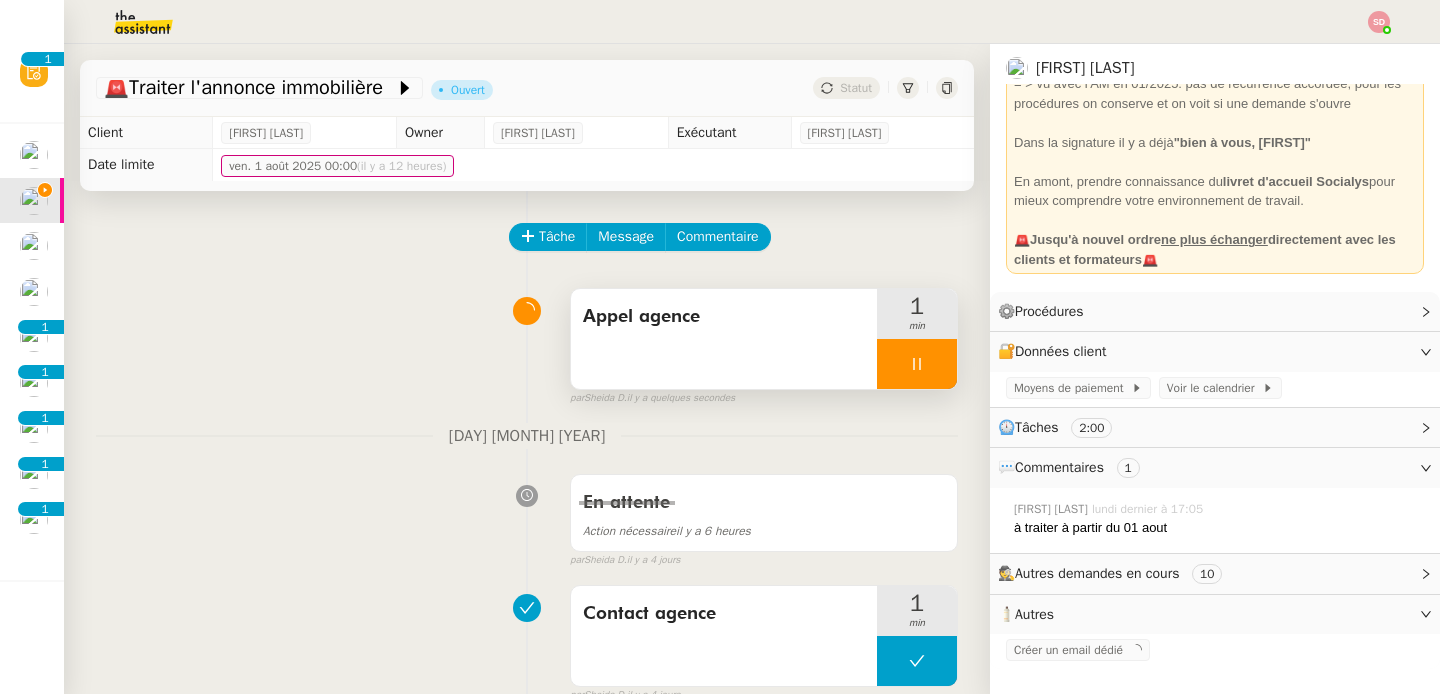 click 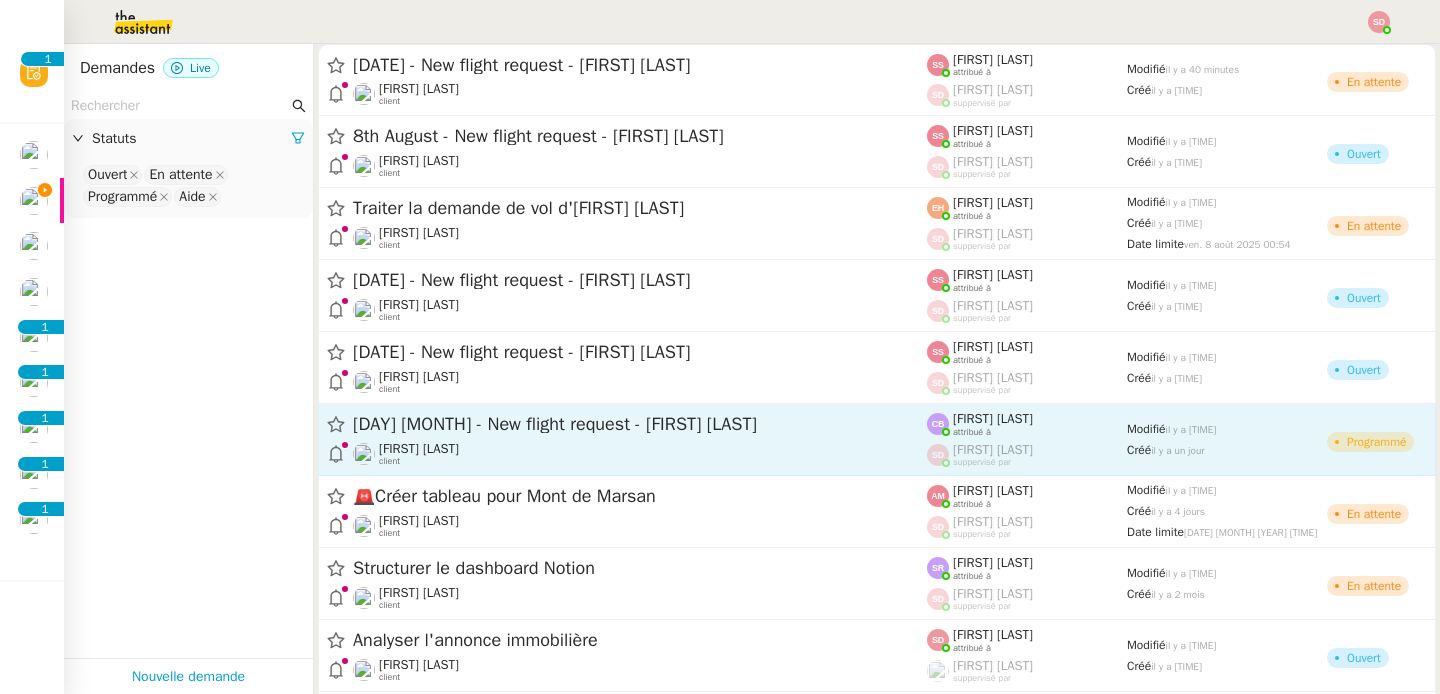 scroll, scrollTop: 319, scrollLeft: 0, axis: vertical 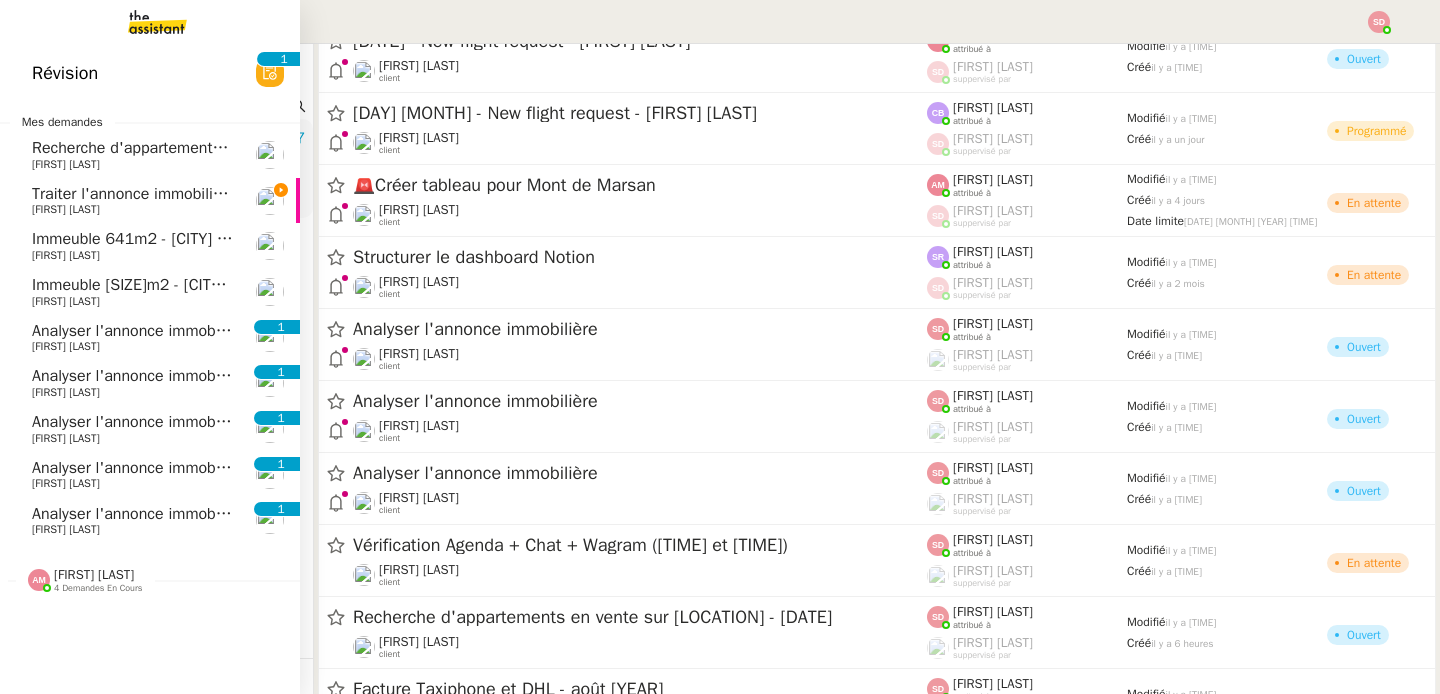 click on "Traiter l'annonce immobilière" 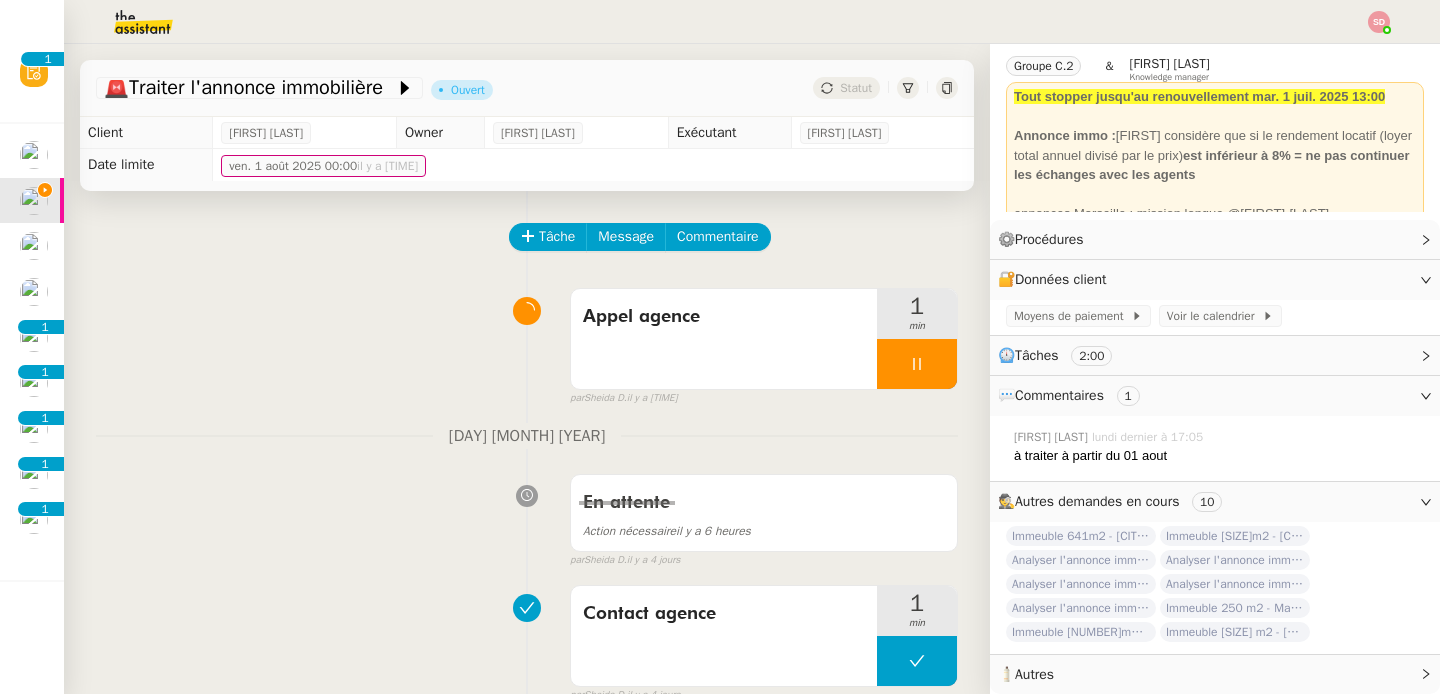 scroll, scrollTop: 83, scrollLeft: 0, axis: vertical 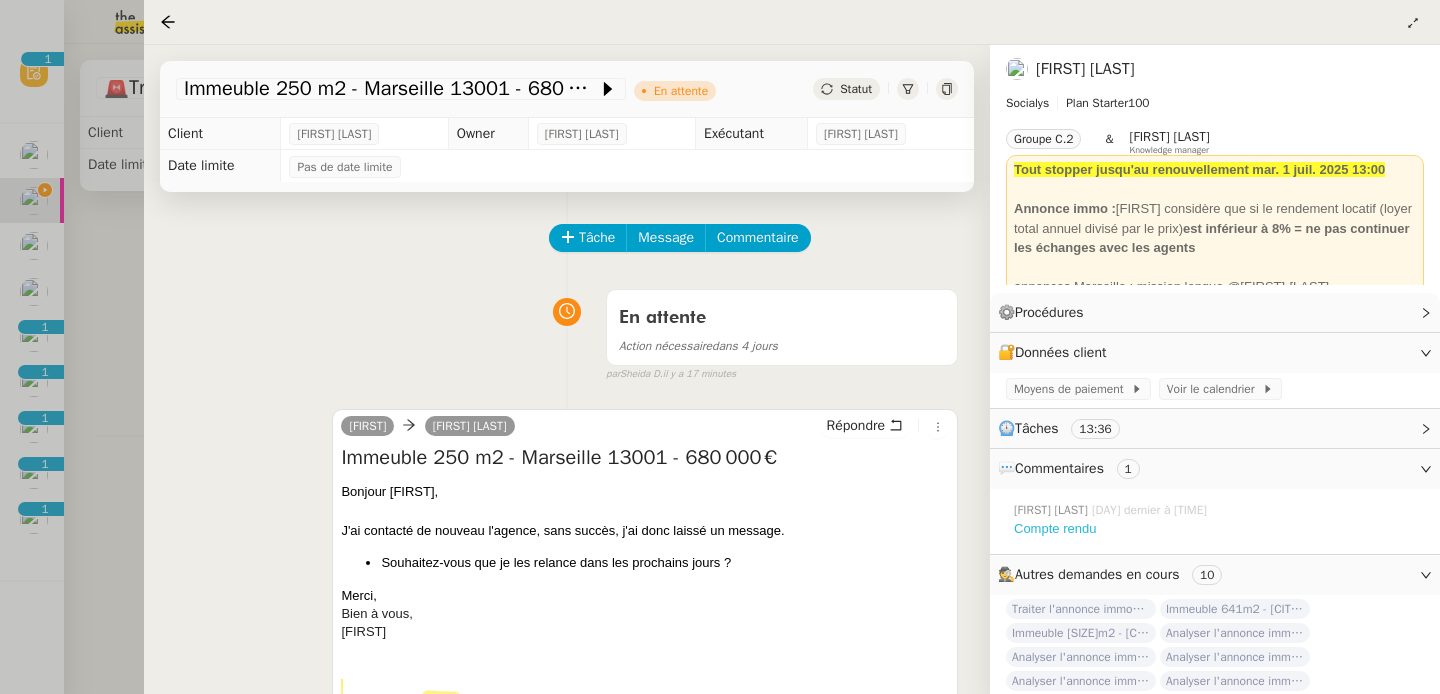 click on "Compte rendu" 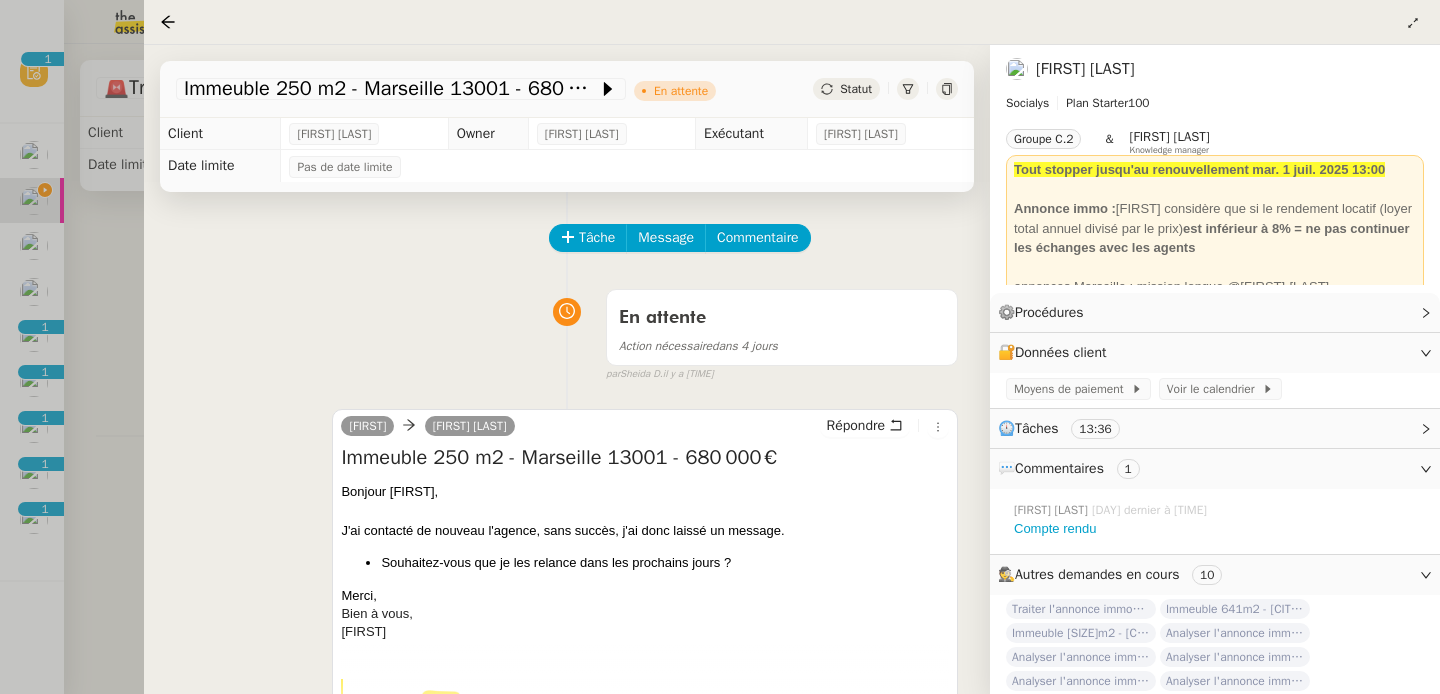 click at bounding box center (720, 347) 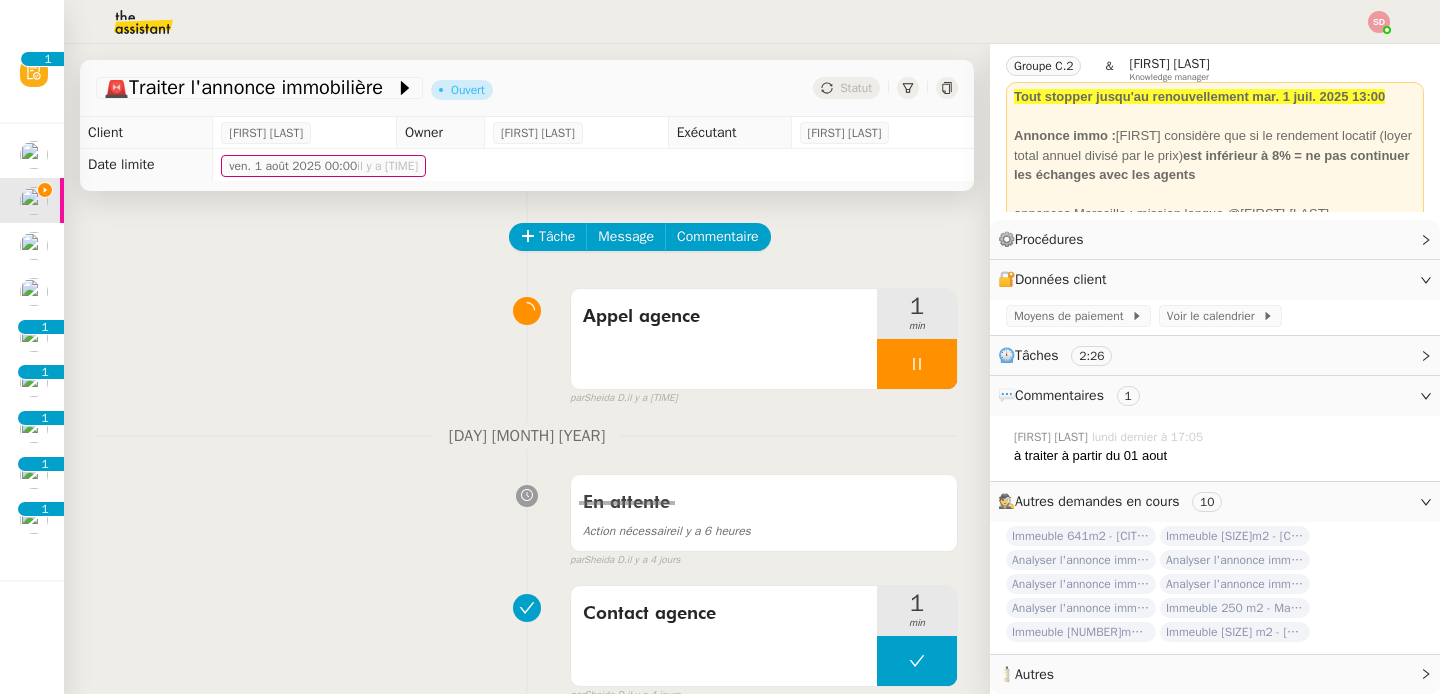 scroll, scrollTop: 807, scrollLeft: 0, axis: vertical 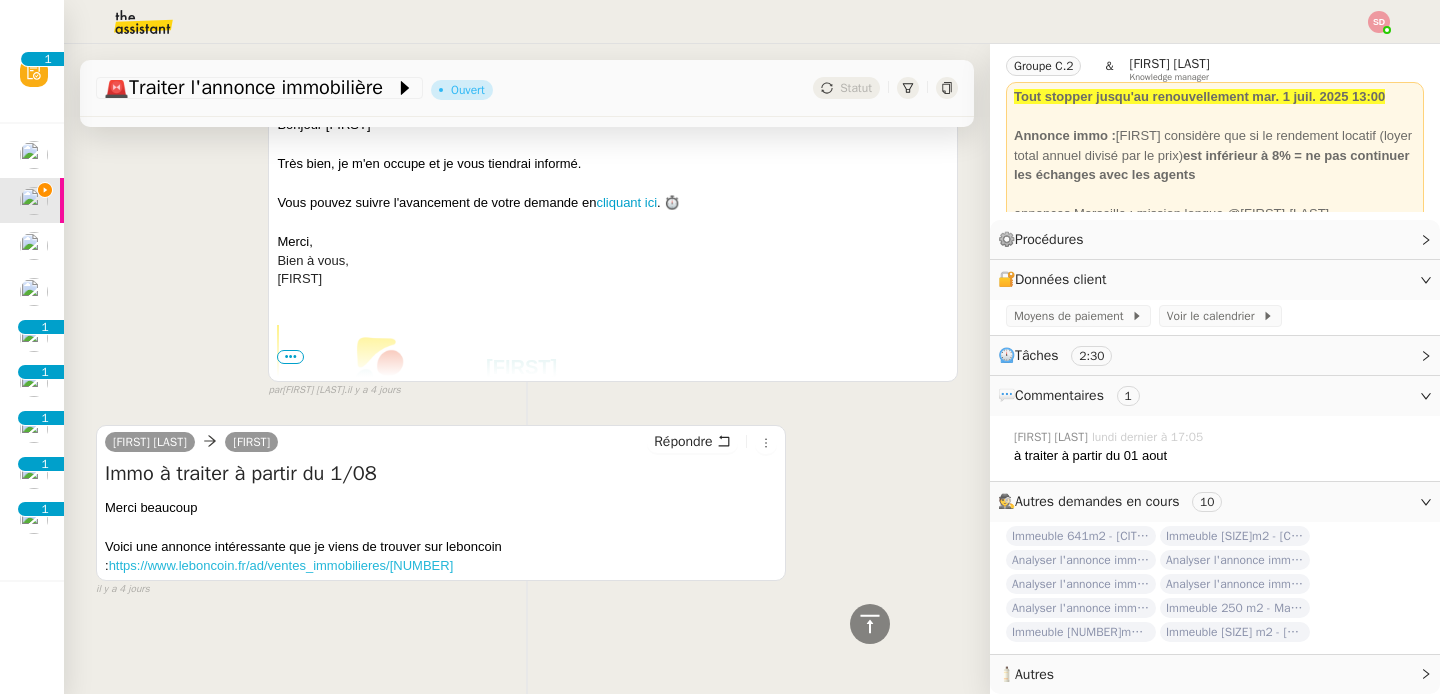 click on "https://www.leboncoin.fr/ad/ventes_immobilieres/3024397549" at bounding box center (281, 565) 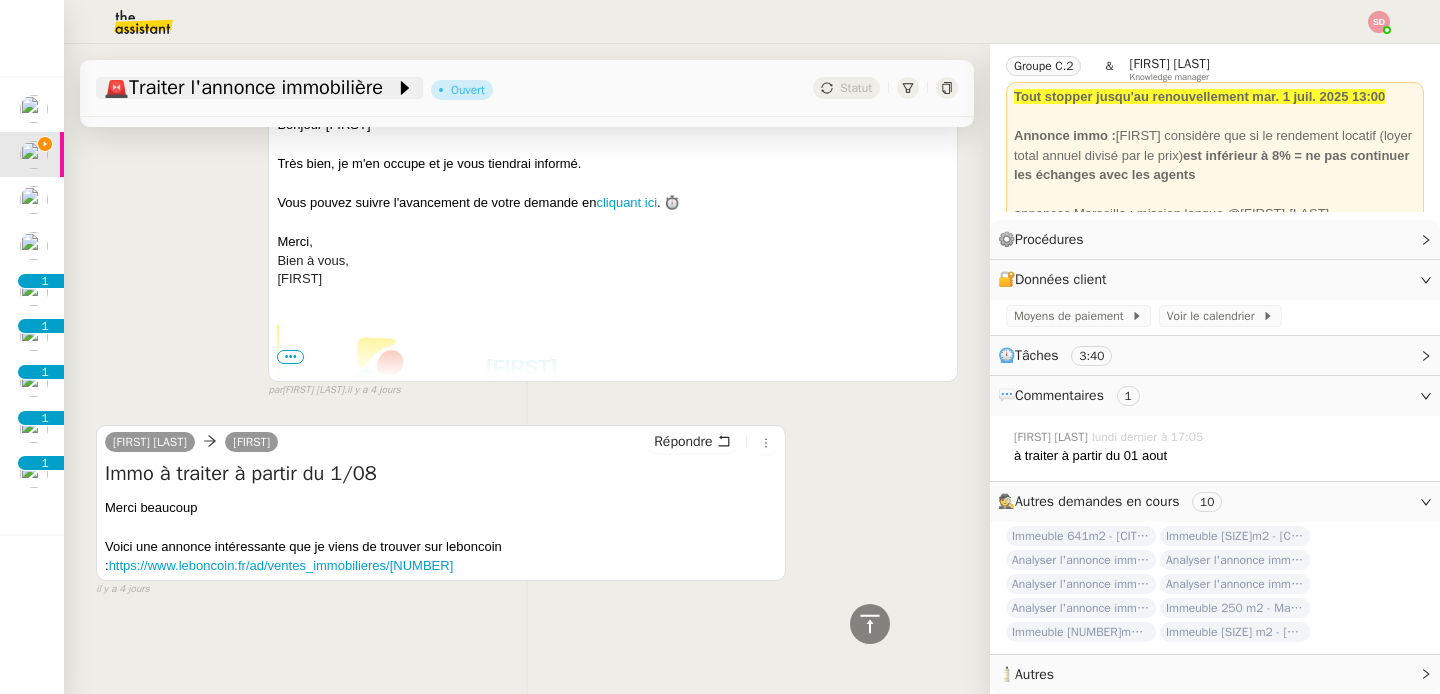 click on "🚨   Traiter l'annonce immobilière" 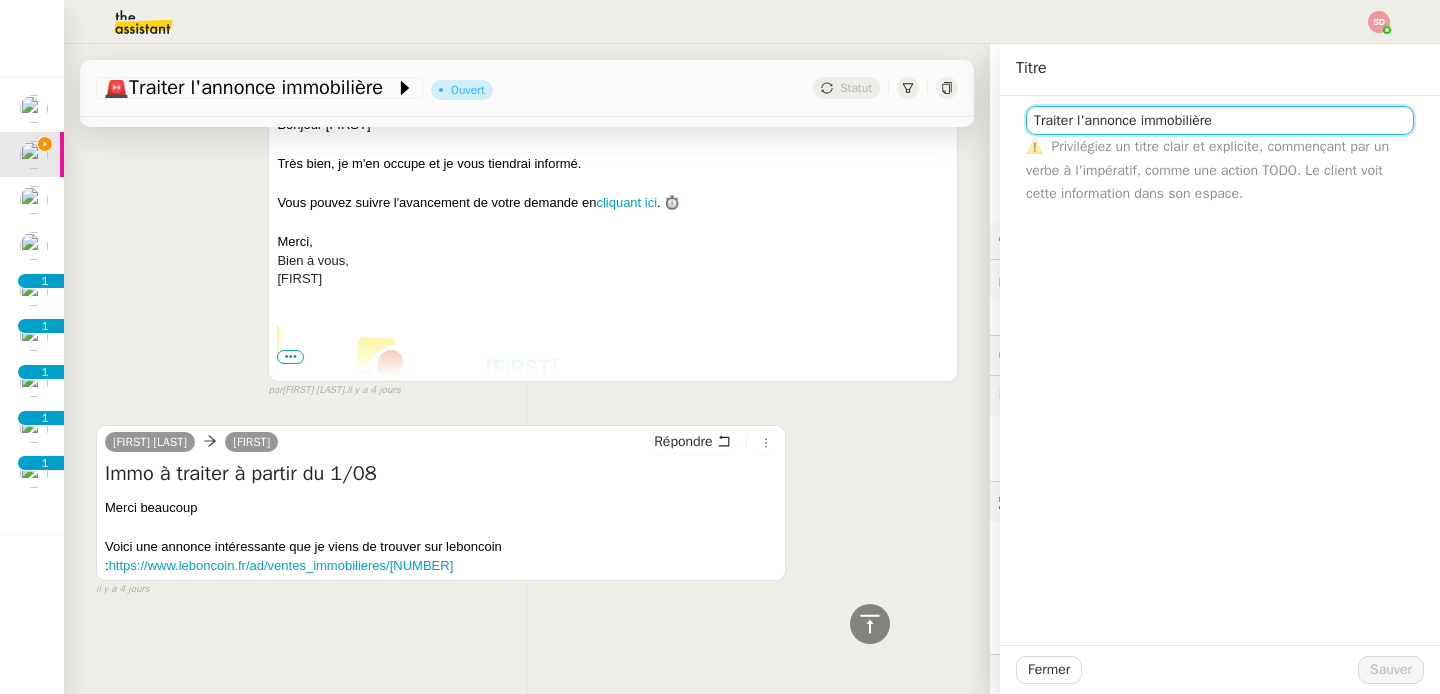 click on "Traiter l'annonce immobilière" 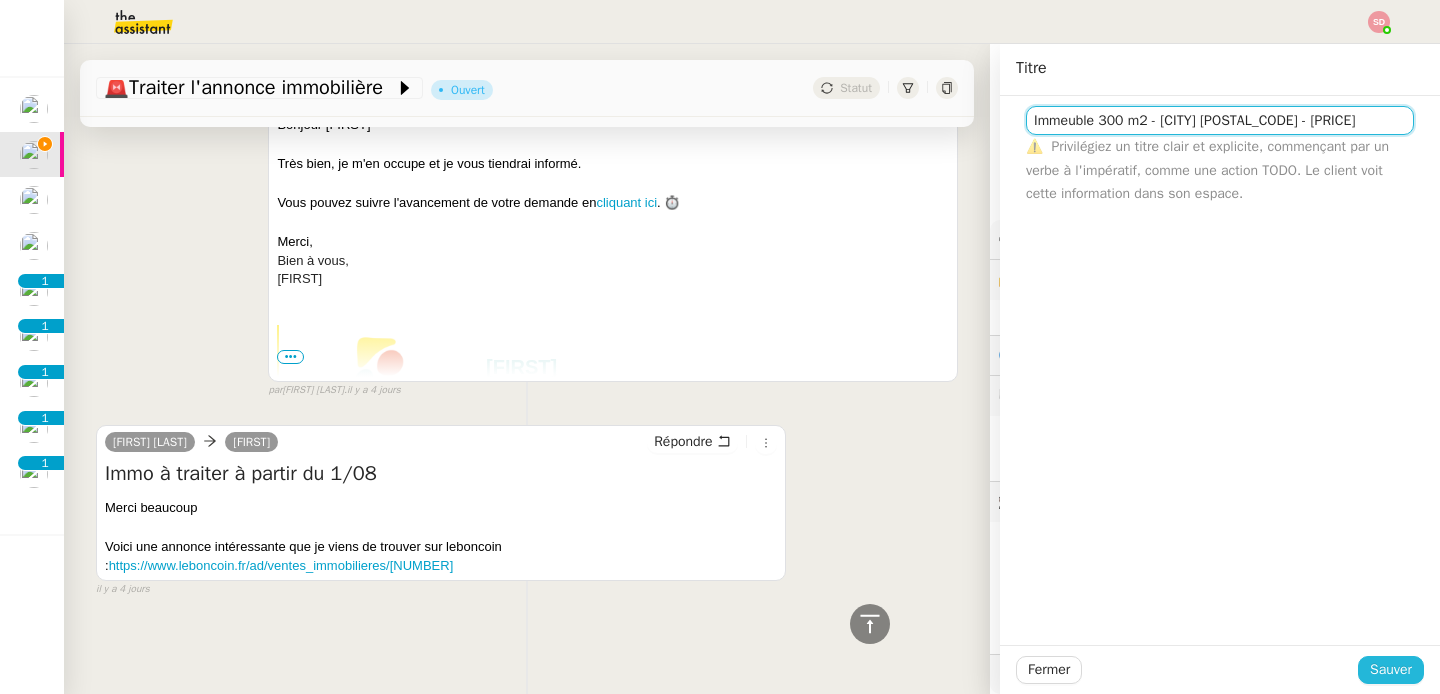 type on "Immeuble 300 m2 - Marseille 13006 - 849 000€" 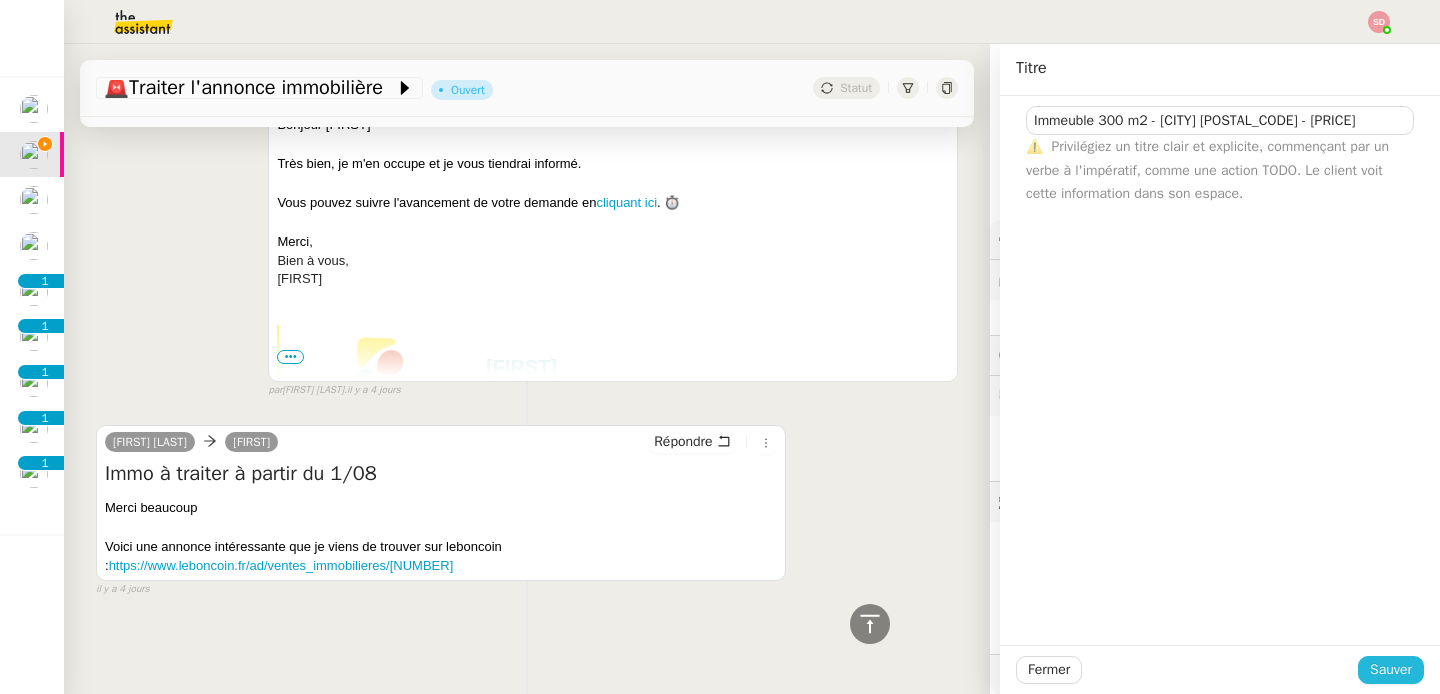 click on "Sauver" 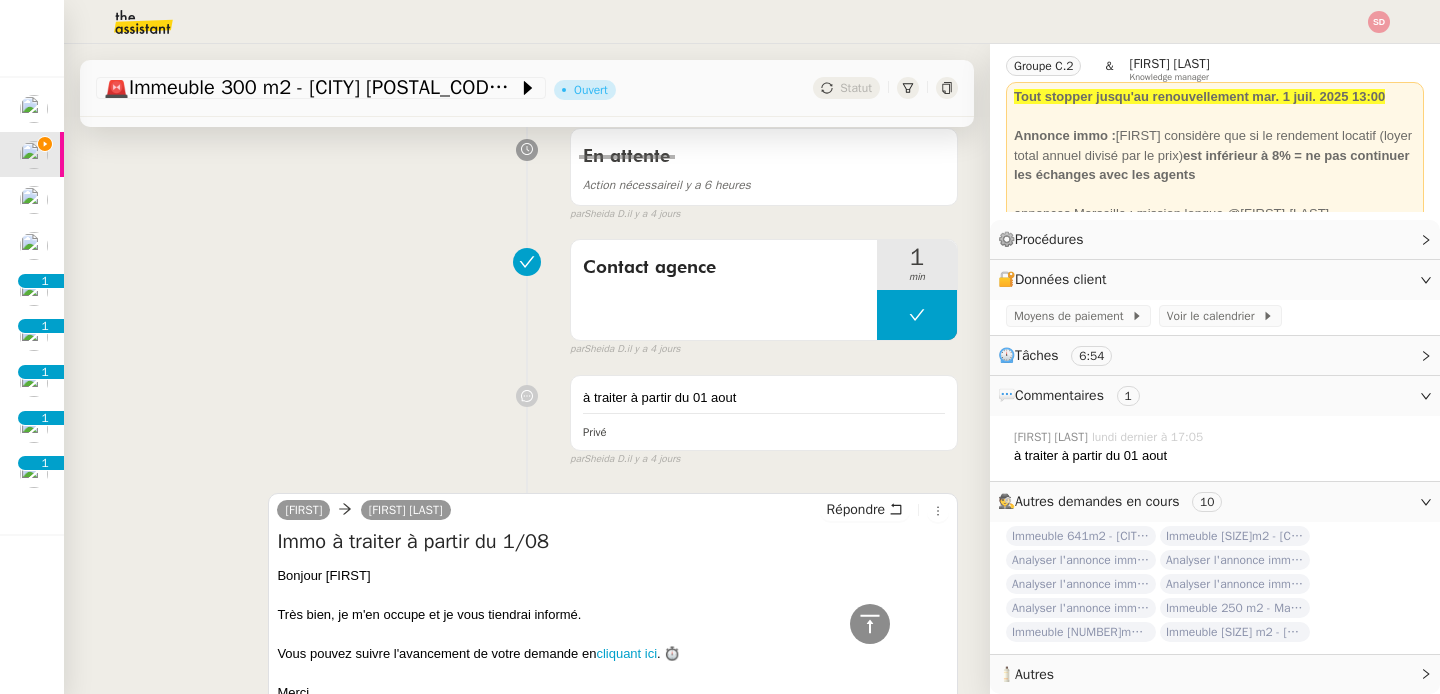 scroll, scrollTop: 0, scrollLeft: 0, axis: both 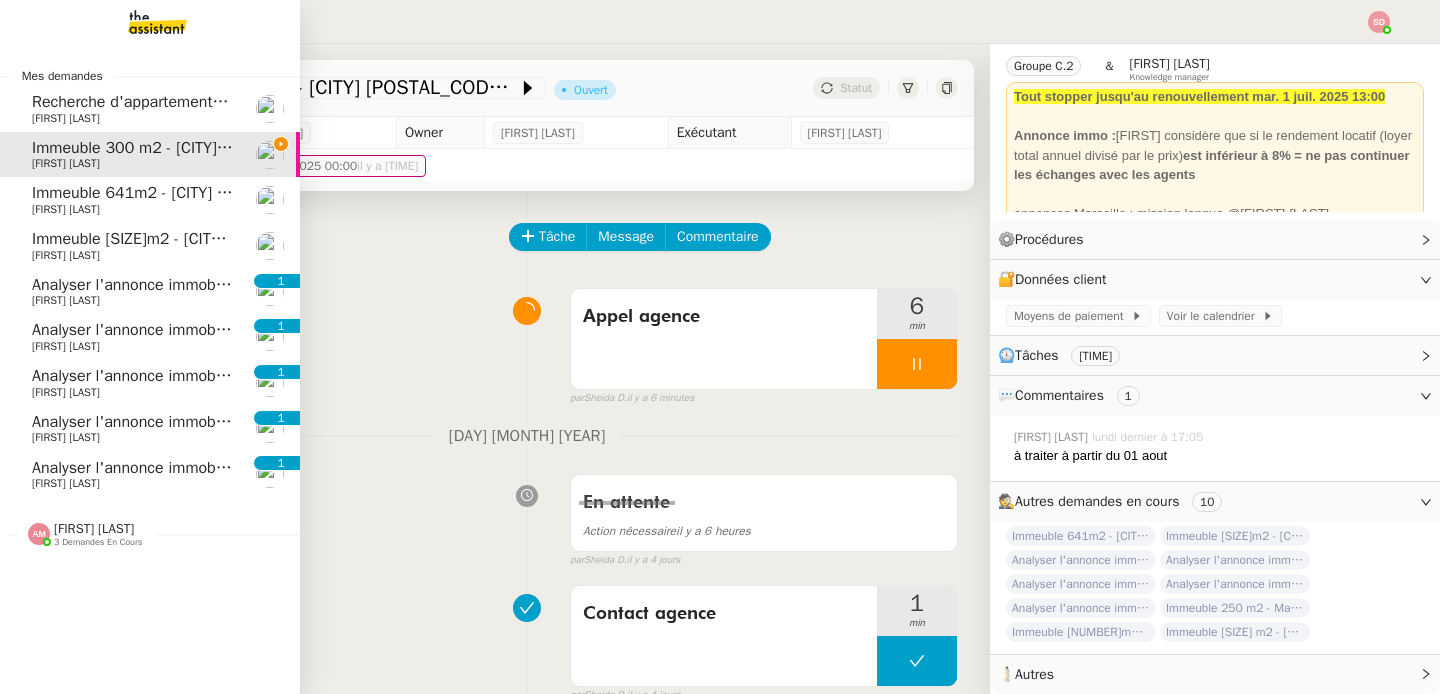 click on "[FIRST] [LAST]" 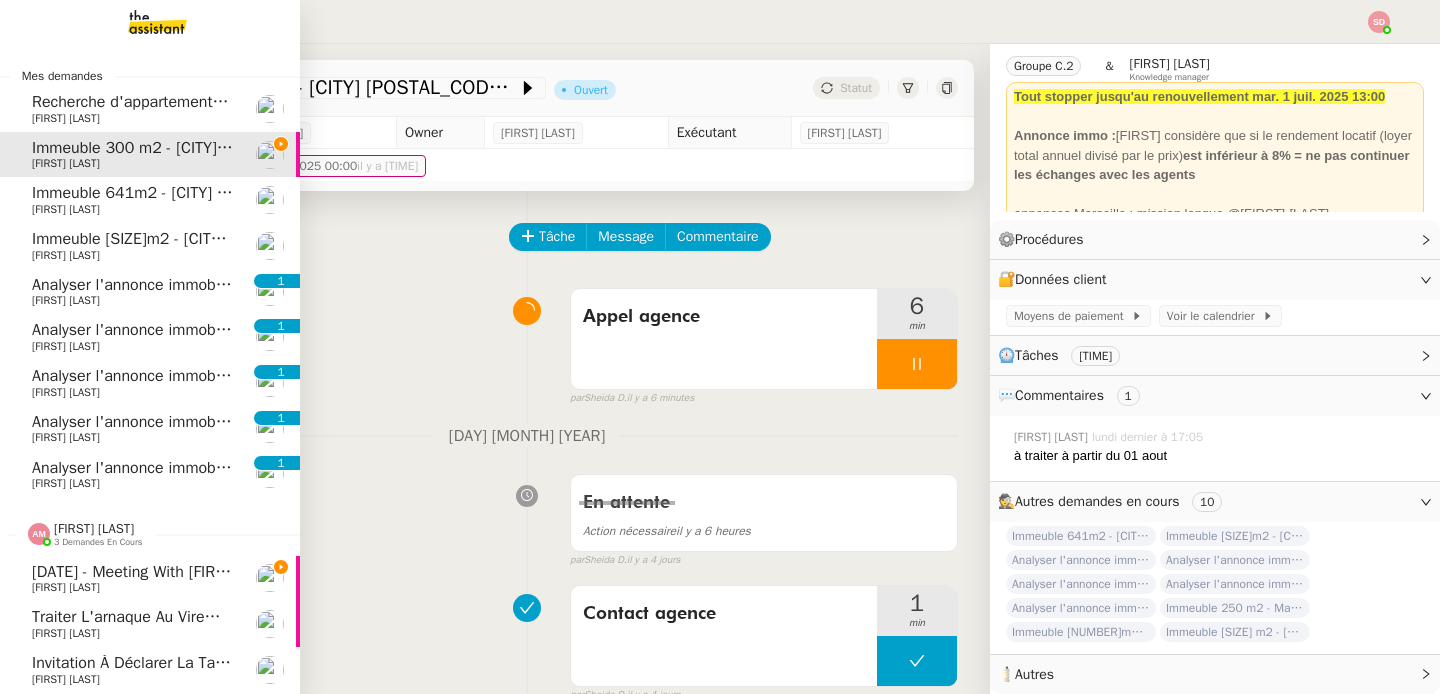 scroll, scrollTop: 10, scrollLeft: 0, axis: vertical 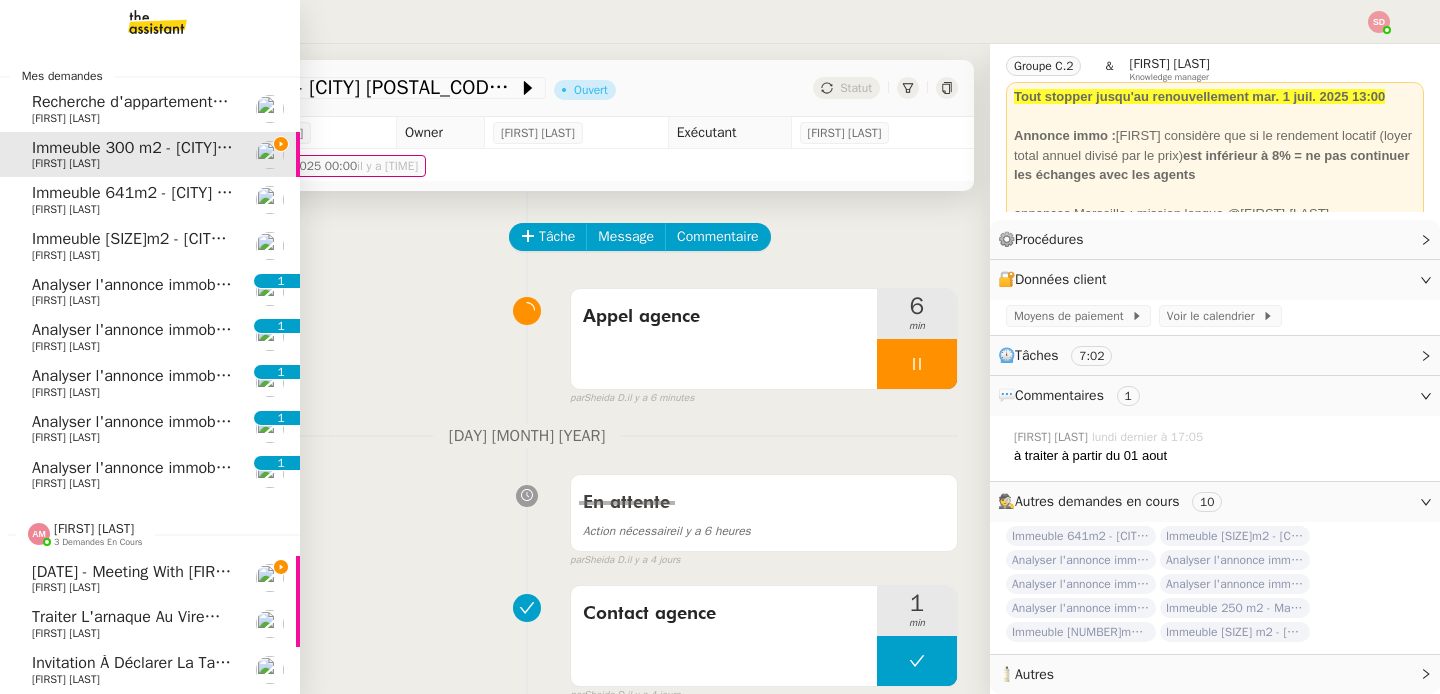 click on "[FIRST] [LAST]" 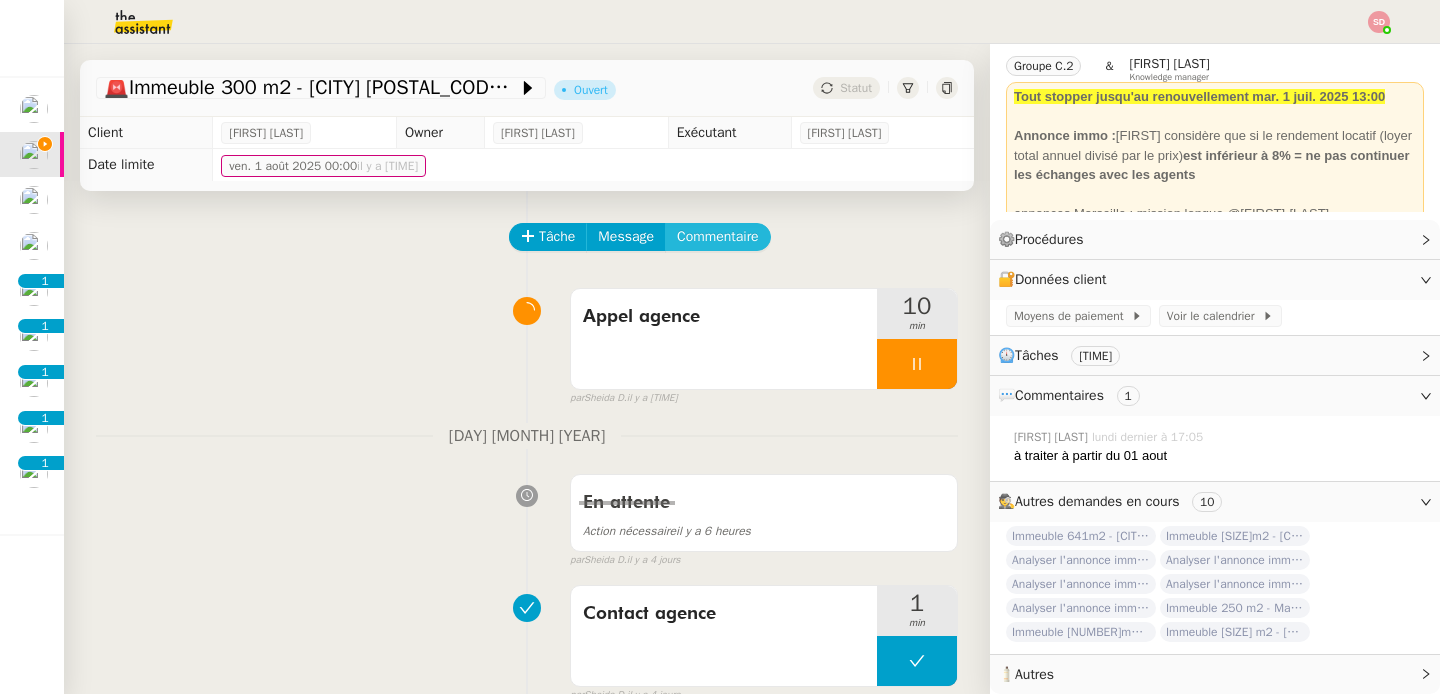click on "Commentaire" 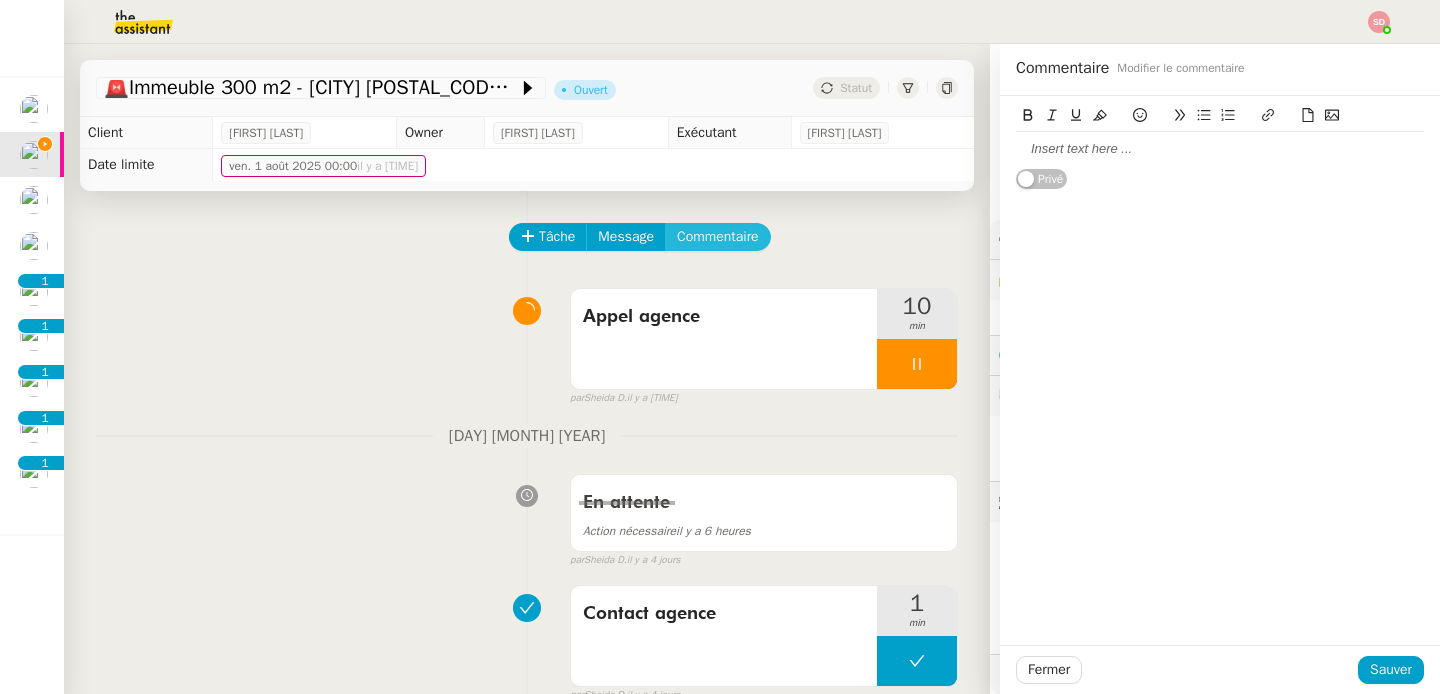 type 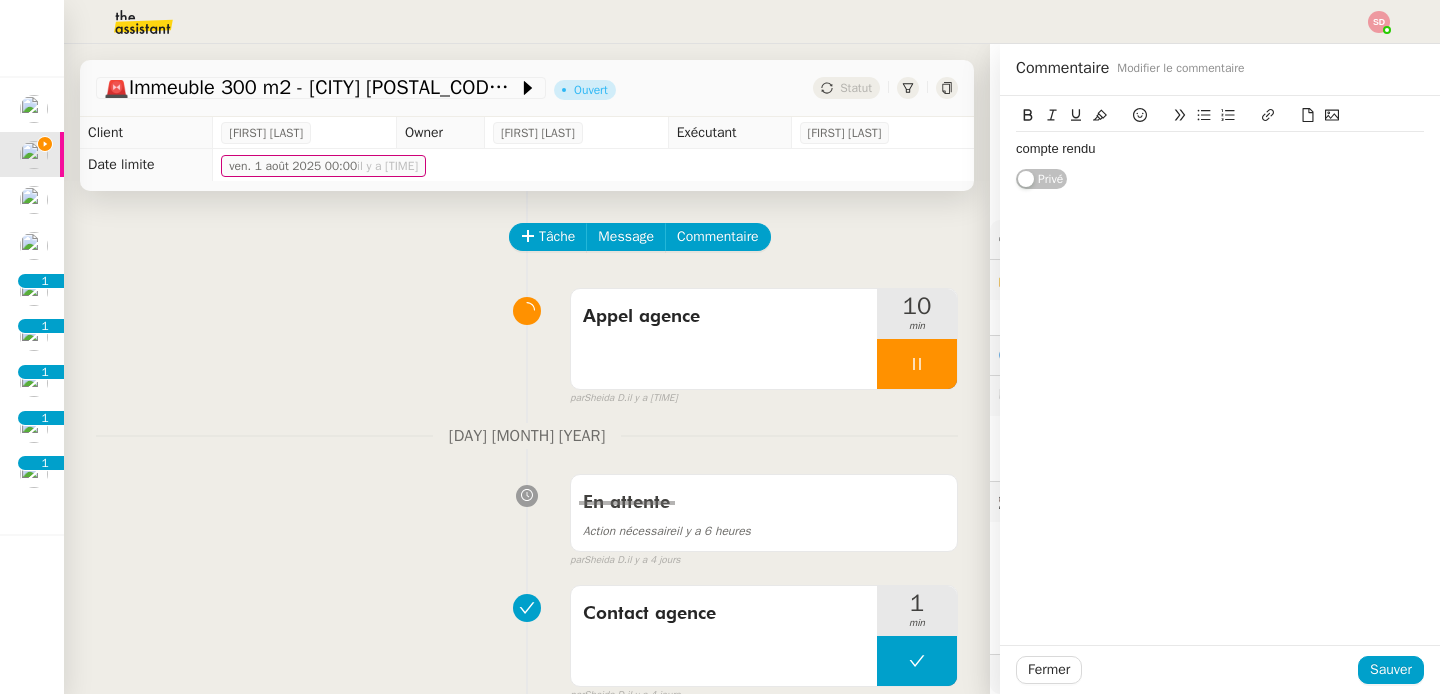 click on "compte rendu" 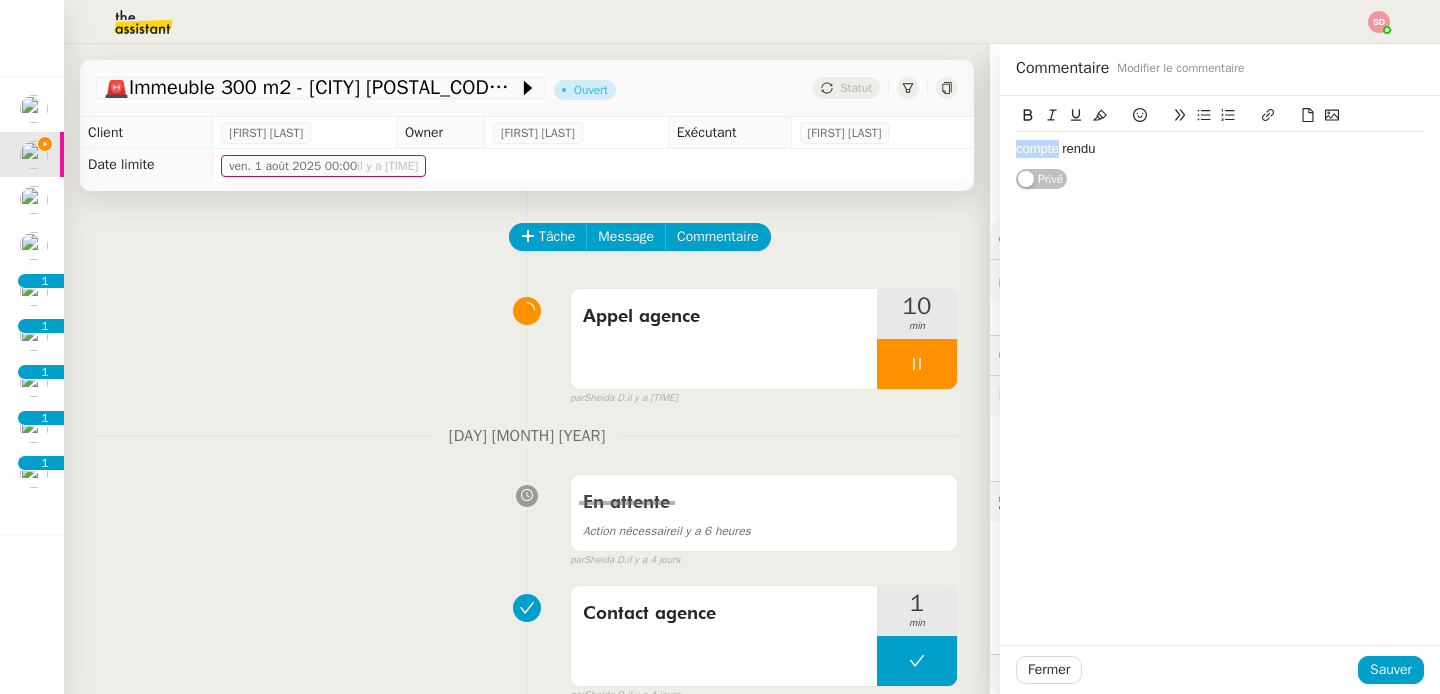 click on "compte rendu" 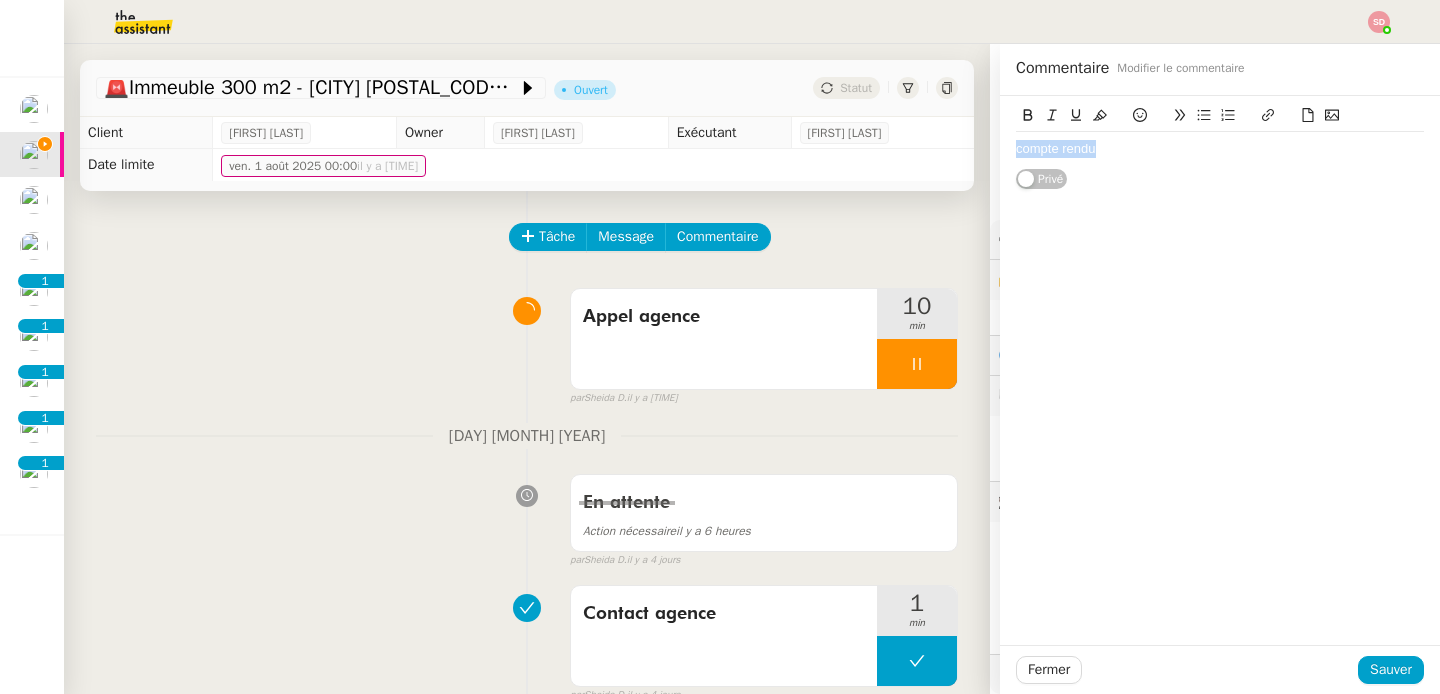 click on "compte rendu" 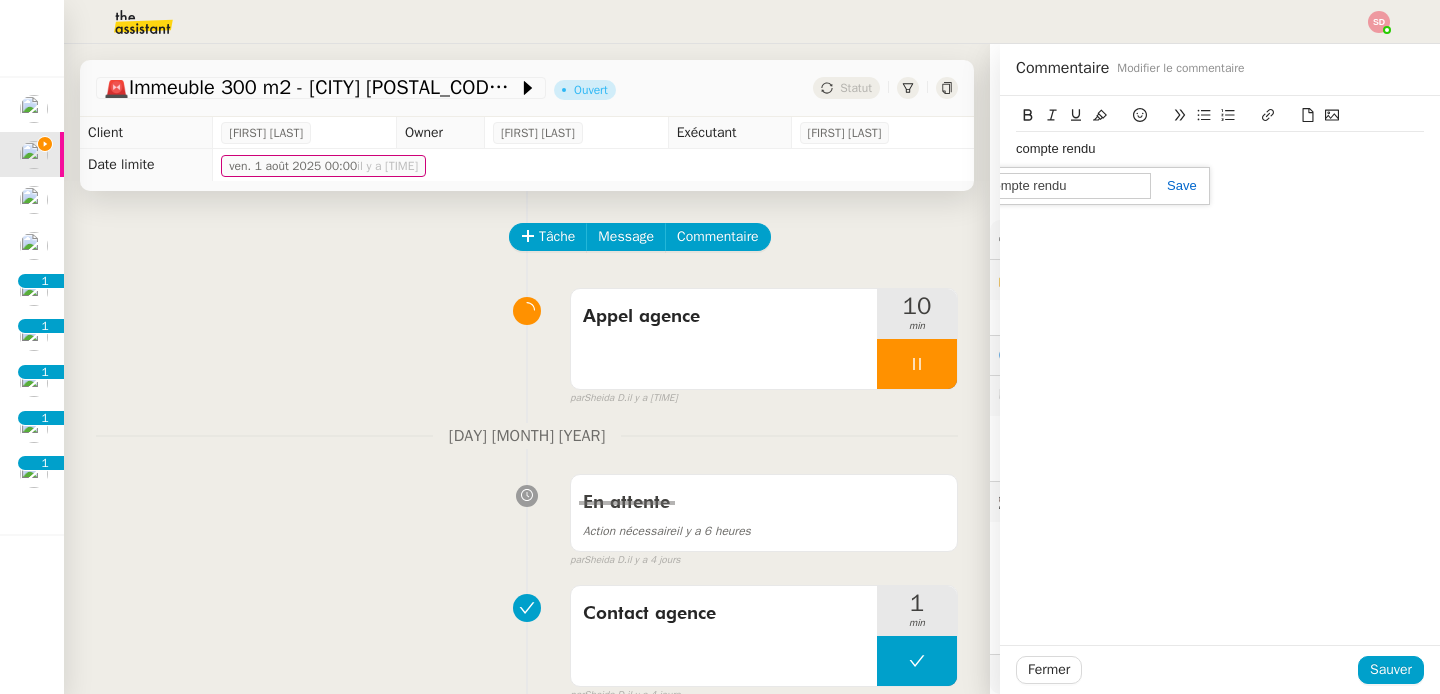 paste on "https://docs.google.com/document/d/1KPl51ekuXOcVfv54xGKntLM1-KqnR5l-eGvmpcxhPrQ/edit?usp=sharing" 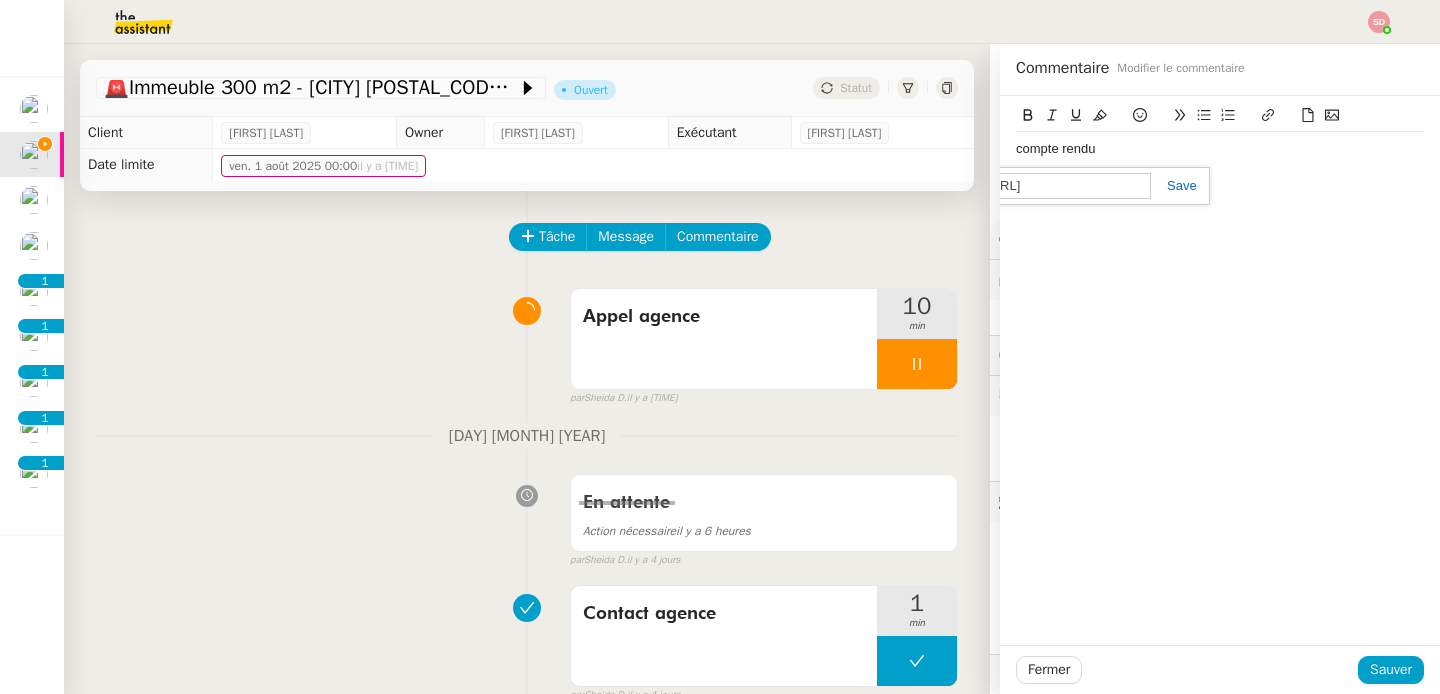 scroll, scrollTop: 0, scrollLeft: 477, axis: horizontal 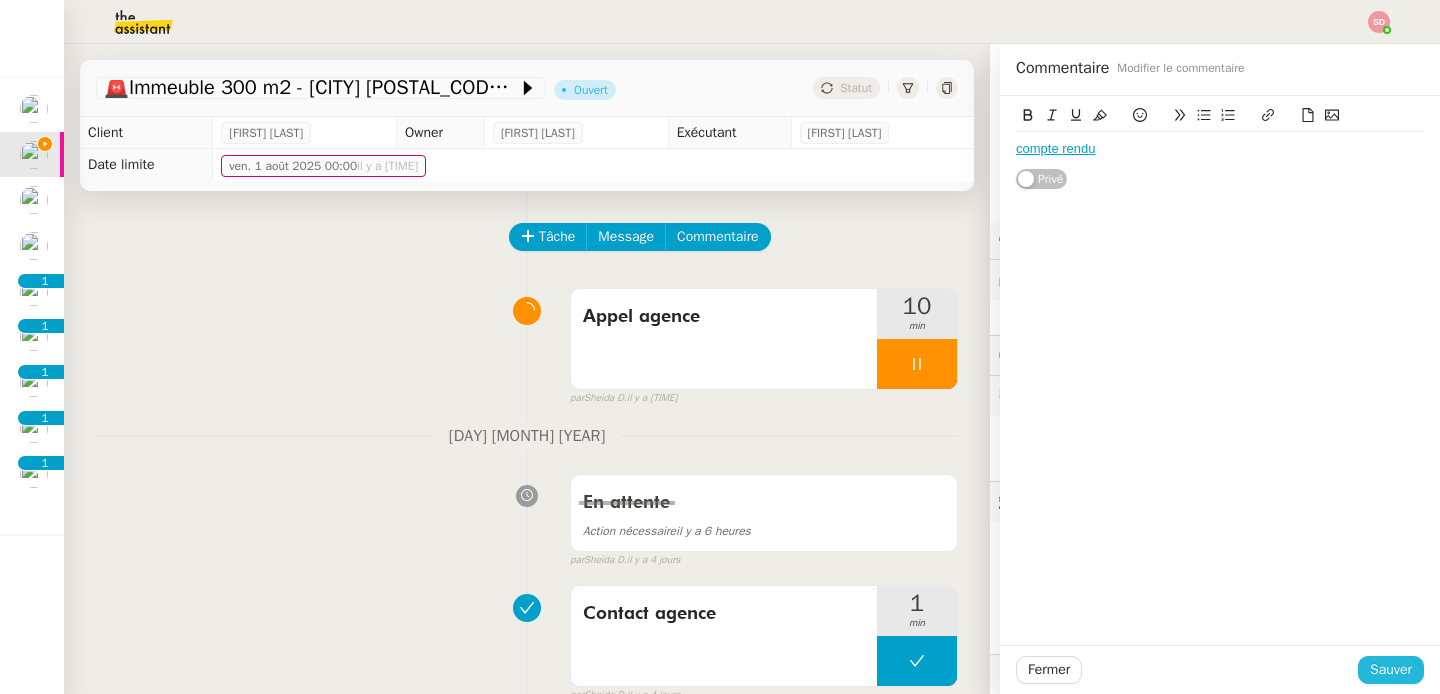 click on "Sauver" 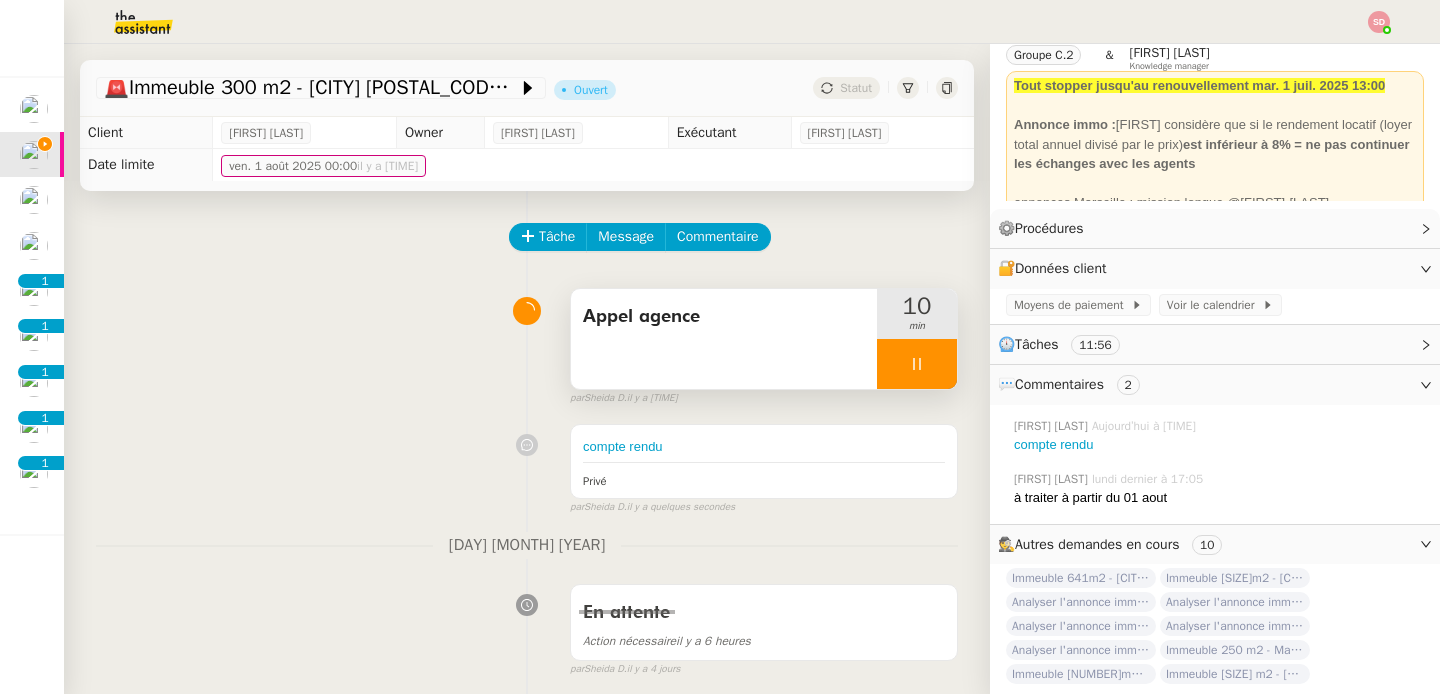 click at bounding box center [917, 364] 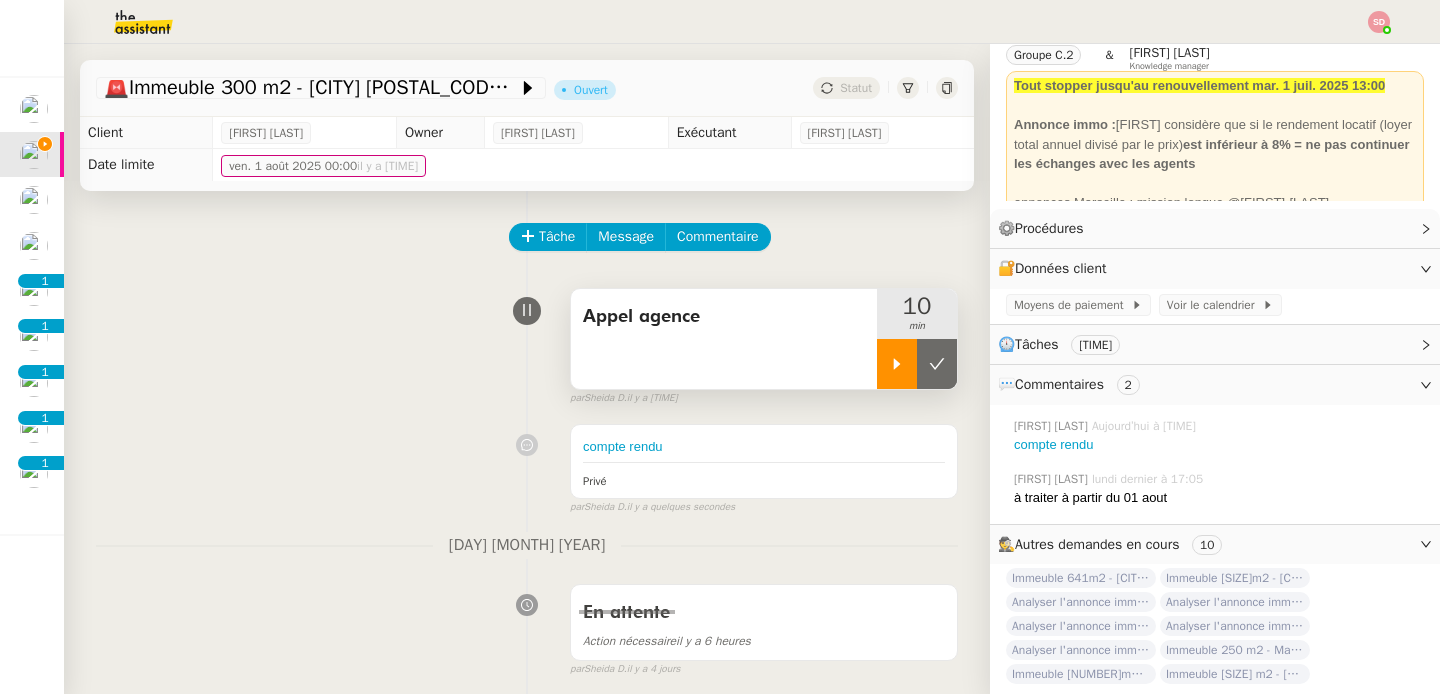 click at bounding box center (937, 364) 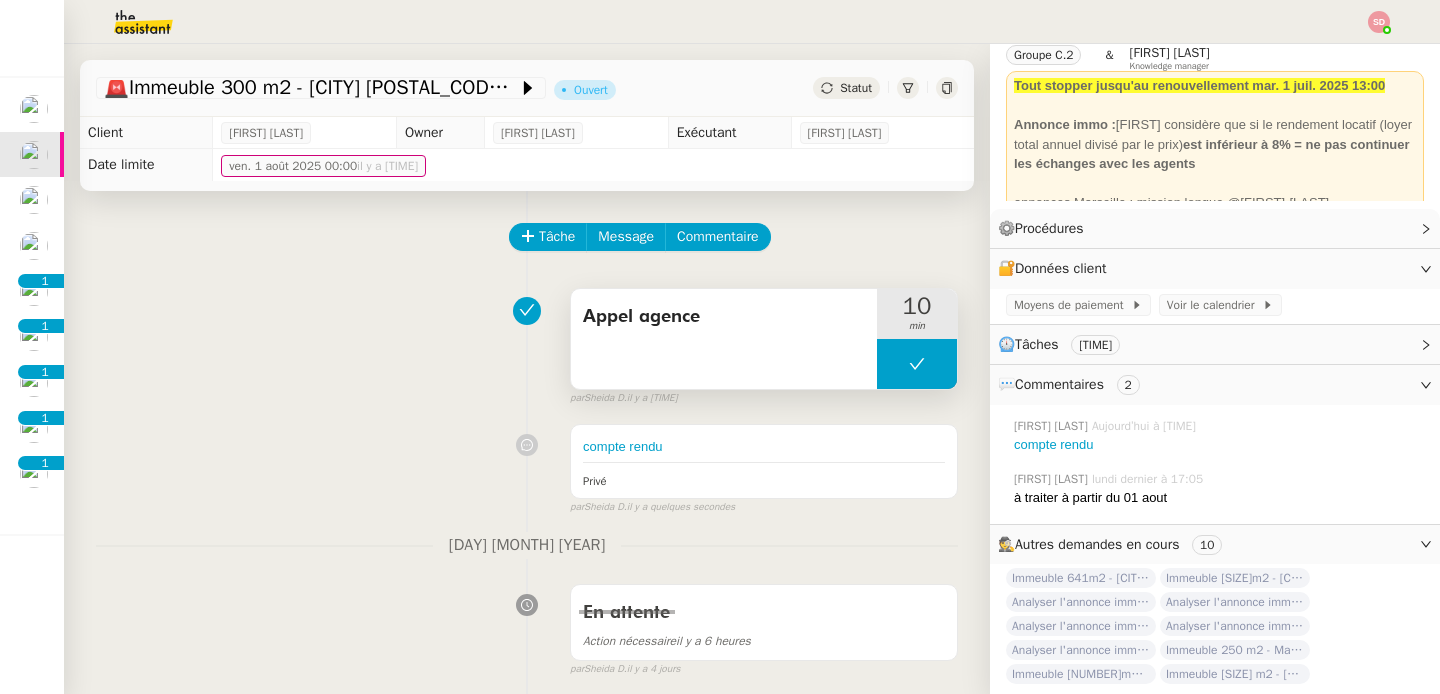 click at bounding box center (917, 364) 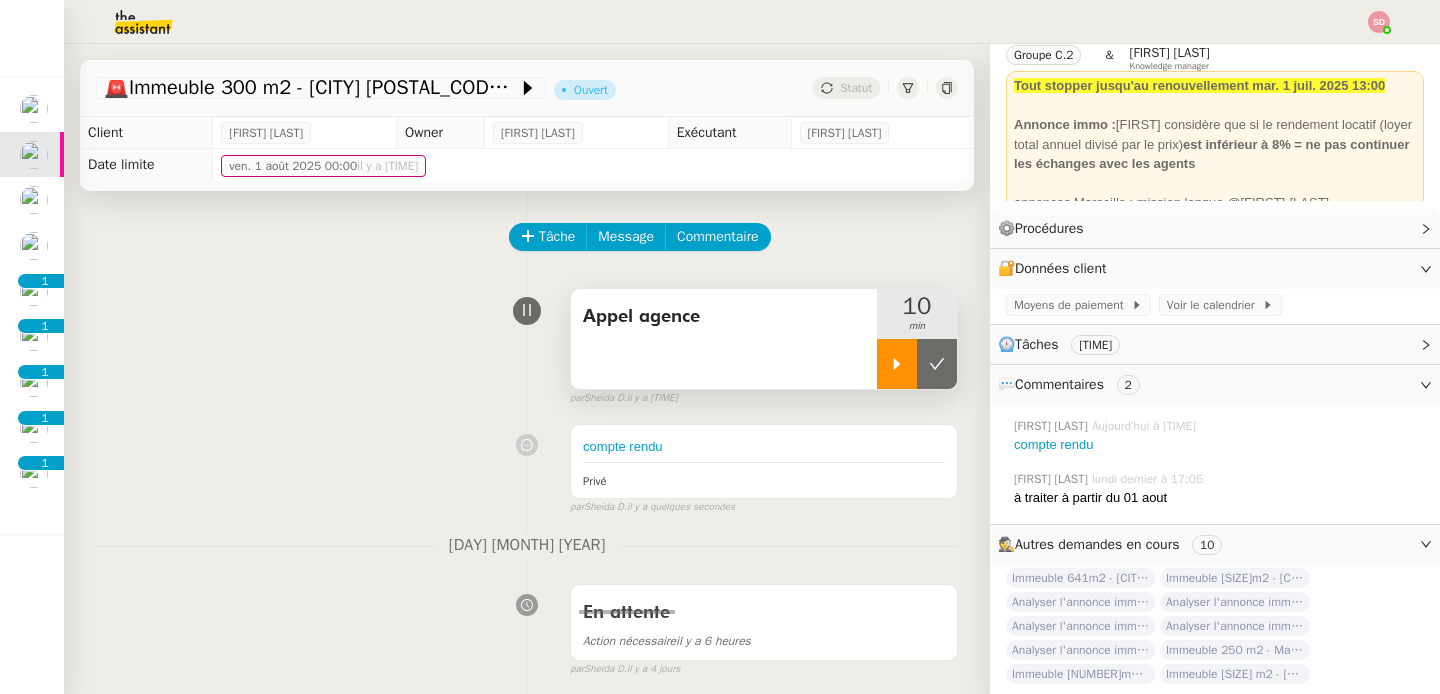 click at bounding box center [897, 364] 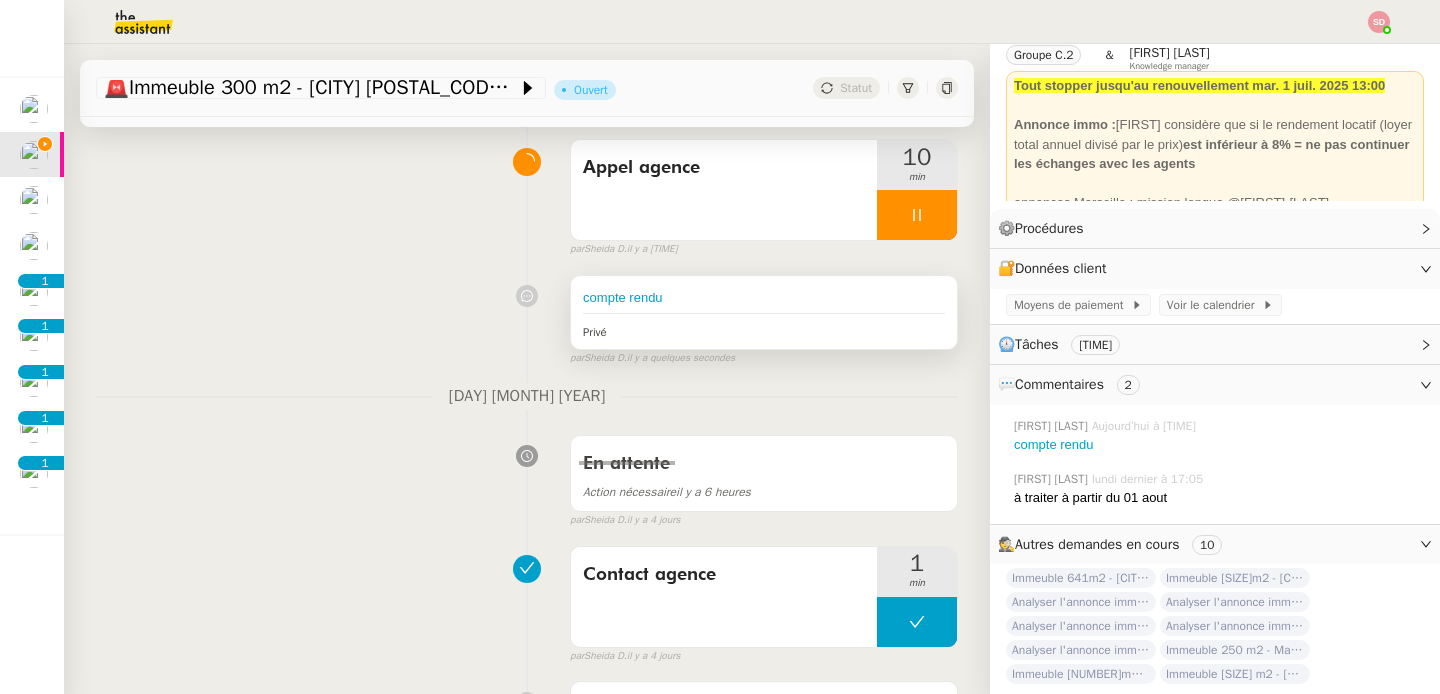 scroll, scrollTop: 633, scrollLeft: 0, axis: vertical 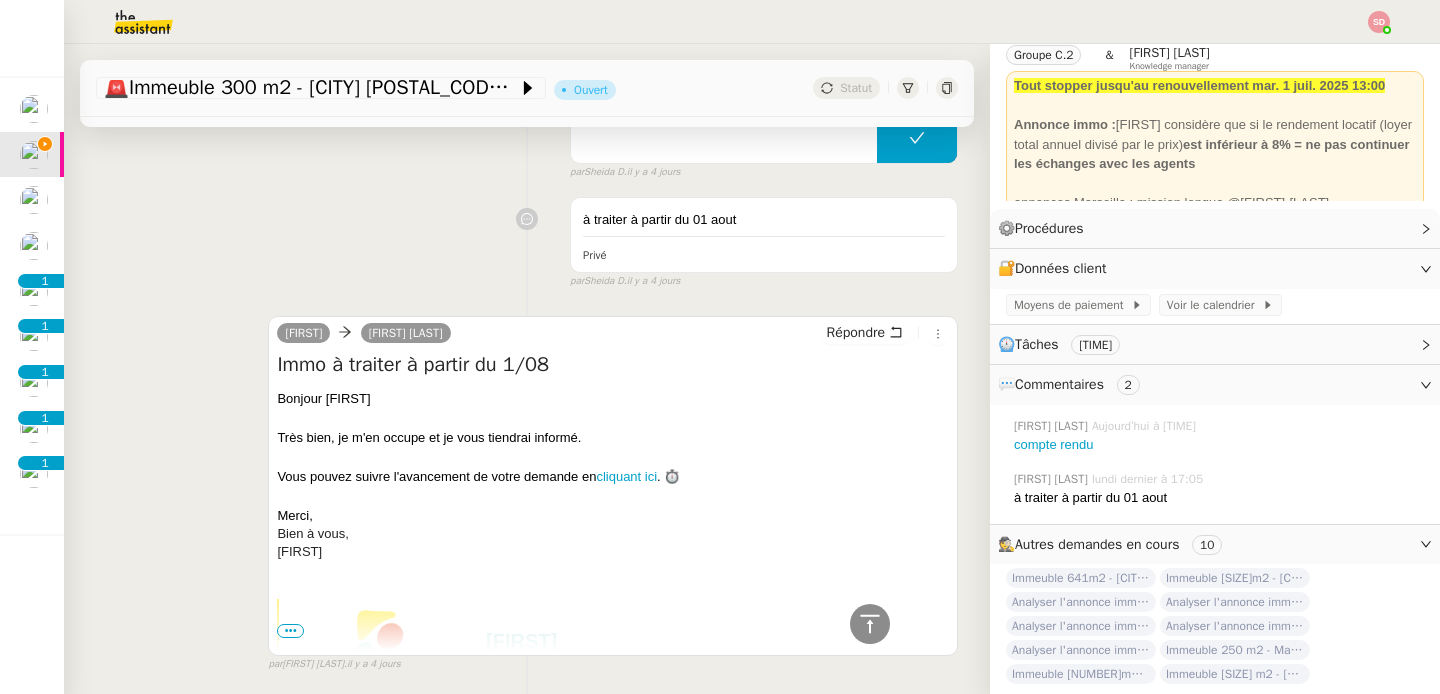 click on "Répondre" at bounding box center (884, 333) 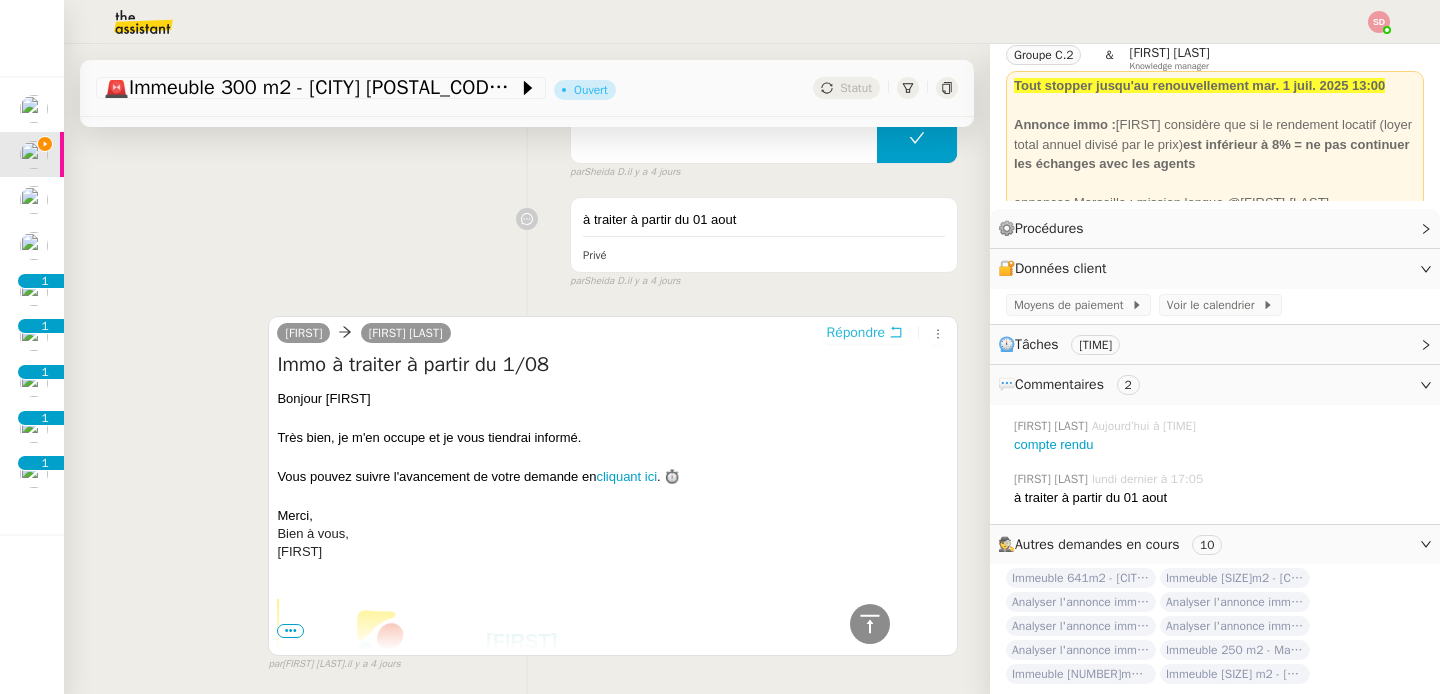 click on "Répondre" at bounding box center (856, 333) 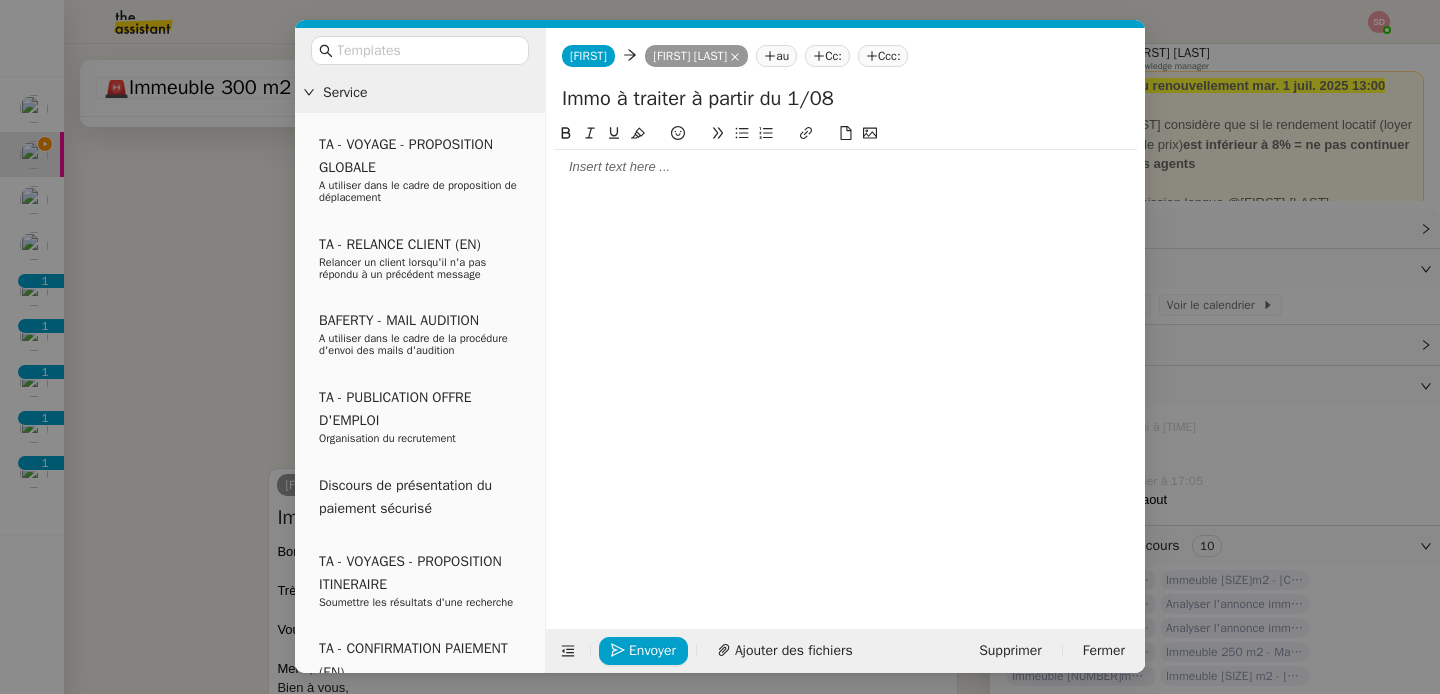 scroll, scrollTop: 786, scrollLeft: 0, axis: vertical 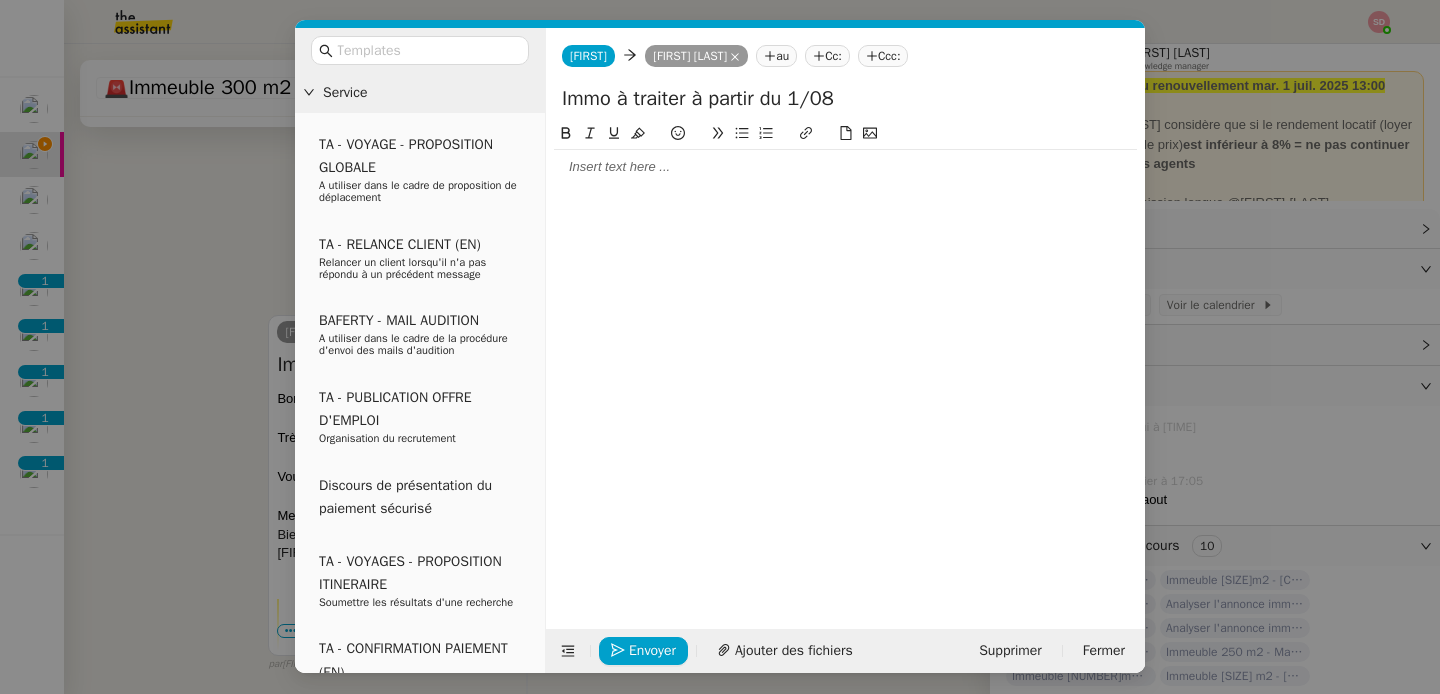 click on "Immo à traiter à partir du 1/08" 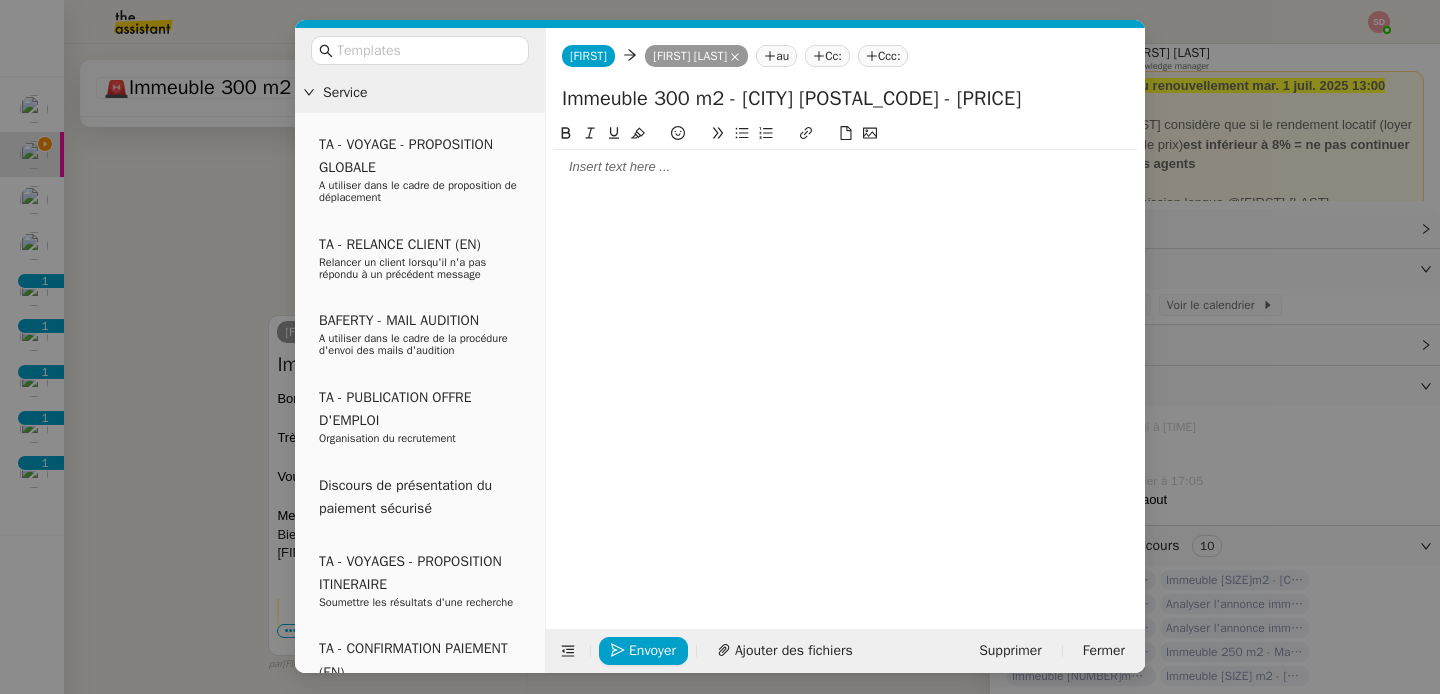 type on "Immeuble 300 m2 - Marseille 13006 - 849 000" 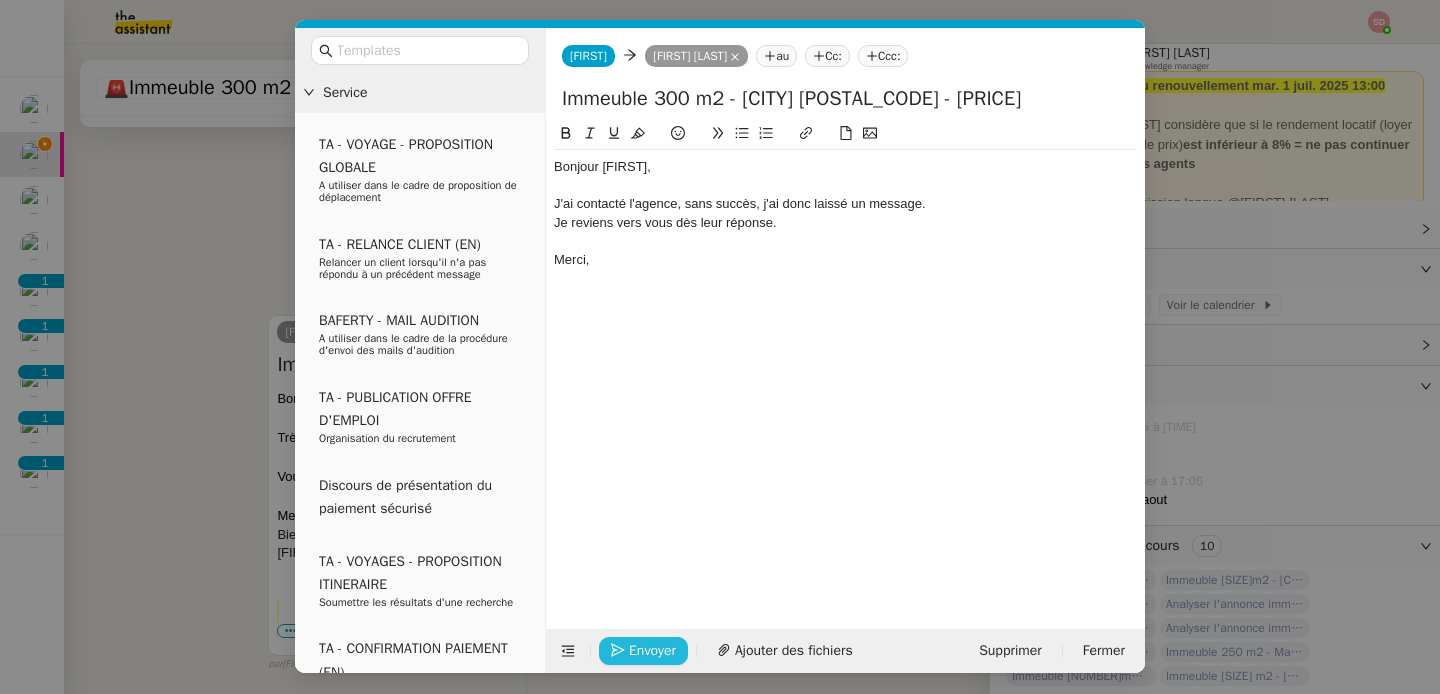 scroll, scrollTop: 903, scrollLeft: 0, axis: vertical 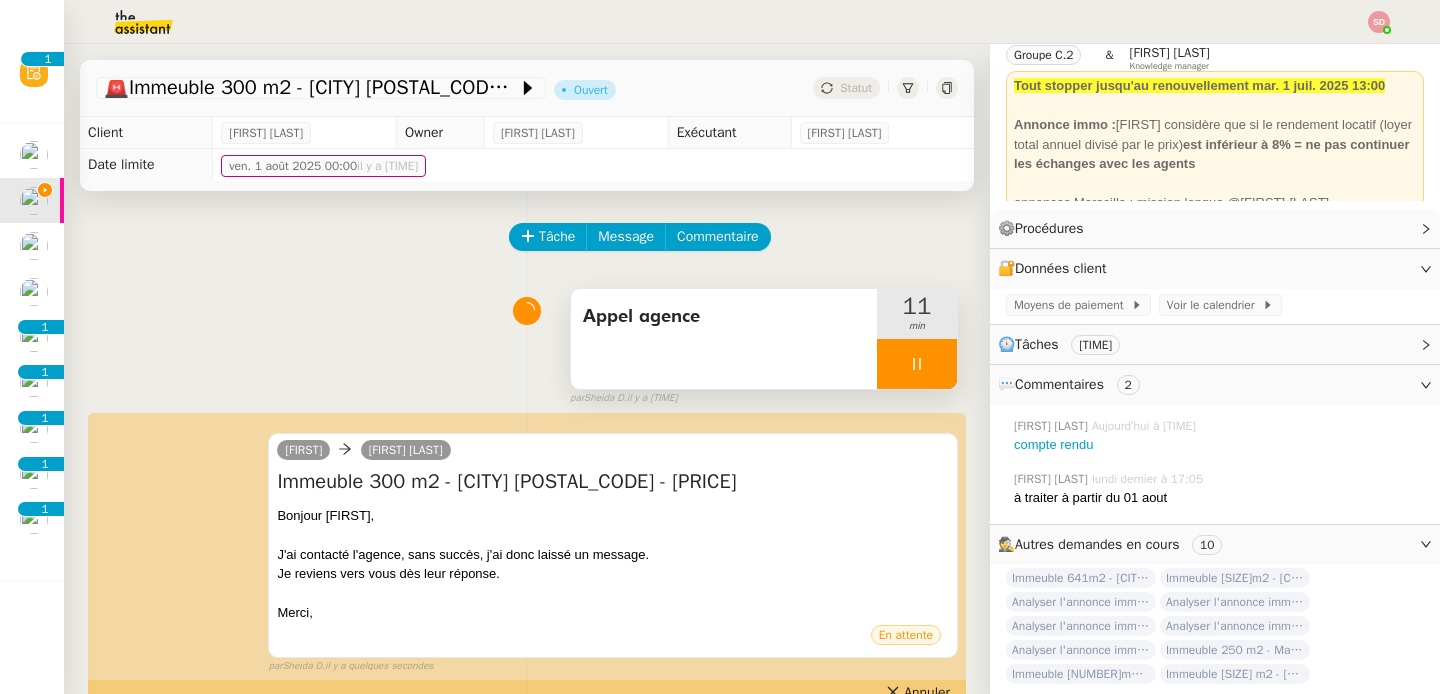 click at bounding box center (917, 364) 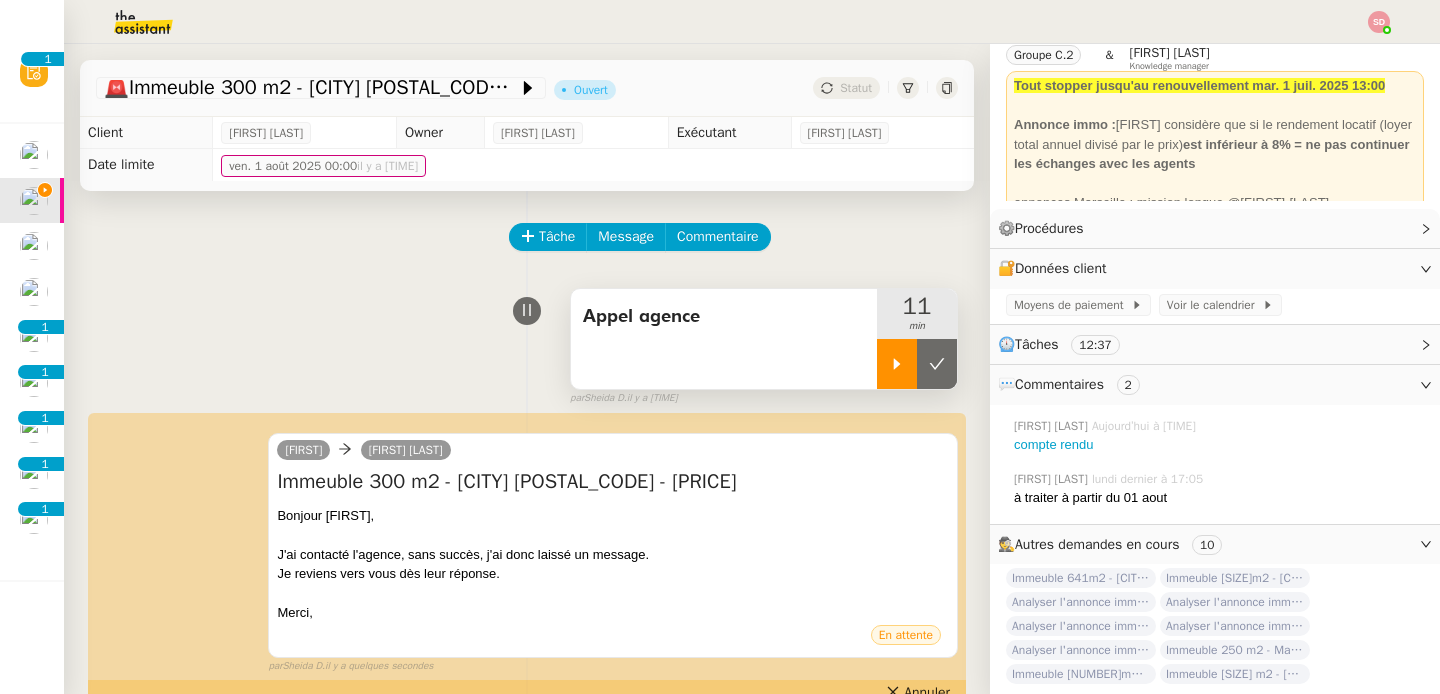 click at bounding box center (937, 364) 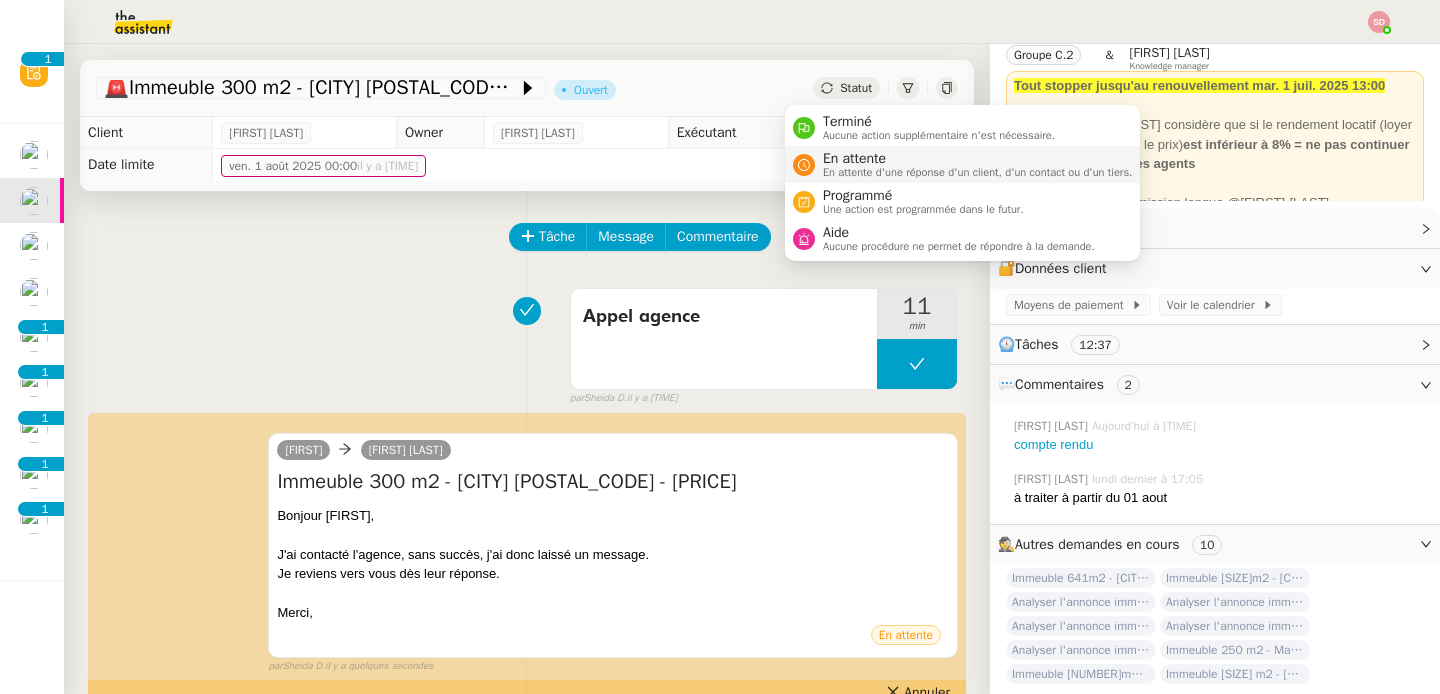 click on "En attente" at bounding box center [978, 159] 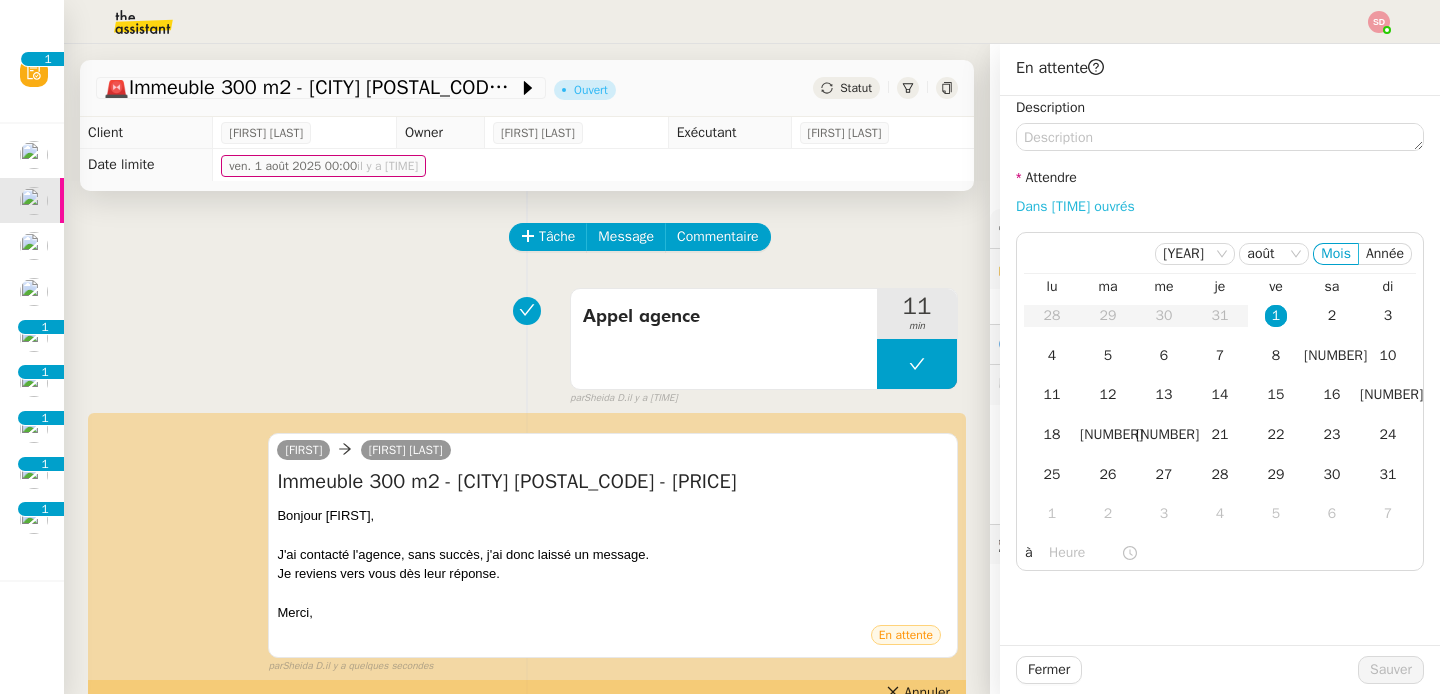 click on "Dans [TIME] ouvrés" 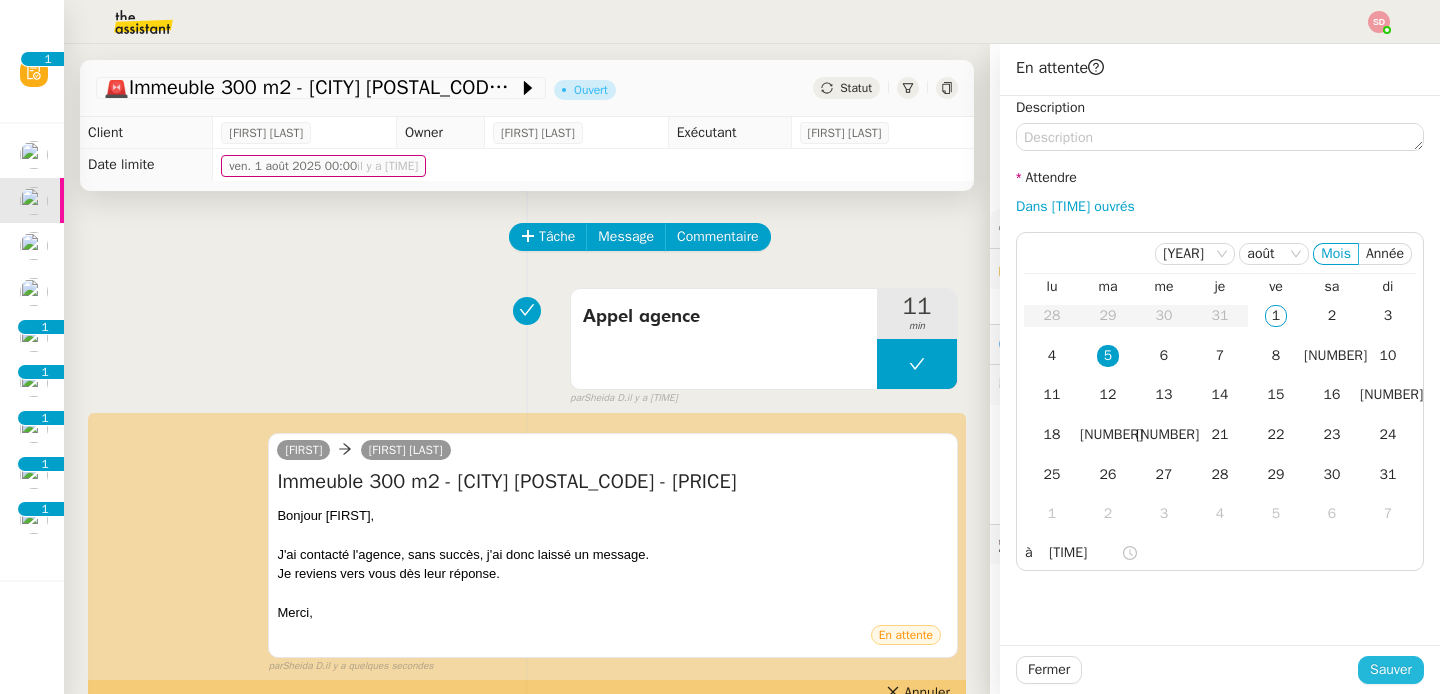 click on "Sauver" 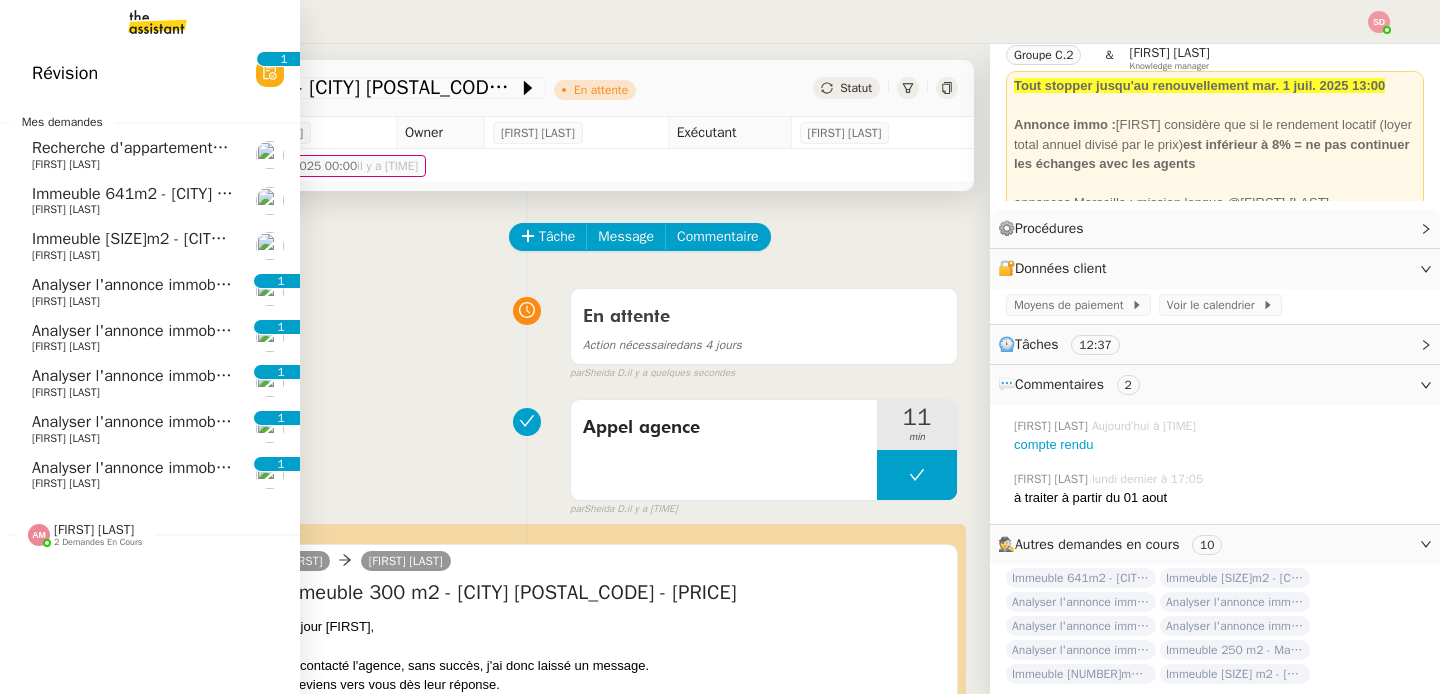 click on "Immeuble 641m2 - Marseille 13003 - 695 000€" 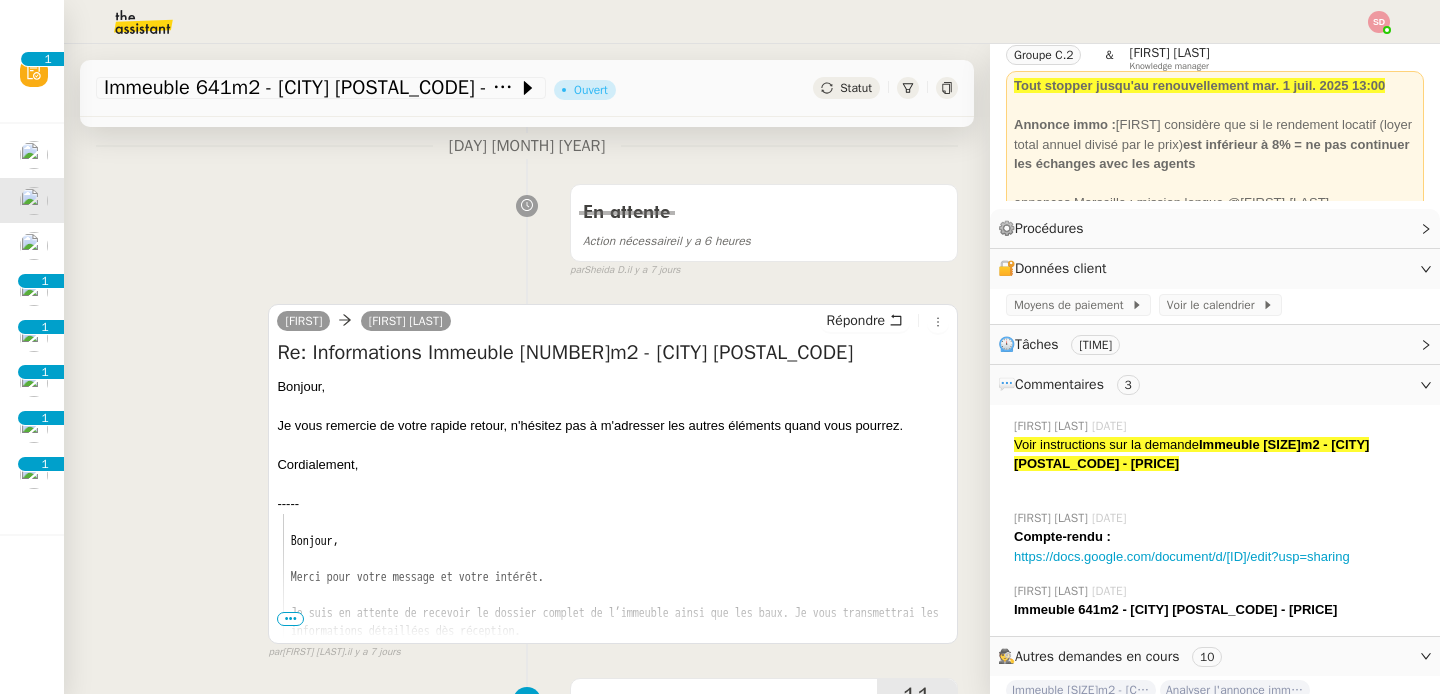 scroll, scrollTop: 0, scrollLeft: 0, axis: both 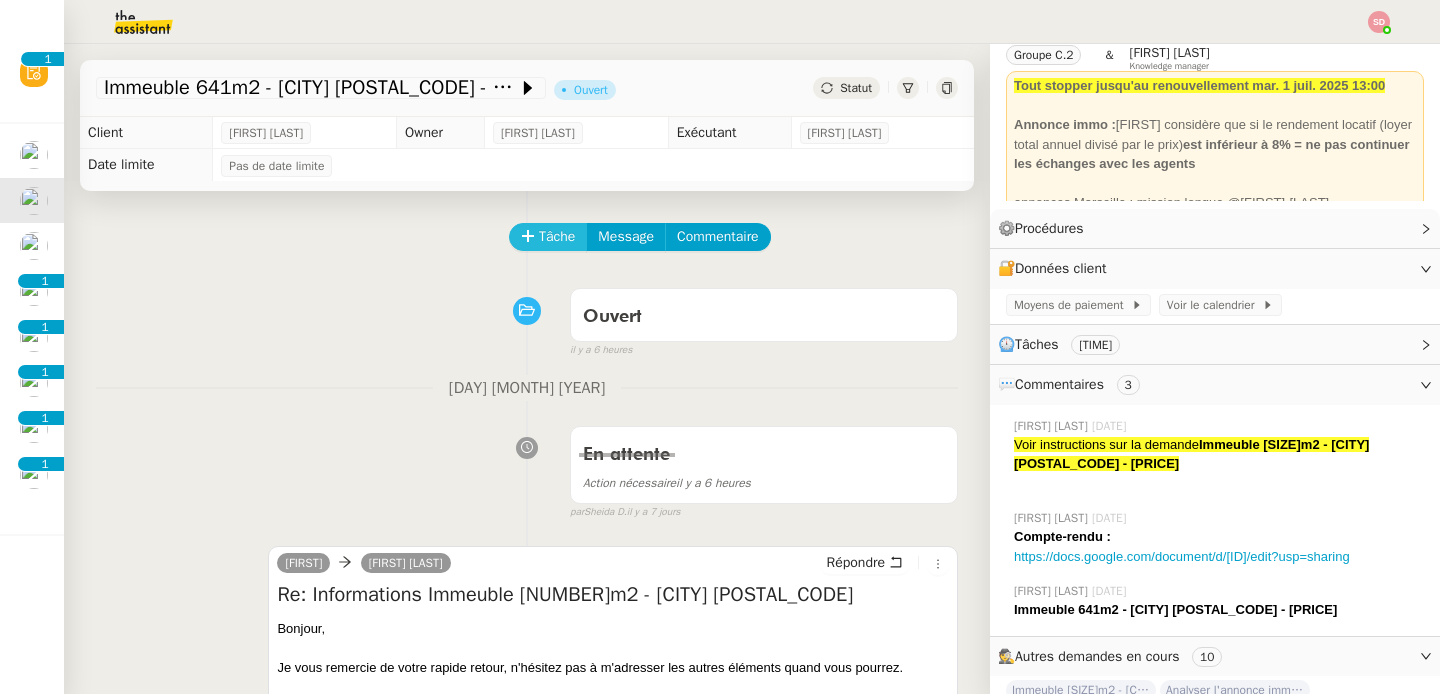 click on "Tâche" 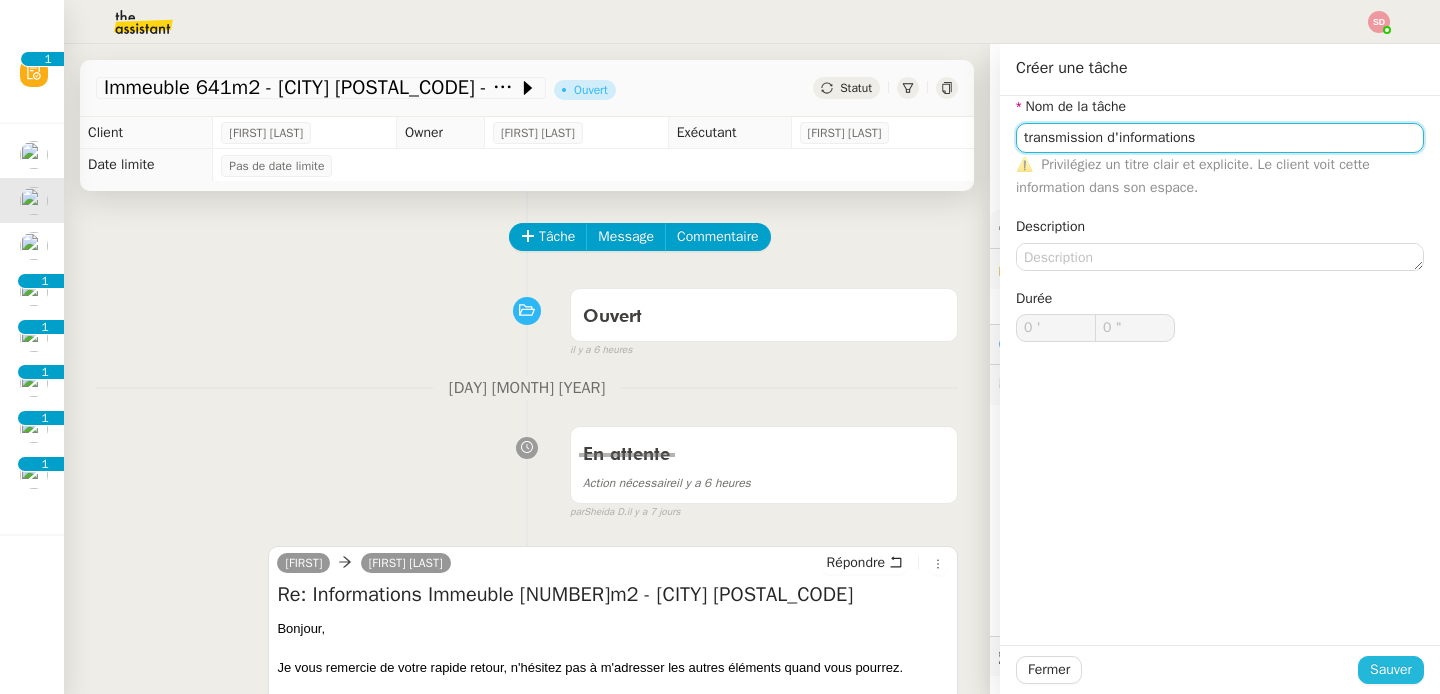 type on "transmission d'informations" 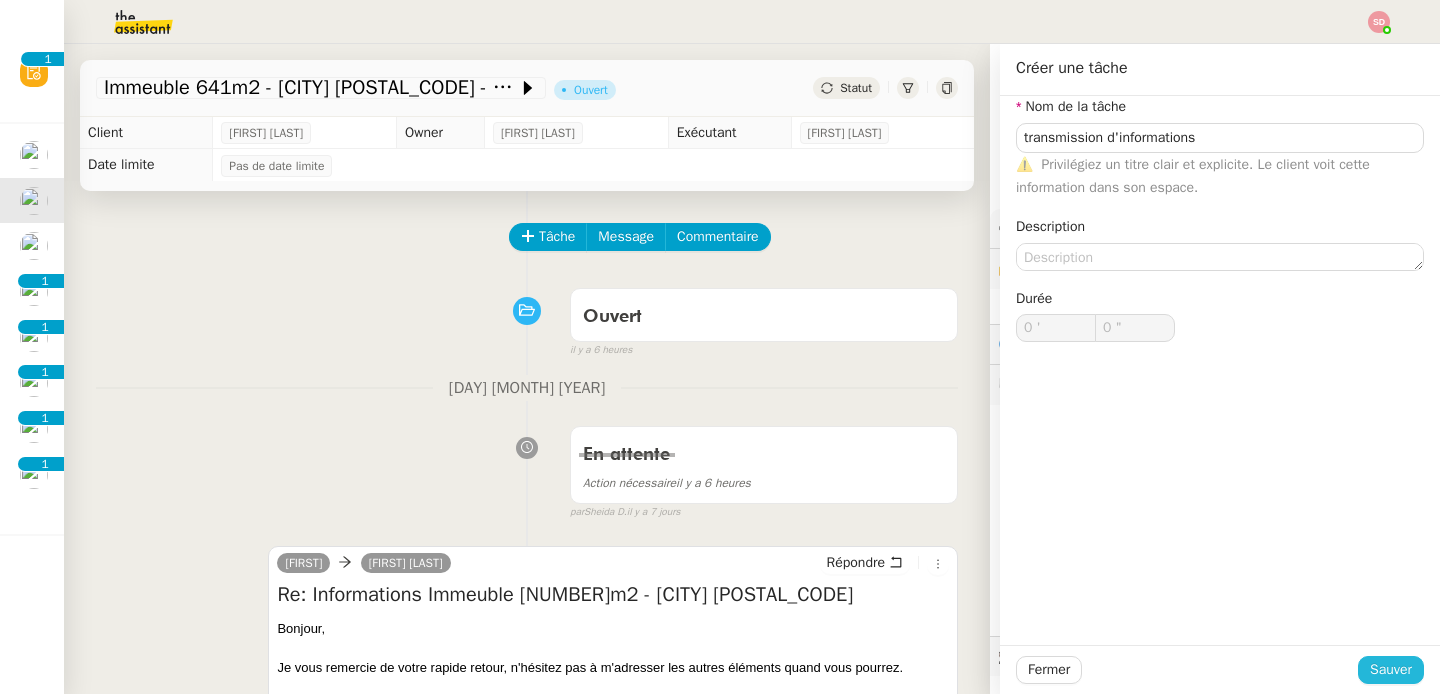 click on "Sauver" 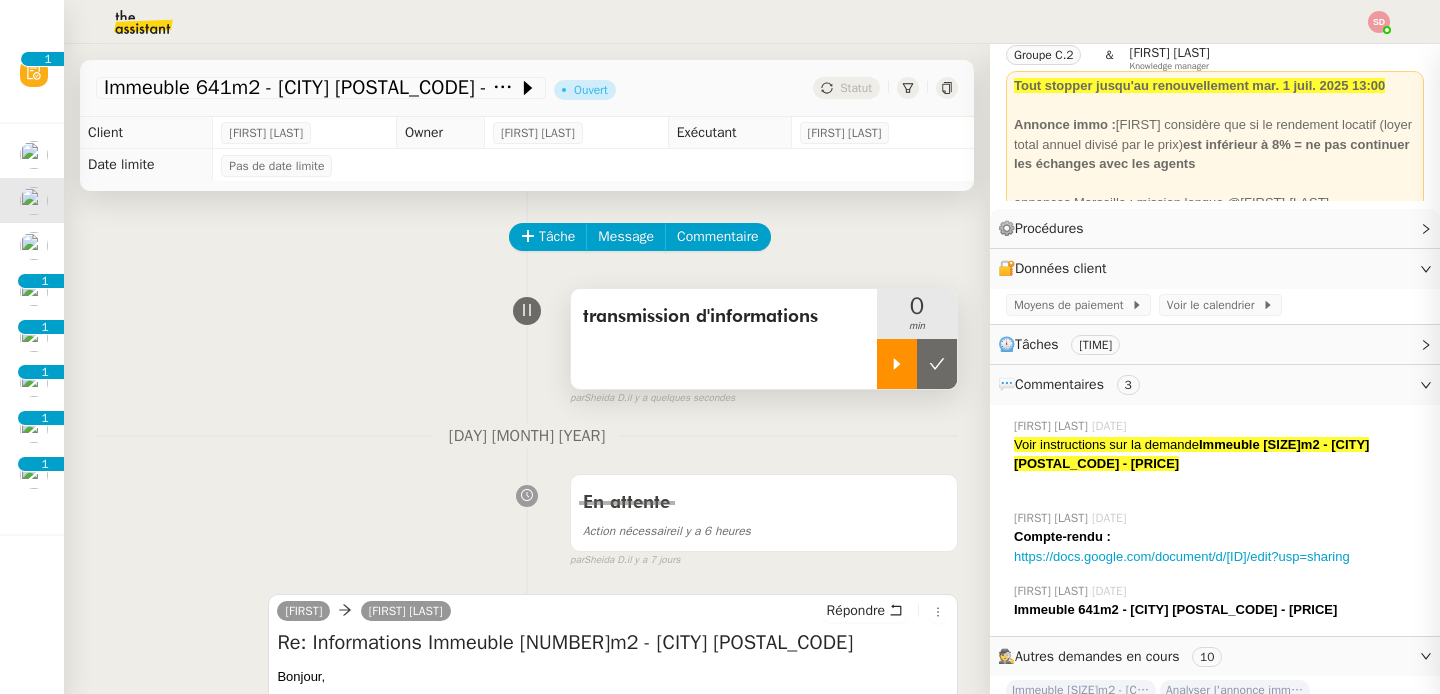 click at bounding box center [897, 364] 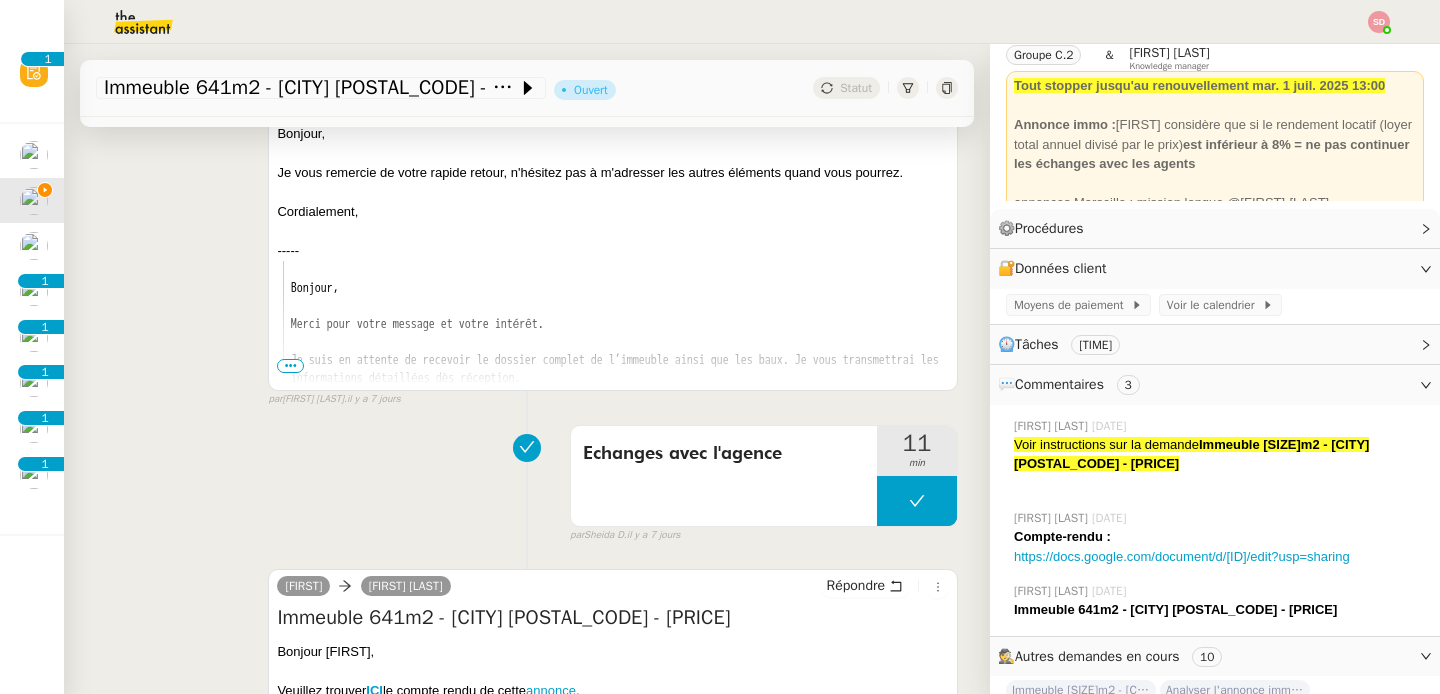 scroll, scrollTop: 724, scrollLeft: 0, axis: vertical 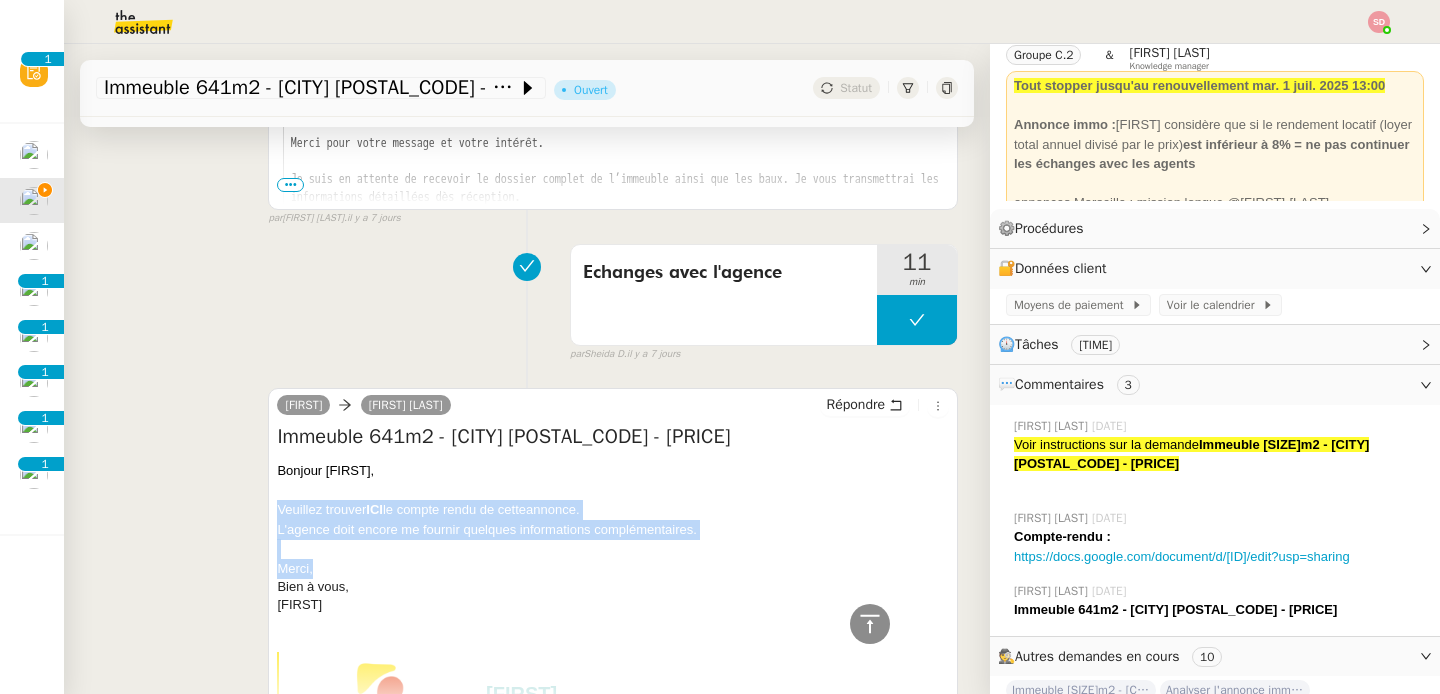 drag, startPoint x: 273, startPoint y: 507, endPoint x: 332, endPoint y: 565, distance: 82.73451 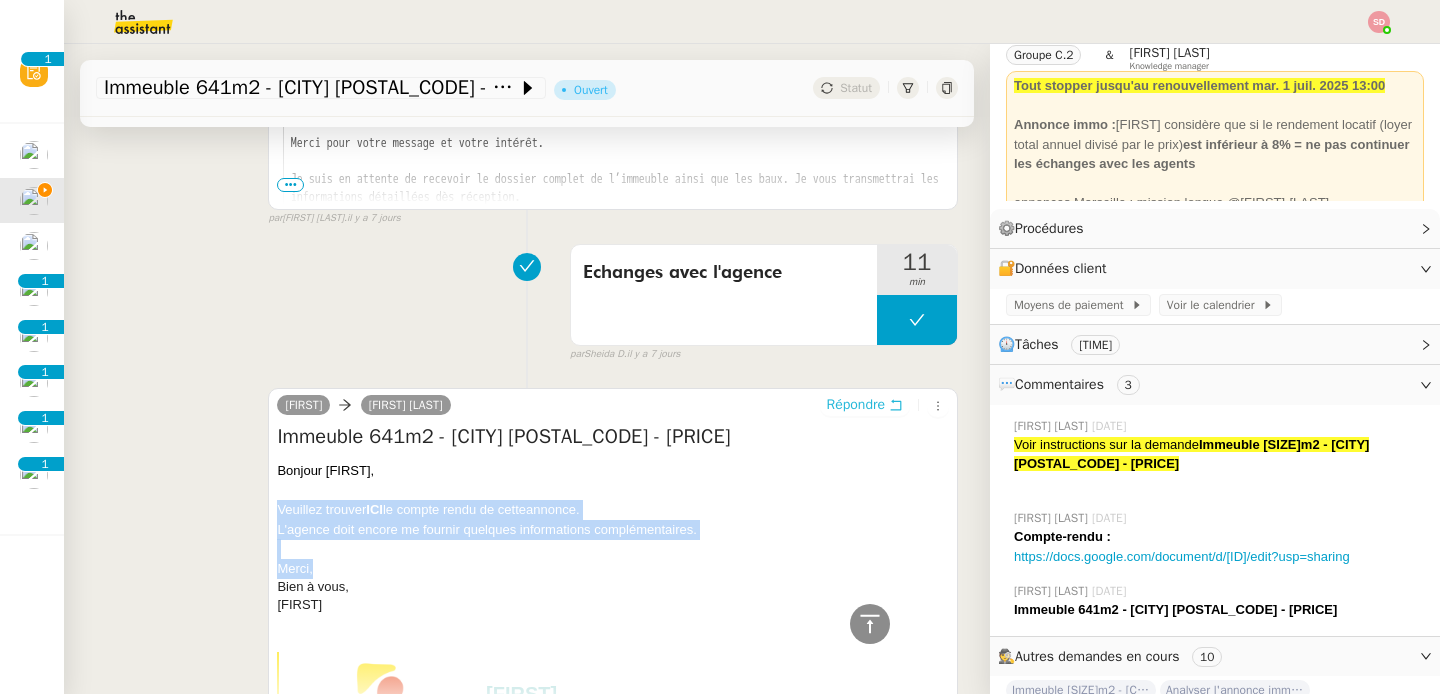 click on "Répondre" at bounding box center [856, 405] 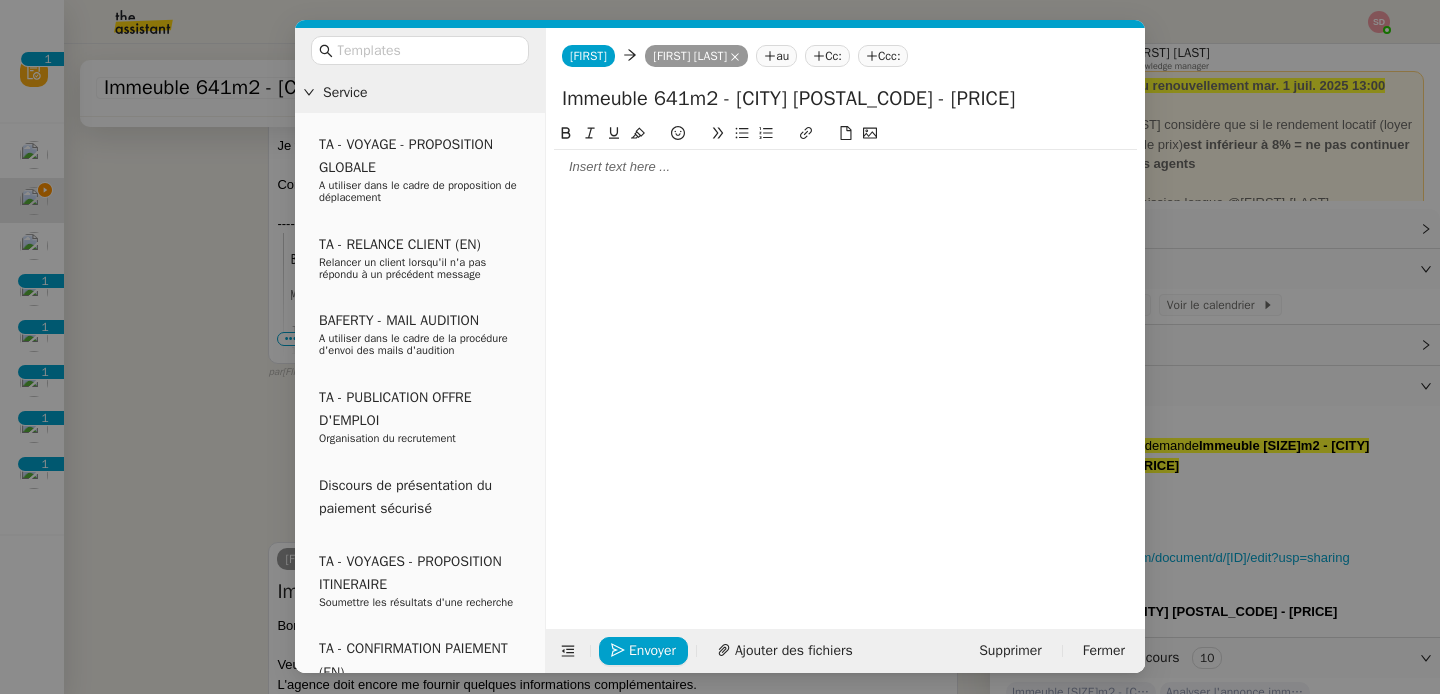 scroll, scrollTop: 878, scrollLeft: 0, axis: vertical 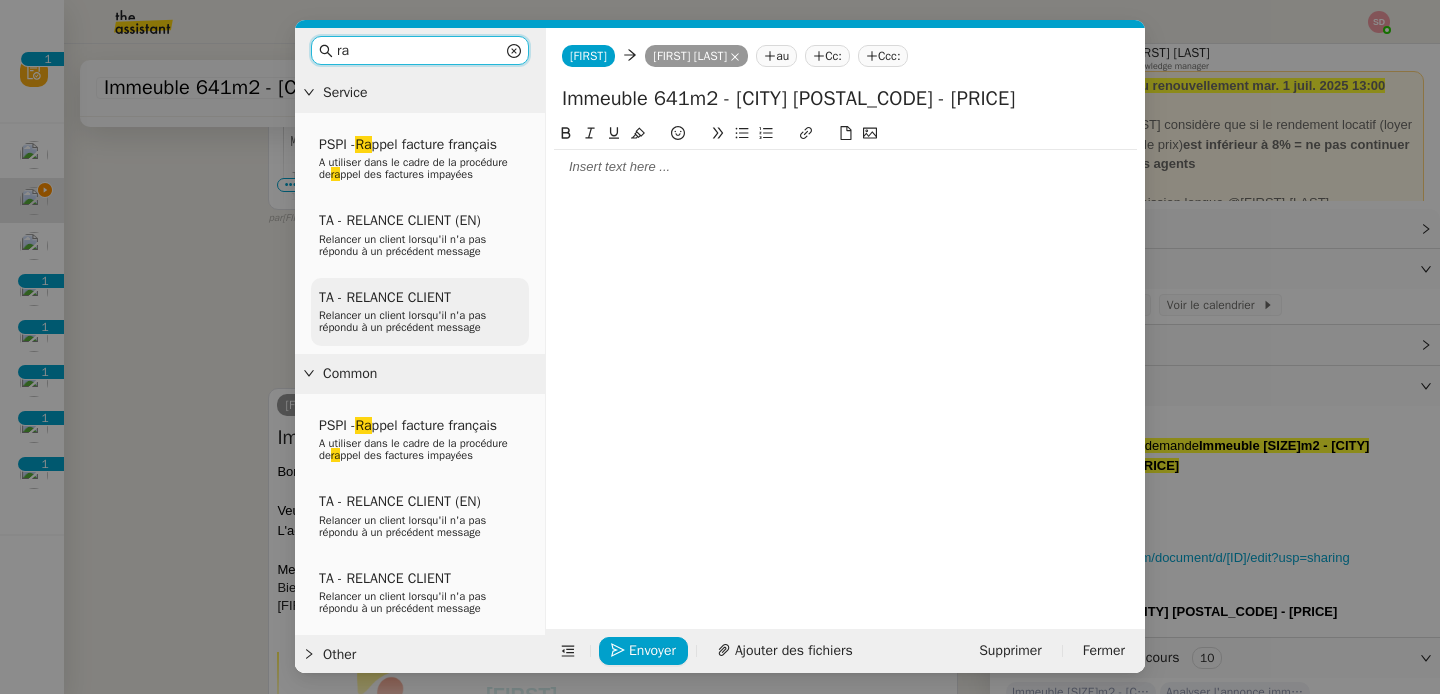 type on "ra" 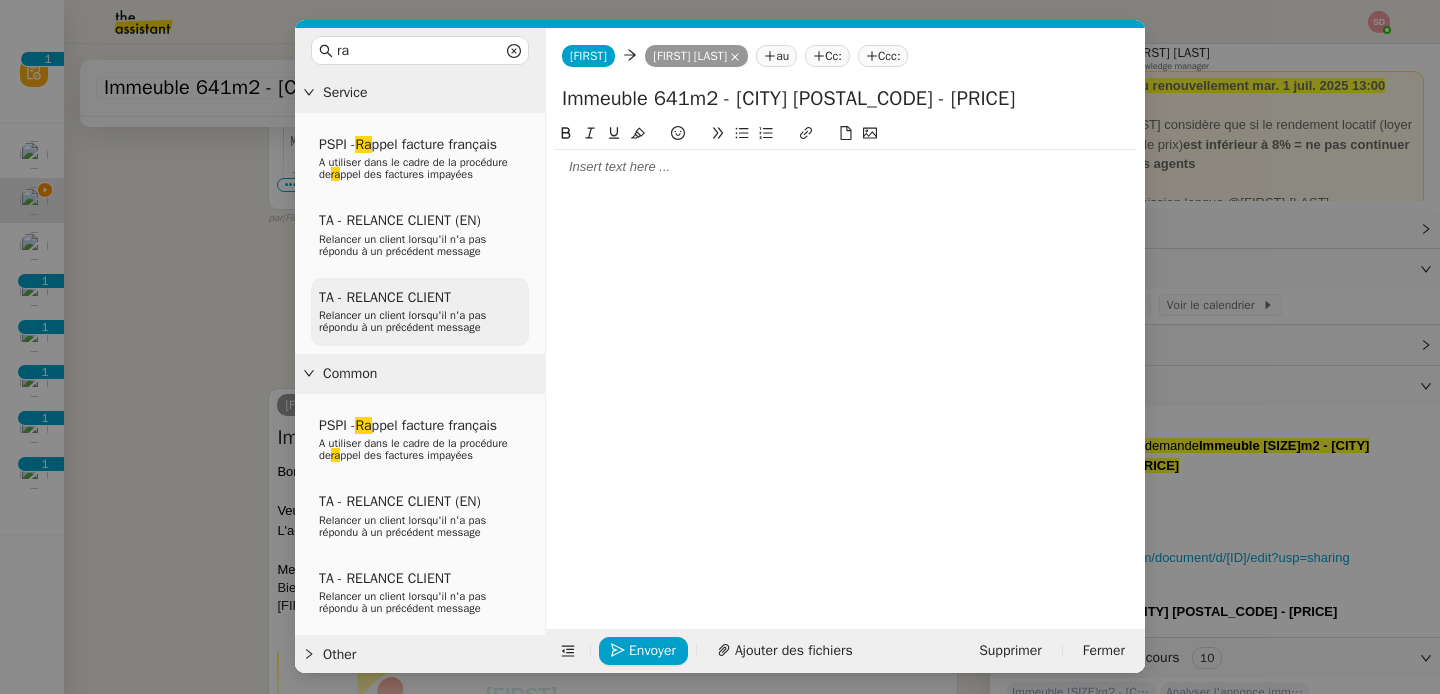 click on "Relancer un client lorsqu'il n'a pas répondu à un précédent message" at bounding box center [402, 321] 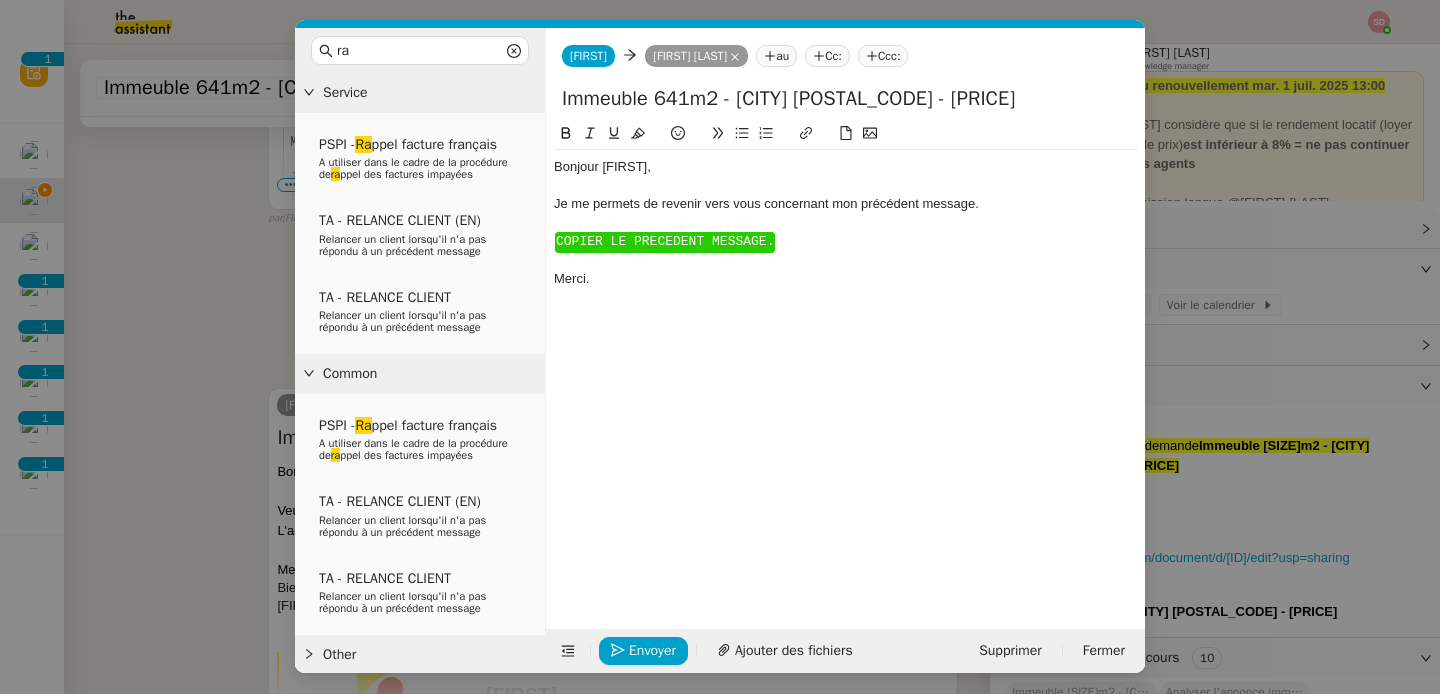 scroll, scrollTop: 1014, scrollLeft: 0, axis: vertical 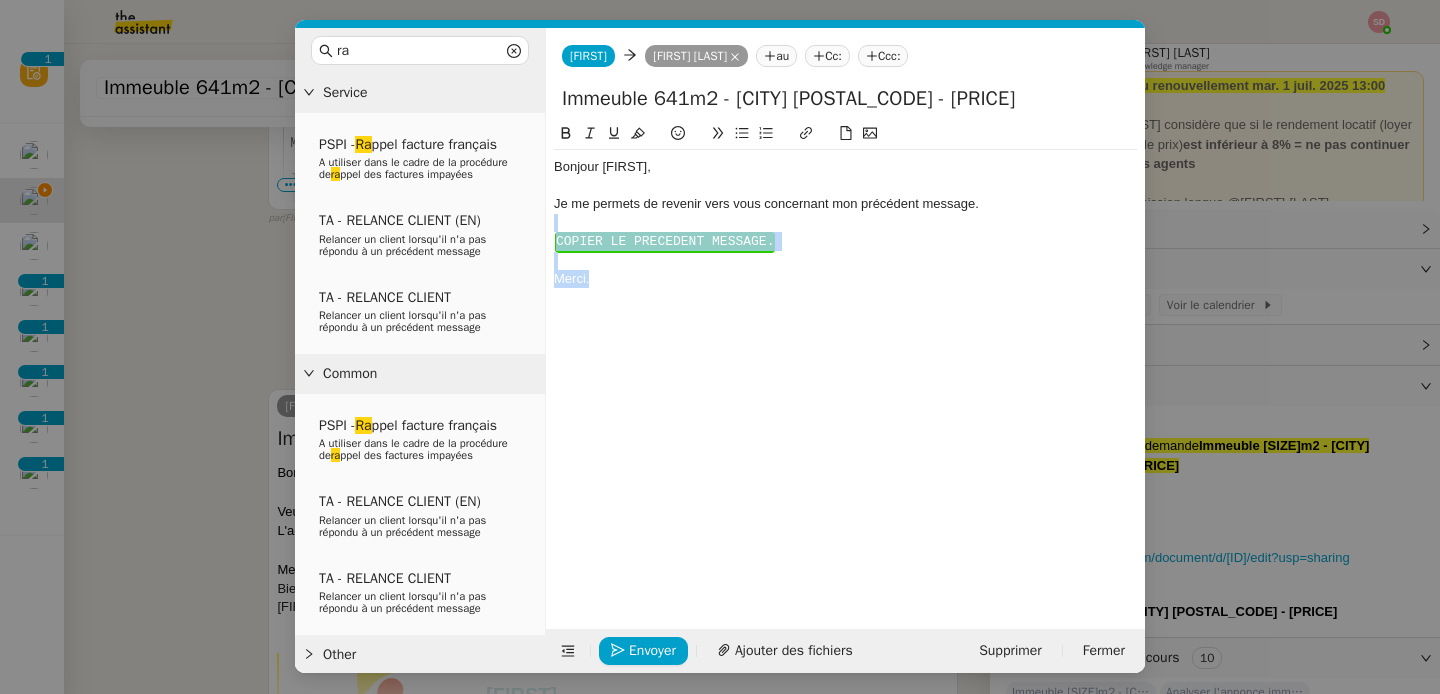drag, startPoint x: 587, startPoint y: 292, endPoint x: 544, endPoint y: 218, distance: 85.58621 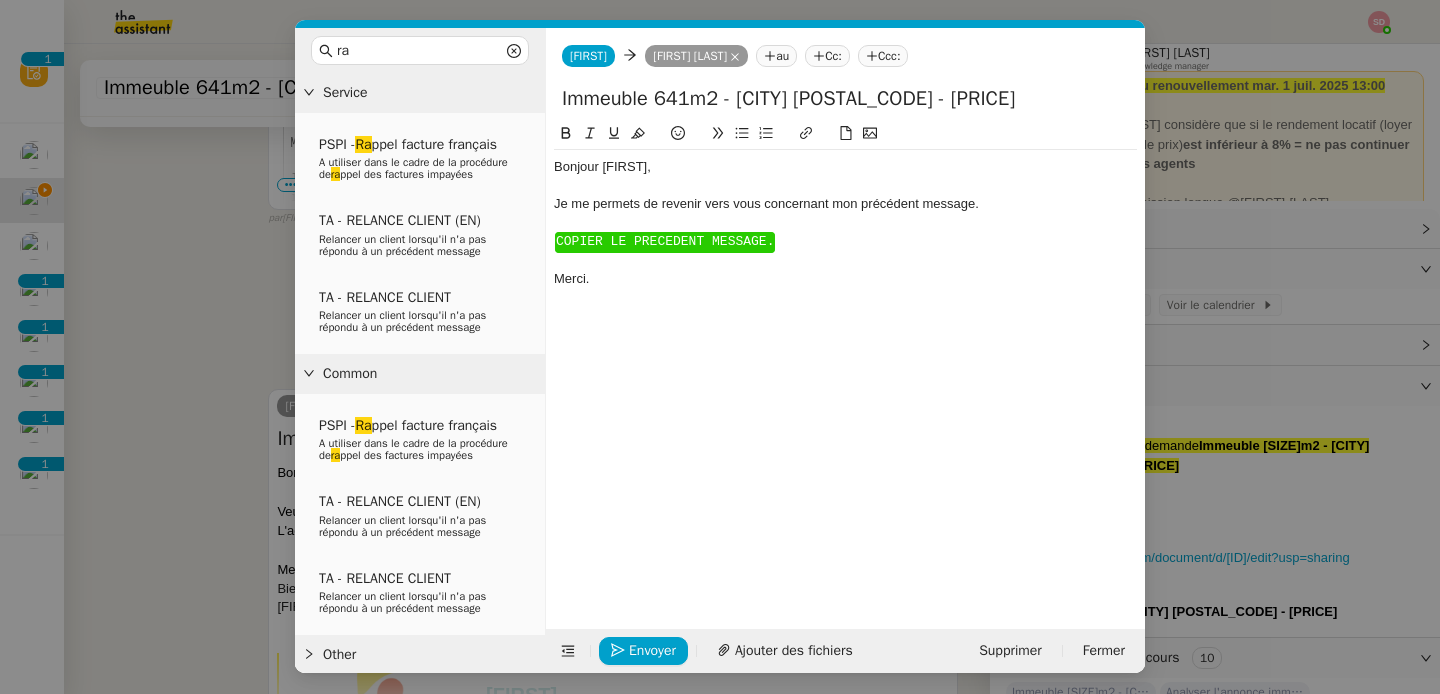 scroll, scrollTop: 0, scrollLeft: 0, axis: both 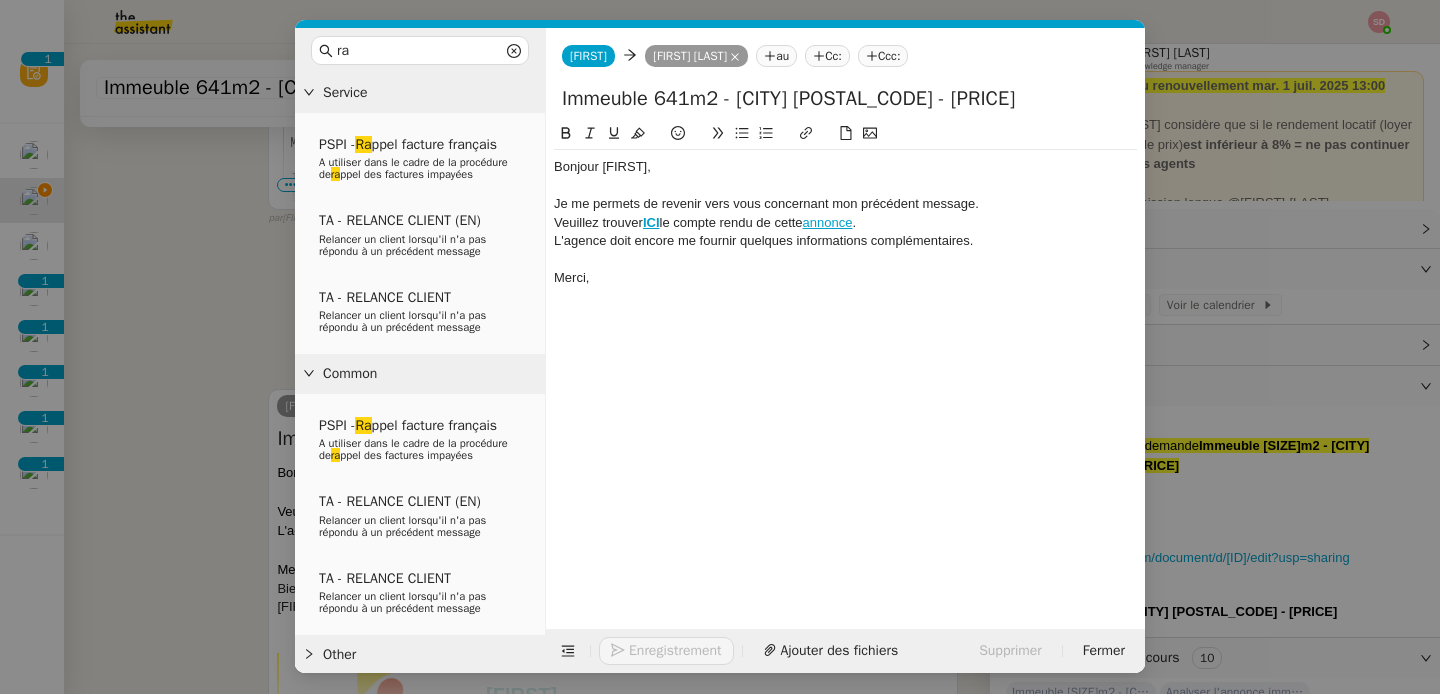 click 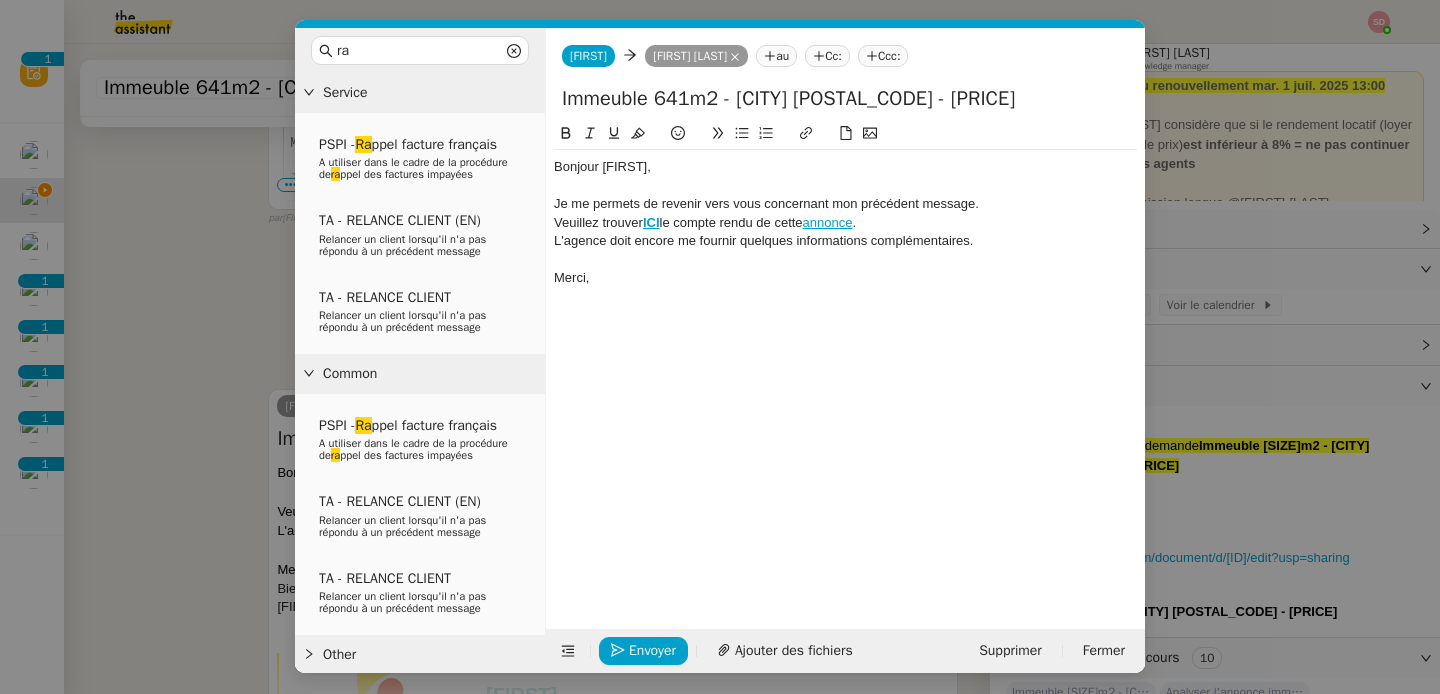 type 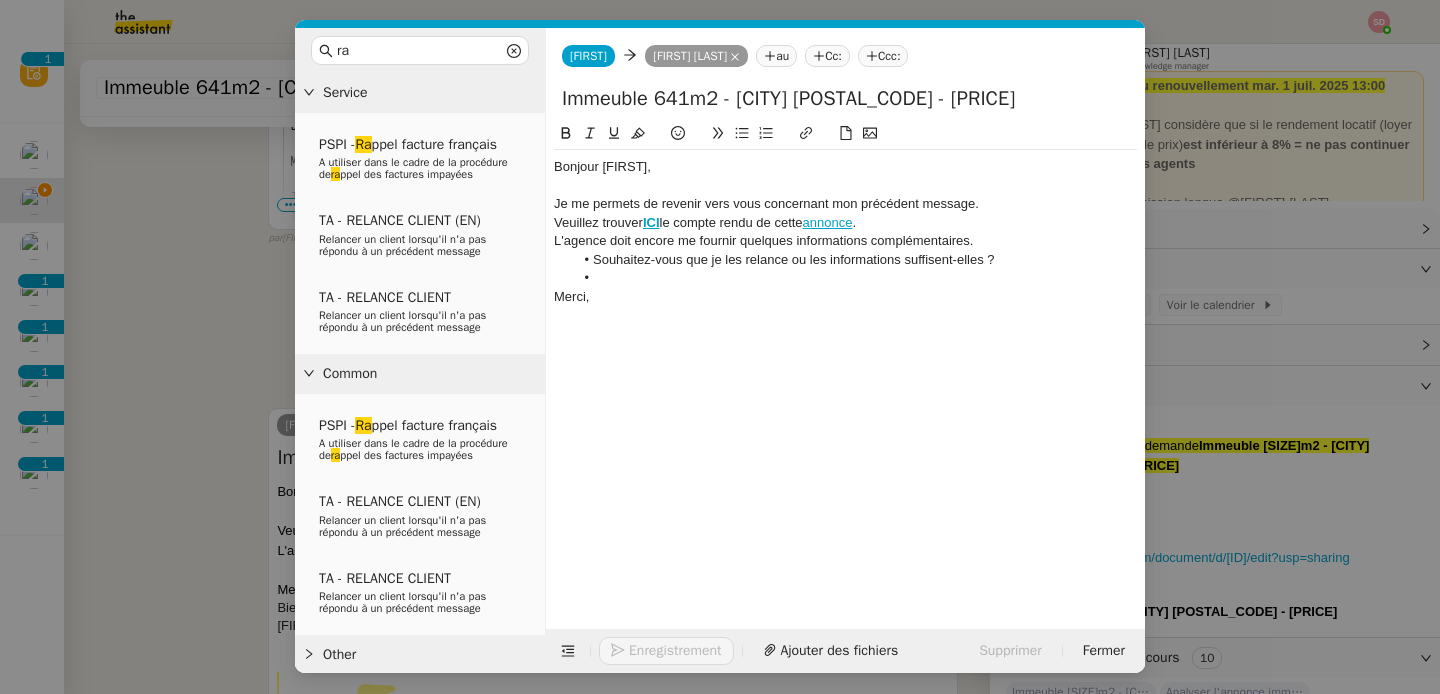 scroll, scrollTop: 1060, scrollLeft: 0, axis: vertical 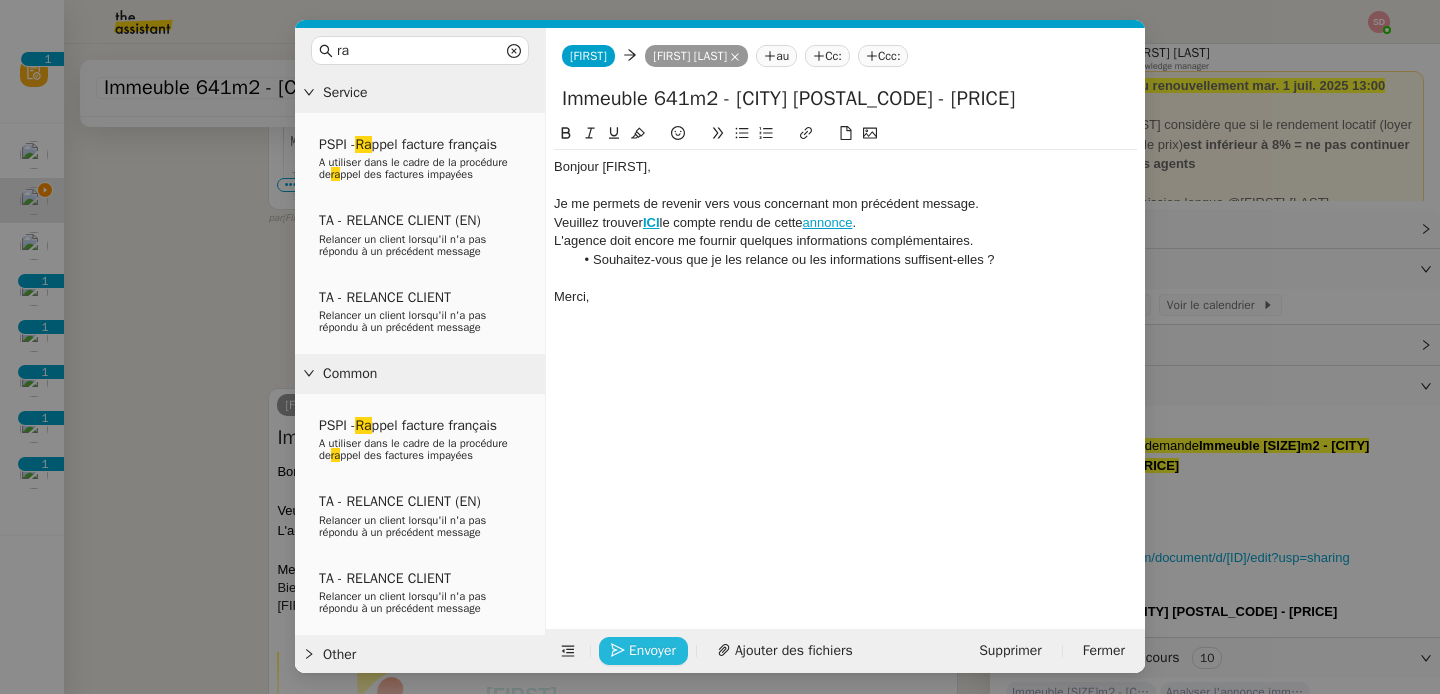 click on "Envoyer" 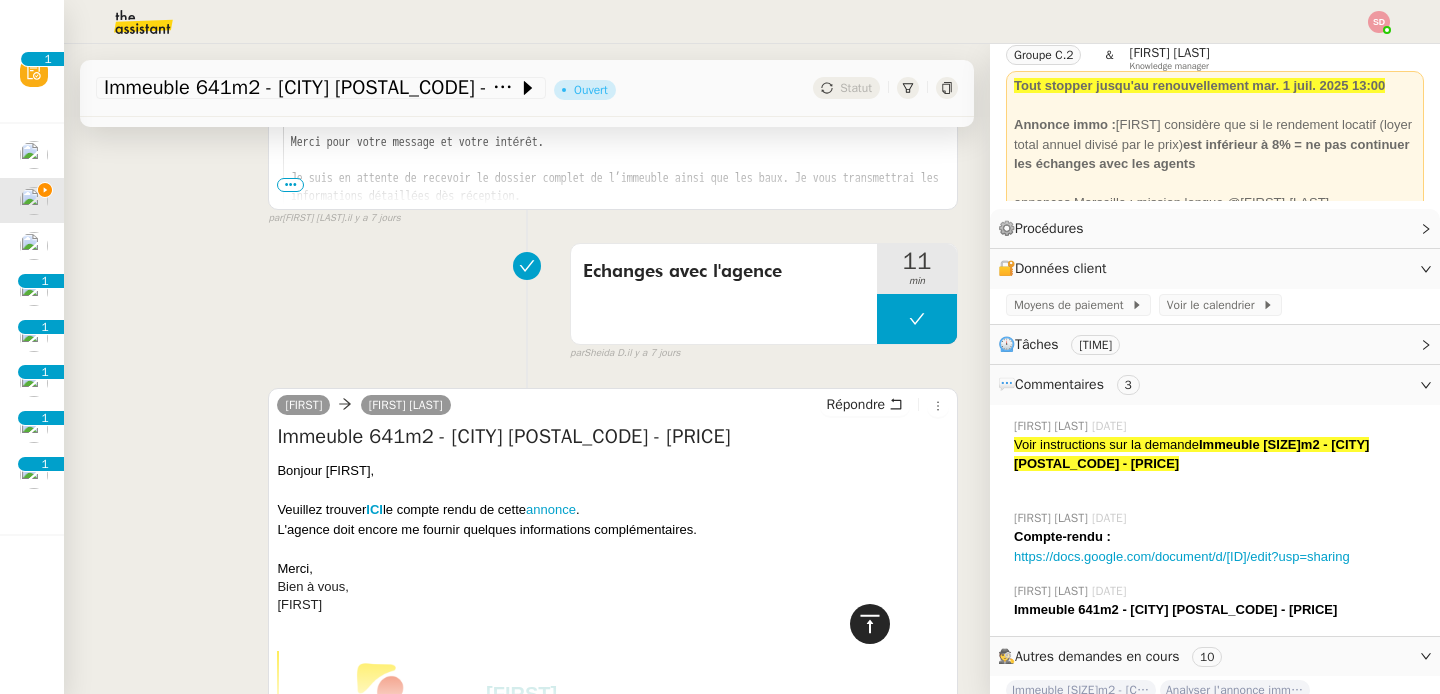 click 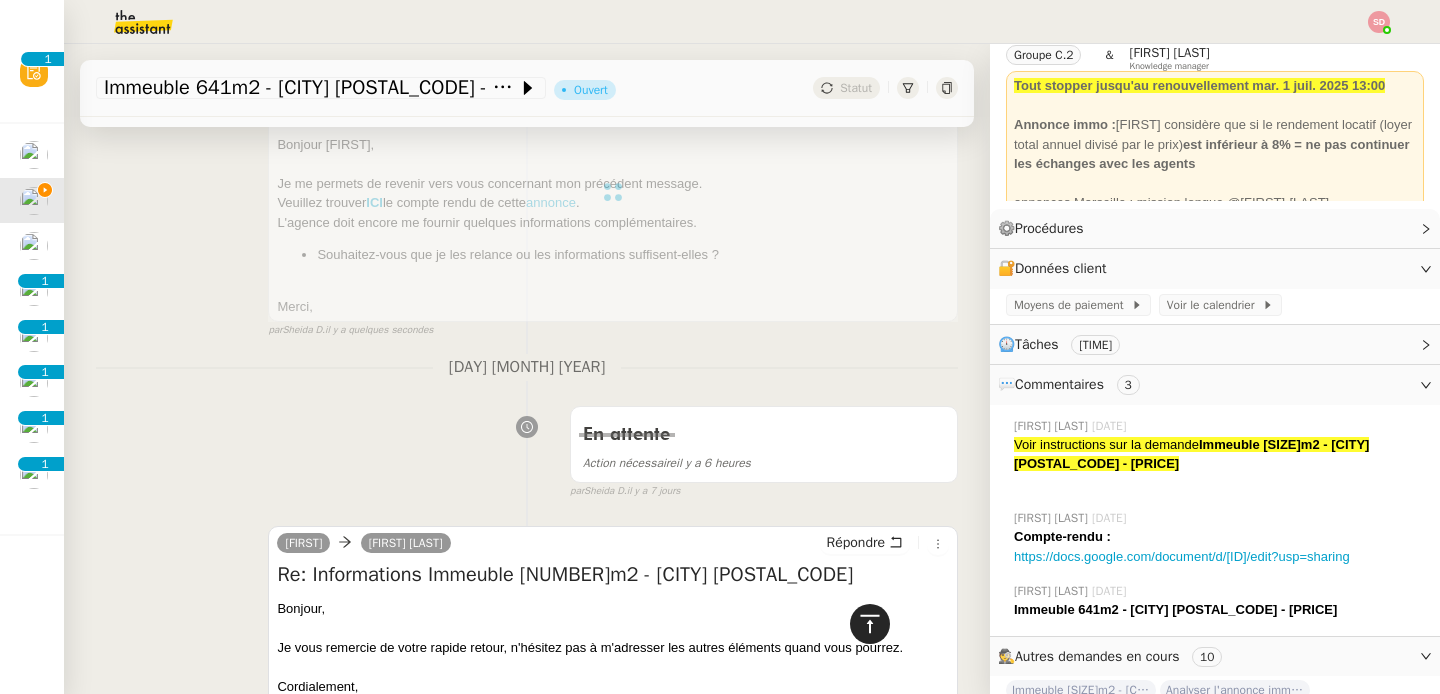 scroll, scrollTop: 0, scrollLeft: 0, axis: both 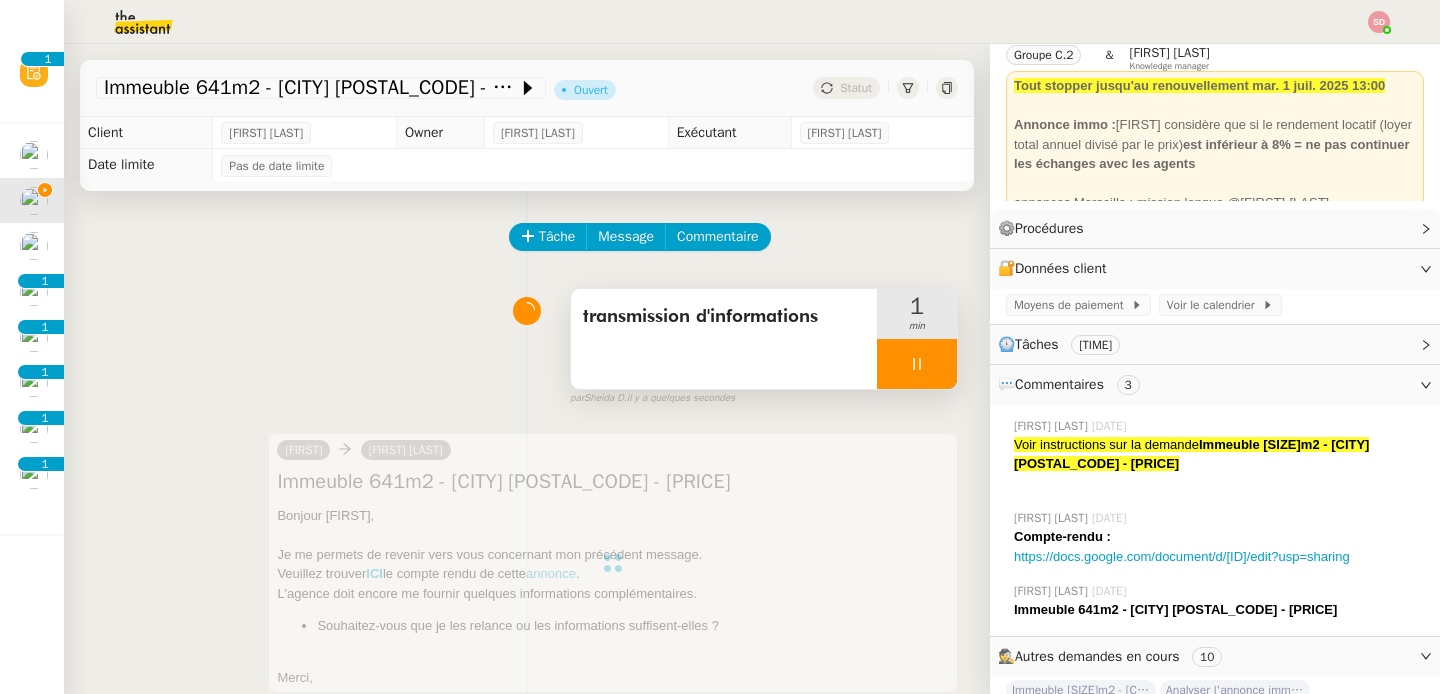 click at bounding box center (917, 364) 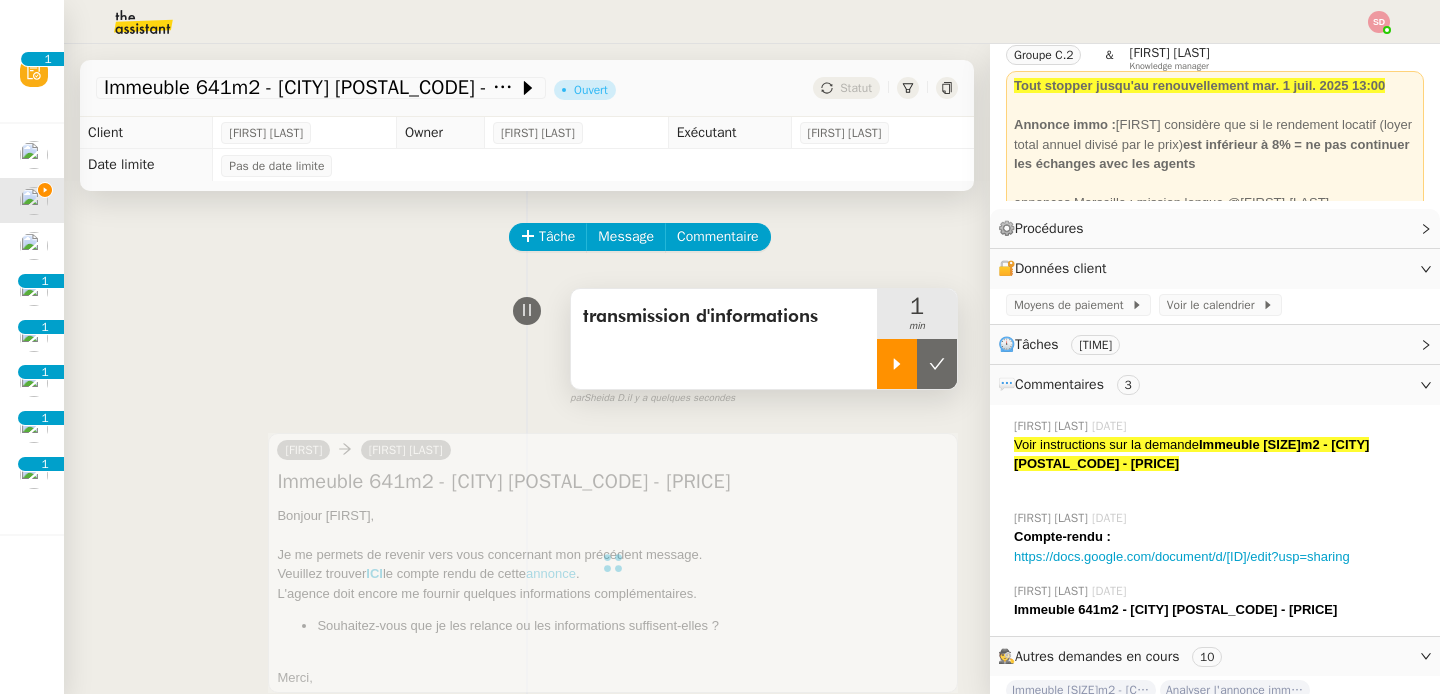 click 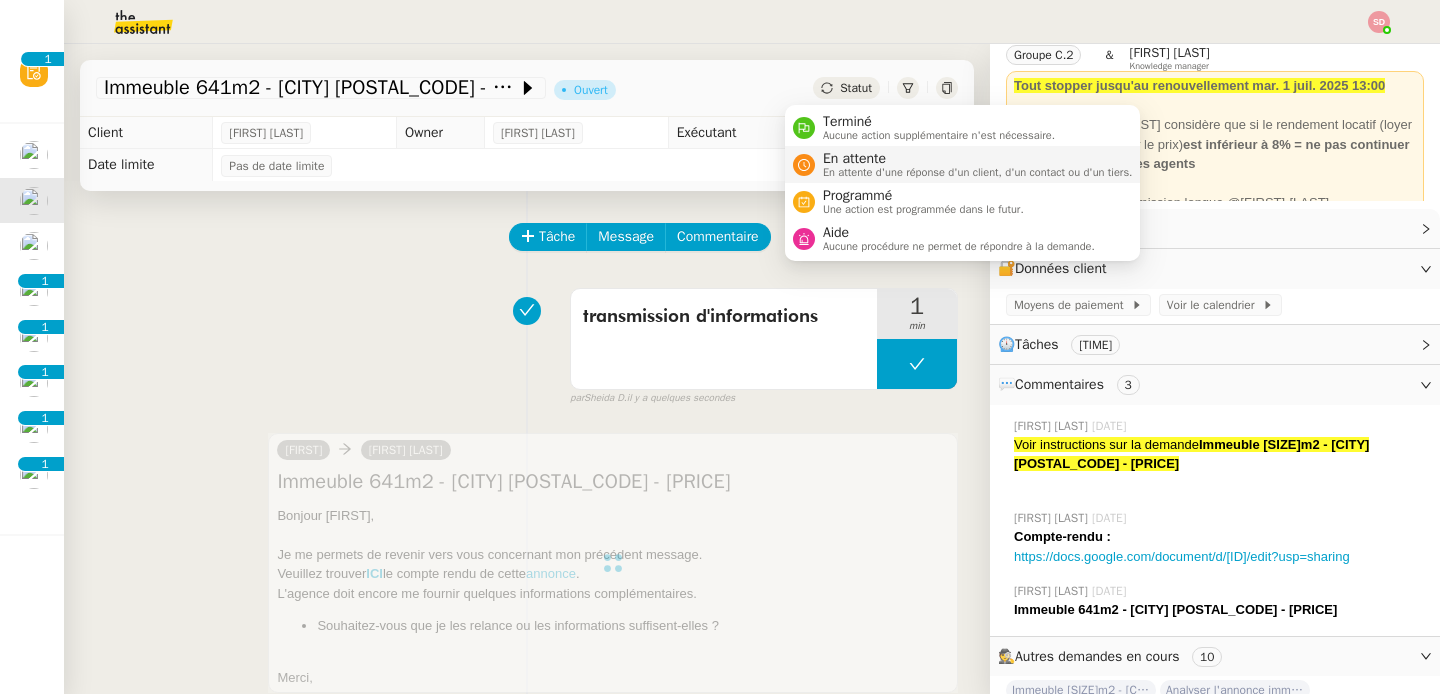 click on "En attente" at bounding box center (978, 159) 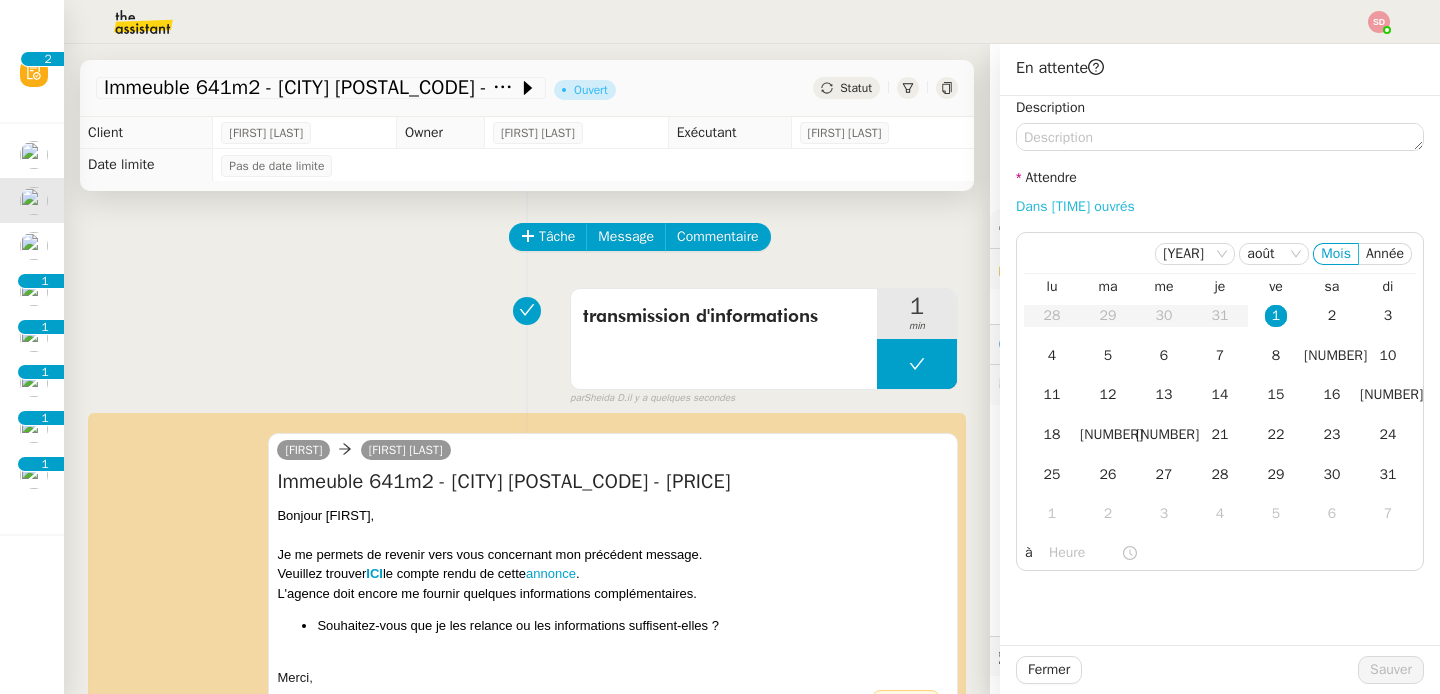 click on "Dans [TIME] ouvrés" 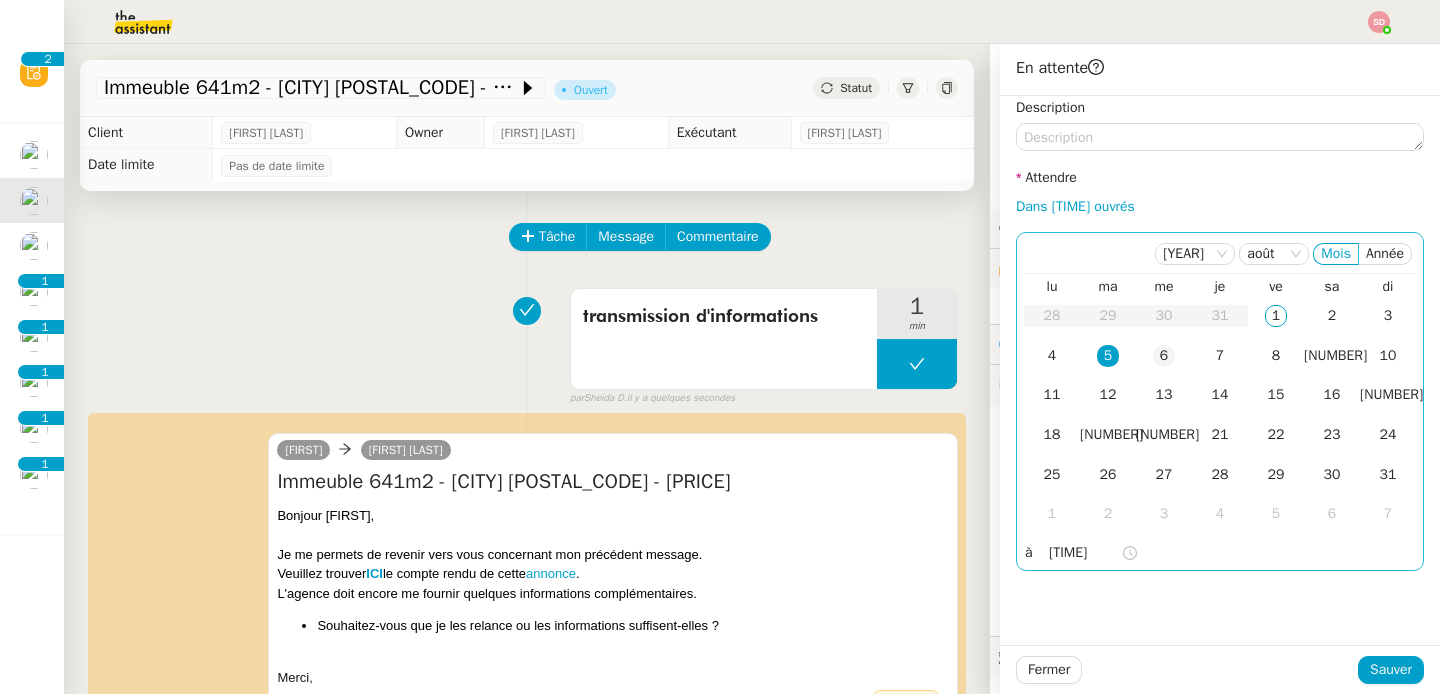 click on "6" 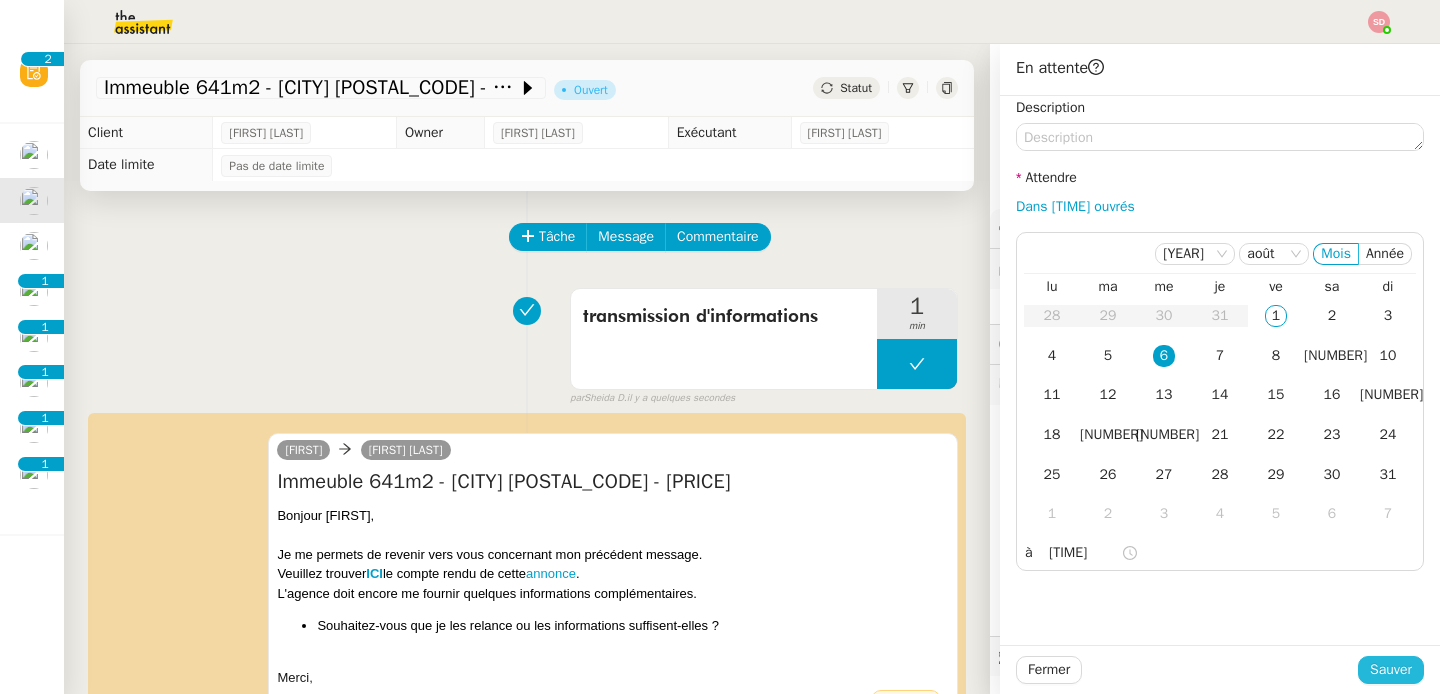 click on "Sauver" 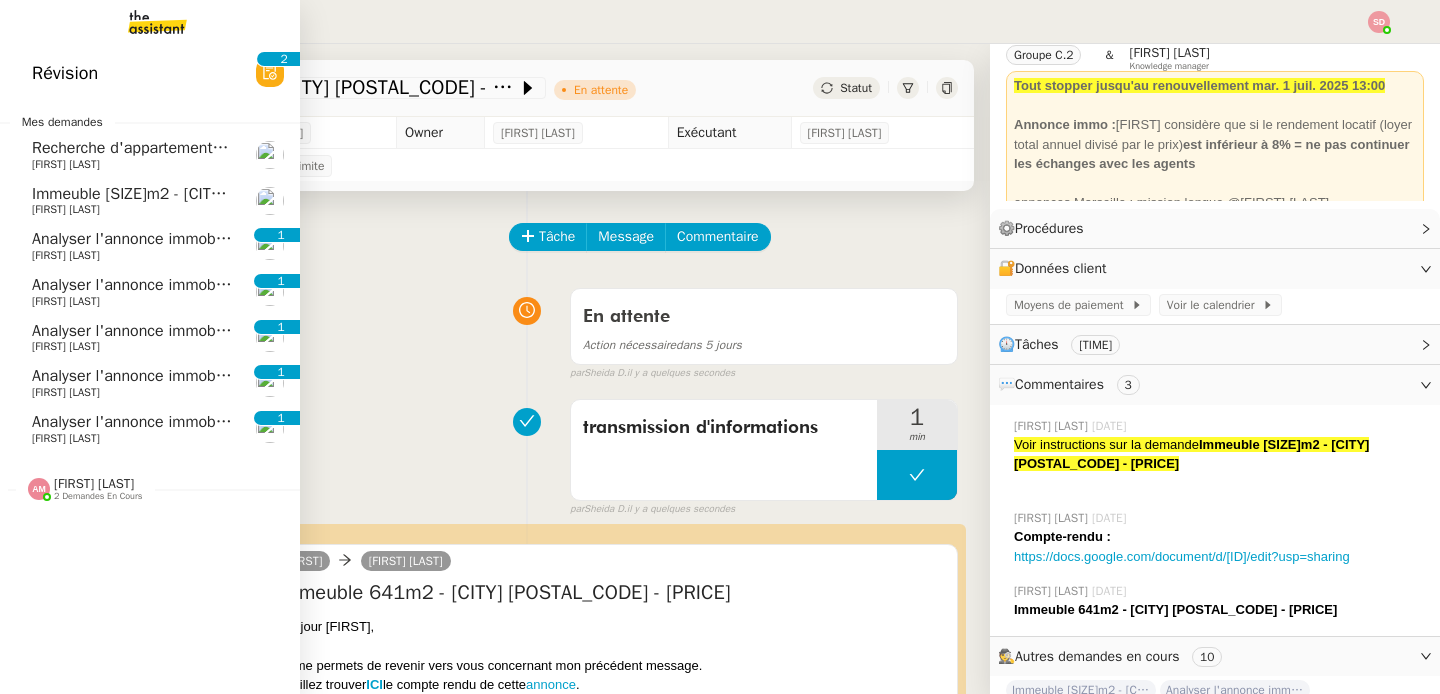 click on "Immeuble 240m2 - Marseille 13010 - 385 000€    Kevin AUBERT" 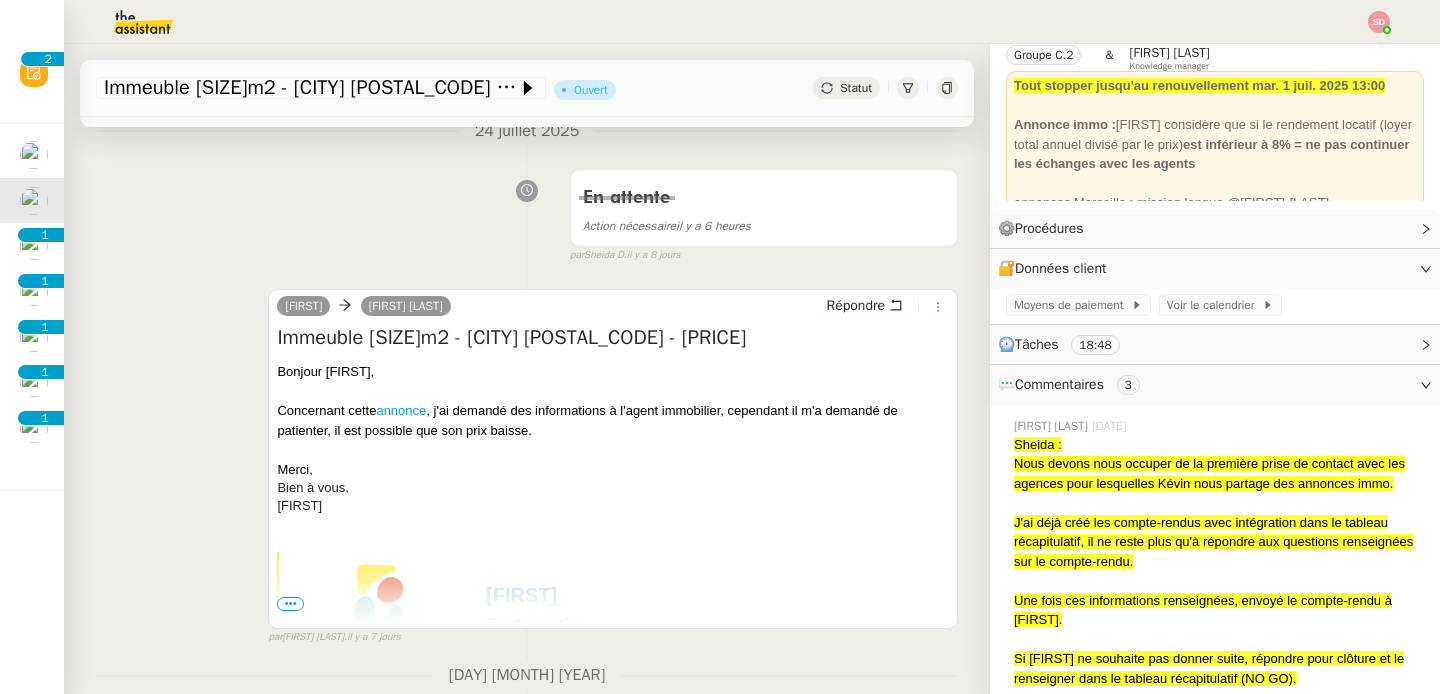scroll, scrollTop: 0, scrollLeft: 0, axis: both 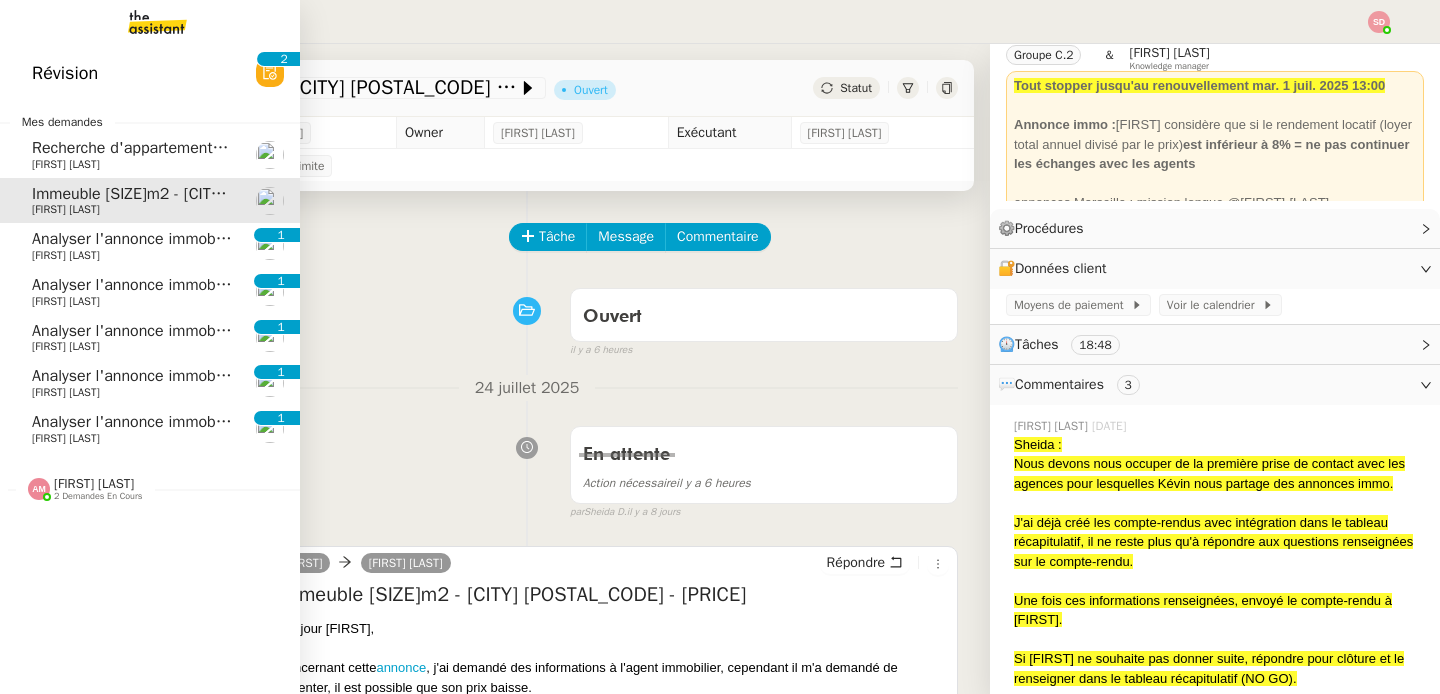 click on "Analyser l'annonce immobilière" 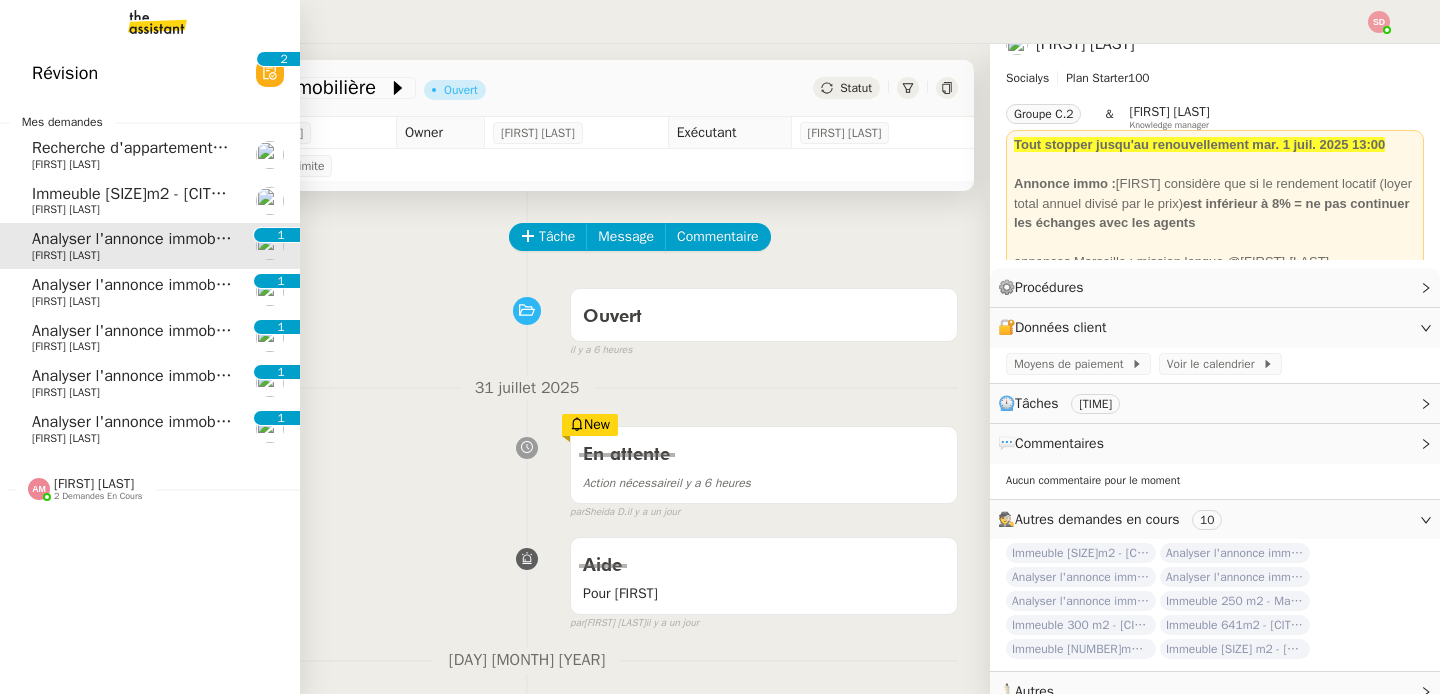 scroll, scrollTop: 17, scrollLeft: 0, axis: vertical 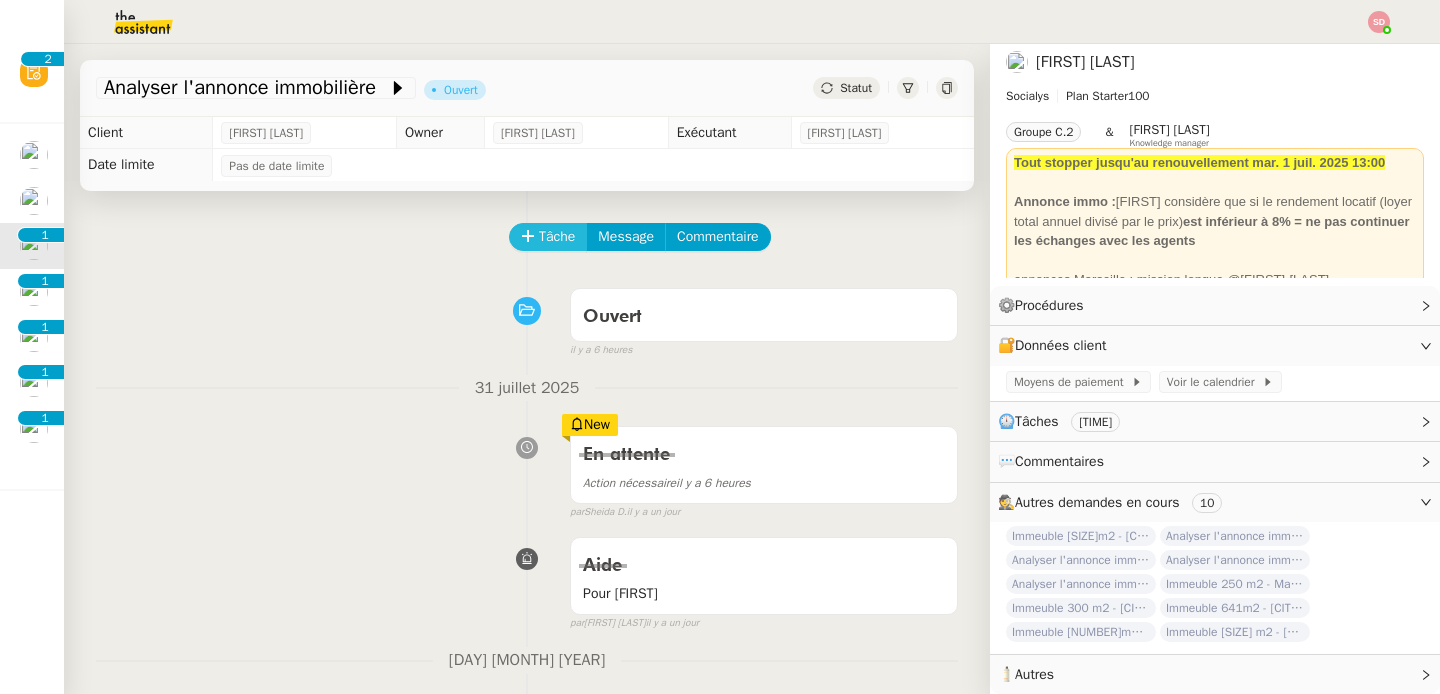 click on "Tâche" 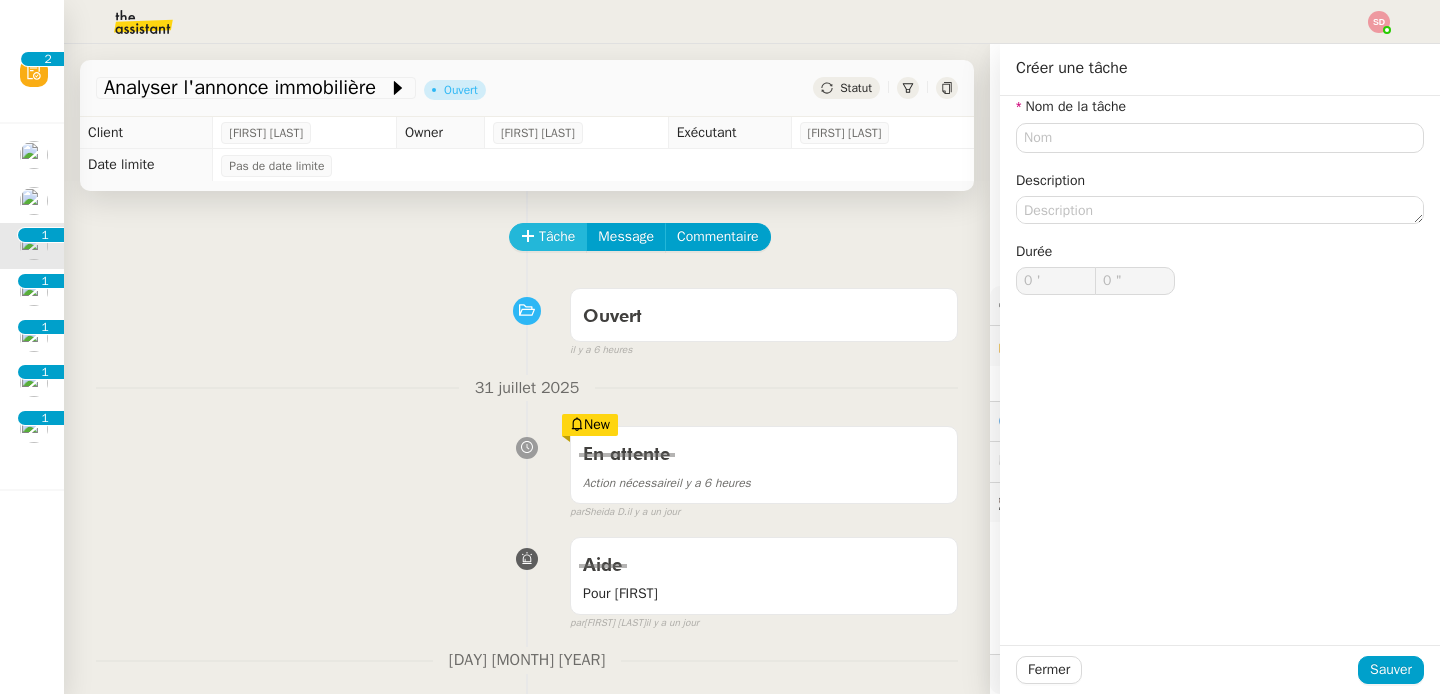 scroll, scrollTop: 17, scrollLeft: 0, axis: vertical 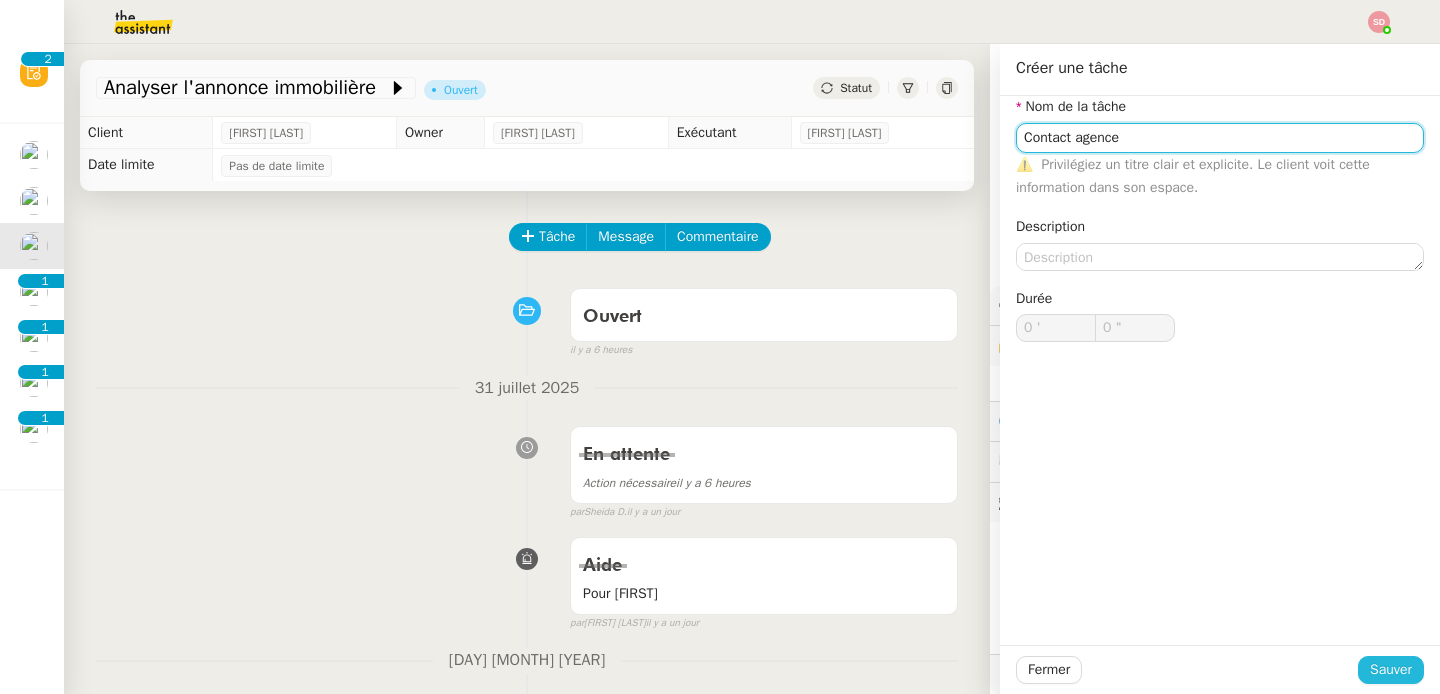 type on "Contact agence" 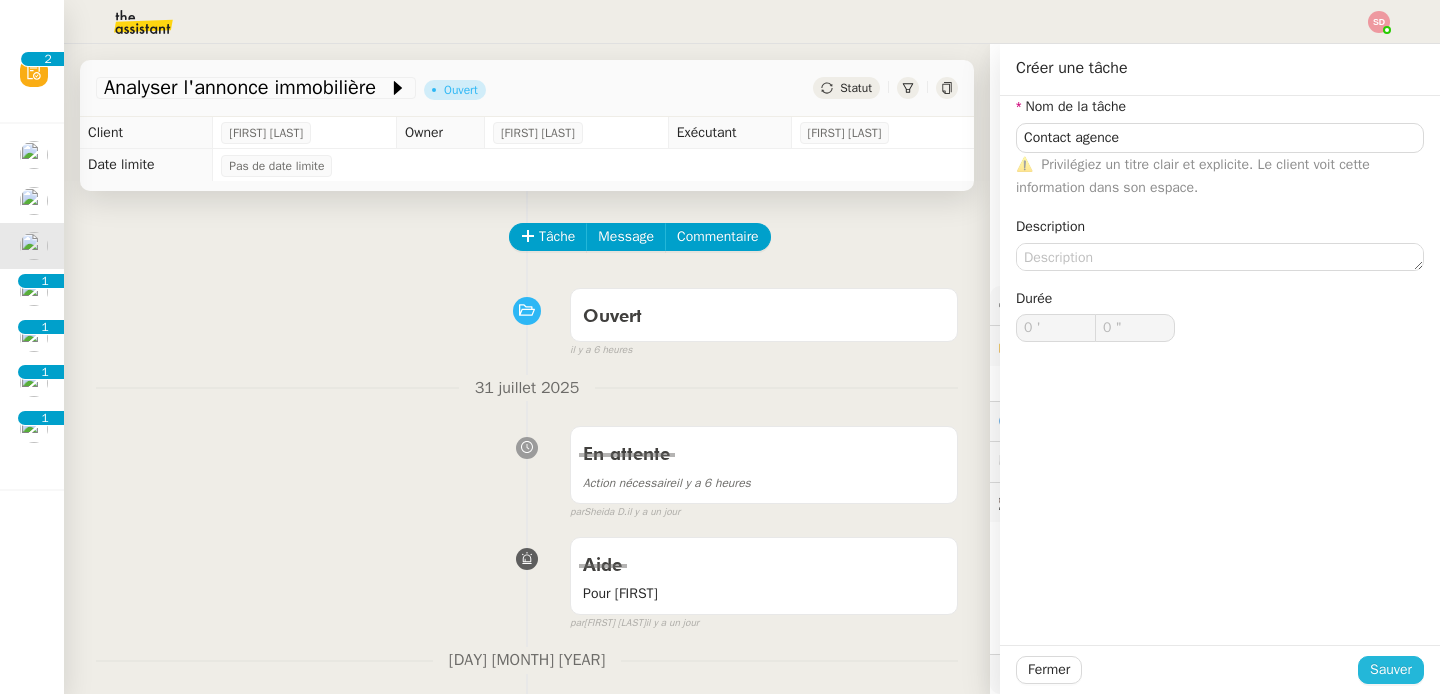click on "Sauver" 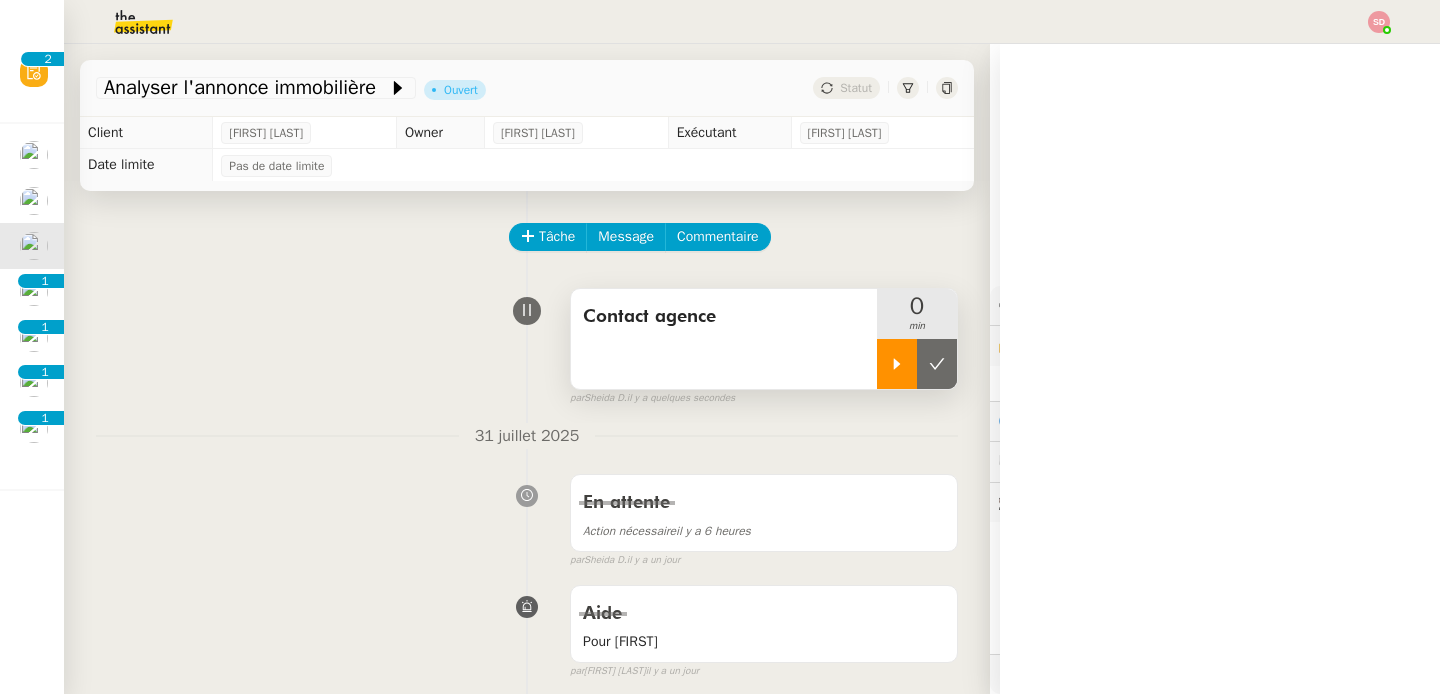 click 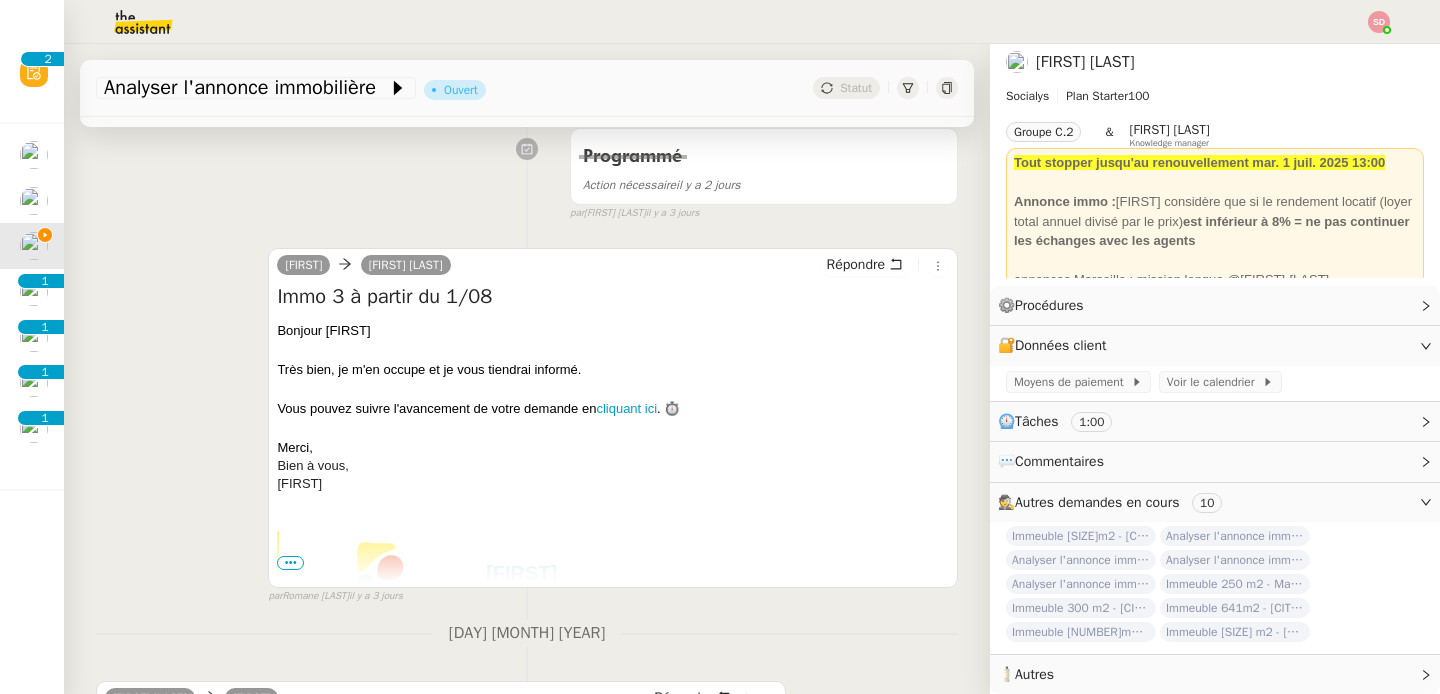 scroll, scrollTop: 885, scrollLeft: 0, axis: vertical 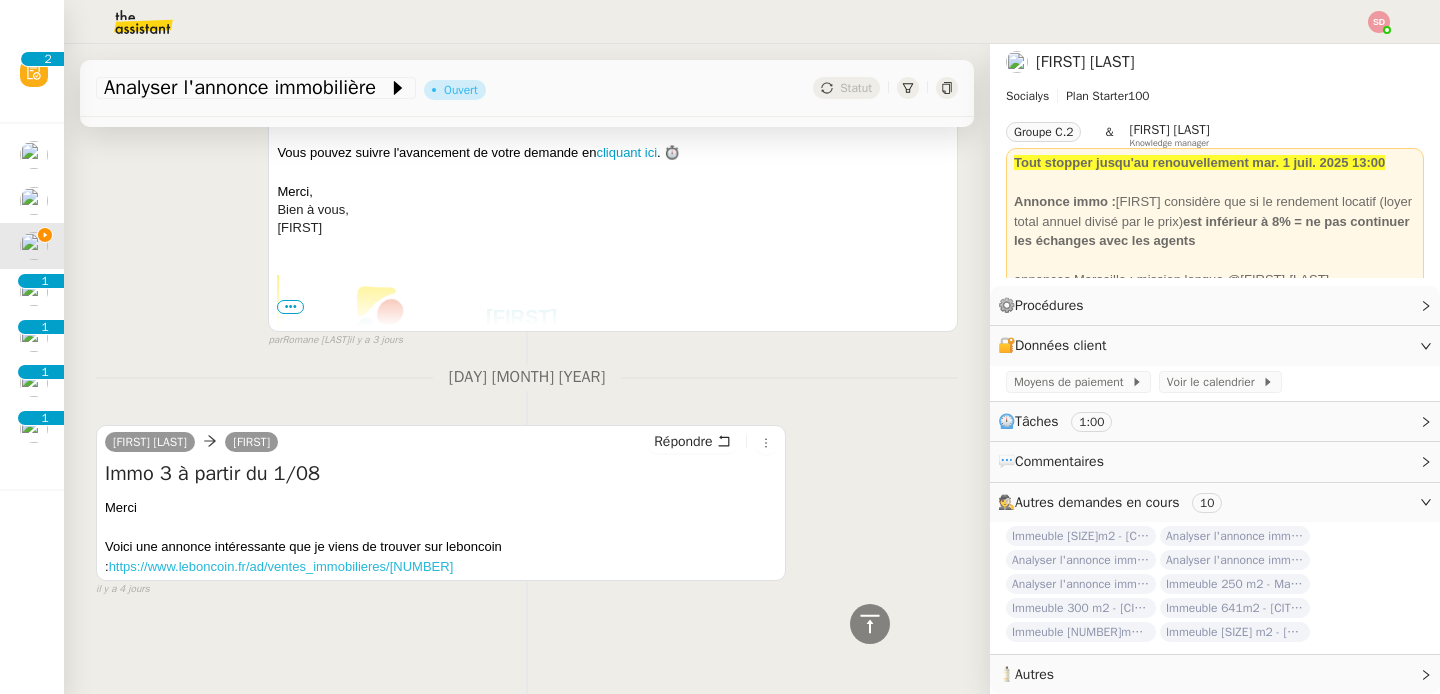 click on "https://www.leboncoin.fr/ad/ventes_immobilieres/2964339222" at bounding box center [281, 566] 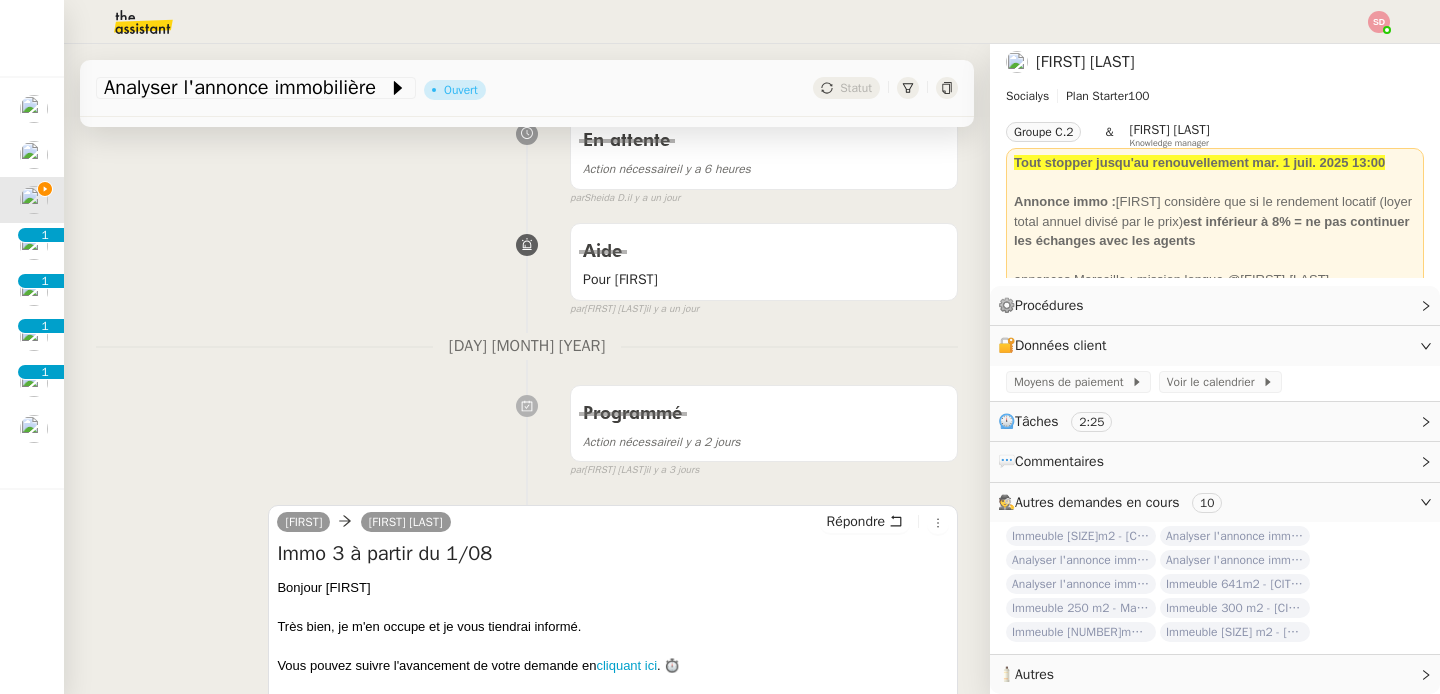 scroll, scrollTop: 0, scrollLeft: 0, axis: both 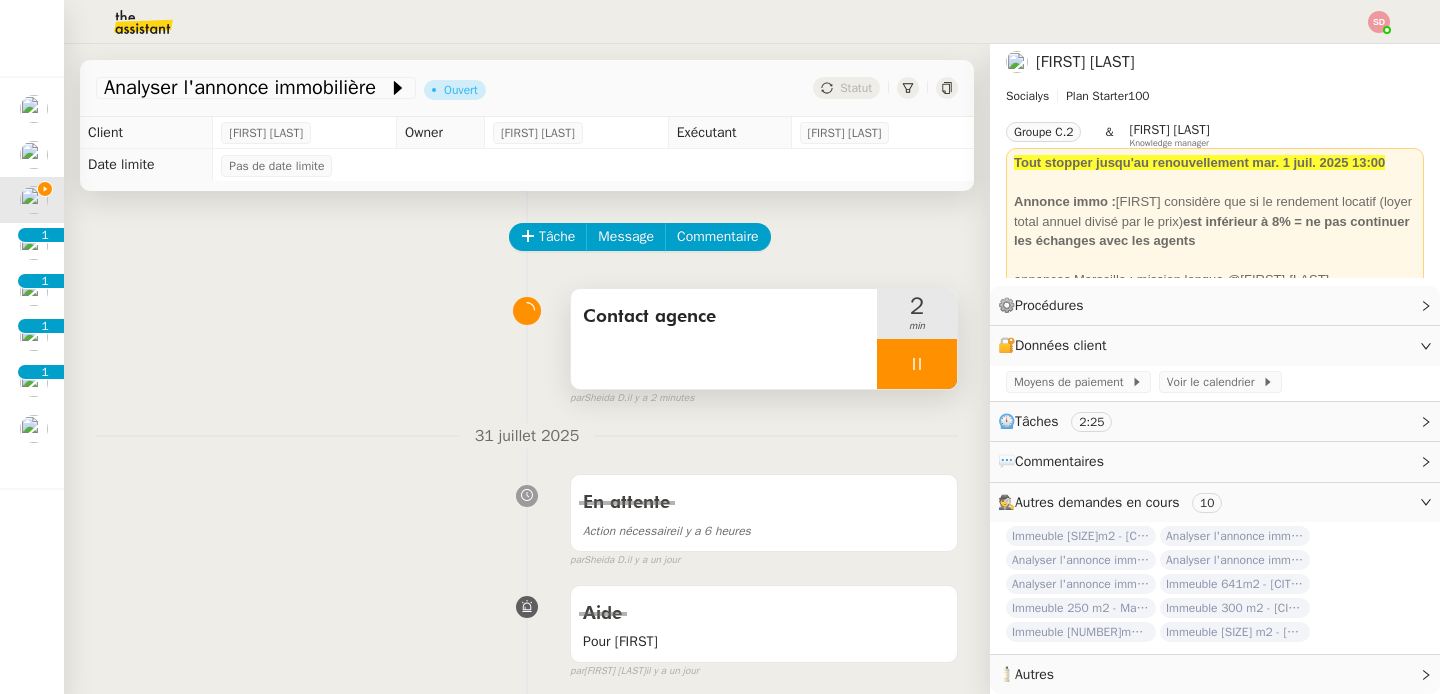 click 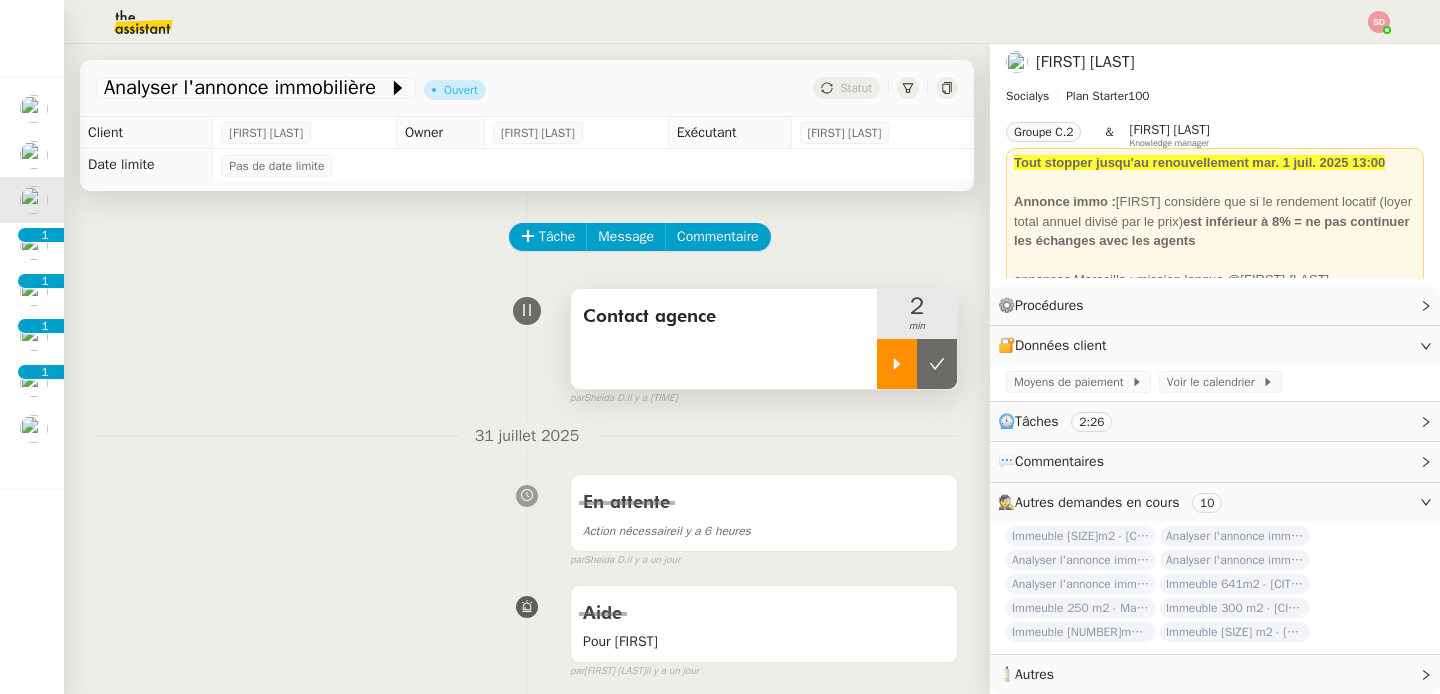 click on "31 juillet 2025" at bounding box center [527, 436] 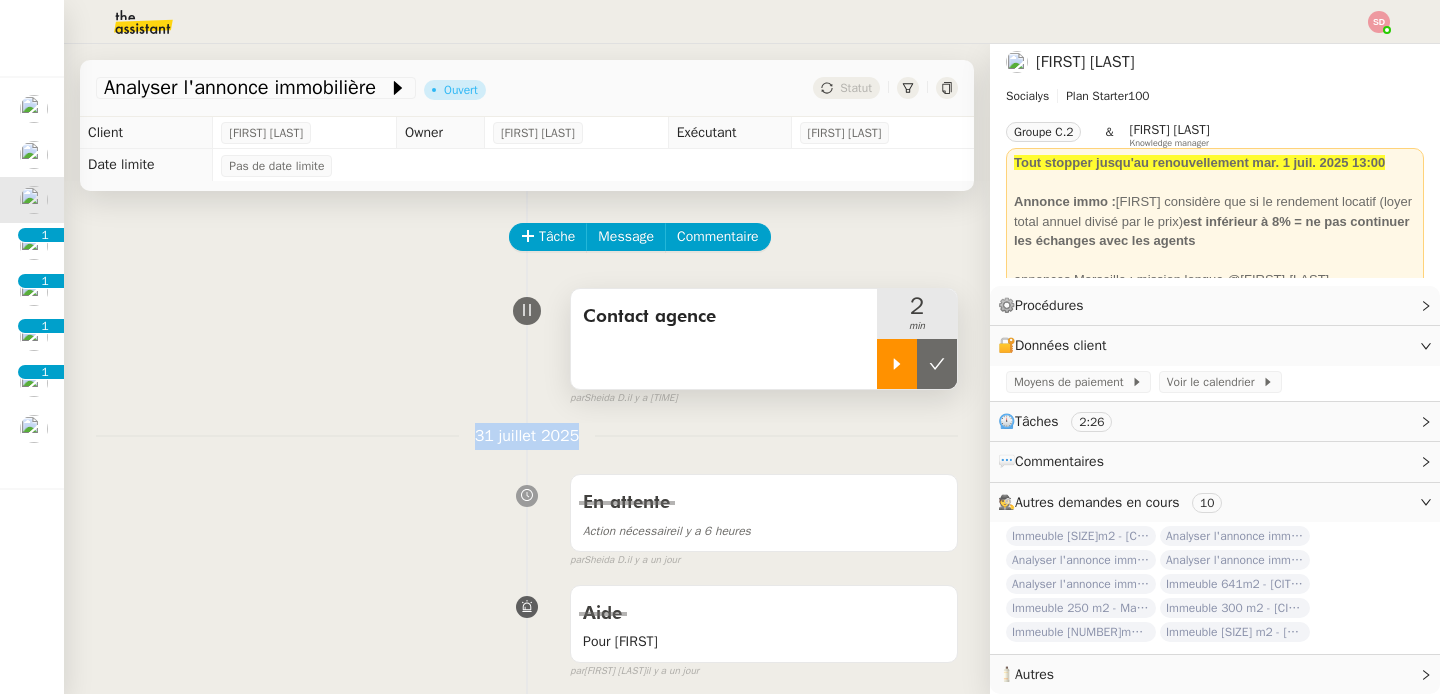 click on "31 juillet 2025" at bounding box center (527, 436) 